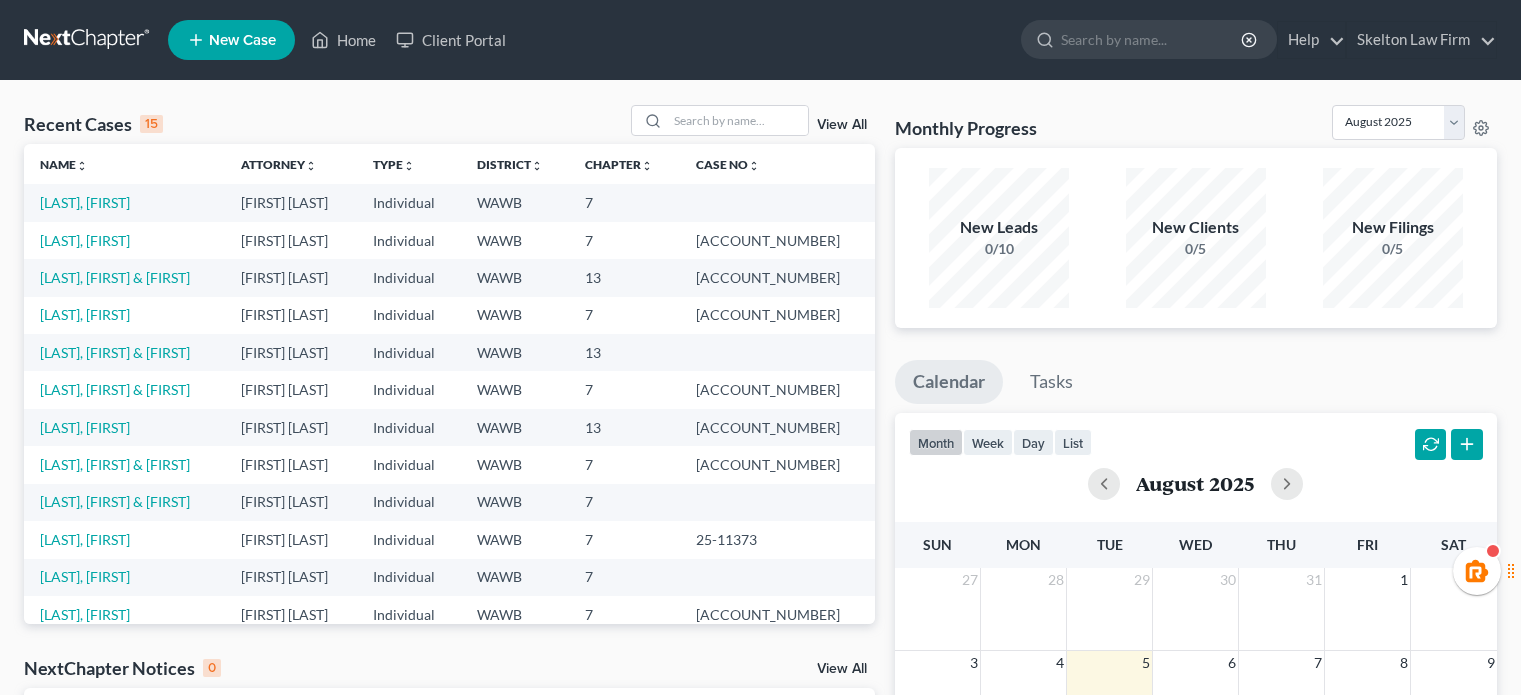 scroll, scrollTop: 0, scrollLeft: 0, axis: both 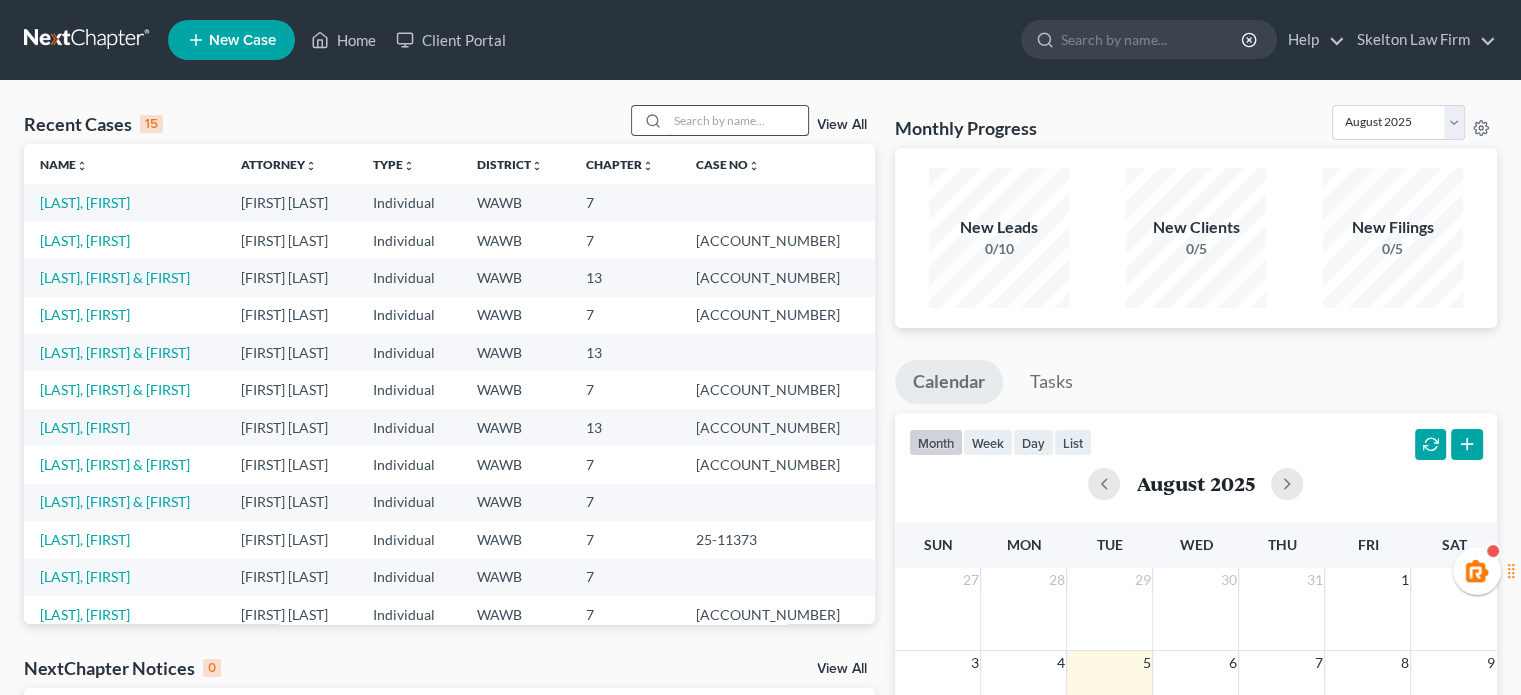 click at bounding box center (738, 120) 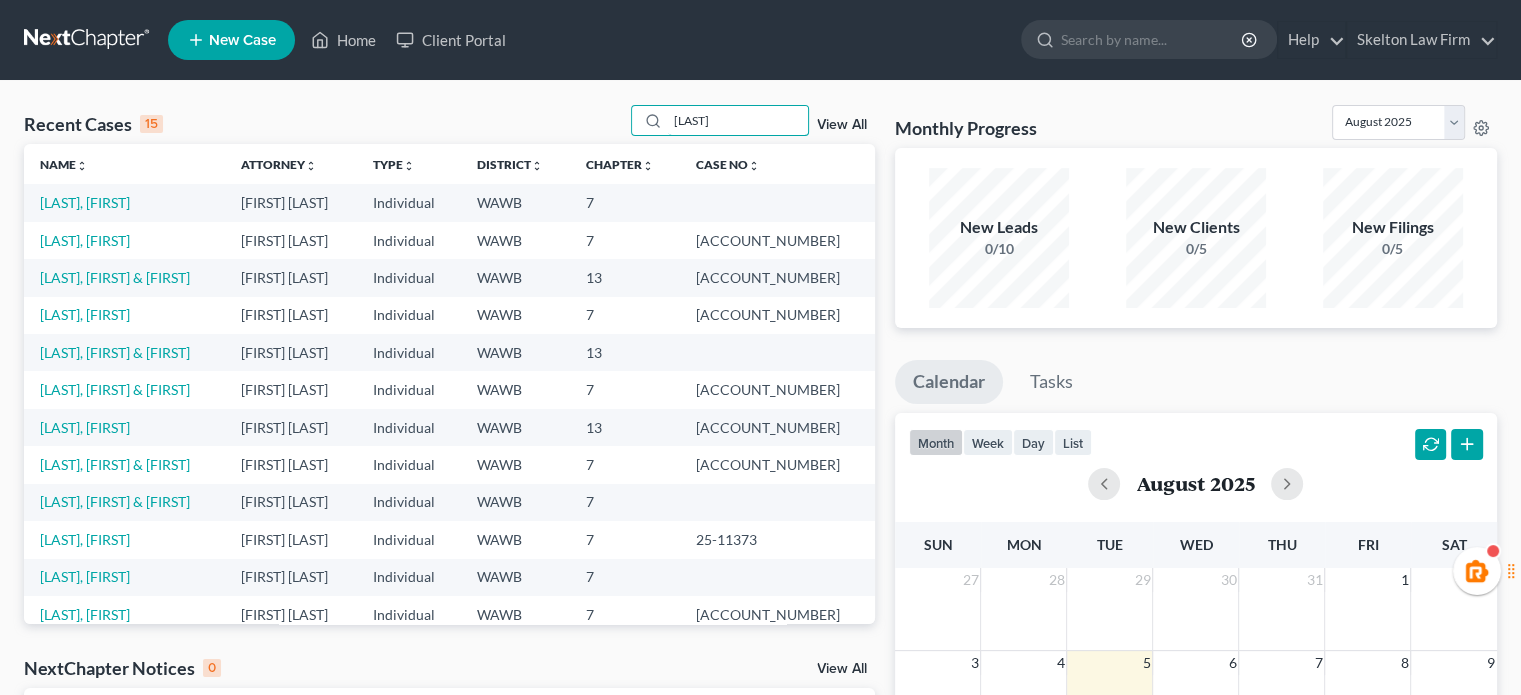 type on "[LAST]" 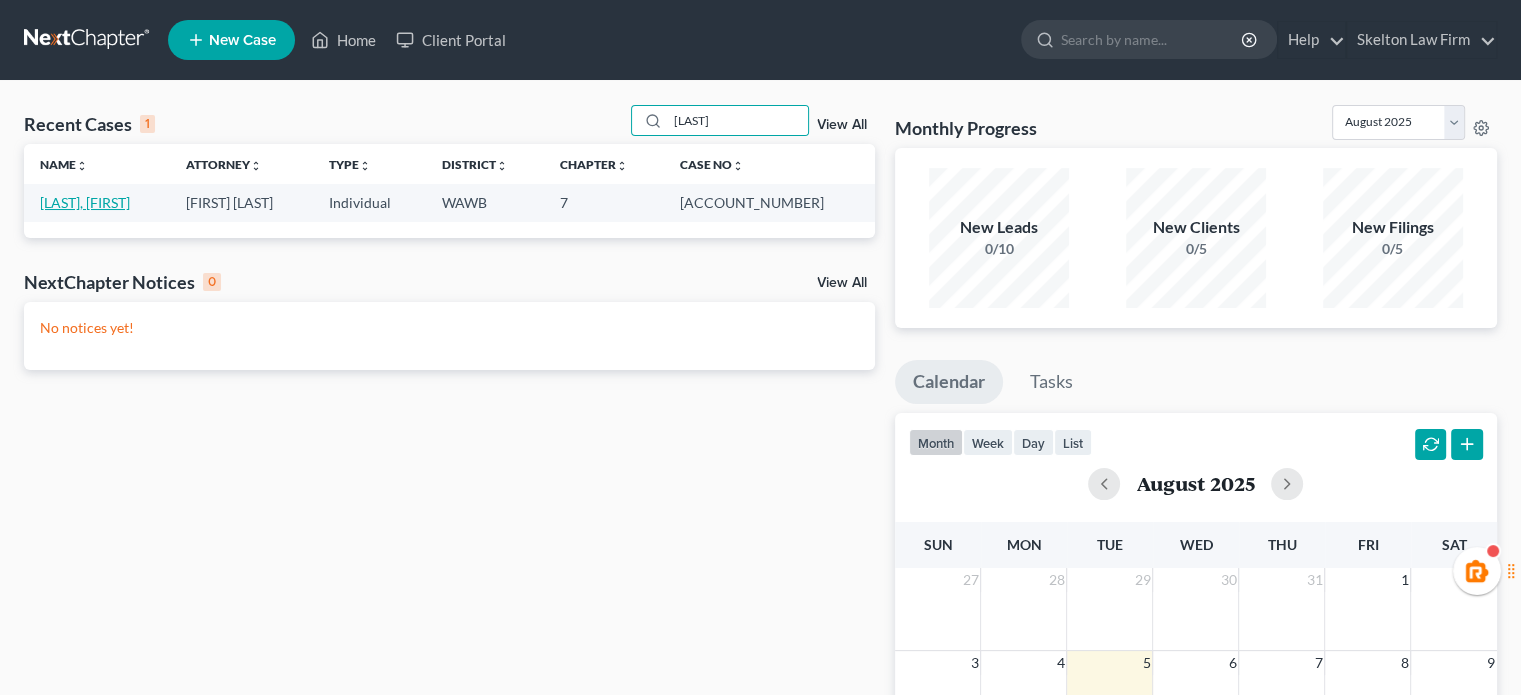click on "[LAST], [FIRST]" at bounding box center [85, 202] 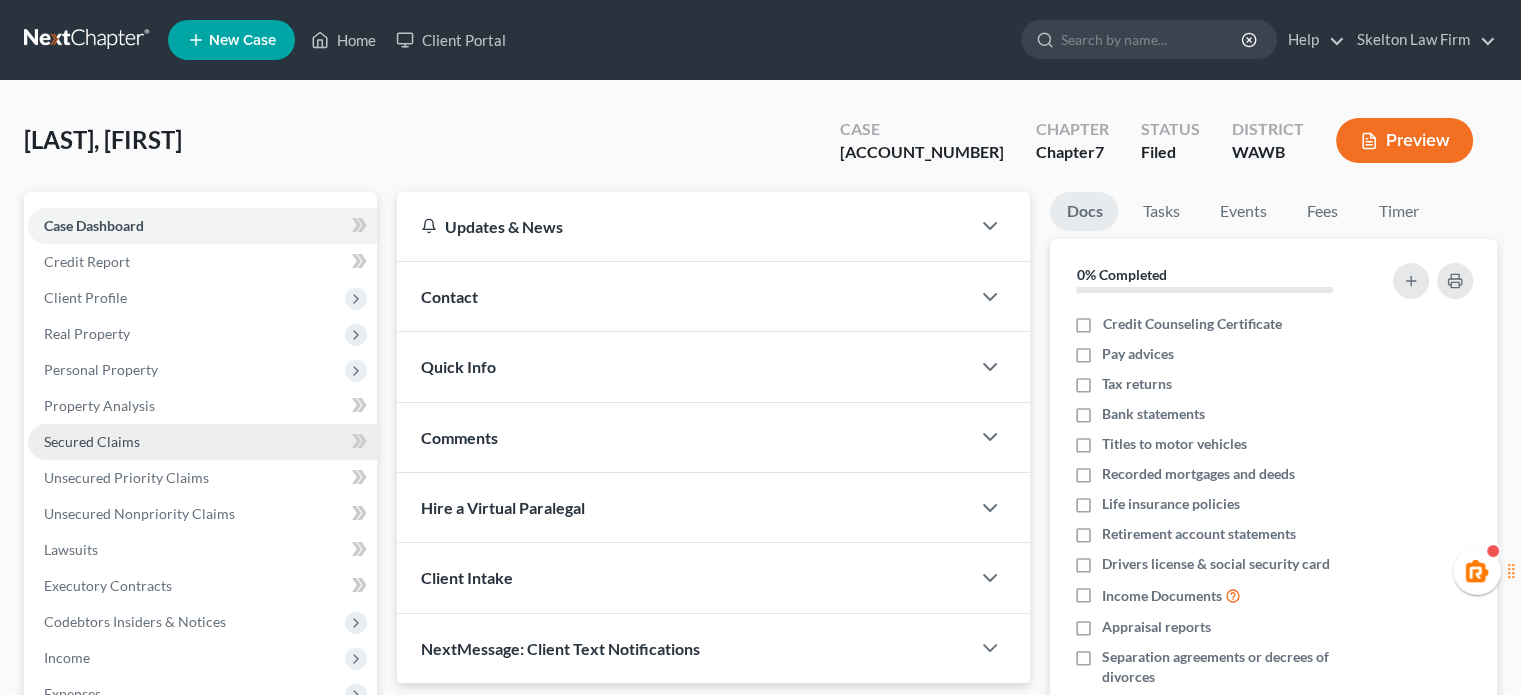 click on "Secured Claims" at bounding box center (202, 442) 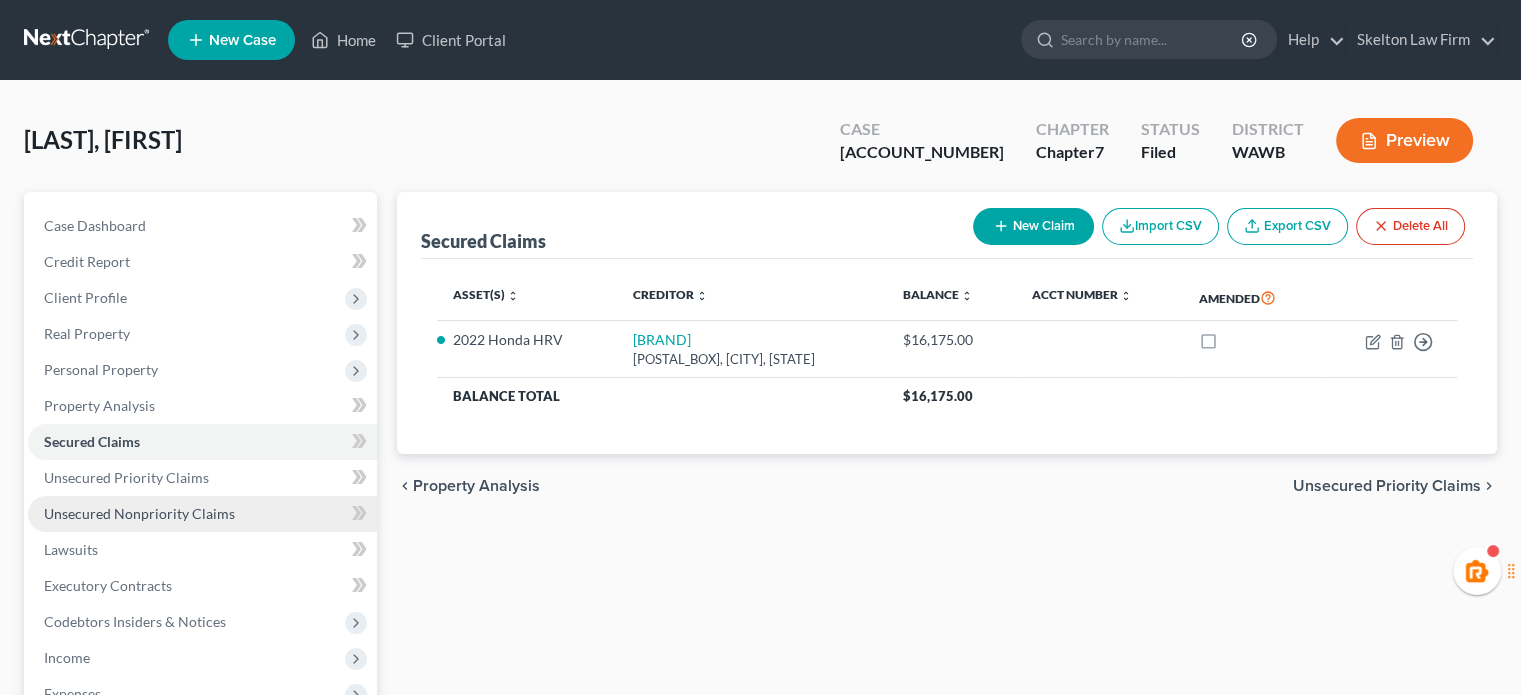 click on "Unsecured Nonpriority Claims" at bounding box center [139, 513] 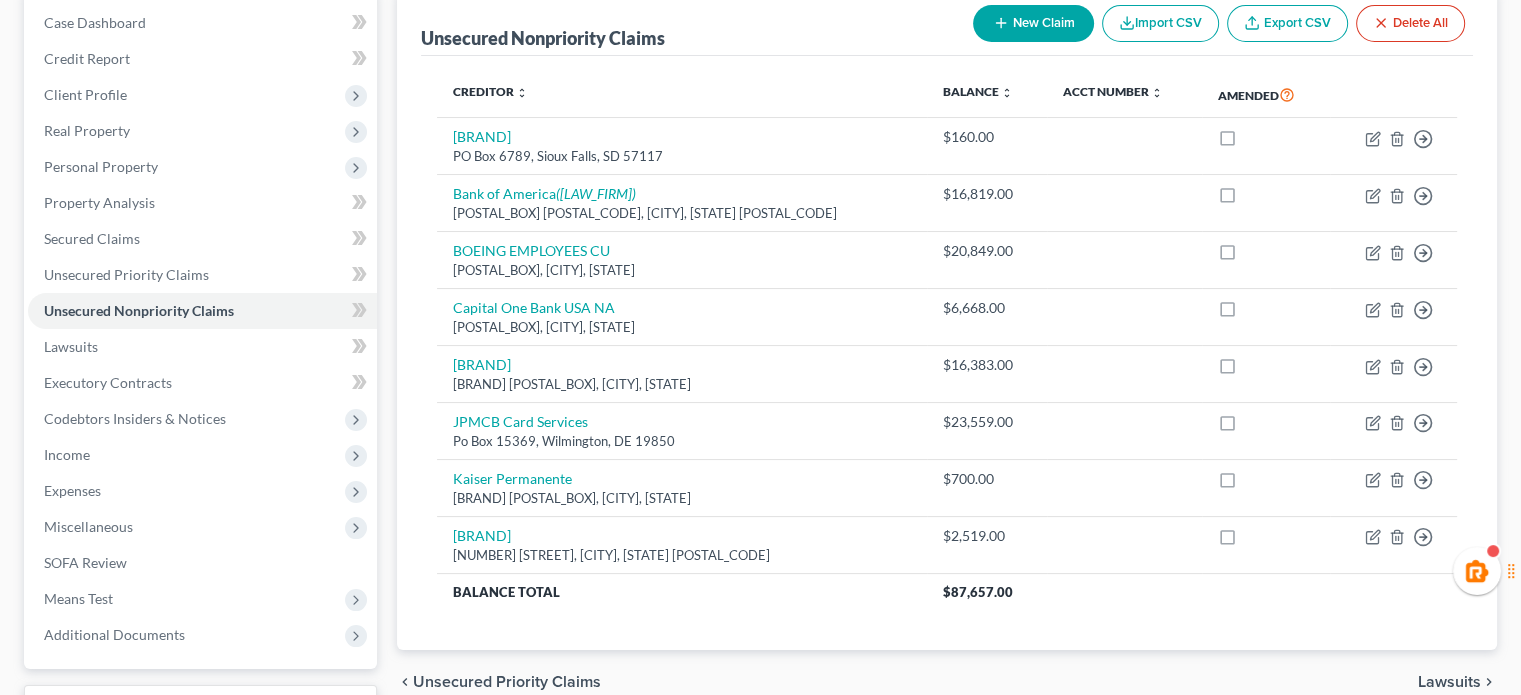 scroll, scrollTop: 187, scrollLeft: 0, axis: vertical 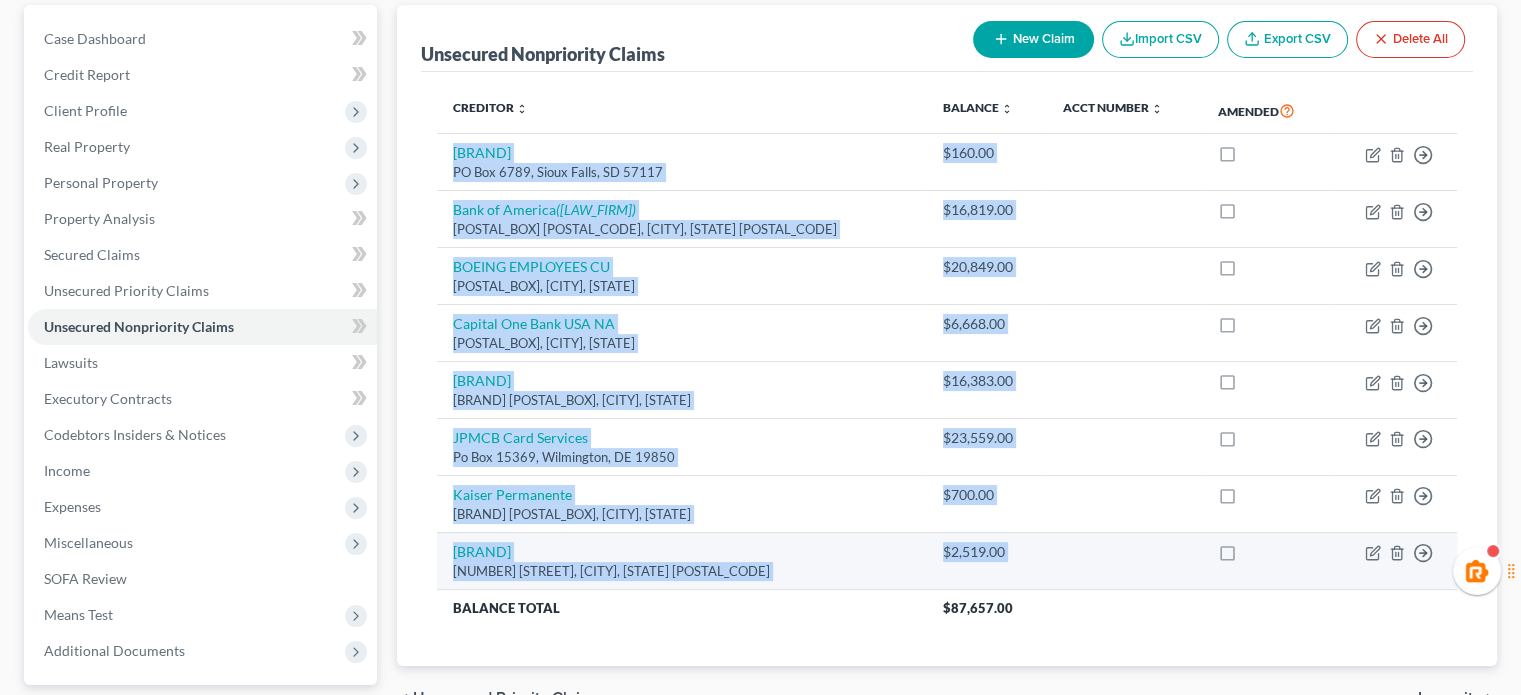 drag, startPoint x: 449, startPoint y: 147, endPoint x: 1440, endPoint y: 549, distance: 1069.4321 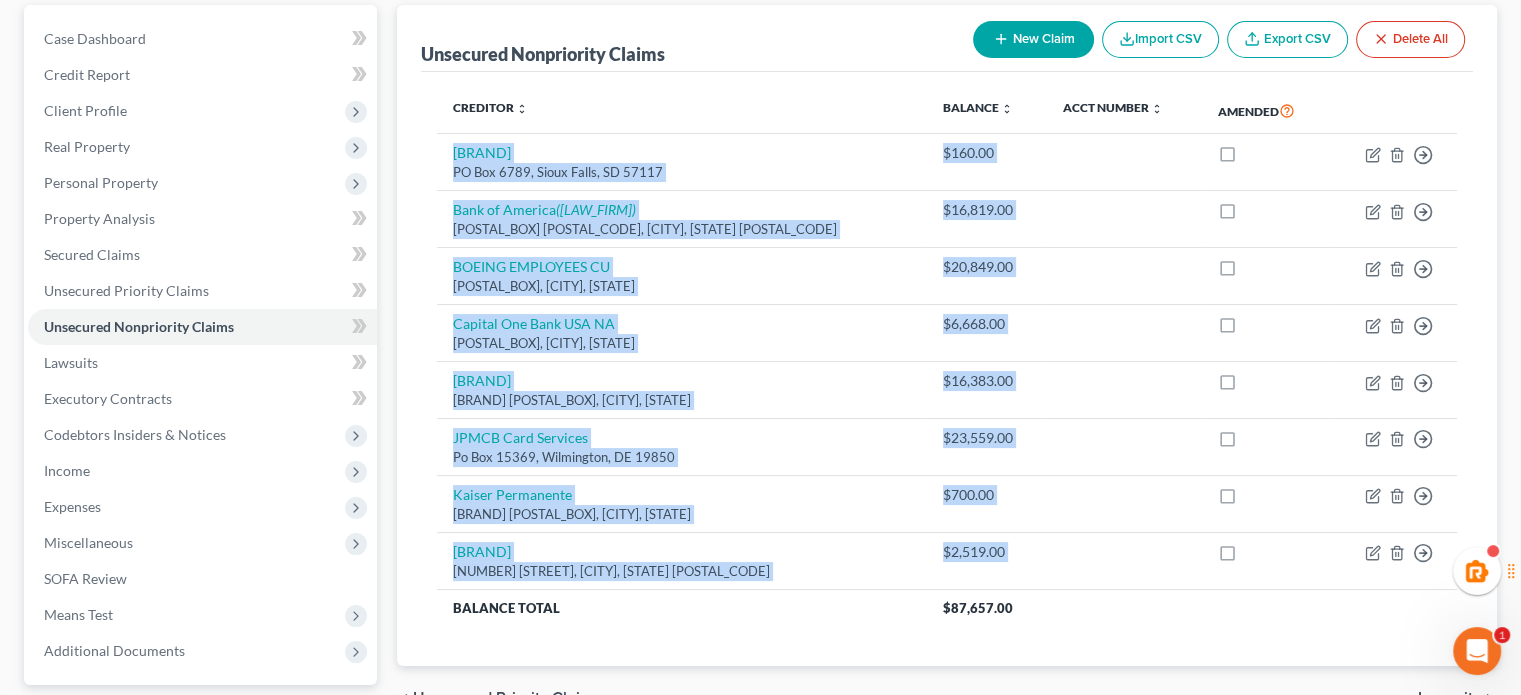 scroll, scrollTop: 0, scrollLeft: 0, axis: both 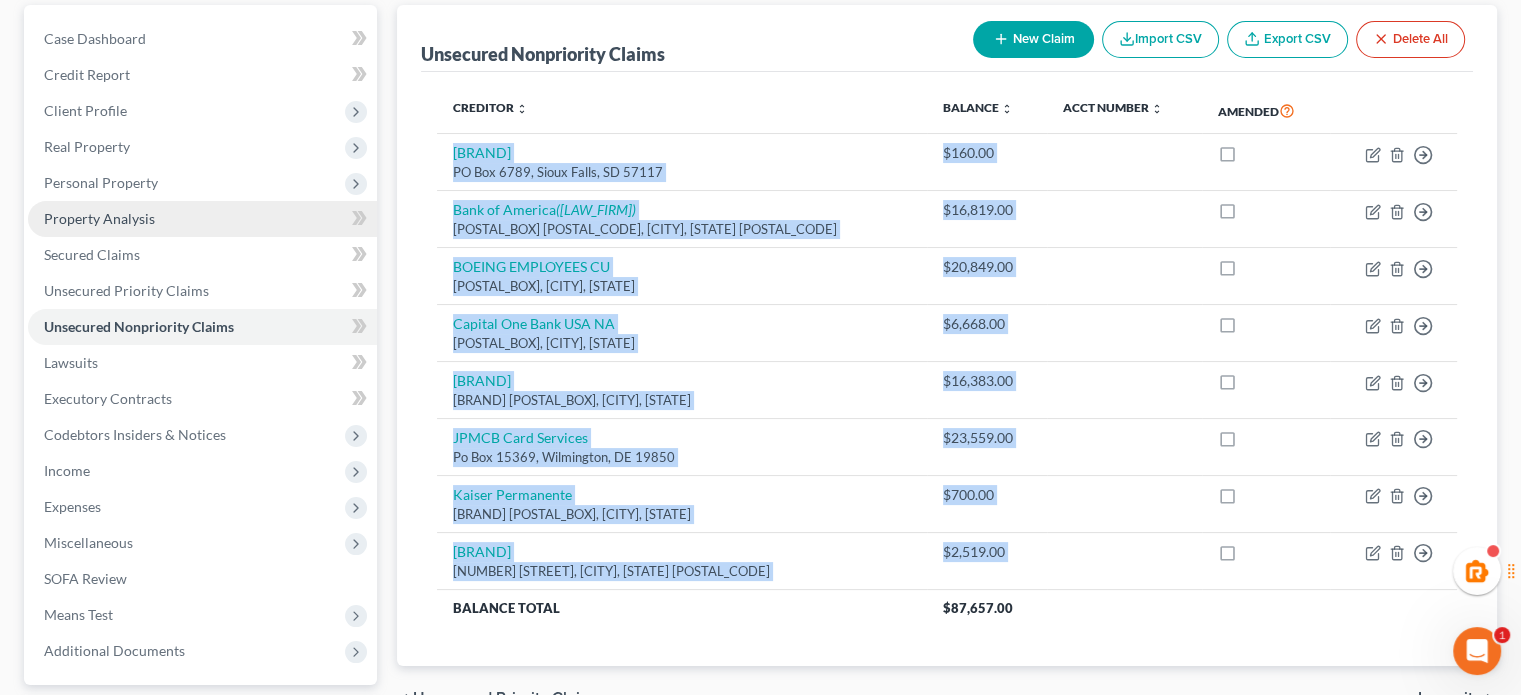 click on "Property Analysis" at bounding box center [202, 219] 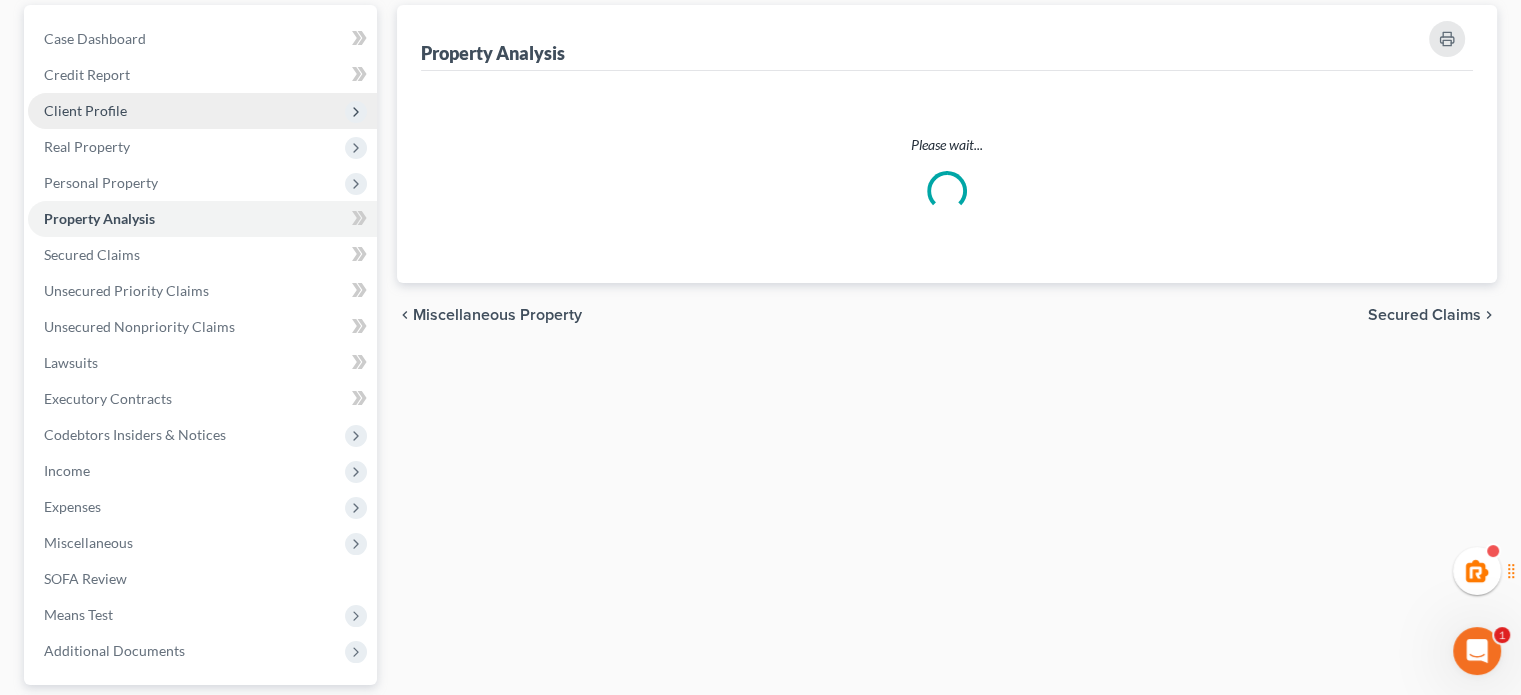 scroll, scrollTop: 32, scrollLeft: 0, axis: vertical 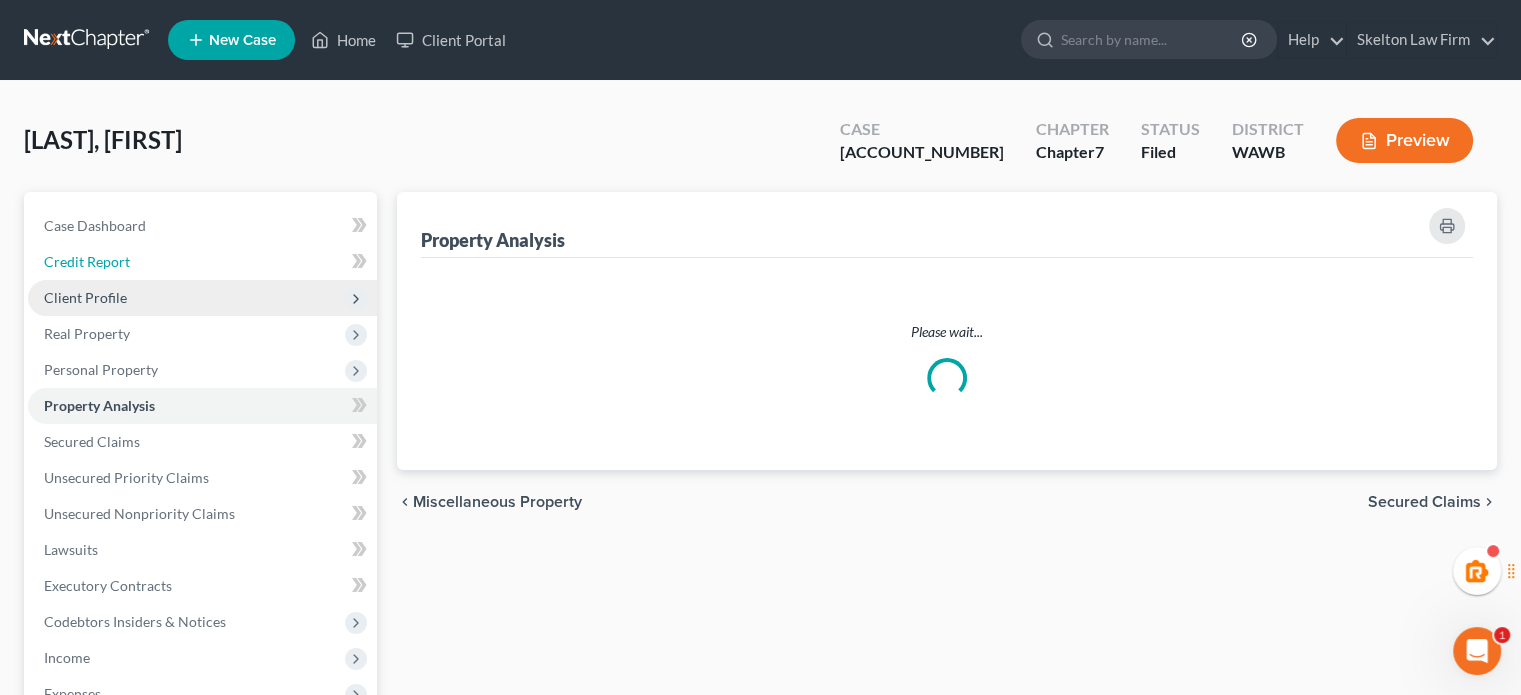 click on "Credit Report" at bounding box center (202, 262) 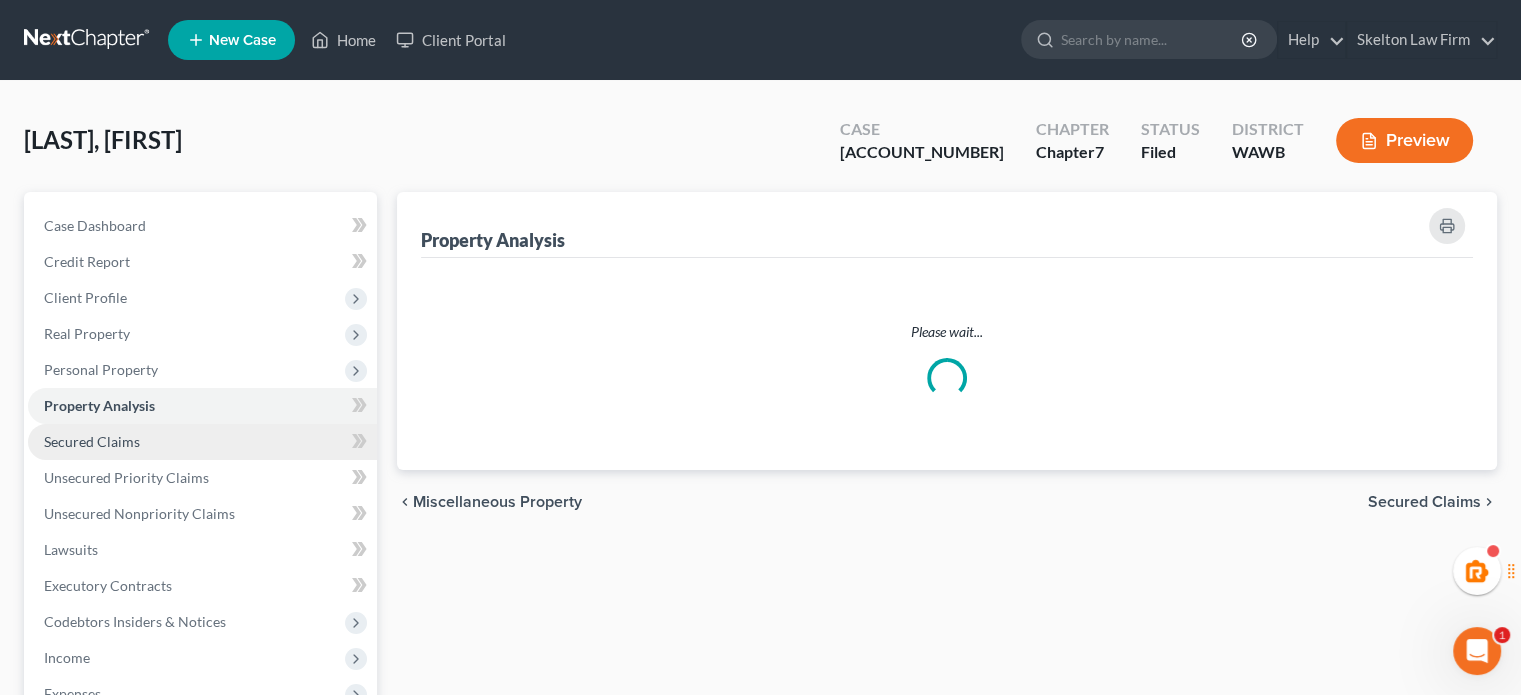 click on "Secured Claims" at bounding box center [92, 441] 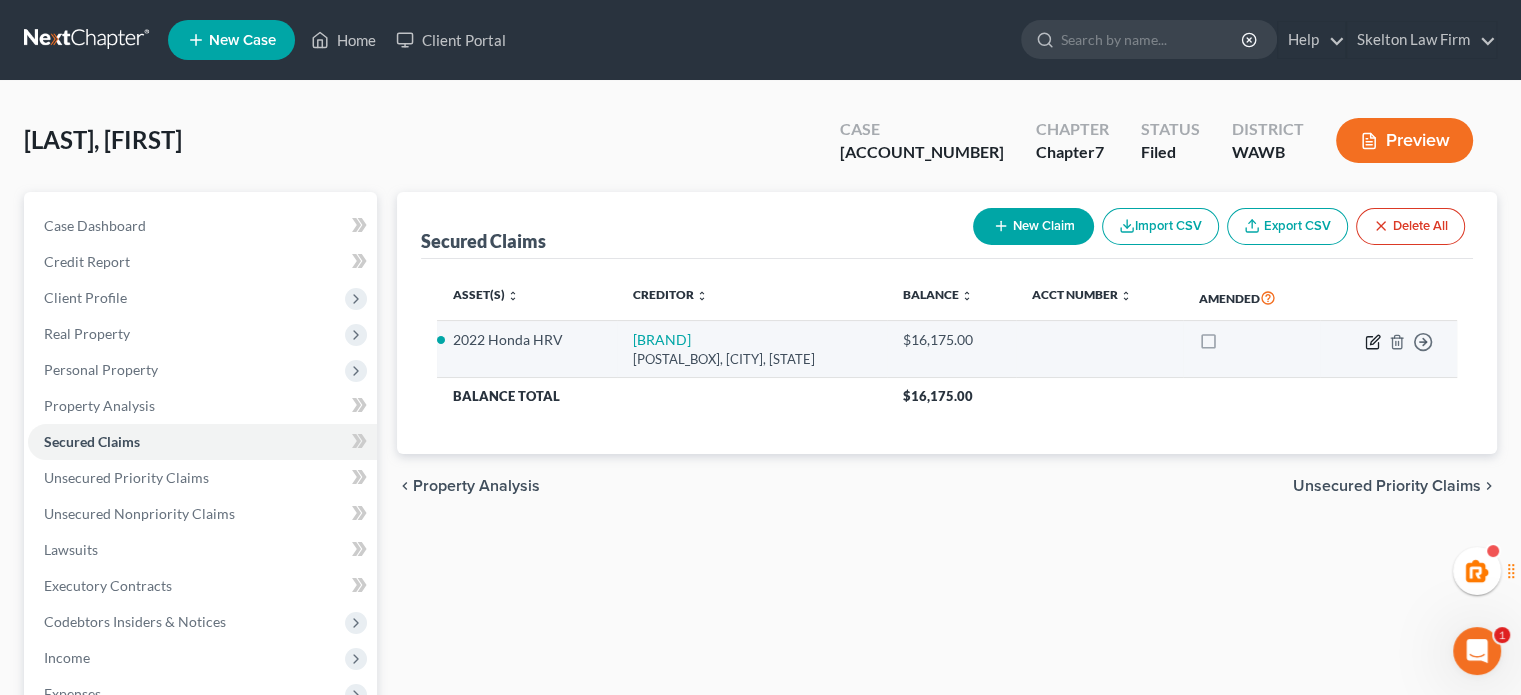 click 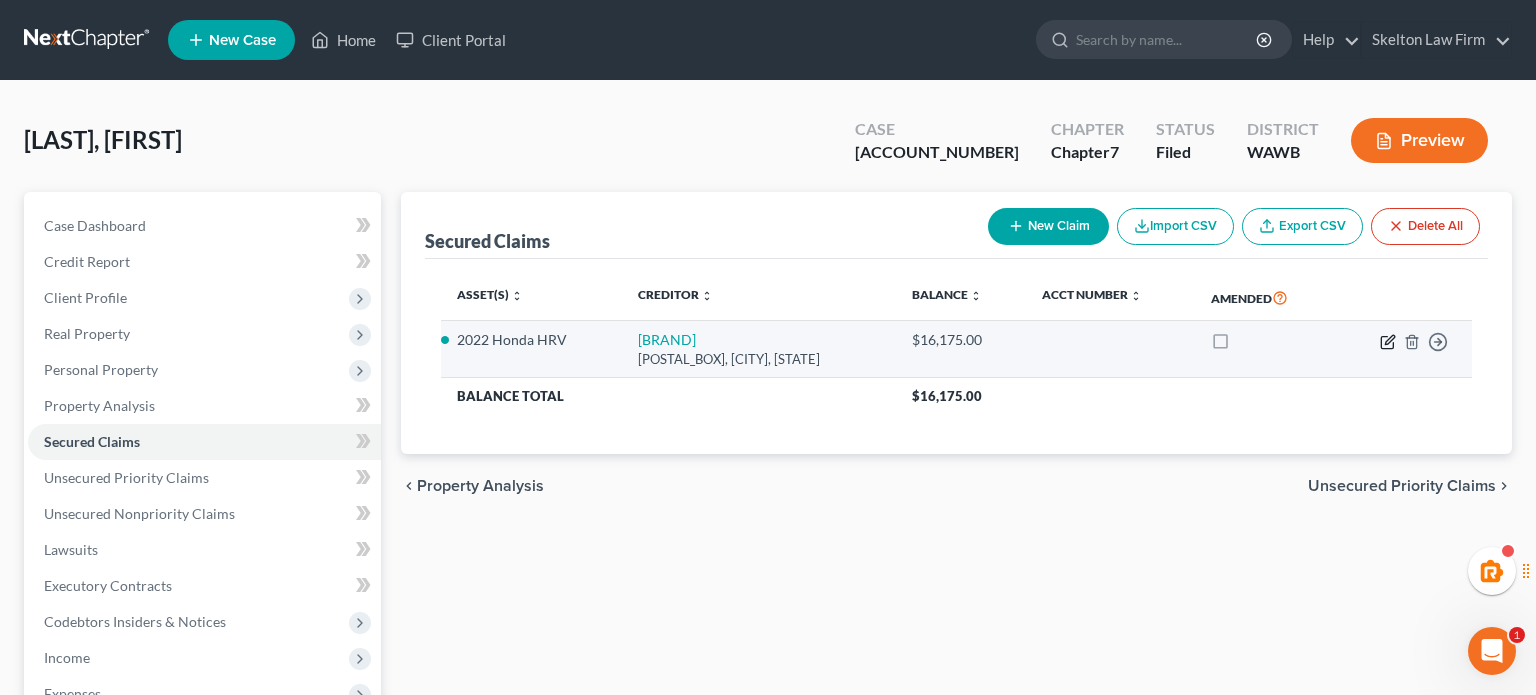 select on "50" 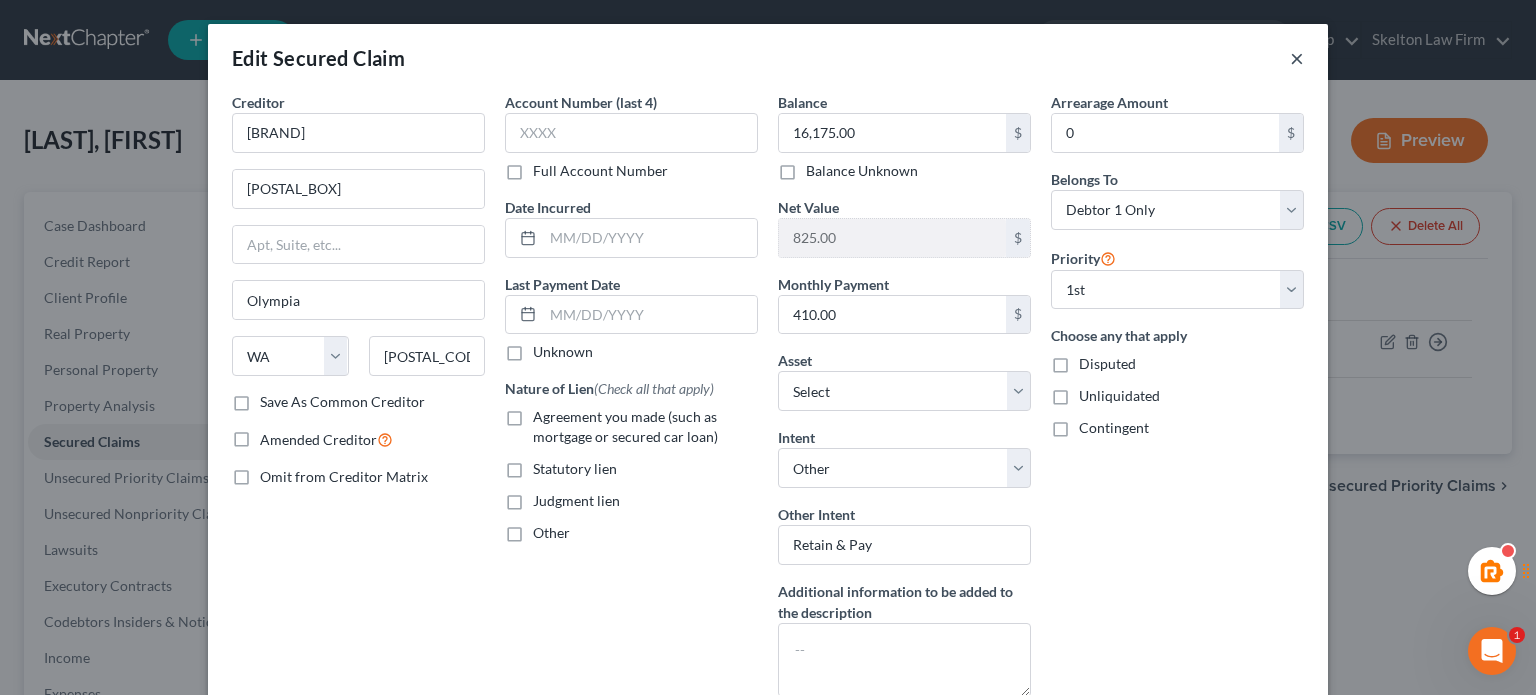 click on "×" at bounding box center (1297, 58) 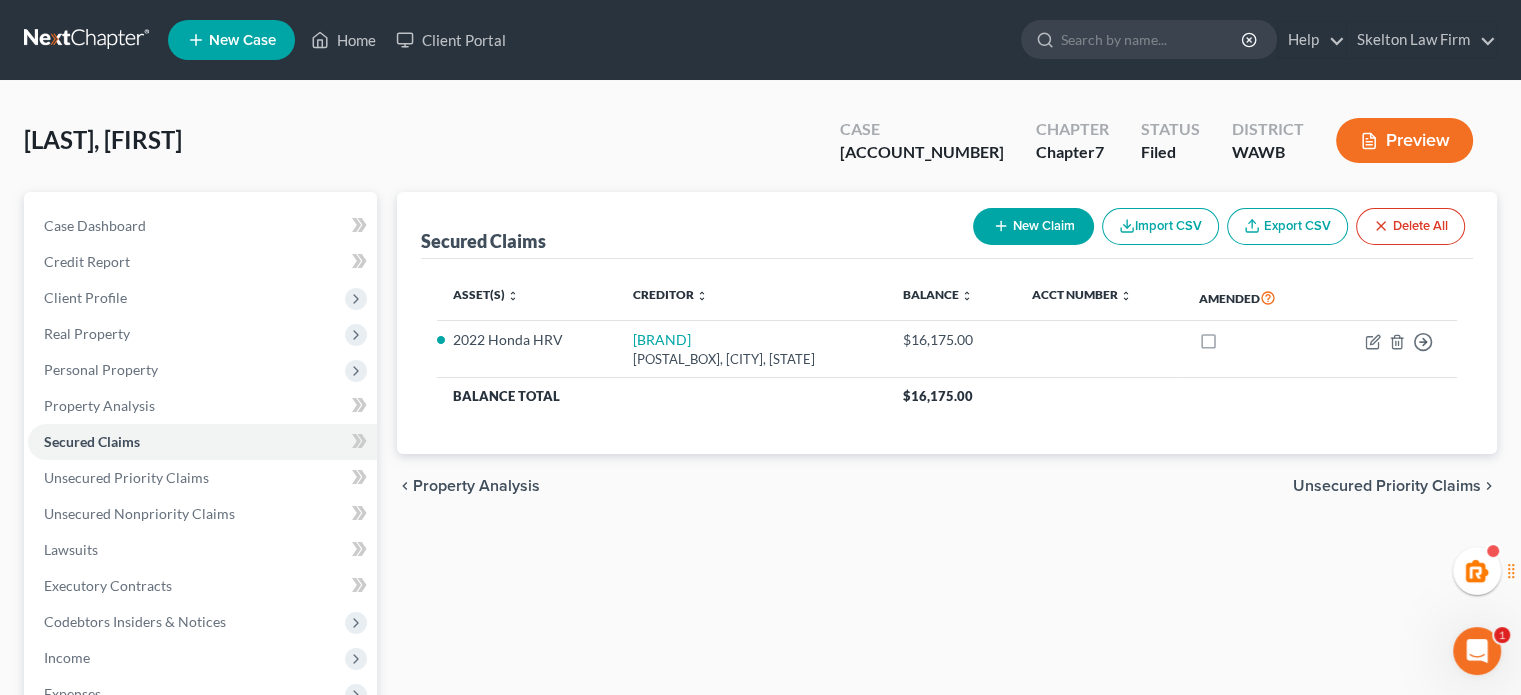 click at bounding box center (88, 40) 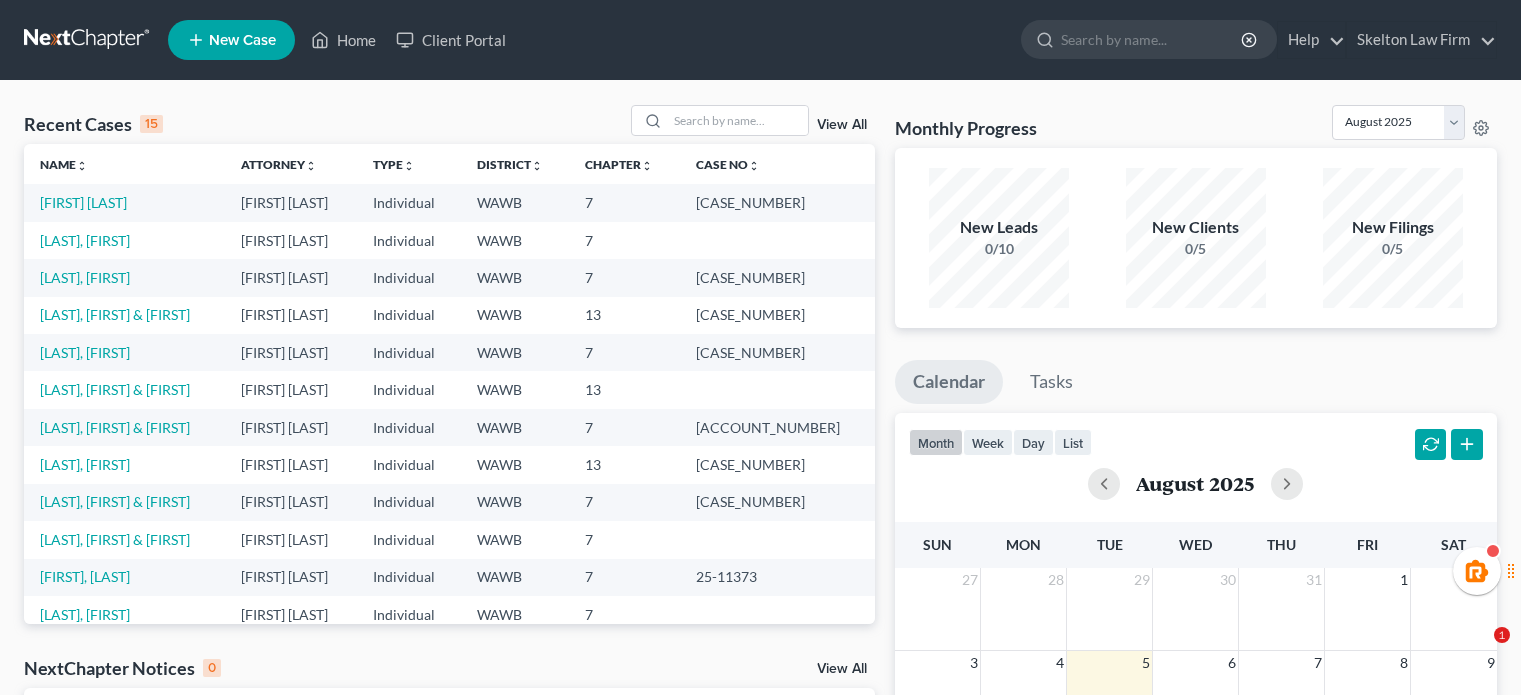 scroll, scrollTop: 0, scrollLeft: 0, axis: both 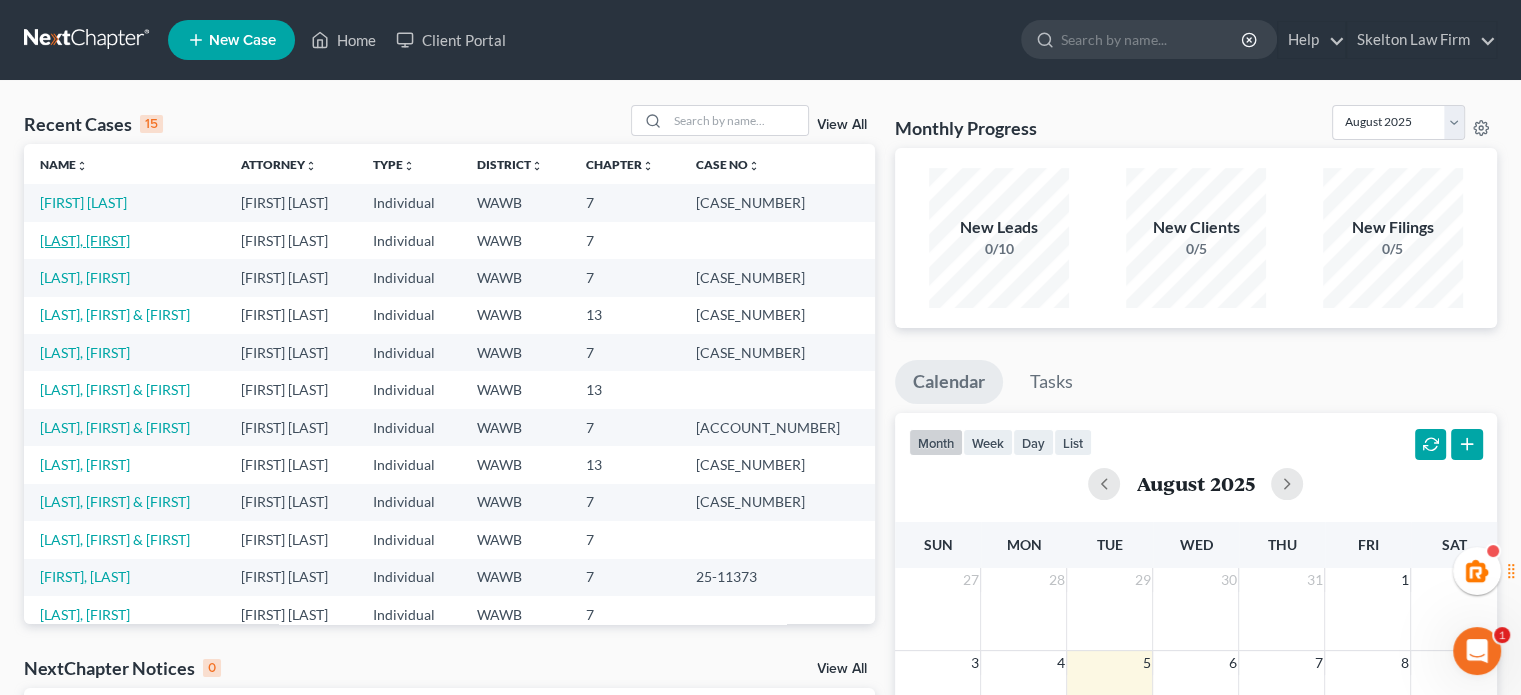 click on "[LAST], [FIRST]" at bounding box center (85, 240) 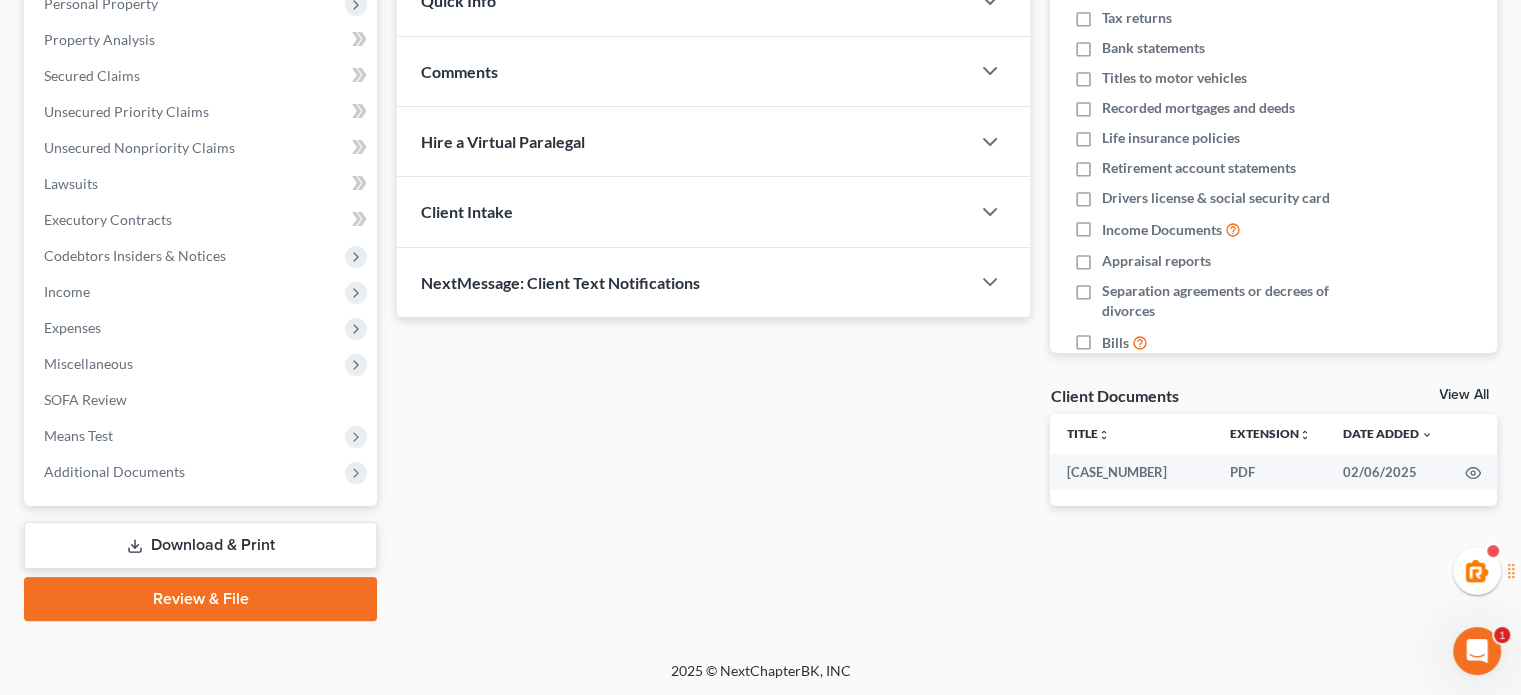 scroll, scrollTop: 0, scrollLeft: 0, axis: both 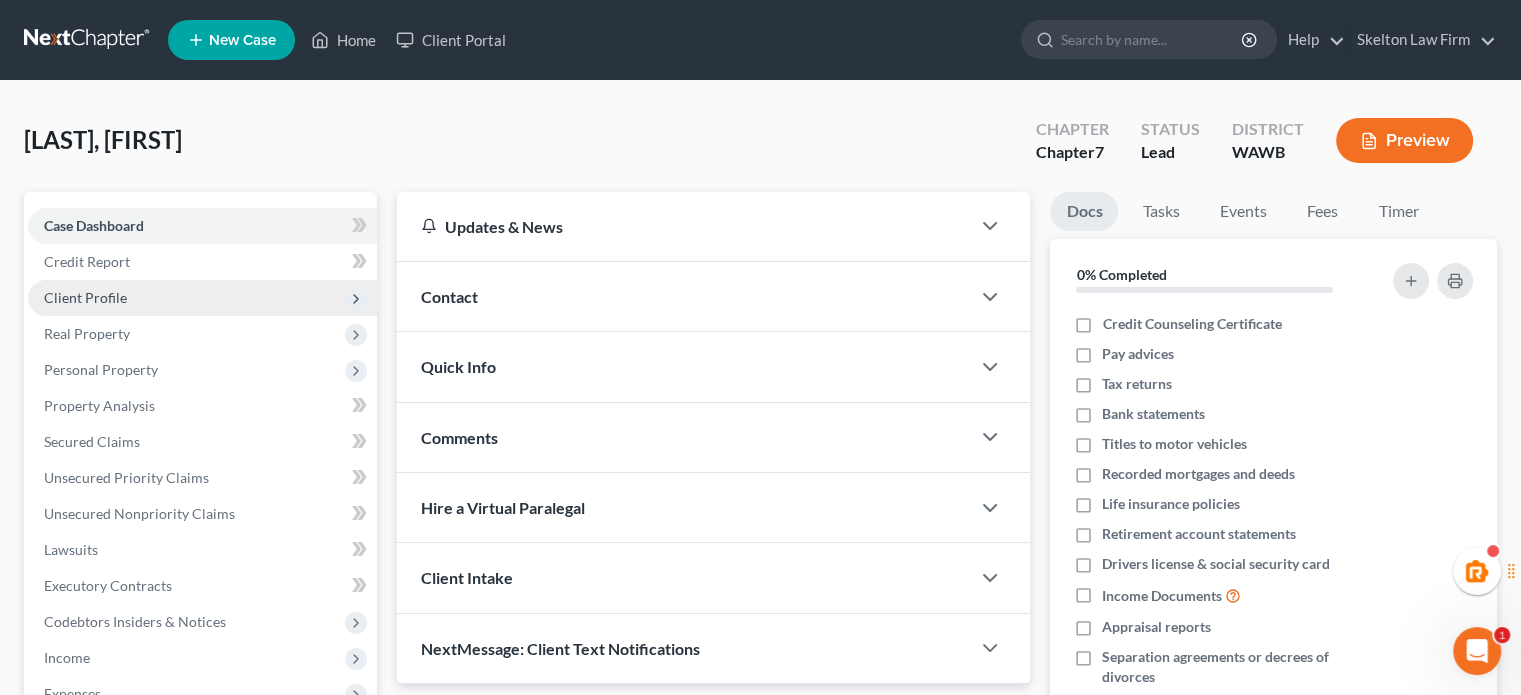 click on "Client Profile" at bounding box center (202, 298) 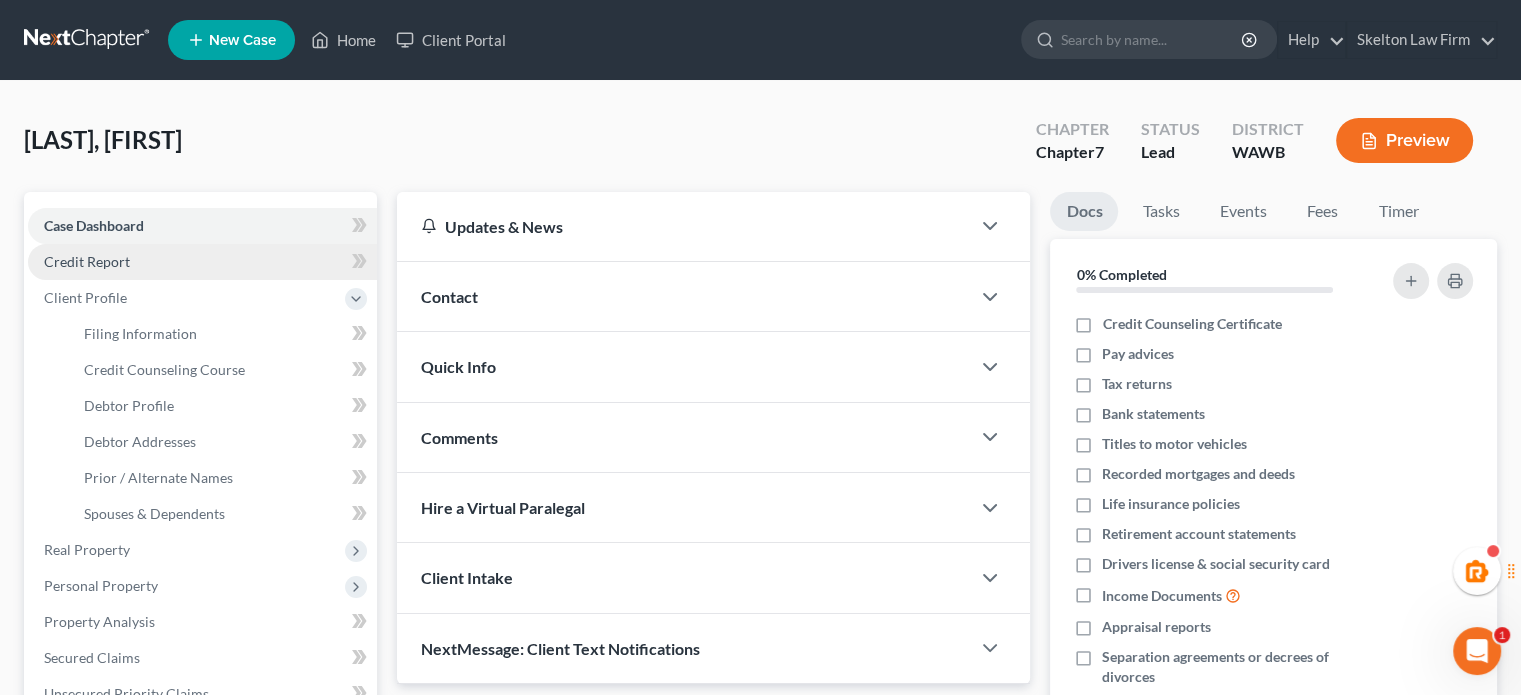 click on "Credit Report" at bounding box center (202, 262) 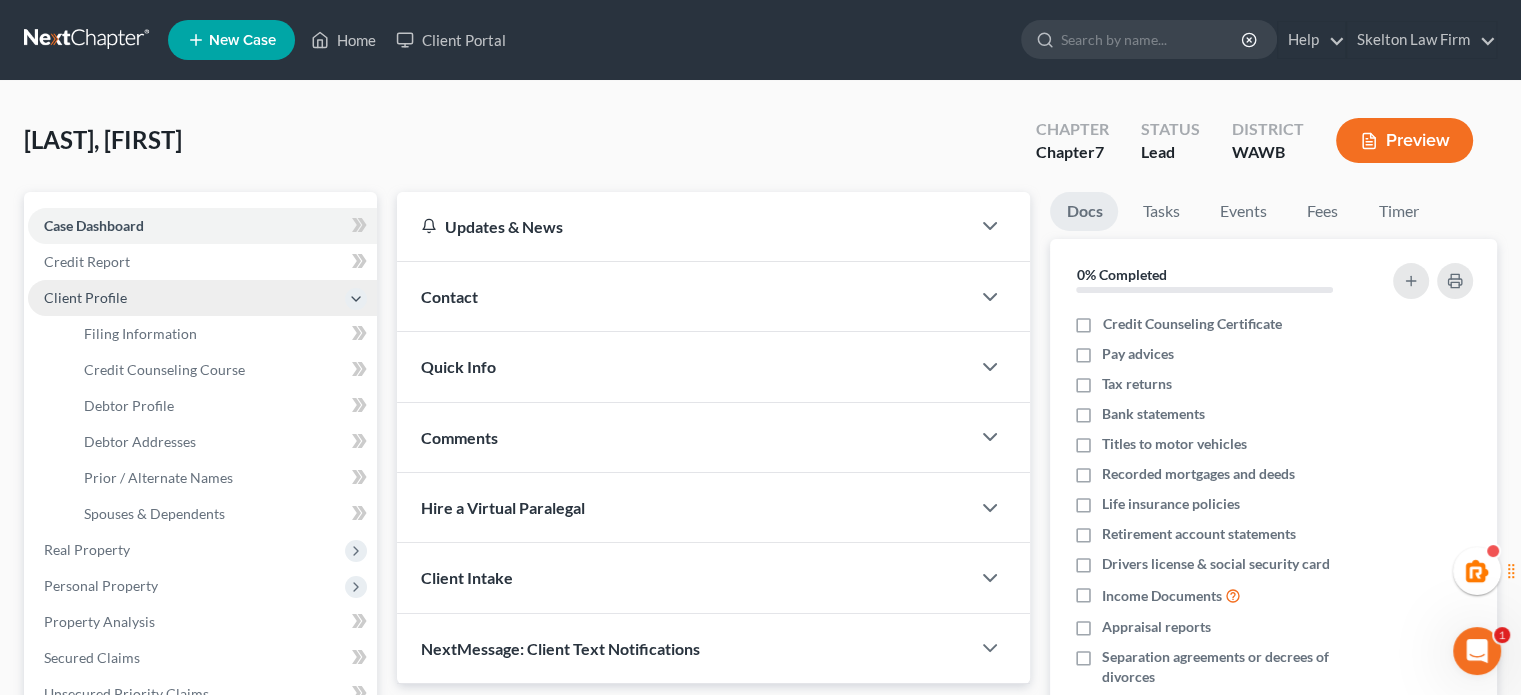 click on "Client Profile" at bounding box center (202, 298) 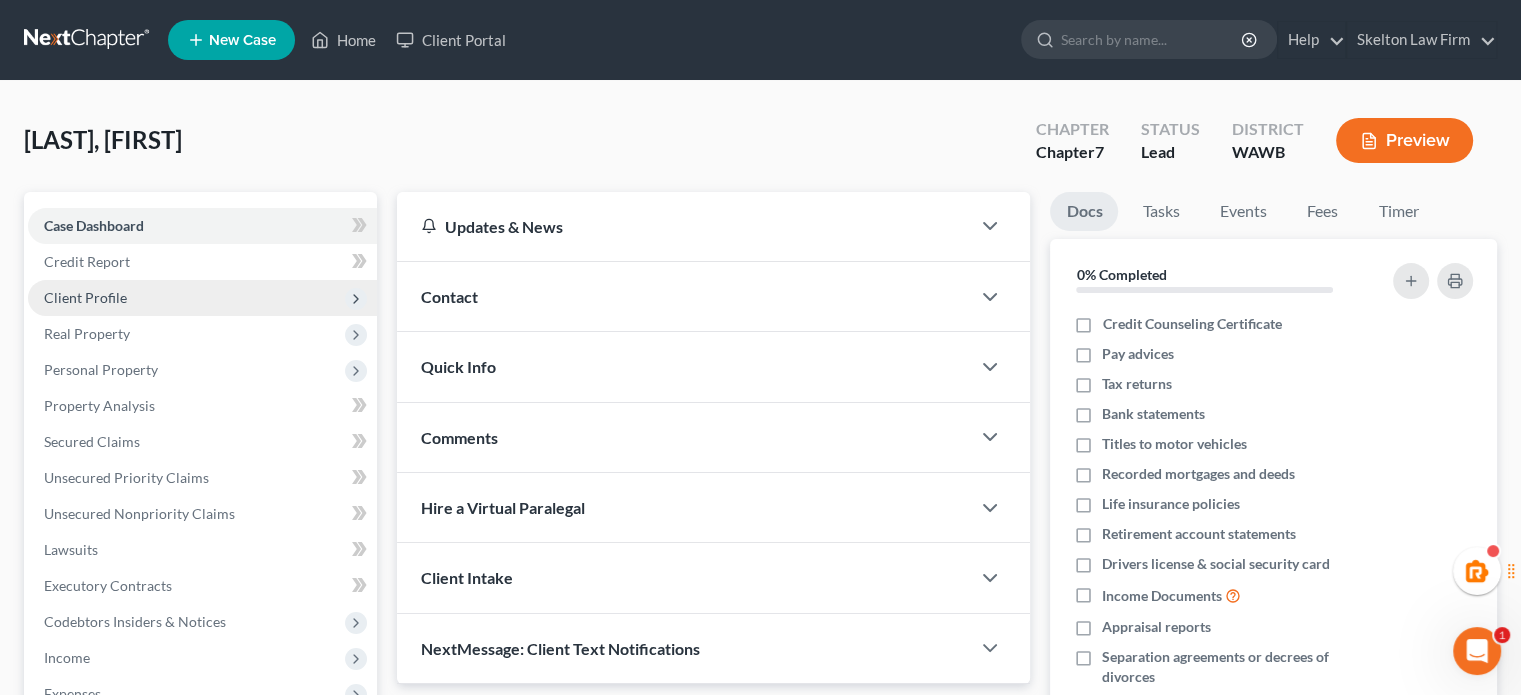 click on "Client Profile" at bounding box center [202, 298] 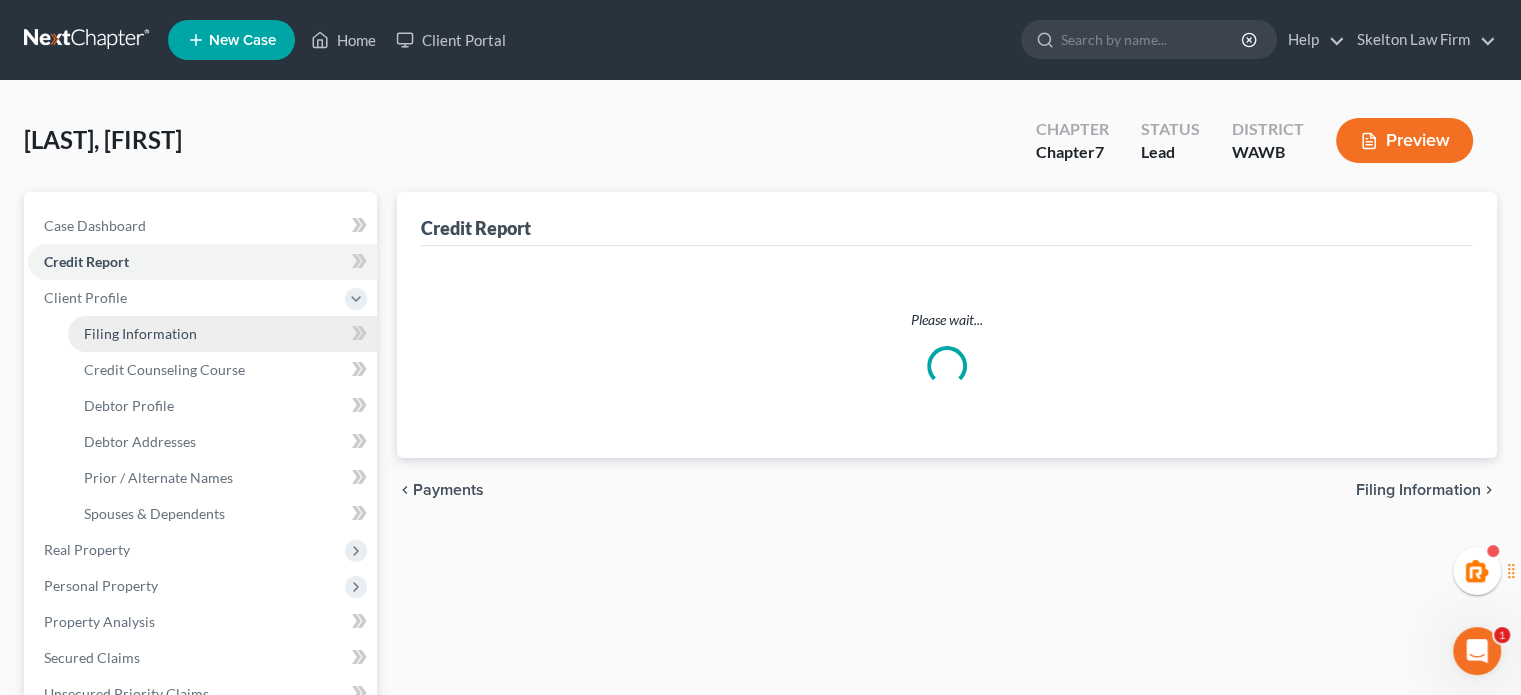 click on "Filing Information" at bounding box center [222, 334] 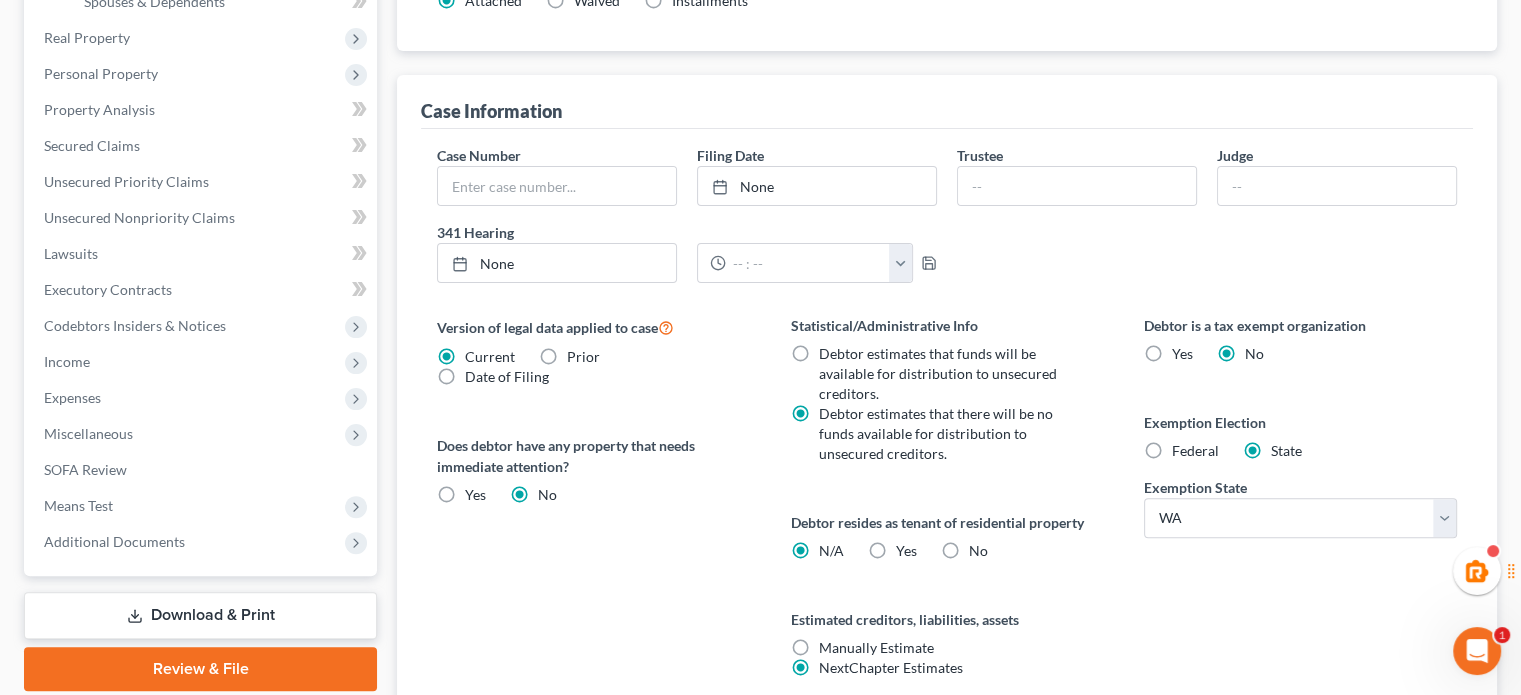 scroll, scrollTop: 666, scrollLeft: 0, axis: vertical 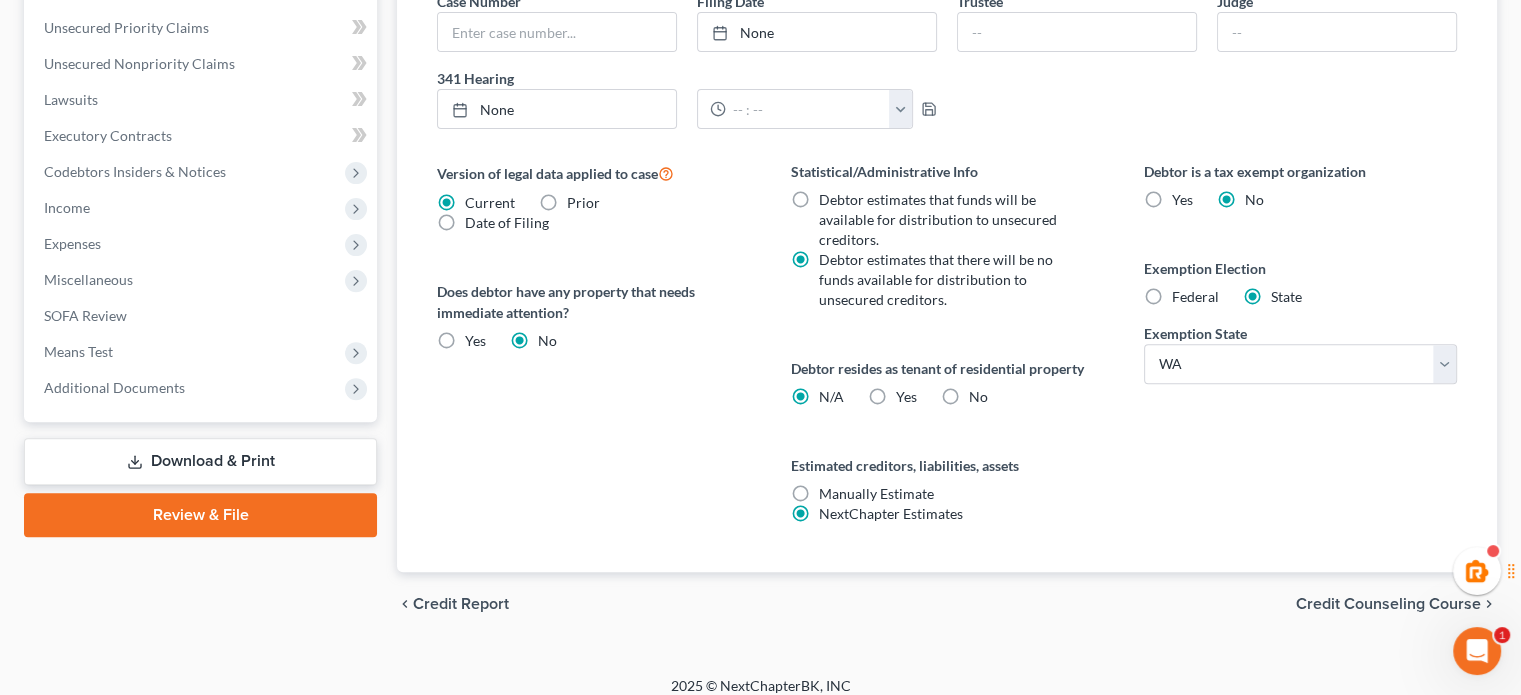 click on "Yes Yes" at bounding box center [906, 397] 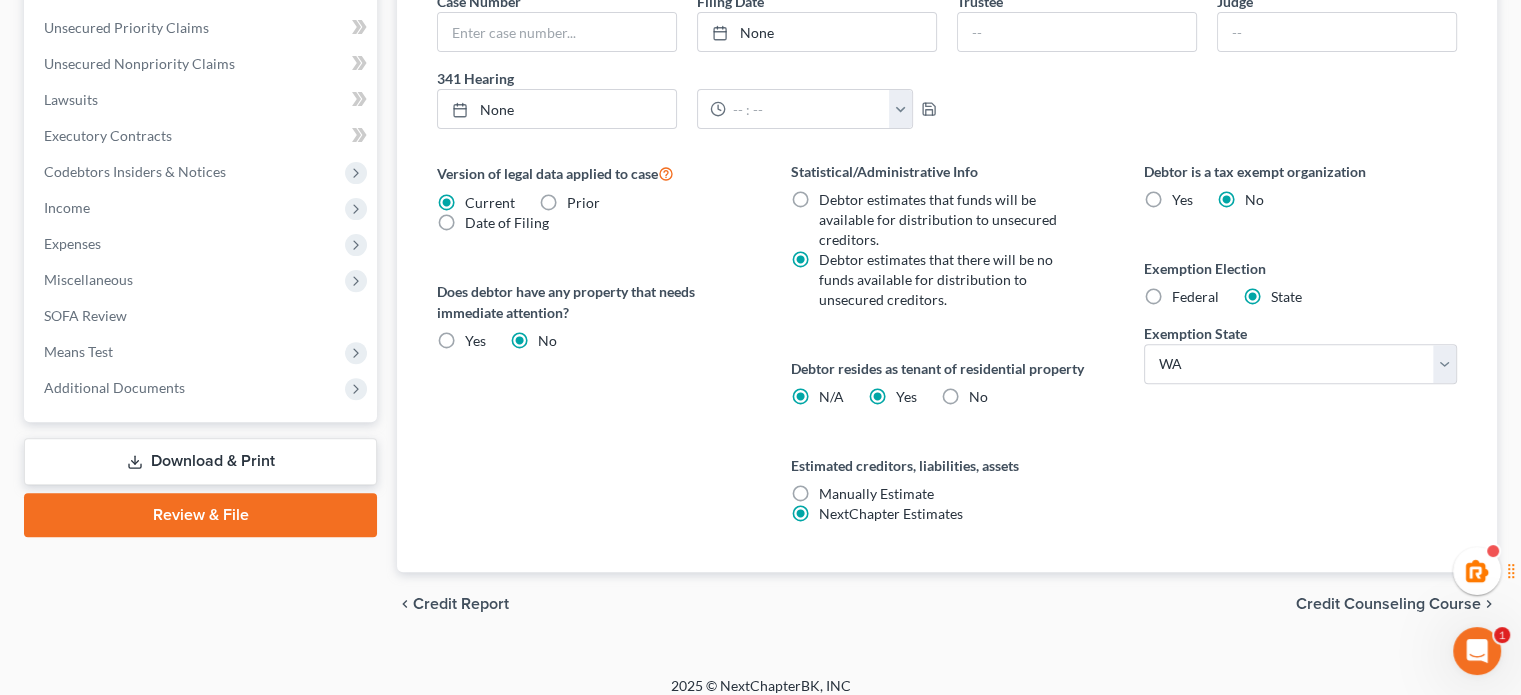 radio on "false" 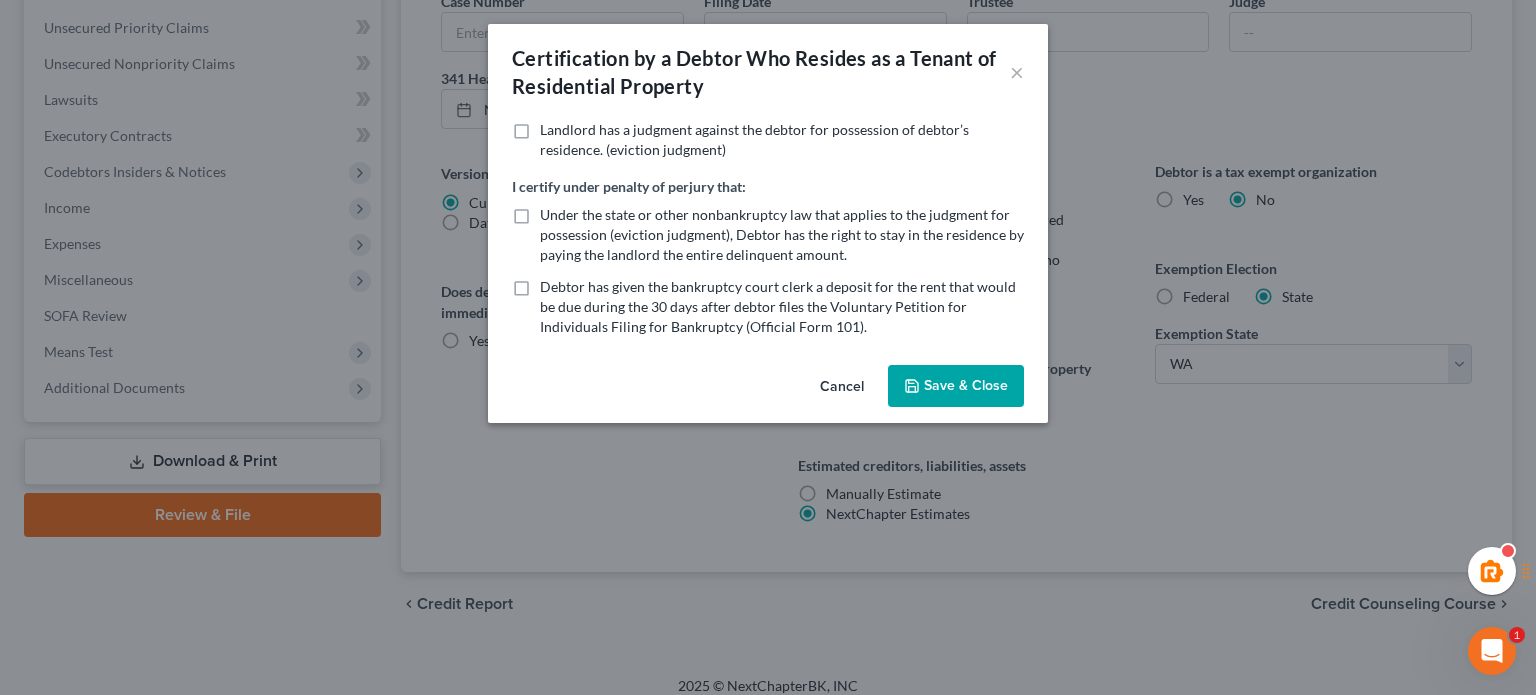 click on "Save & Close" at bounding box center [956, 386] 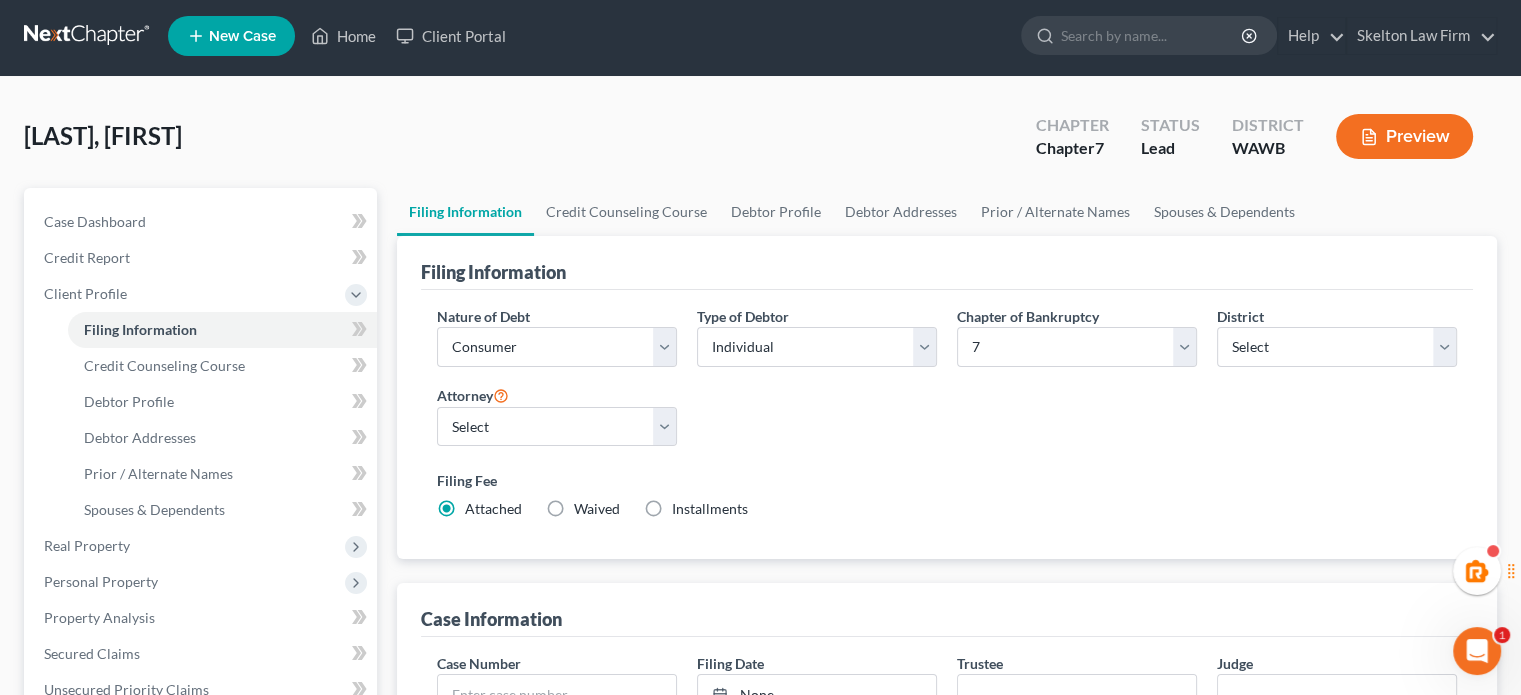 scroll, scrollTop: 0, scrollLeft: 0, axis: both 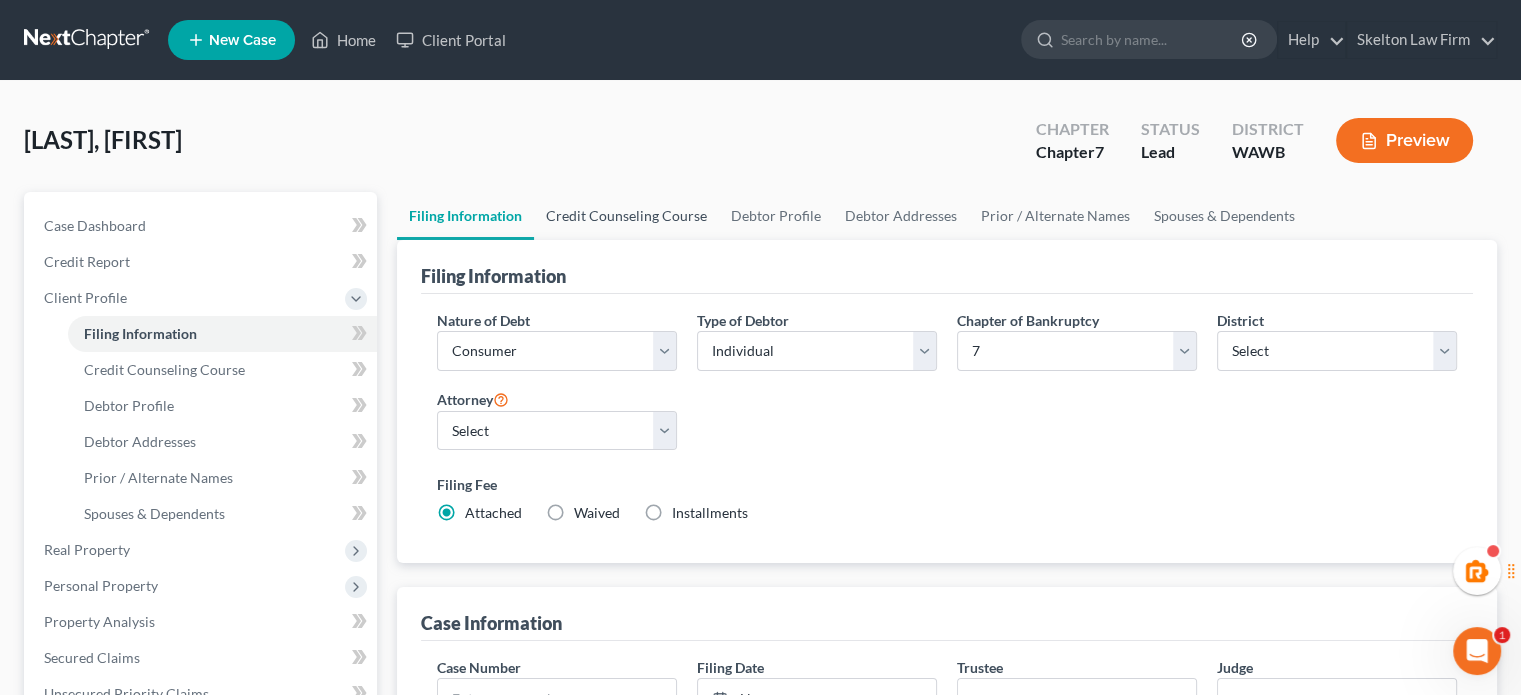 click on "Credit Counseling Course" at bounding box center (626, 216) 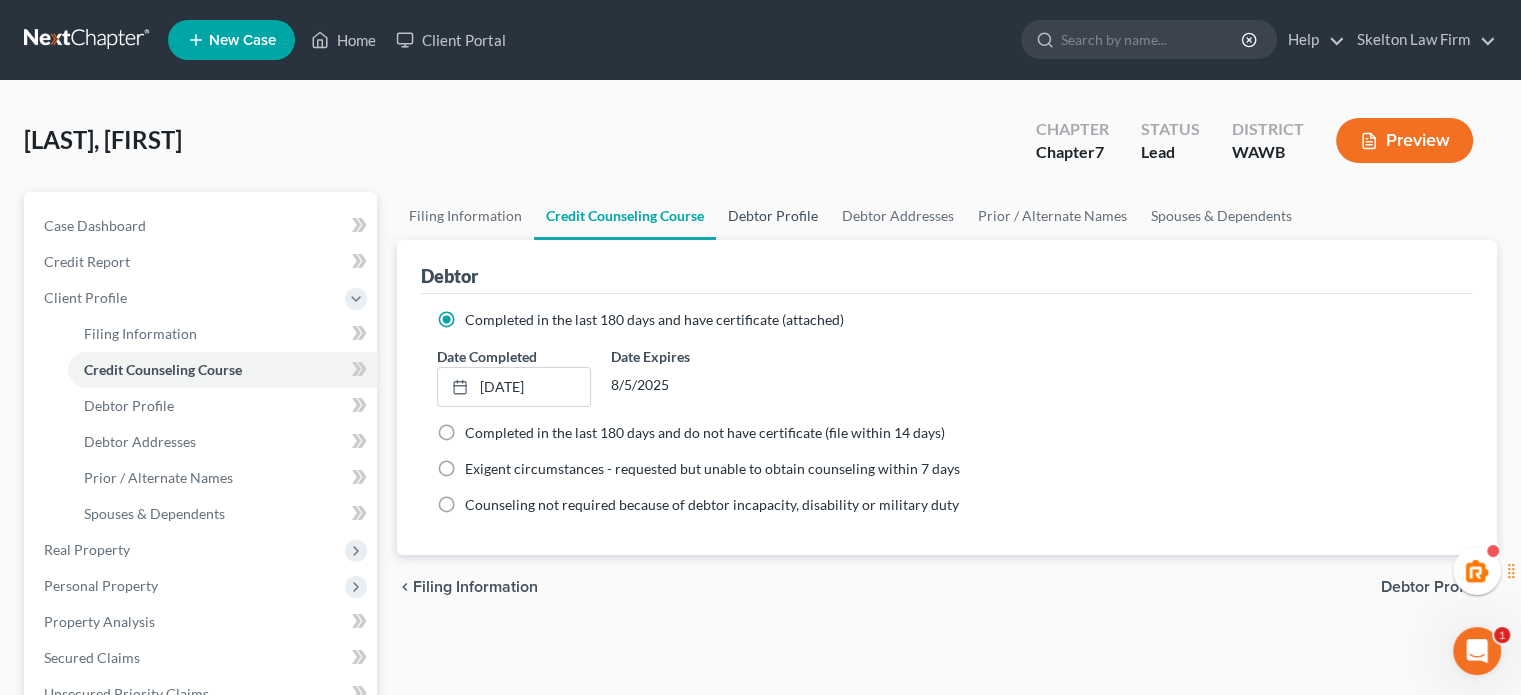 click on "Debtor Profile" at bounding box center [773, 216] 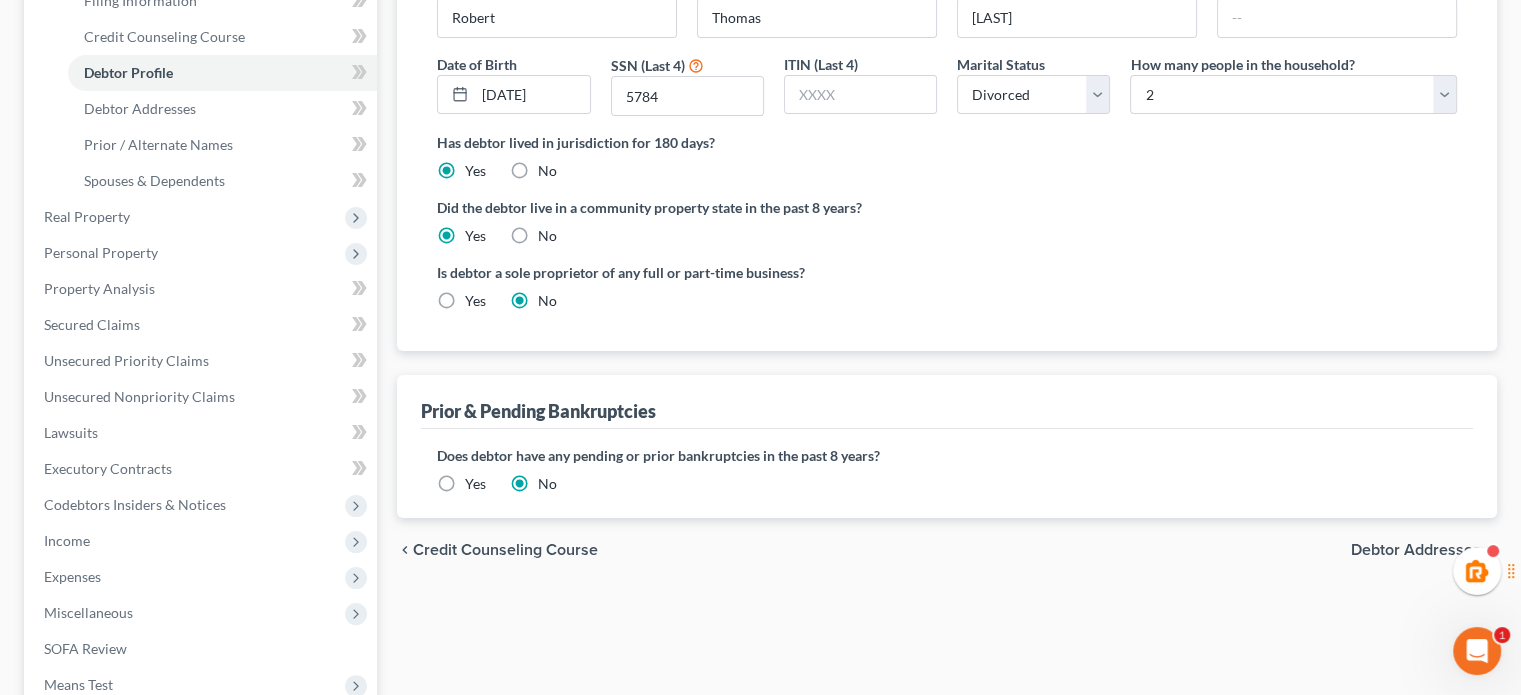 scroll, scrollTop: 0, scrollLeft: 0, axis: both 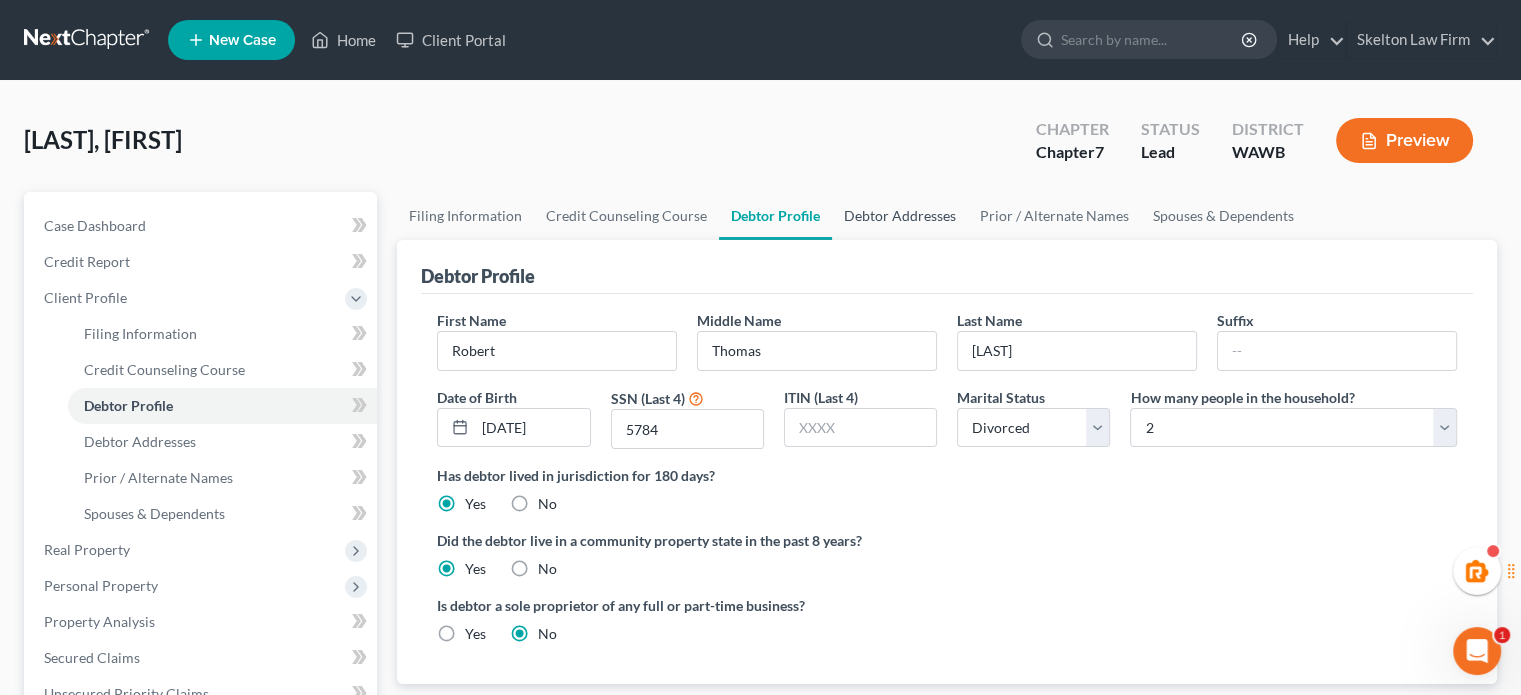 click on "Debtor Addresses" at bounding box center [900, 216] 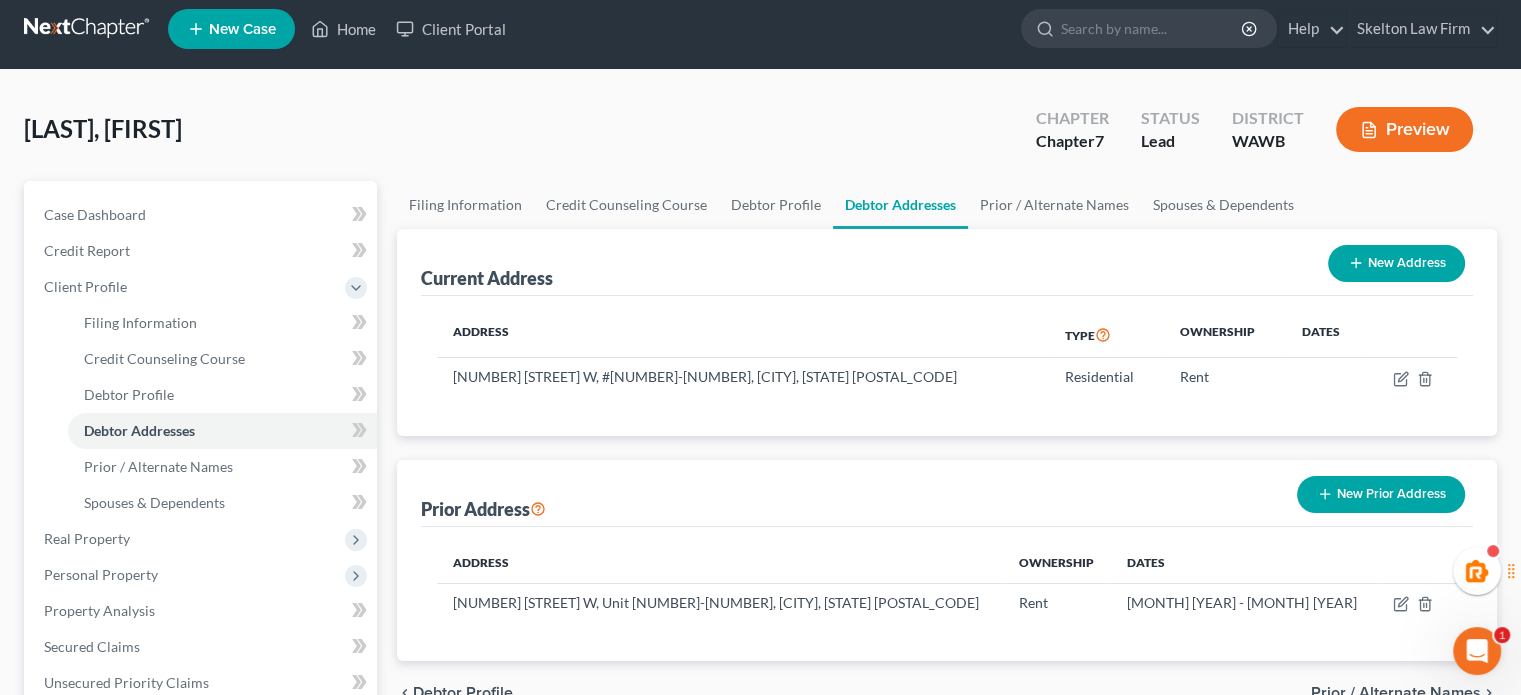 scroll, scrollTop: 0, scrollLeft: 0, axis: both 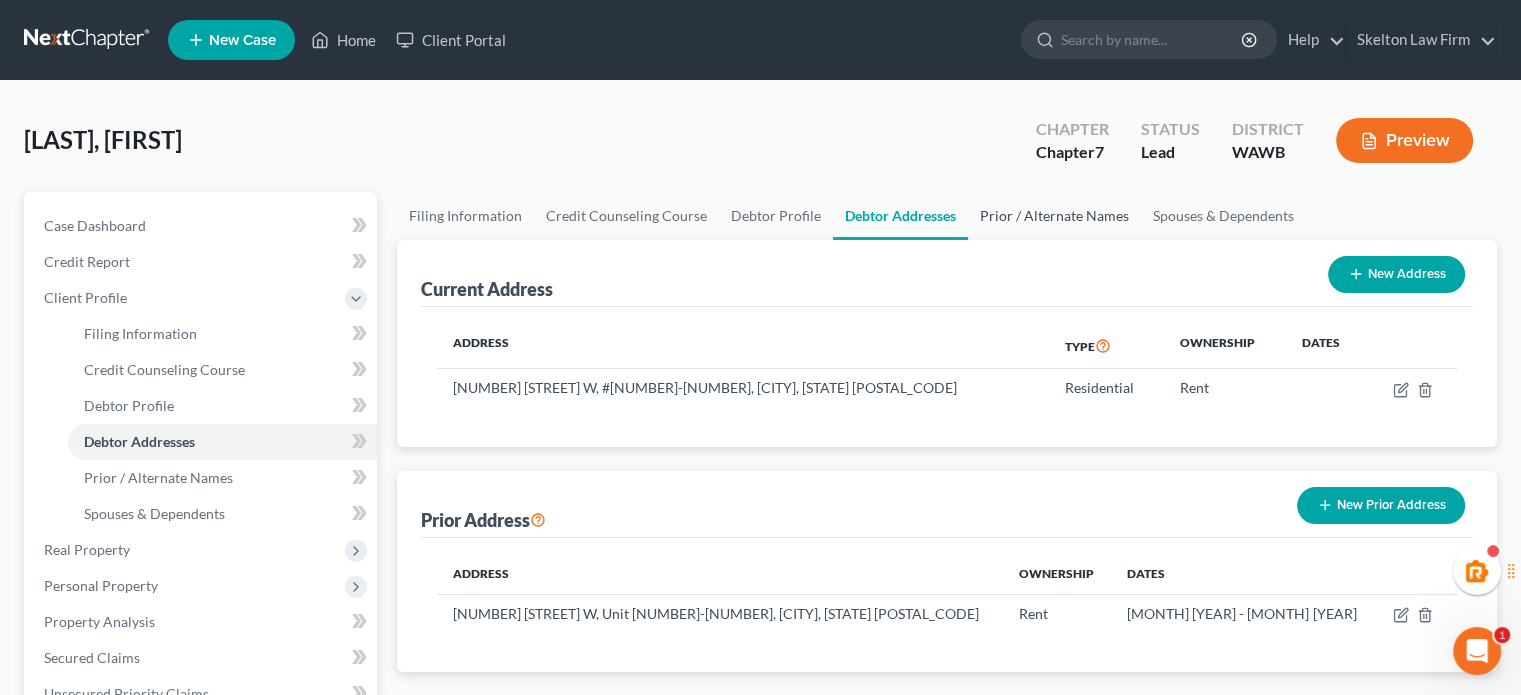 click on "Prior / Alternate Names" at bounding box center [1054, 216] 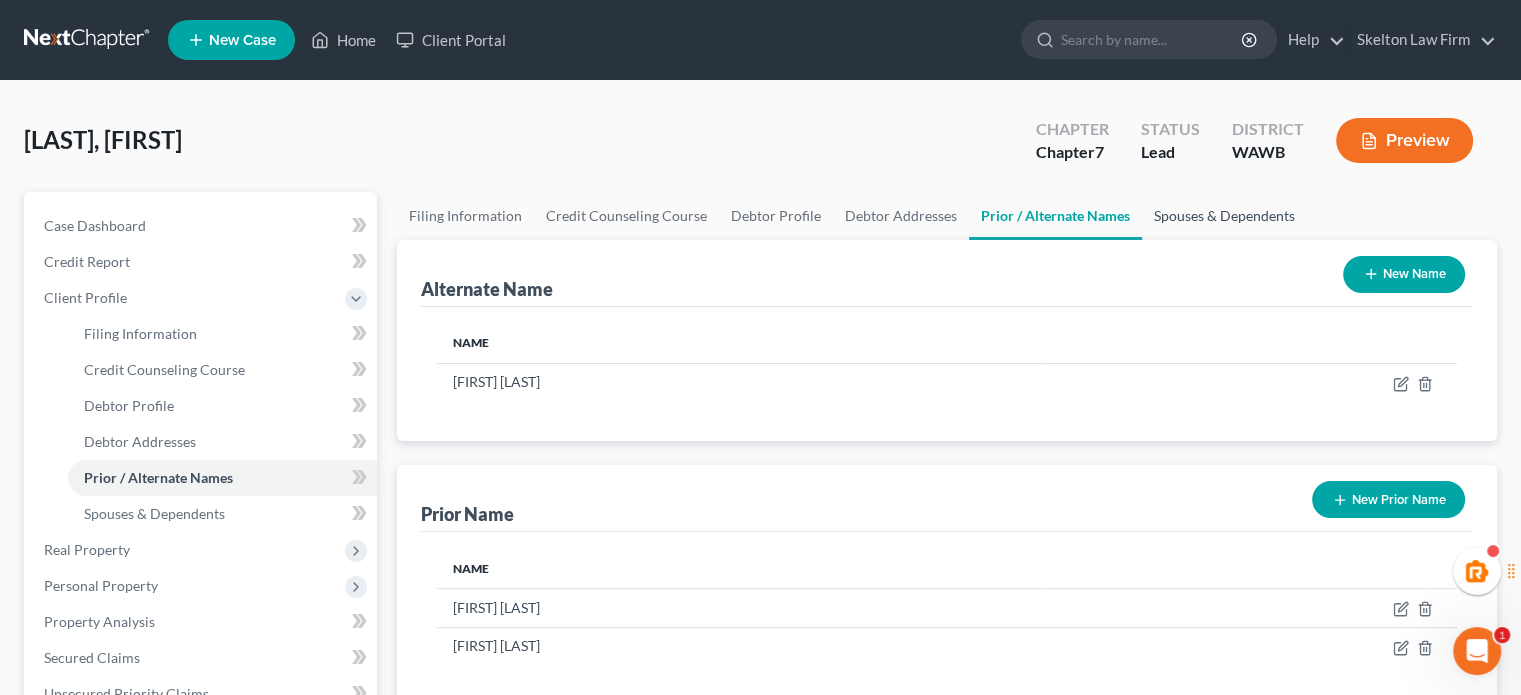 click on "Spouses & Dependents" at bounding box center [1224, 216] 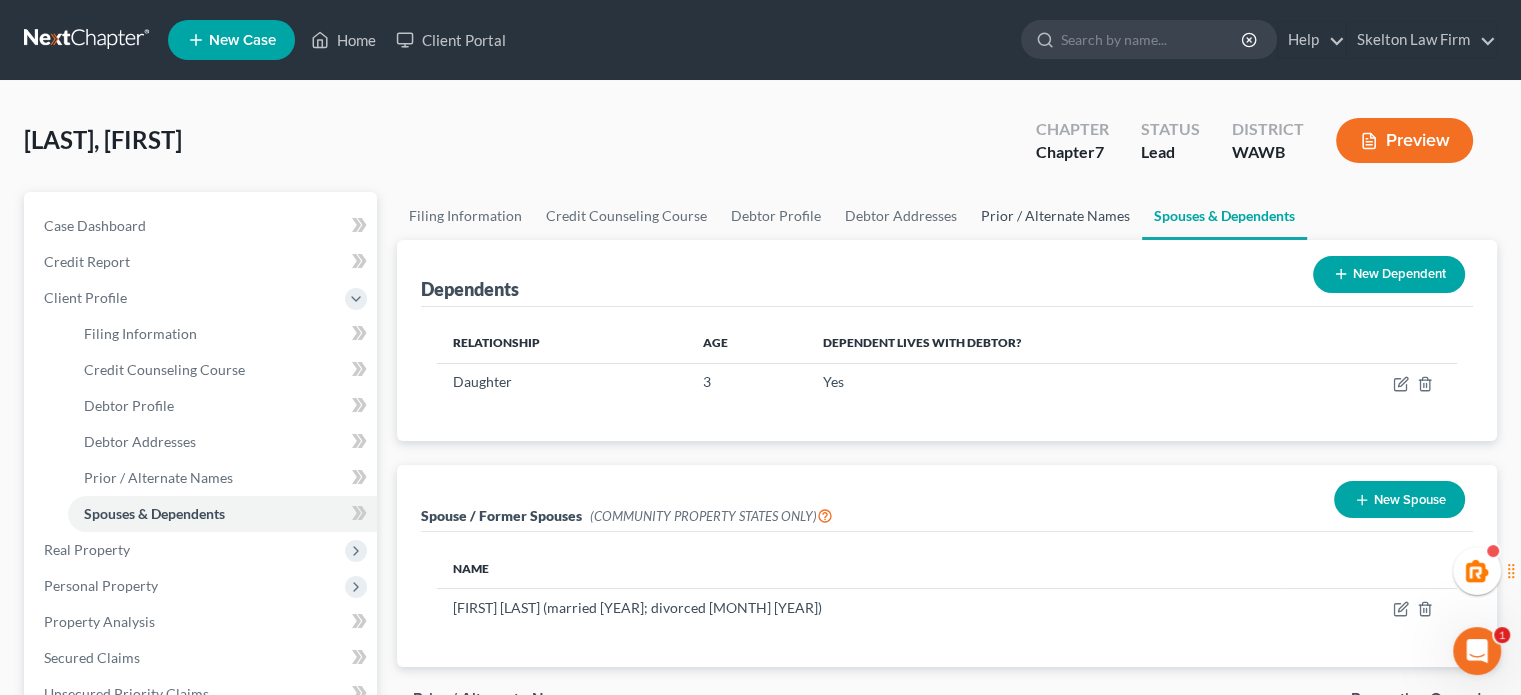 click on "Prior / Alternate Names" at bounding box center [1055, 216] 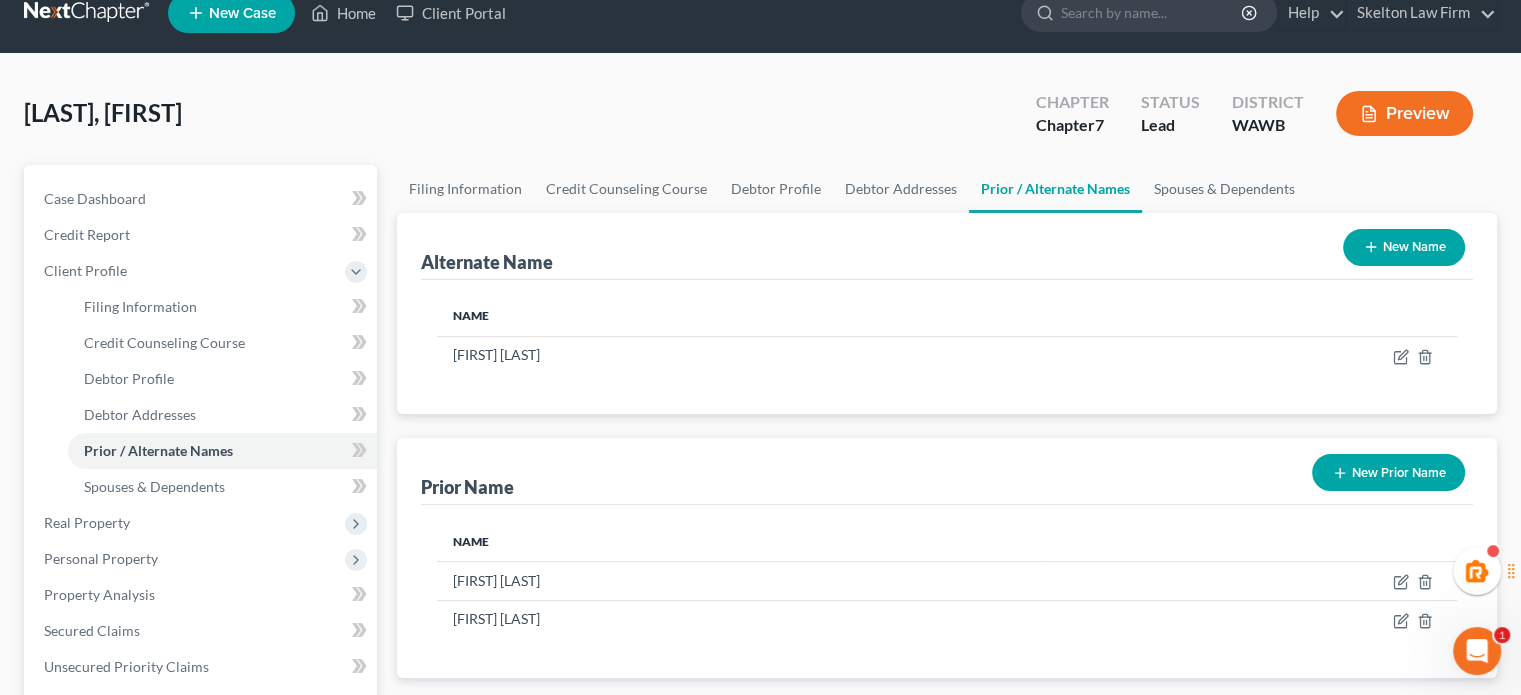 scroll, scrollTop: 0, scrollLeft: 0, axis: both 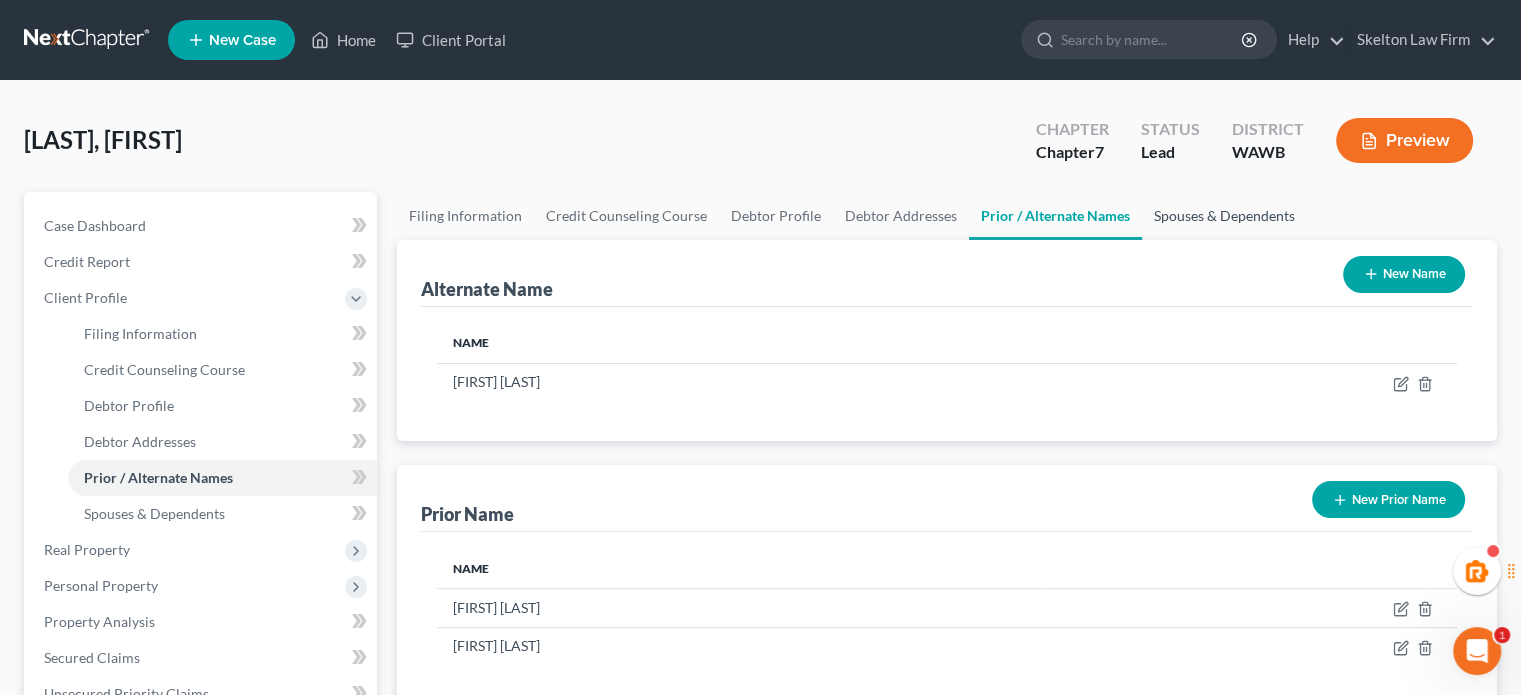 click on "Spouses & Dependents" at bounding box center (1224, 216) 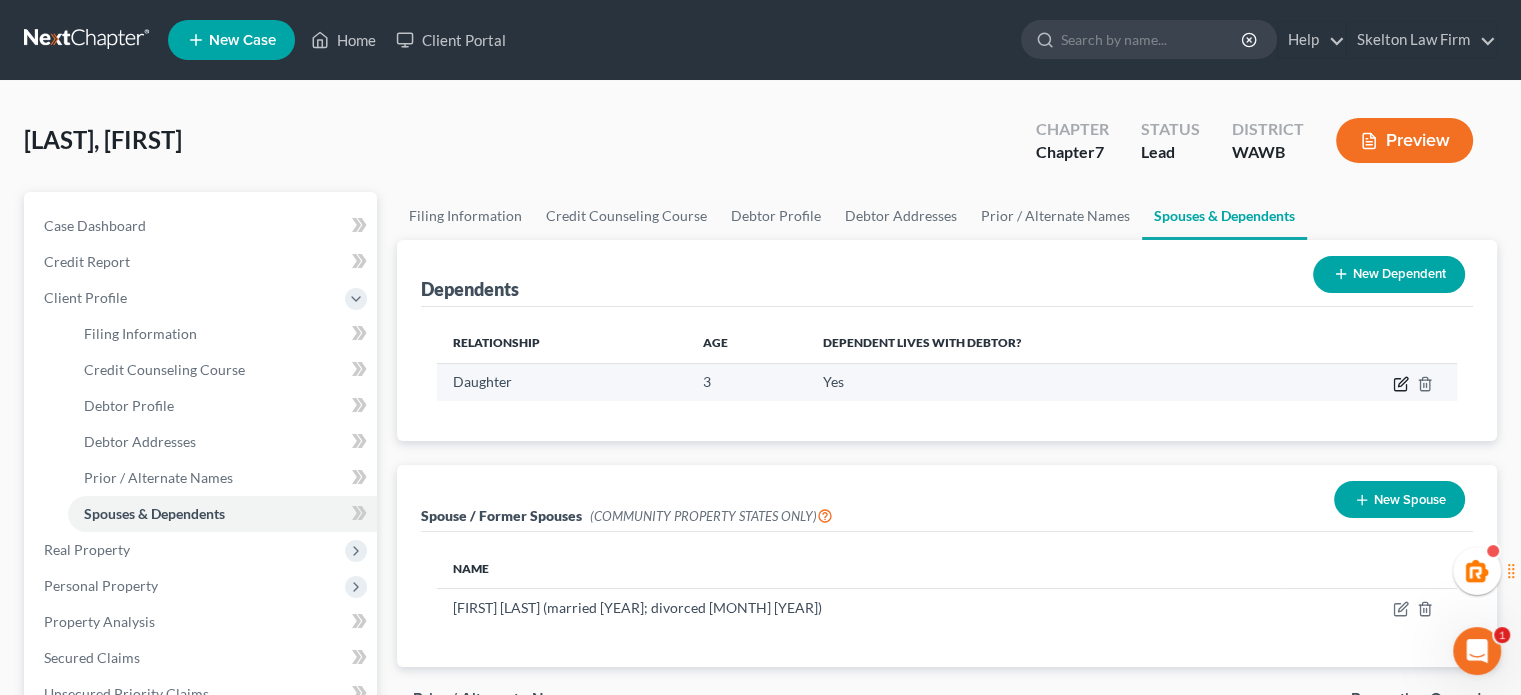 click 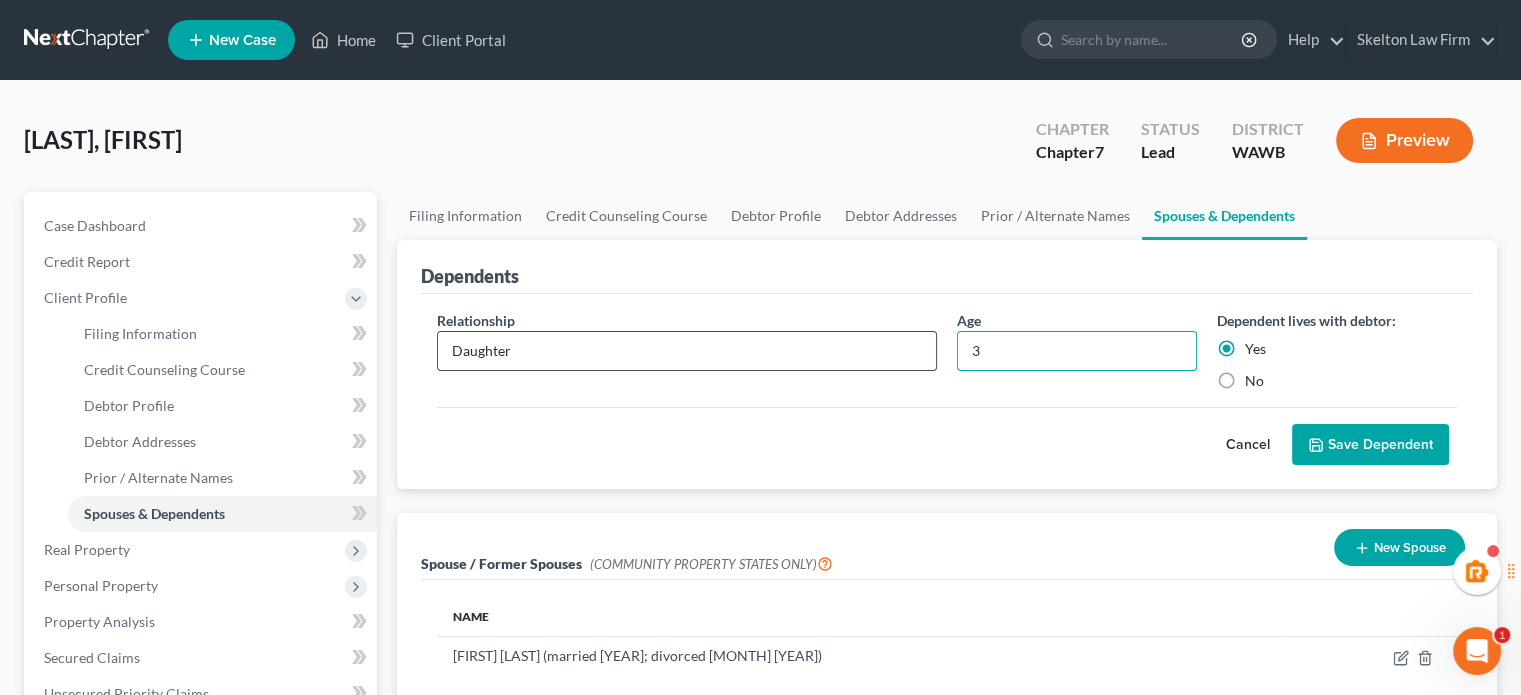 drag, startPoint x: 993, startPoint y: 341, endPoint x: 928, endPoint y: 346, distance: 65.192024 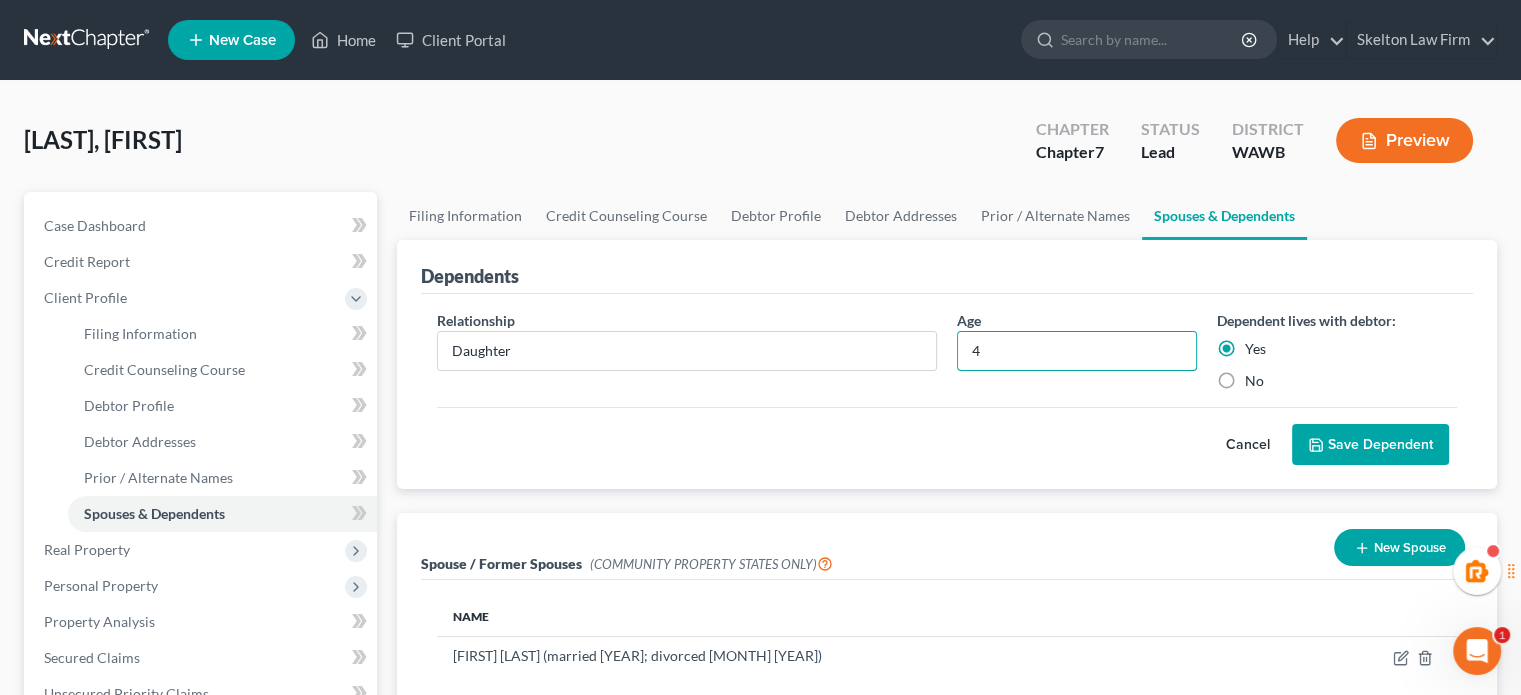 type on "4" 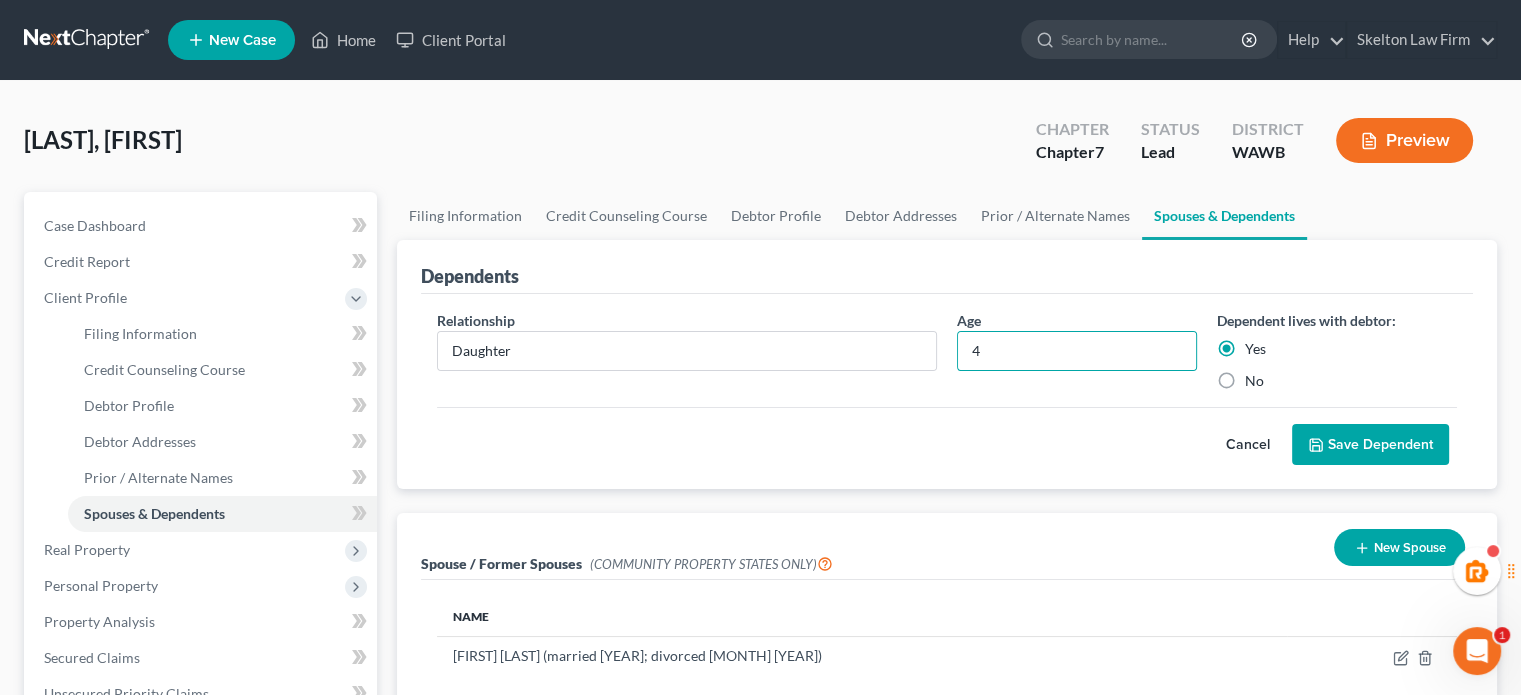 click on "Save Dependent" at bounding box center (1370, 445) 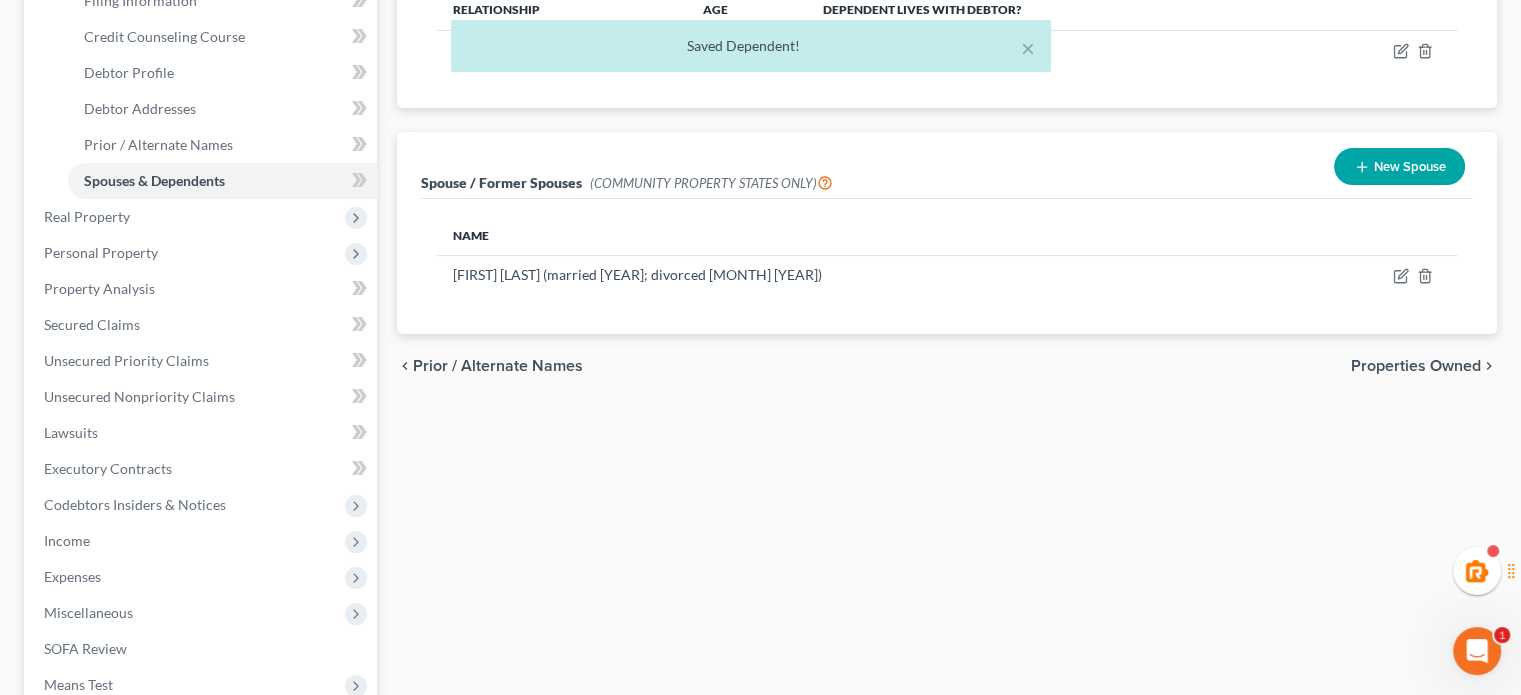 scroll, scrollTop: 0, scrollLeft: 0, axis: both 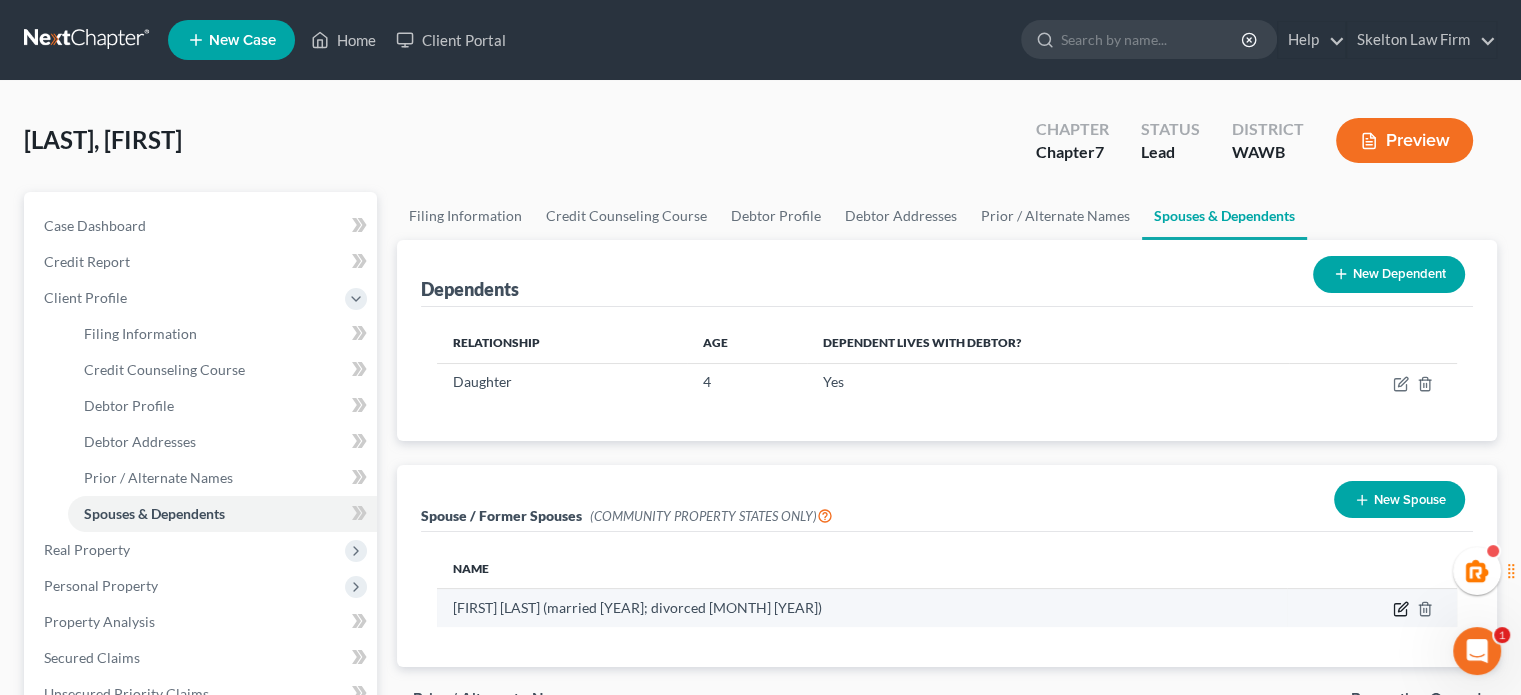 click 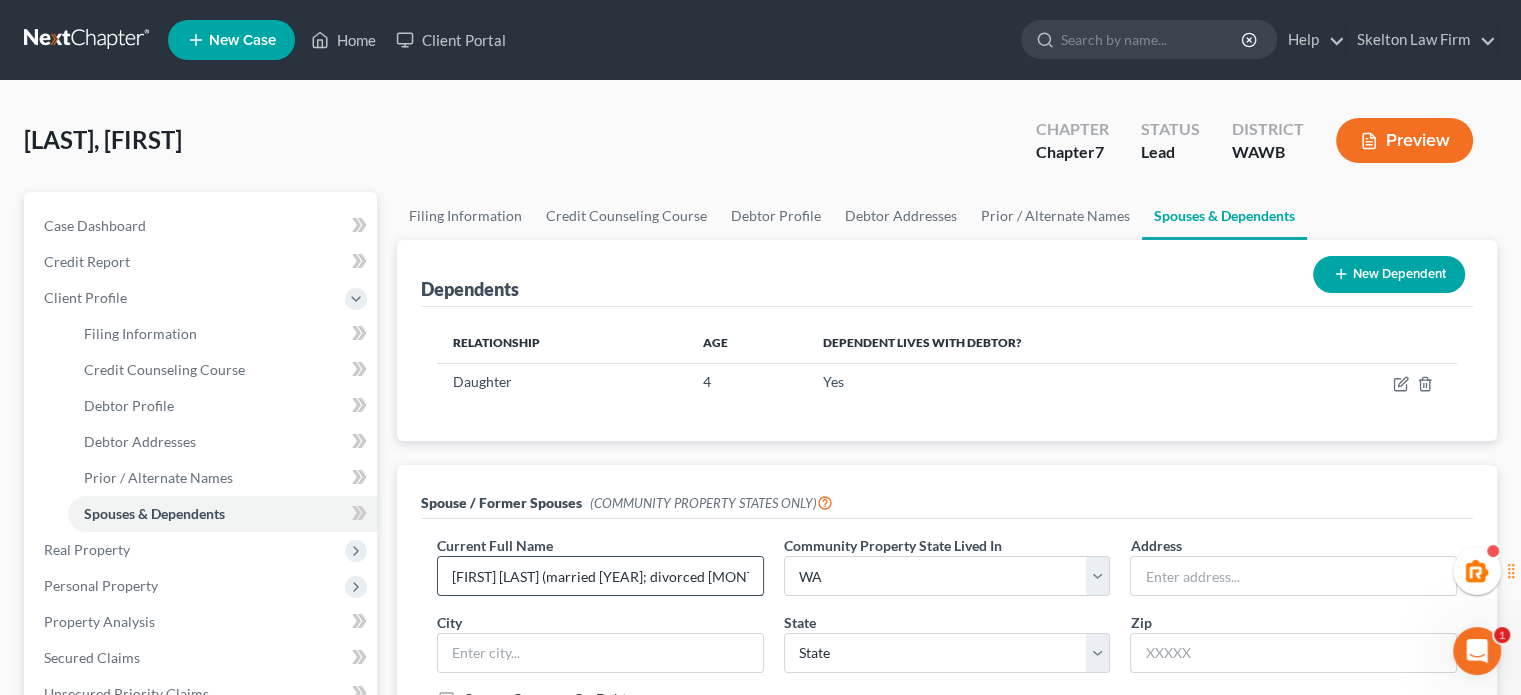 drag, startPoint x: 732, startPoint y: 574, endPoint x: 703, endPoint y: 571, distance: 29.15476 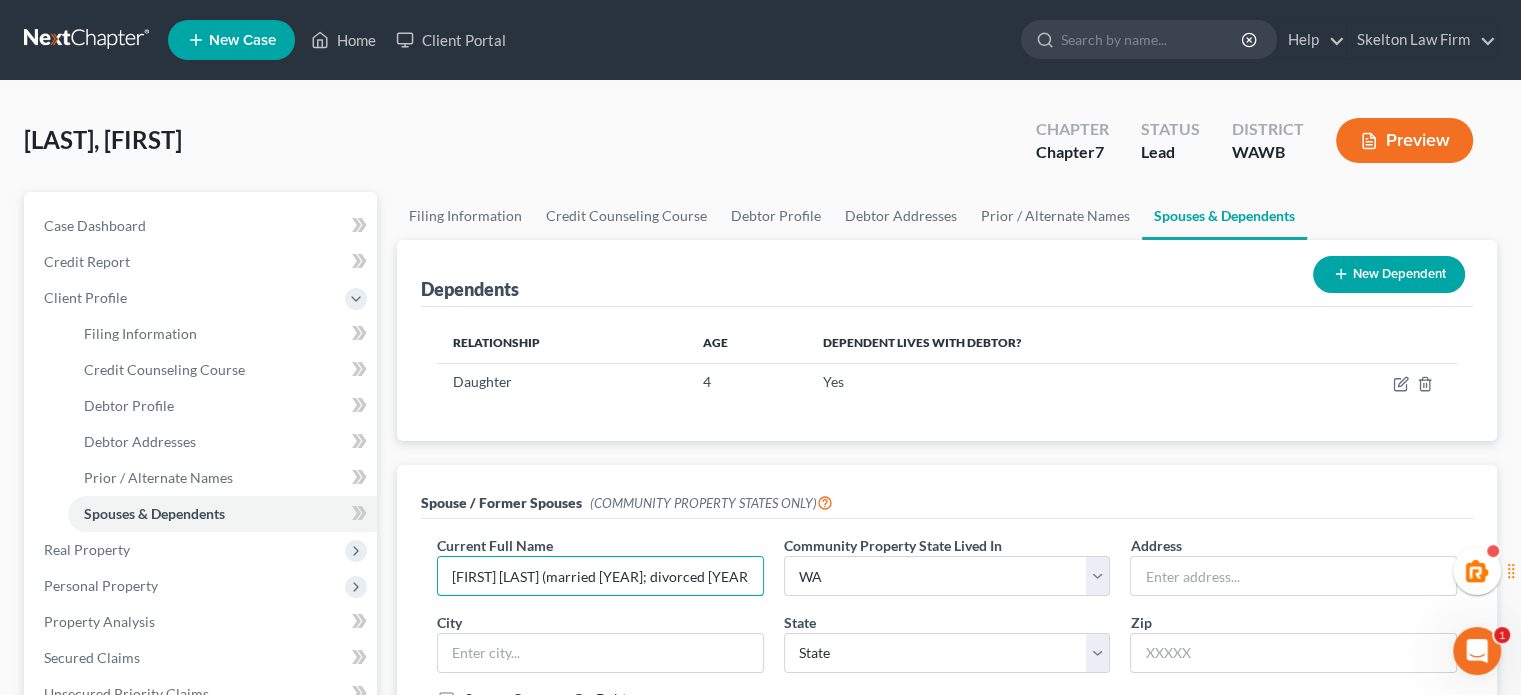 scroll, scrollTop: 333, scrollLeft: 0, axis: vertical 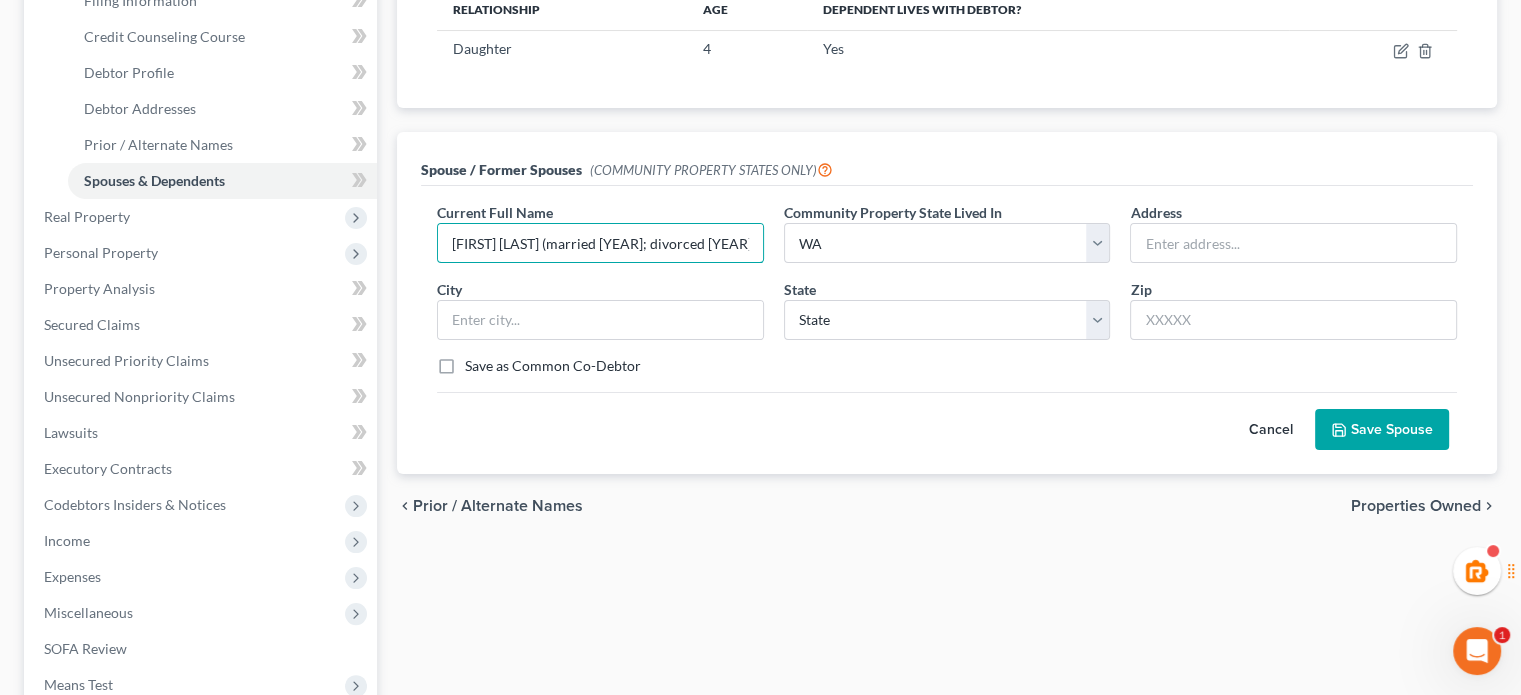 type on "[FIRST] [LAST] (married [YEAR]; divorced [YEAR])" 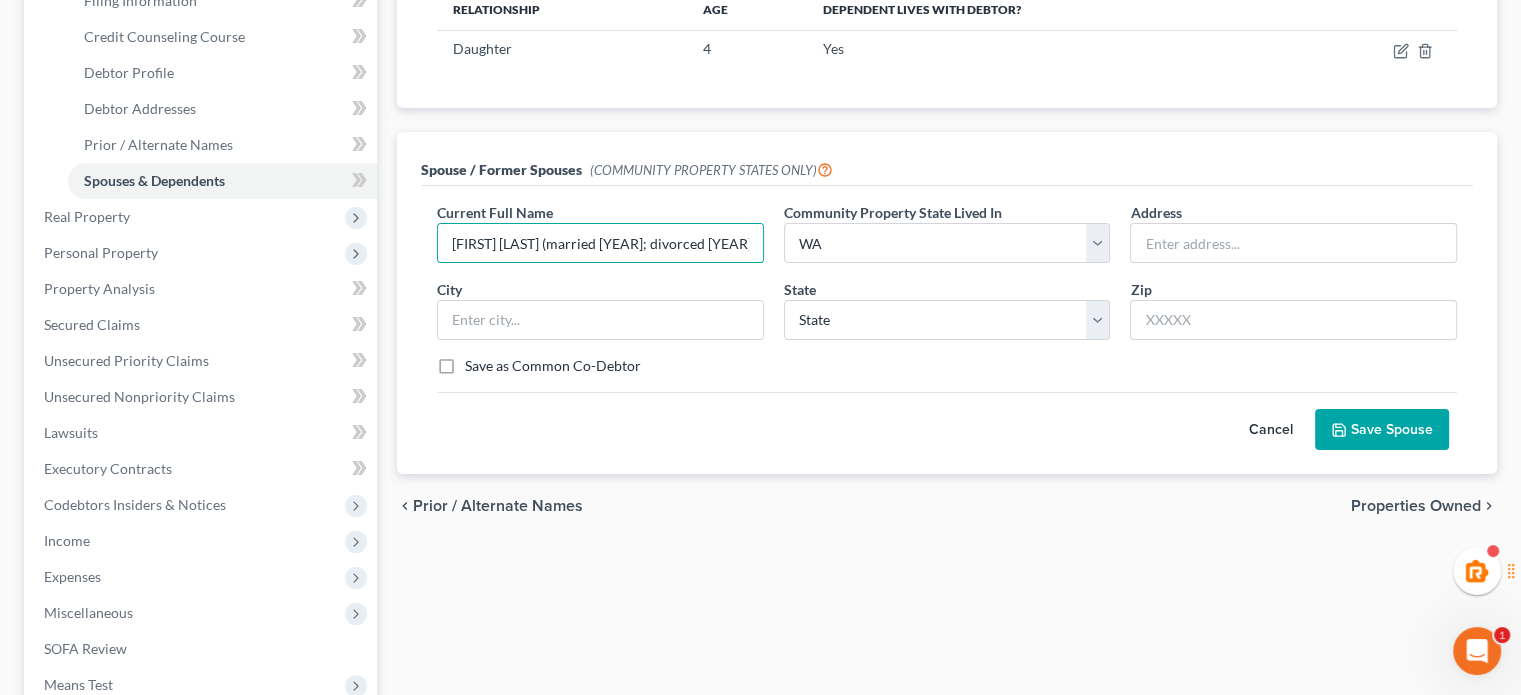 click on "Save Spouse" at bounding box center [1382, 430] 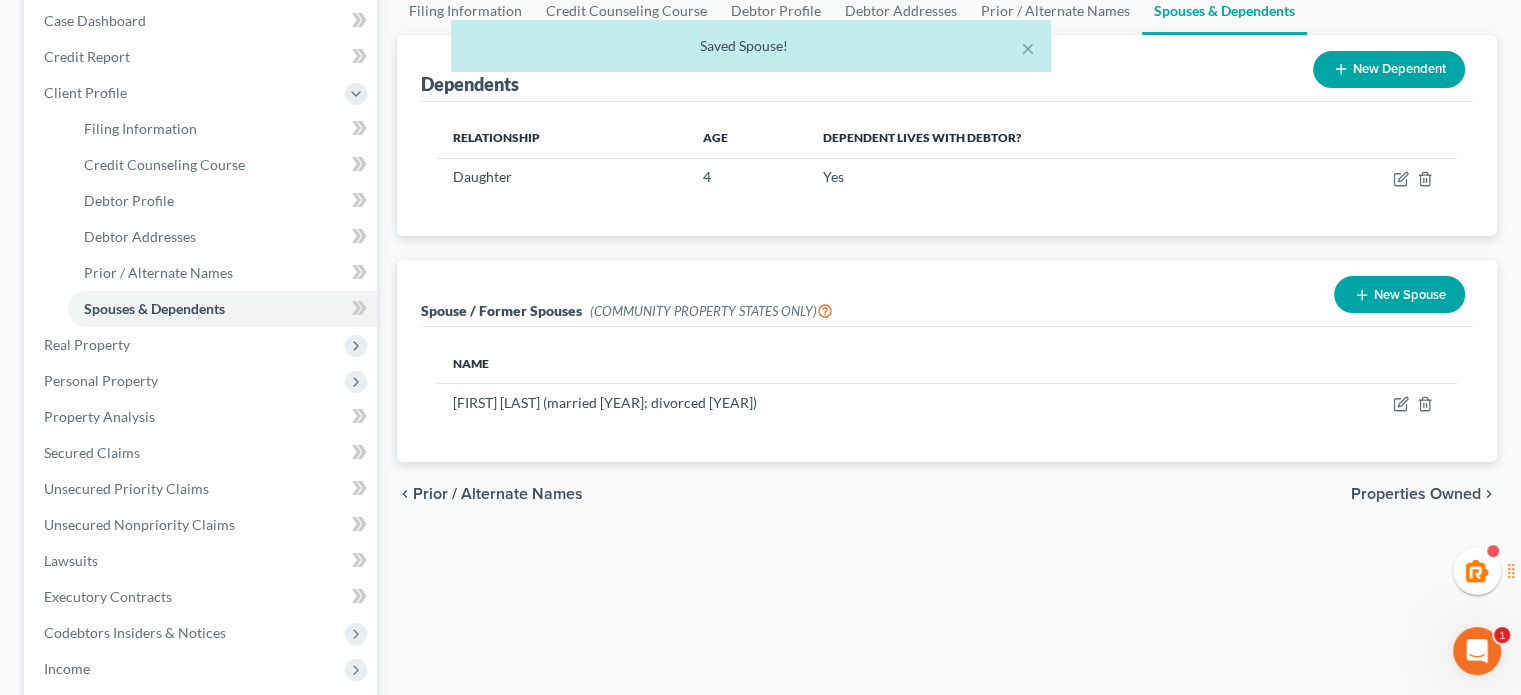scroll, scrollTop: 0, scrollLeft: 0, axis: both 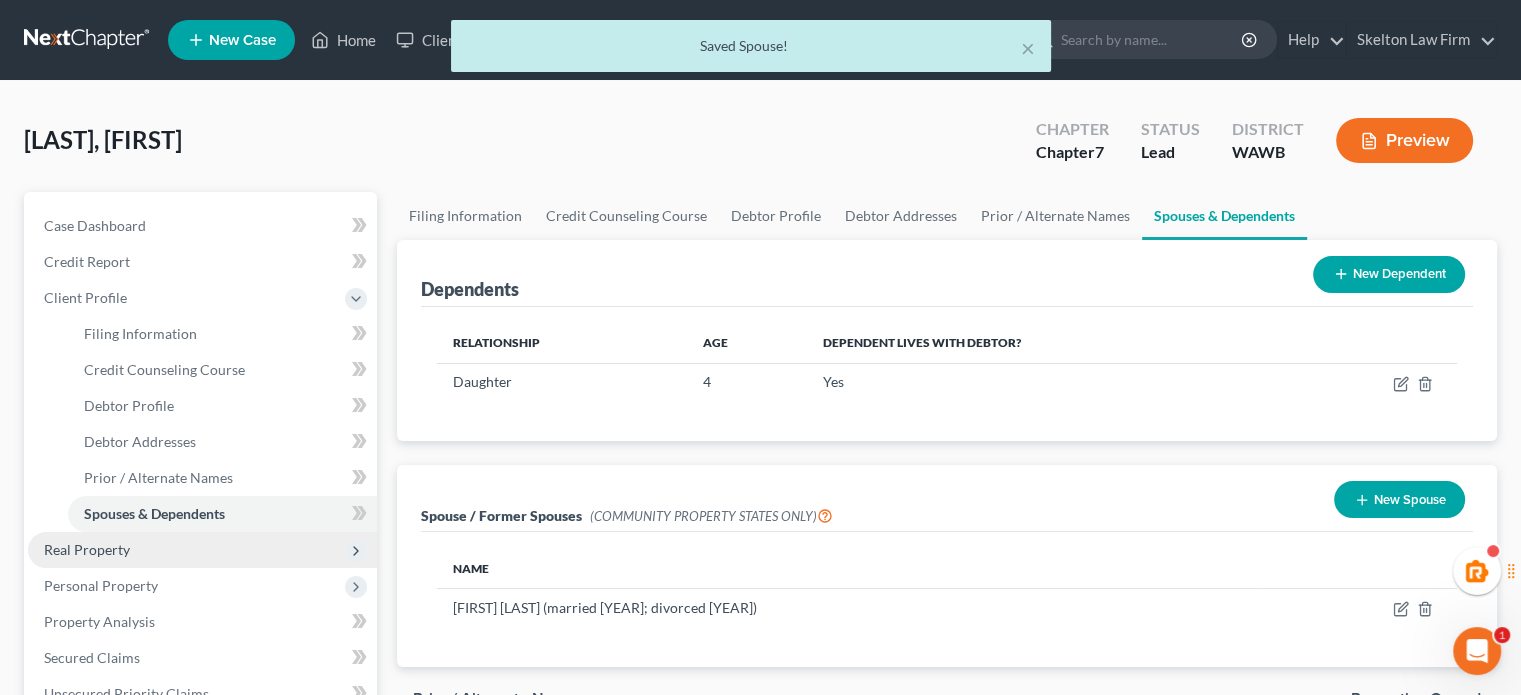 click on "Real Property" at bounding box center [87, 549] 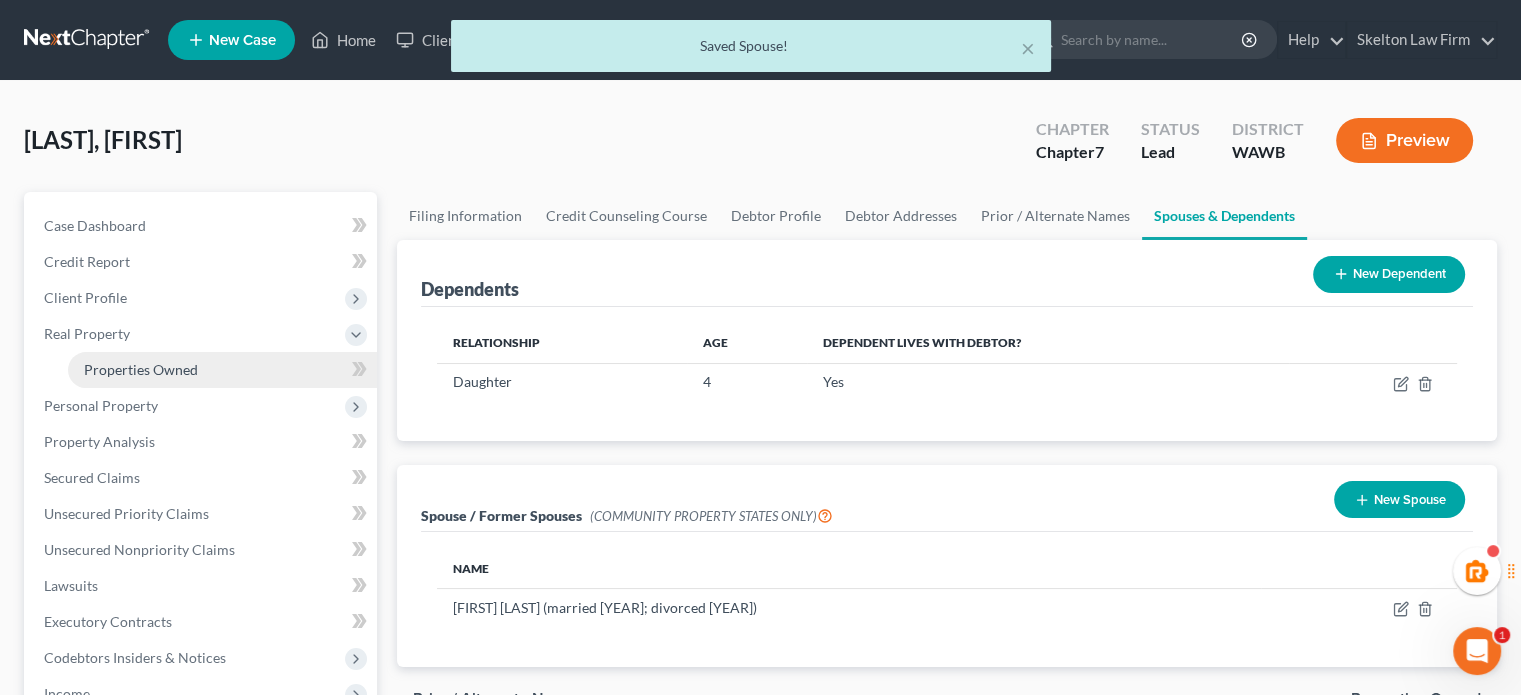 click on "Properties Owned" at bounding box center [222, 370] 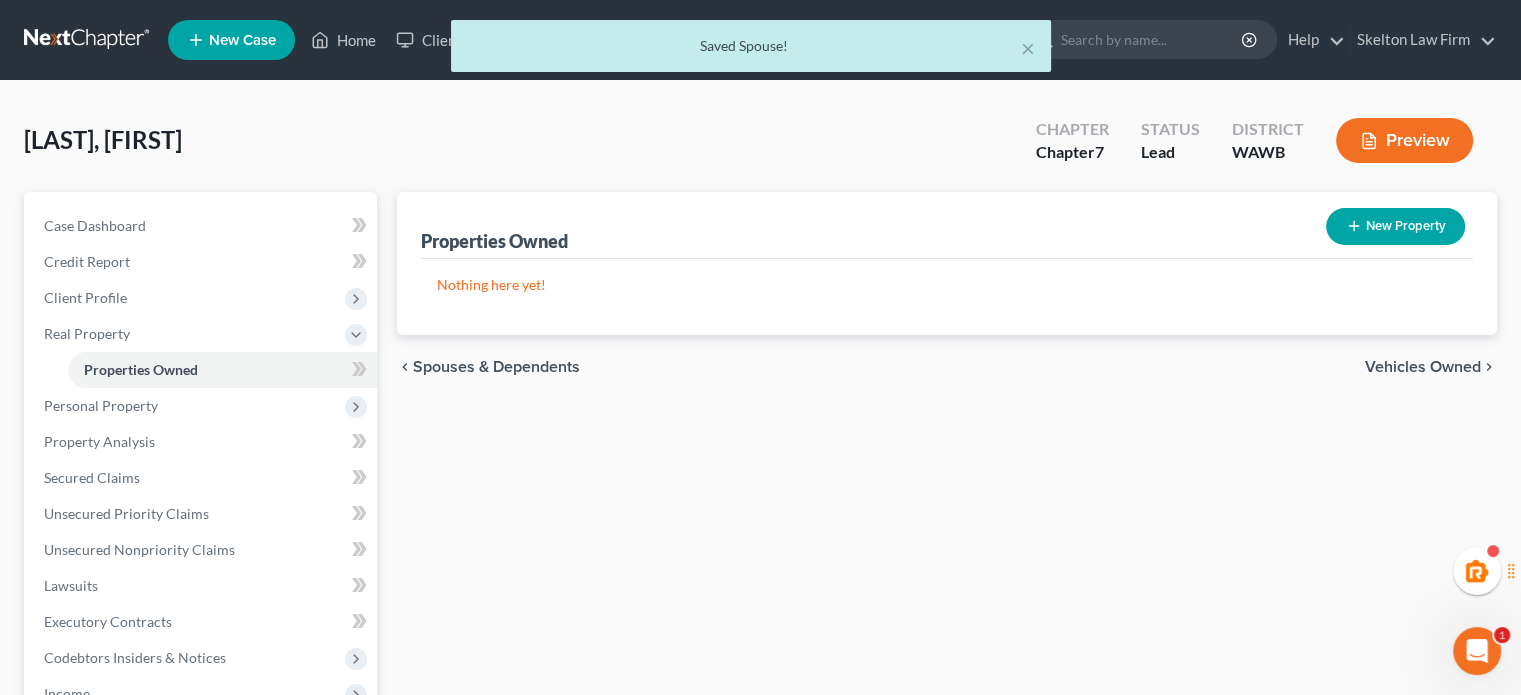 click on "Vehicles Owned" at bounding box center (1423, 367) 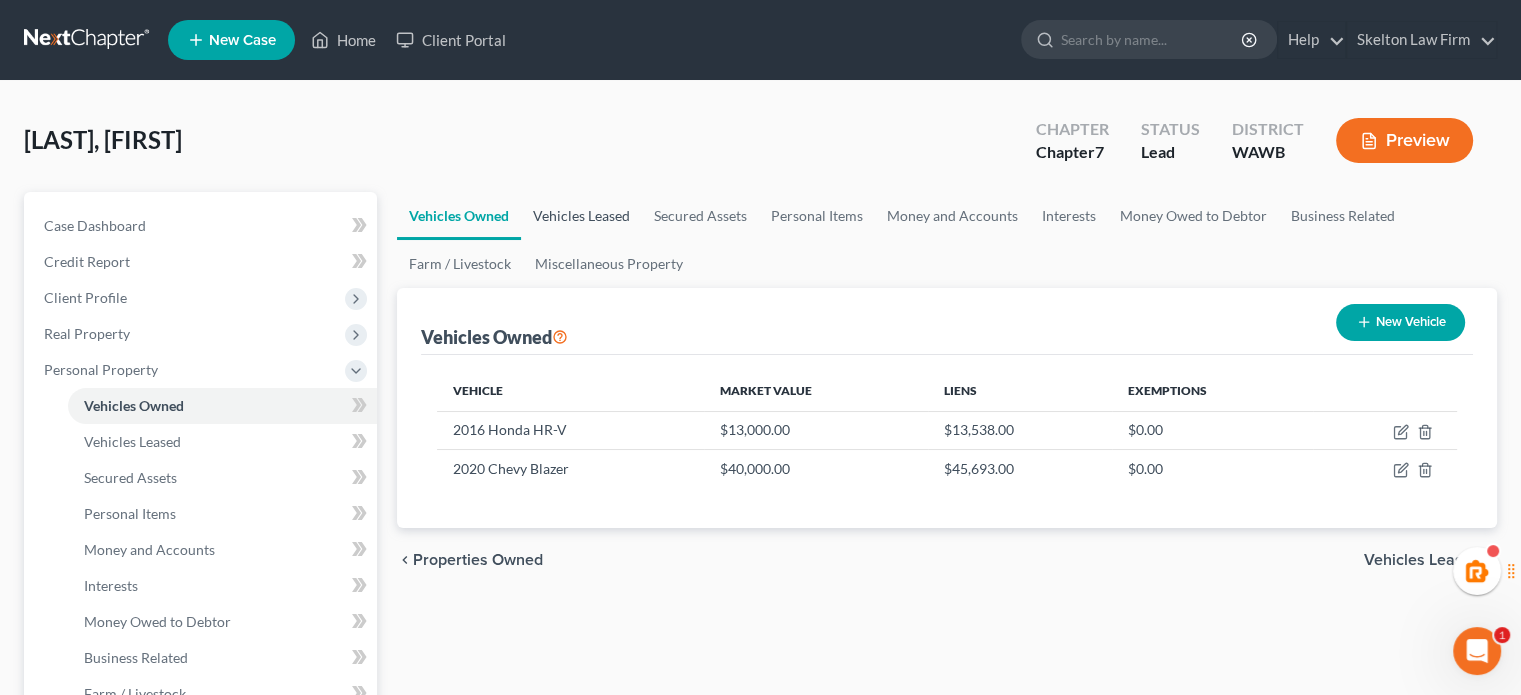 click on "Vehicles Leased" at bounding box center [581, 216] 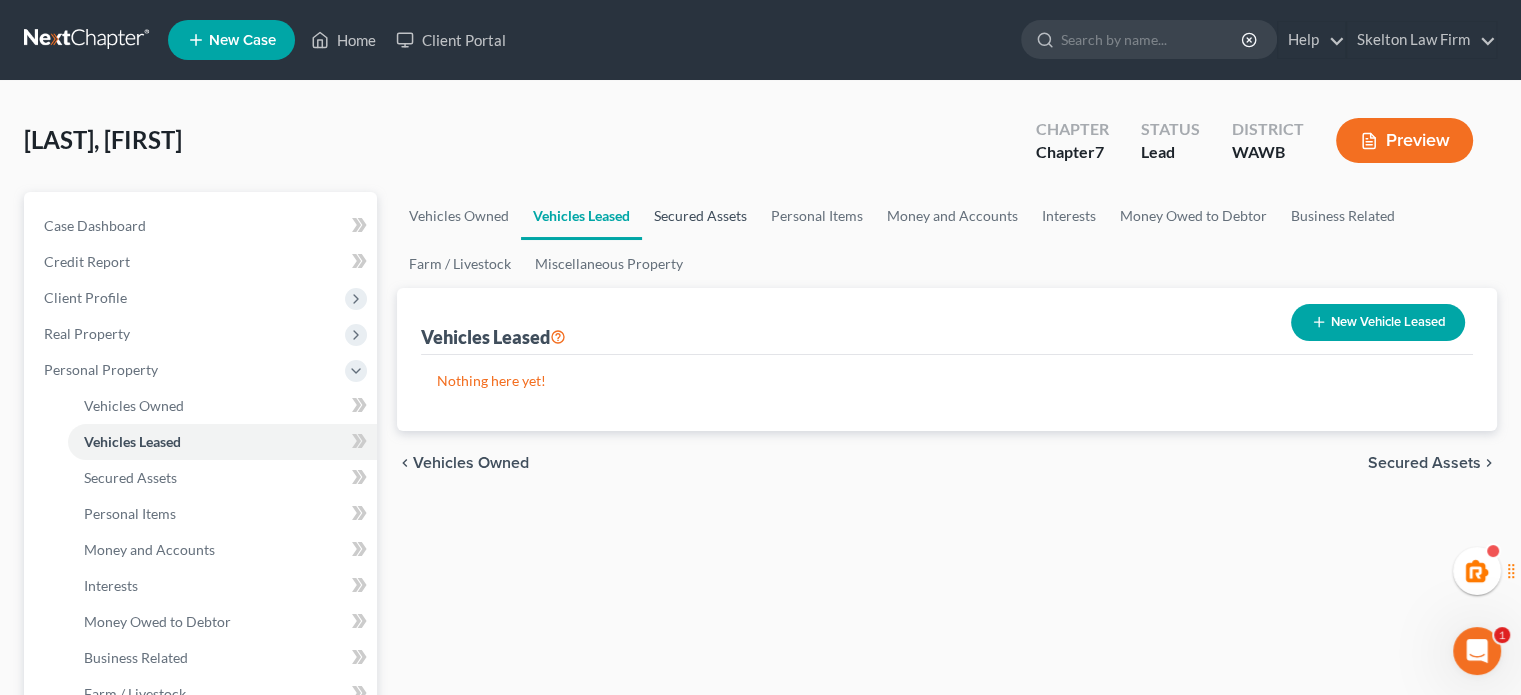 click on "Secured Assets" at bounding box center [700, 216] 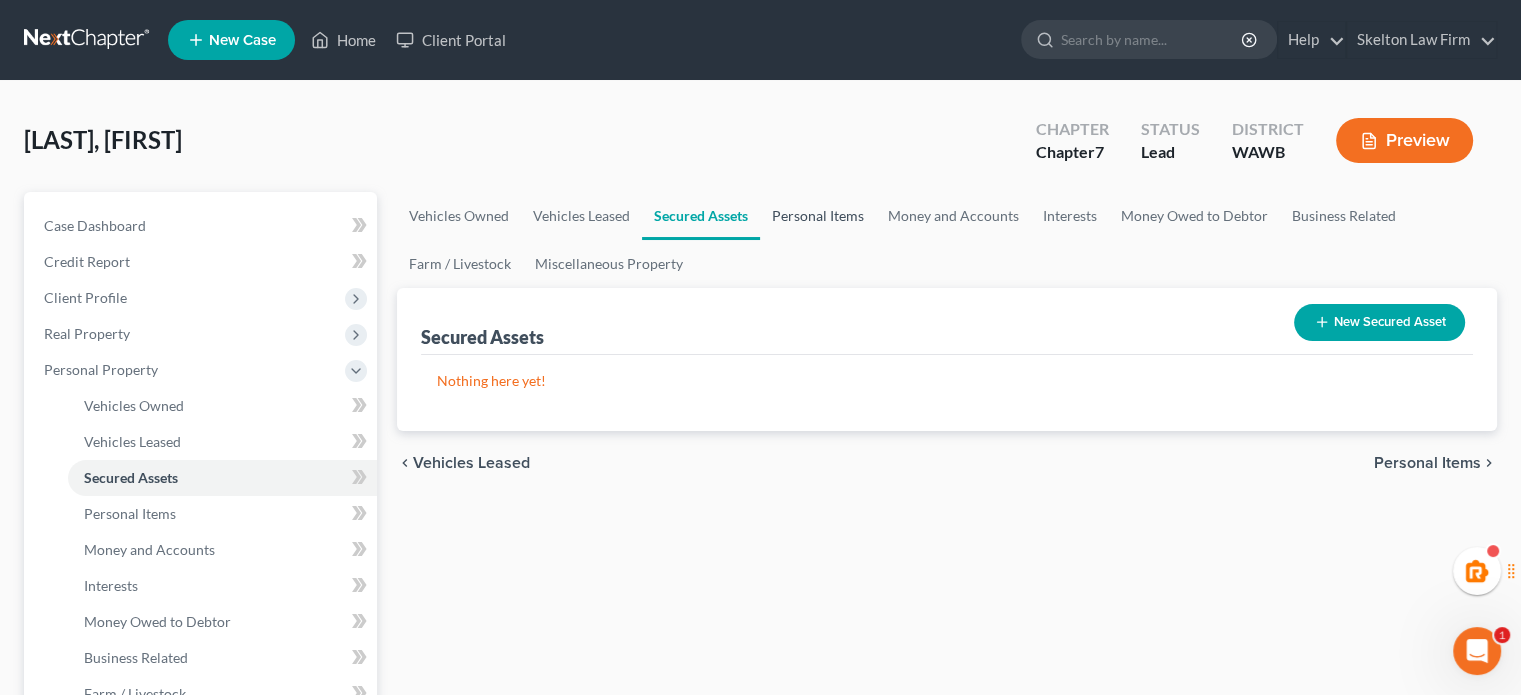 click on "Personal Items" at bounding box center [818, 216] 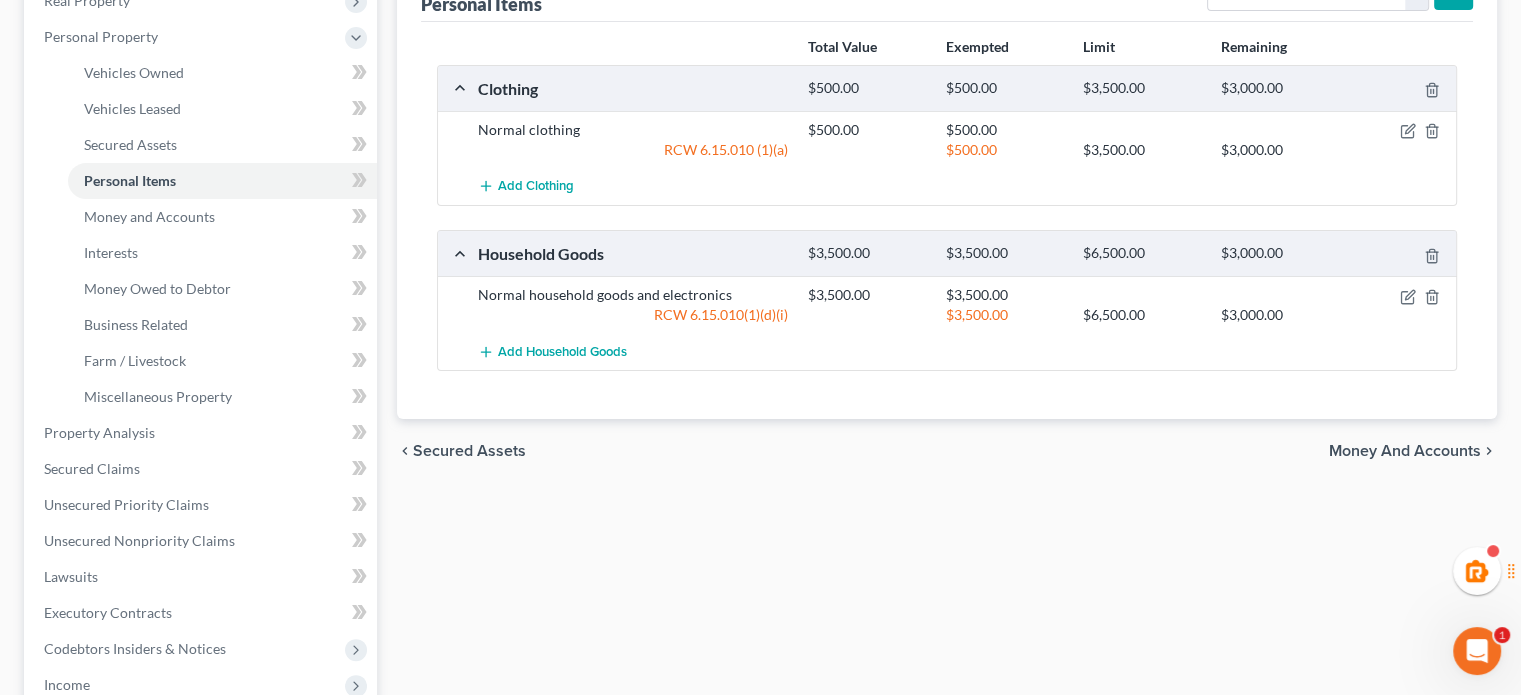 scroll, scrollTop: 0, scrollLeft: 0, axis: both 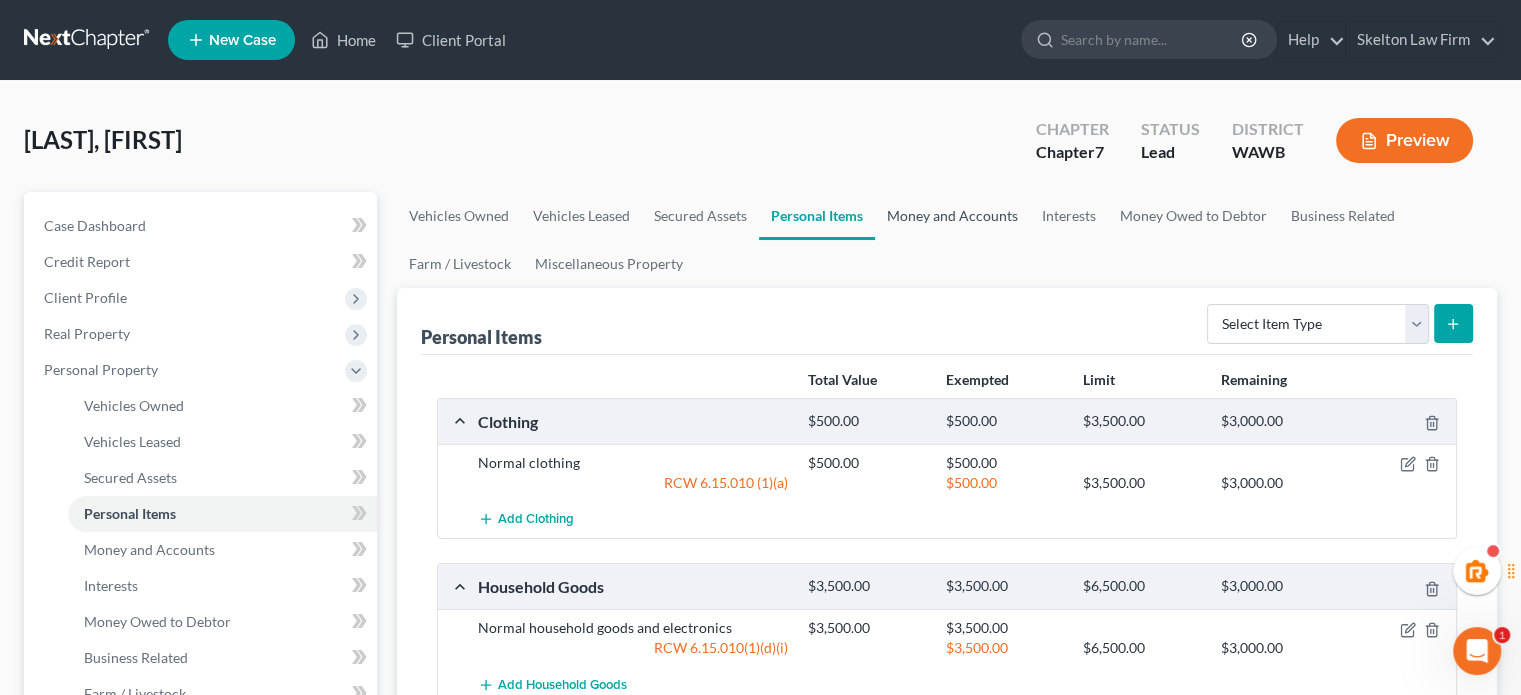 click on "Money and Accounts" at bounding box center [952, 216] 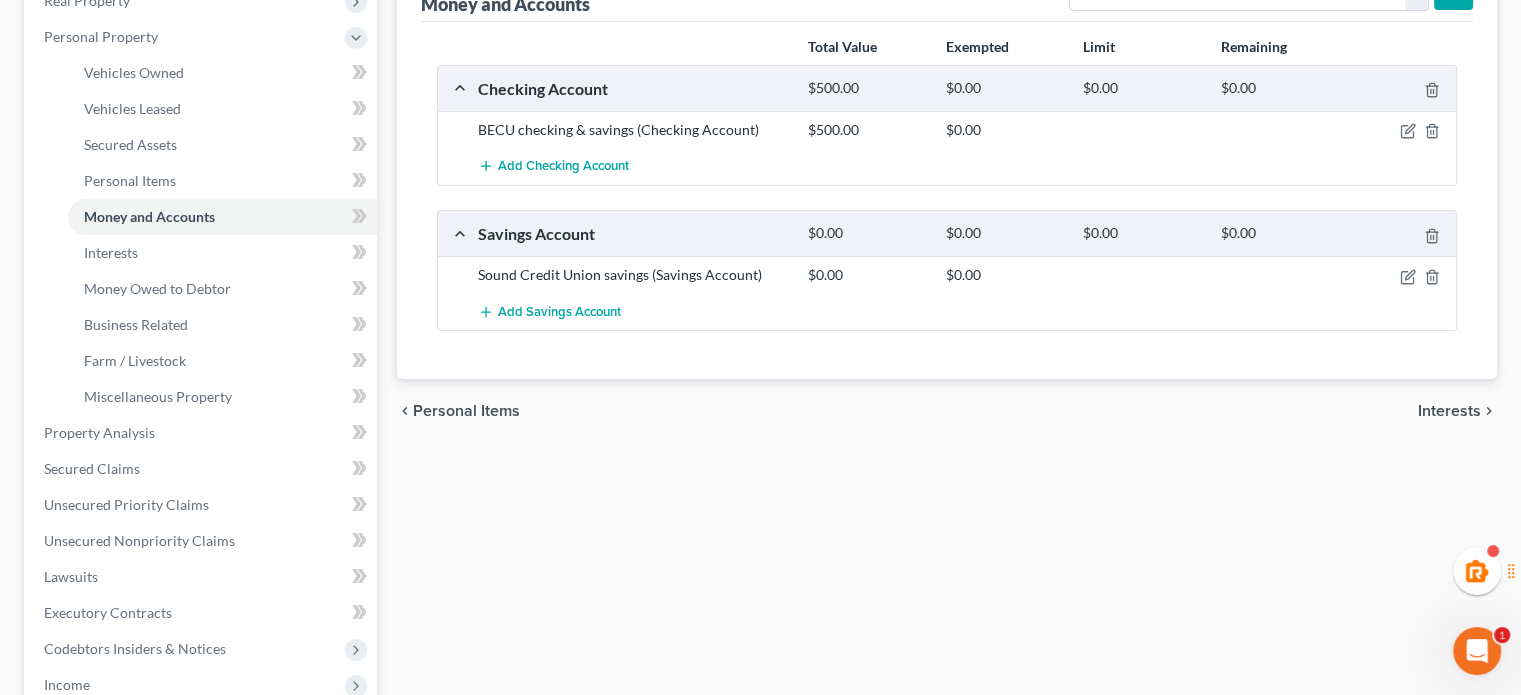 scroll, scrollTop: 0, scrollLeft: 0, axis: both 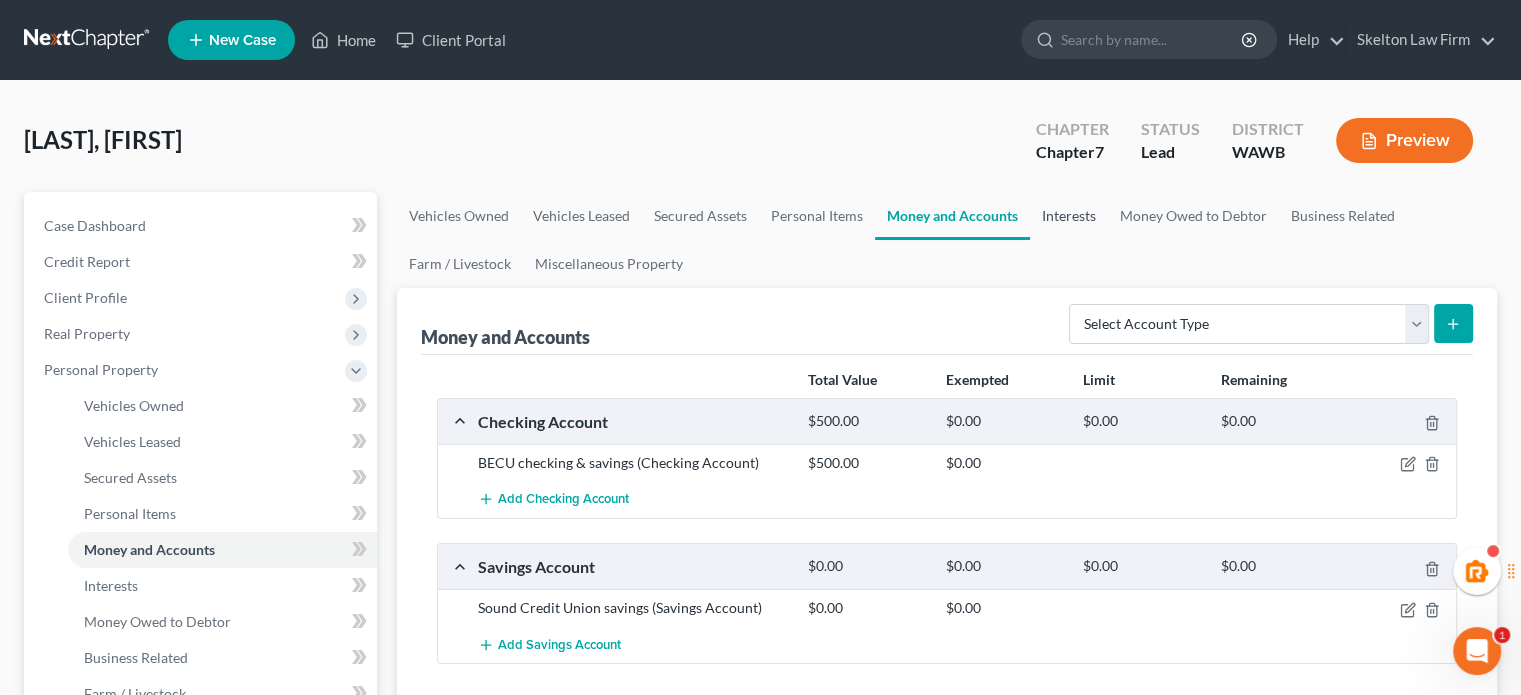 click on "Interests" at bounding box center (1069, 216) 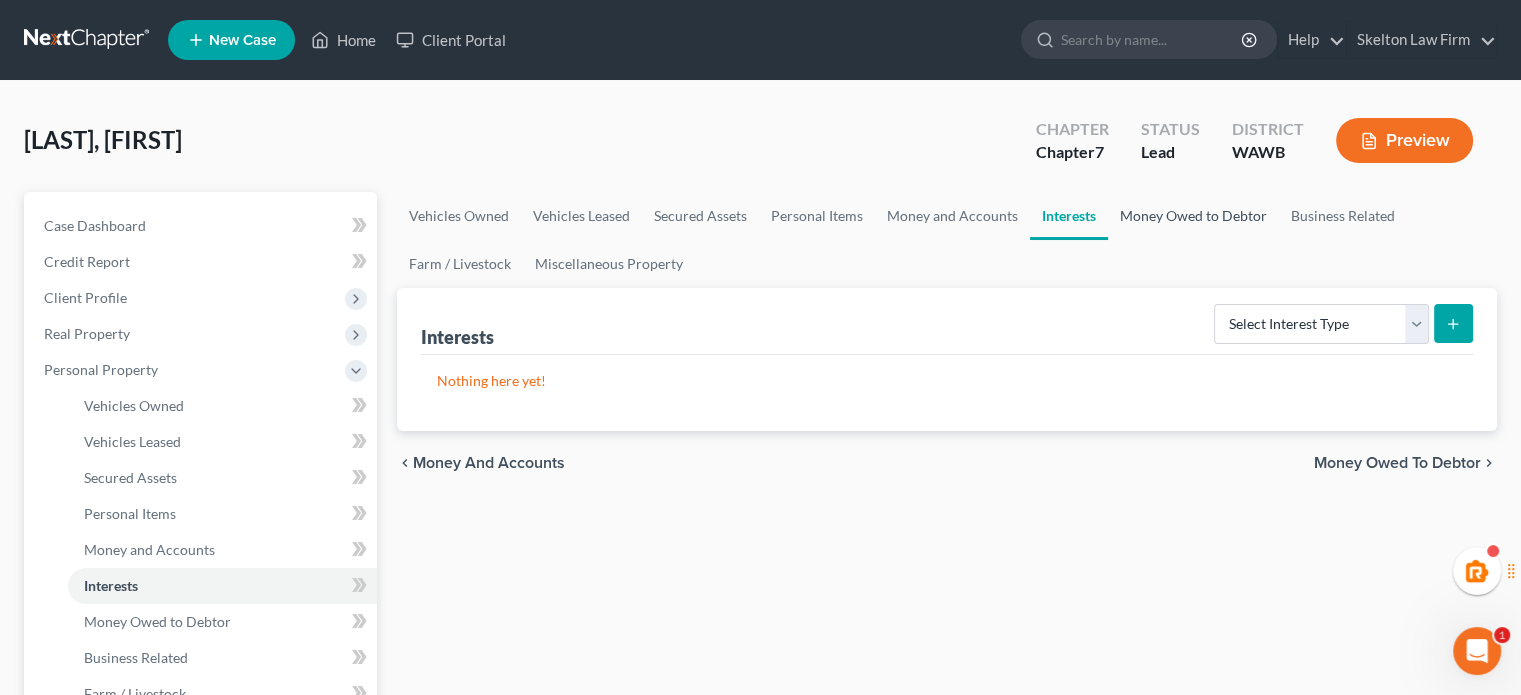 click on "Money Owed to Debtor" at bounding box center (1193, 216) 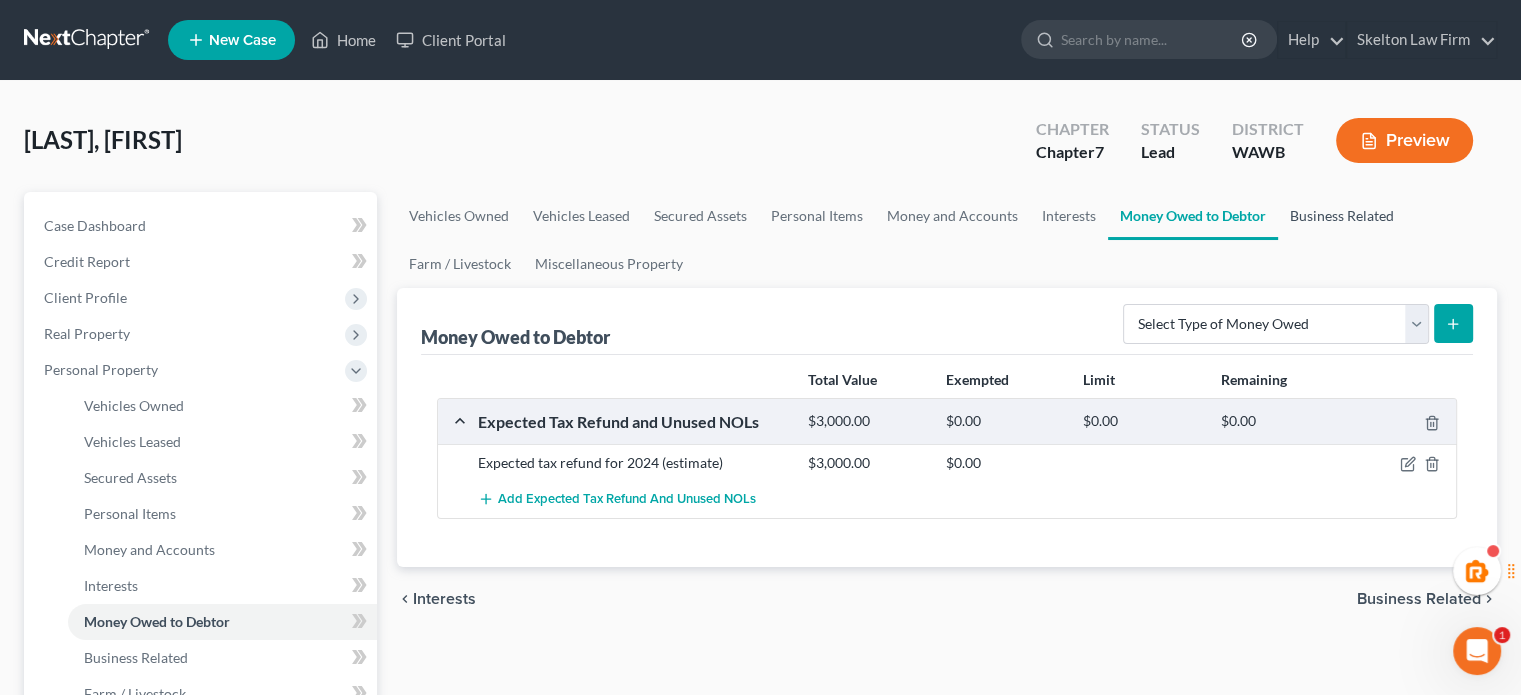 click on "Business Related" at bounding box center [1342, 216] 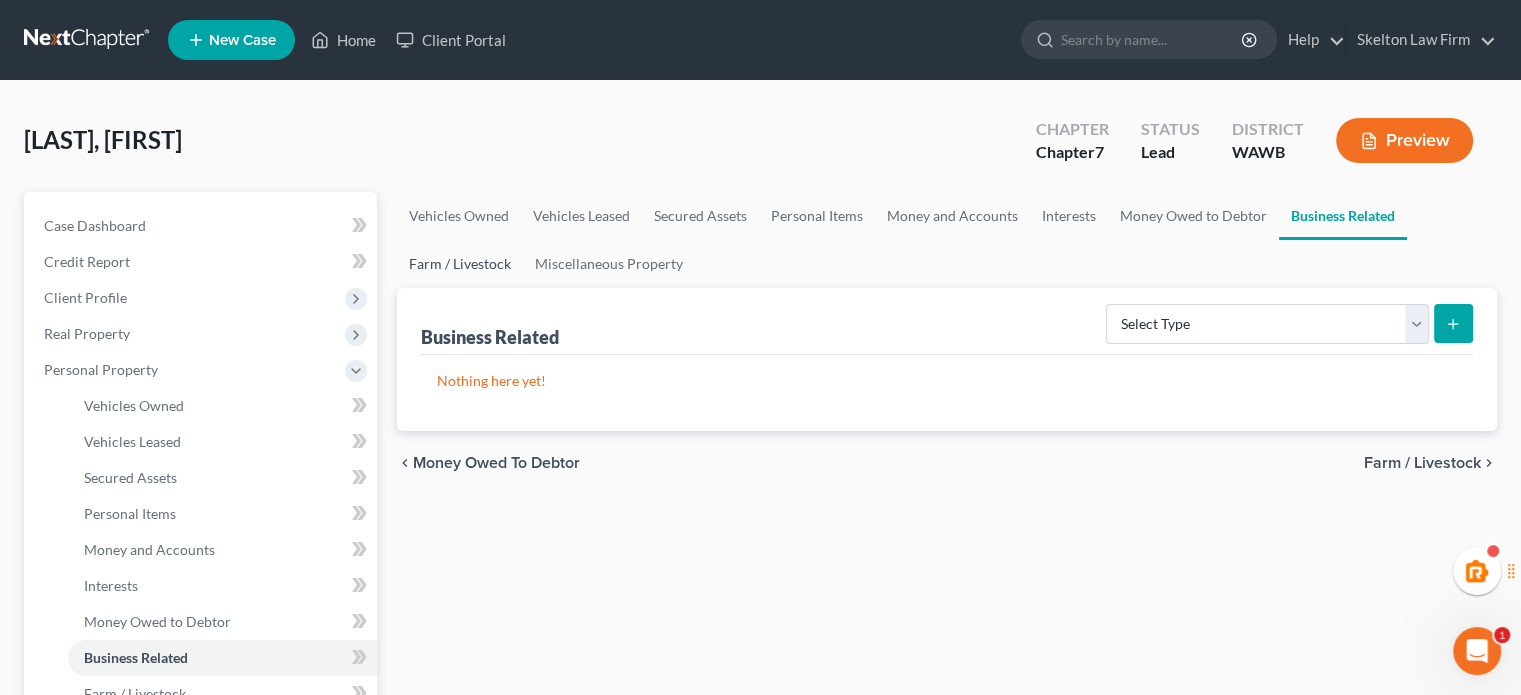 click on "Farm / Livestock" at bounding box center (460, 264) 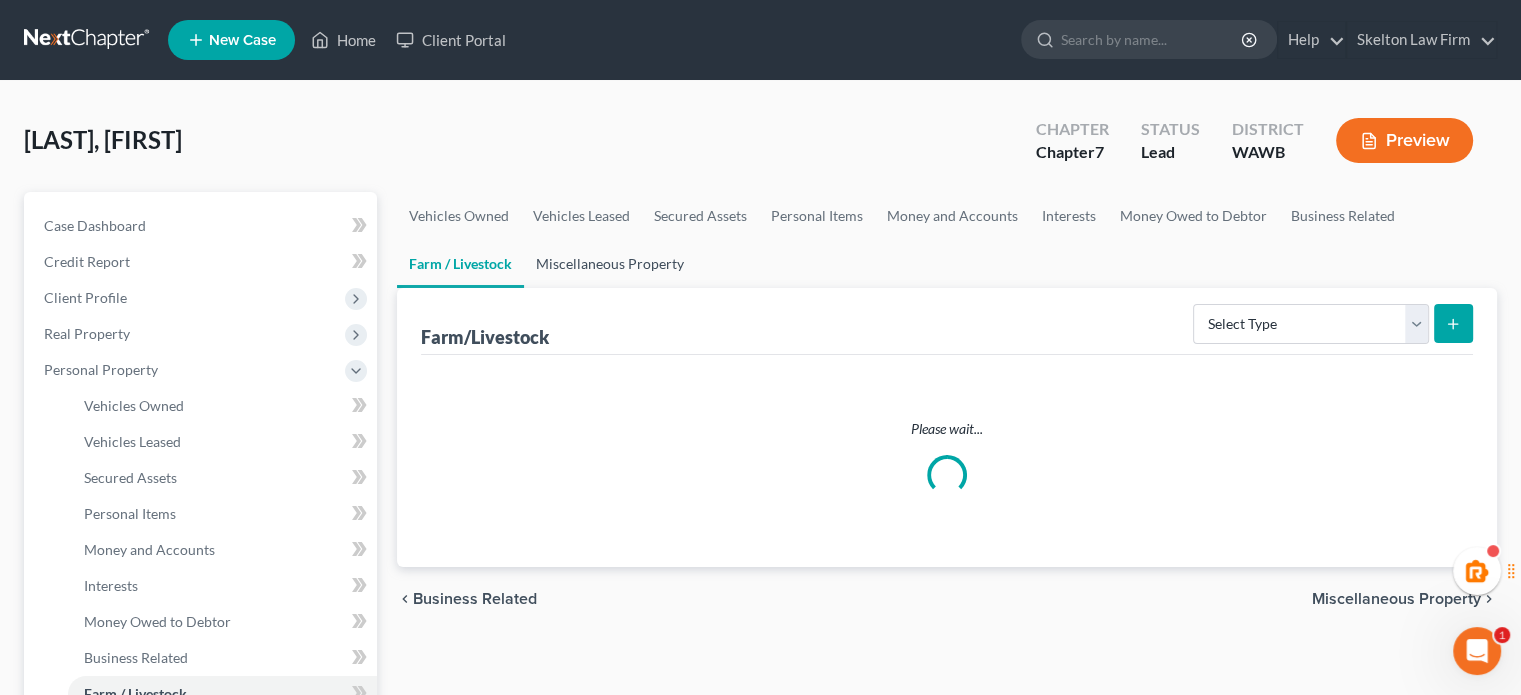 click on "Miscellaneous Property" at bounding box center [610, 264] 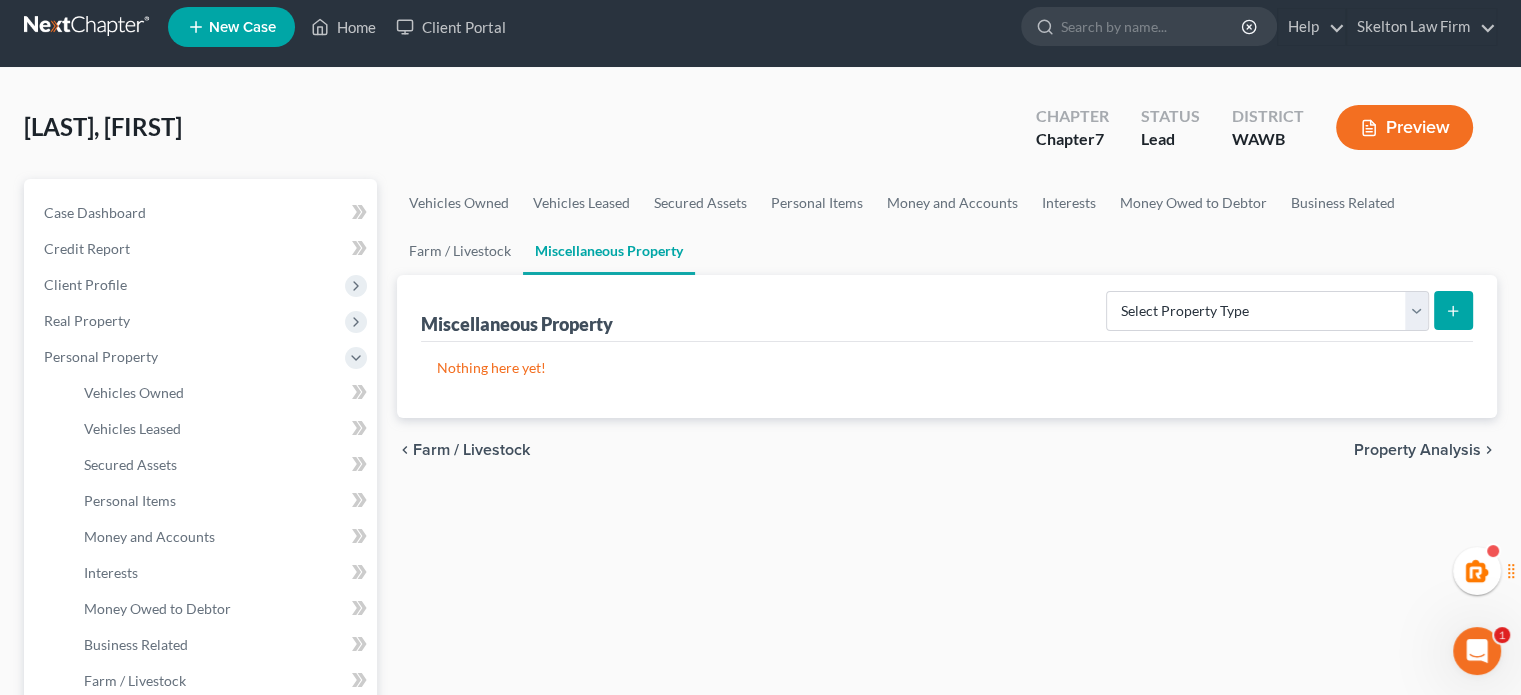 scroll, scrollTop: 0, scrollLeft: 0, axis: both 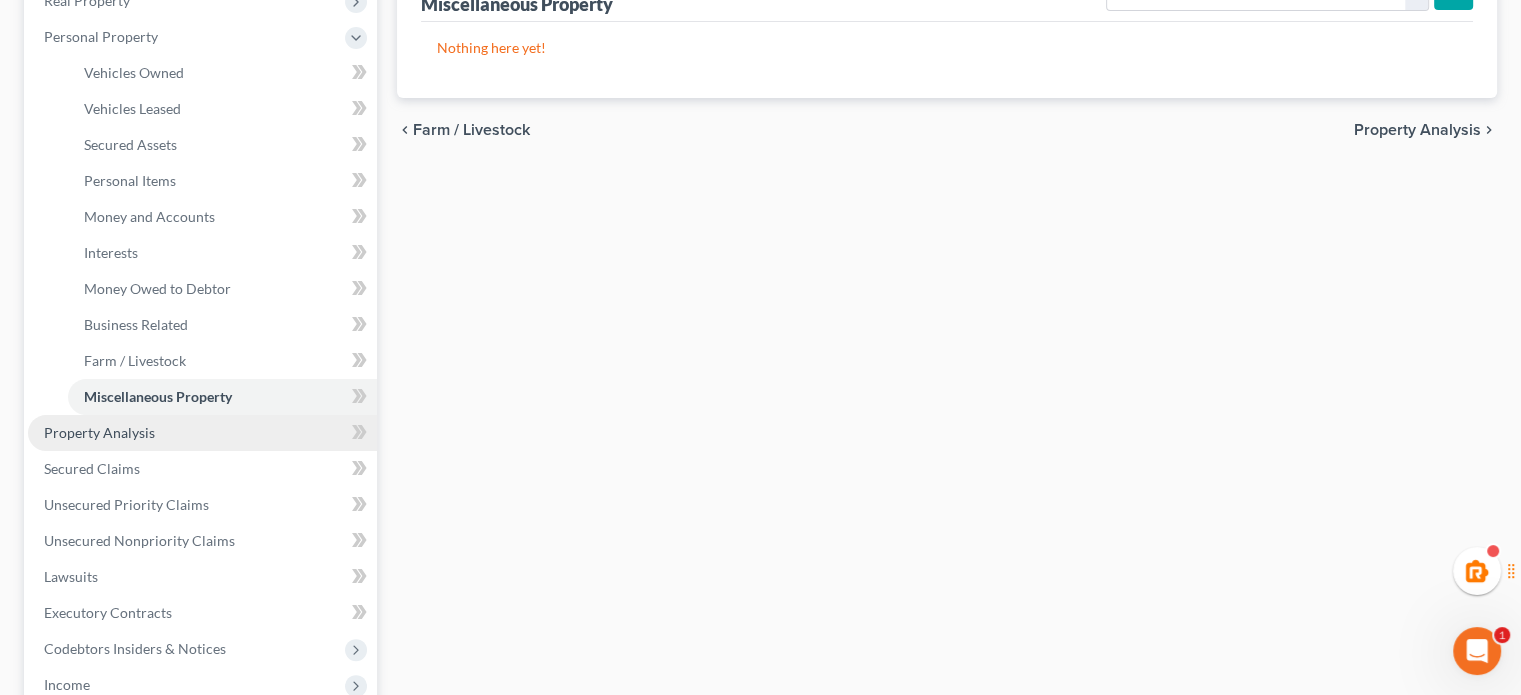 click on "Property Analysis" at bounding box center [99, 432] 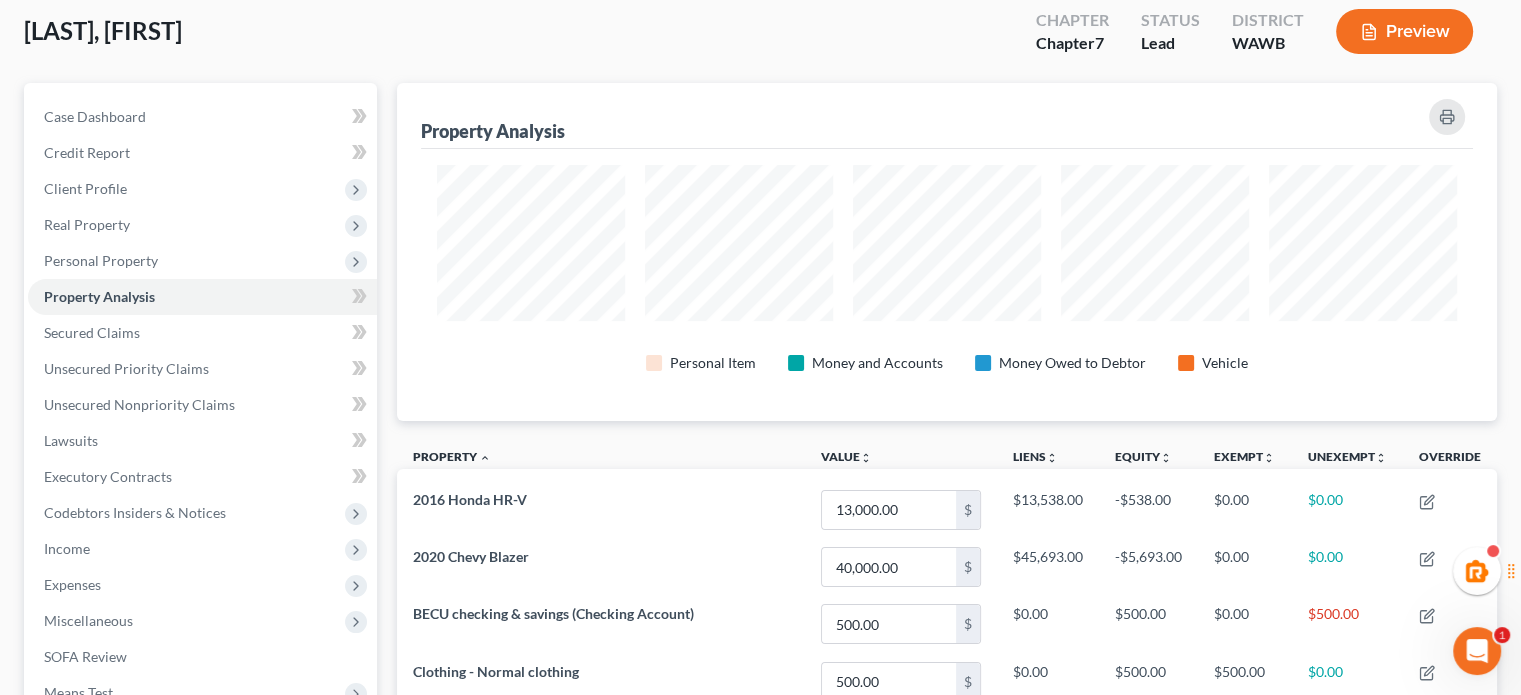 scroll, scrollTop: 0, scrollLeft: 0, axis: both 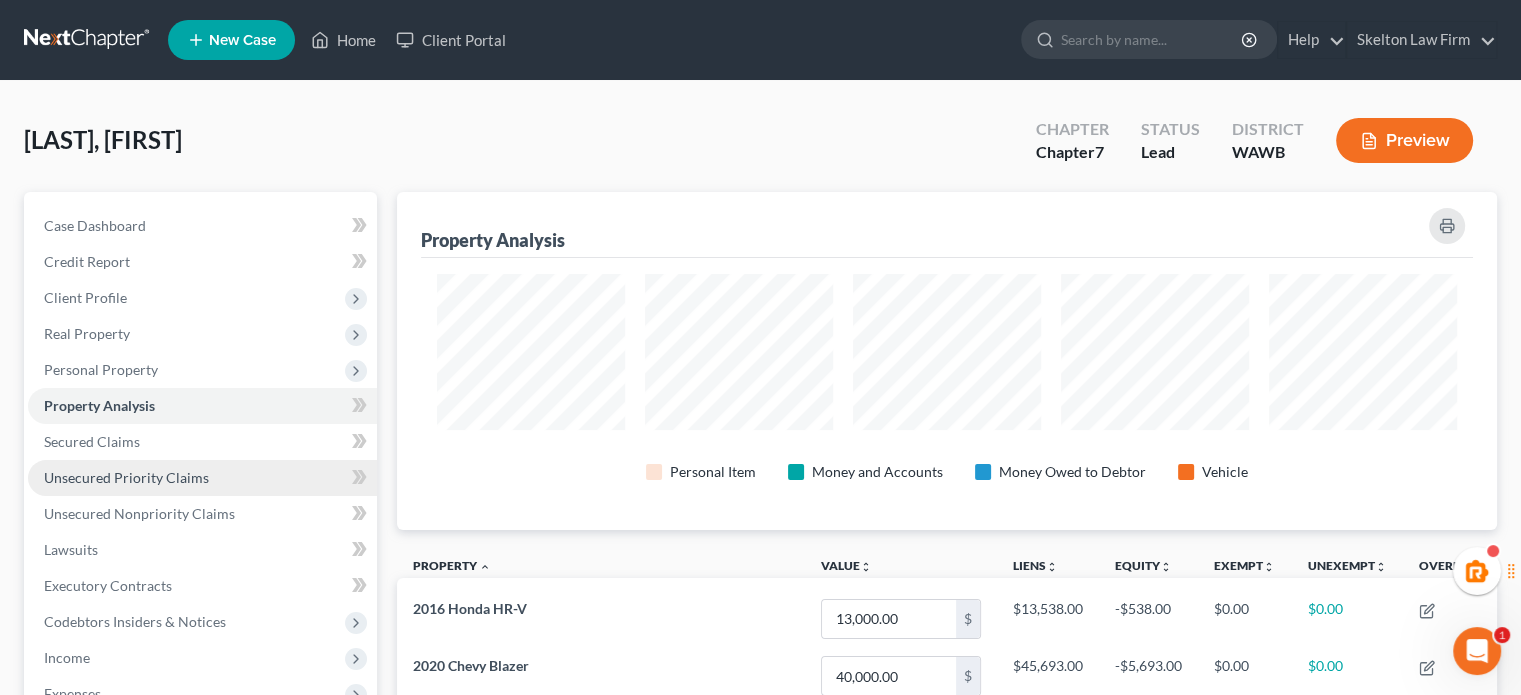 click on "Unsecured Priority Claims" at bounding box center (202, 478) 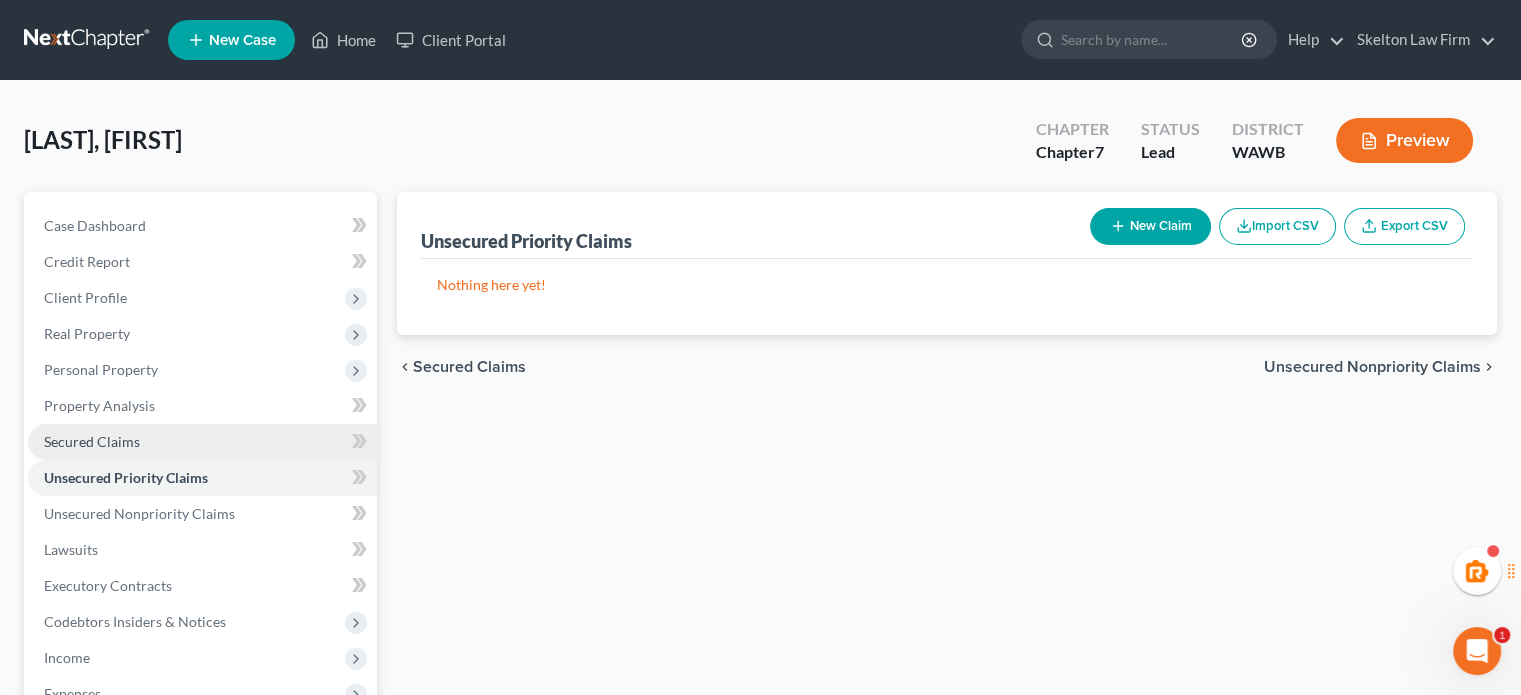 click on "Secured Claims" at bounding box center [92, 441] 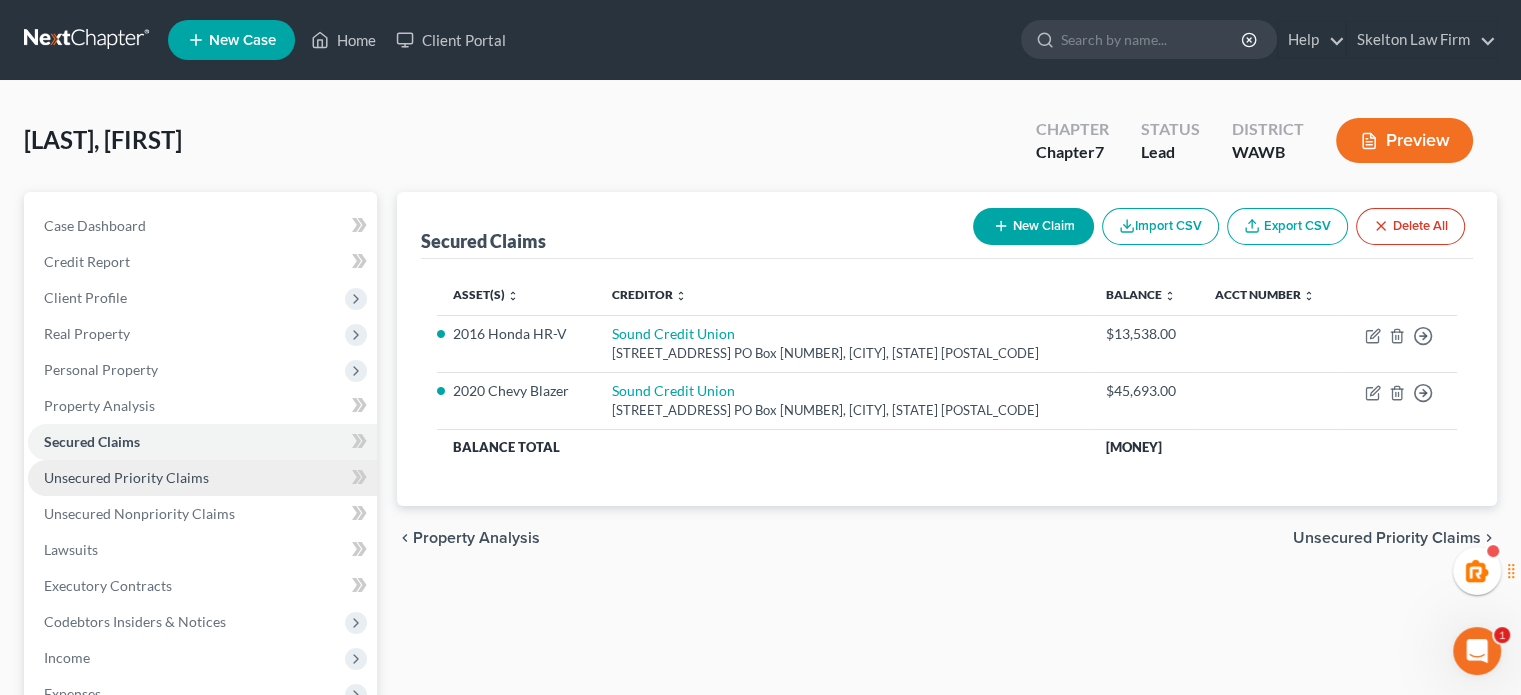 click on "Unsecured Priority Claims" at bounding box center (126, 477) 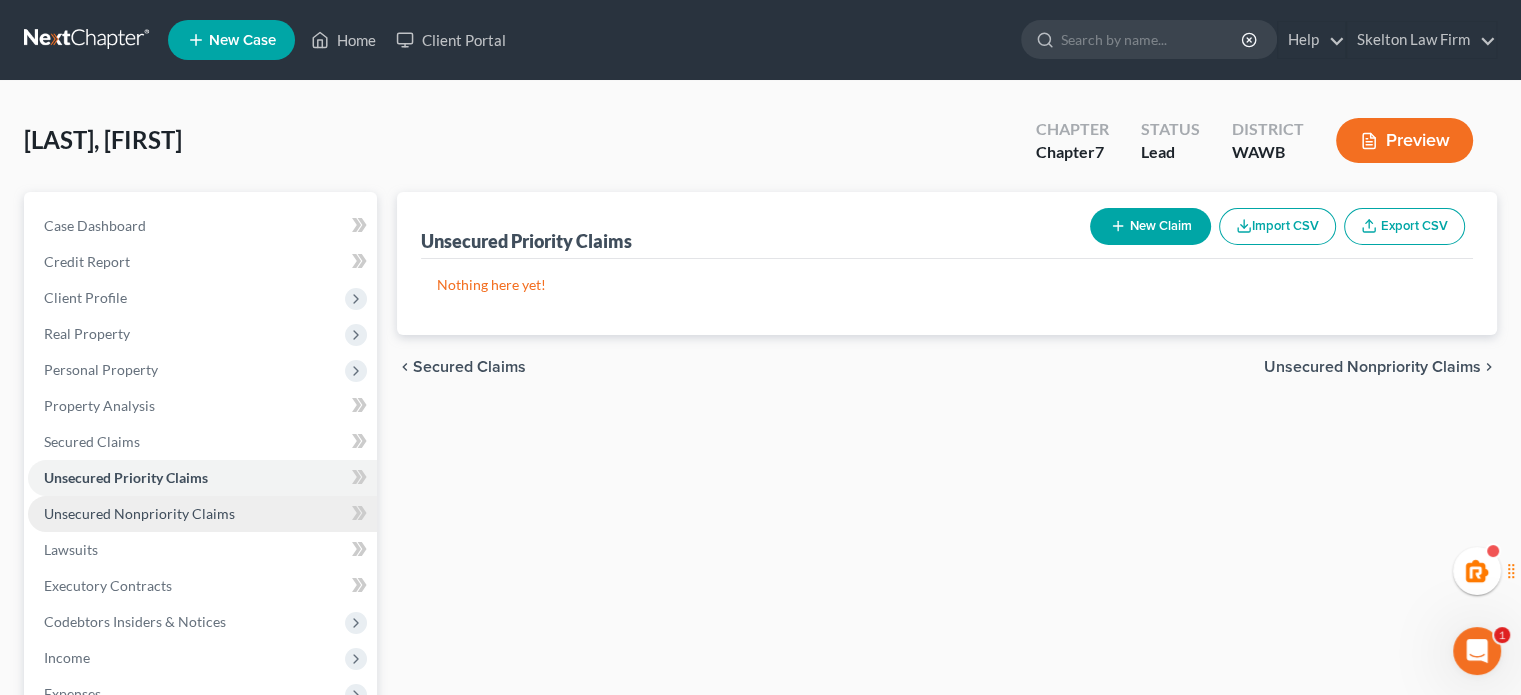 click on "Unsecured Nonpriority Claims" at bounding box center (202, 514) 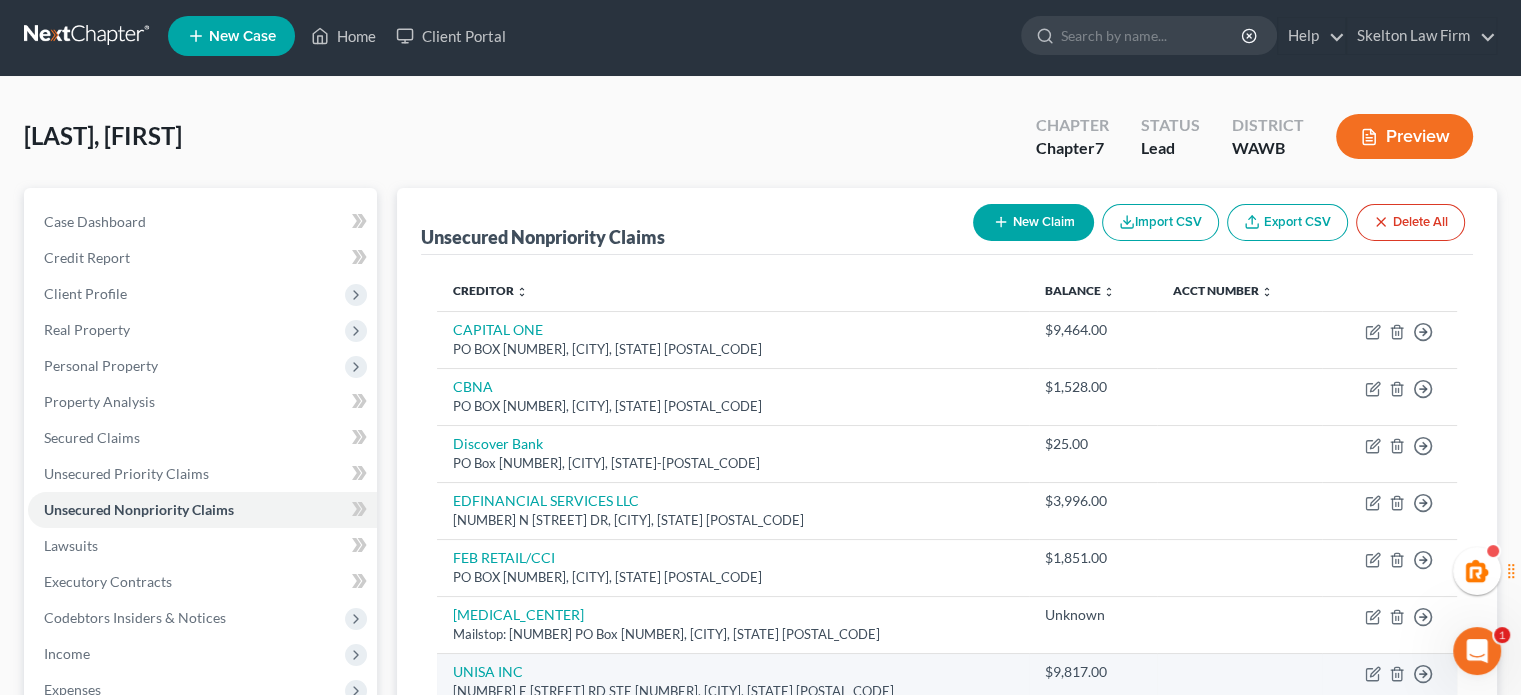 scroll, scrollTop: 0, scrollLeft: 0, axis: both 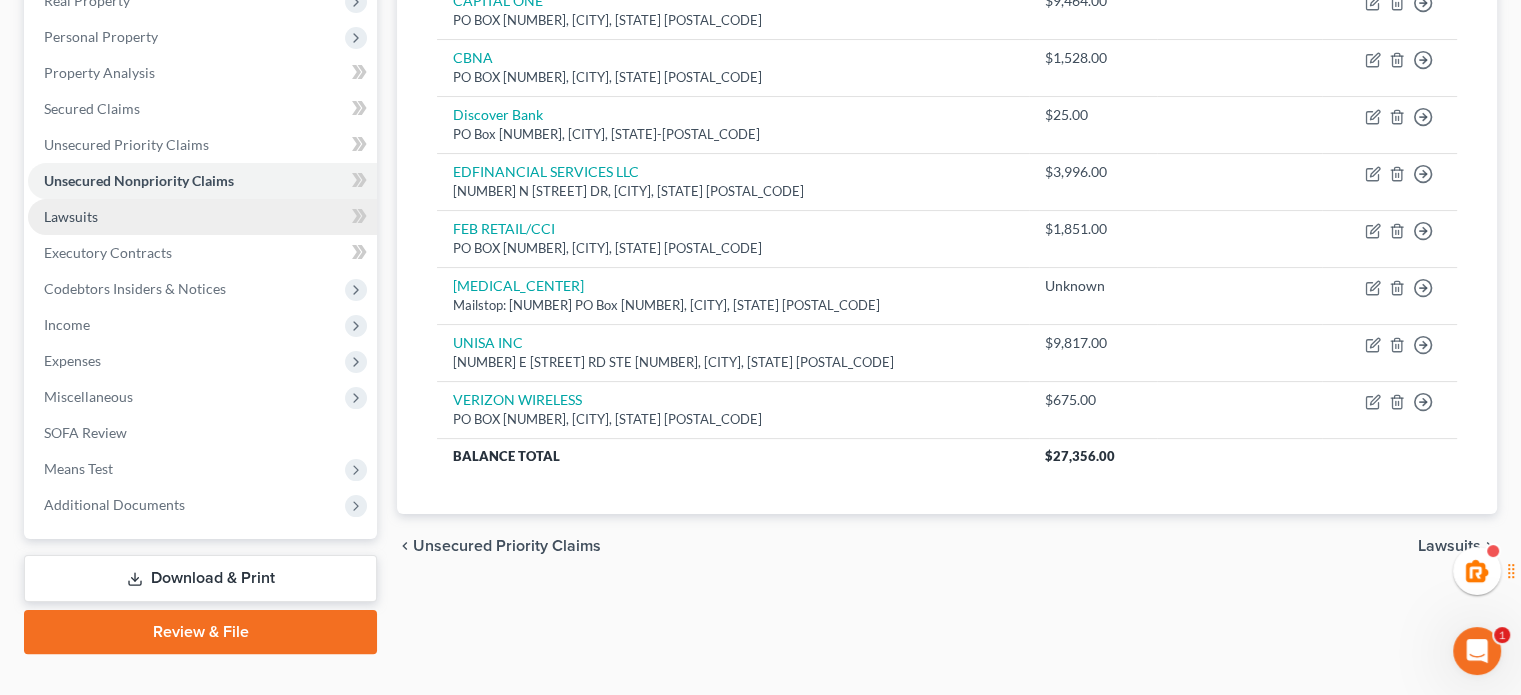 click on "Lawsuits" at bounding box center [202, 217] 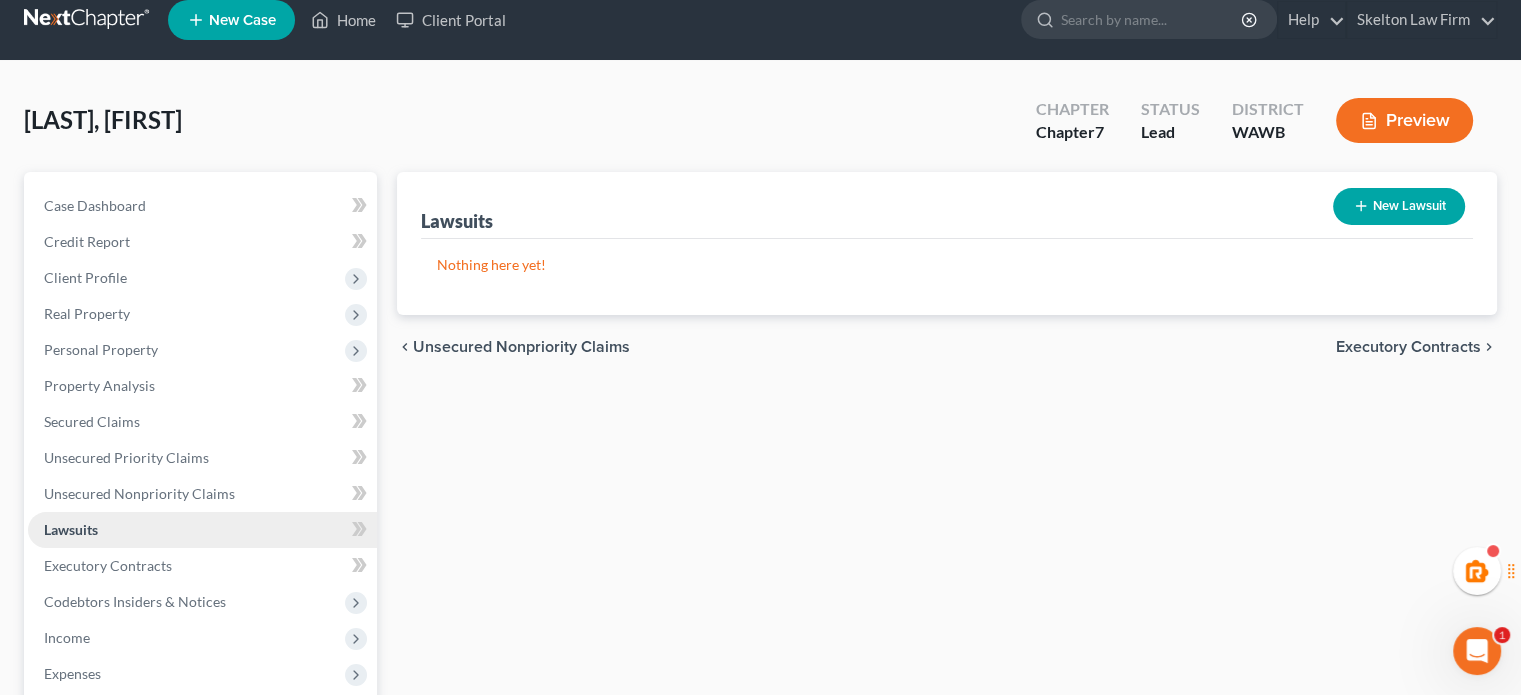 scroll, scrollTop: 0, scrollLeft: 0, axis: both 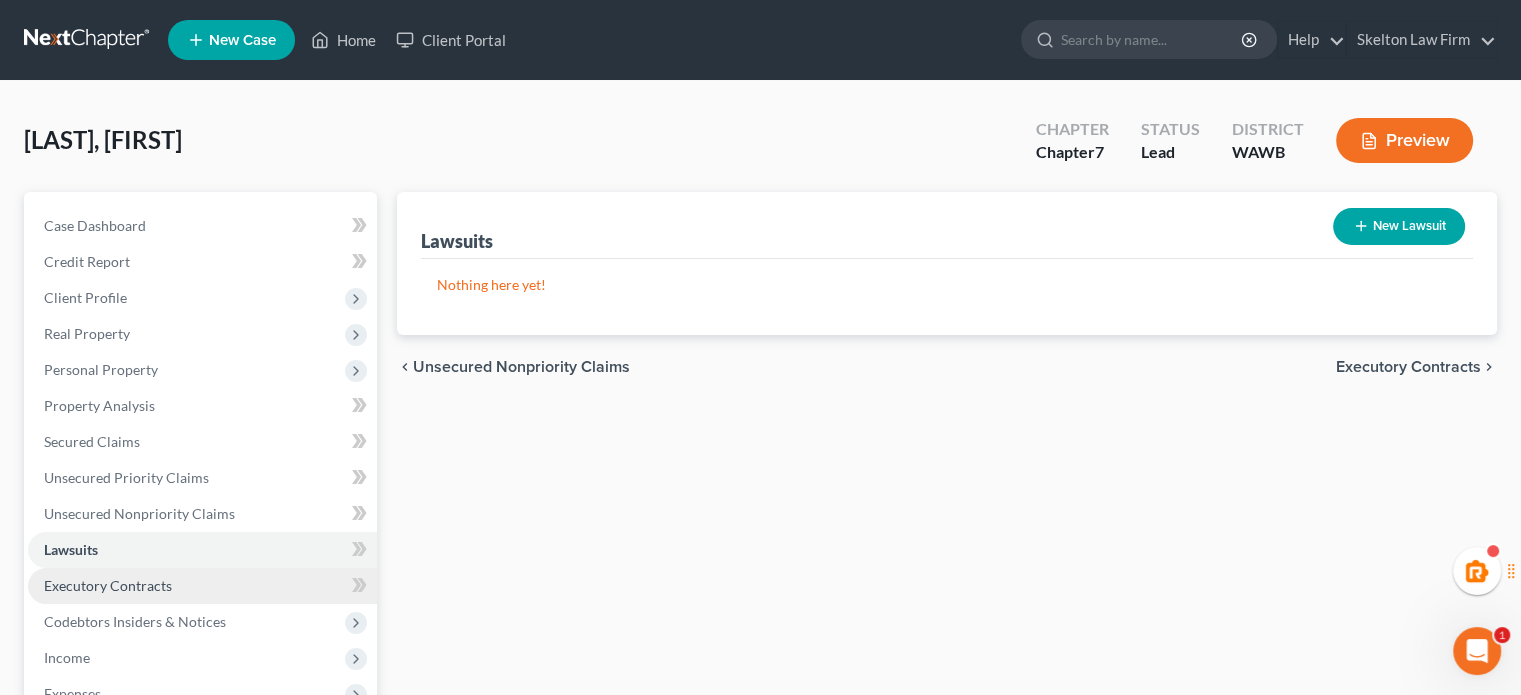click on "Executory Contracts" at bounding box center (202, 586) 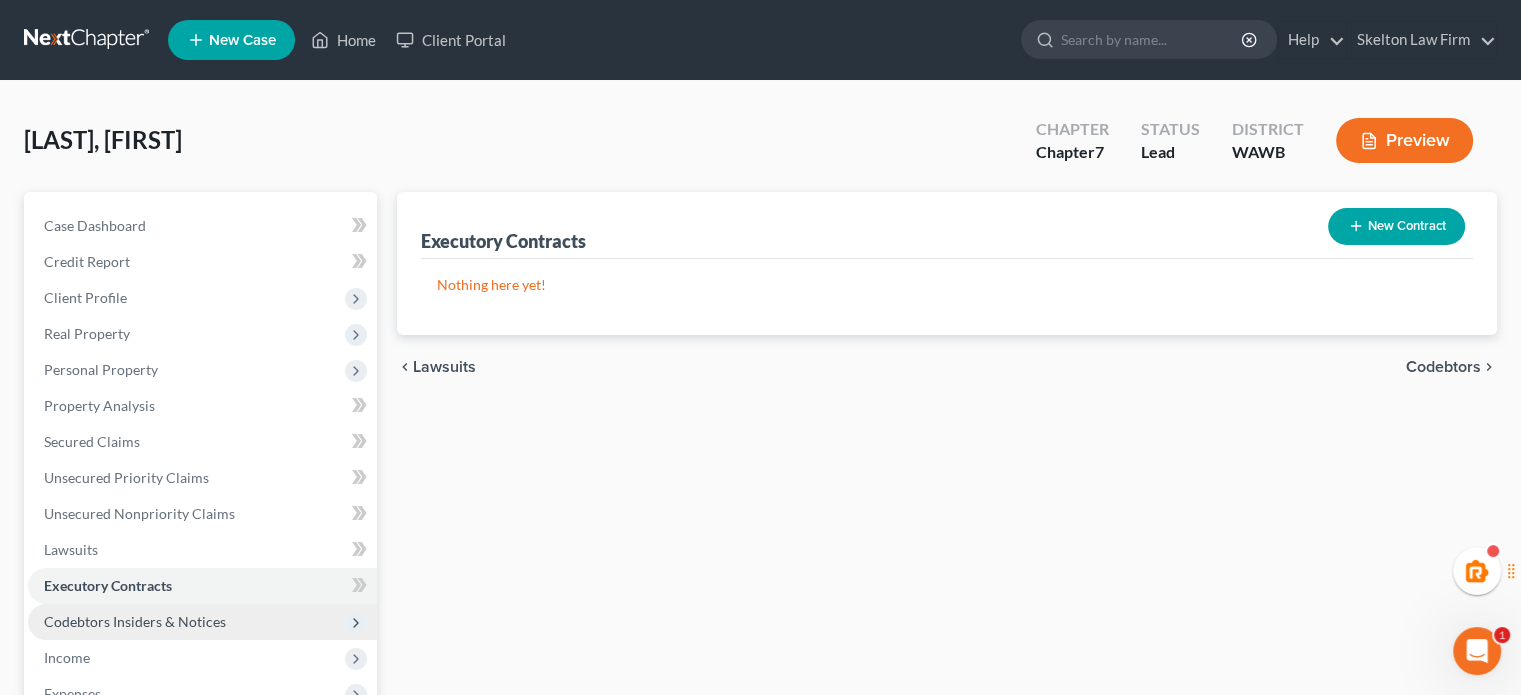 click on "Codebtors Insiders & Notices" at bounding box center [135, 621] 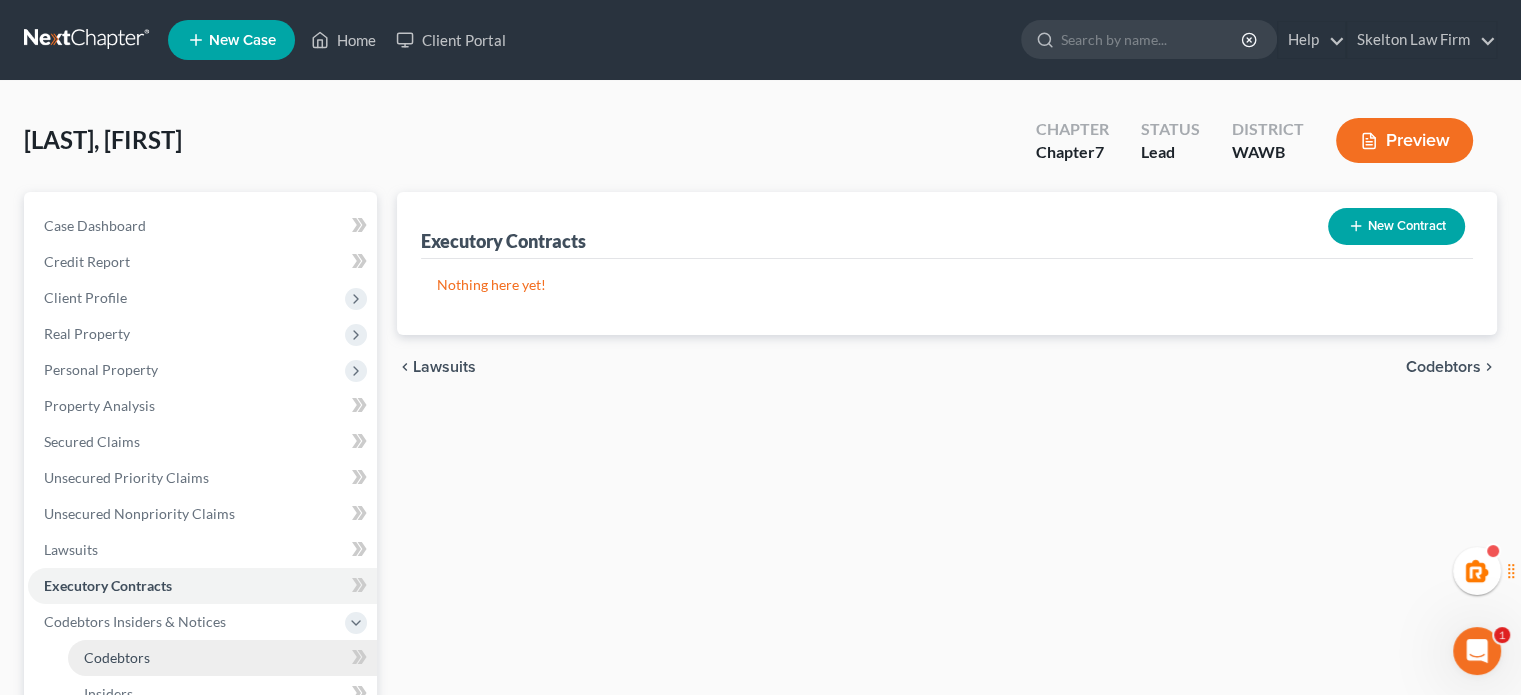 click on "Codebtors" at bounding box center [222, 658] 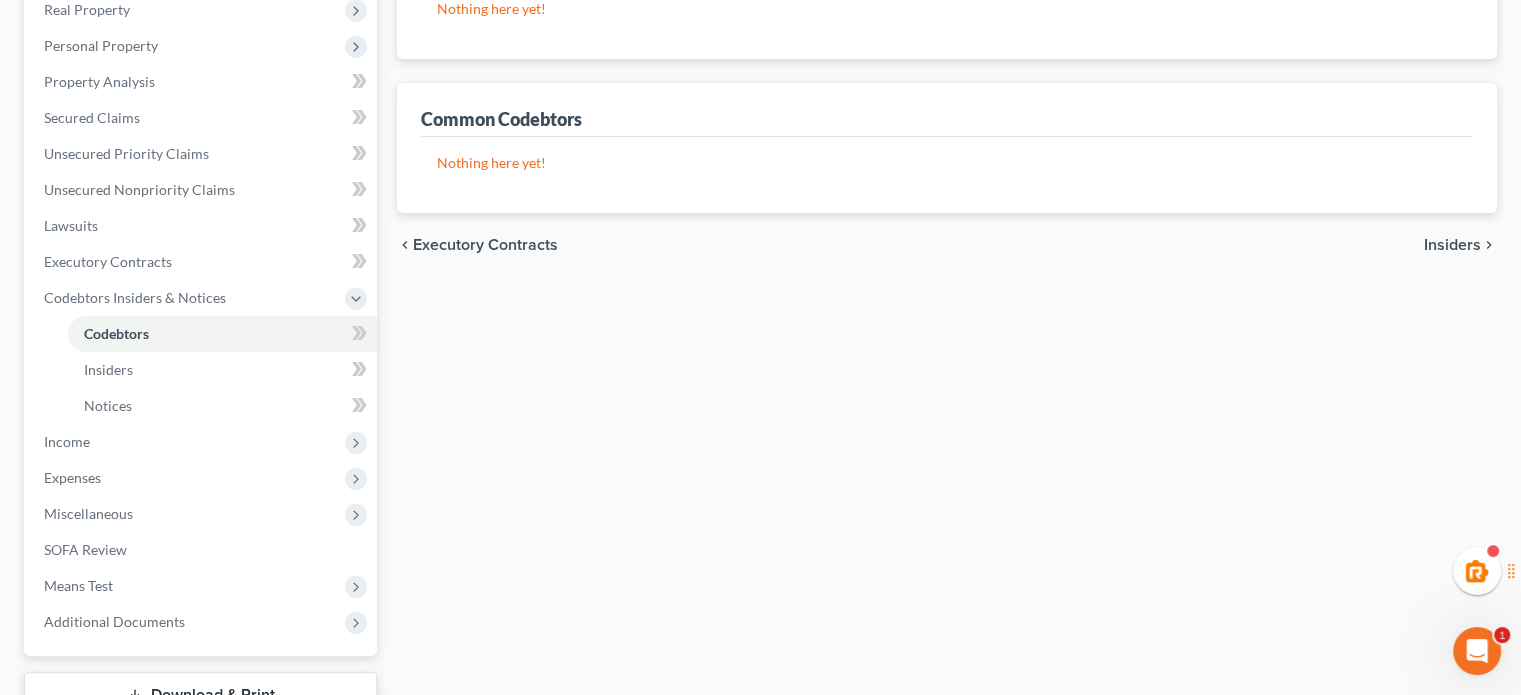 scroll, scrollTop: 333, scrollLeft: 0, axis: vertical 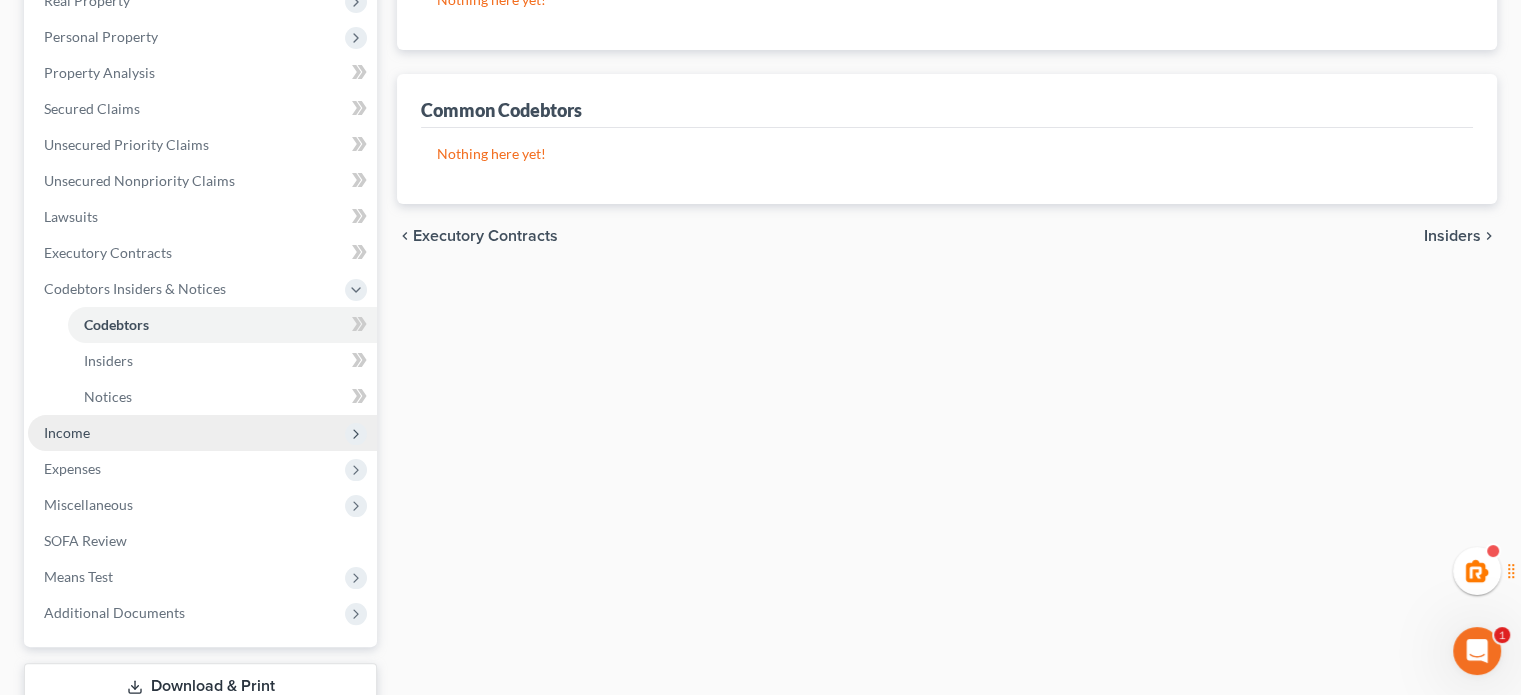 click on "Income" at bounding box center (202, 433) 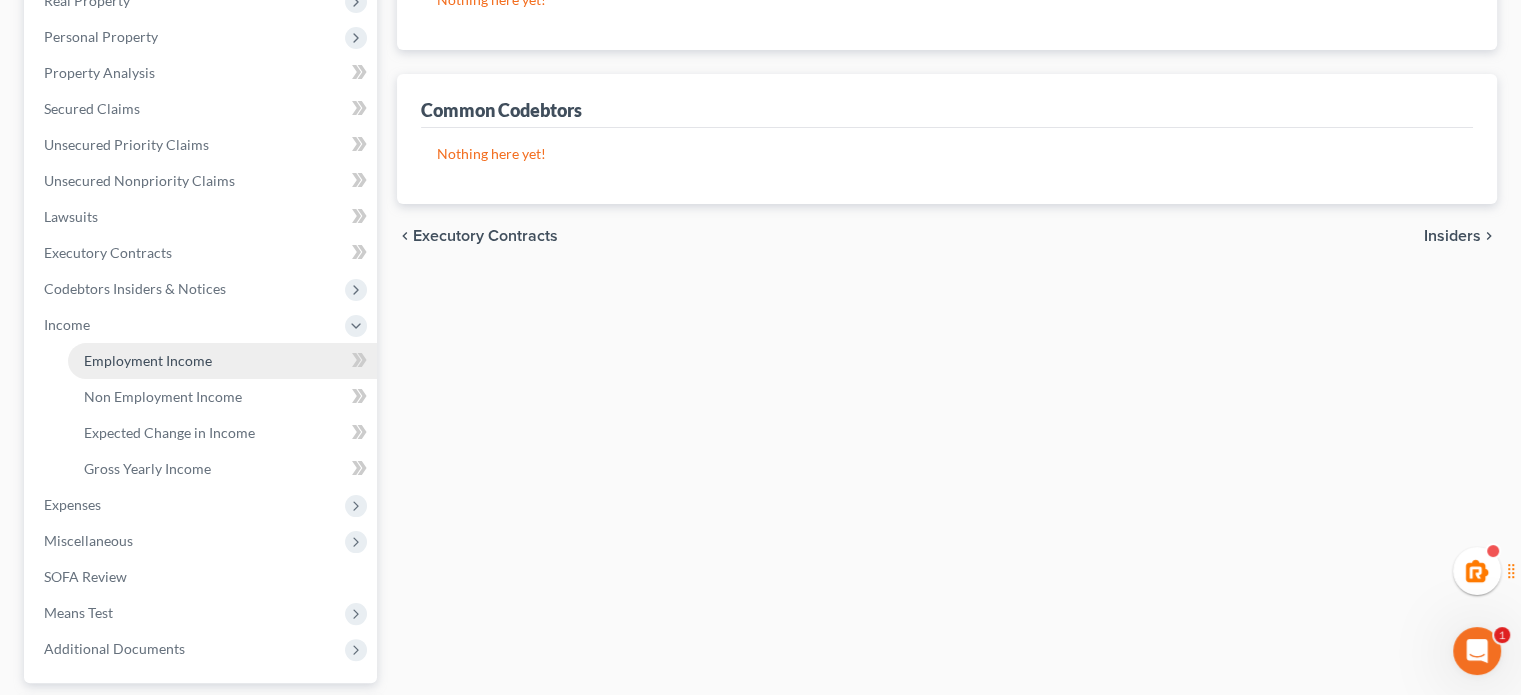 click on "Employment Income" at bounding box center [148, 360] 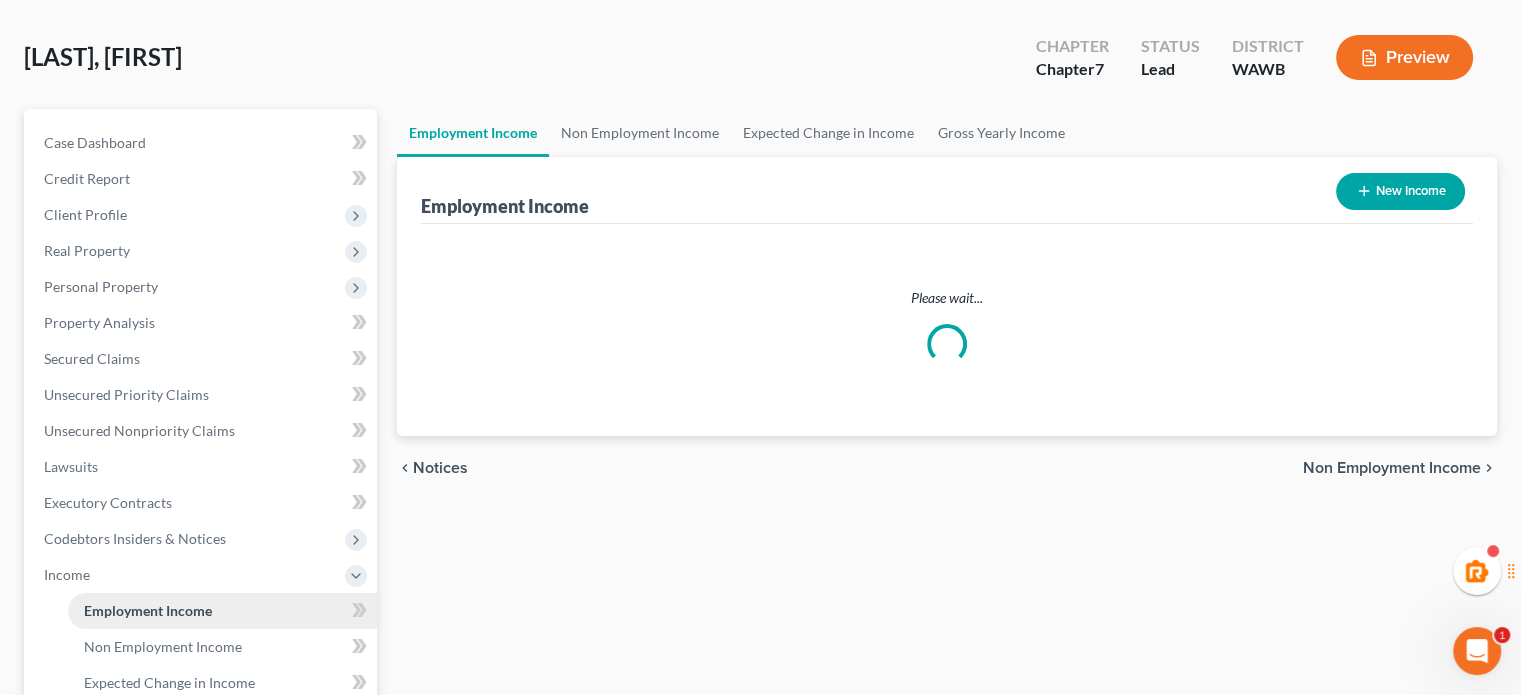 scroll, scrollTop: 0, scrollLeft: 0, axis: both 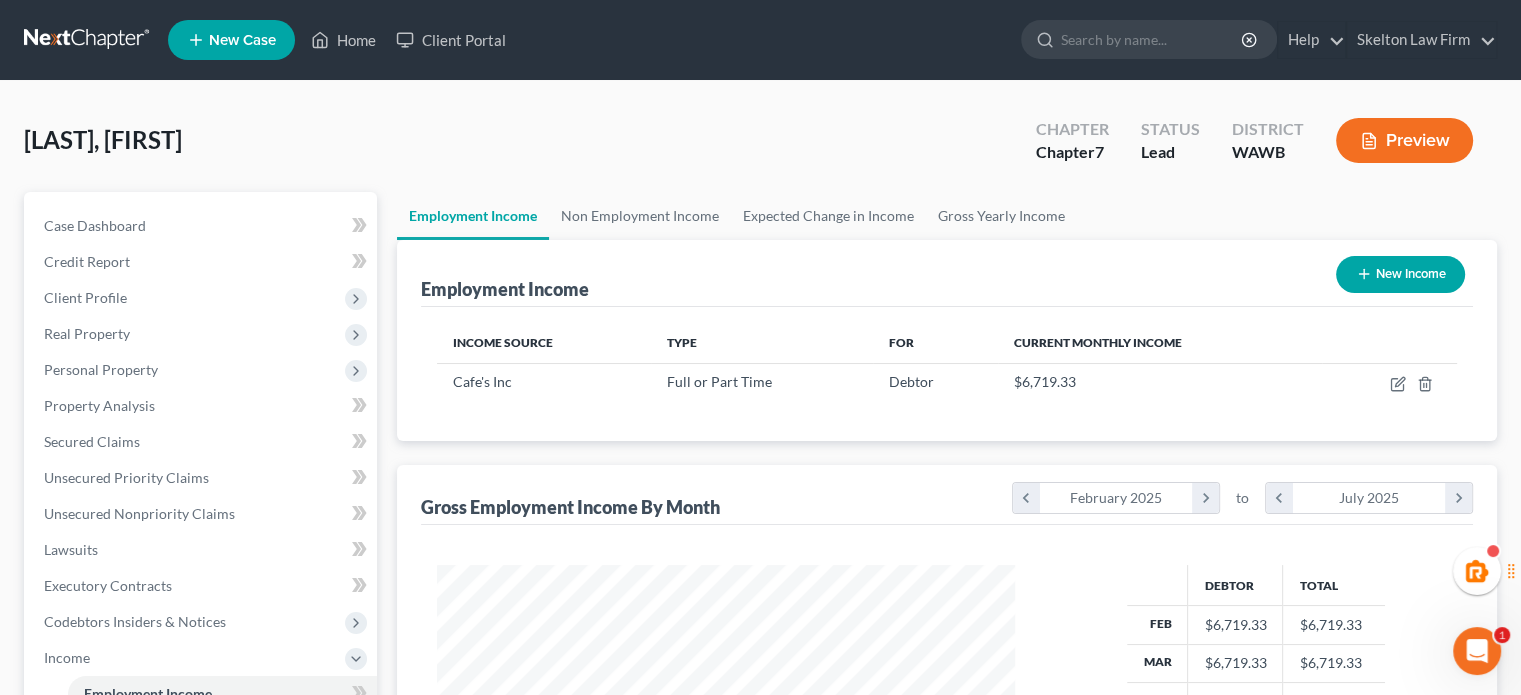 click on "[LAST], [FIRST] Upgraded Chapter Chapter  7 Status Lead District WAWB Preview" at bounding box center (760, 148) 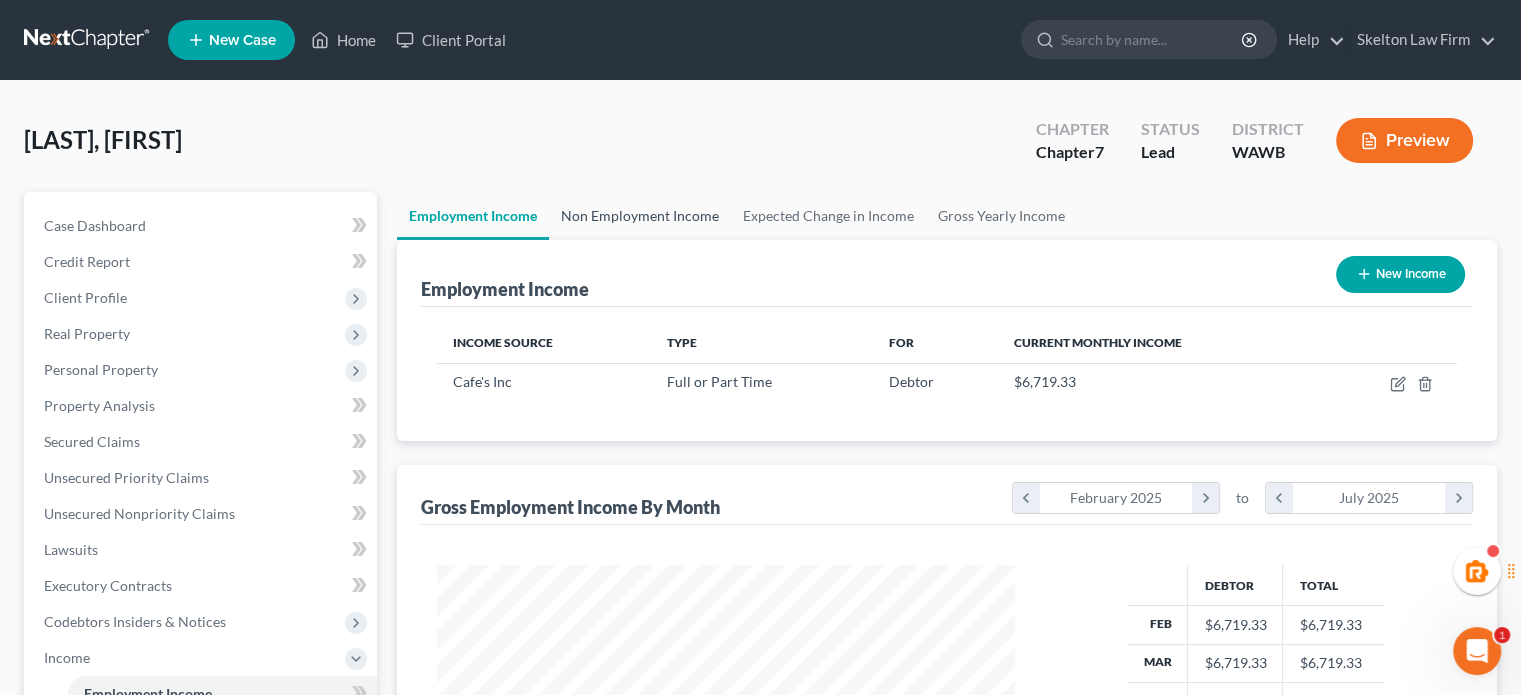 click on "Non Employment Income" at bounding box center [640, 216] 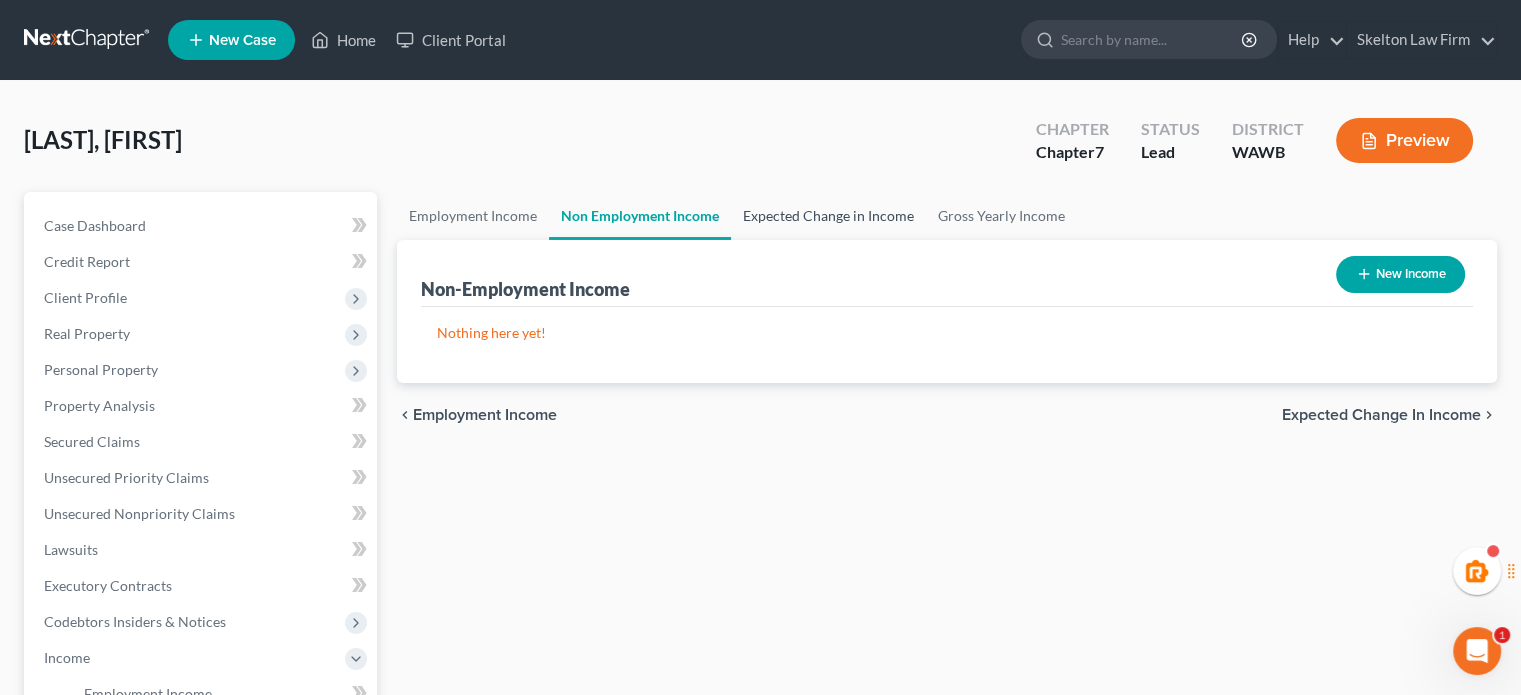 click on "Expected Change in Income" at bounding box center [828, 216] 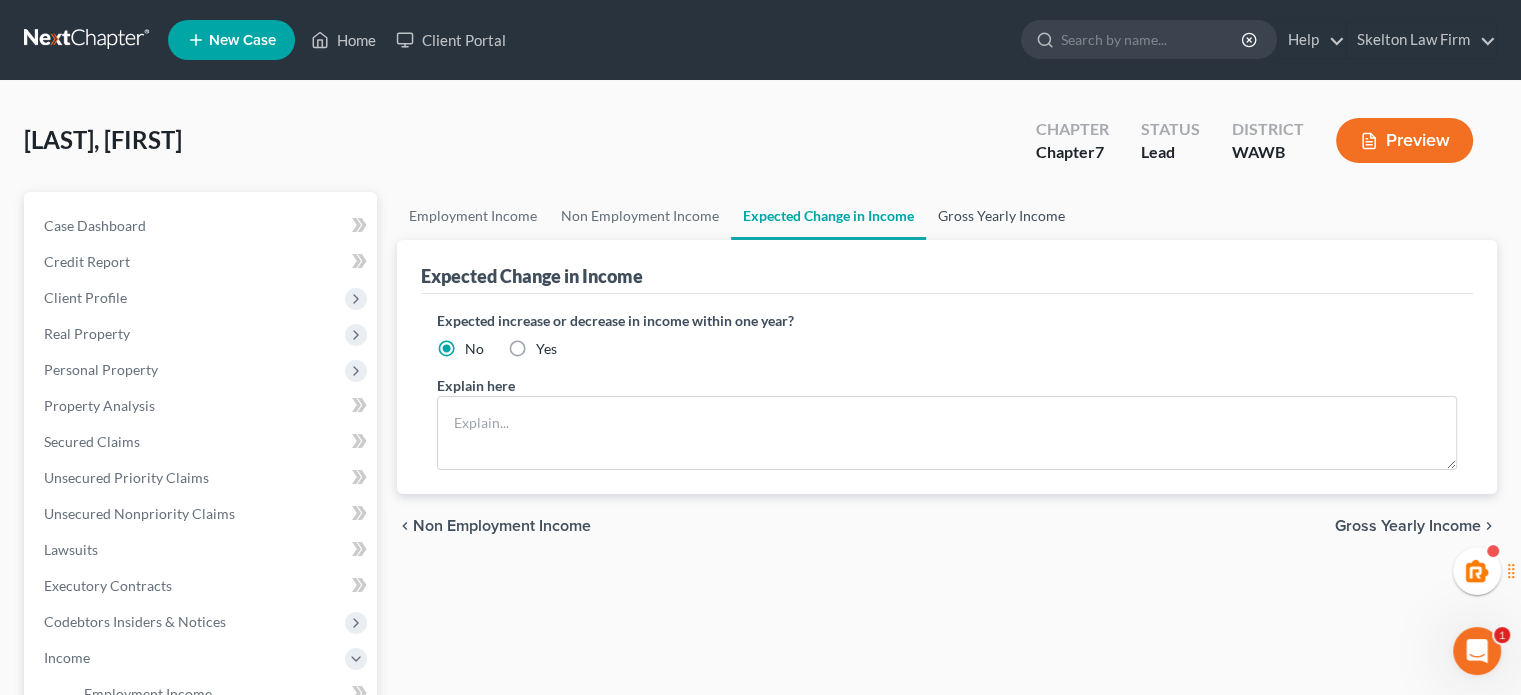 click on "Gross Yearly Income" at bounding box center (1001, 216) 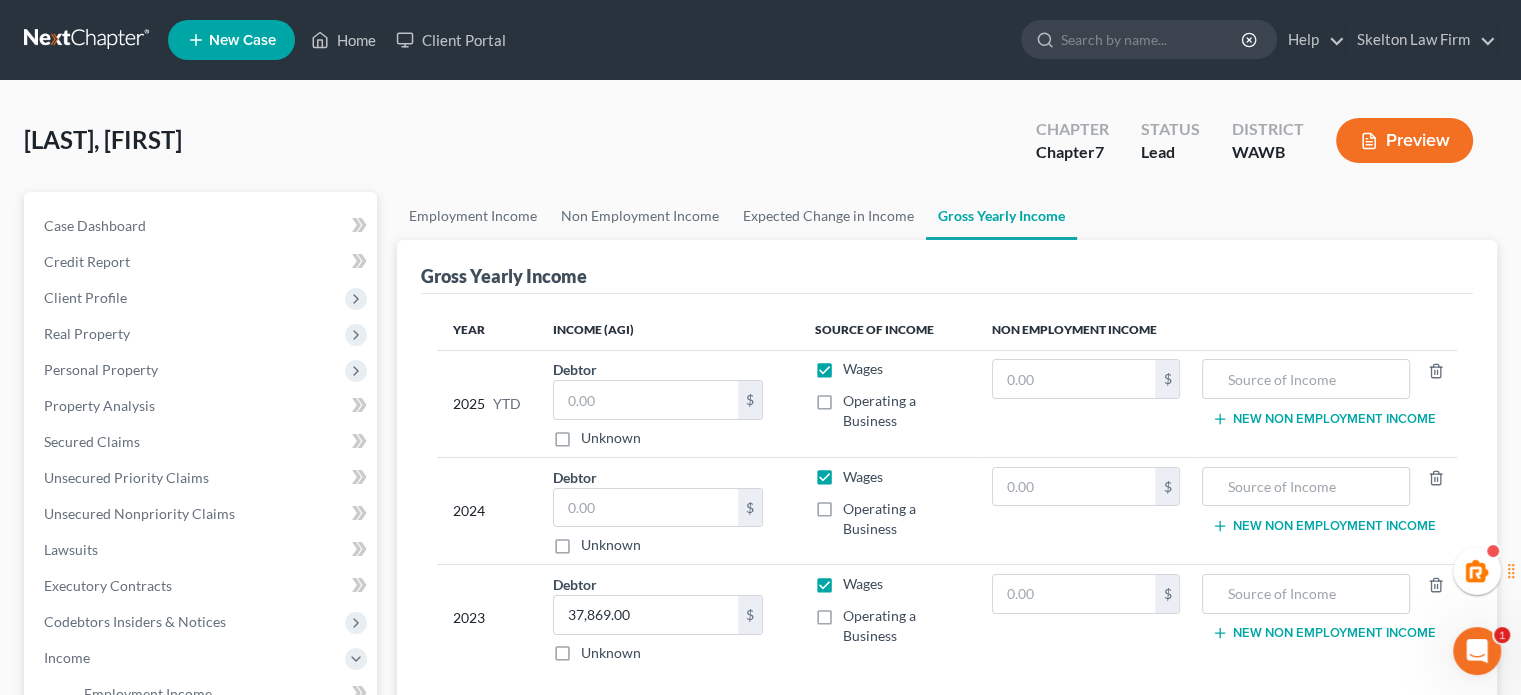 scroll, scrollTop: 333, scrollLeft: 0, axis: vertical 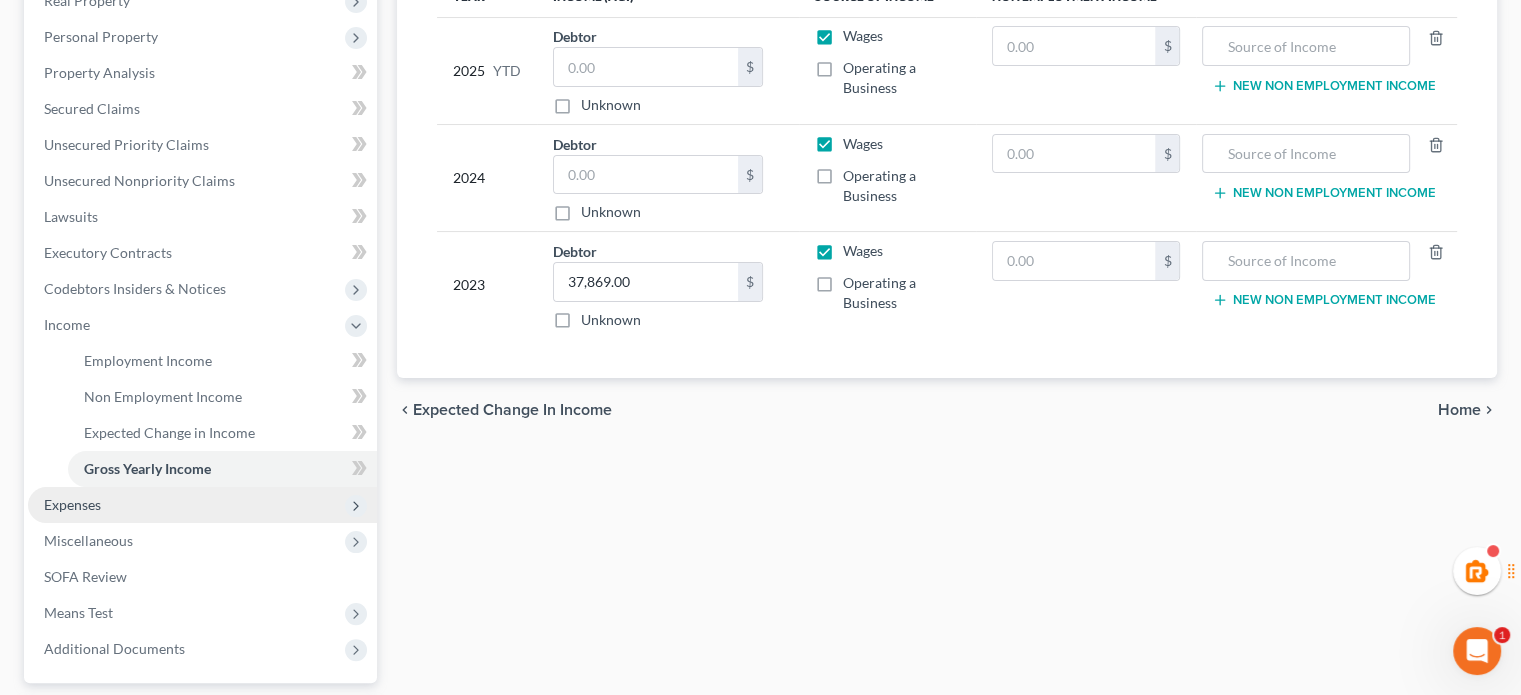click on "Expenses" at bounding box center (202, 505) 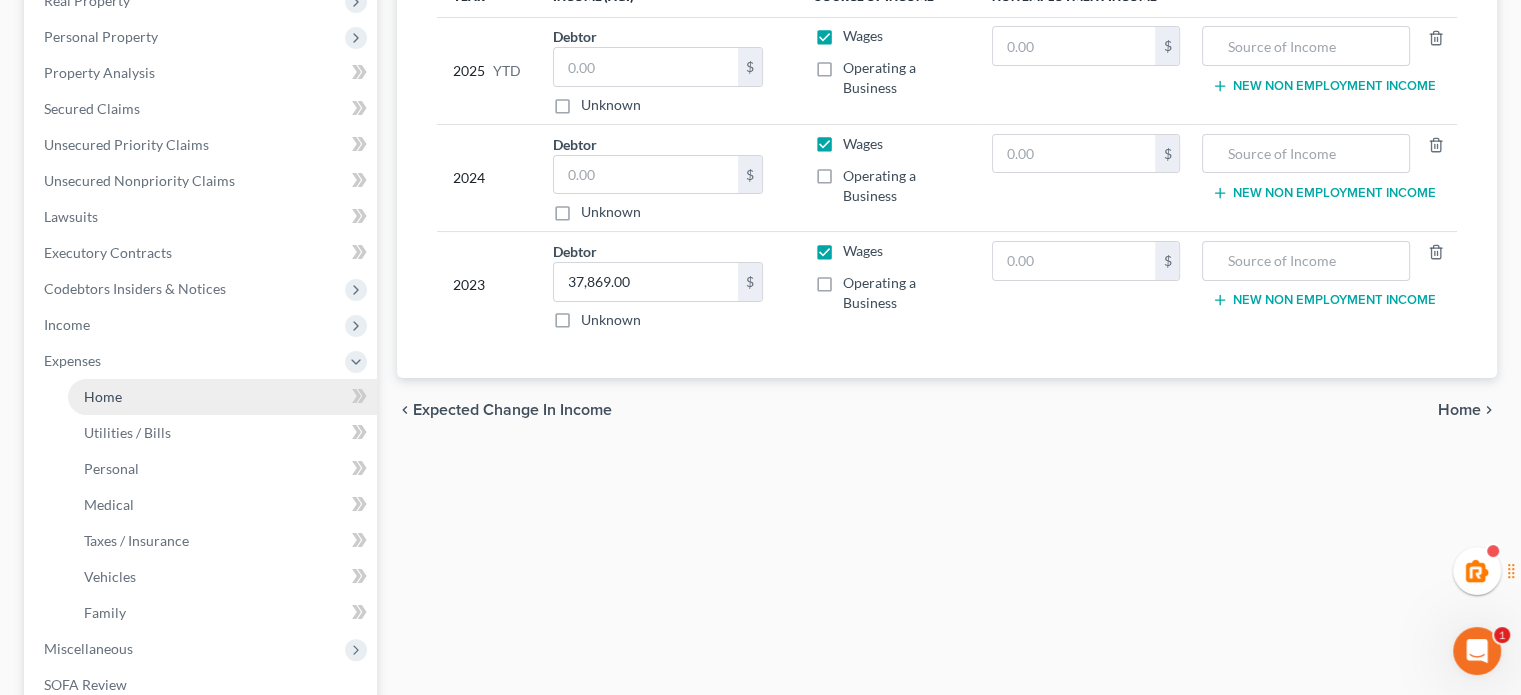 click on "Home" at bounding box center (222, 397) 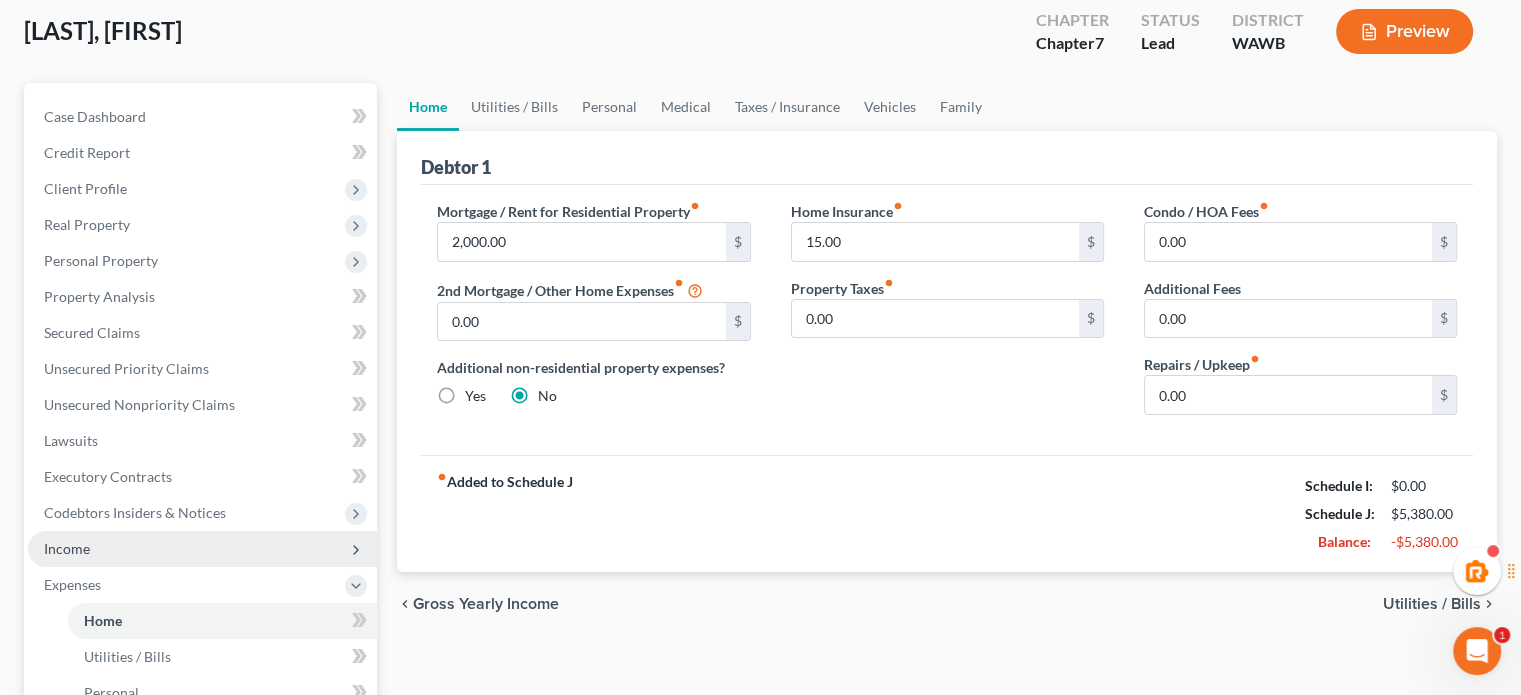 scroll, scrollTop: 0, scrollLeft: 0, axis: both 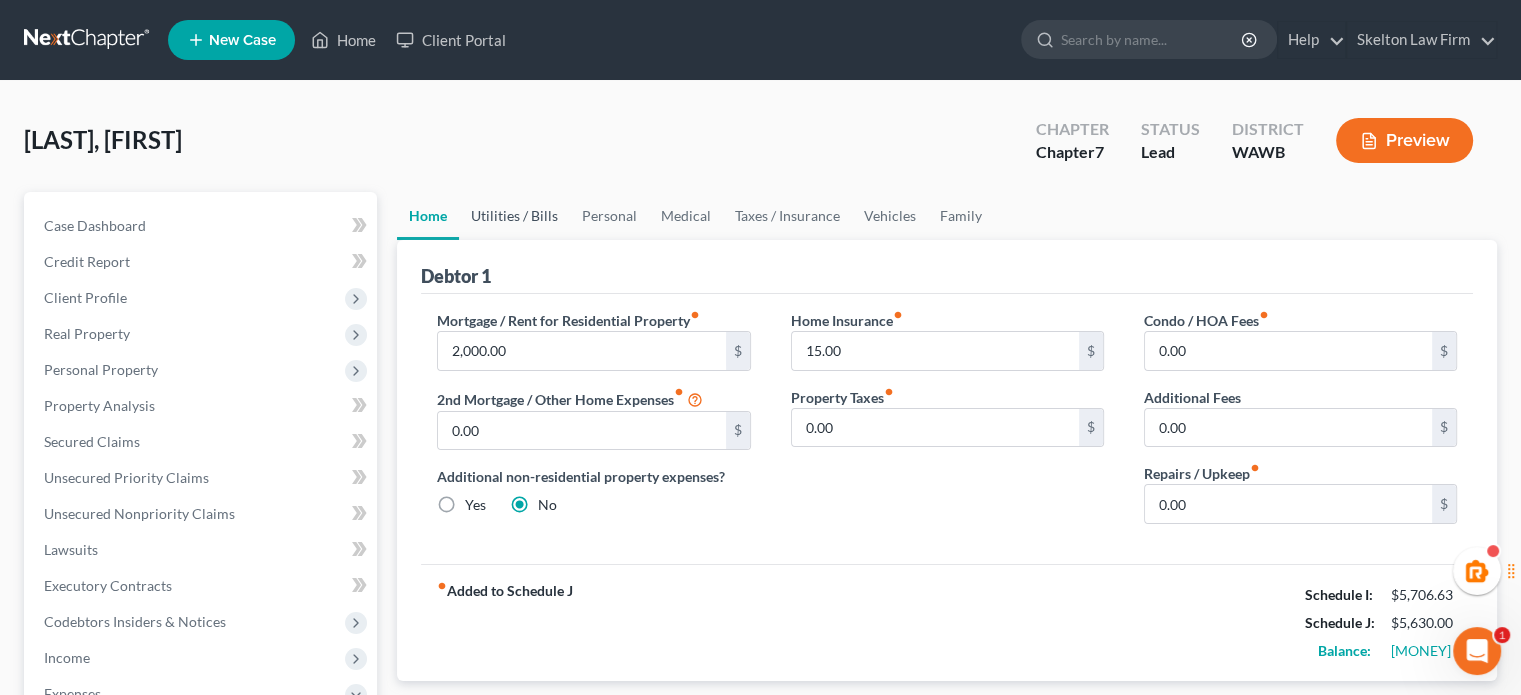 click on "Utilities / Bills" at bounding box center [514, 216] 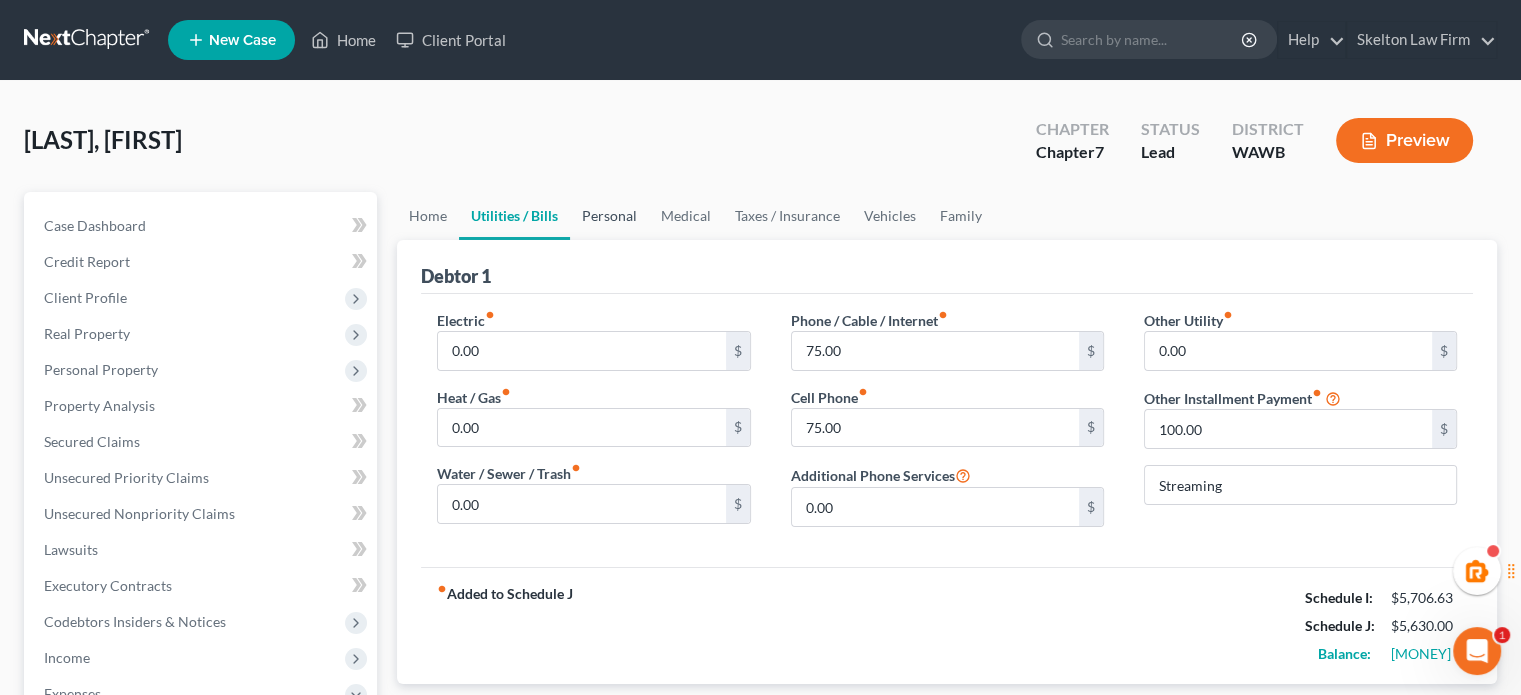 click on "Personal" at bounding box center (609, 216) 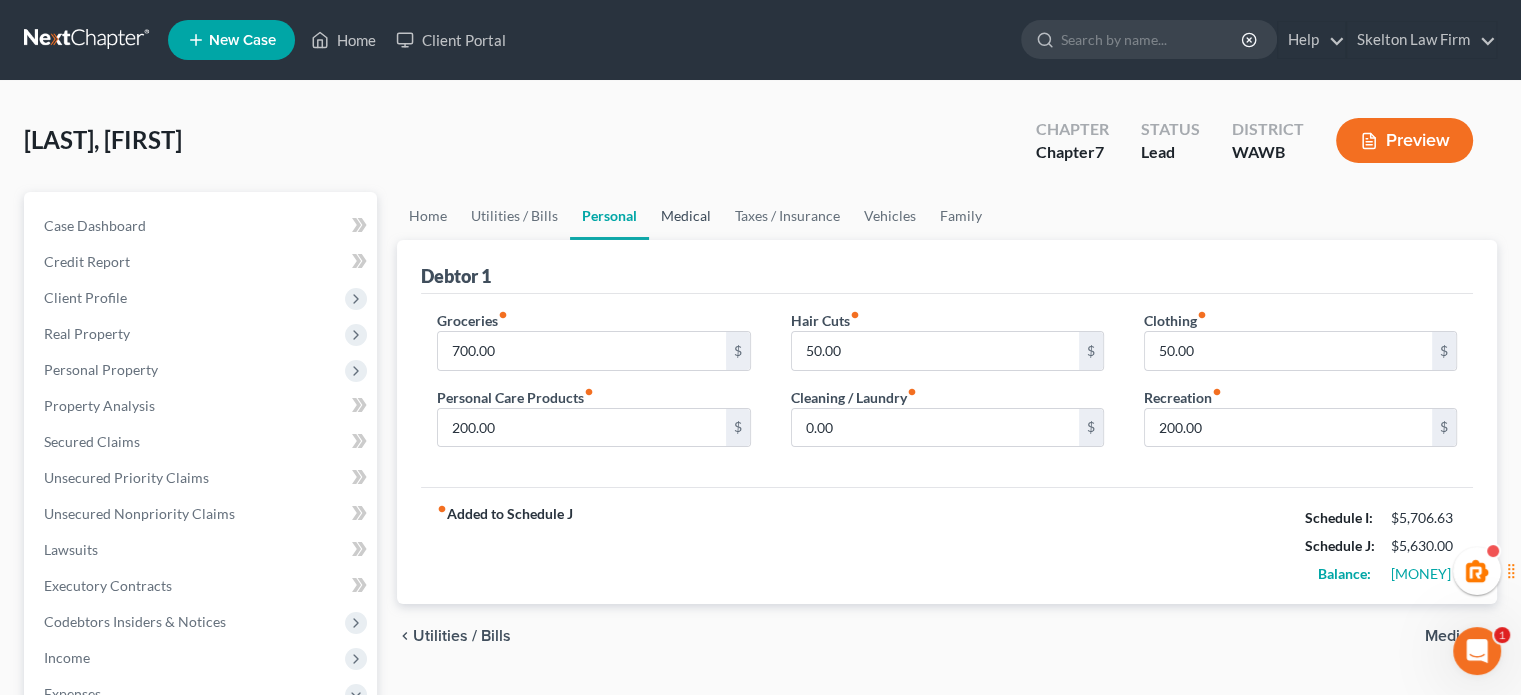 click on "Medical" at bounding box center [686, 216] 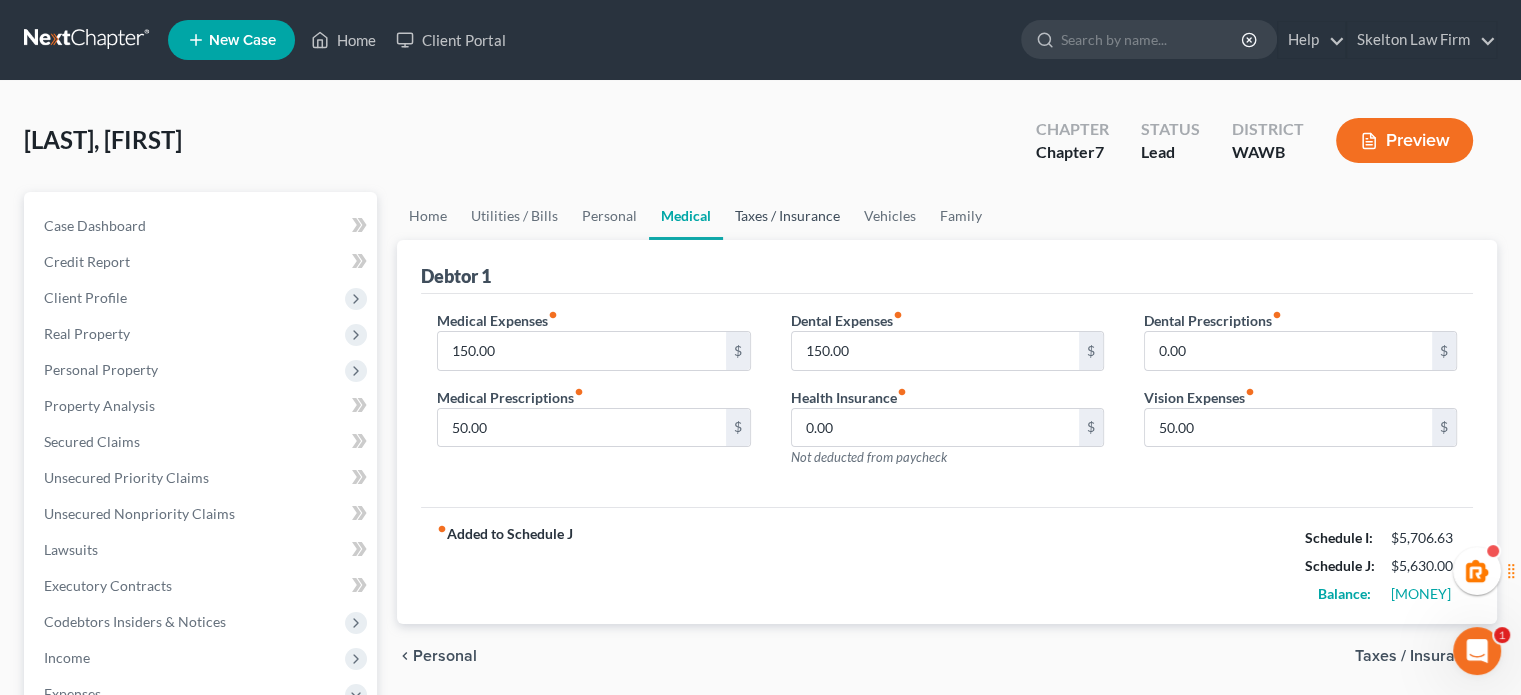 click on "Taxes / Insurance" at bounding box center [787, 216] 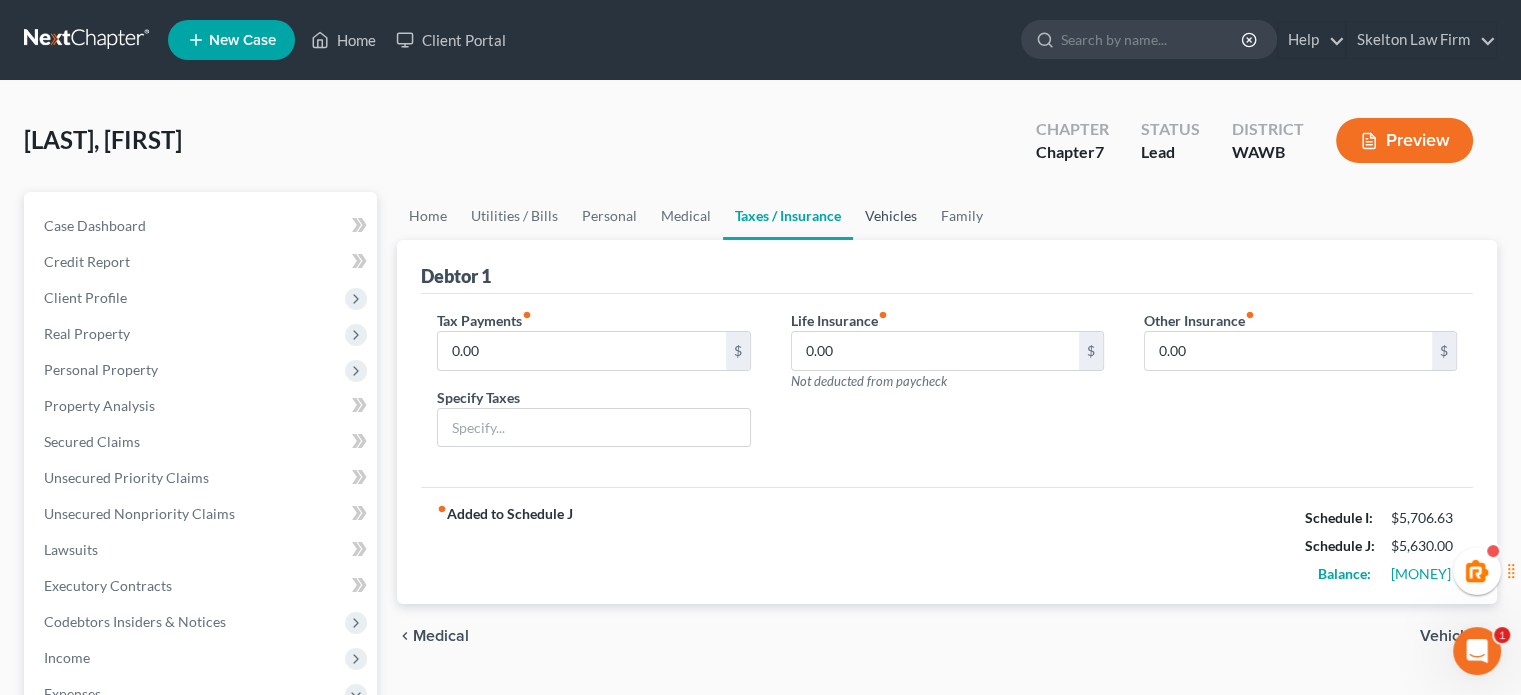 click on "Vehicles" at bounding box center [891, 216] 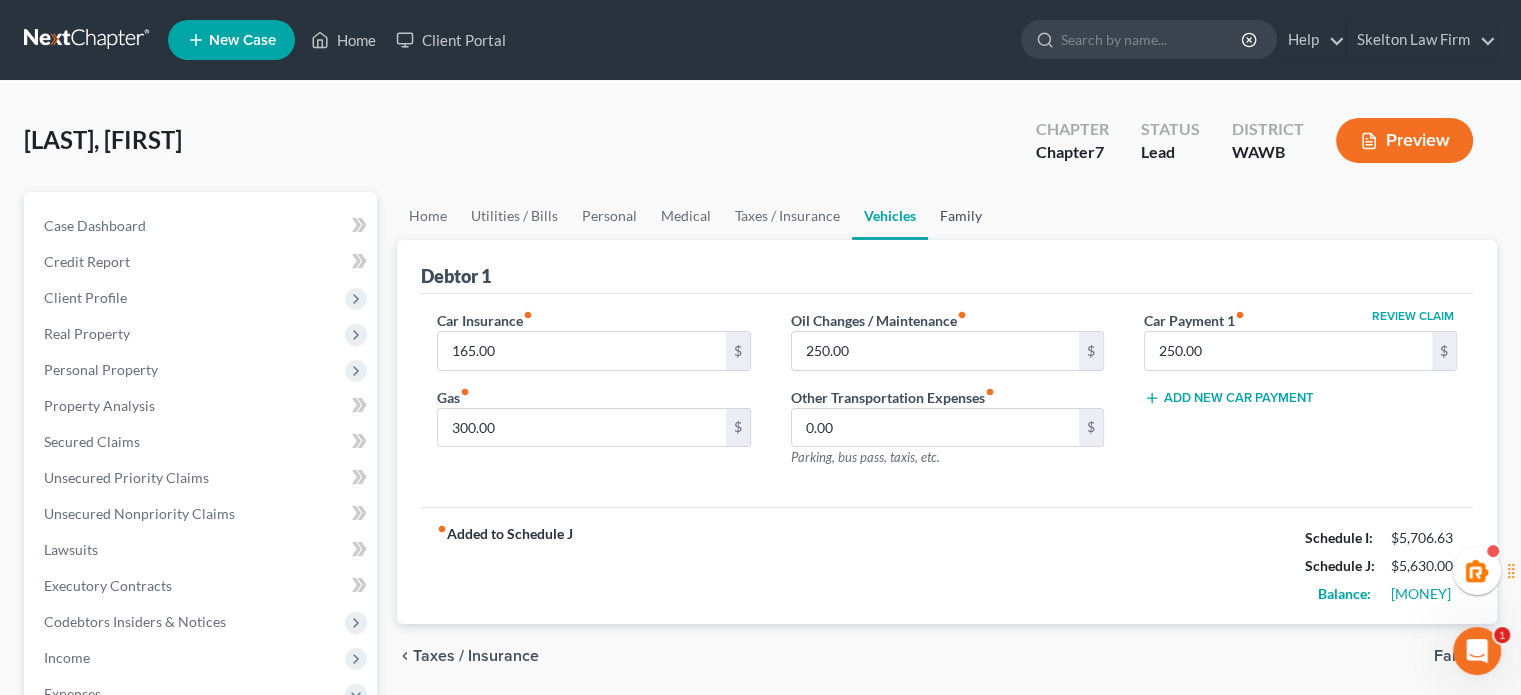 click on "Family" at bounding box center [961, 216] 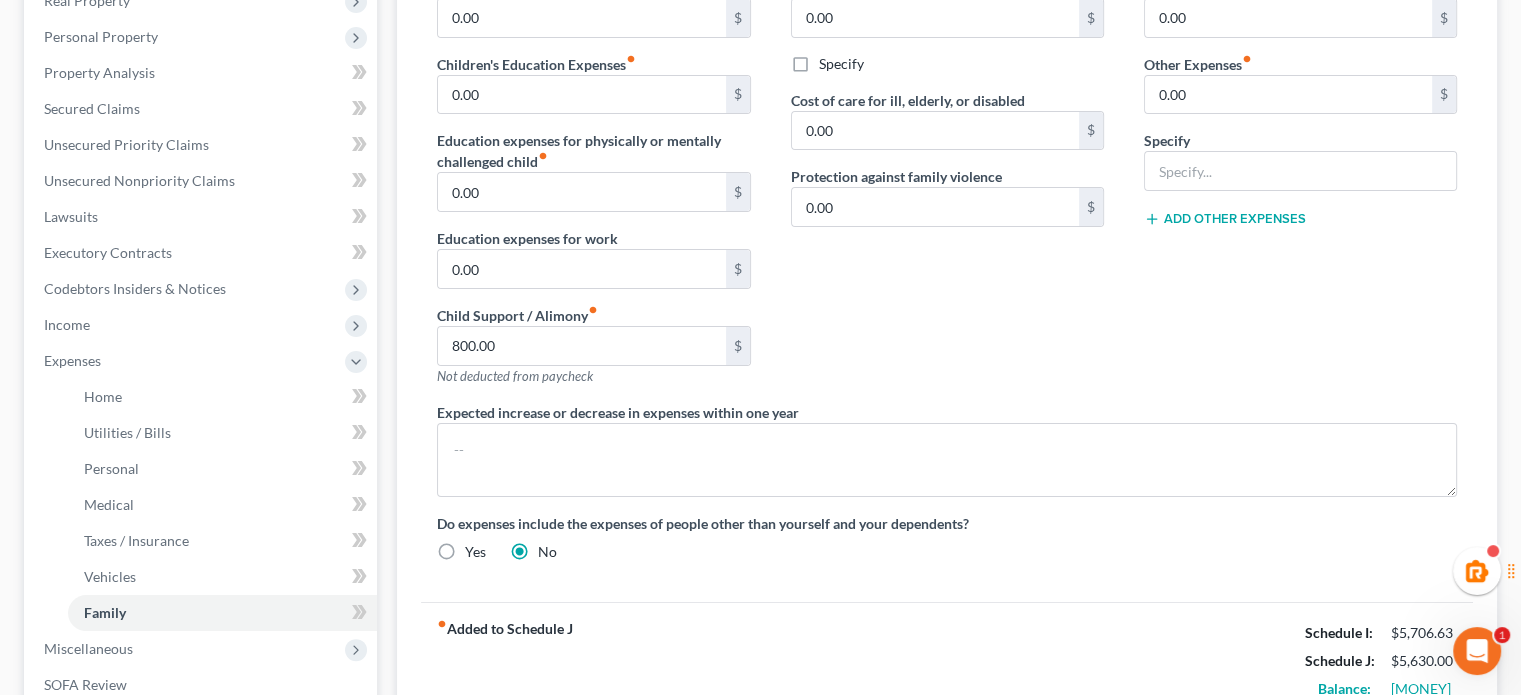 scroll, scrollTop: 618, scrollLeft: 0, axis: vertical 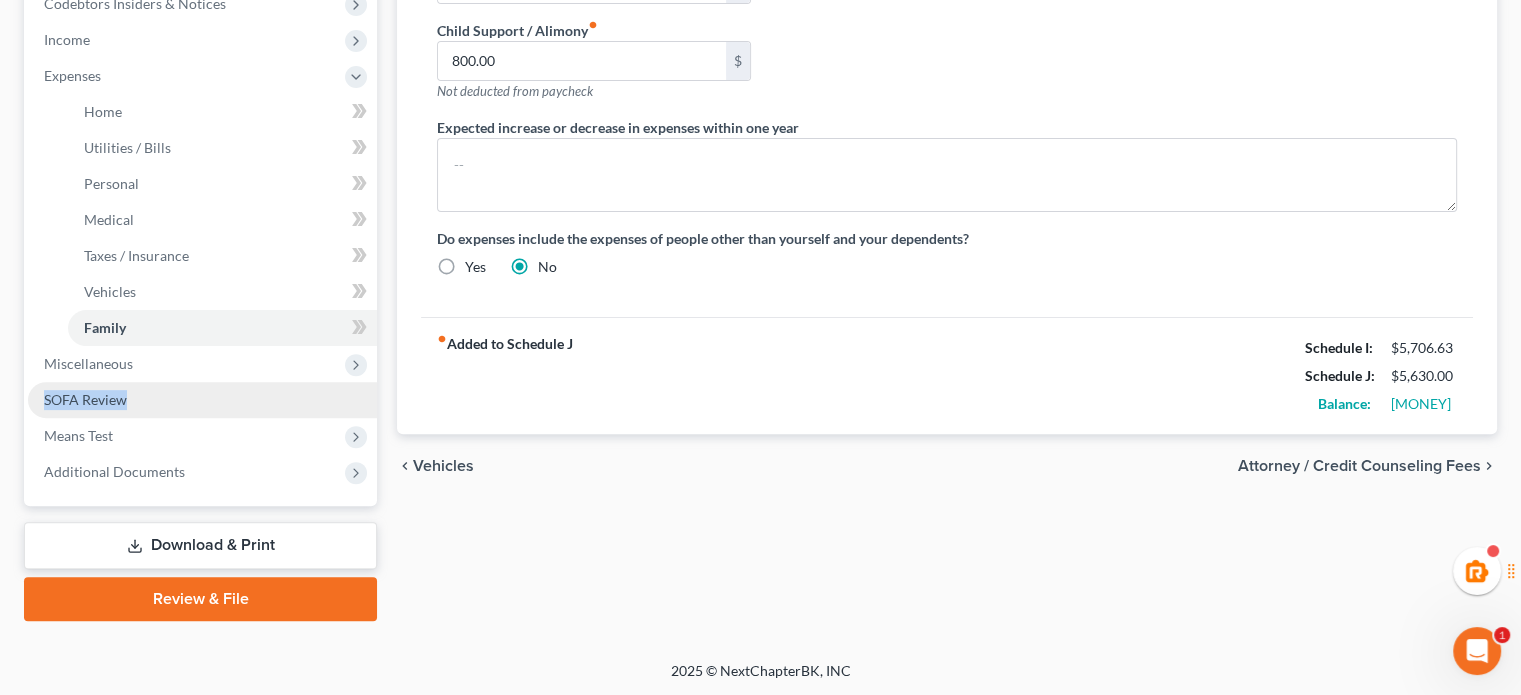 click on "Case Dashboard
Payments
Invoices
Payments
Payments
Credit Report
Client Profile" at bounding box center (202, 40) 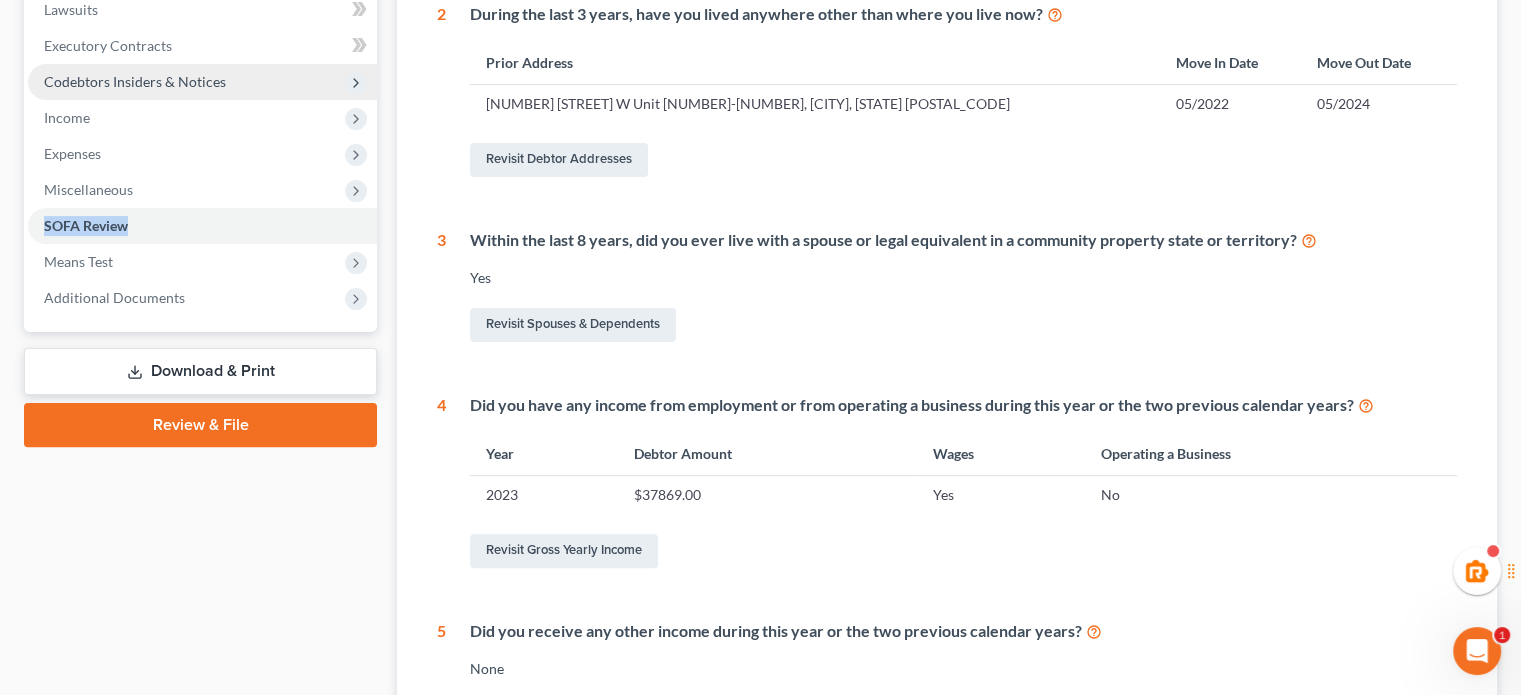 scroll, scrollTop: 333, scrollLeft: 0, axis: vertical 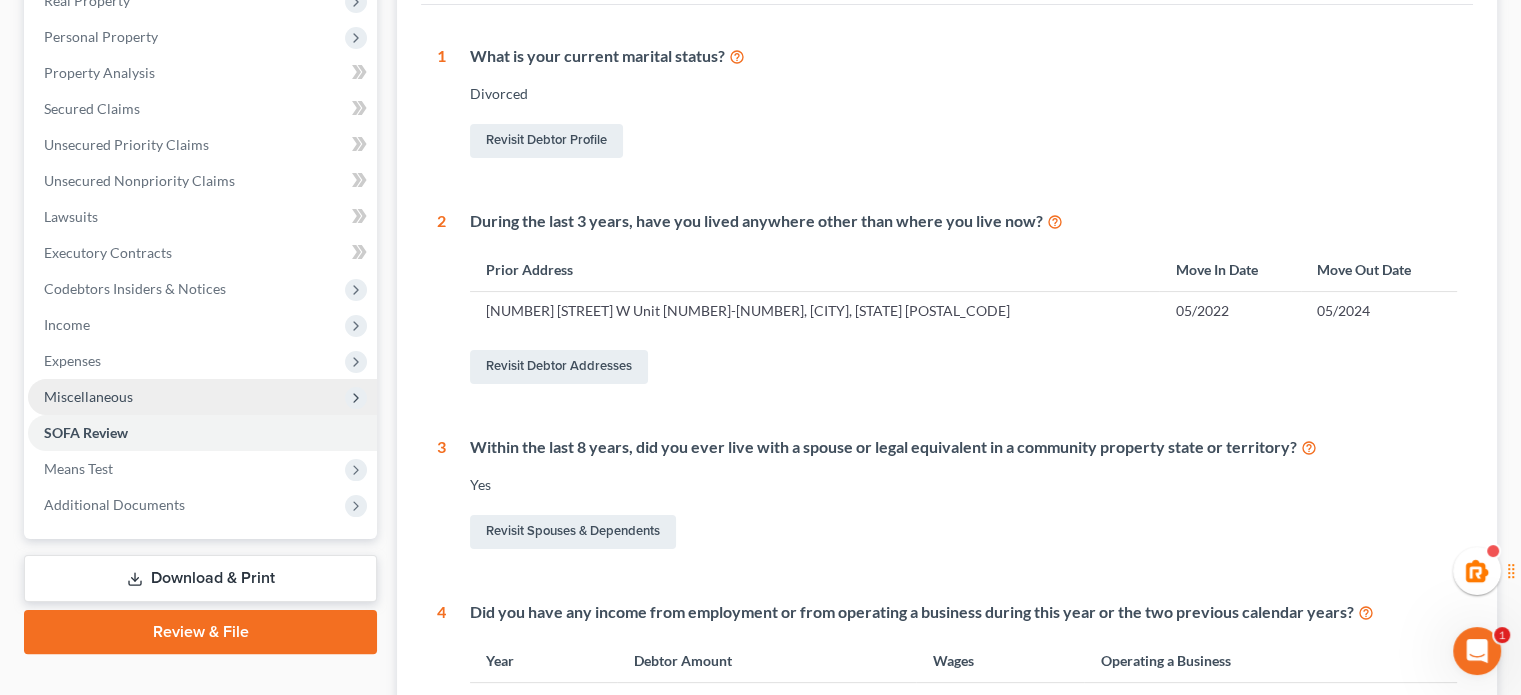 click on "Miscellaneous" at bounding box center (88, 396) 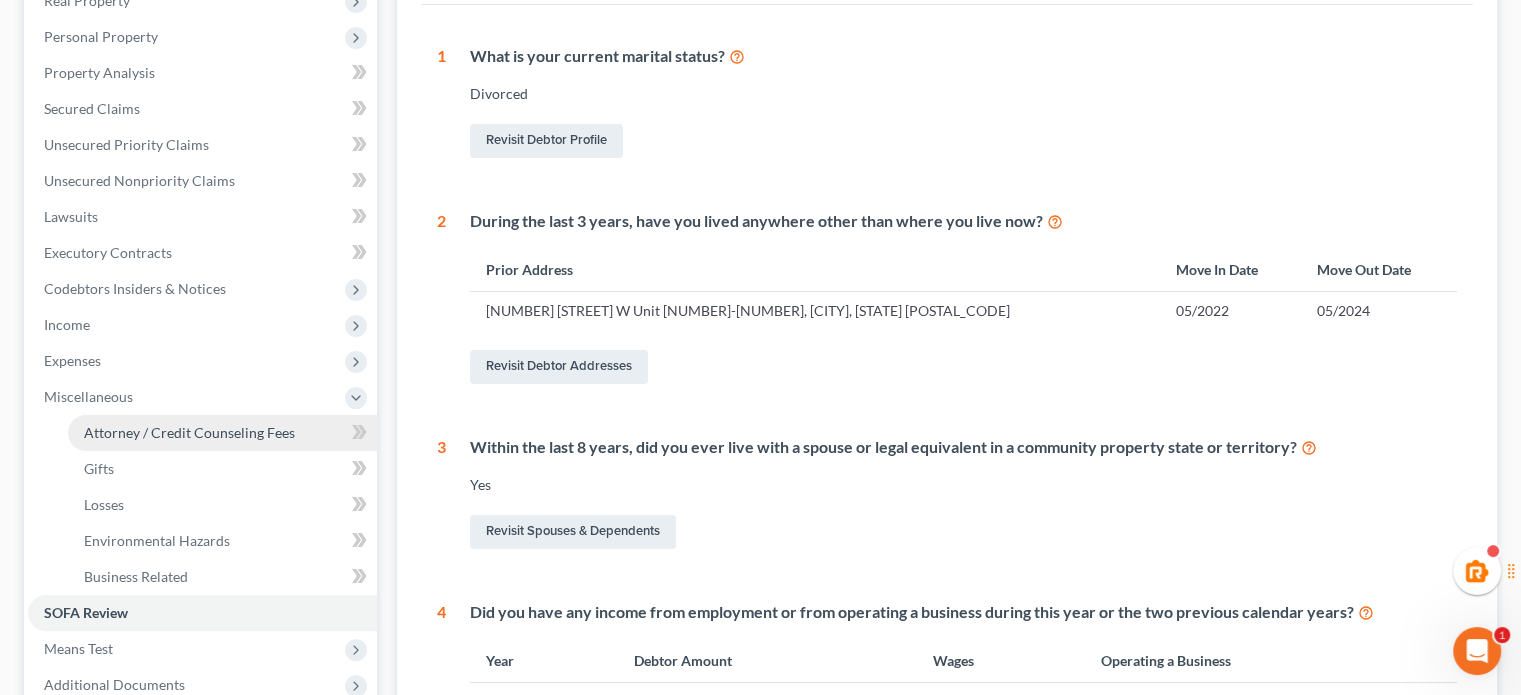 click on "Attorney / Credit Counseling Fees" at bounding box center (222, 433) 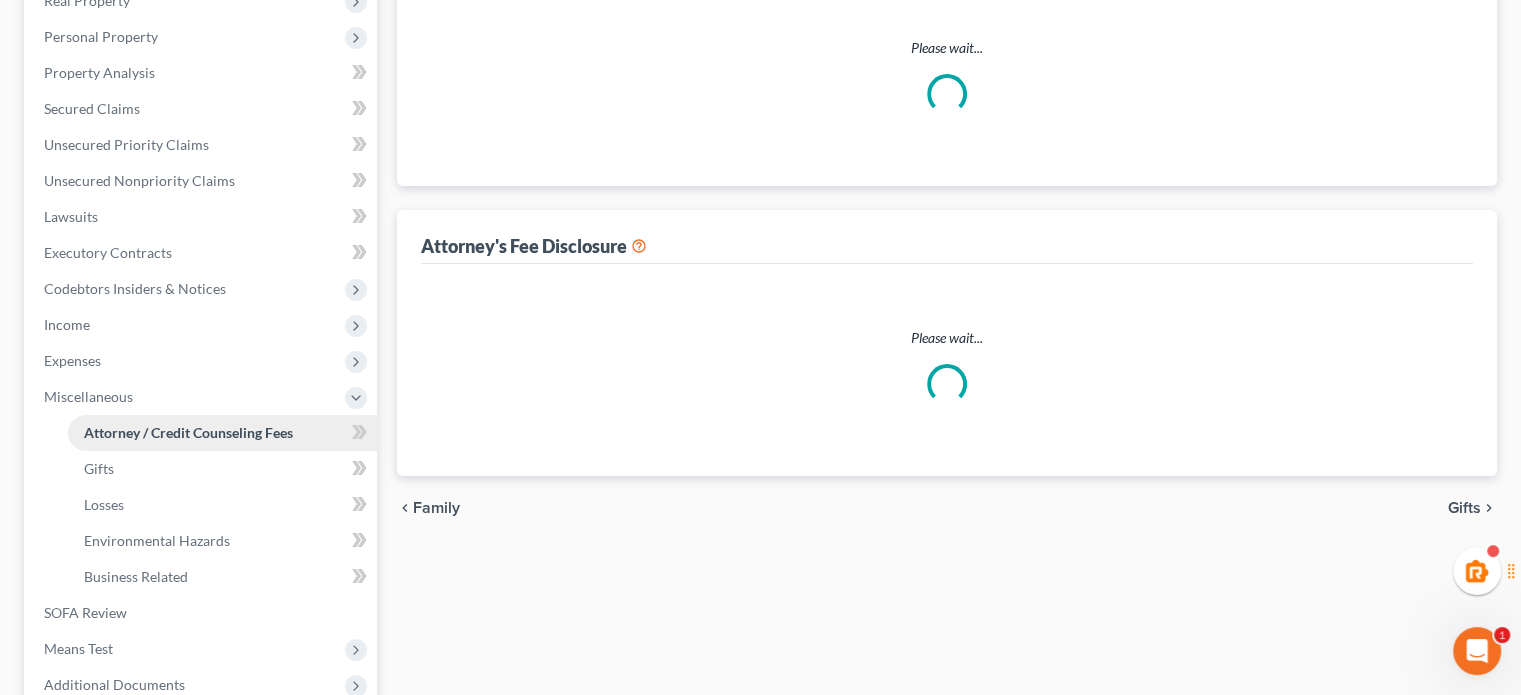 scroll, scrollTop: 28, scrollLeft: 0, axis: vertical 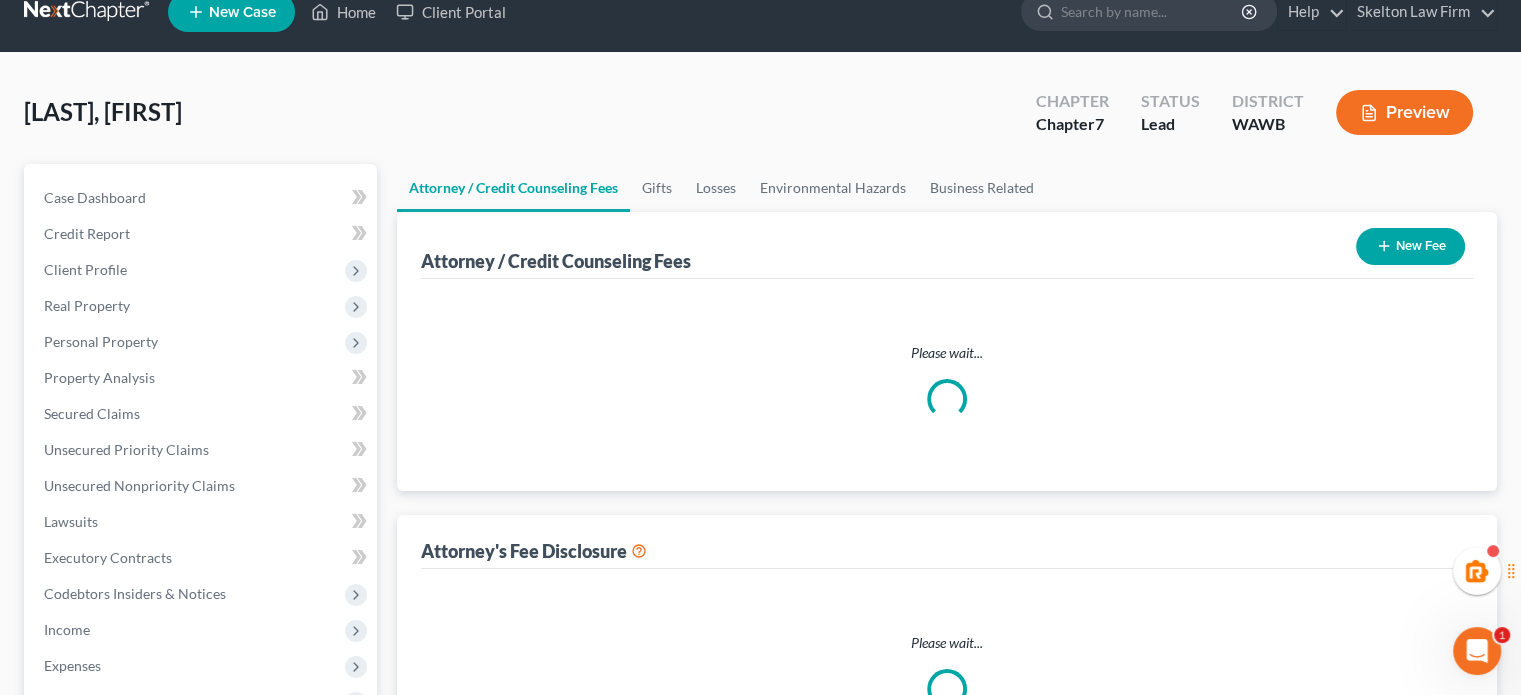 select on "1" 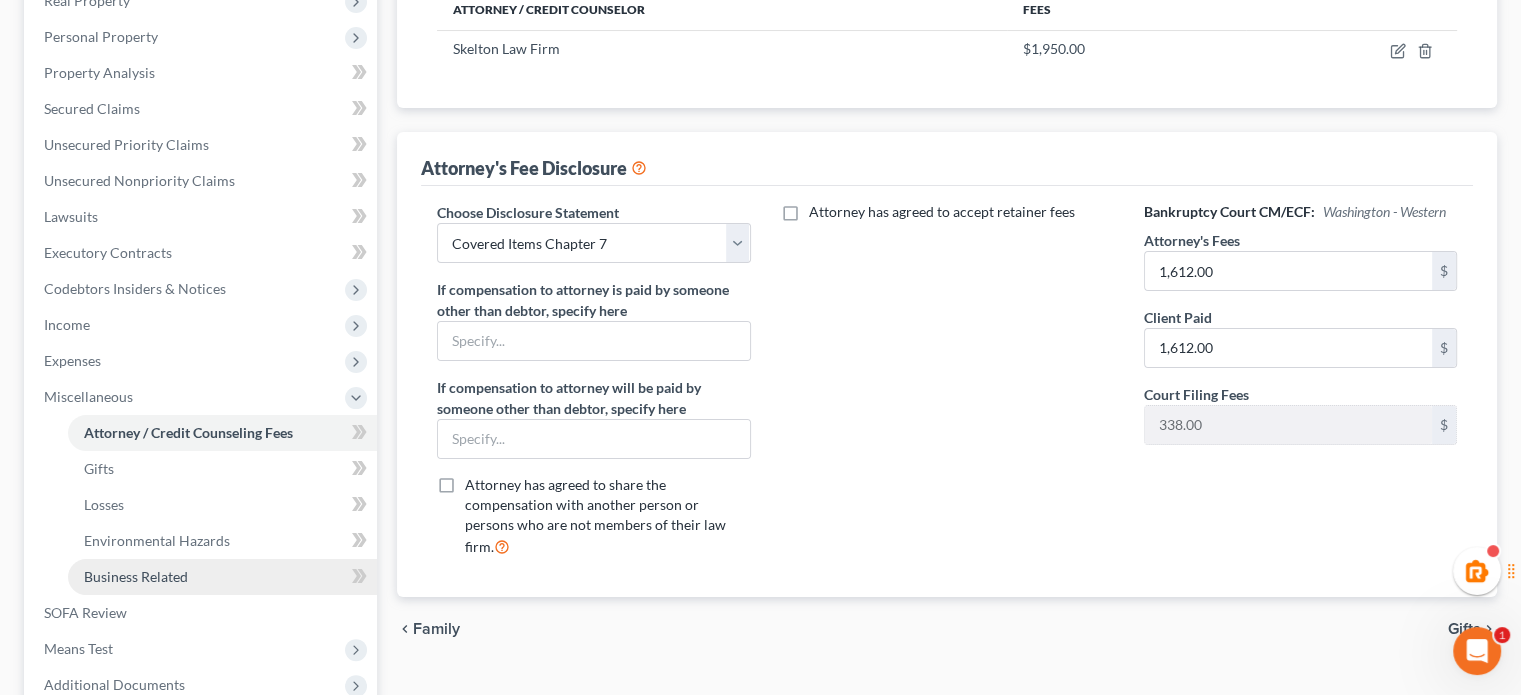 scroll, scrollTop: 546, scrollLeft: 0, axis: vertical 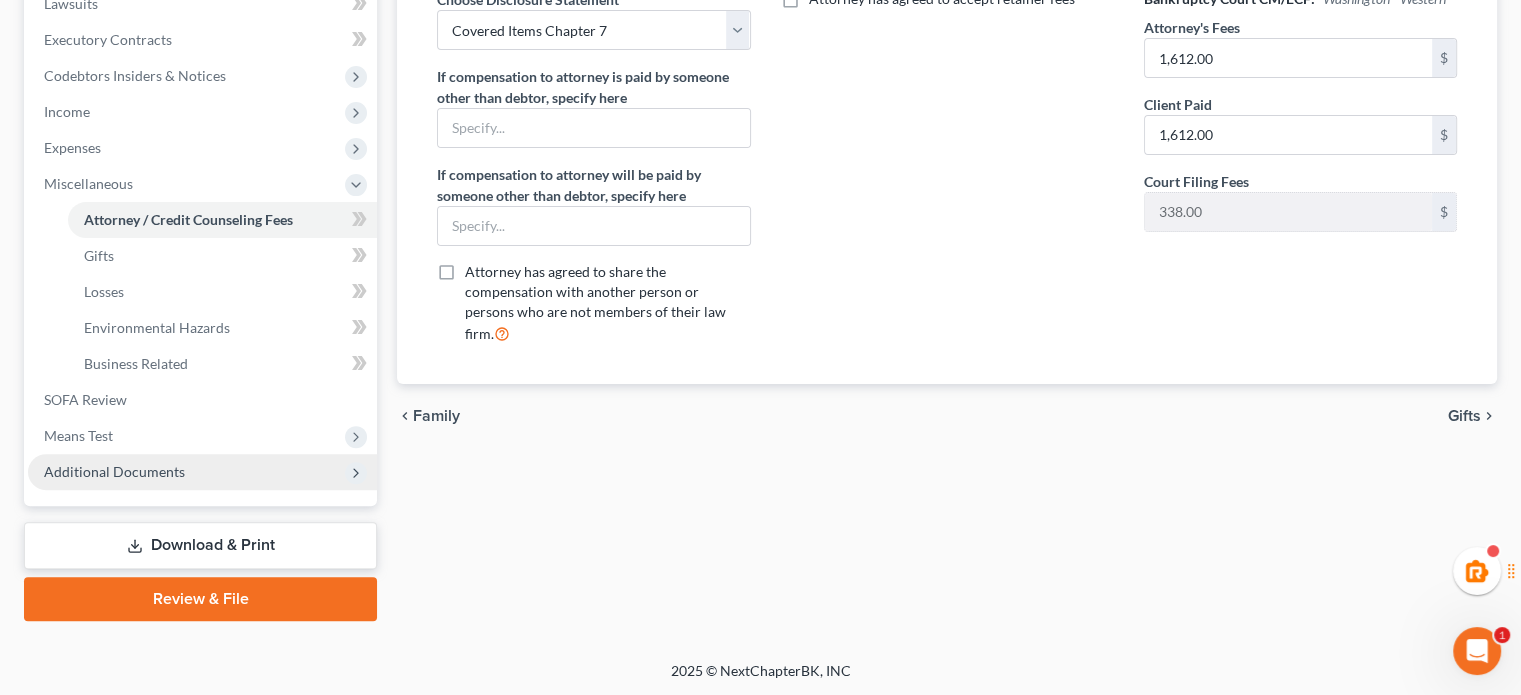 click on "Additional Documents" at bounding box center [114, 471] 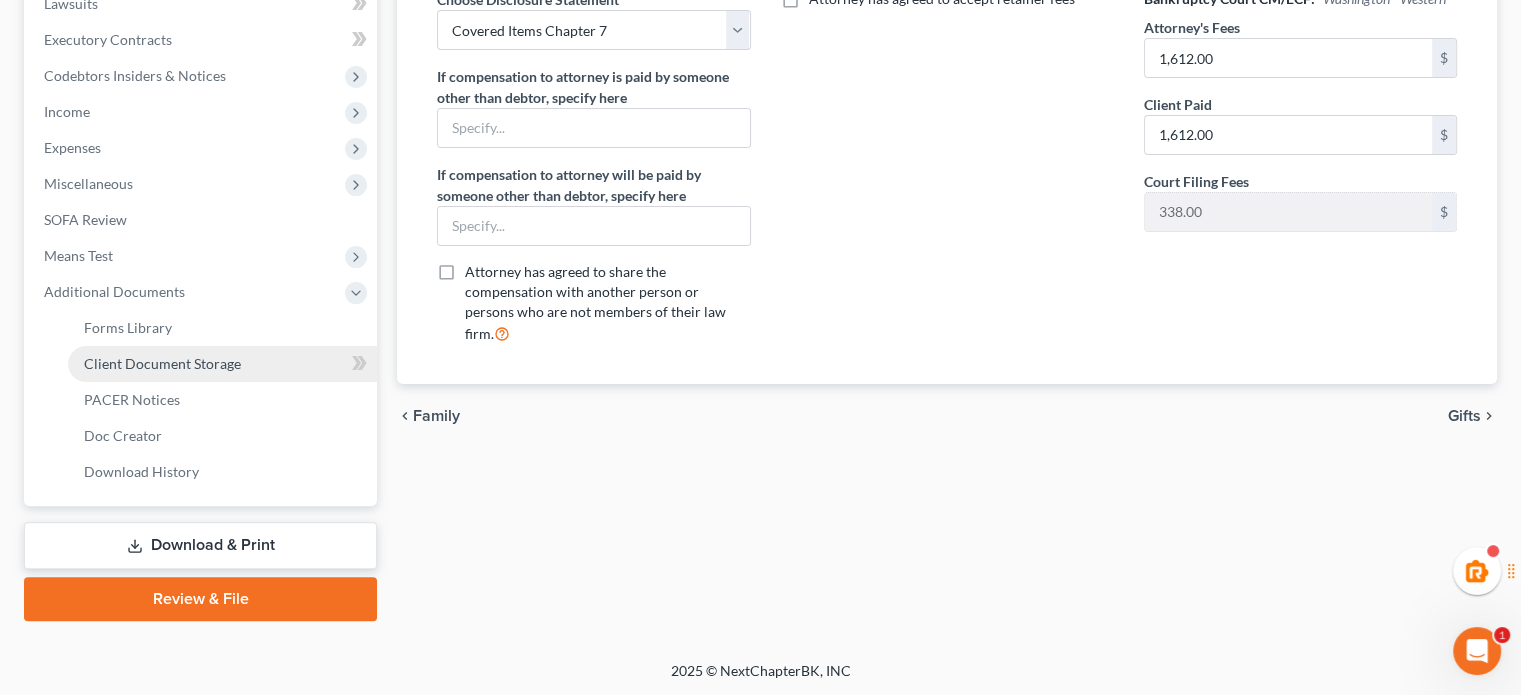 click on "Client Document Storage" at bounding box center (162, 363) 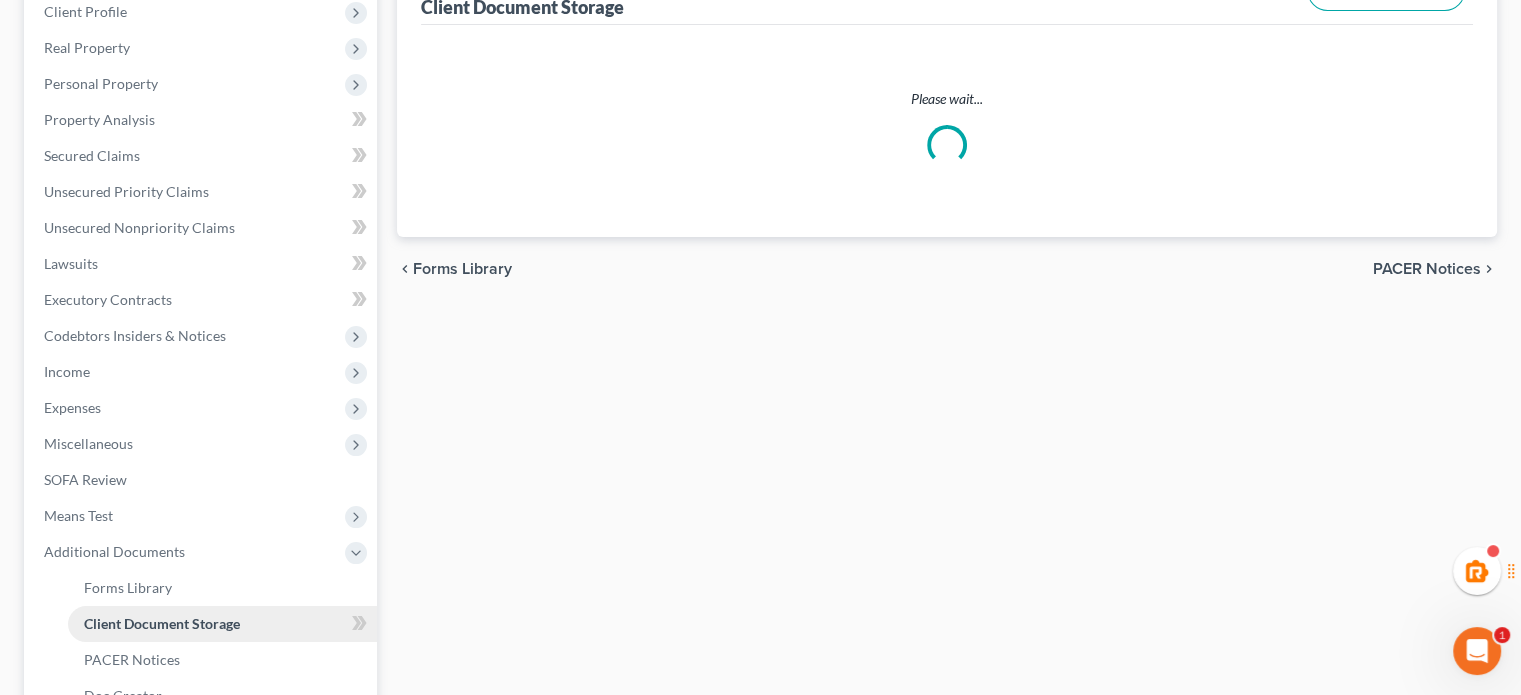 select on "0" 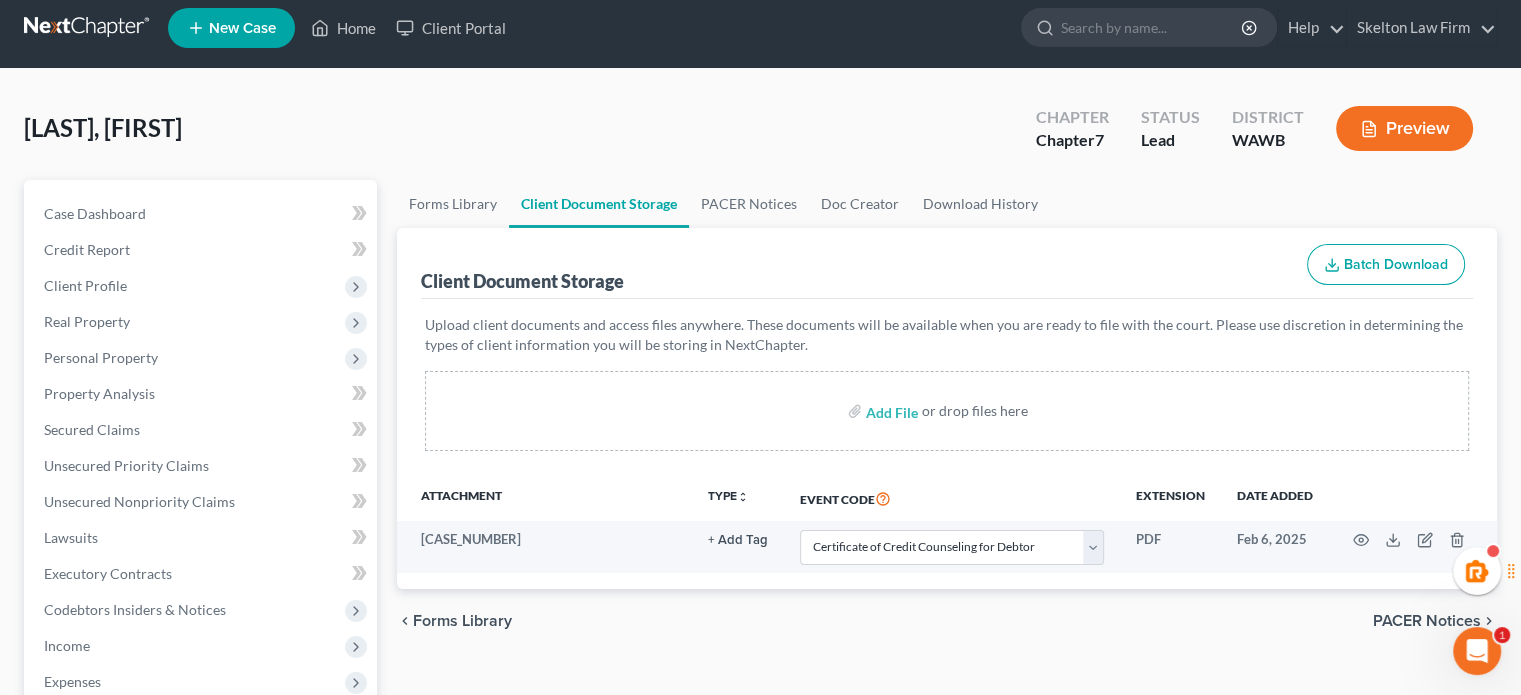 scroll, scrollTop: 0, scrollLeft: 0, axis: both 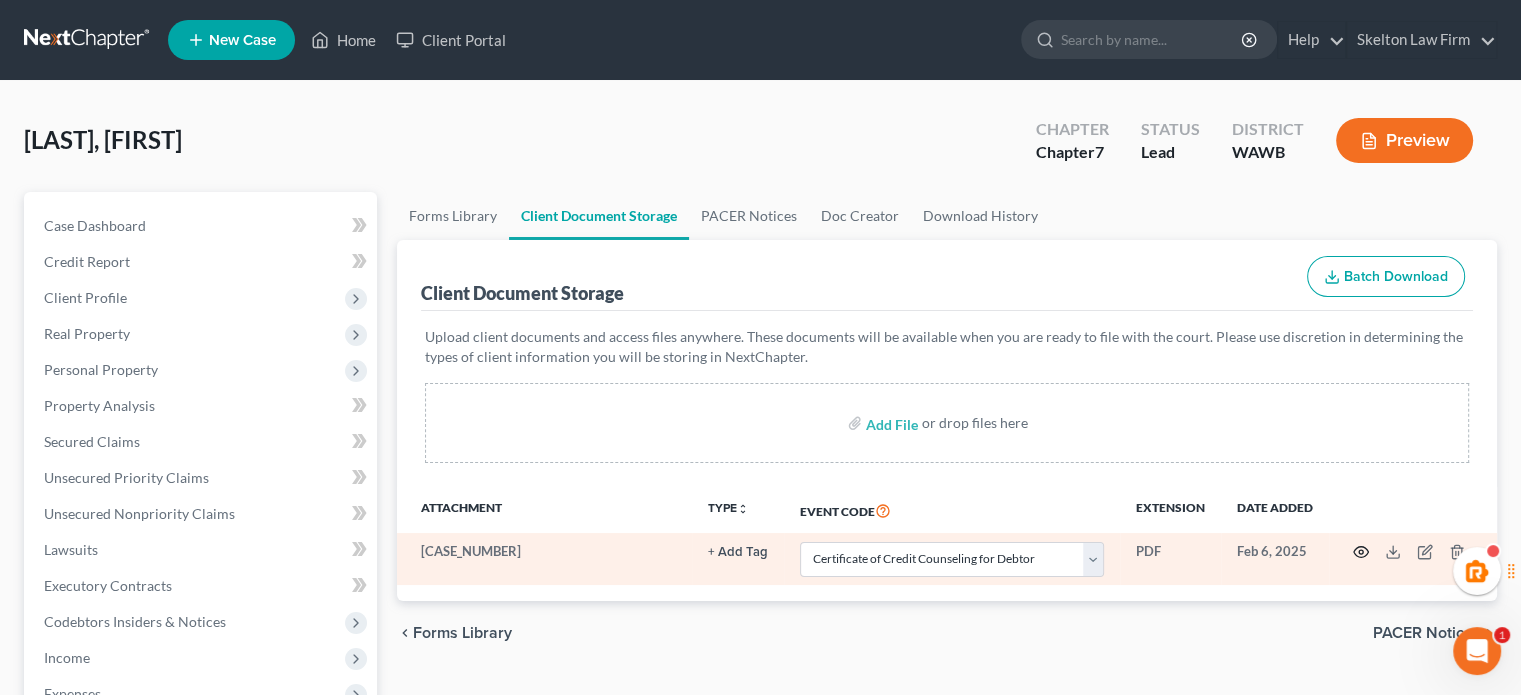 click 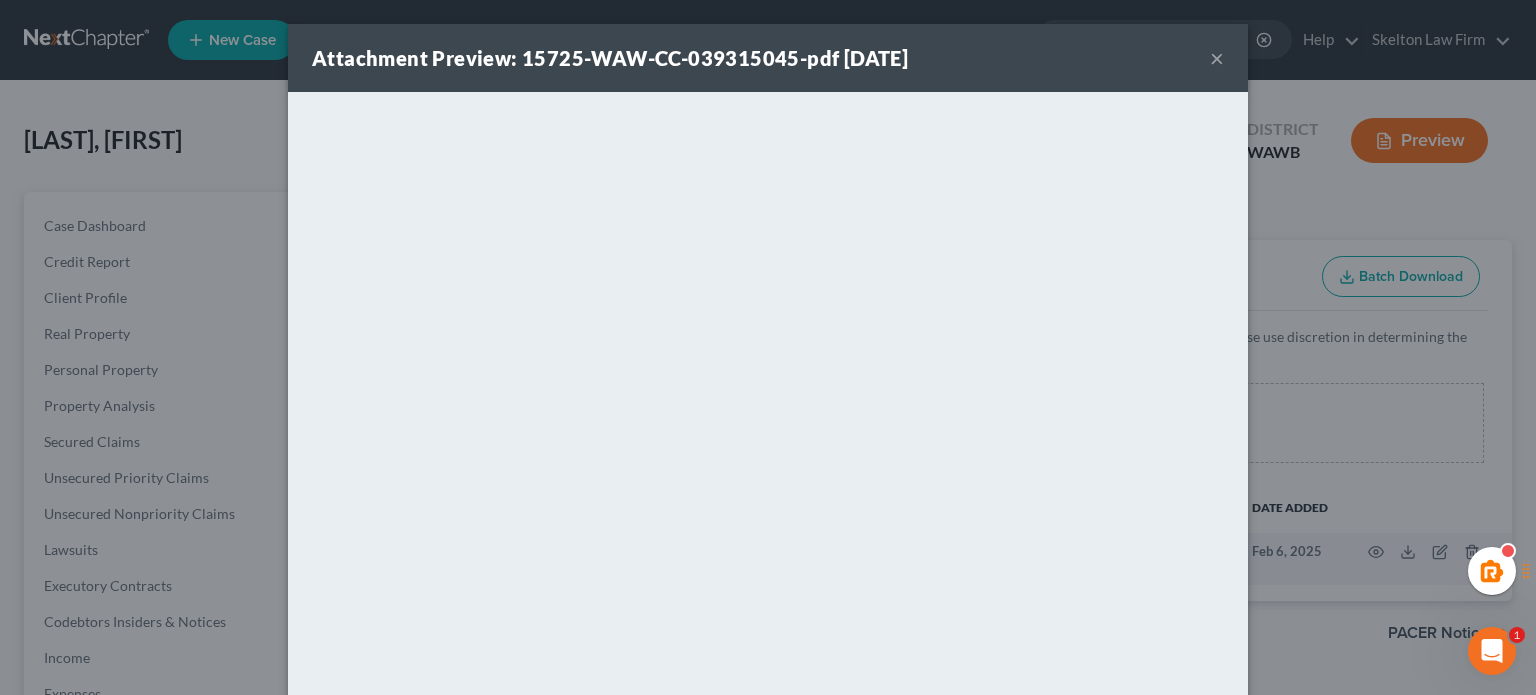 click on "×" at bounding box center [1217, 58] 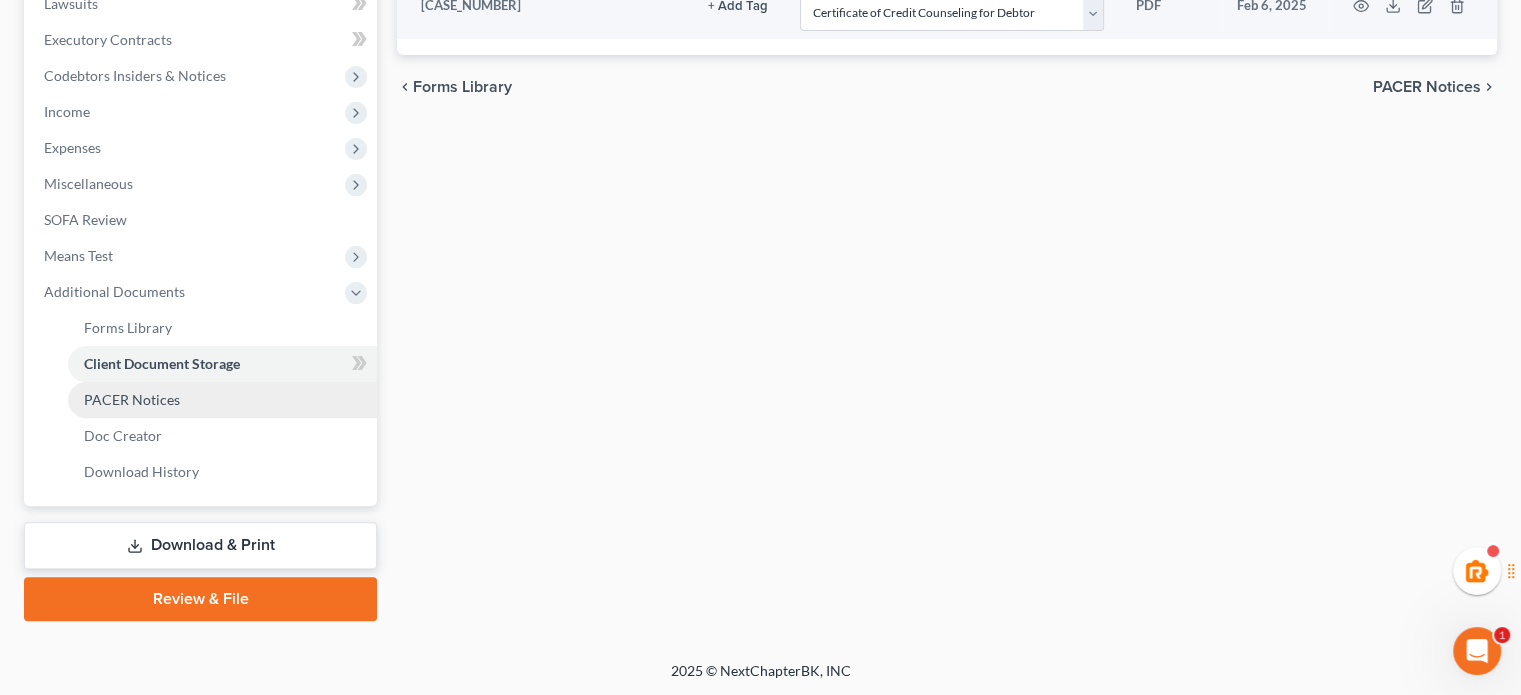 scroll, scrollTop: 212, scrollLeft: 0, axis: vertical 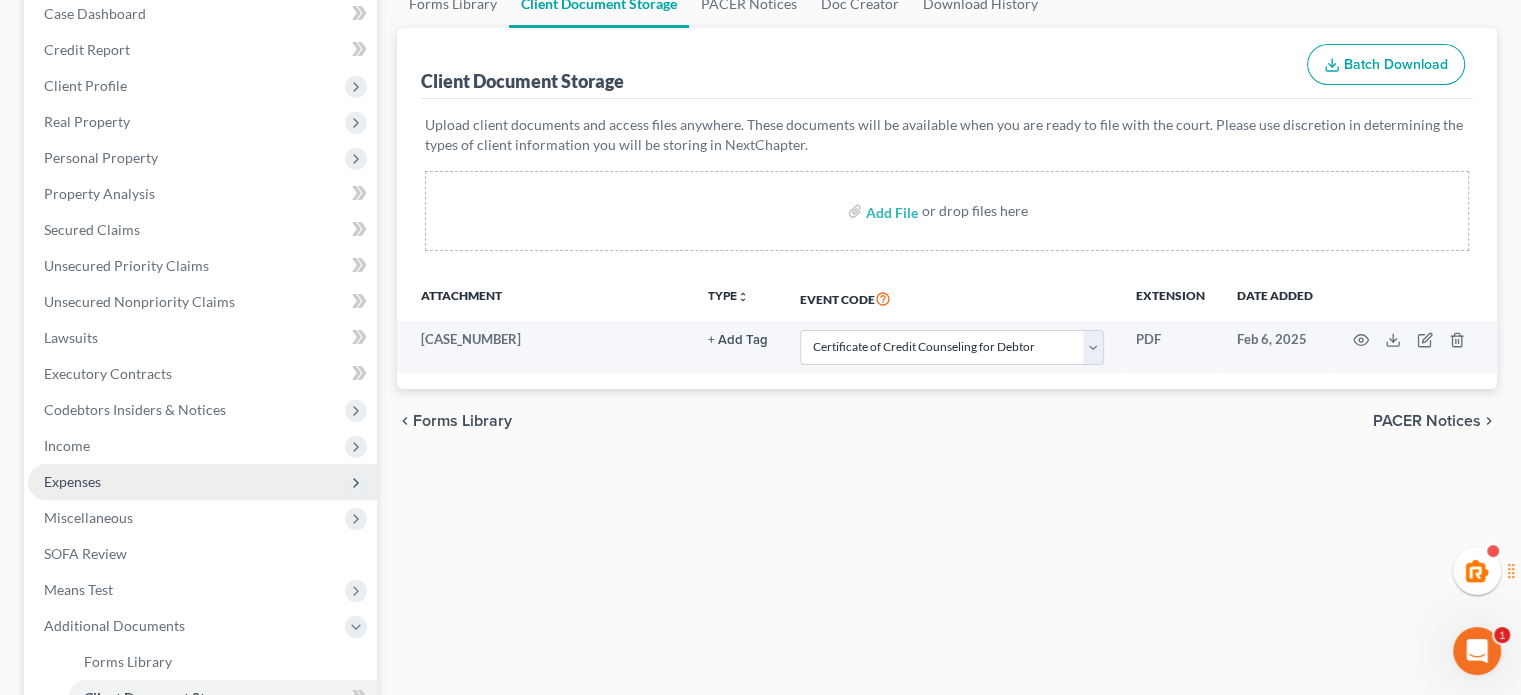 click on "Expenses" at bounding box center [202, 482] 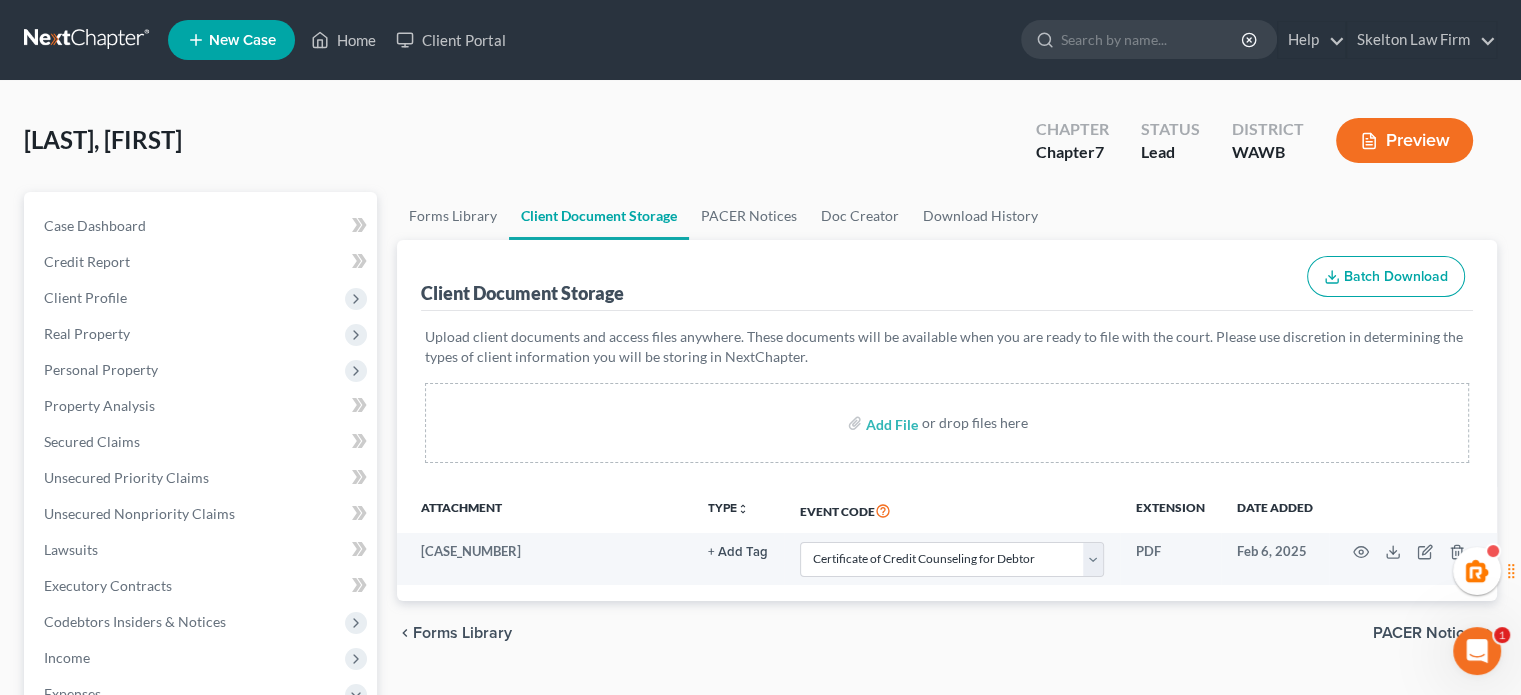 scroll, scrollTop: 0, scrollLeft: 0, axis: both 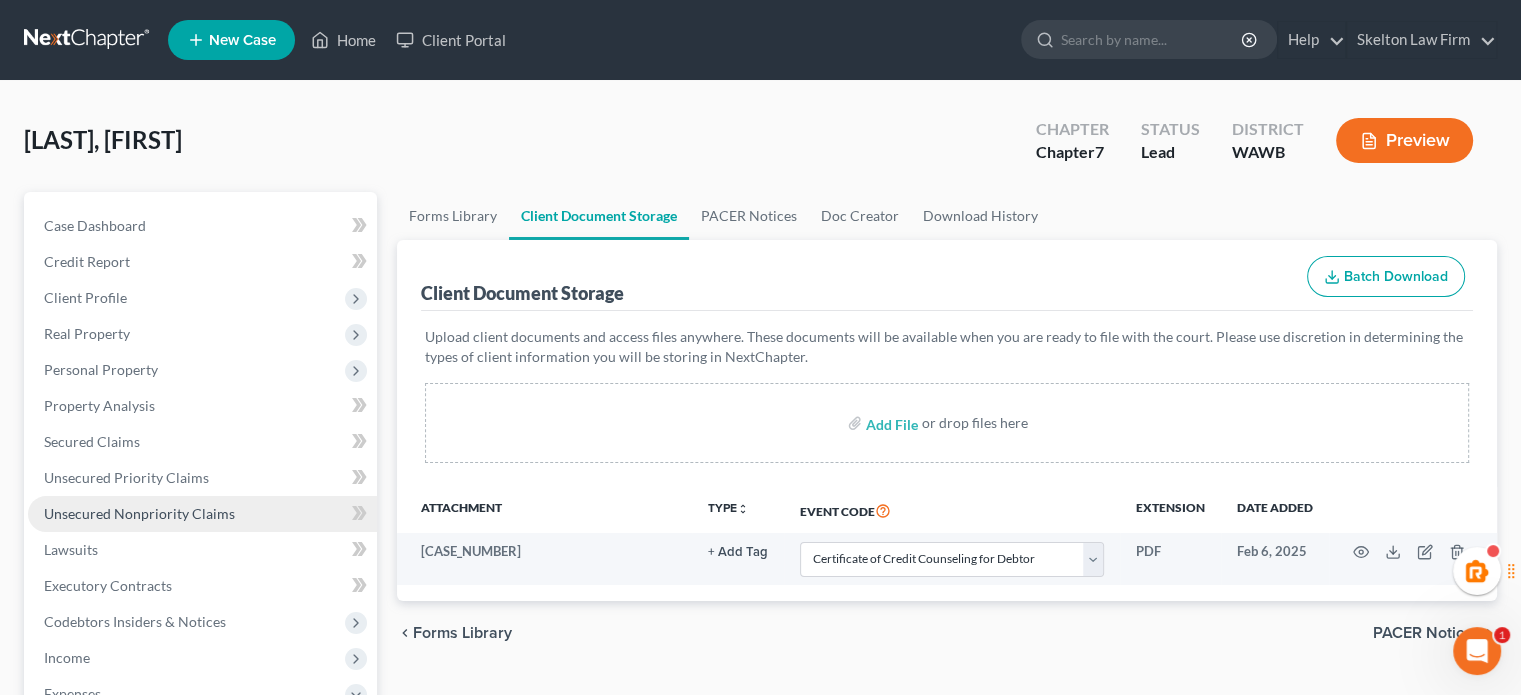 click on "Unsecured Nonpriority Claims" at bounding box center [139, 513] 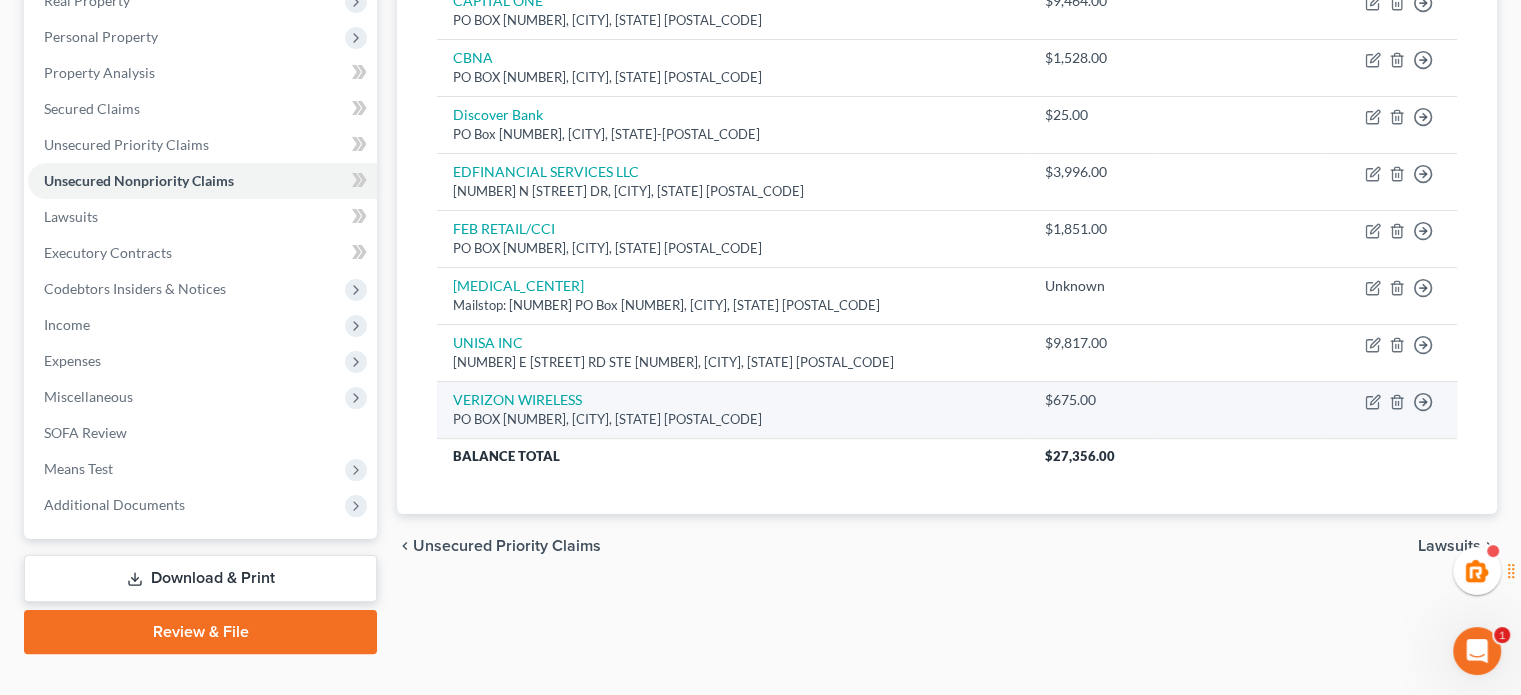 scroll, scrollTop: 0, scrollLeft: 0, axis: both 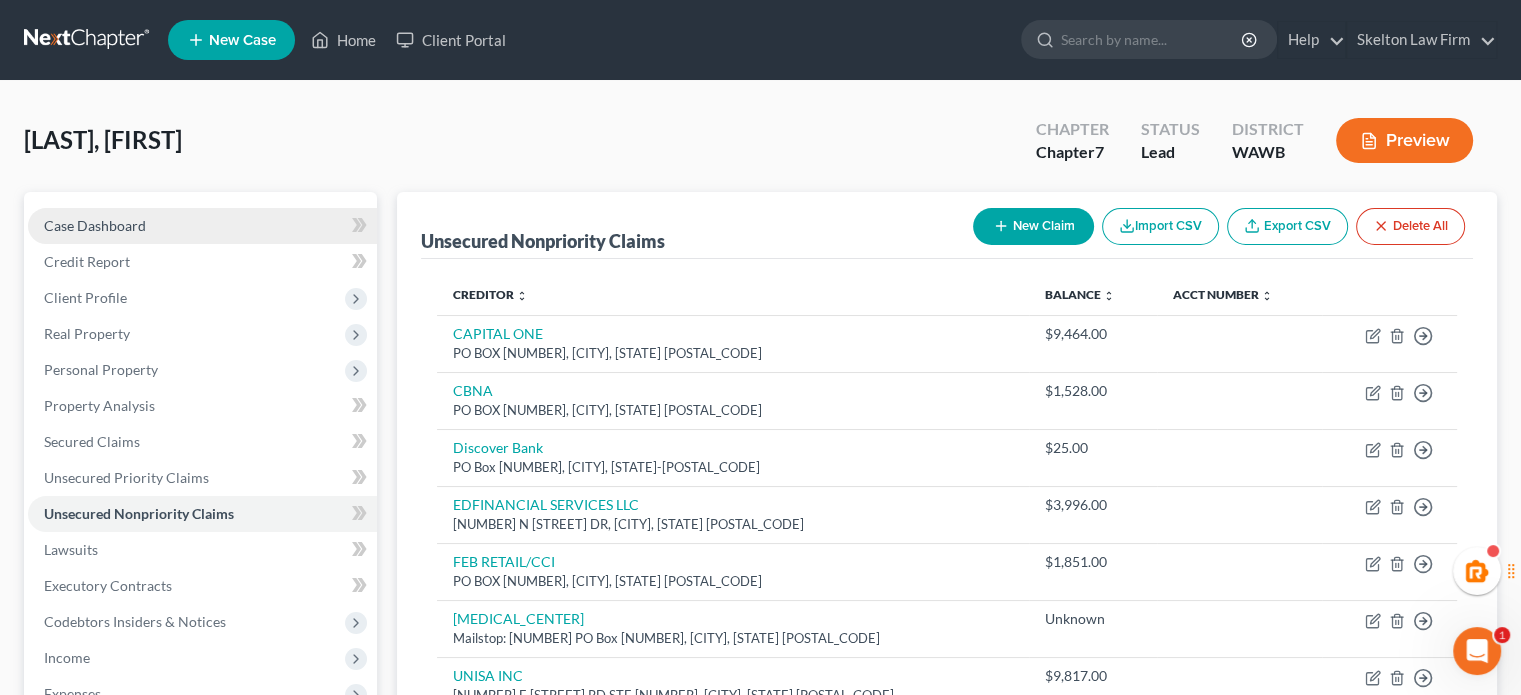 click on "Case Dashboard" at bounding box center (95, 225) 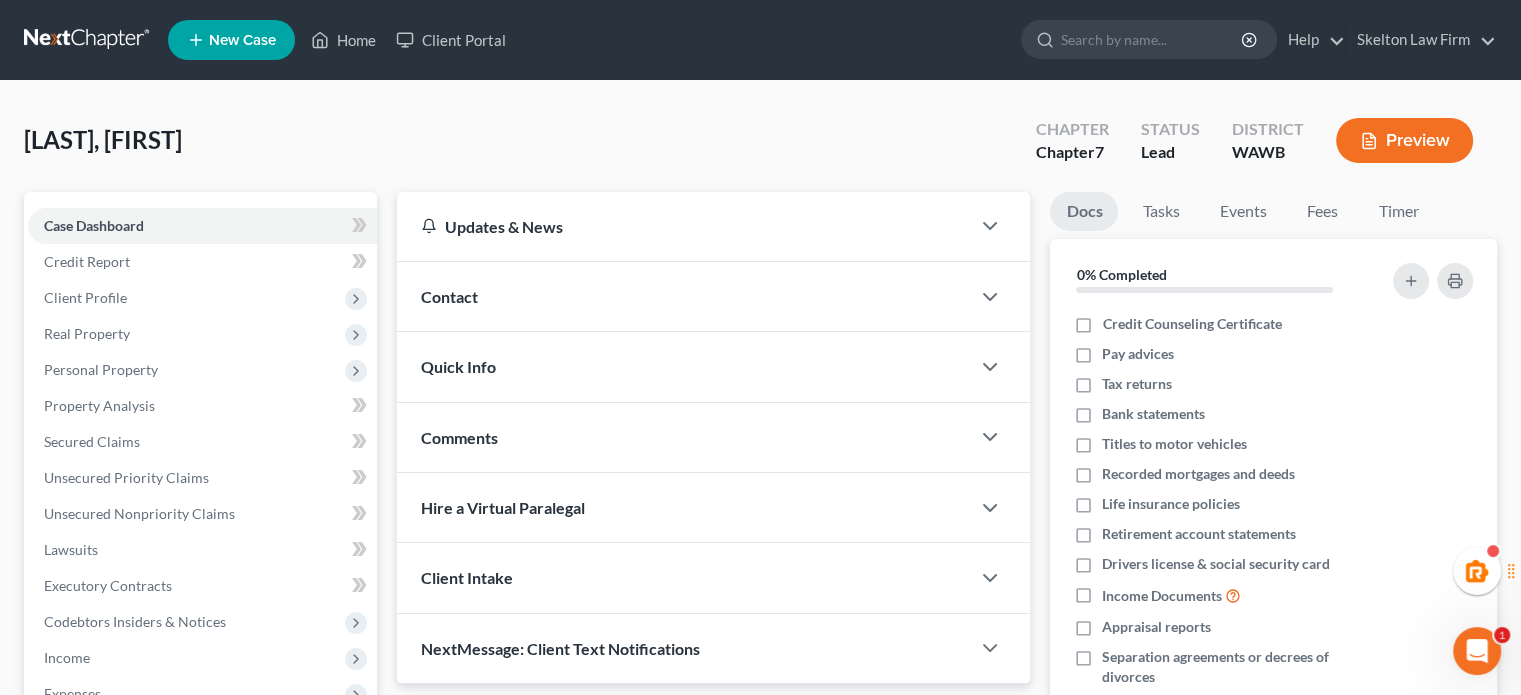 scroll, scrollTop: 333, scrollLeft: 0, axis: vertical 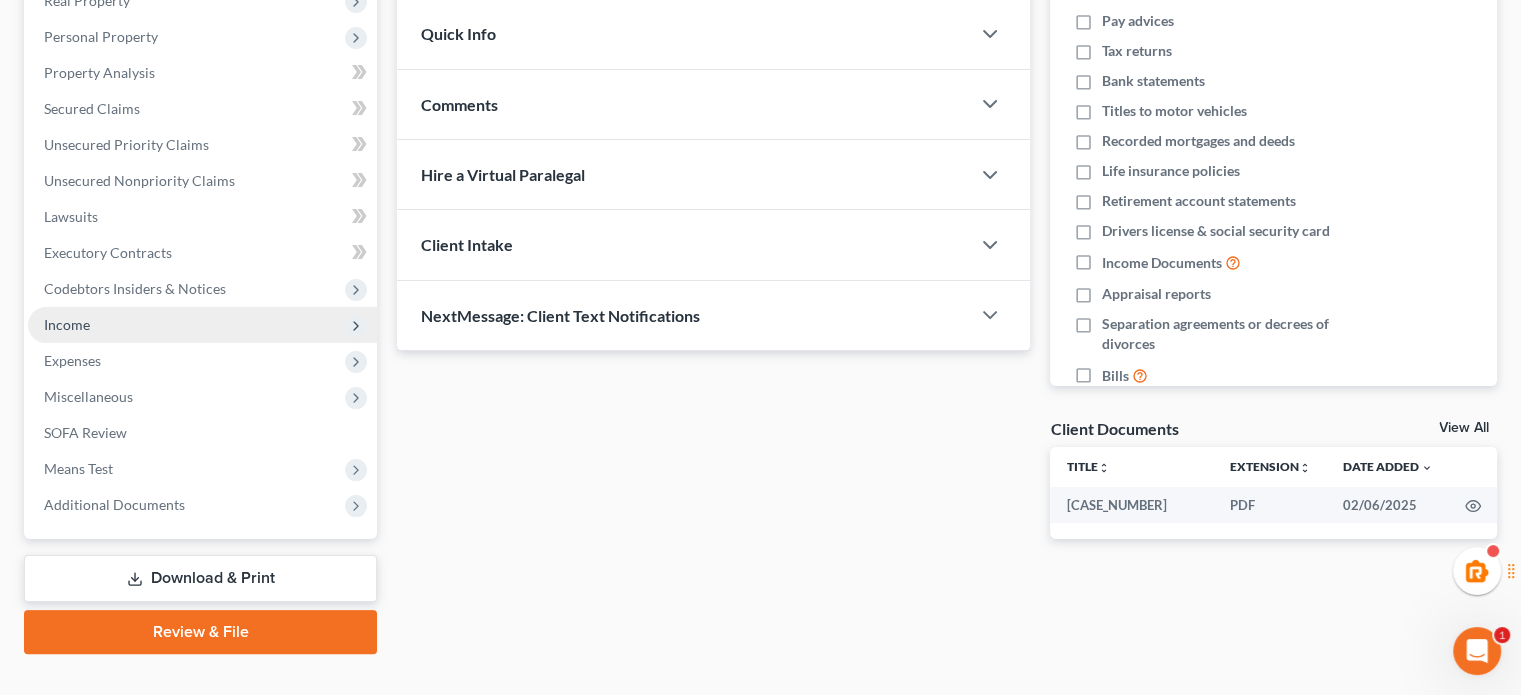 click on "Income" at bounding box center [202, 325] 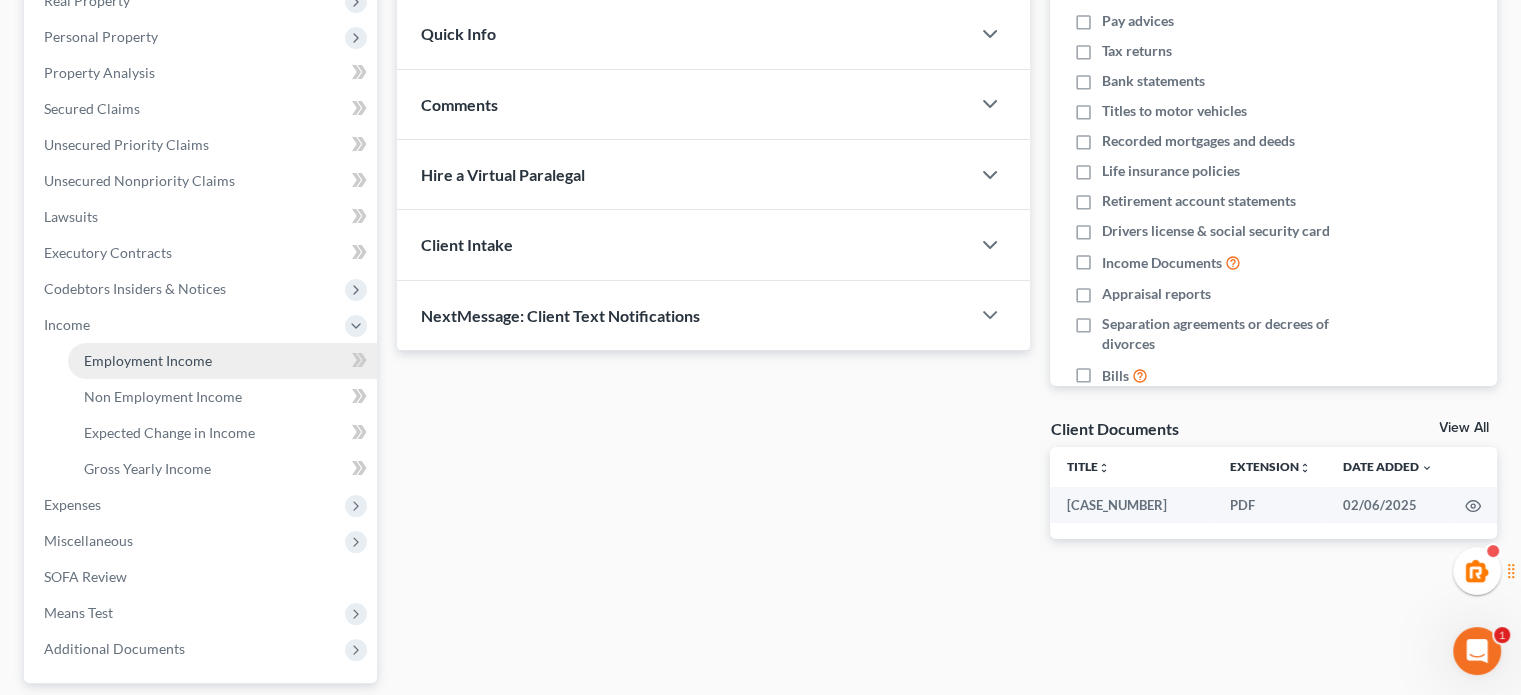 click on "Employment Income" at bounding box center (222, 361) 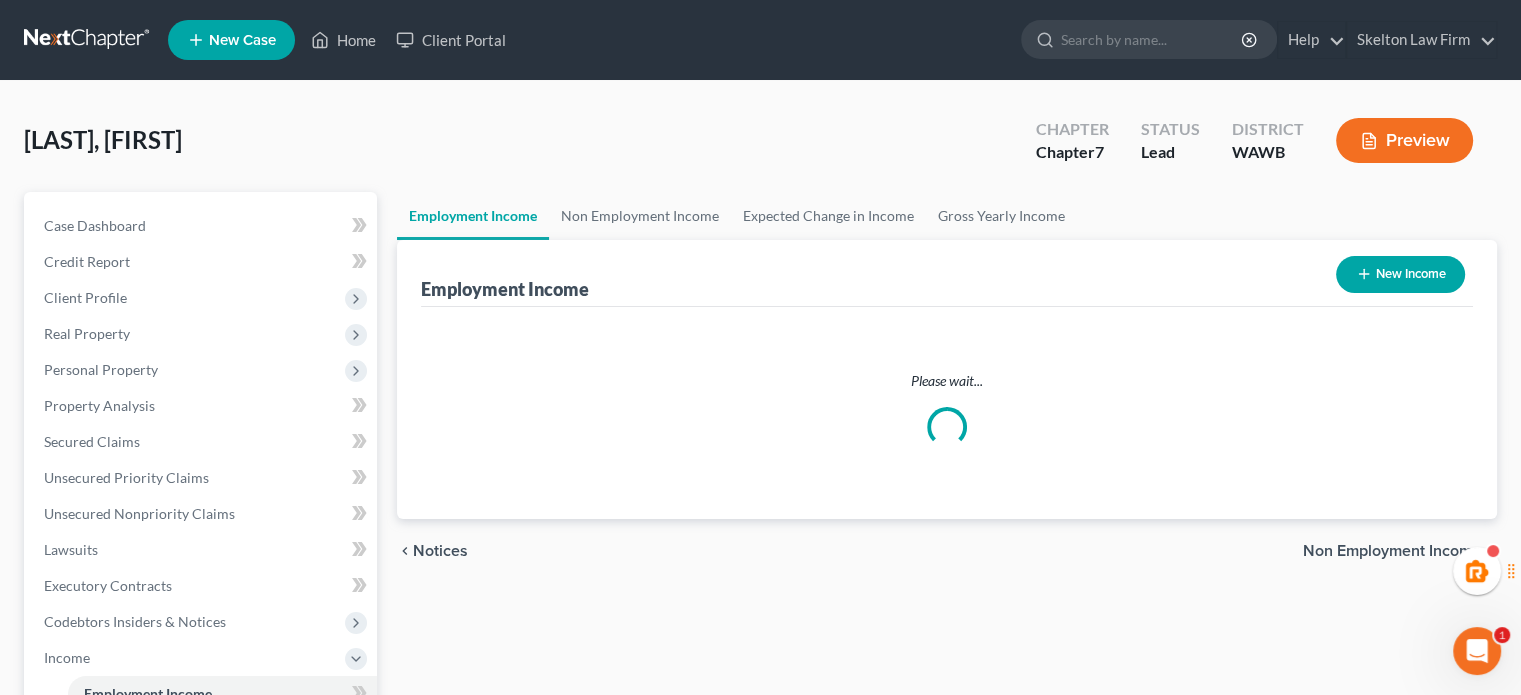 scroll, scrollTop: 0, scrollLeft: 0, axis: both 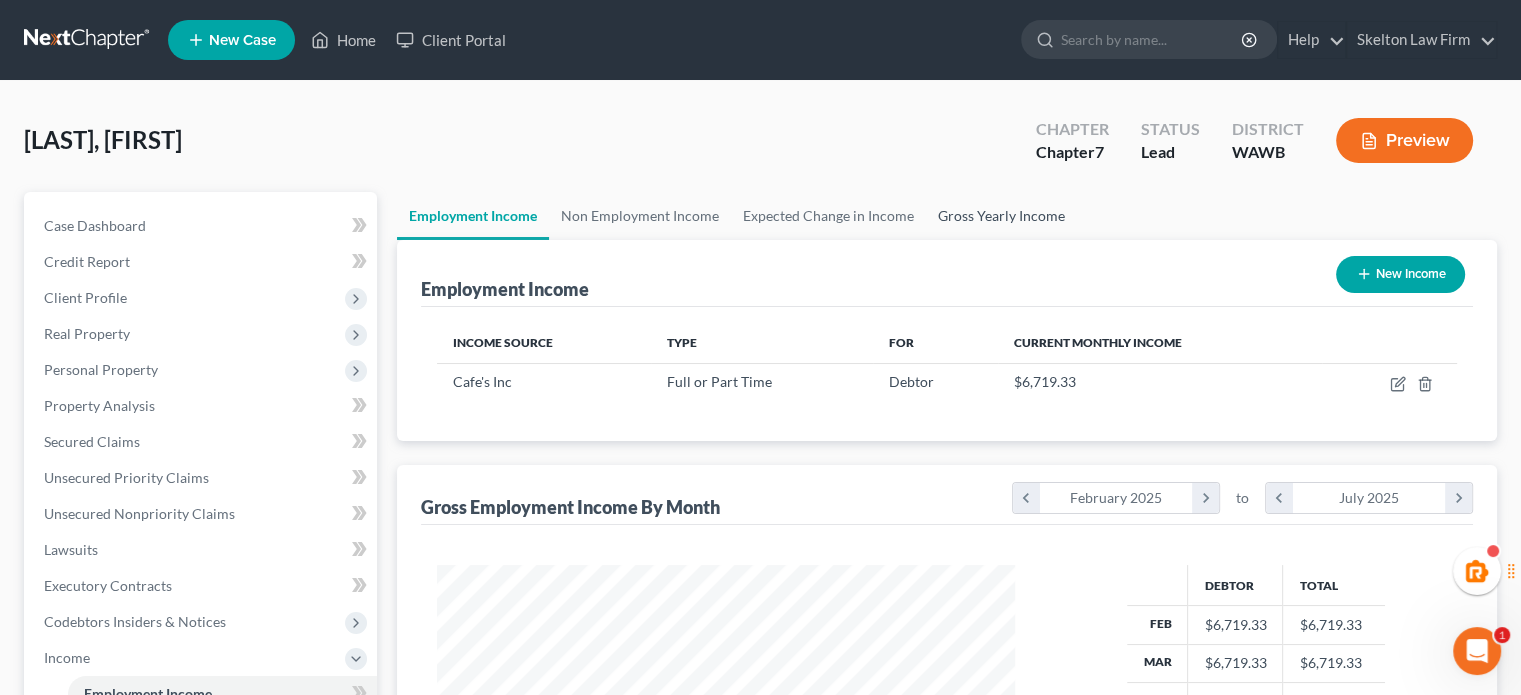 click on "Gross Yearly Income" at bounding box center [1001, 216] 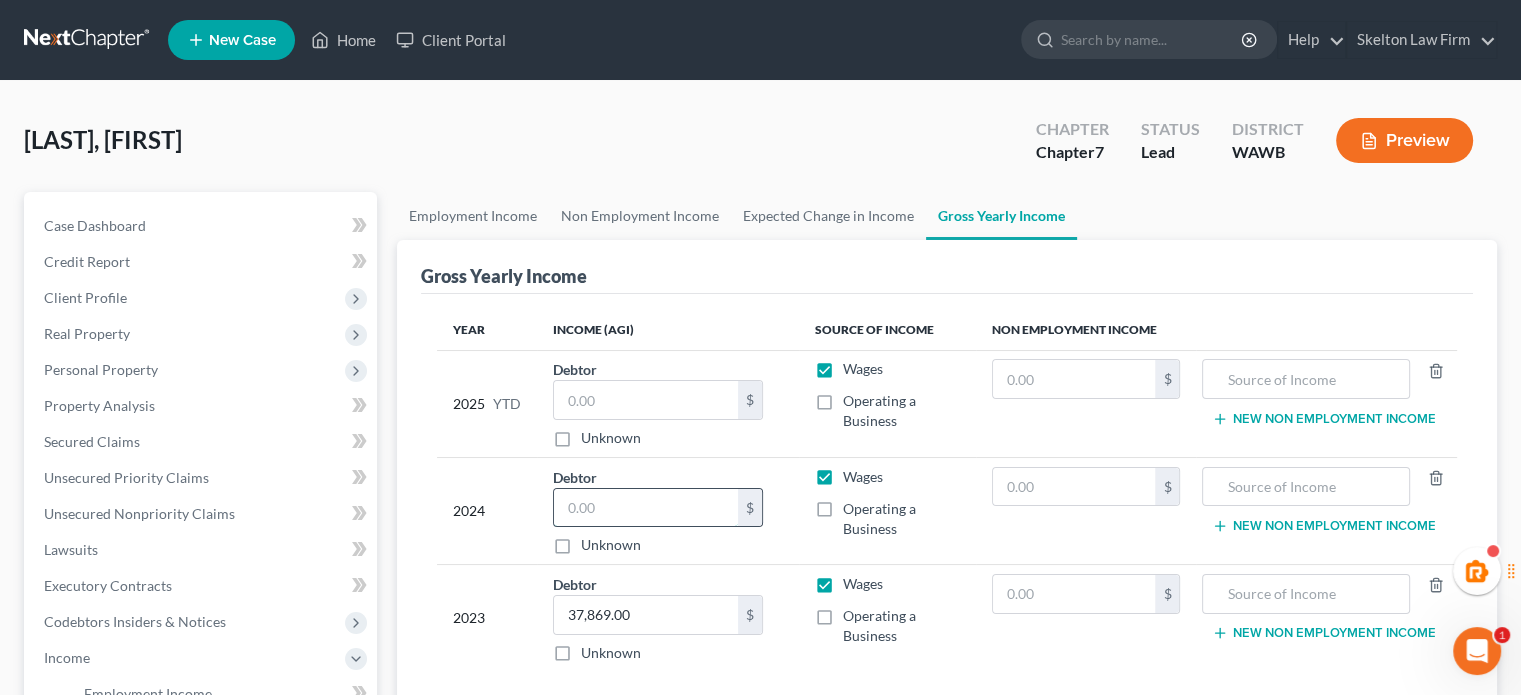 click at bounding box center [646, 508] 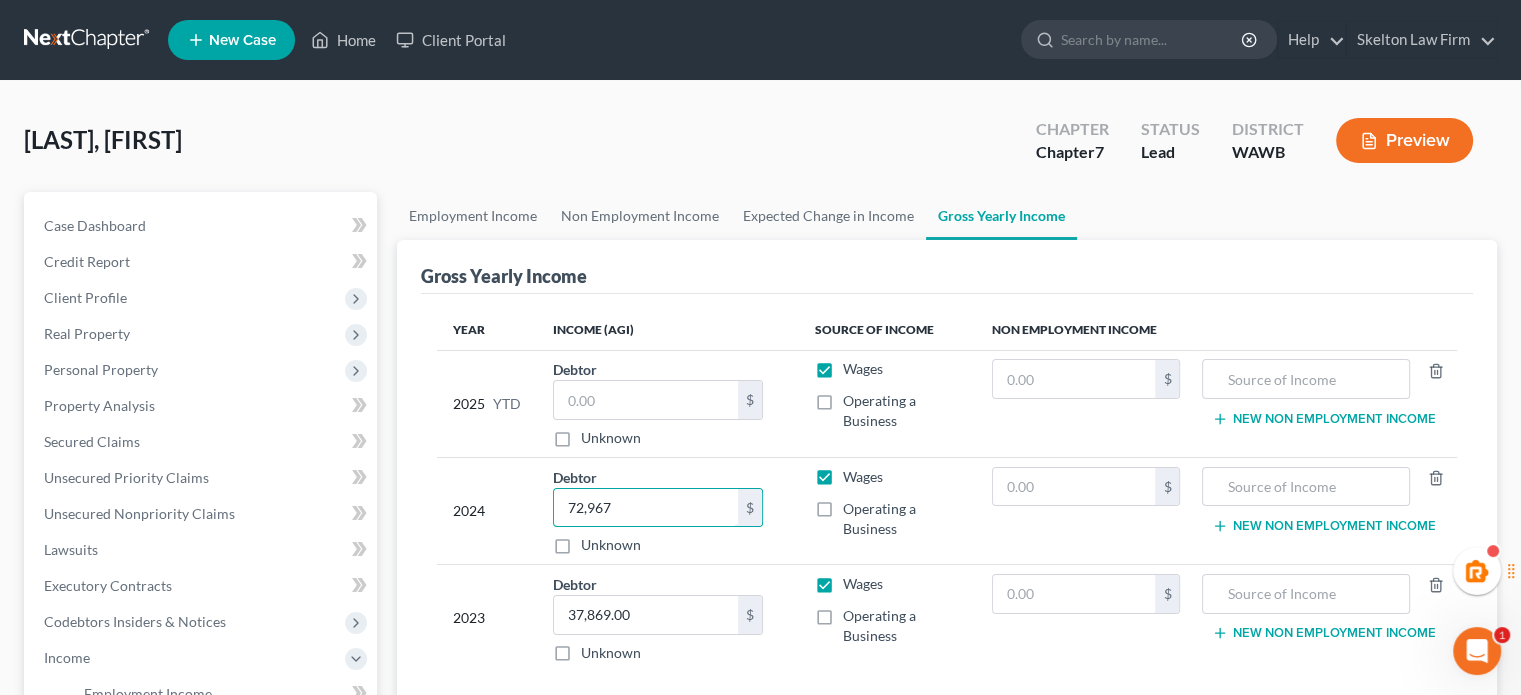 type on "72,967" 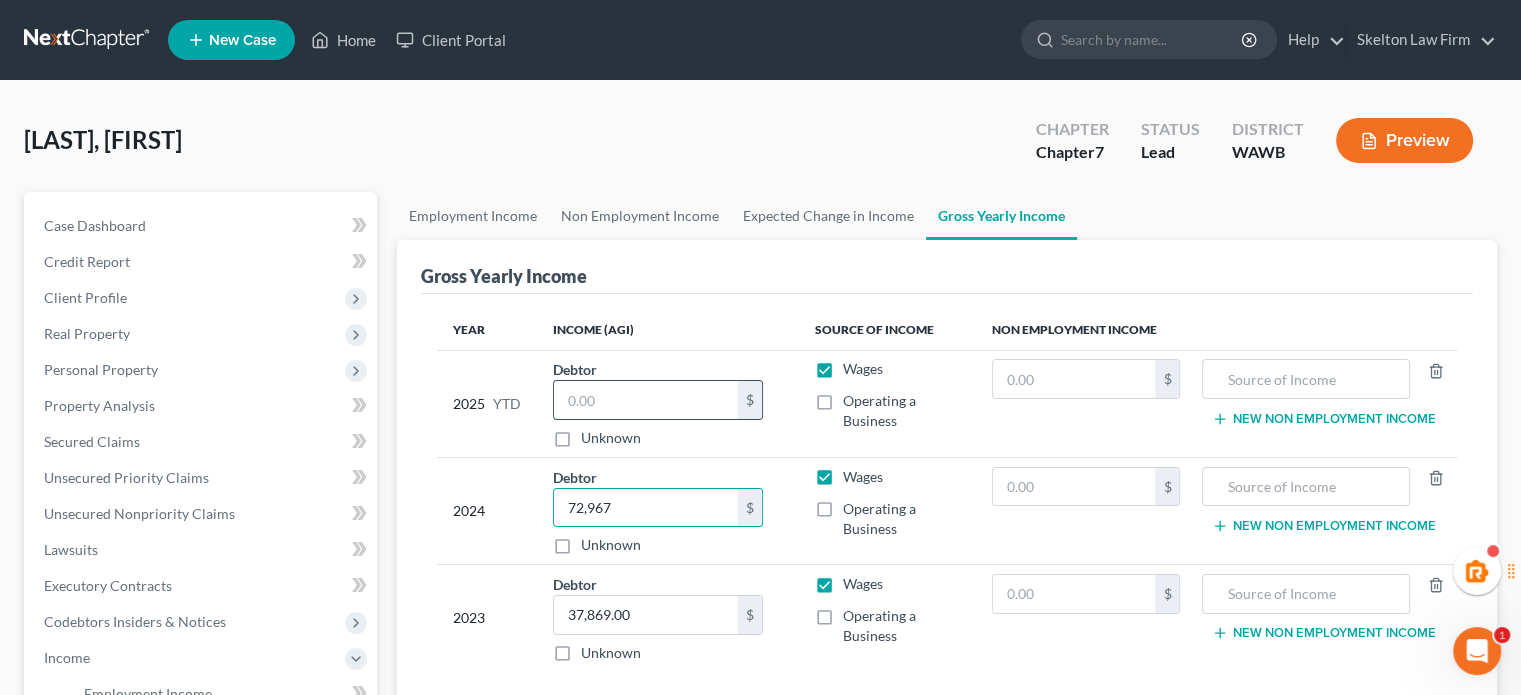 click at bounding box center [646, 400] 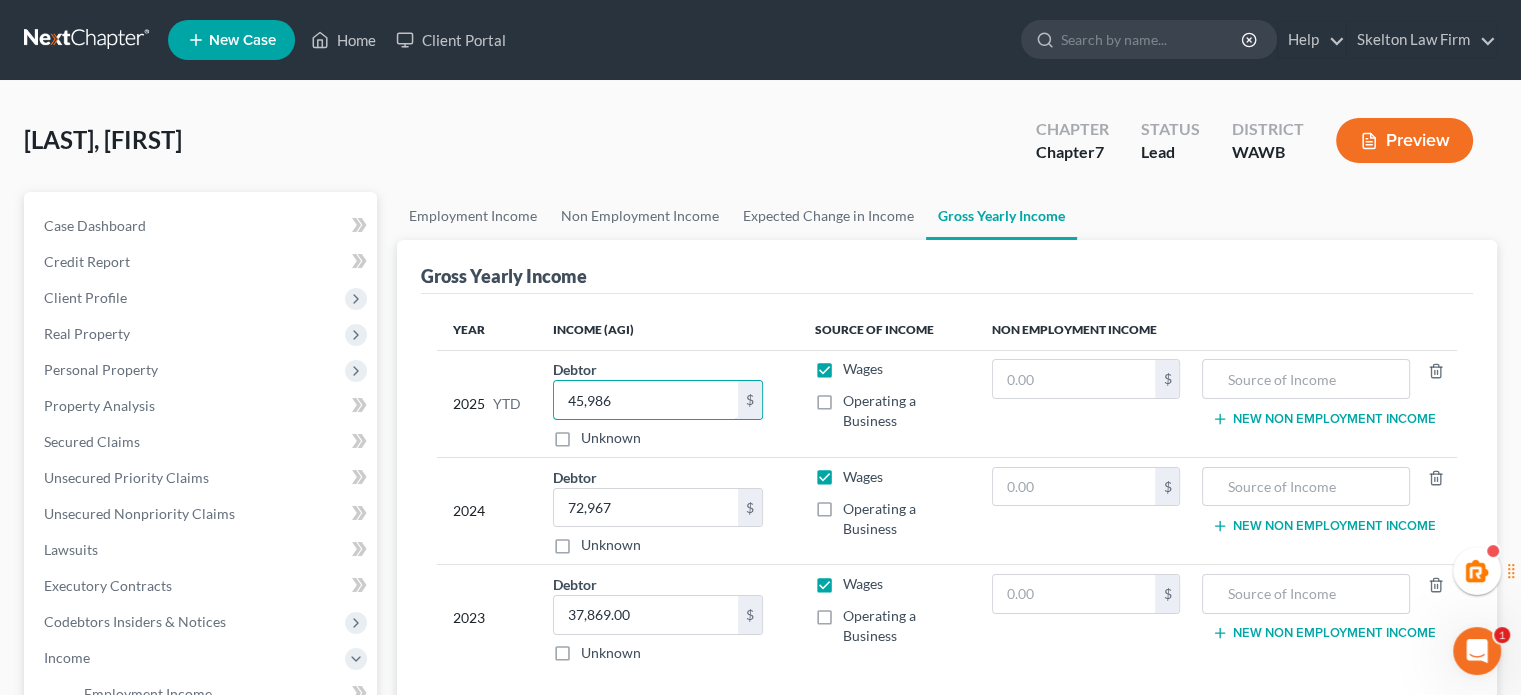 type on "45,986" 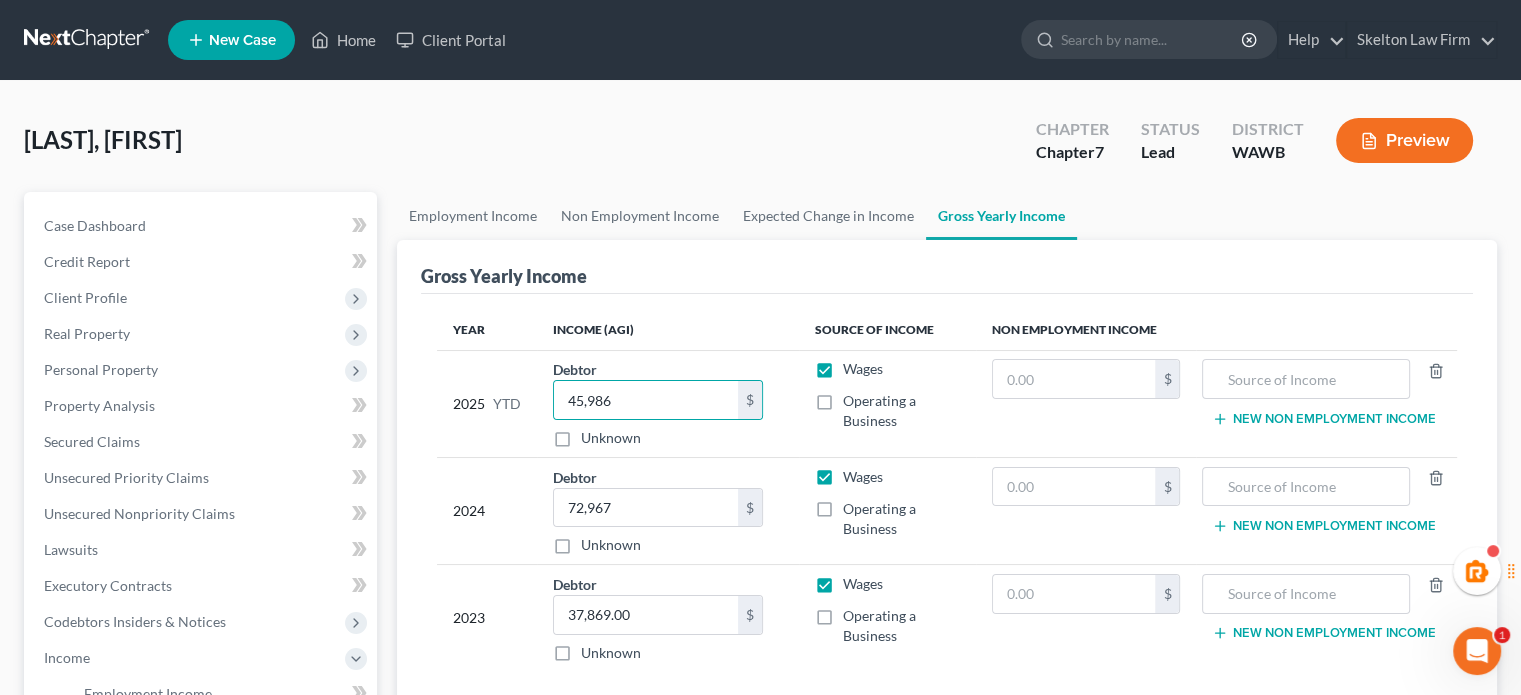 click on "Gross Yearly Income" at bounding box center (947, 267) 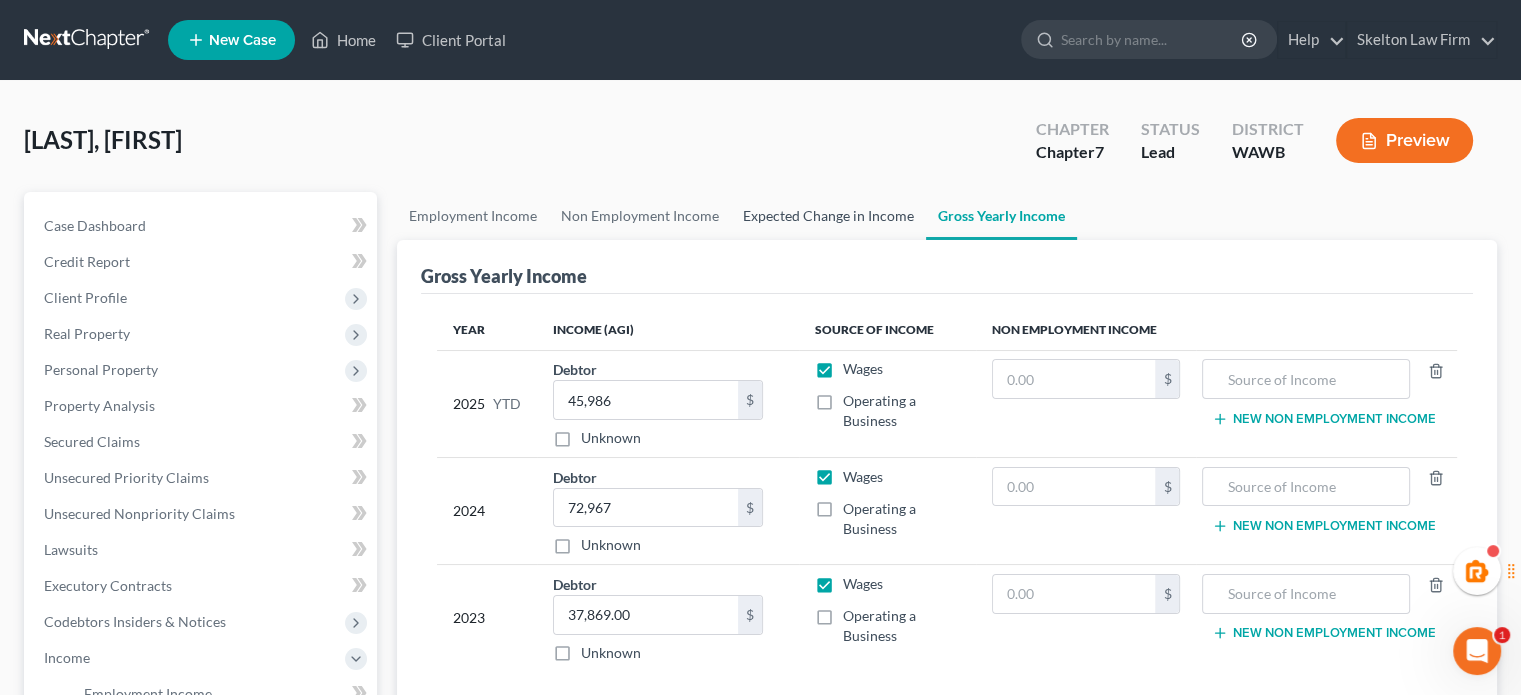 click on "Expected Change in Income" at bounding box center [828, 216] 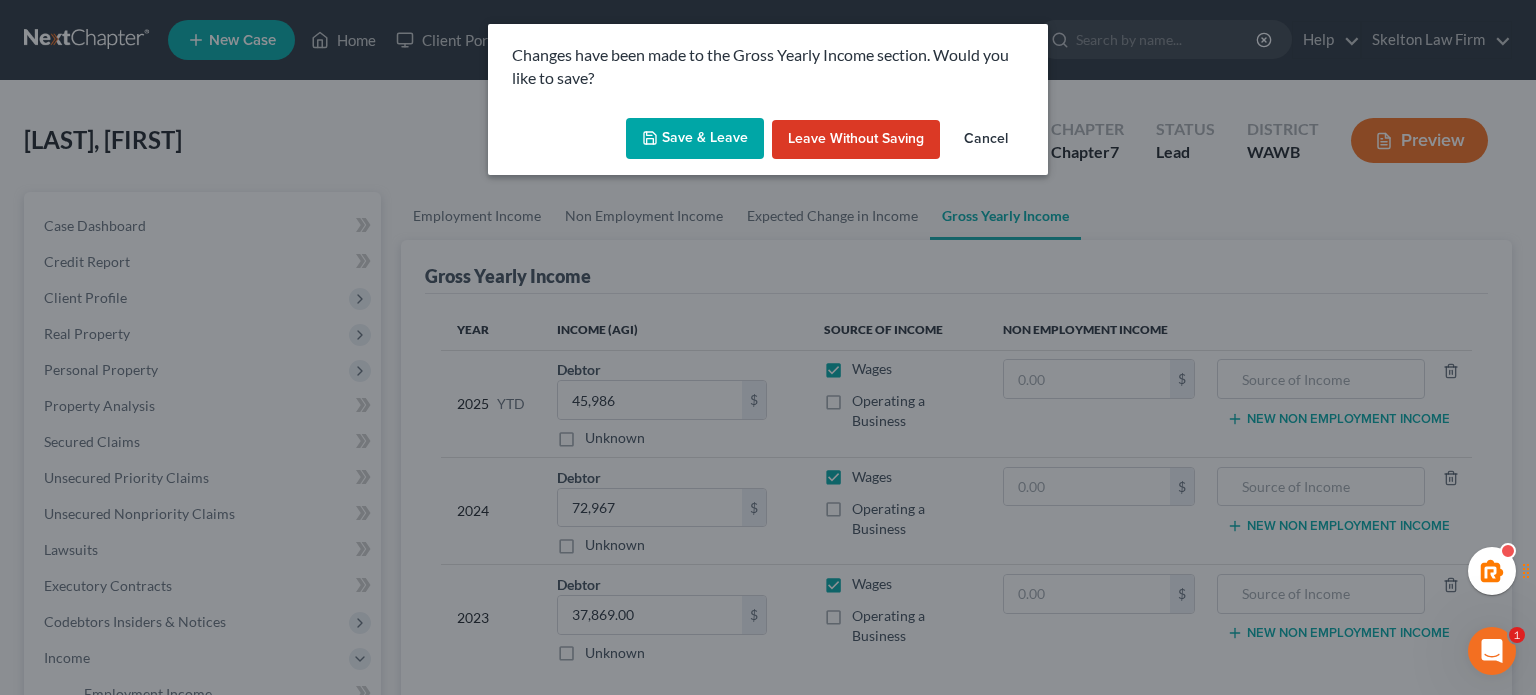 click on "Save & Leave" at bounding box center (695, 139) 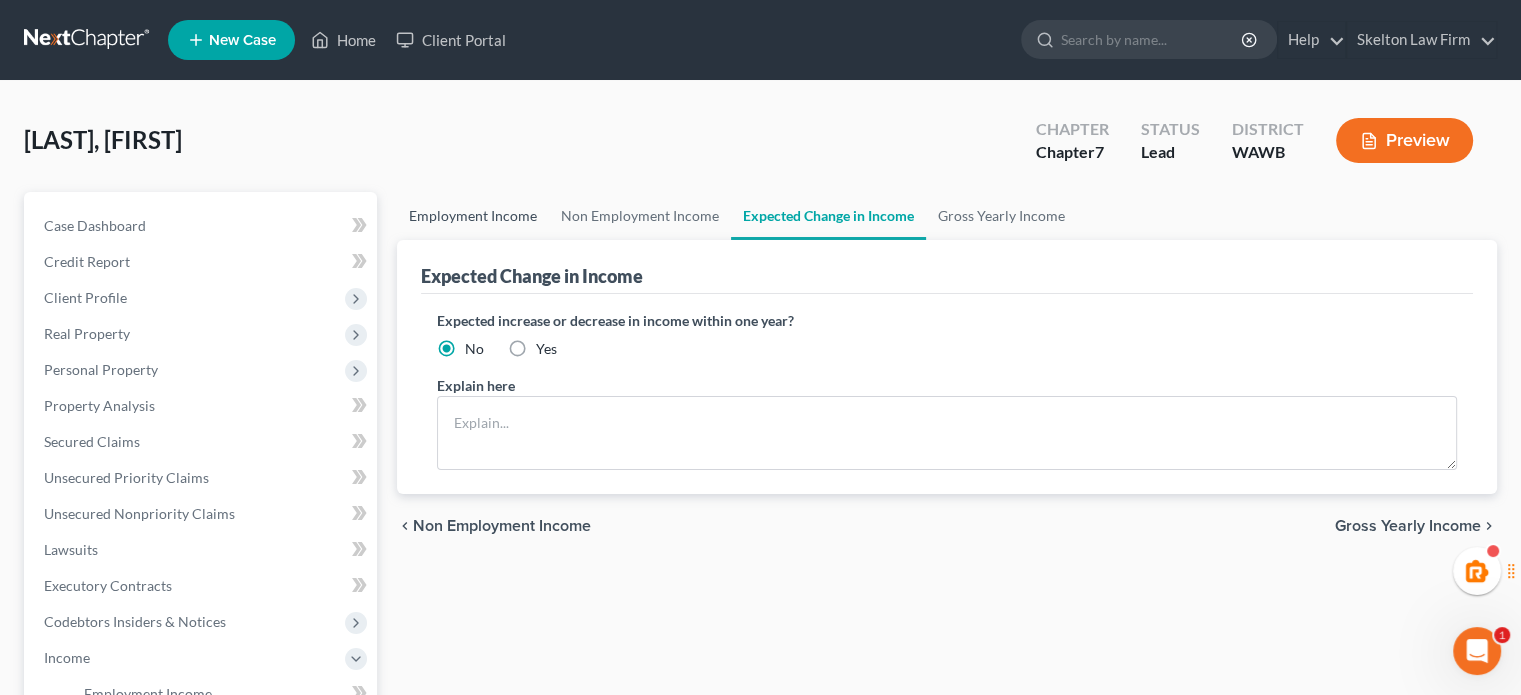 click on "Employment Income" at bounding box center (473, 216) 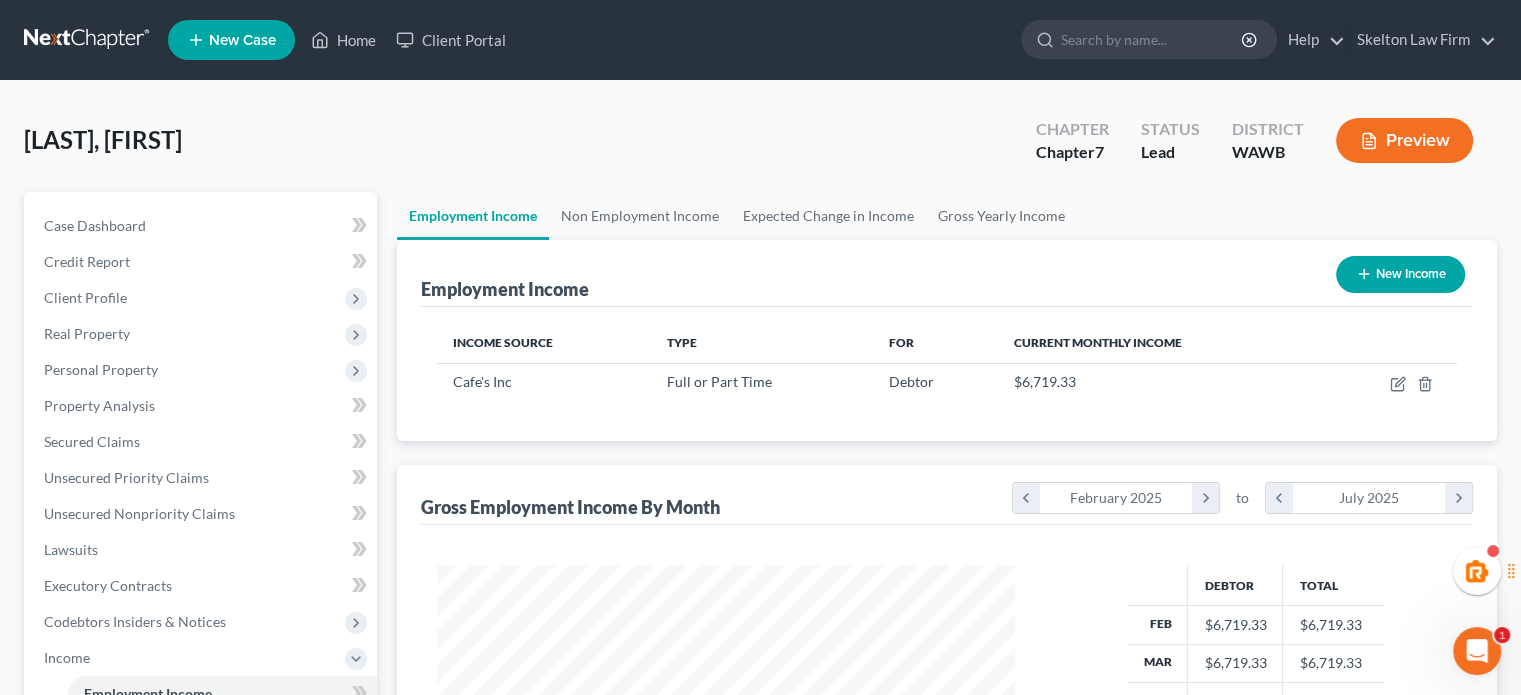 scroll, scrollTop: 999643, scrollLeft: 999381, axis: both 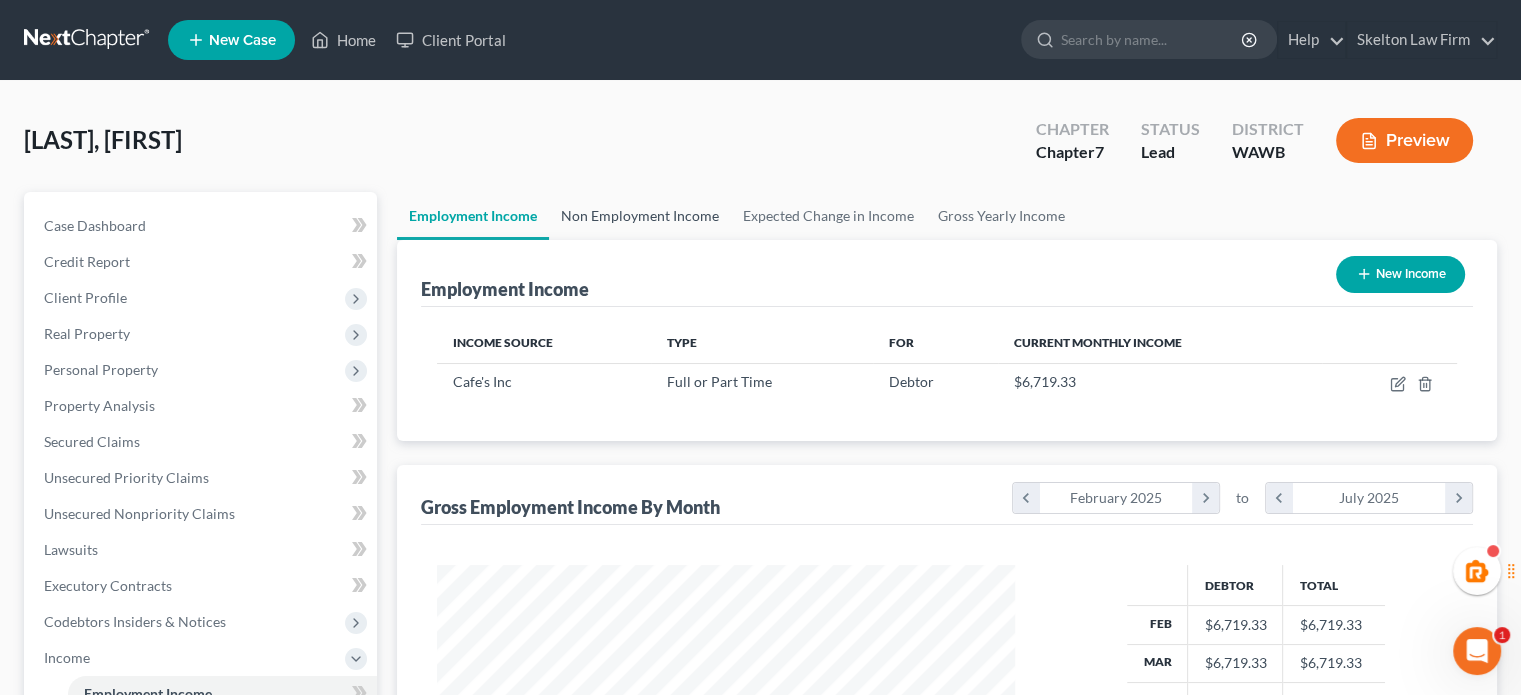 click on "Non Employment Income" at bounding box center (640, 216) 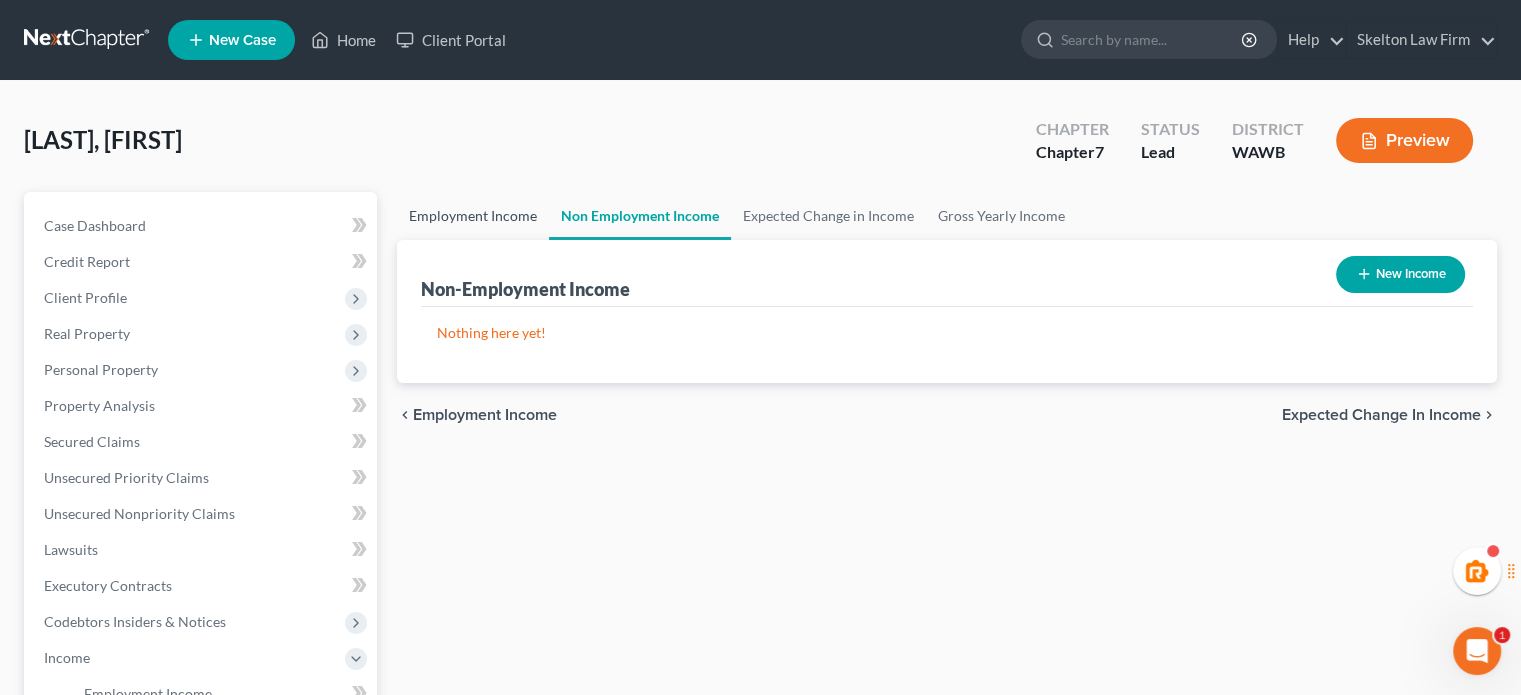 click on "Employment Income" at bounding box center (473, 216) 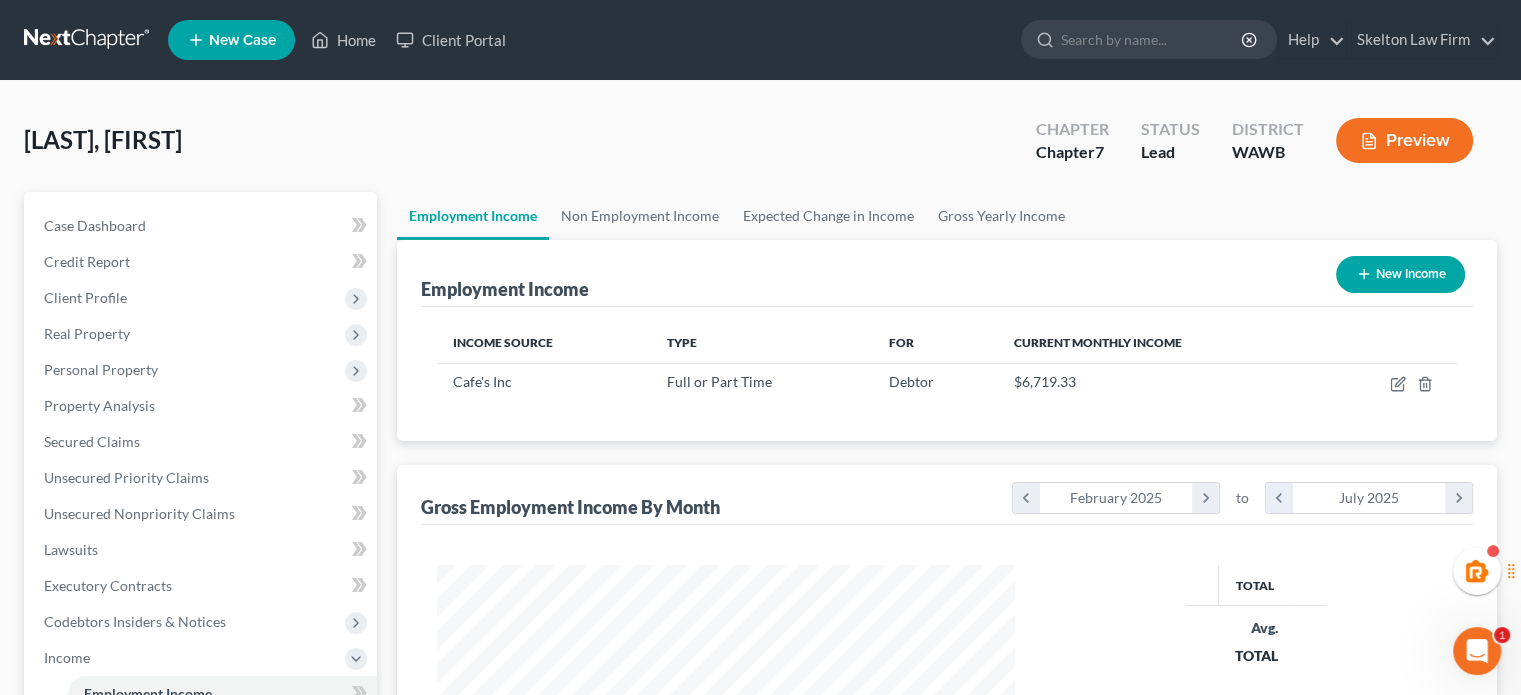 scroll, scrollTop: 999643, scrollLeft: 999381, axis: both 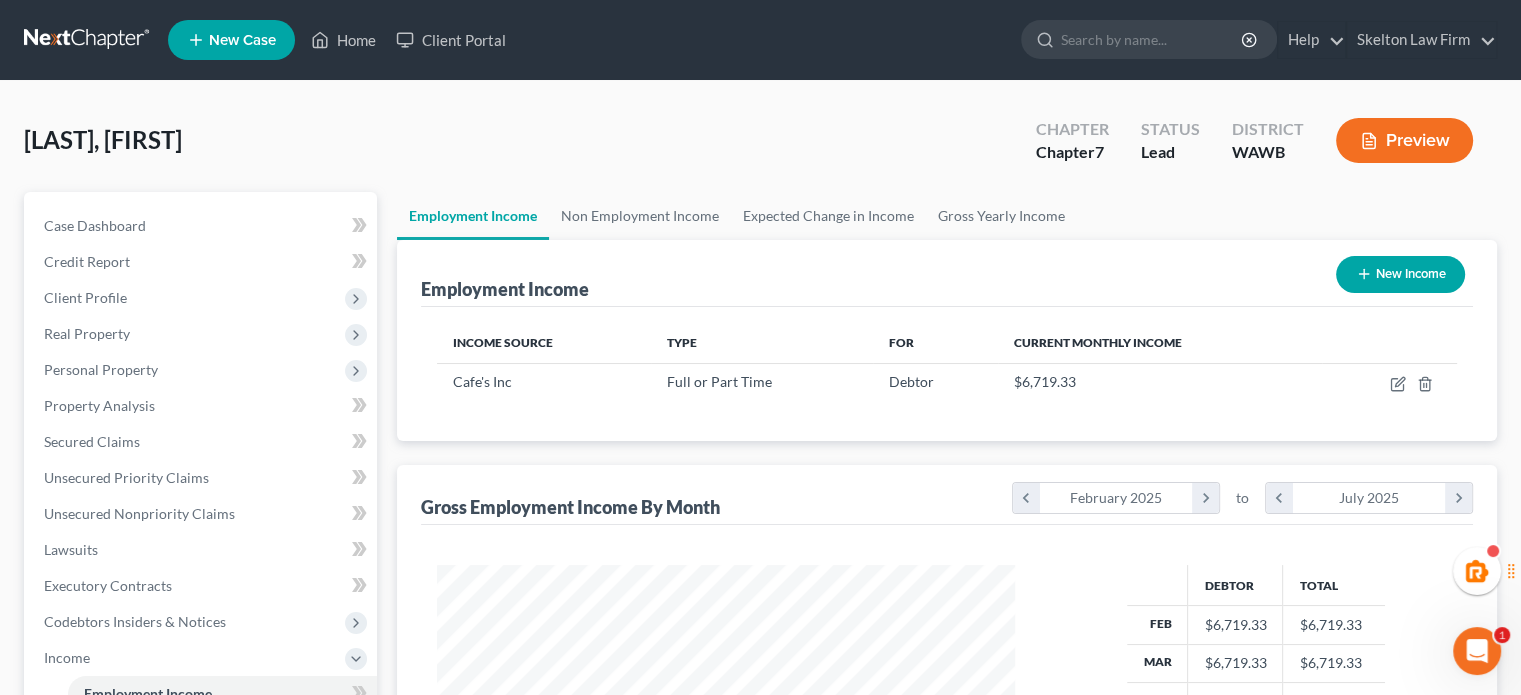 click on "Employment Income New Income" at bounding box center [947, 273] 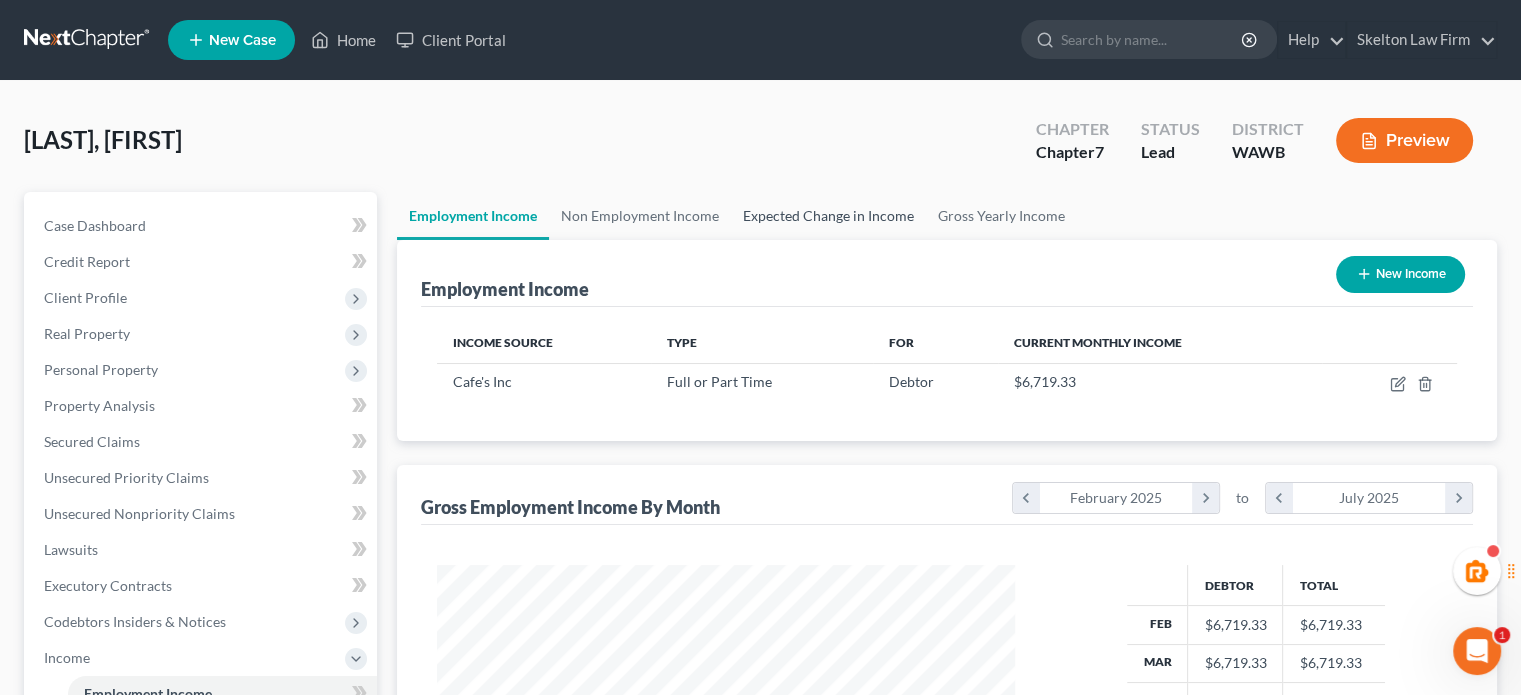 click on "Expected Change in Income" at bounding box center (828, 216) 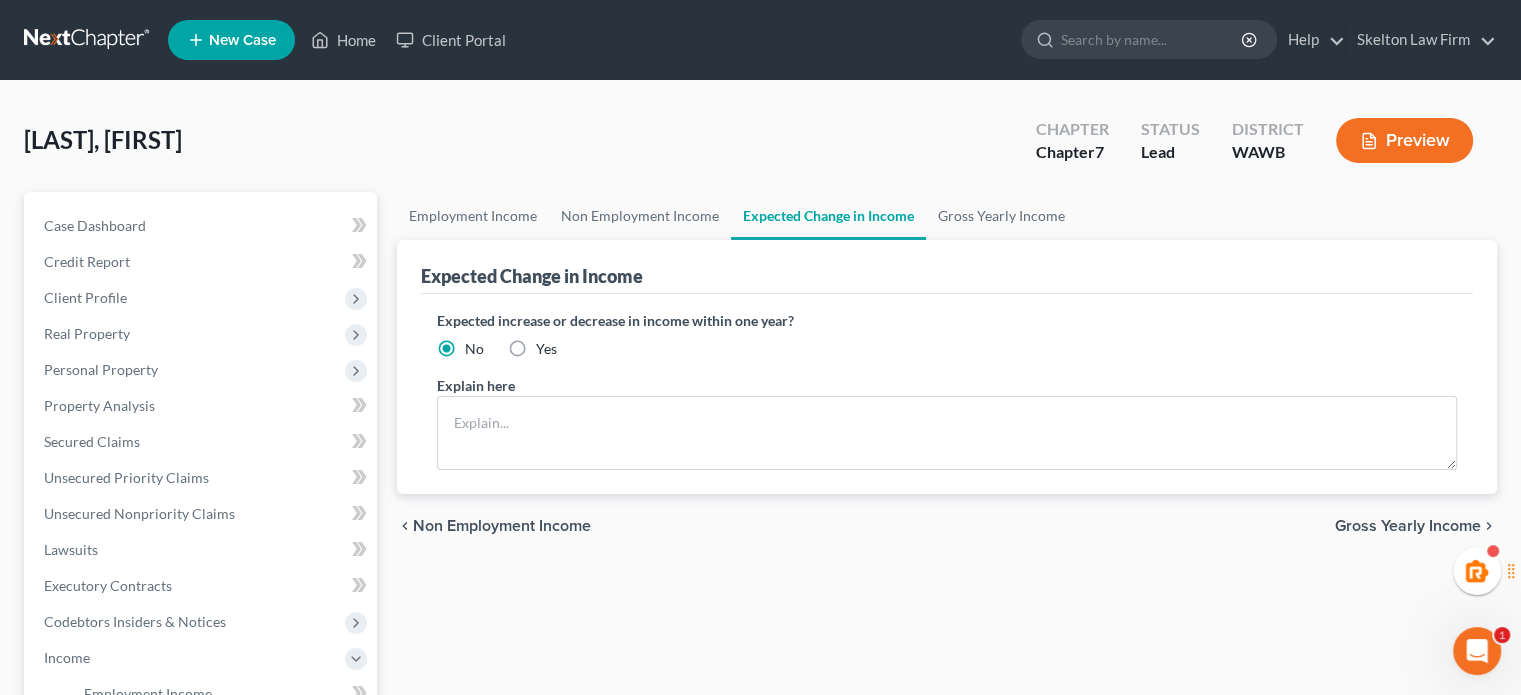 click on "Expected Change in Income" at bounding box center [947, 267] 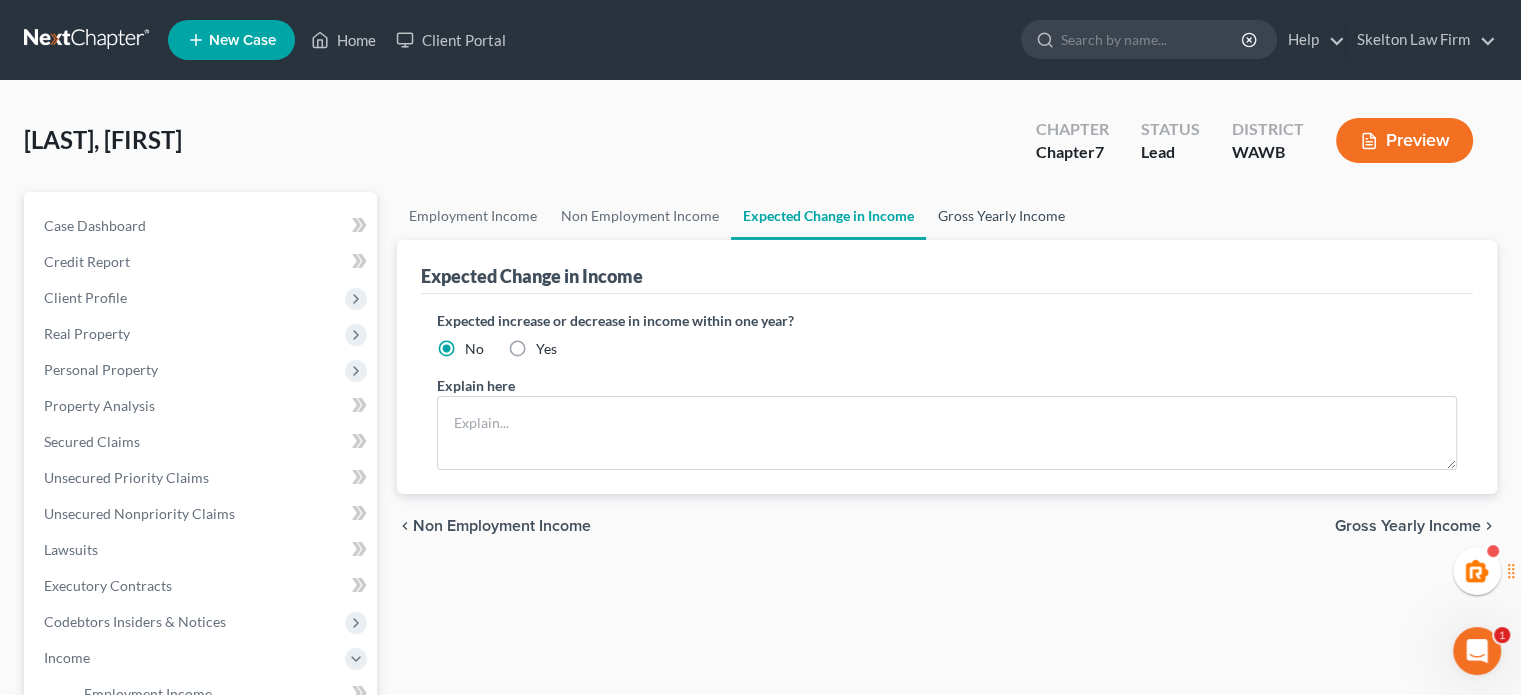click on "Gross Yearly Income" at bounding box center [1001, 216] 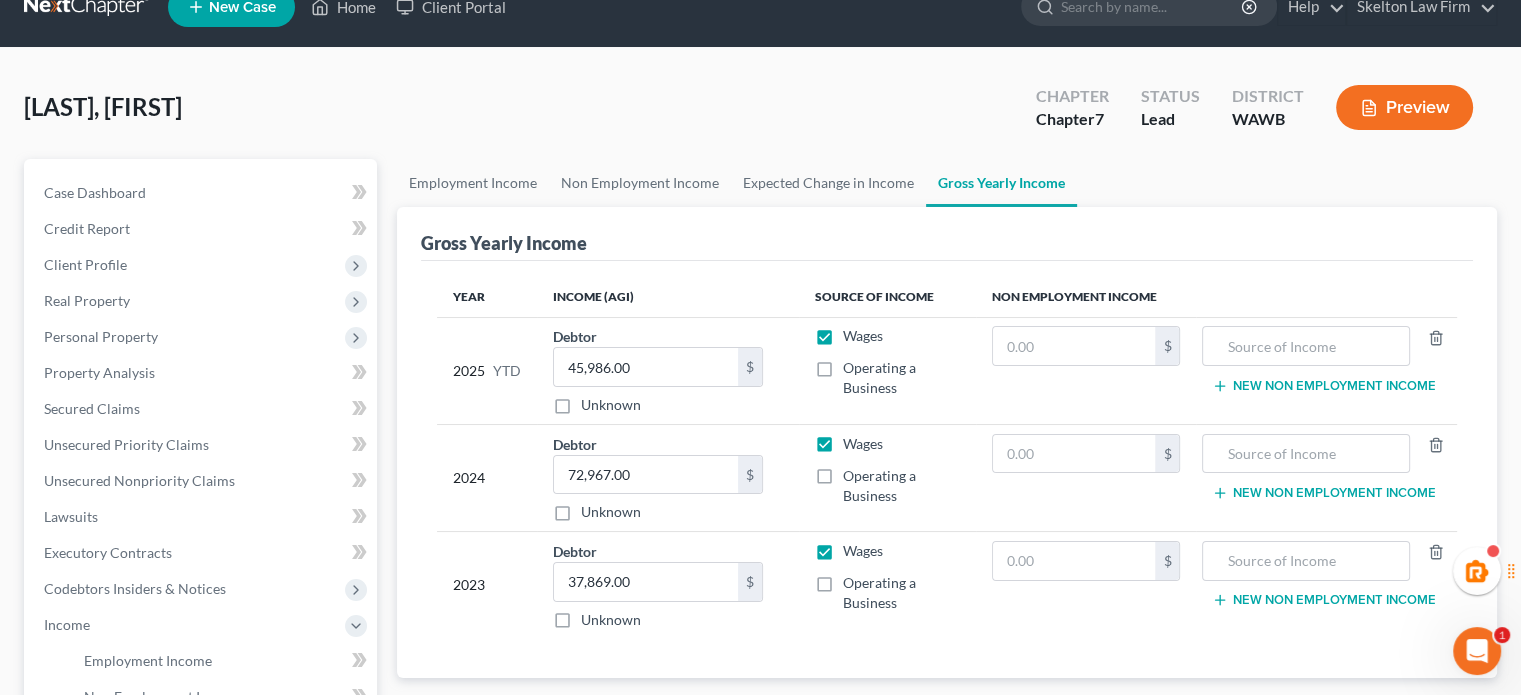 scroll, scrollTop: 0, scrollLeft: 0, axis: both 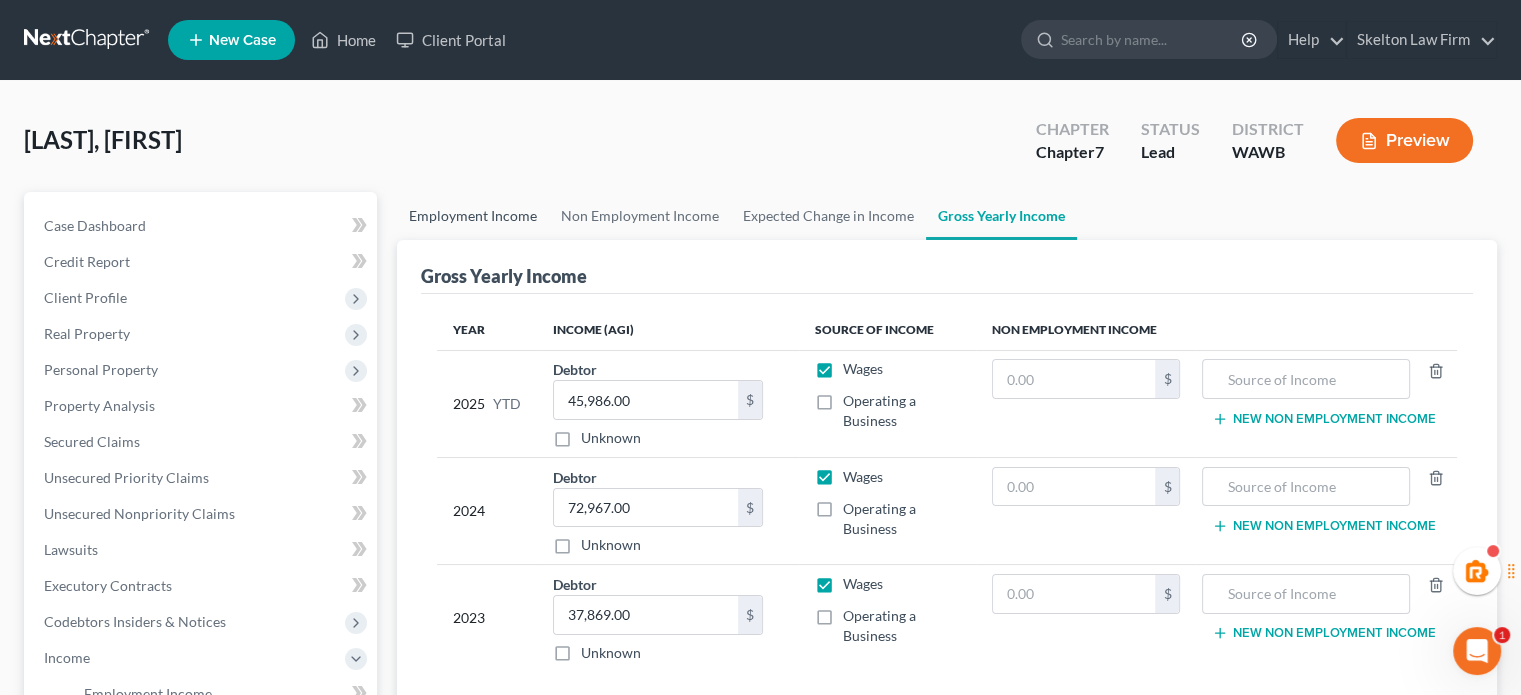 click on "Employment Income" at bounding box center (473, 216) 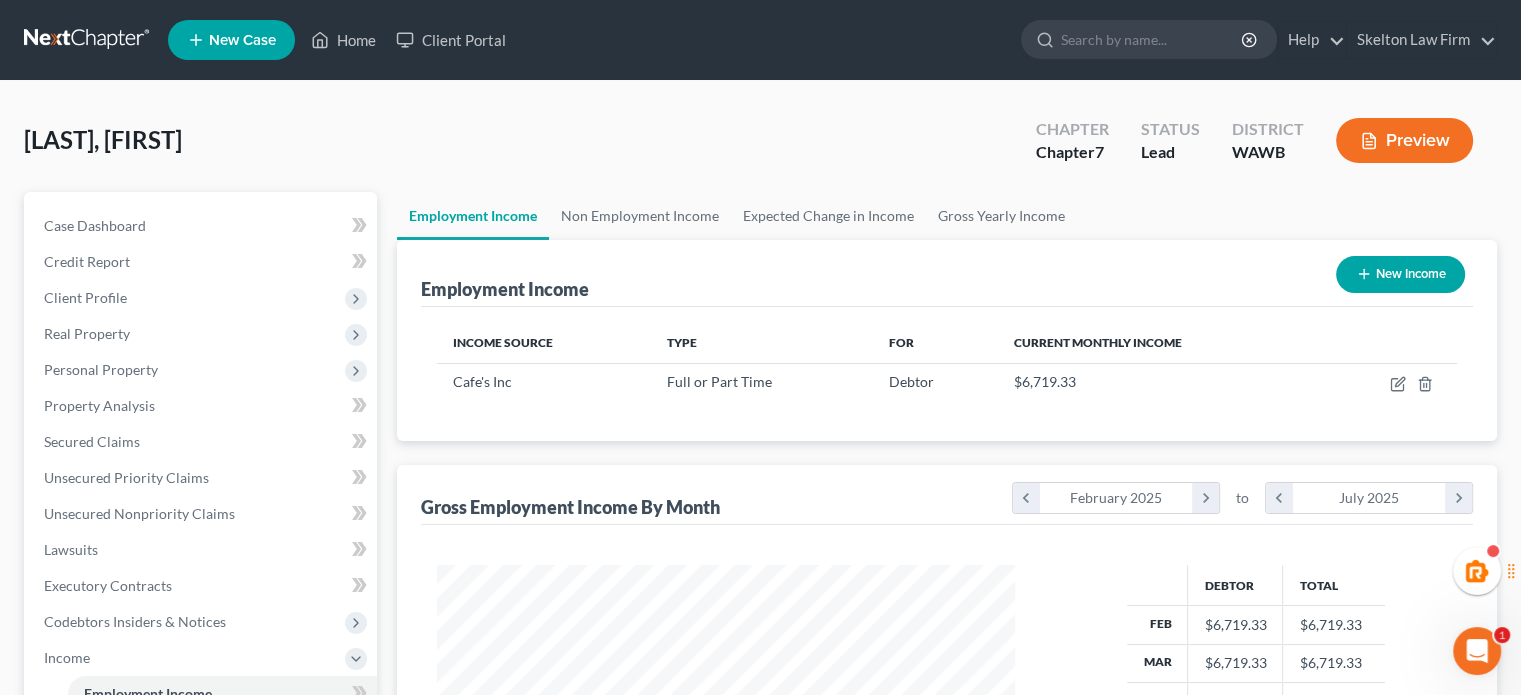 scroll, scrollTop: 999643, scrollLeft: 999381, axis: both 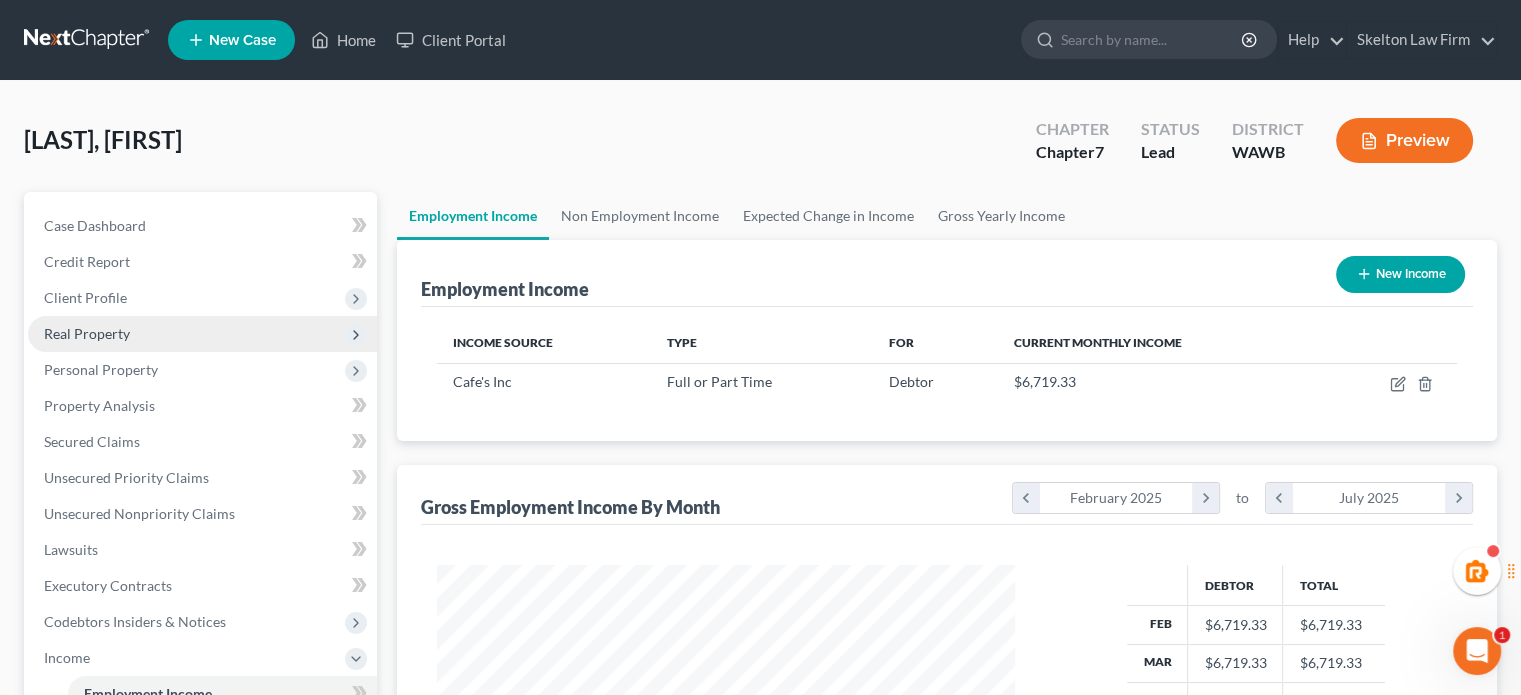 click on "Real Property" at bounding box center [202, 334] 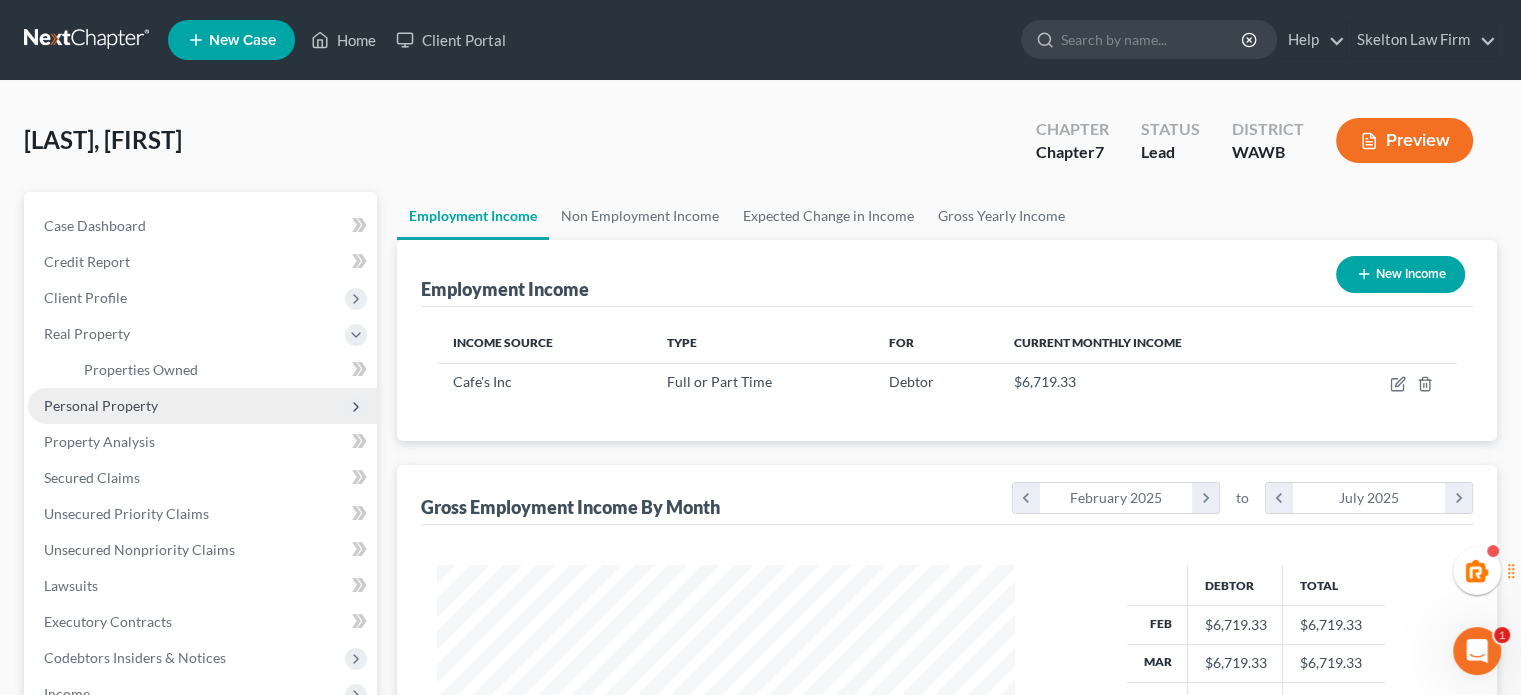 click on "Personal Property" at bounding box center [202, 406] 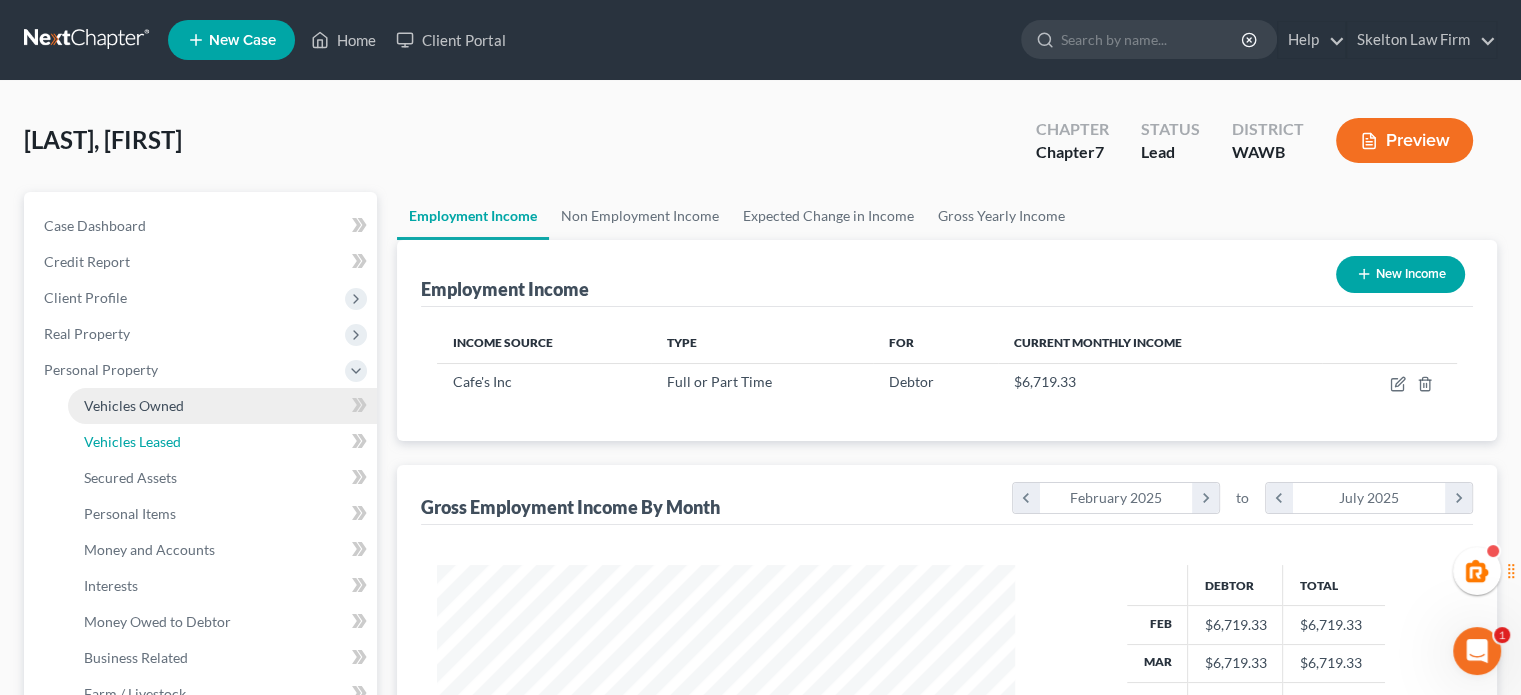 click on "Vehicles Leased" at bounding box center [222, 442] 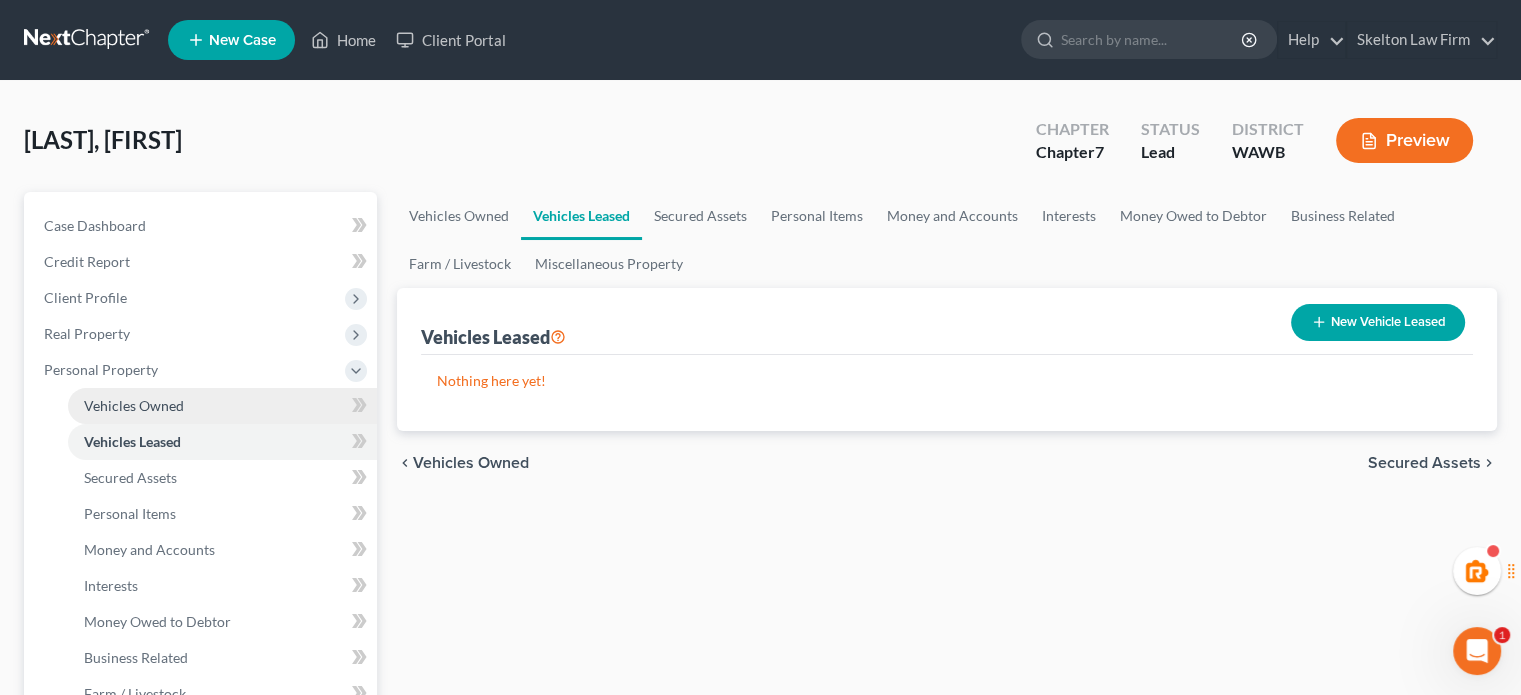 click on "Vehicles Owned" at bounding box center (222, 406) 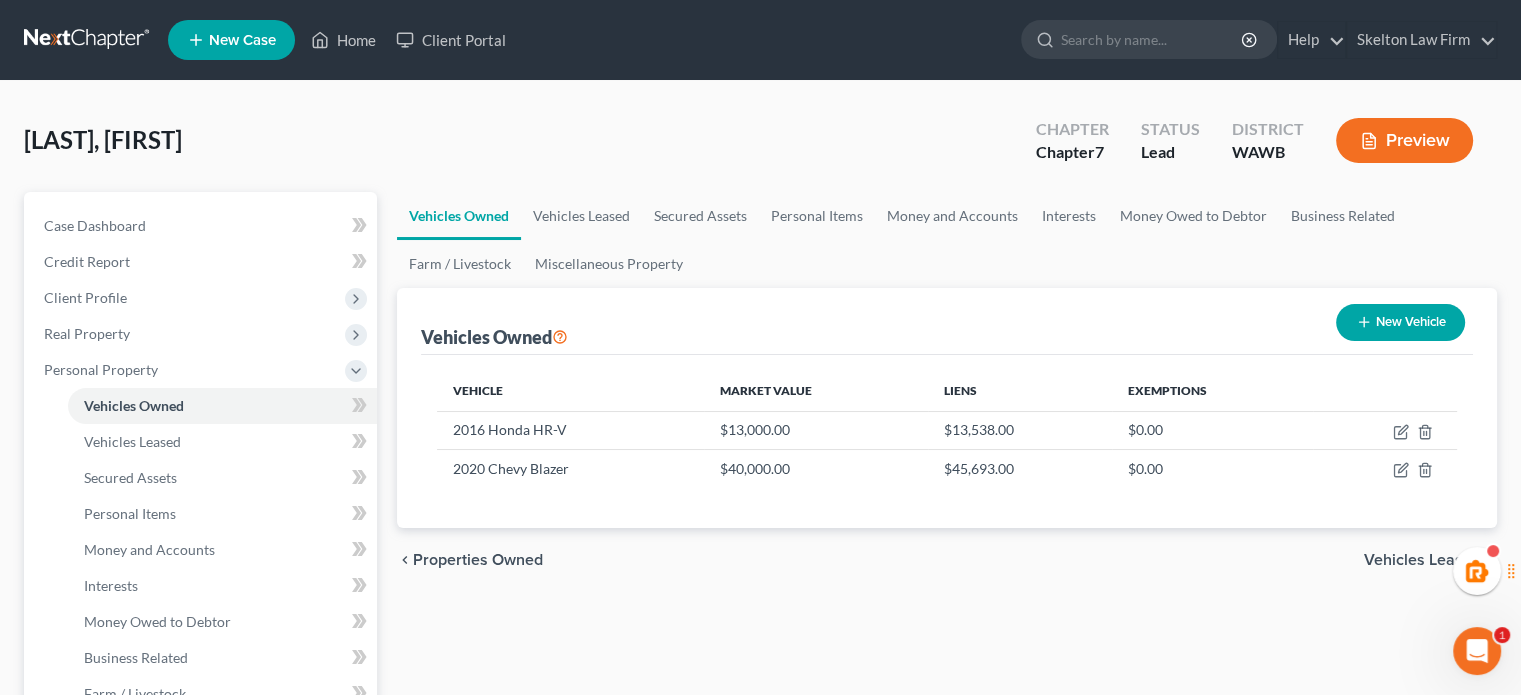 click on "[LAST], [FIRST] Upgraded Chapter Chapter  7 Status Lead District WAWB Preview" at bounding box center [760, 148] 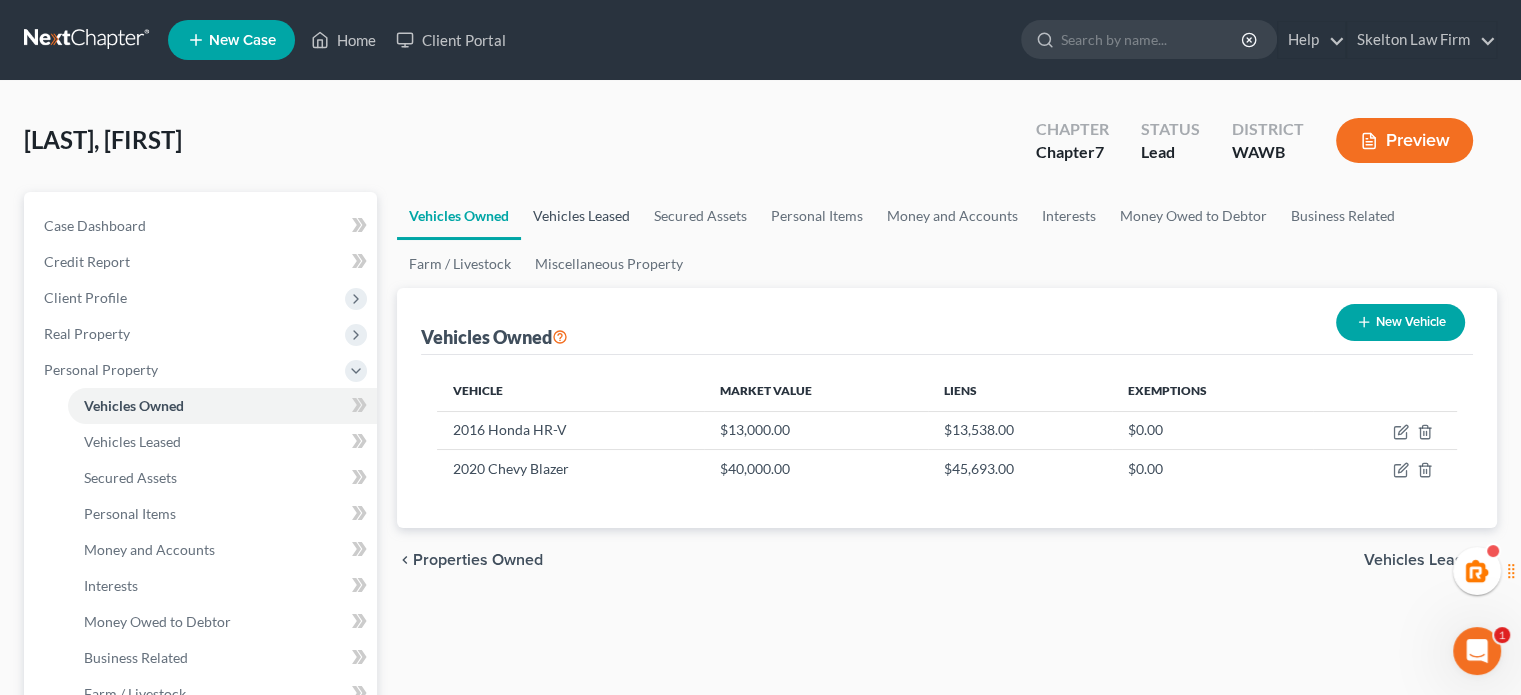 click on "Vehicles Leased" at bounding box center (581, 216) 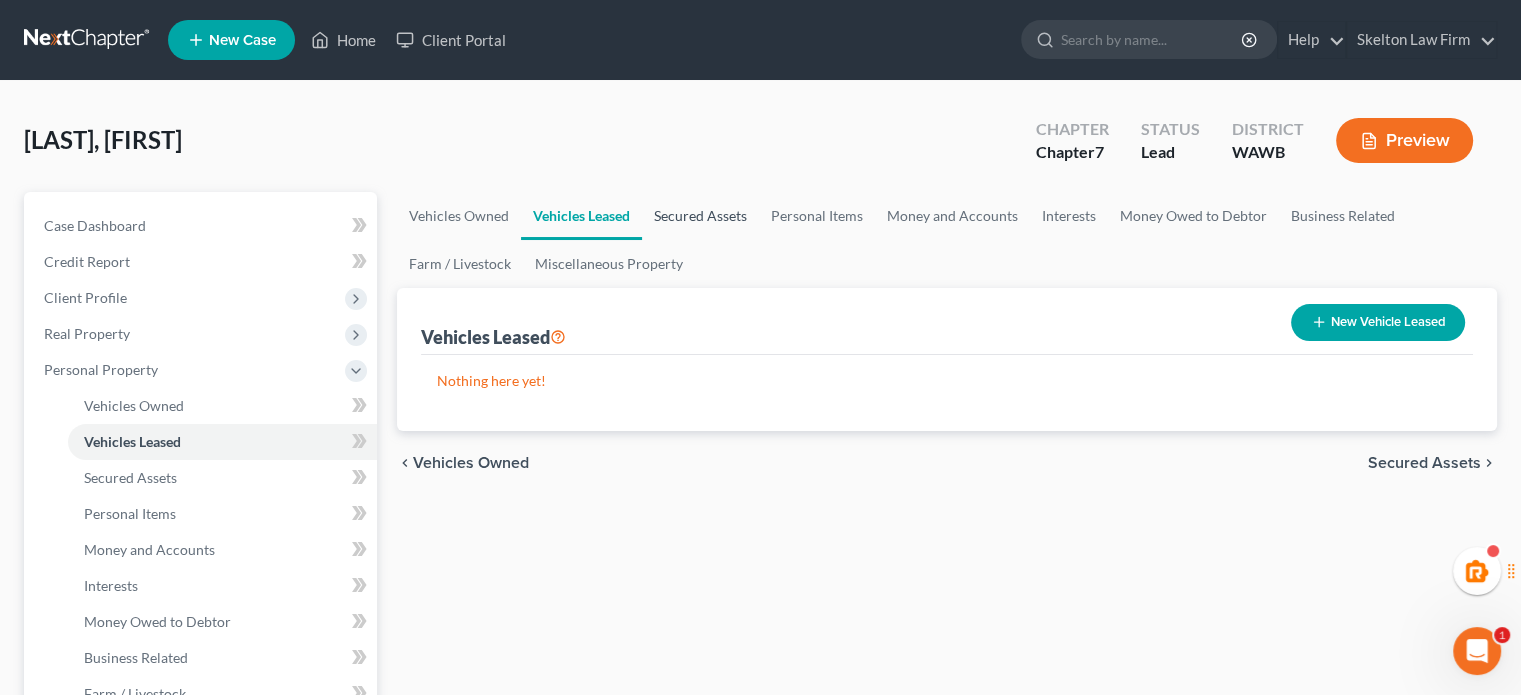 click on "Secured Assets" at bounding box center (700, 216) 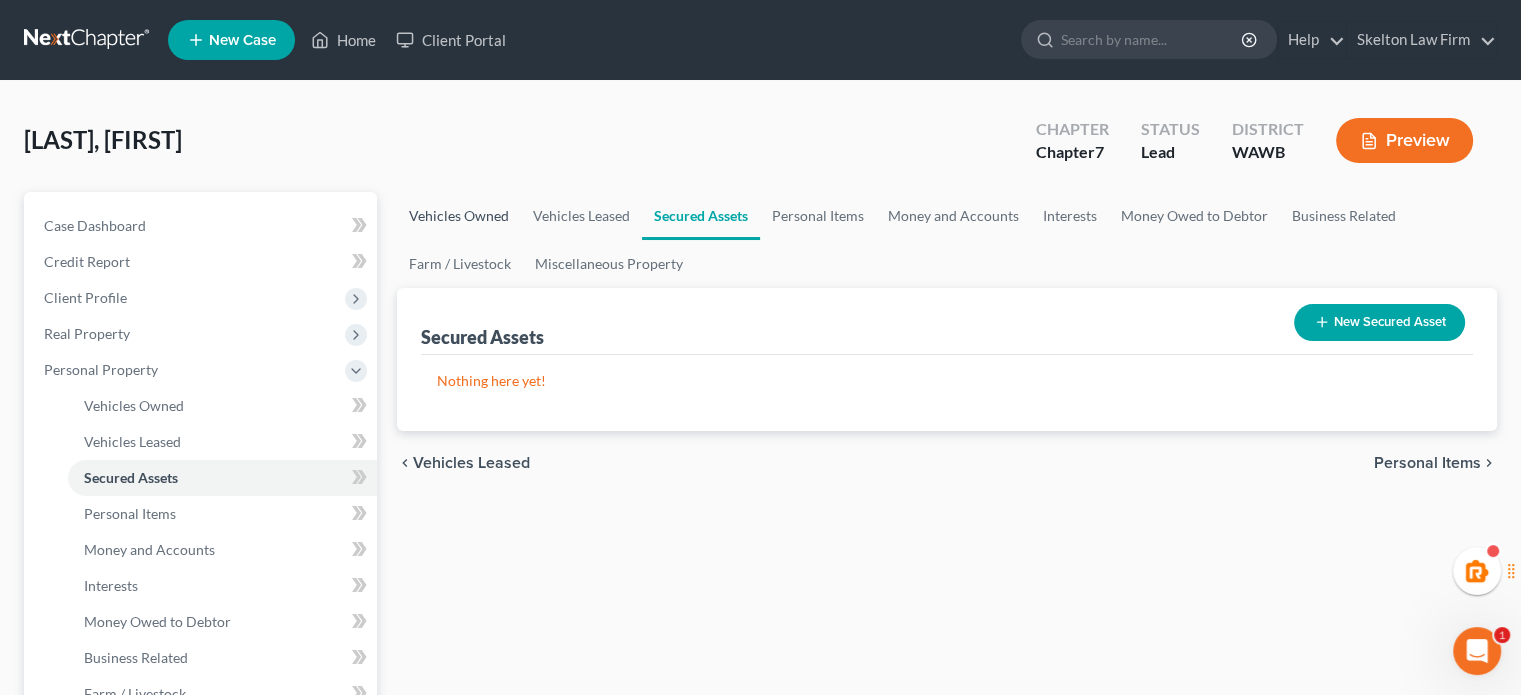 click on "Vehicles Owned" at bounding box center (459, 216) 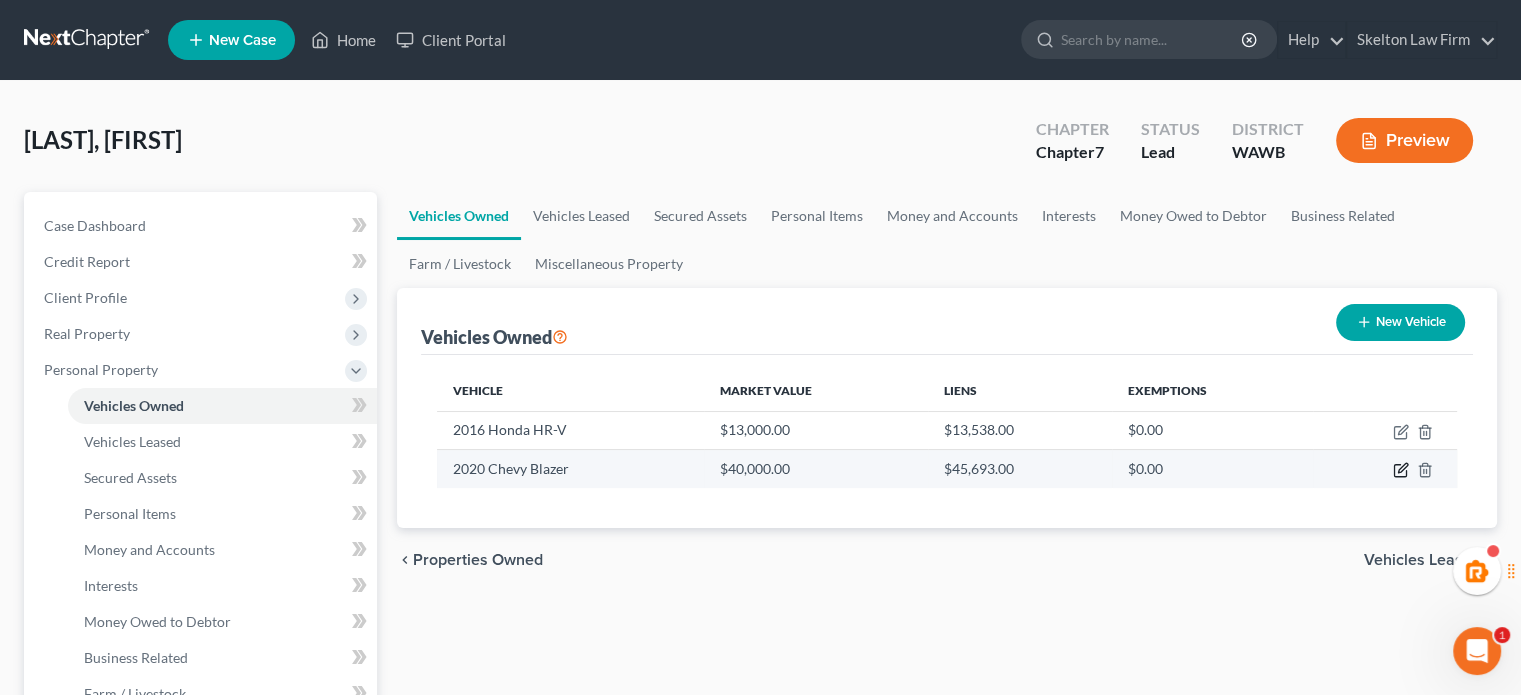 click 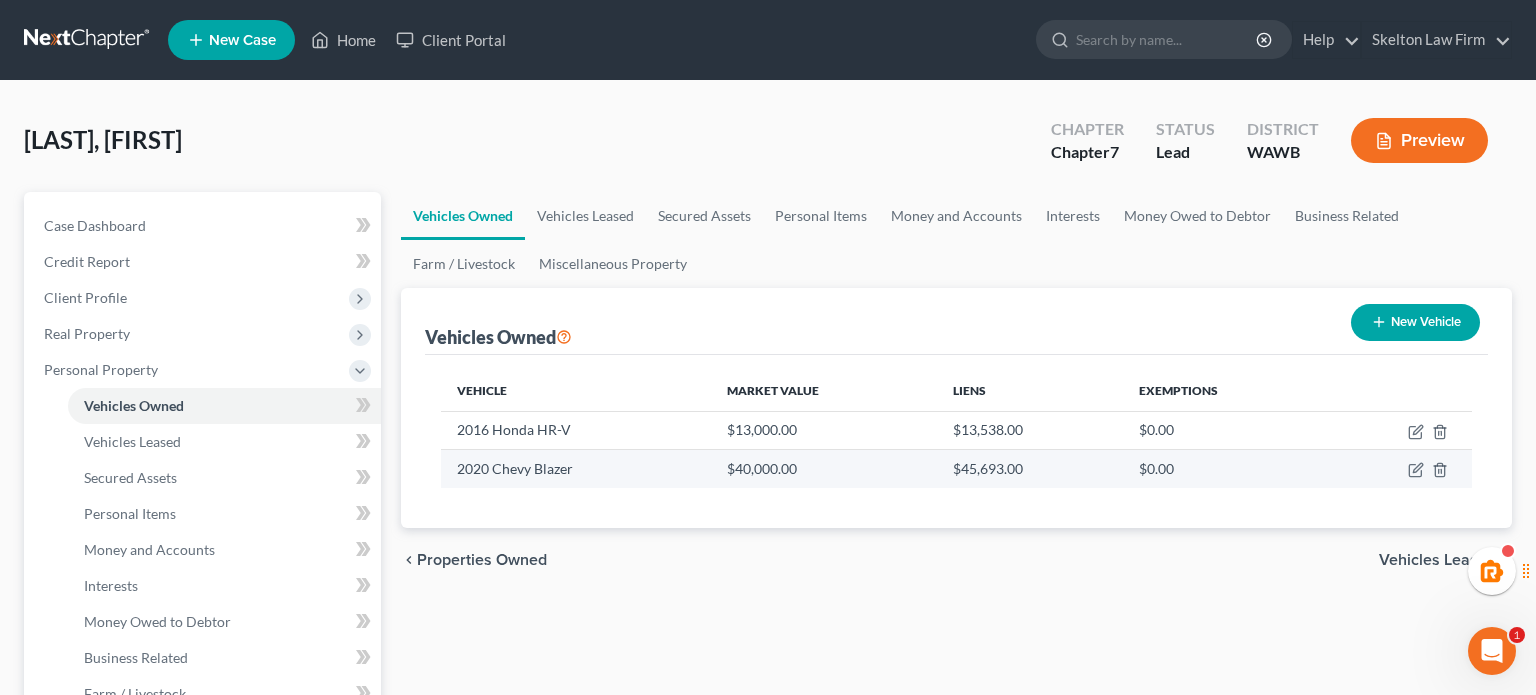 select on "0" 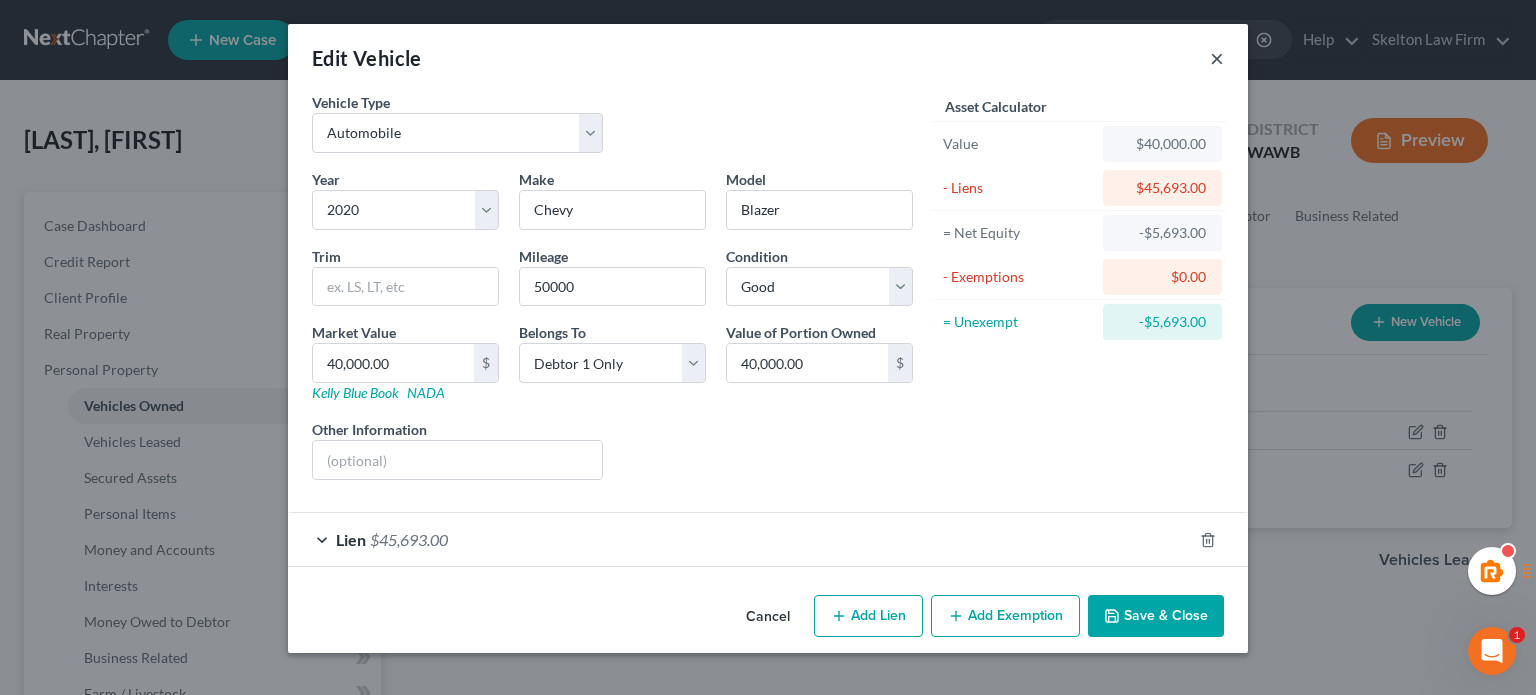 click on "×" at bounding box center [1217, 58] 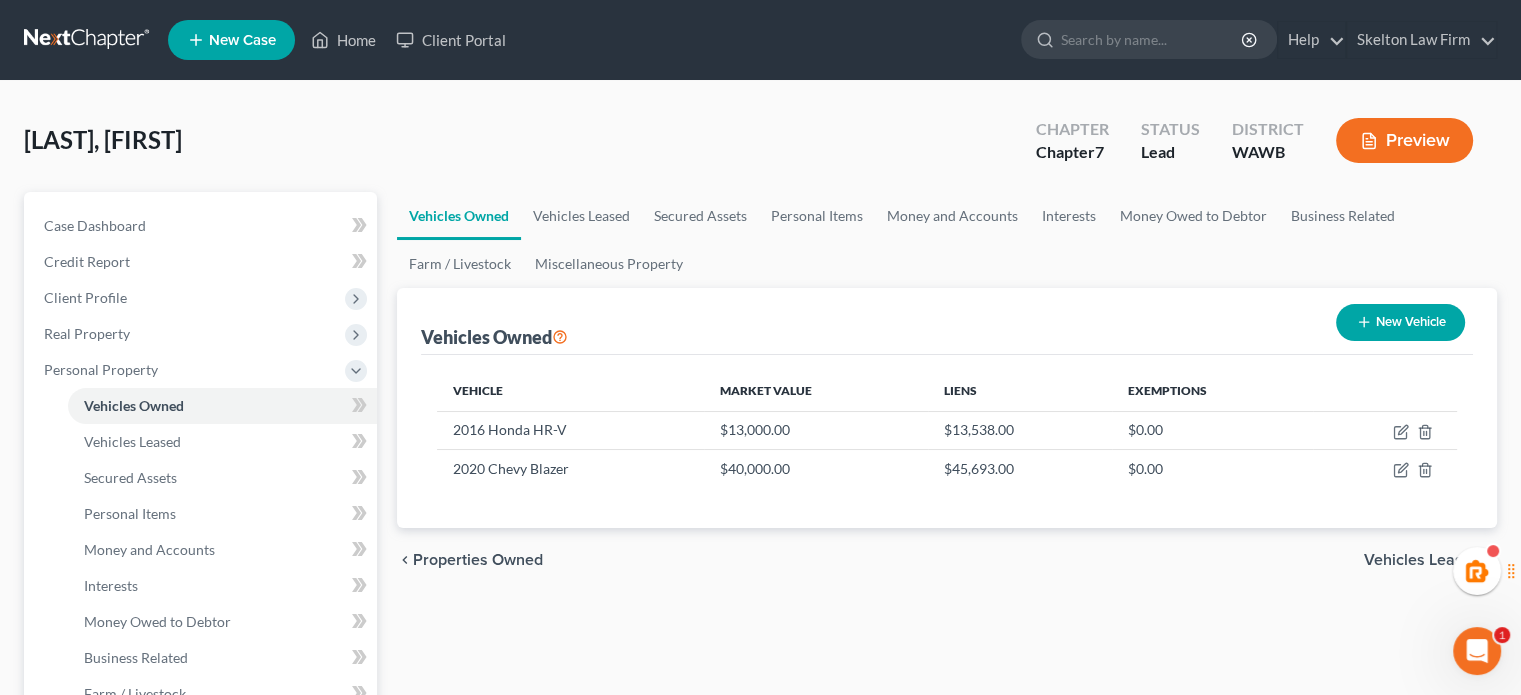 scroll, scrollTop: 333, scrollLeft: 0, axis: vertical 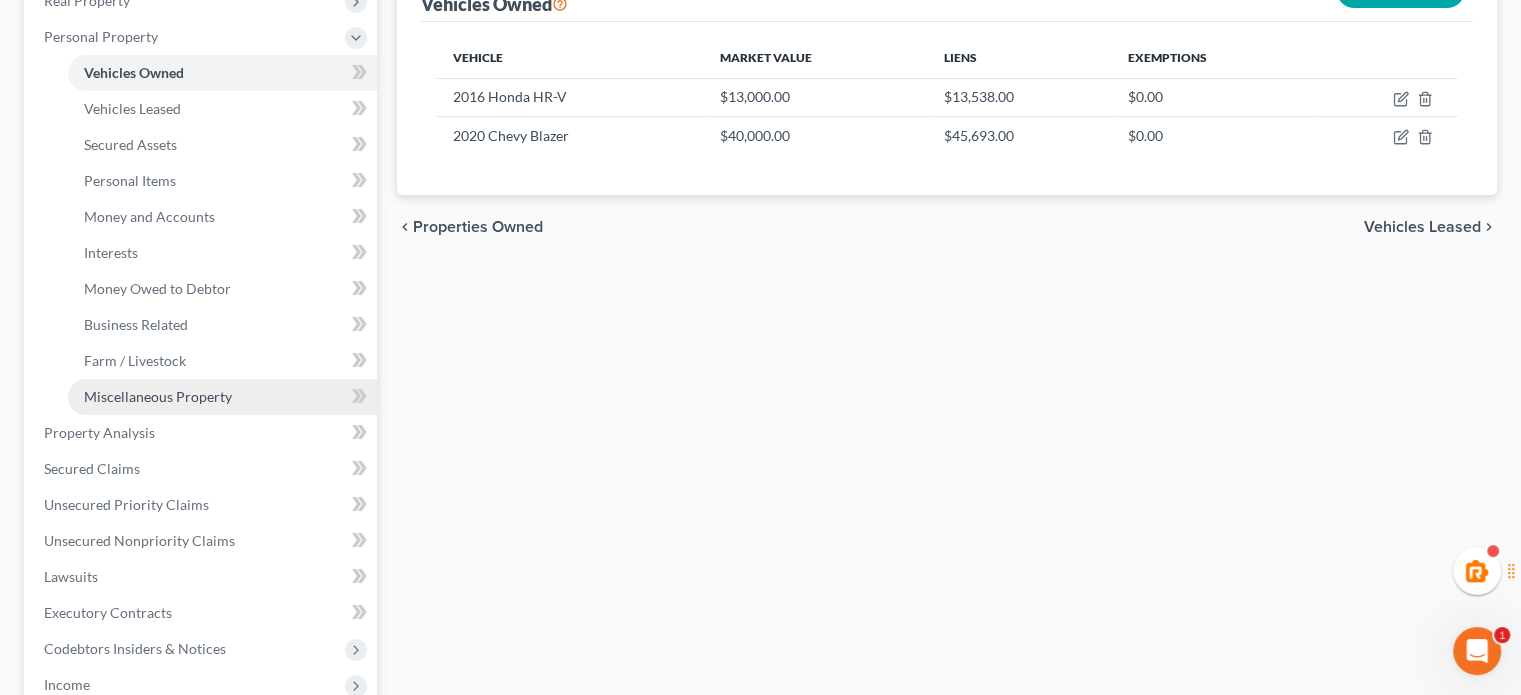 click on "Miscellaneous Property" at bounding box center (222, 397) 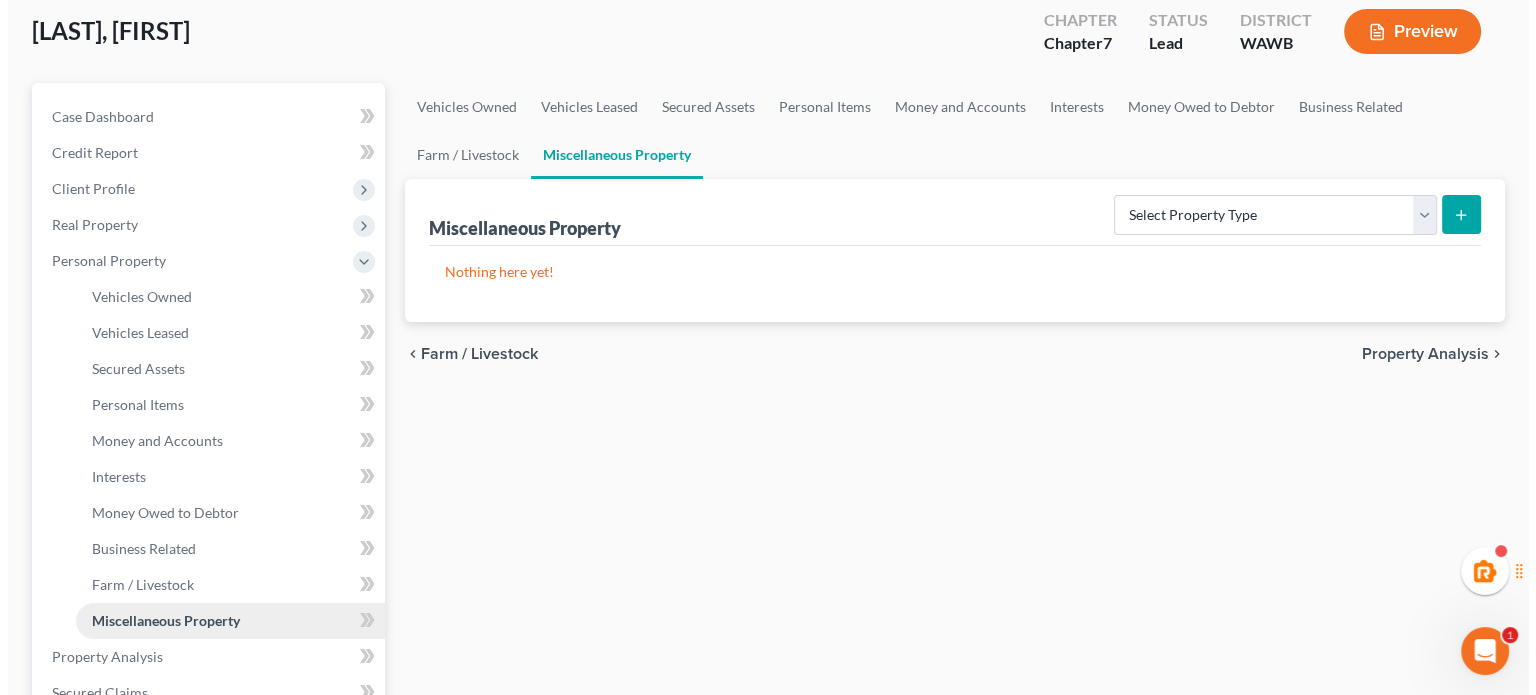 scroll, scrollTop: 0, scrollLeft: 0, axis: both 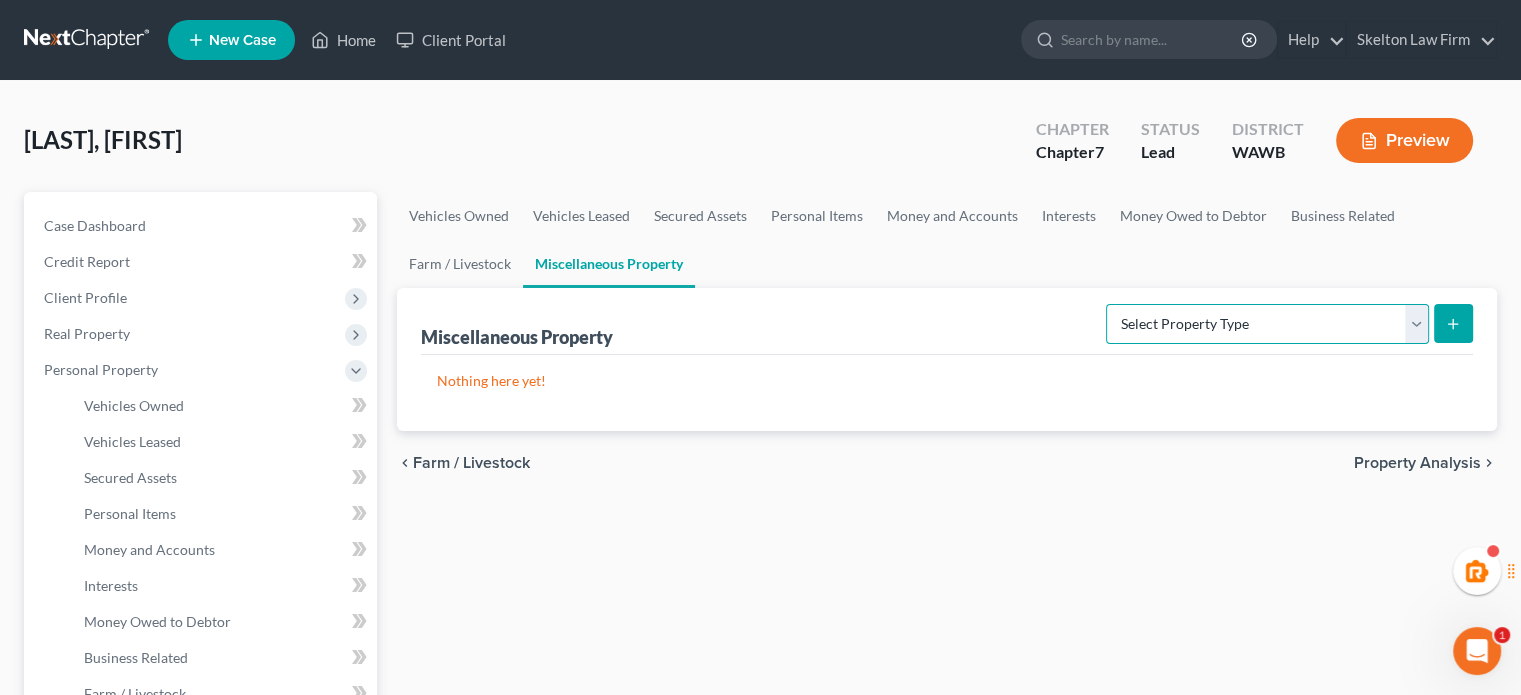 click on "Select Property Type Assigned for Creditor Benefit Within 1 Year Holding for Another Not Yet Listed Stored Within 1 Year Transferred" at bounding box center [1267, 324] 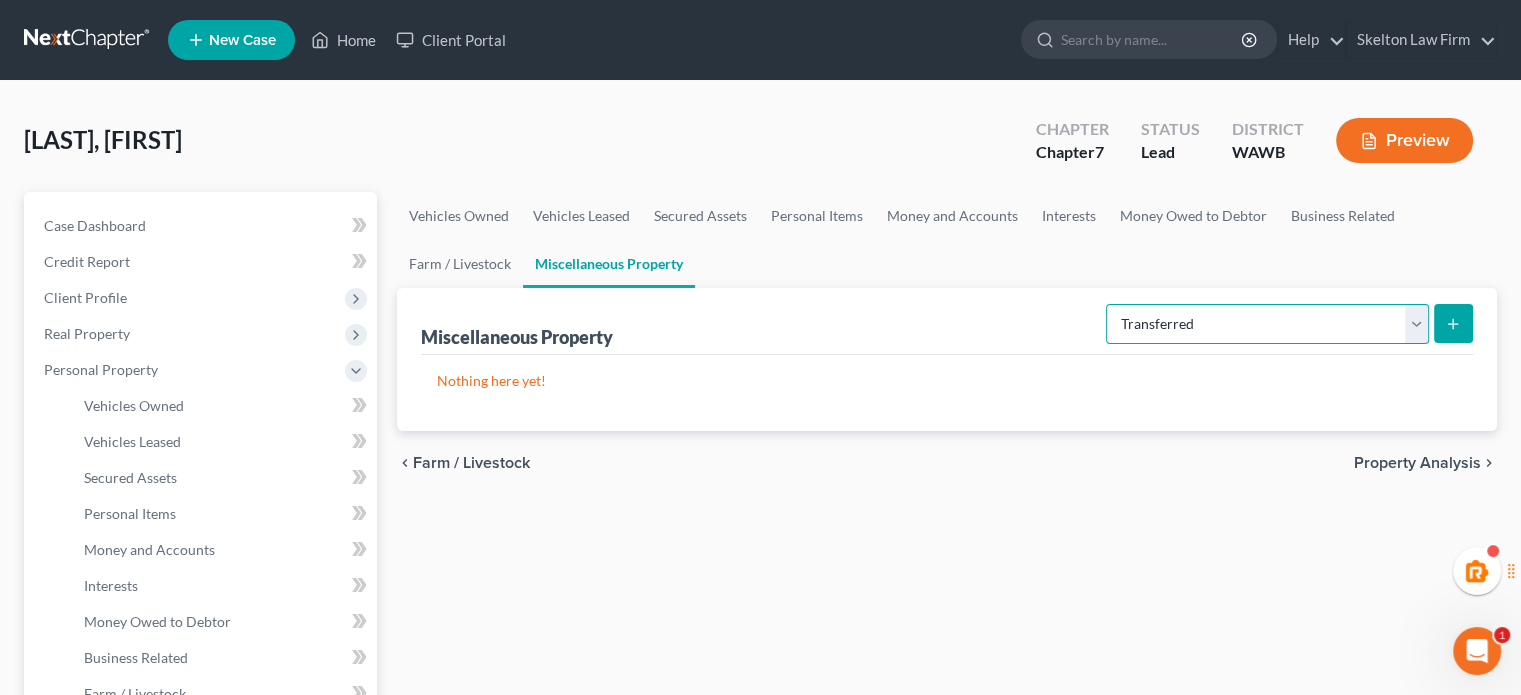 click on "Select Property Type Assigned for Creditor Benefit Within 1 Year Holding for Another Not Yet Listed Stored Within 1 Year Transferred" at bounding box center [1267, 324] 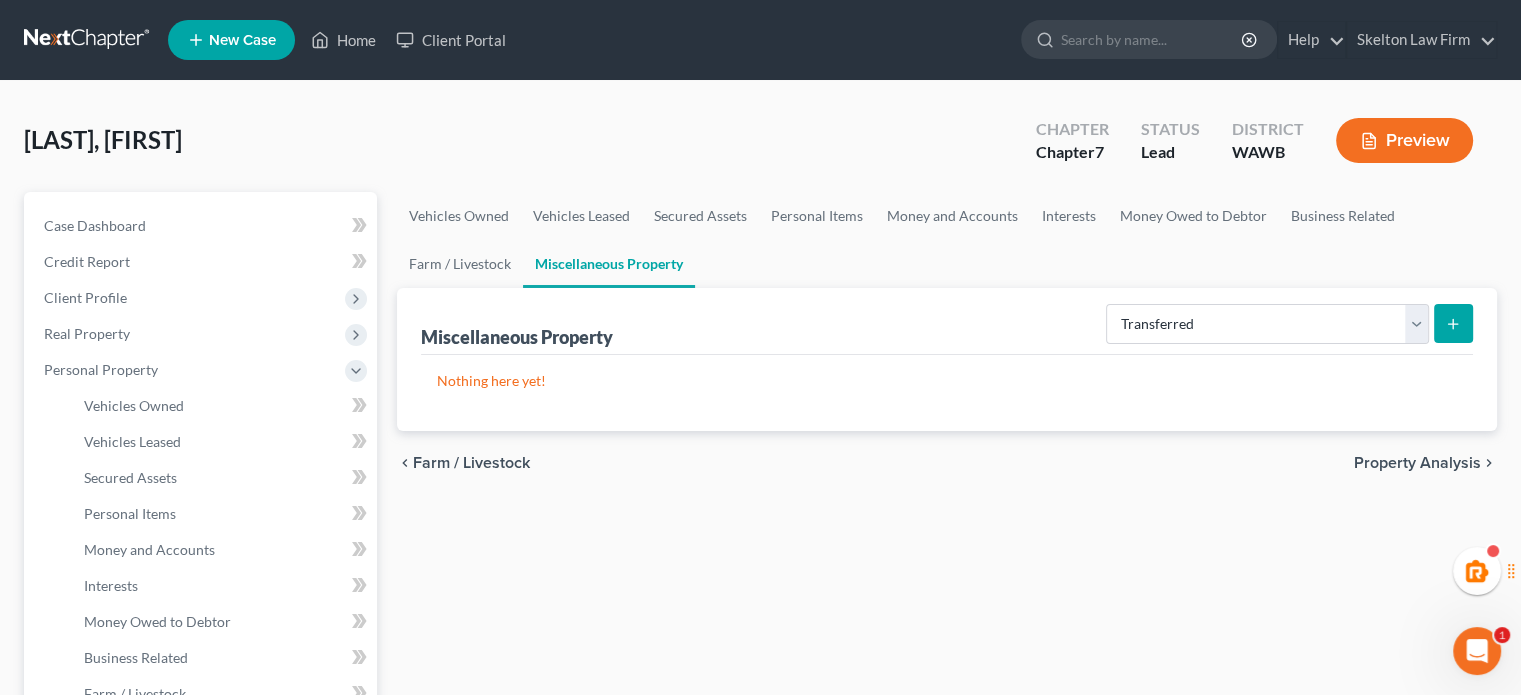 click at bounding box center (1453, 323) 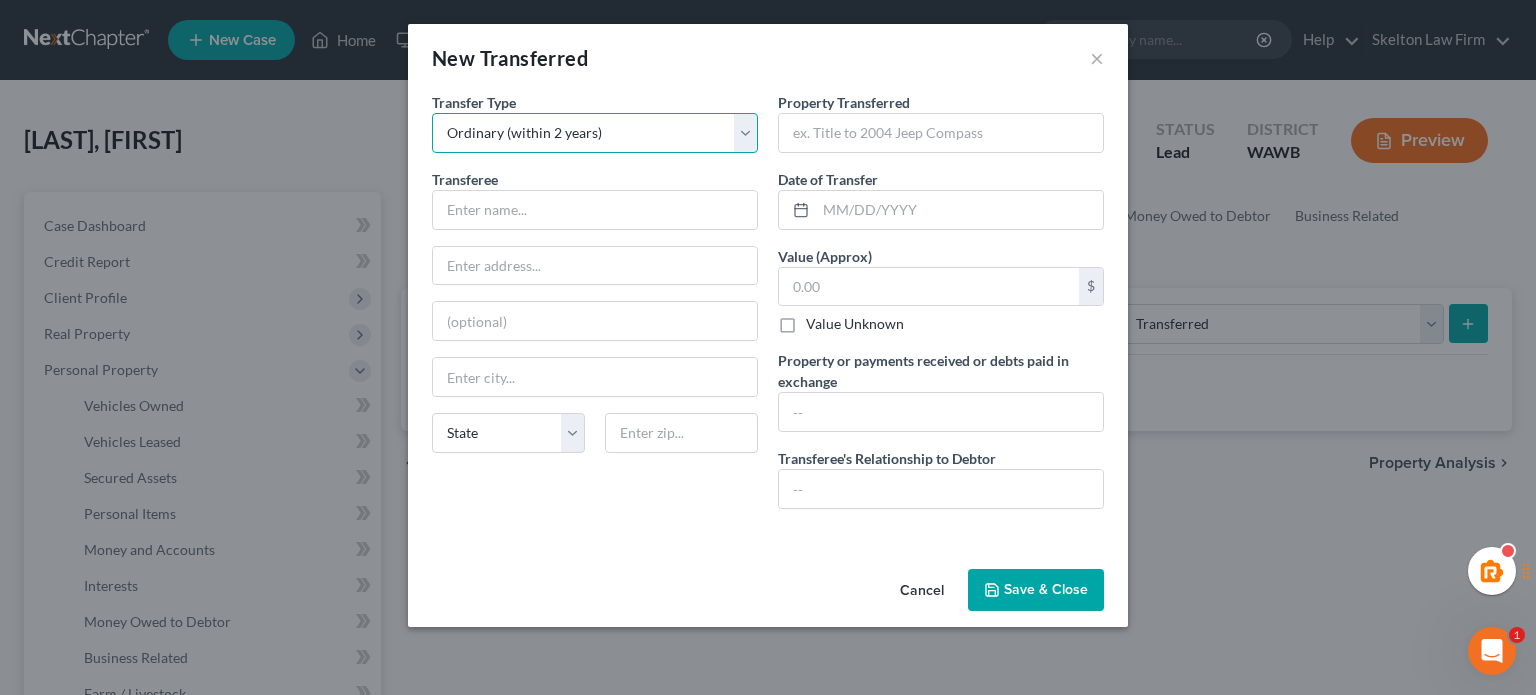 click on "Select Ordinary (within 2 years) Within 10 Years" at bounding box center (595, 133) 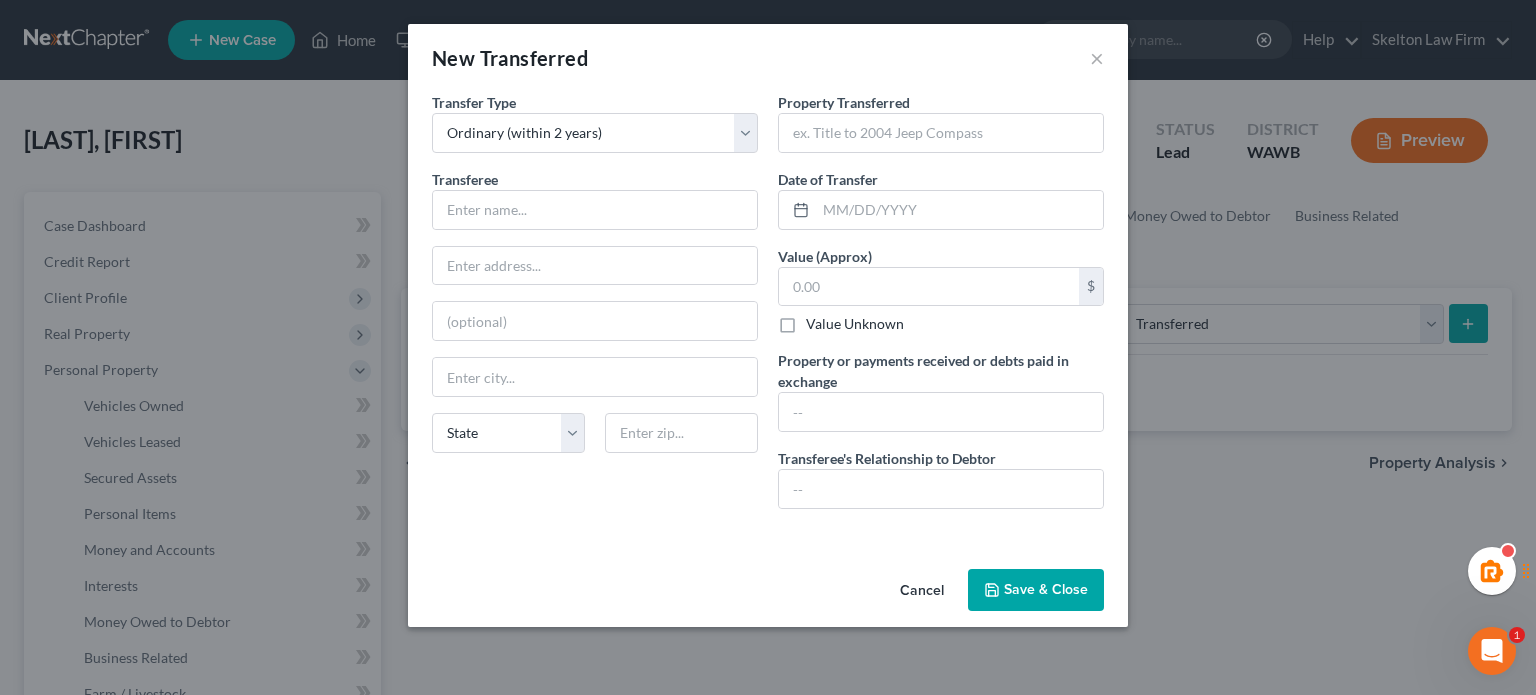 click on "New Transferred  ×" at bounding box center [768, 58] 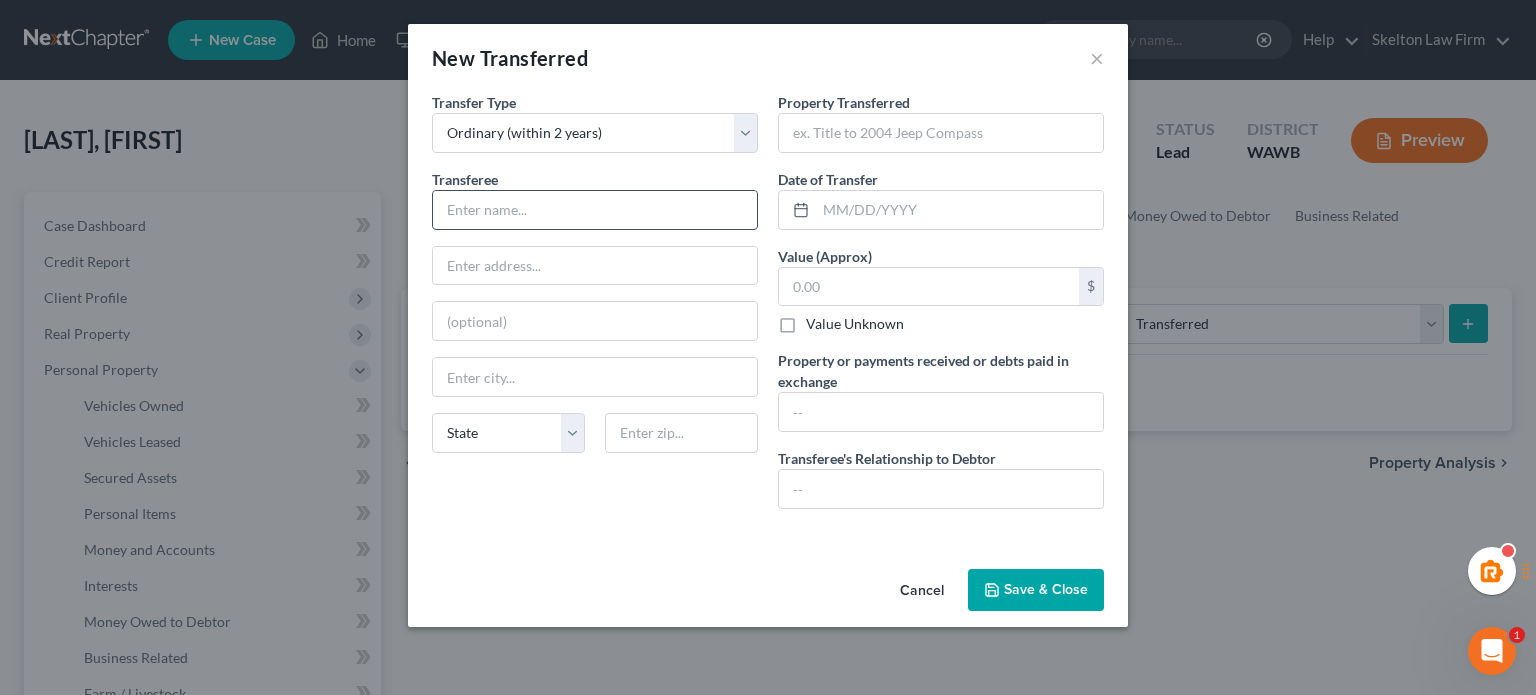 click at bounding box center [595, 210] 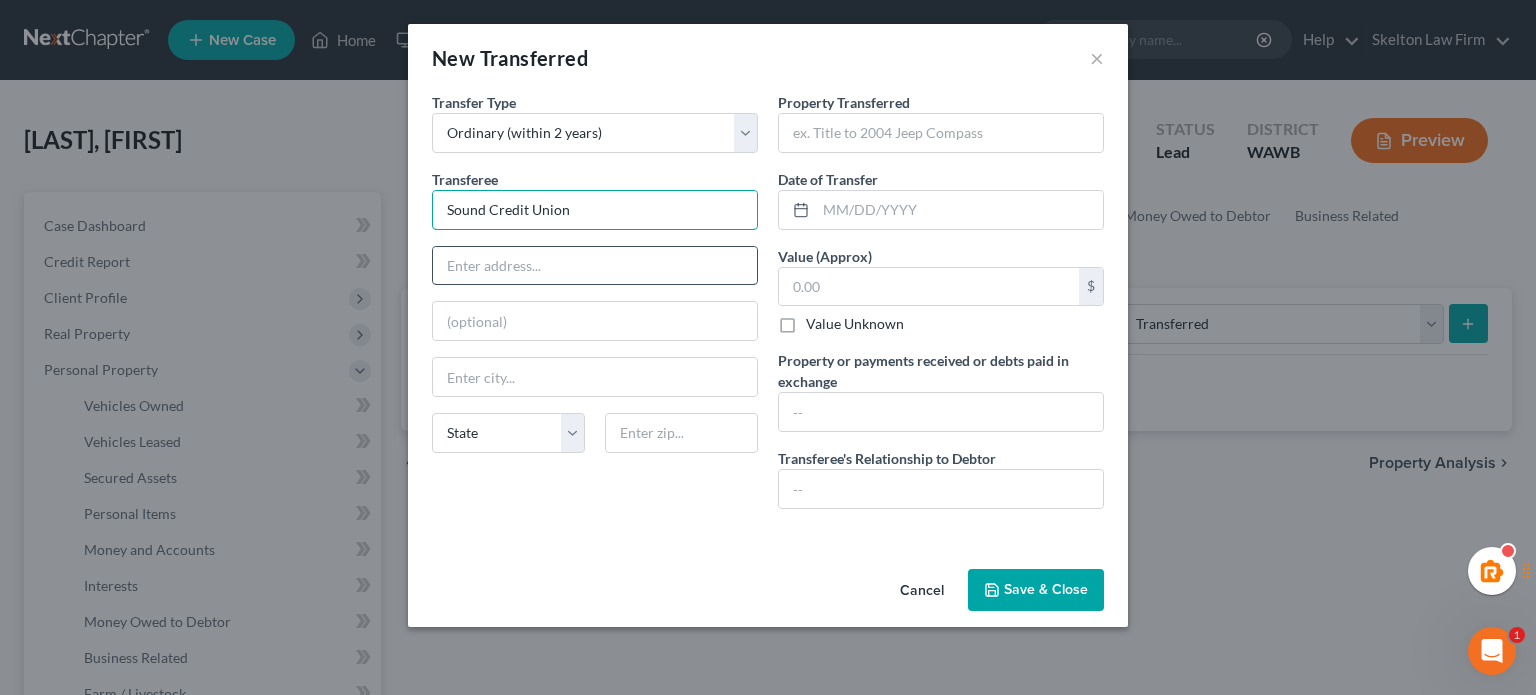 type on "Sound Credit Union" 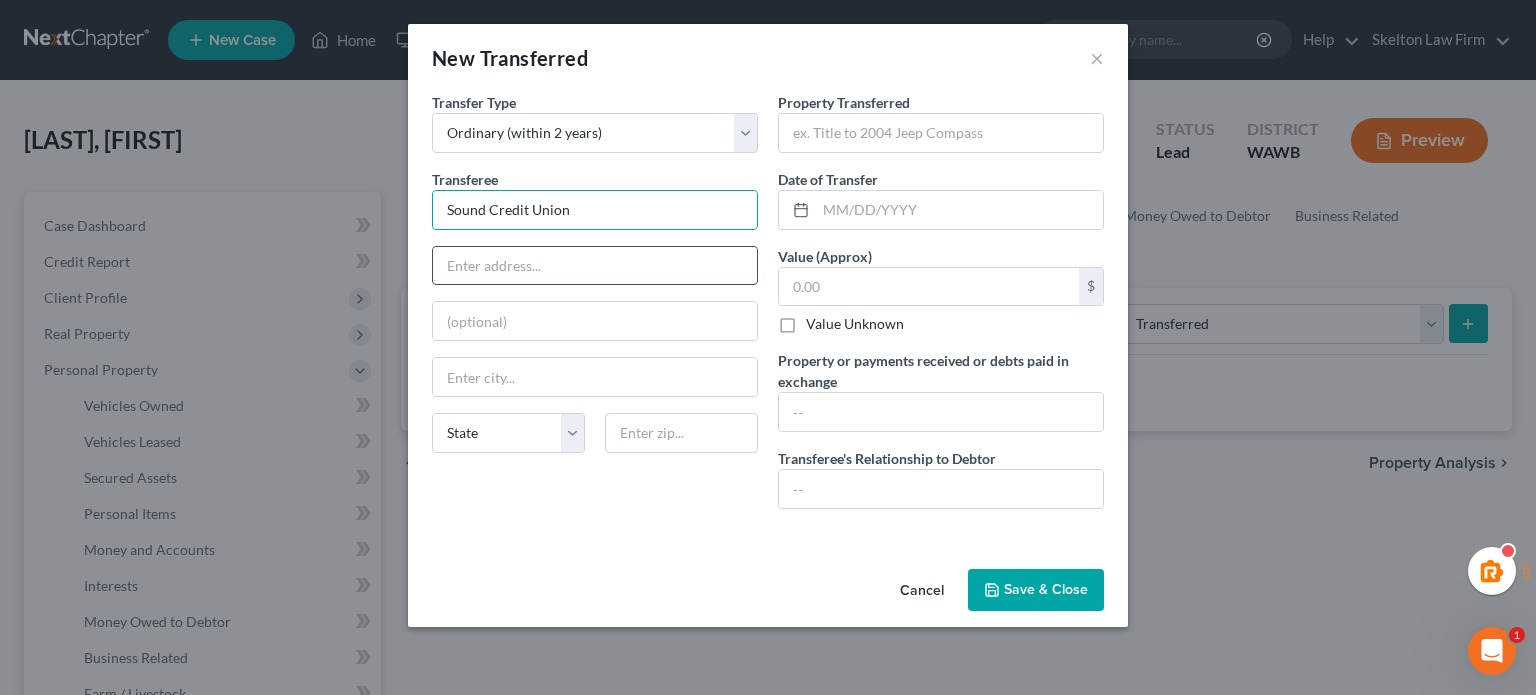 click at bounding box center [595, 266] 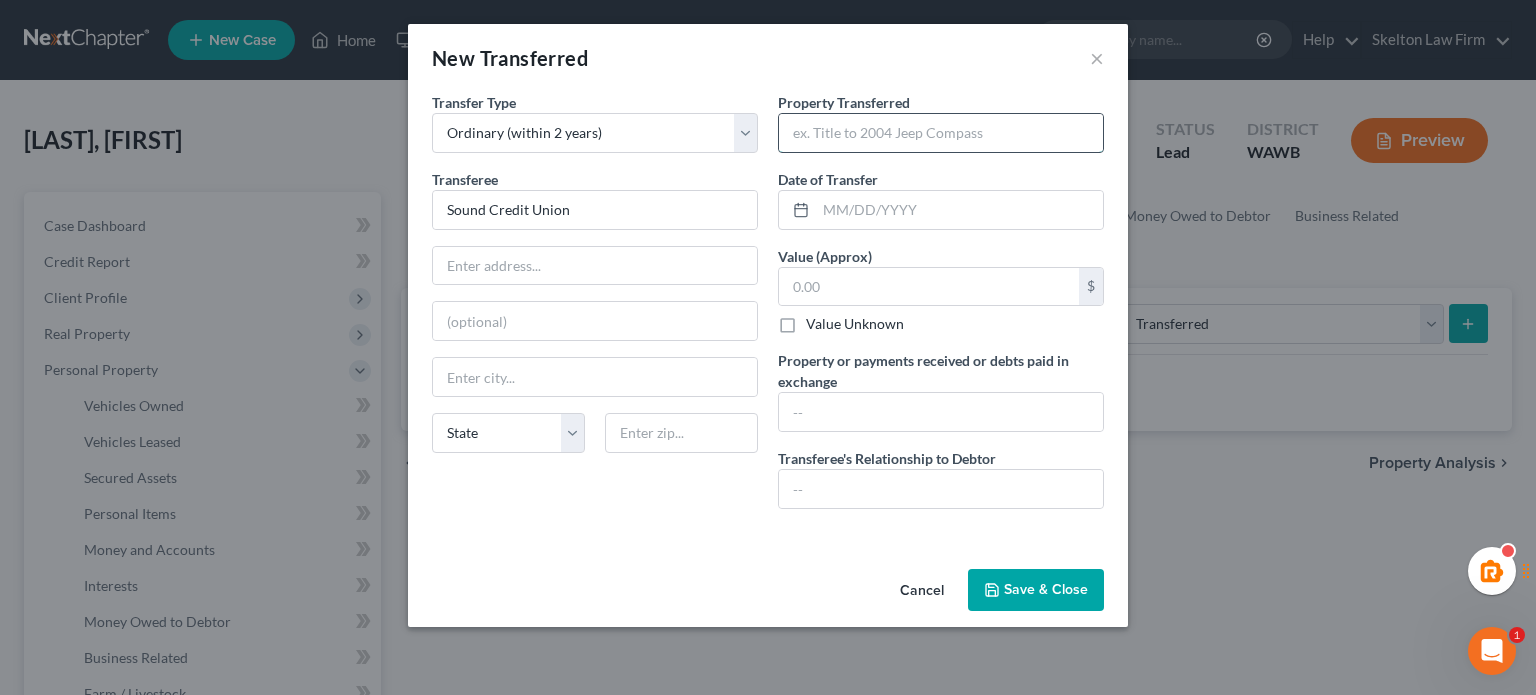 drag, startPoint x: 877, startPoint y: 125, endPoint x: 873, endPoint y: 135, distance: 10.770329 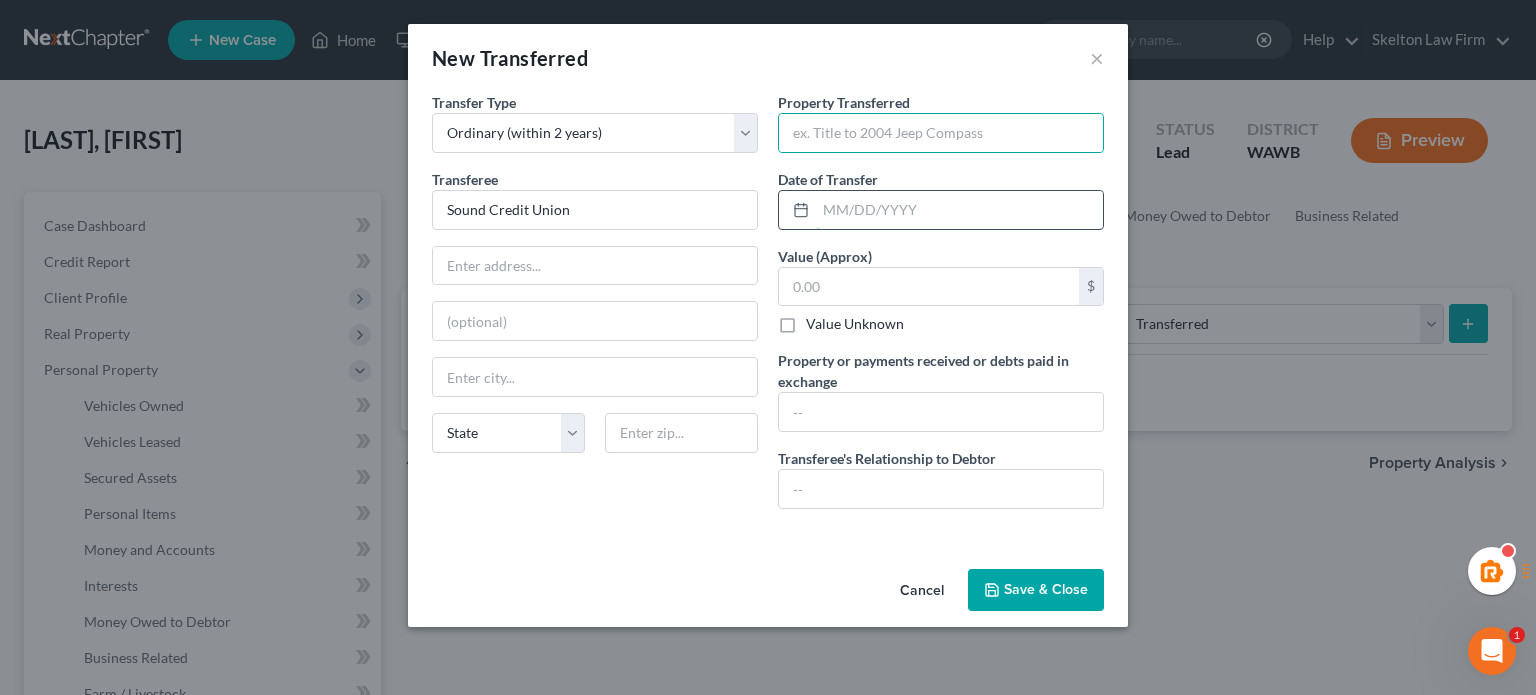 click at bounding box center [959, 210] 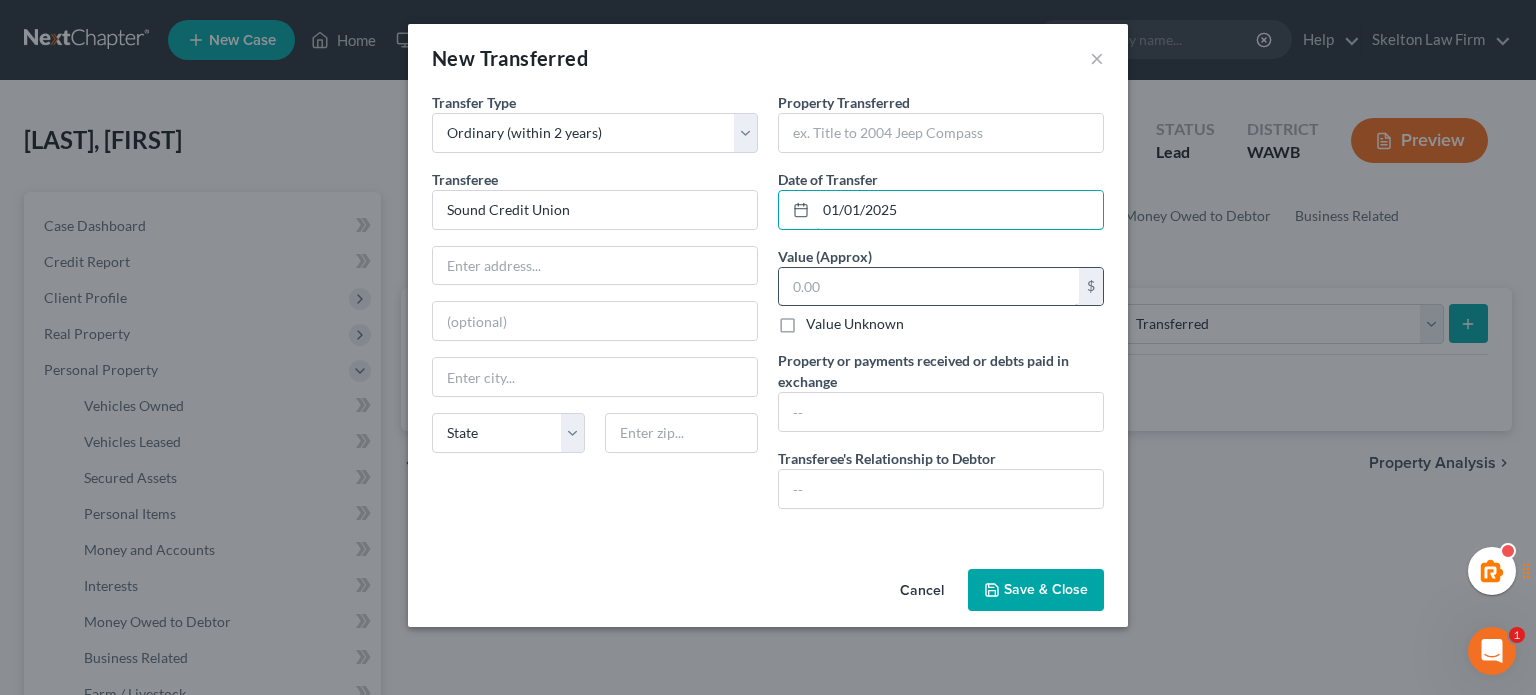 type on "01/01/2025" 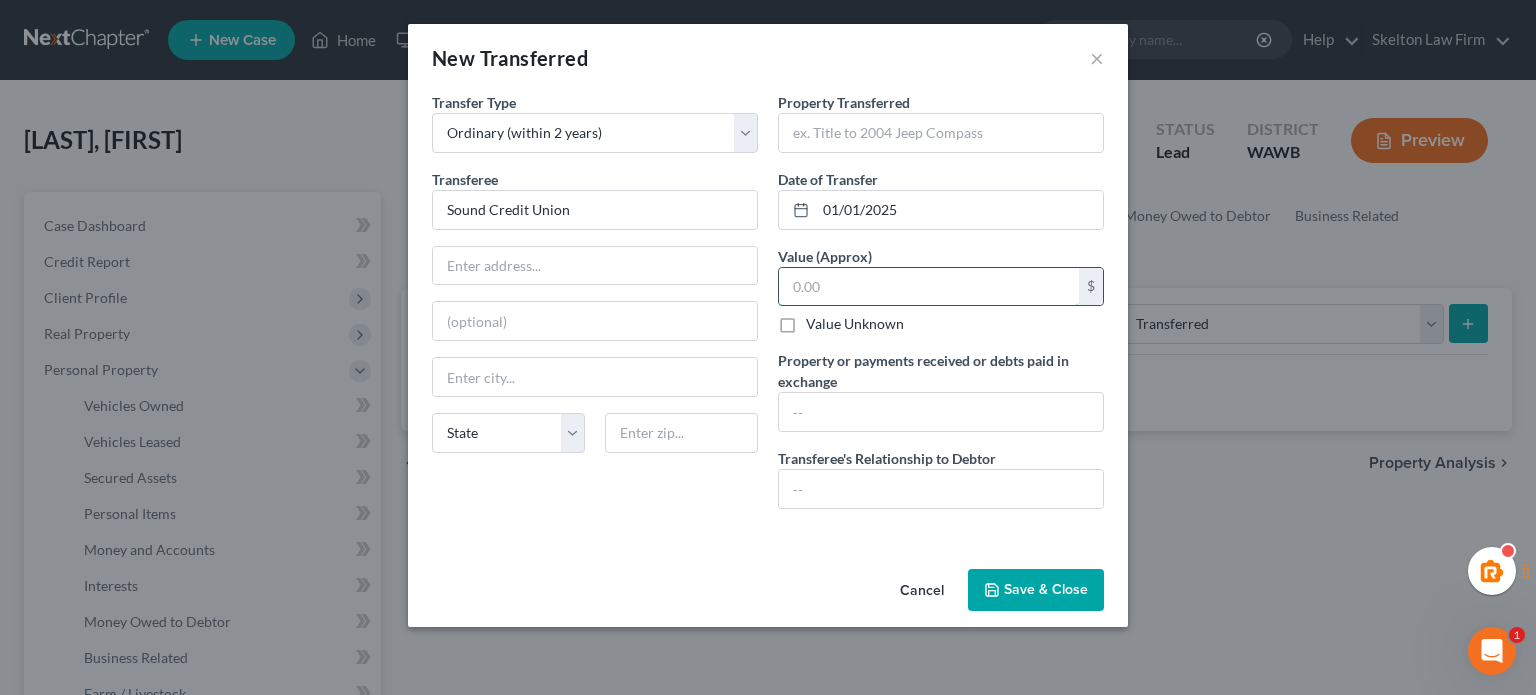 click at bounding box center [929, 287] 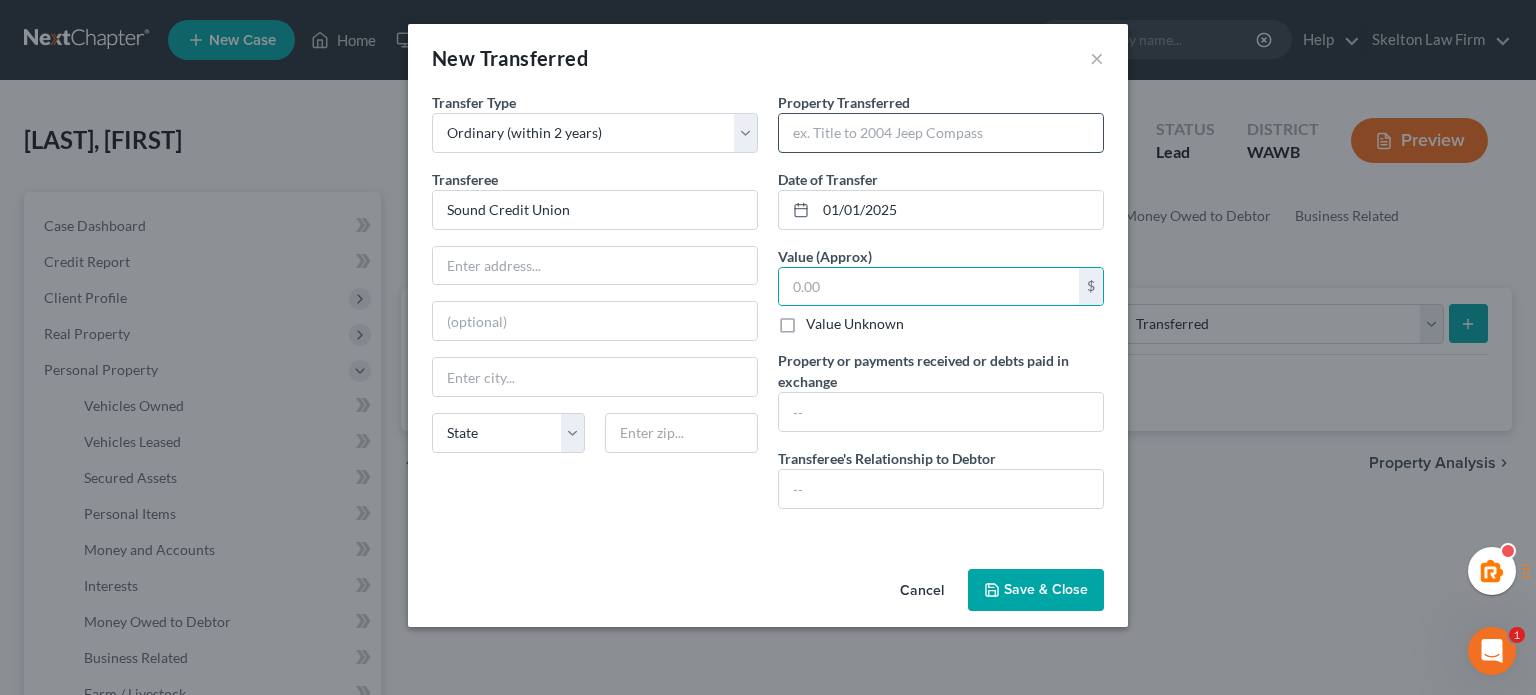click at bounding box center (941, 133) 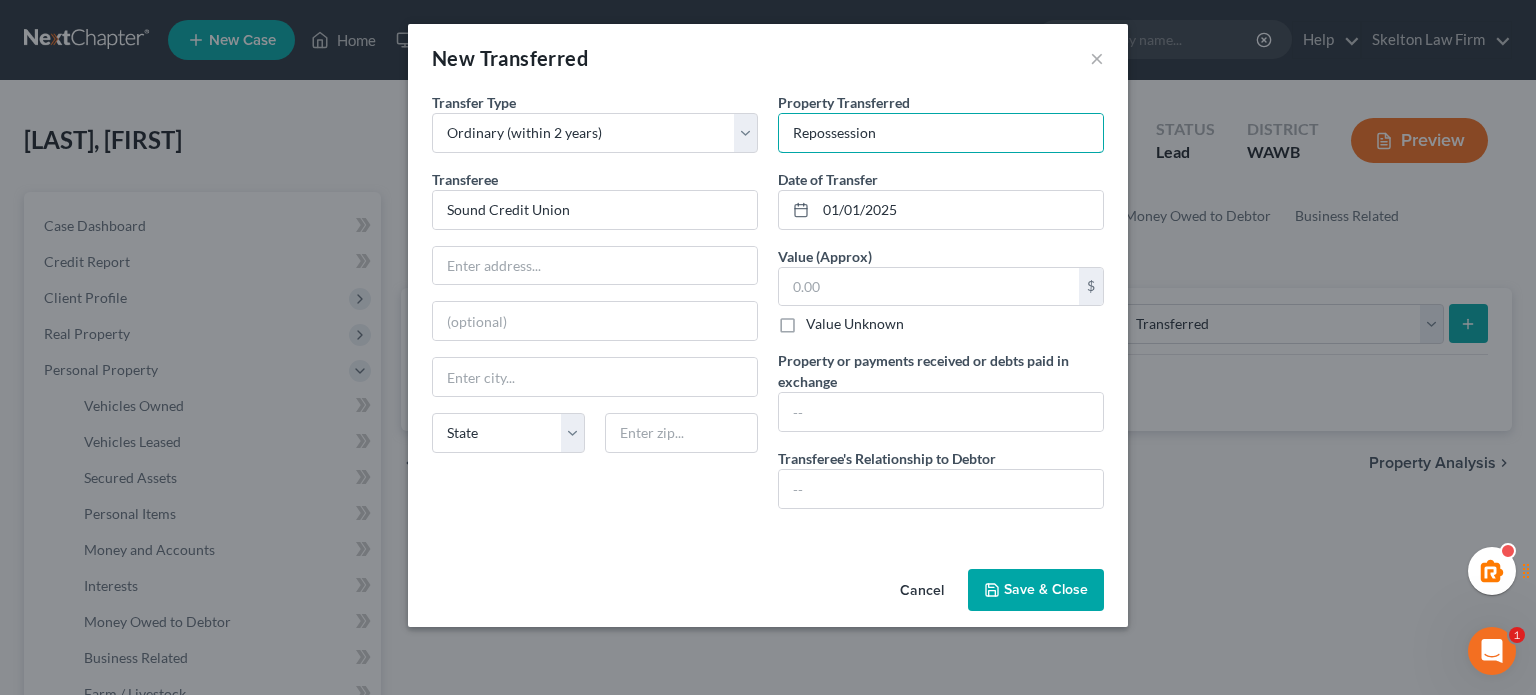 type on "Repossession" 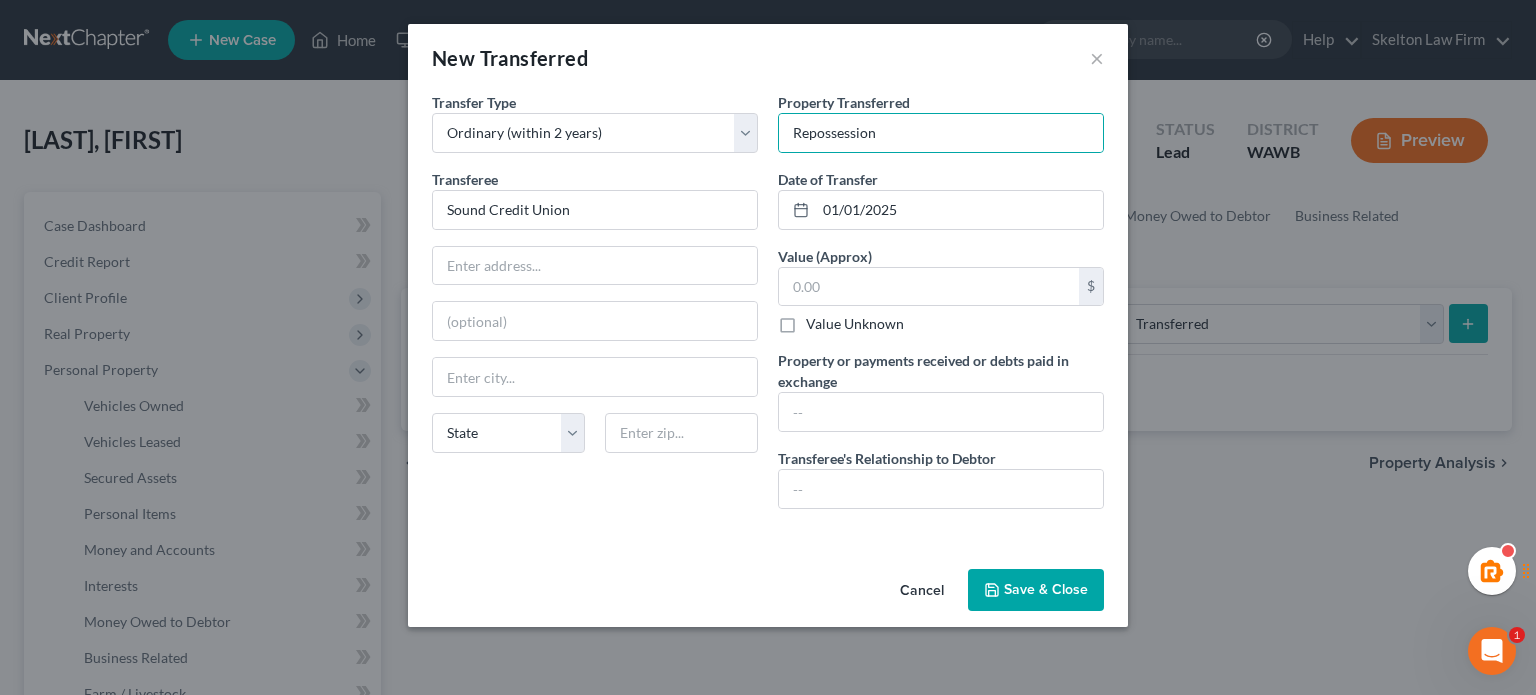 click on "New Transferred  × An exemption set must first be selected from the Filing Information section.
Transfer Type
*
Select Ordinary (within 2 years) Within 10 Years
Transferee
*
Sound Credit Union State AL AK AR AZ CA CO CT DE DC FL GA GU HI ID IL IN IA KS KY LA ME MD MA MI MN MS MO MT NC ND NE NV WI WY
Property Transferred
*
Repossession
Date of Transfer
*
[DATE] Value (Approx)
$
Value Unknown
Balance Undetermined
$
Value Unknown
Property or payments received or debts paid in exchange Transferee's Relationship to Debtor Cancel Save & Close" at bounding box center [768, 347] 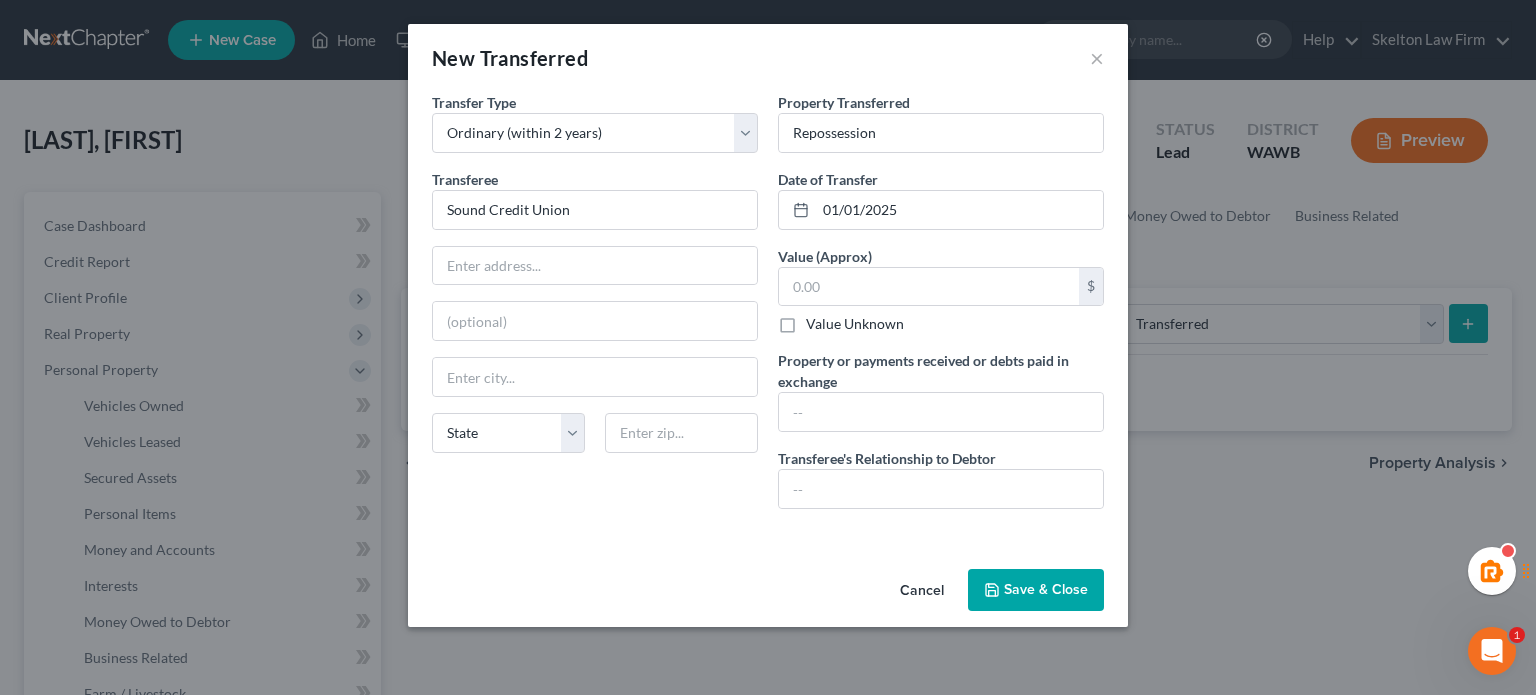 click on "Save & Close" at bounding box center (1036, 590) 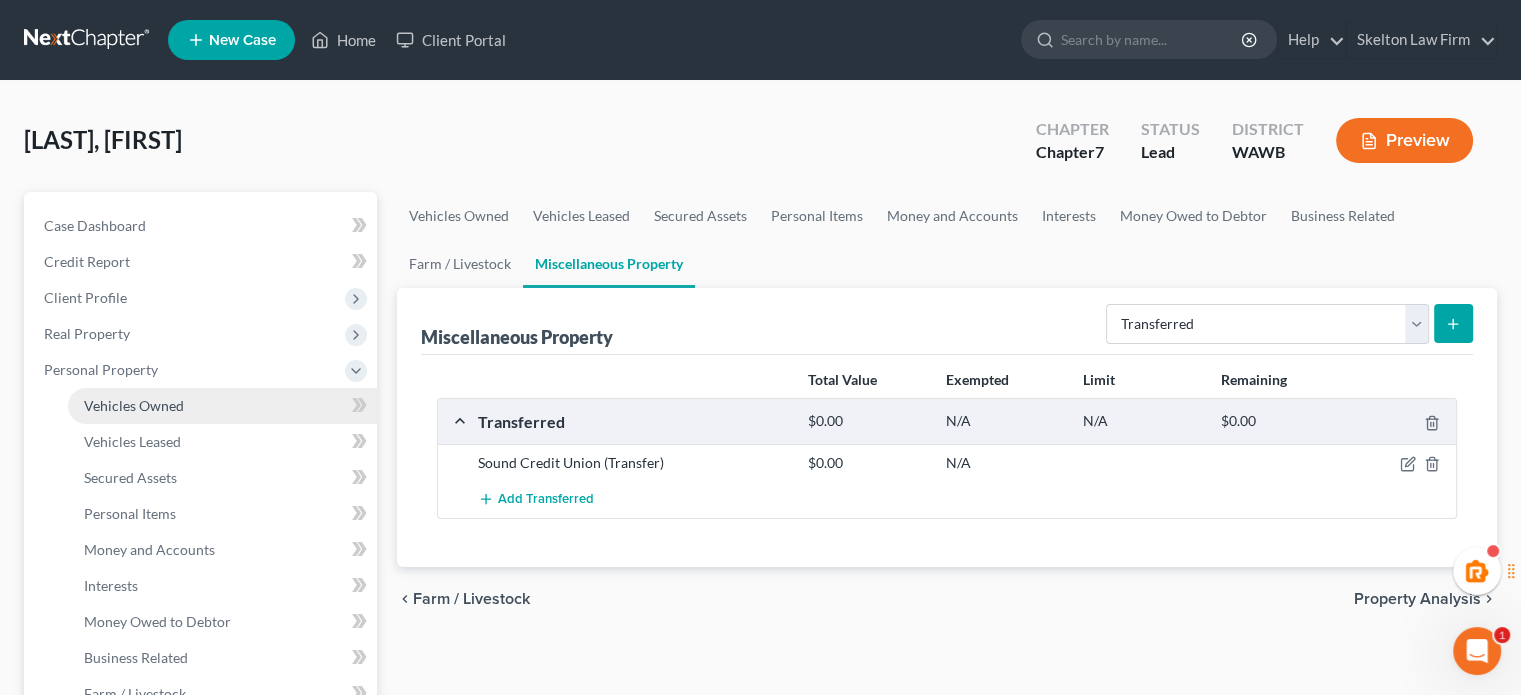 click on "Vehicles Owned" at bounding box center (134, 405) 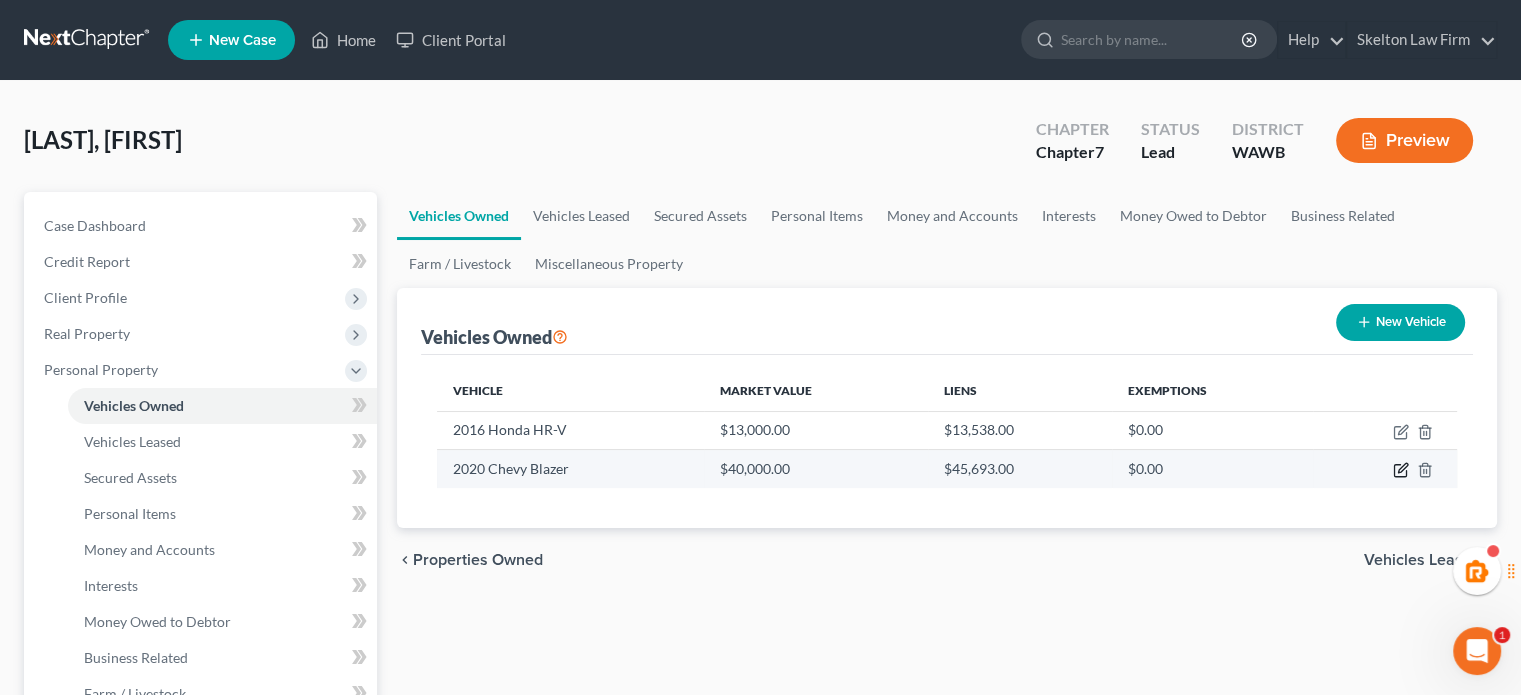 click 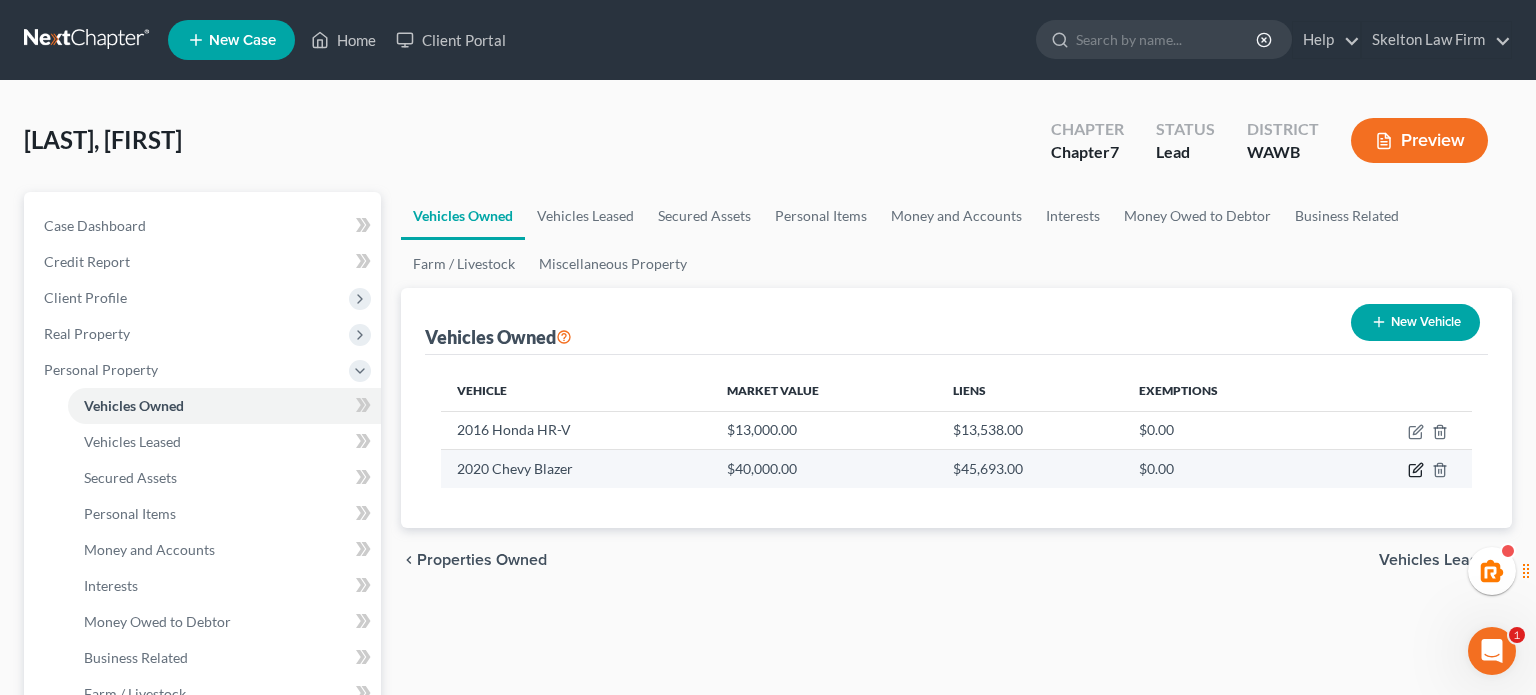 select on "0" 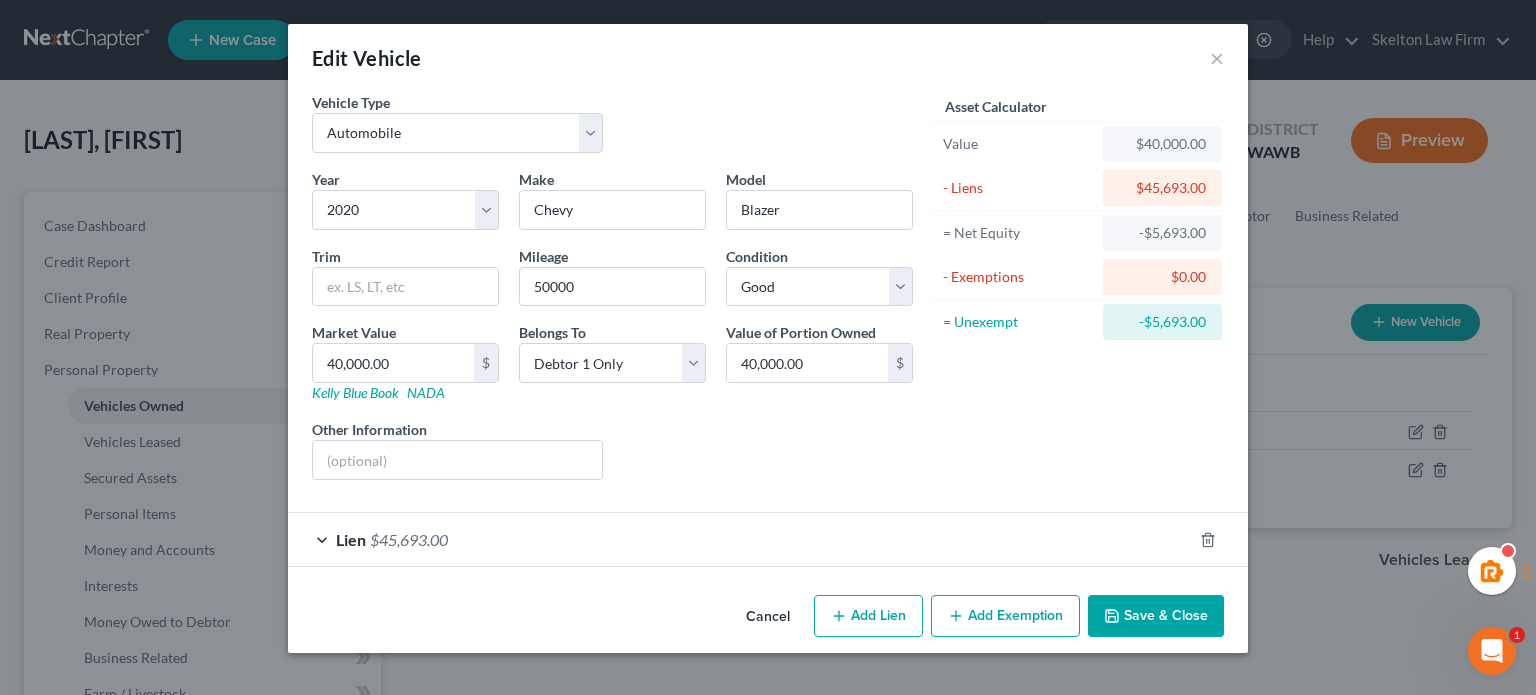 click on "Lien $45,693.00" at bounding box center [740, 539] 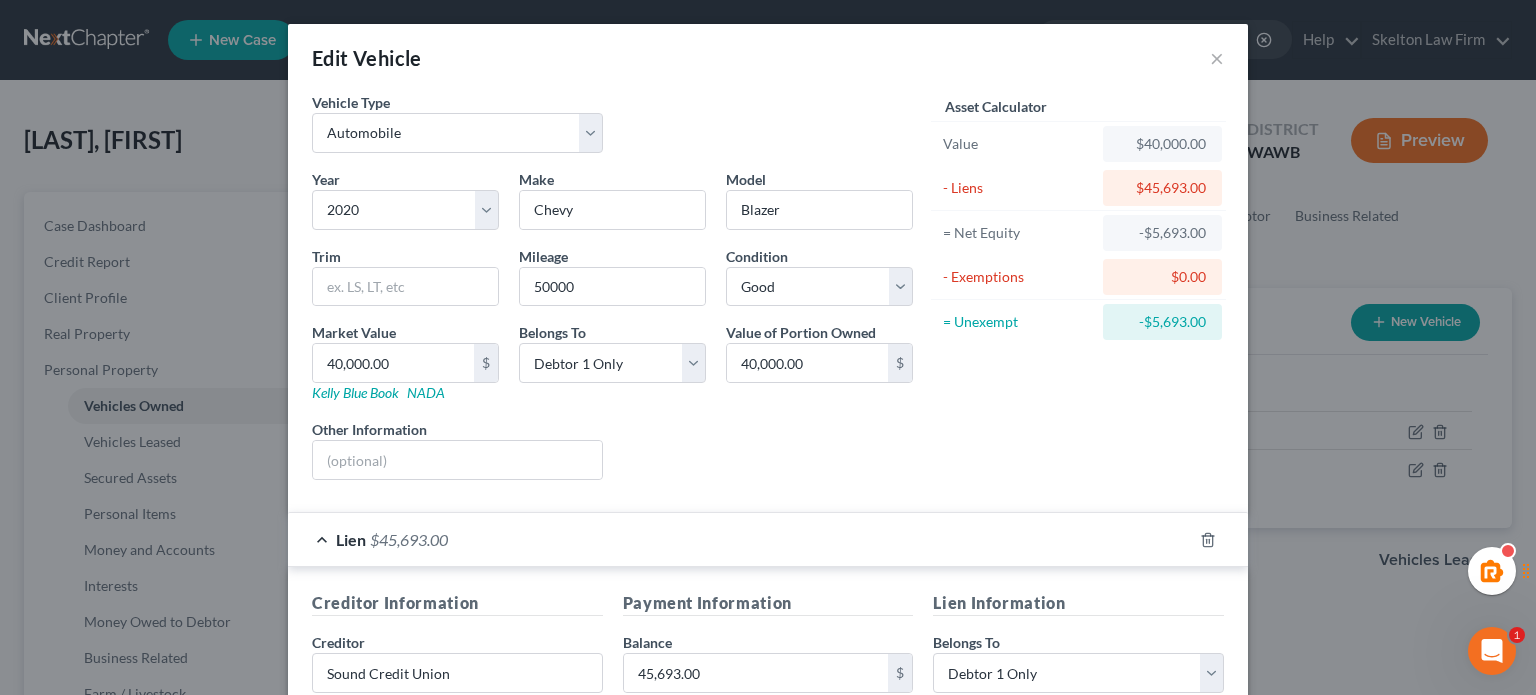 scroll, scrollTop: 333, scrollLeft: 0, axis: vertical 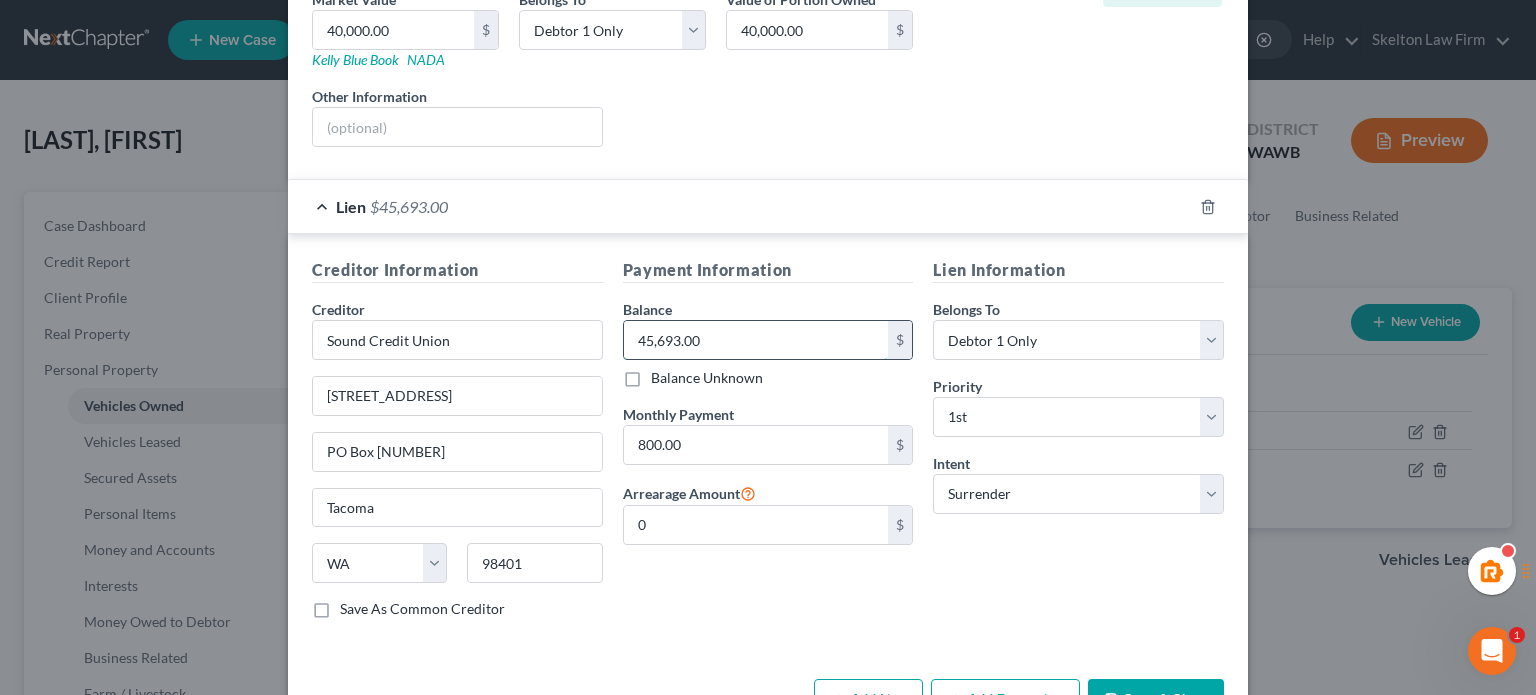 type 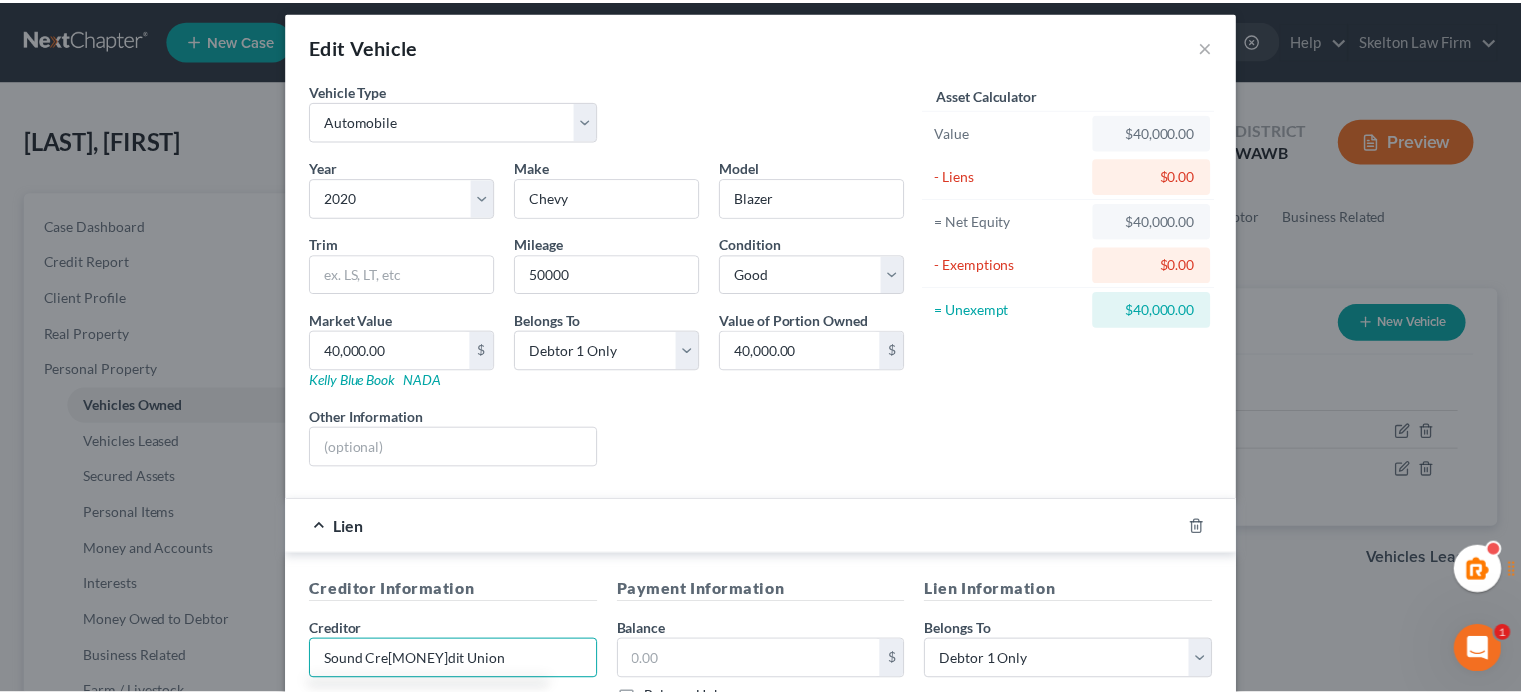 scroll, scrollTop: 0, scrollLeft: 0, axis: both 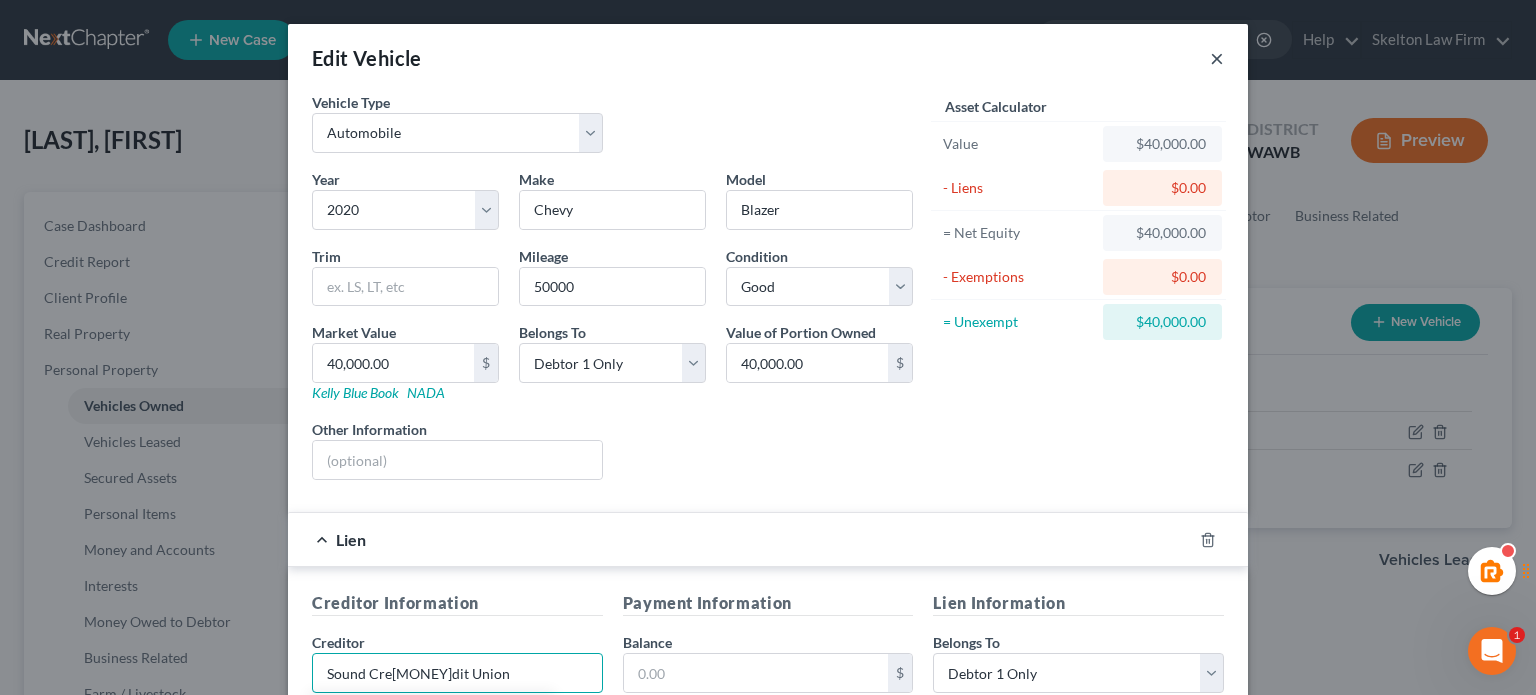 type on "Sound Cre[MONEY]dit Union" 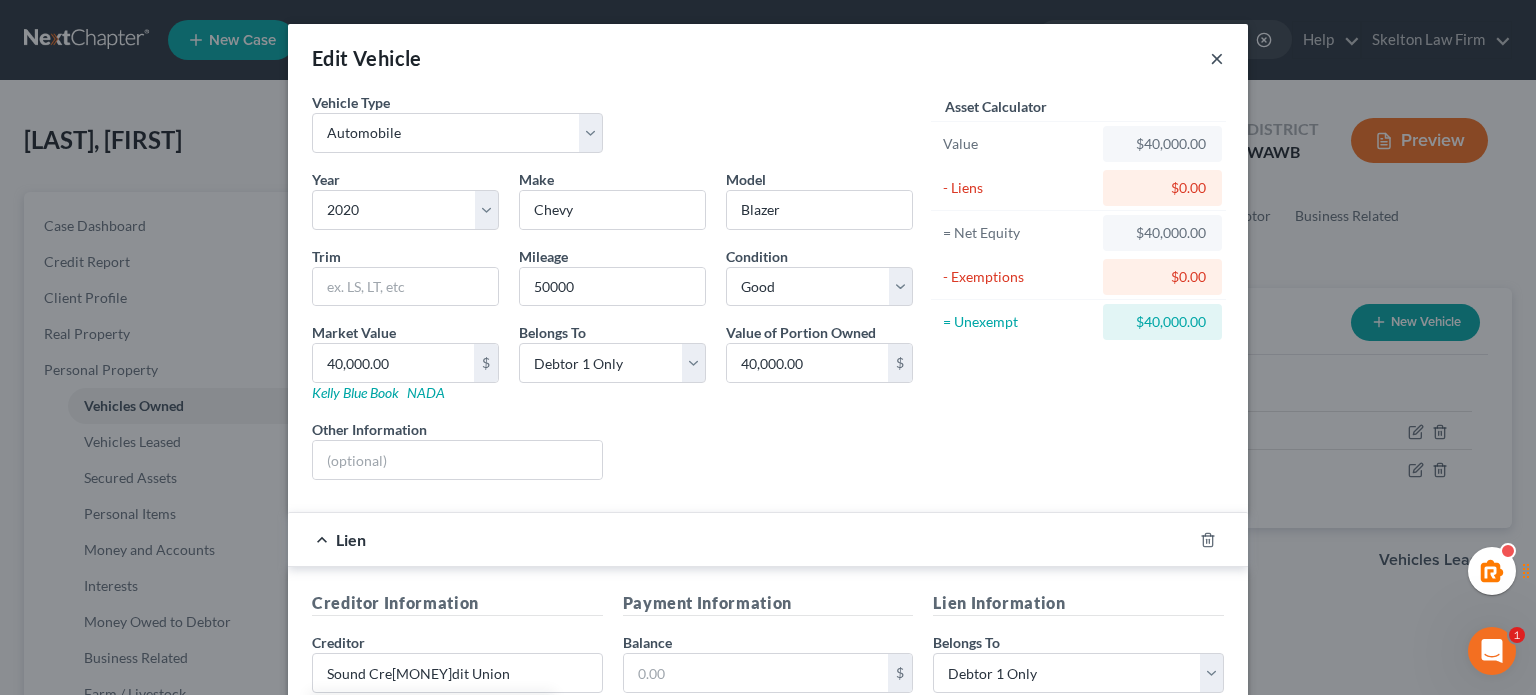 click on "×" at bounding box center [1217, 58] 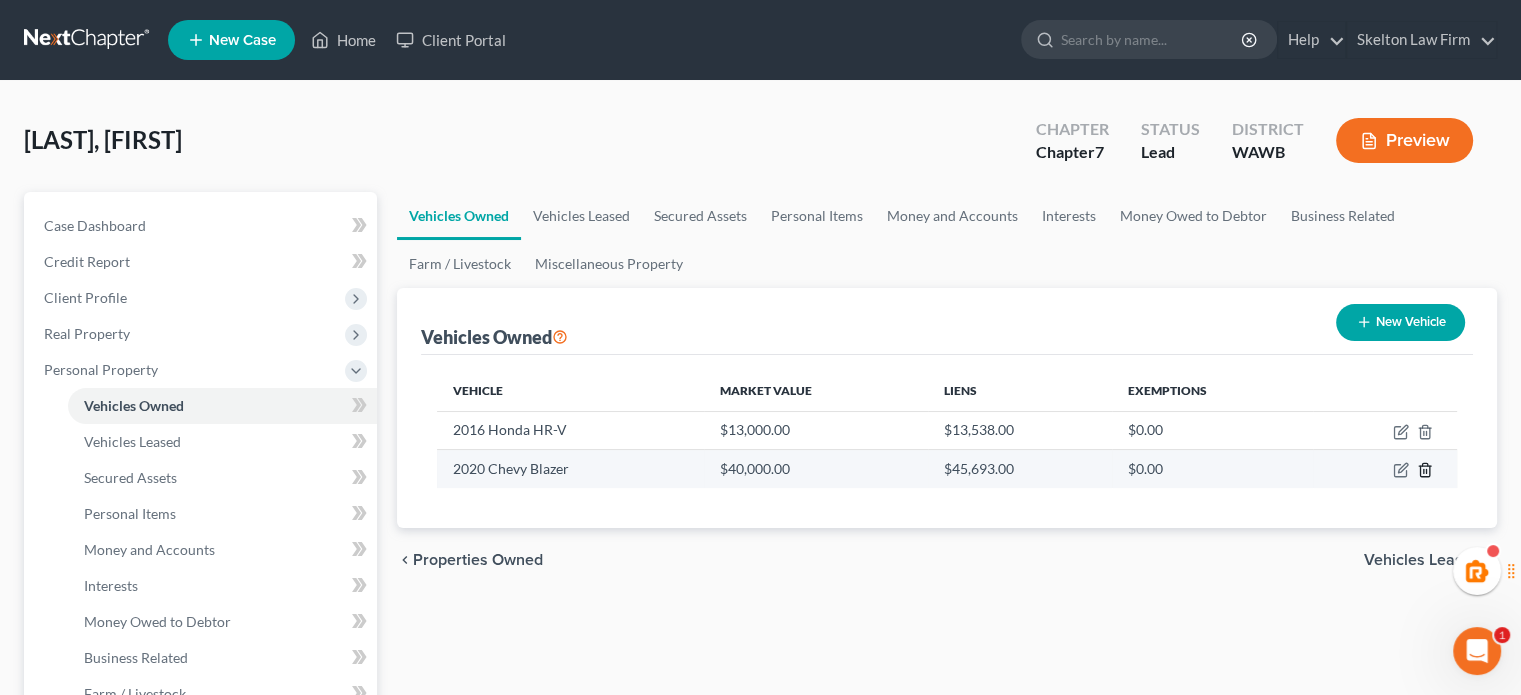 click 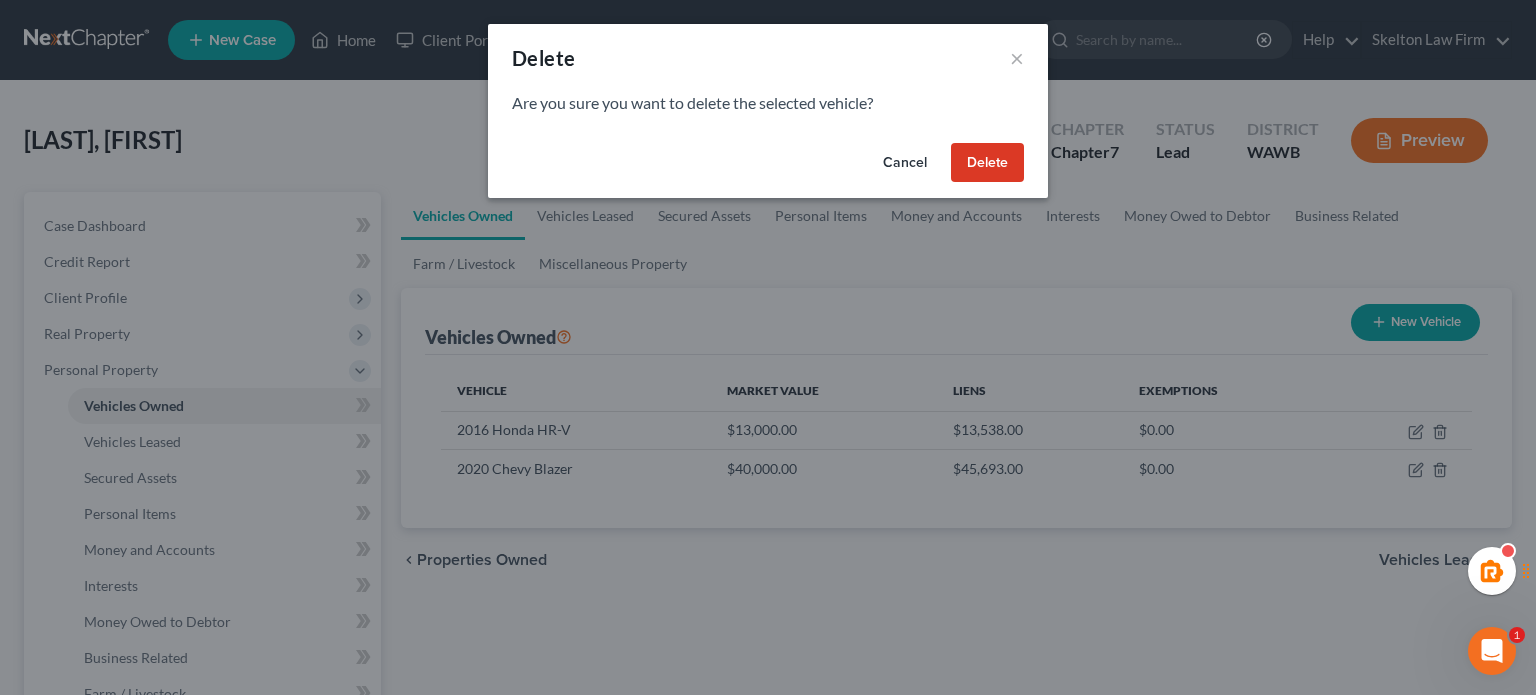 click on "Delete" at bounding box center [987, 163] 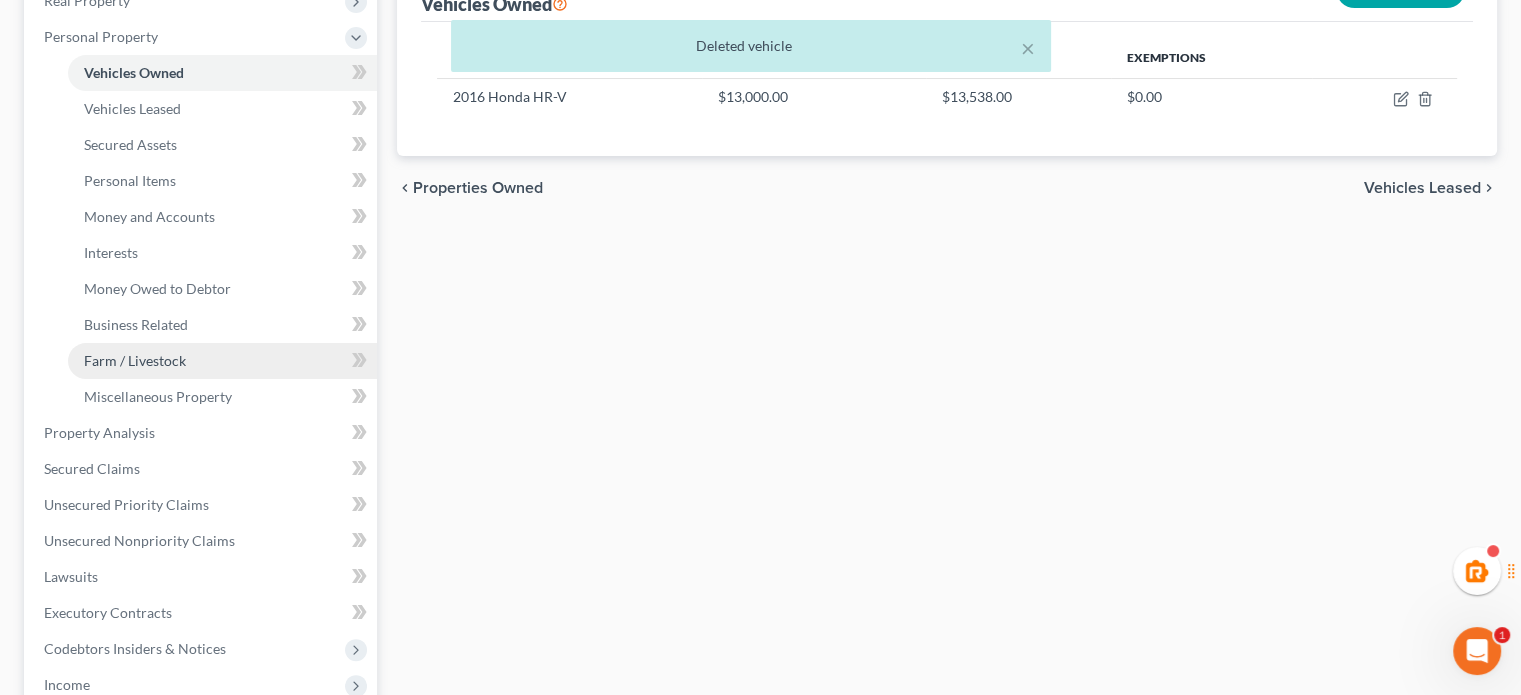 click on "Farm / Livestock" at bounding box center [222, 361] 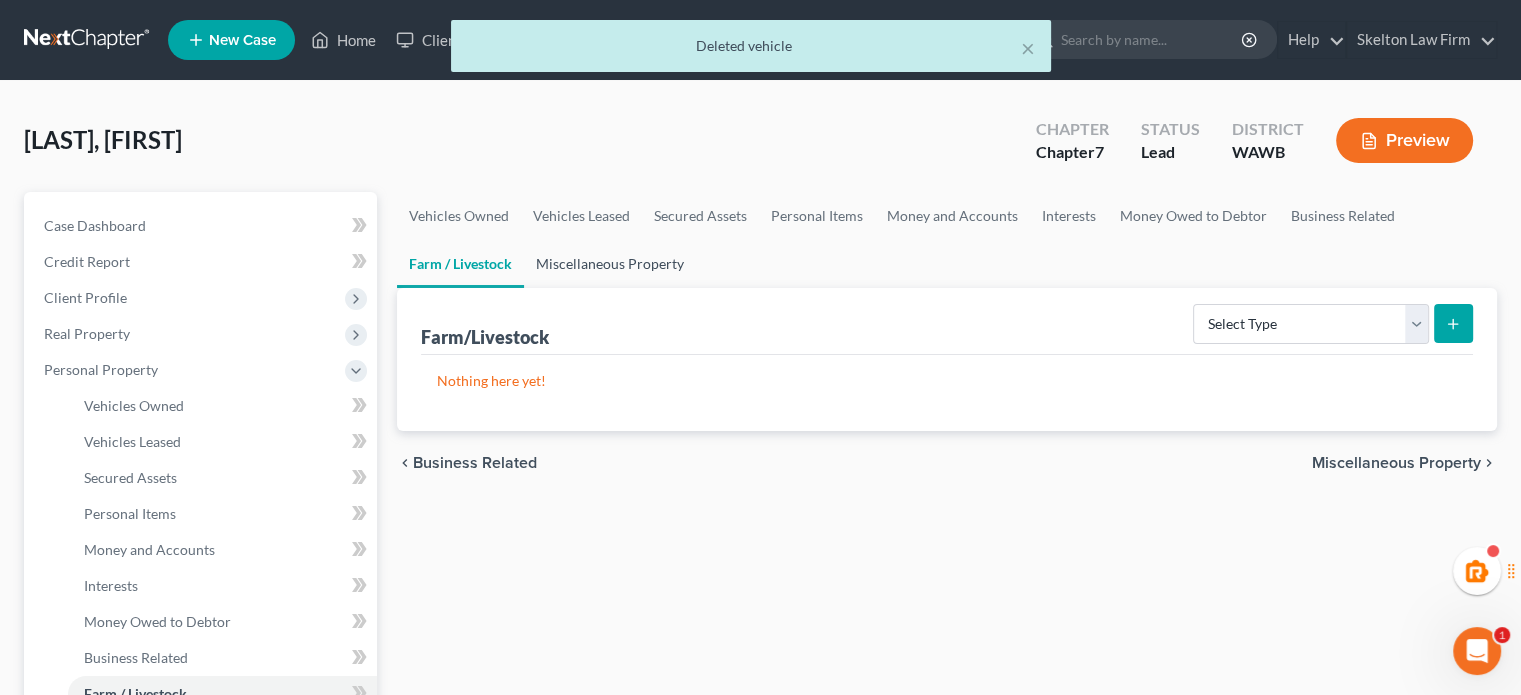 scroll, scrollTop: 0, scrollLeft: 0, axis: both 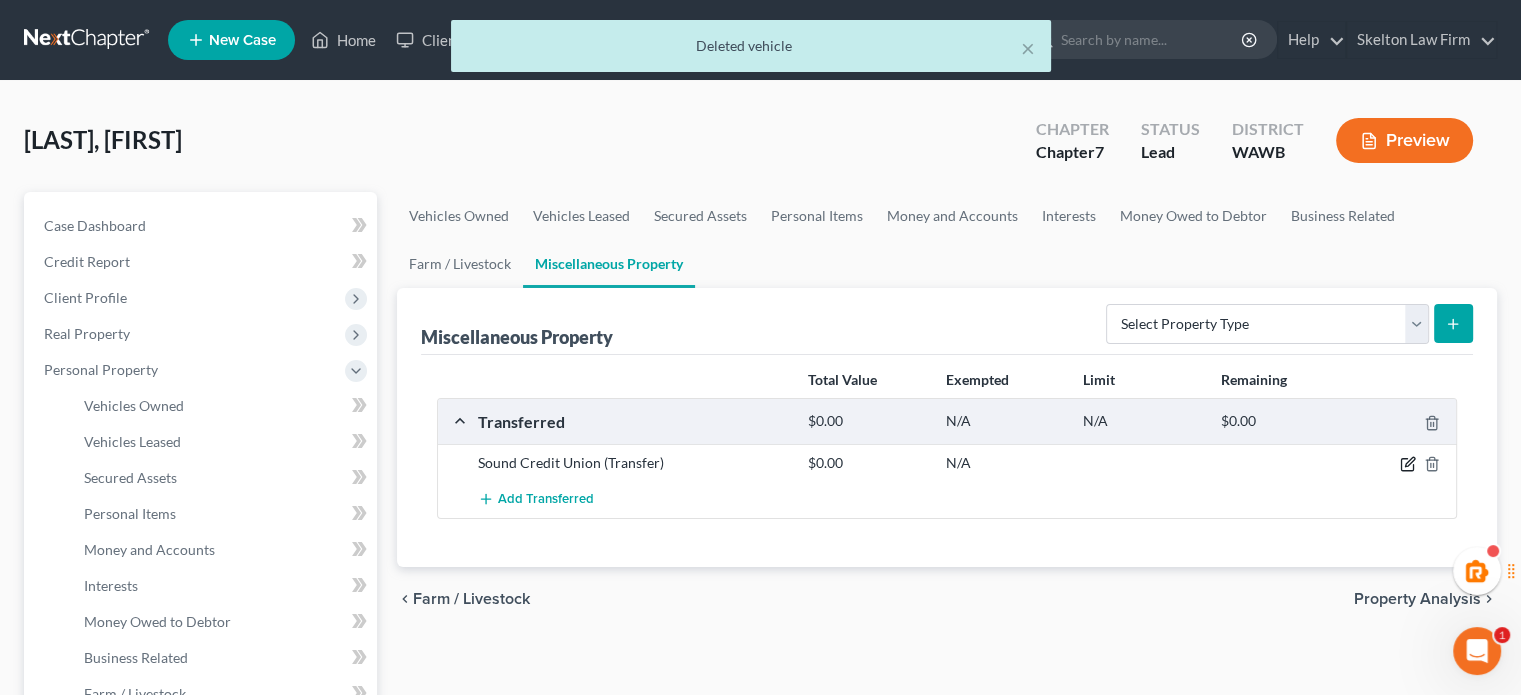 click 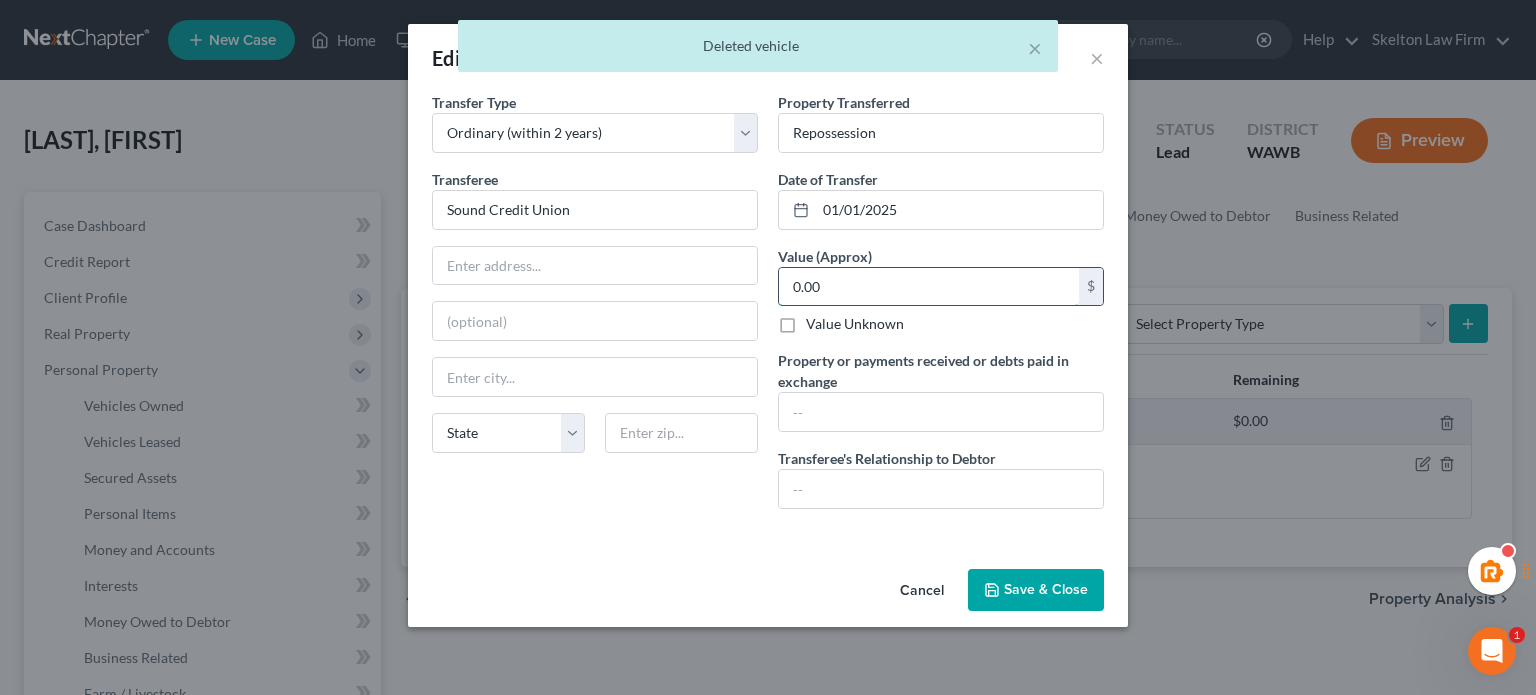 click on "0.00" at bounding box center (929, 287) 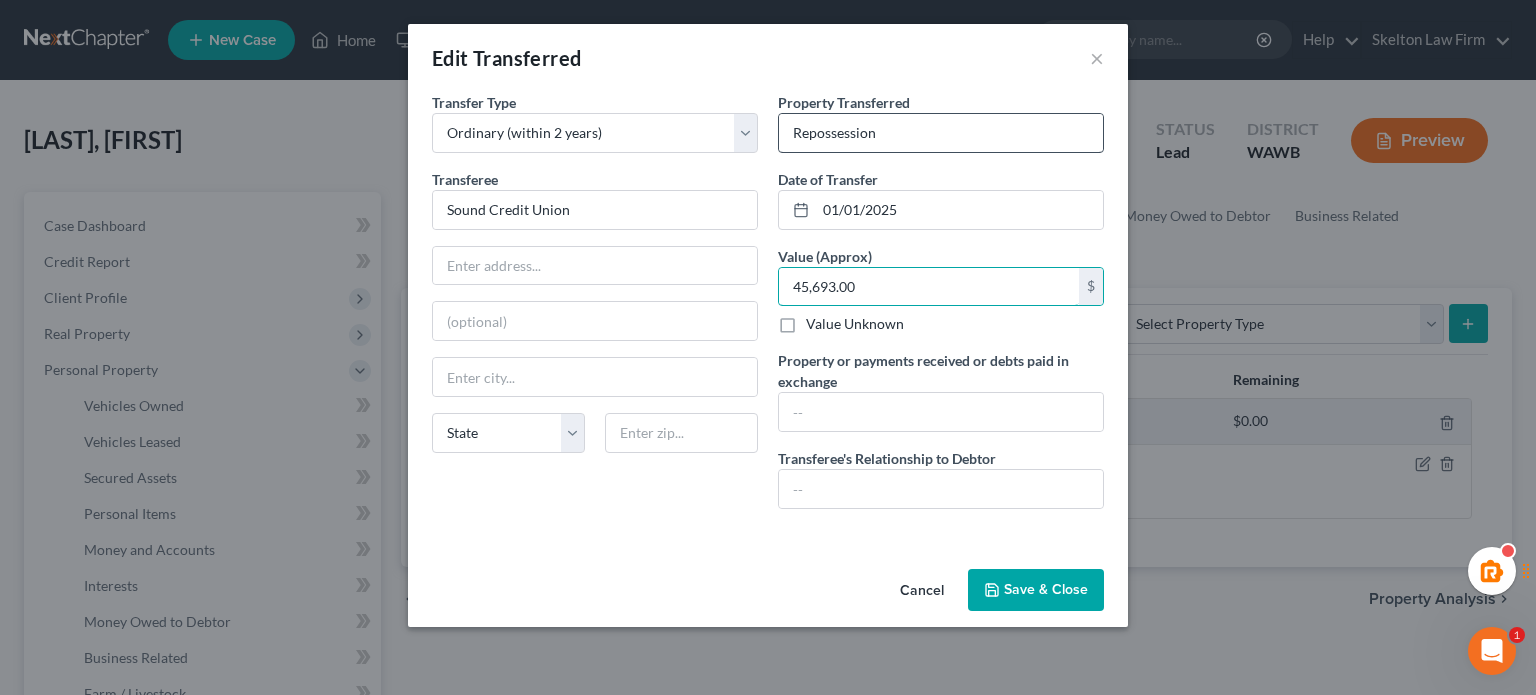 type on "45,693.00" 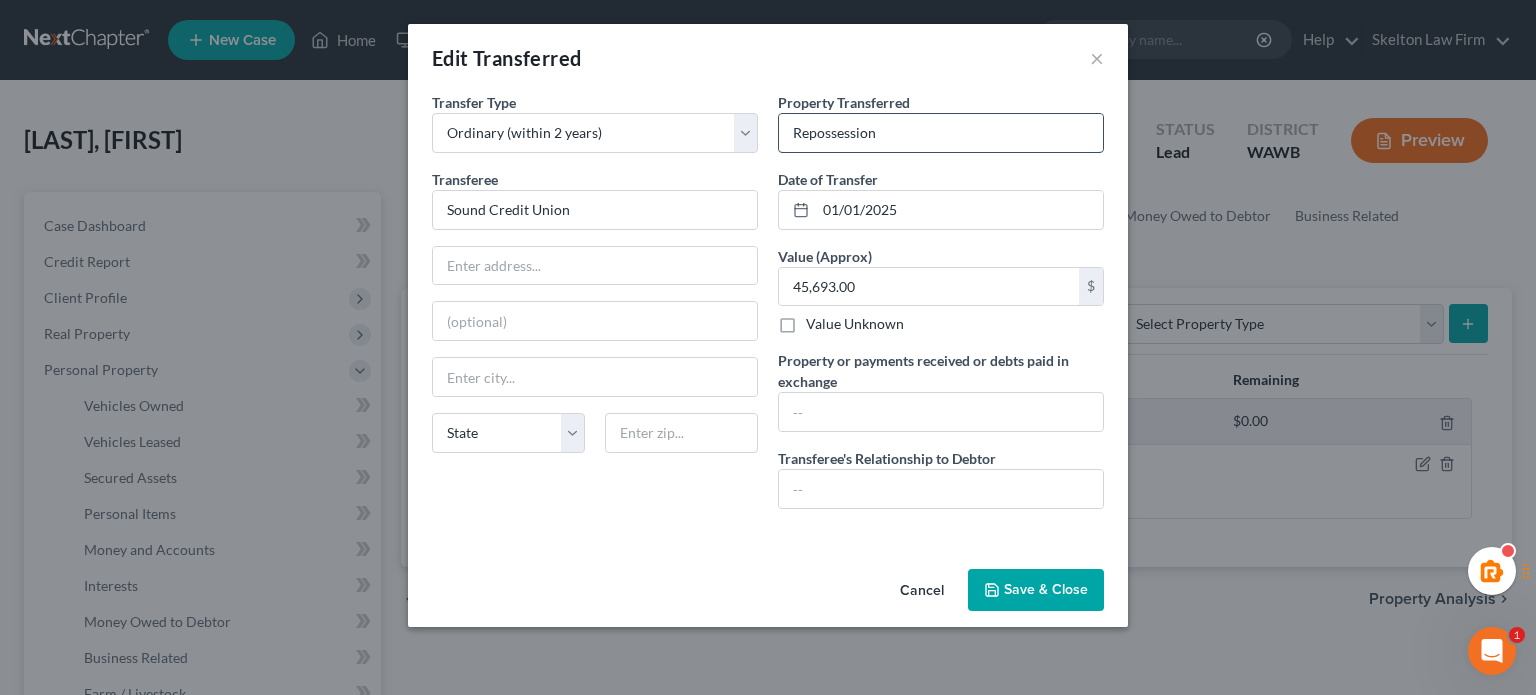 drag, startPoint x: 900, startPoint y: 130, endPoint x: 929, endPoint y: 149, distance: 34.669872 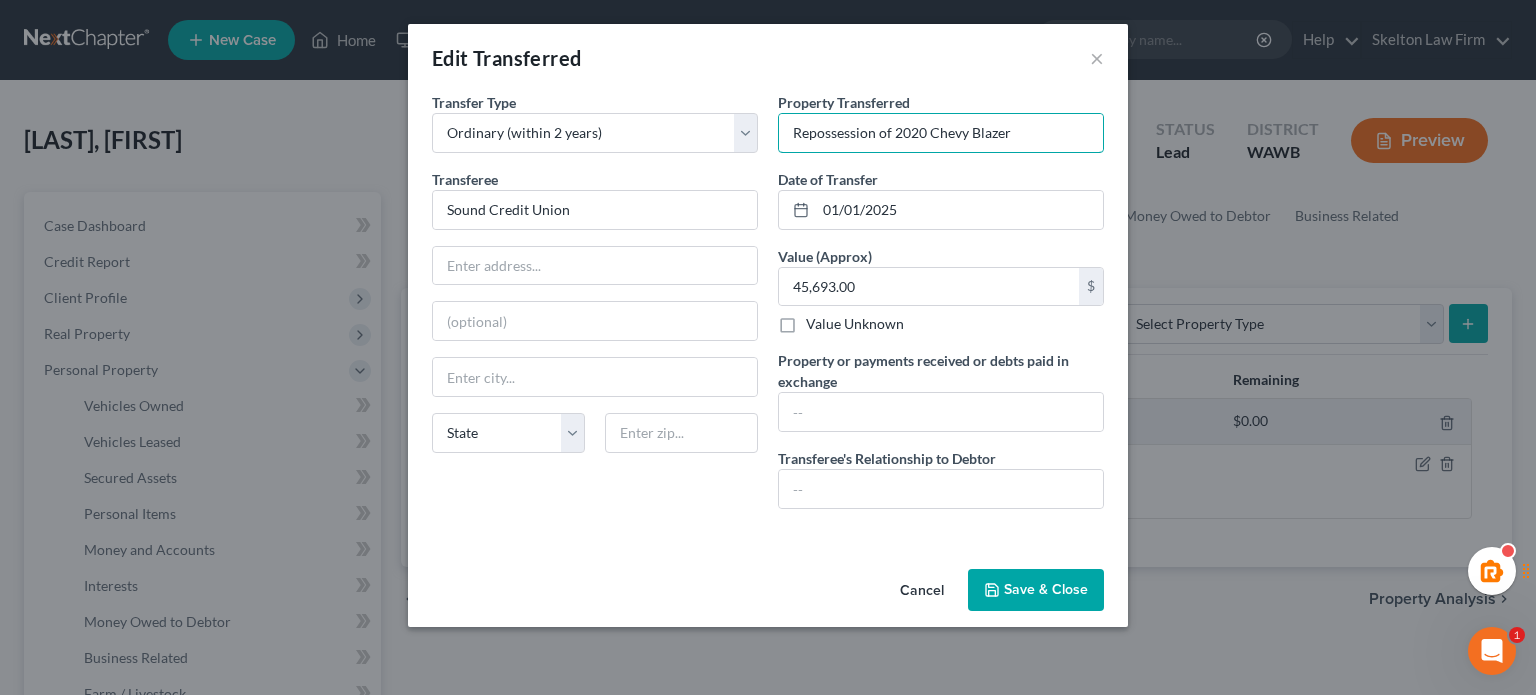 type on "Repossession of 2020 Chevy Blazer" 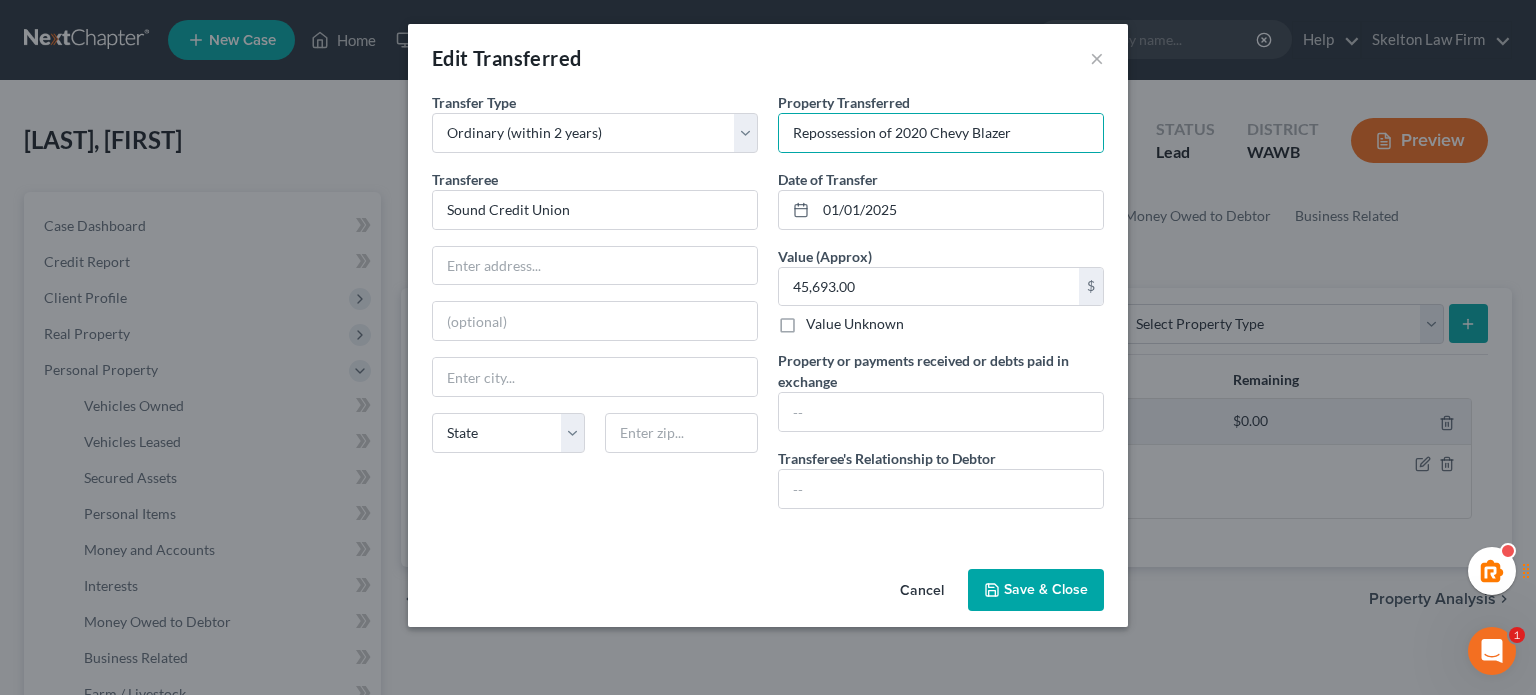 click on "Save & Close" at bounding box center (1036, 590) 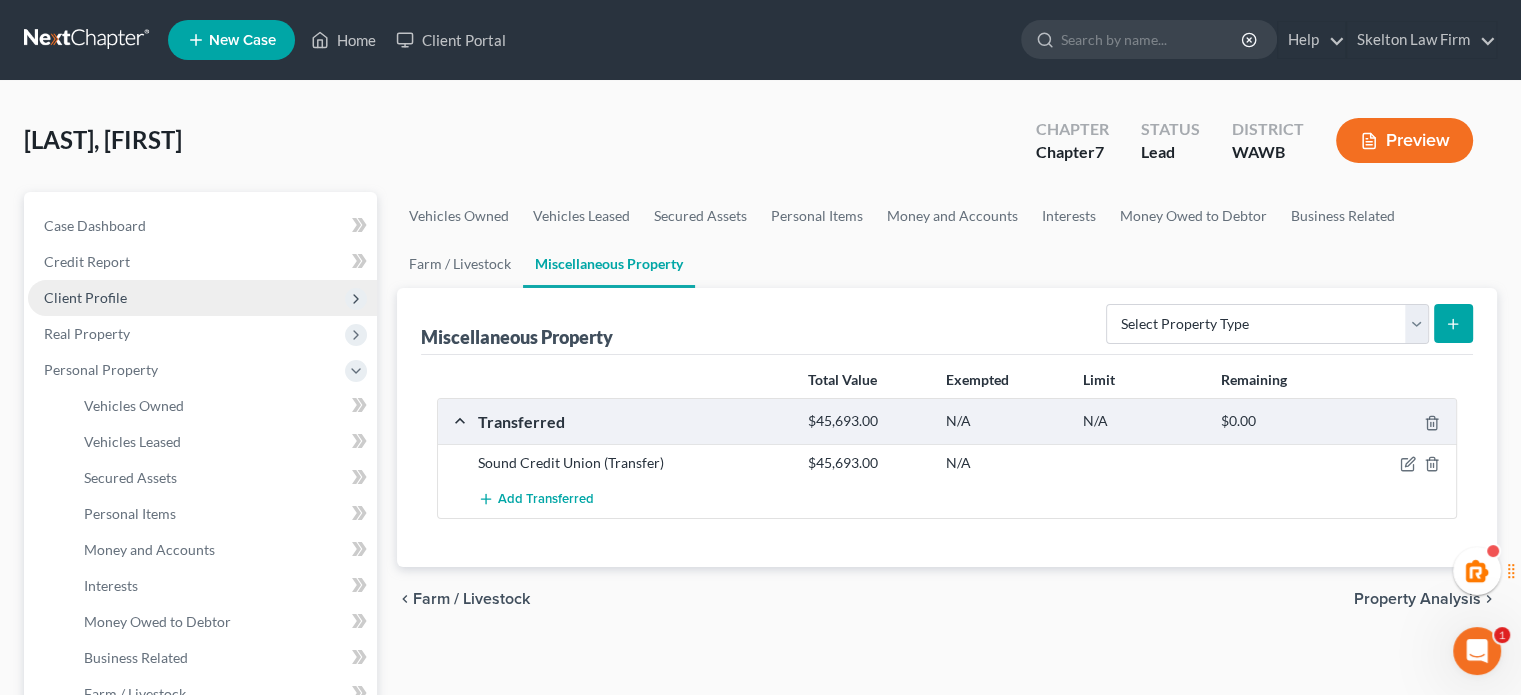 click on "Client Profile" at bounding box center [202, 298] 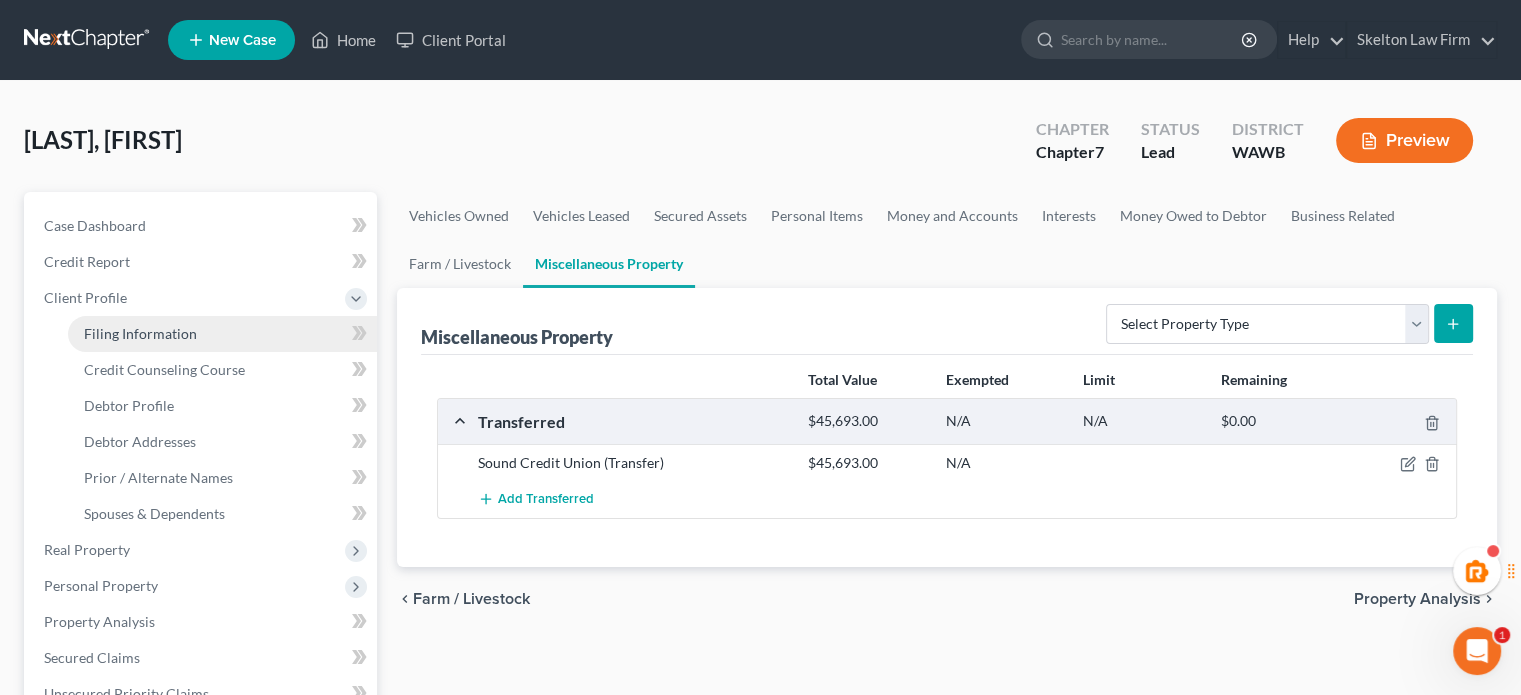 click on "Filing Information" at bounding box center [140, 333] 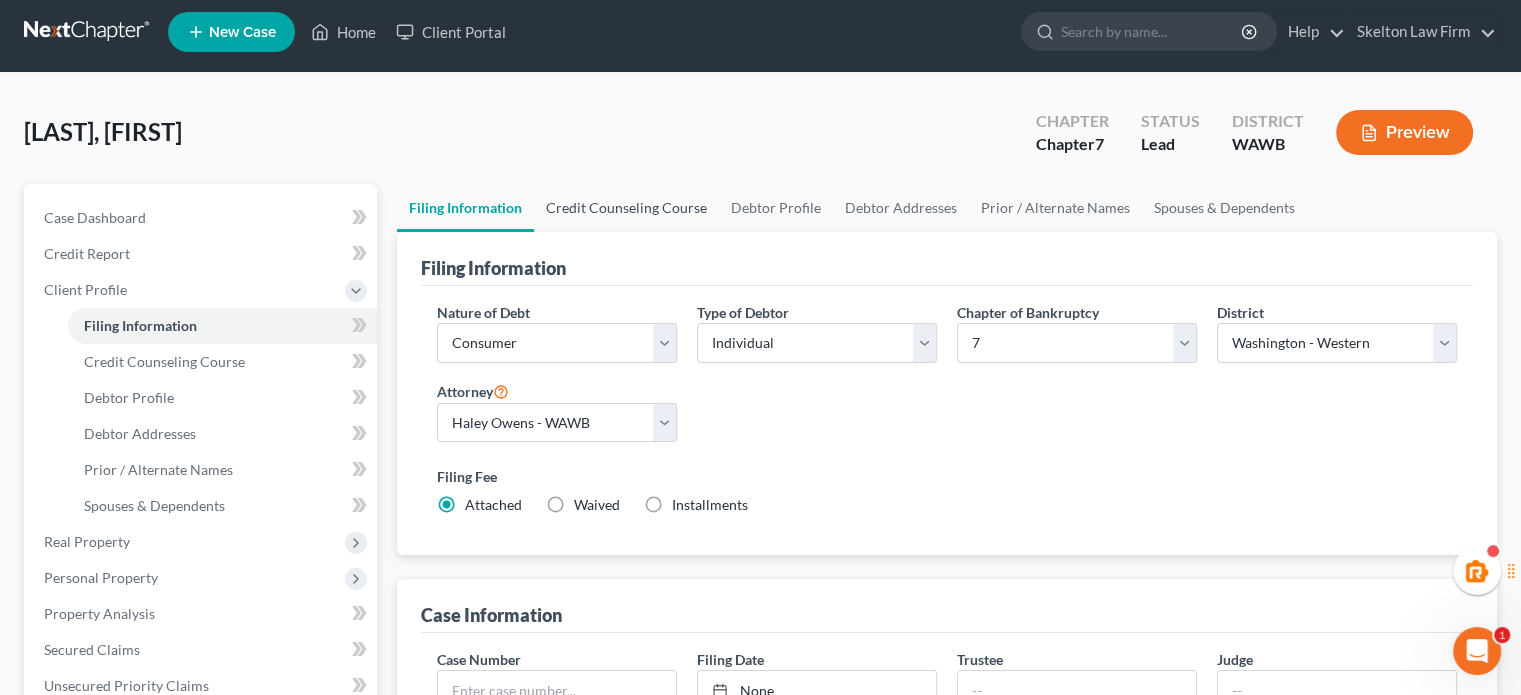 scroll, scrollTop: 0, scrollLeft: 0, axis: both 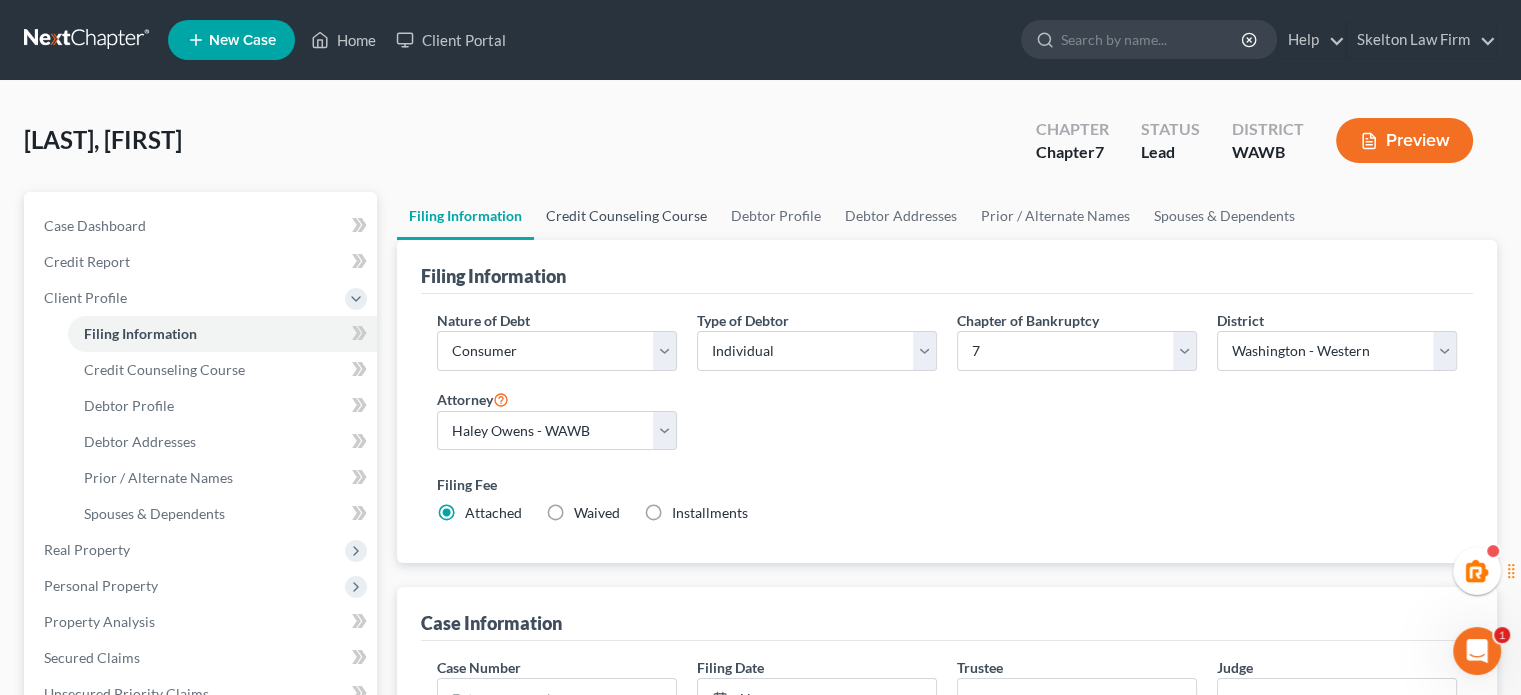 click on "Credit Counseling Course" at bounding box center [626, 216] 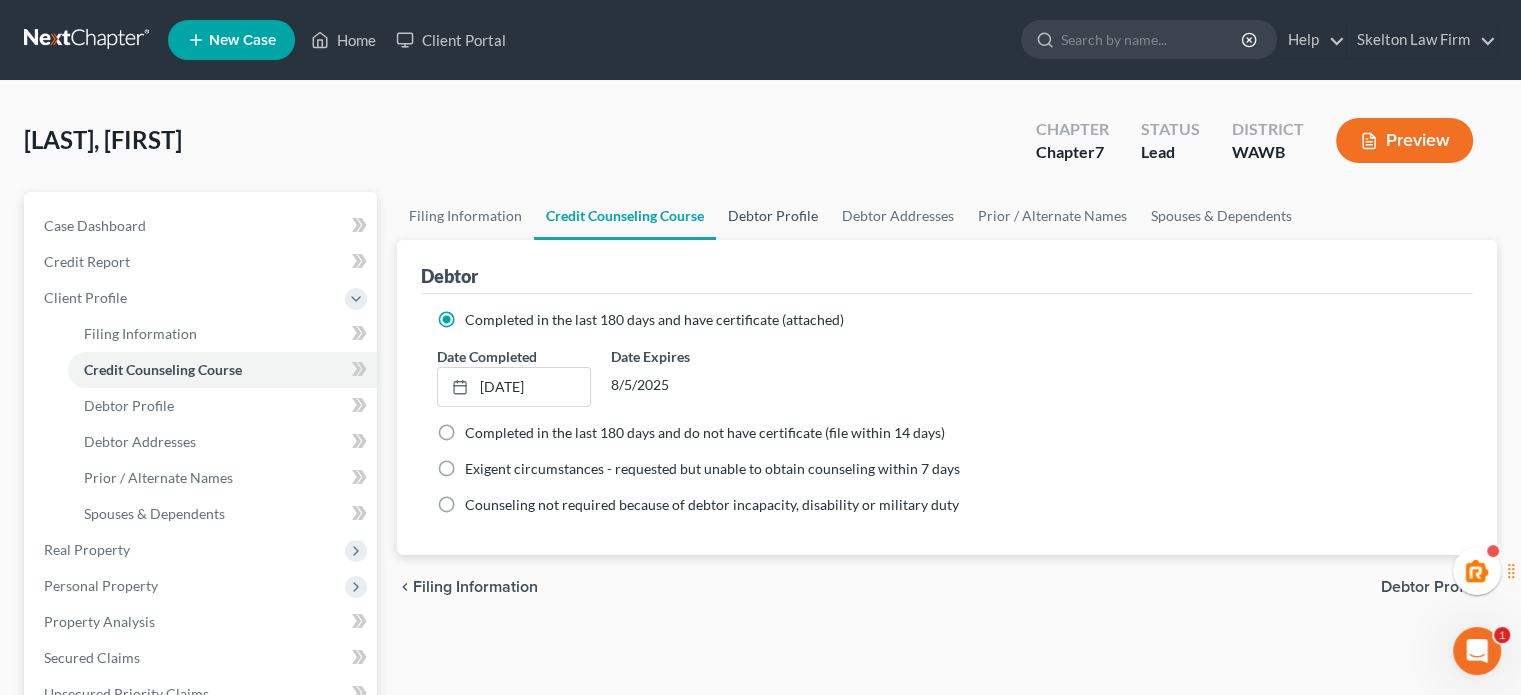 click on "Debtor Profile" at bounding box center [773, 216] 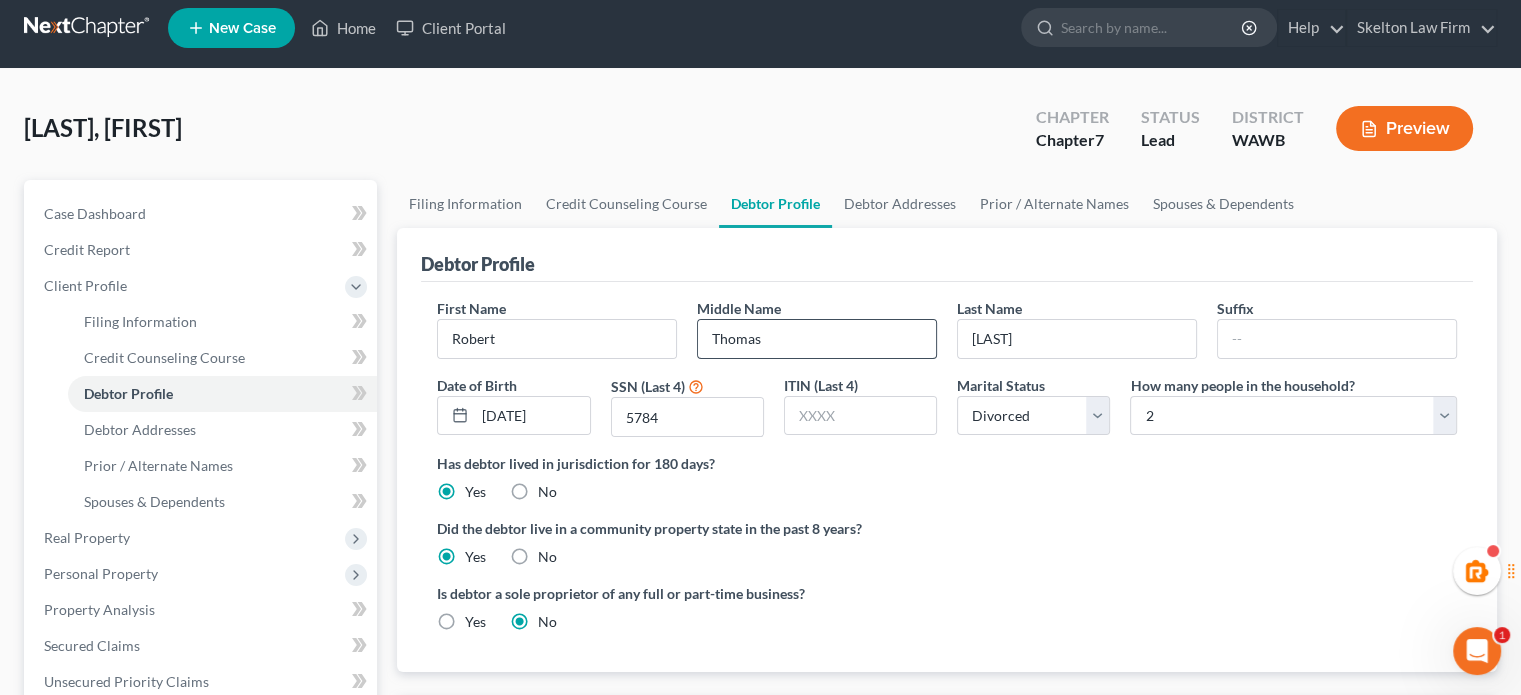 scroll, scrollTop: 0, scrollLeft: 0, axis: both 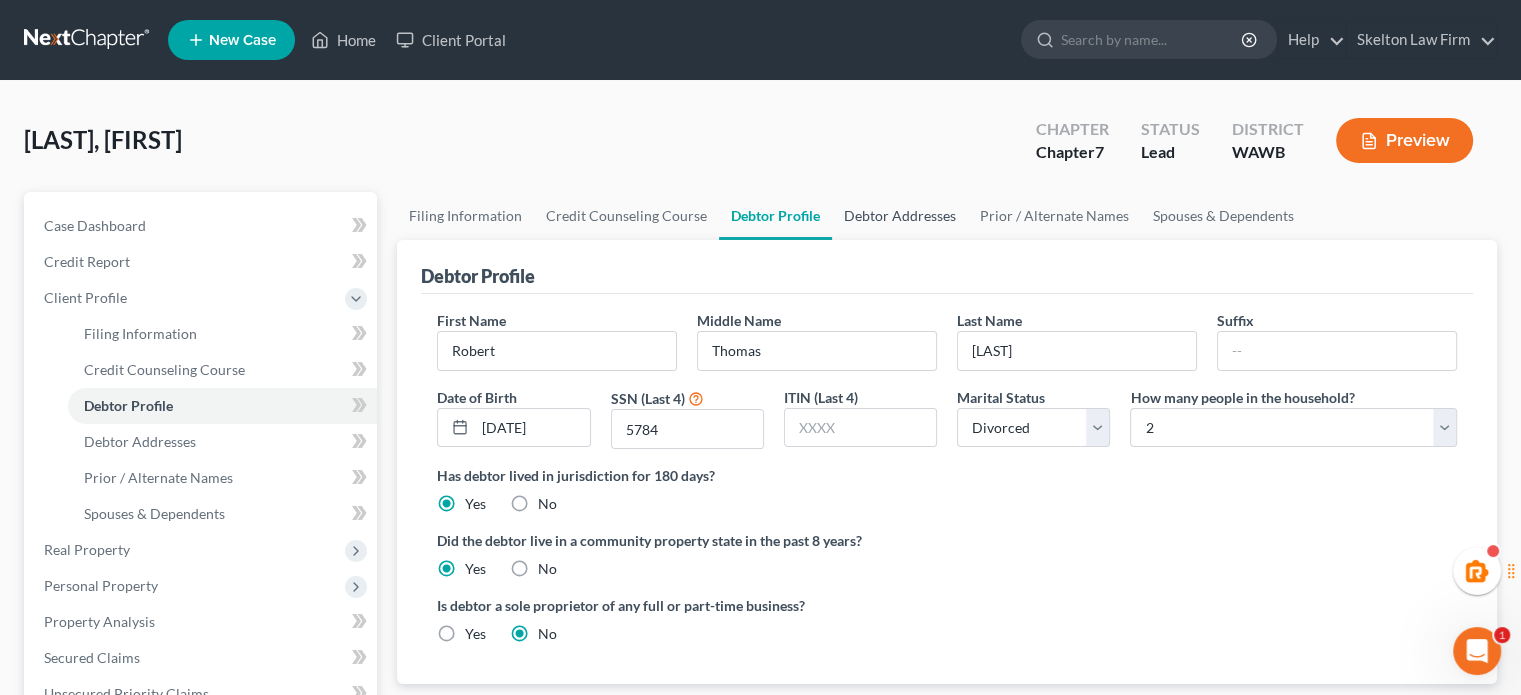 click on "Debtor Addresses" at bounding box center (900, 216) 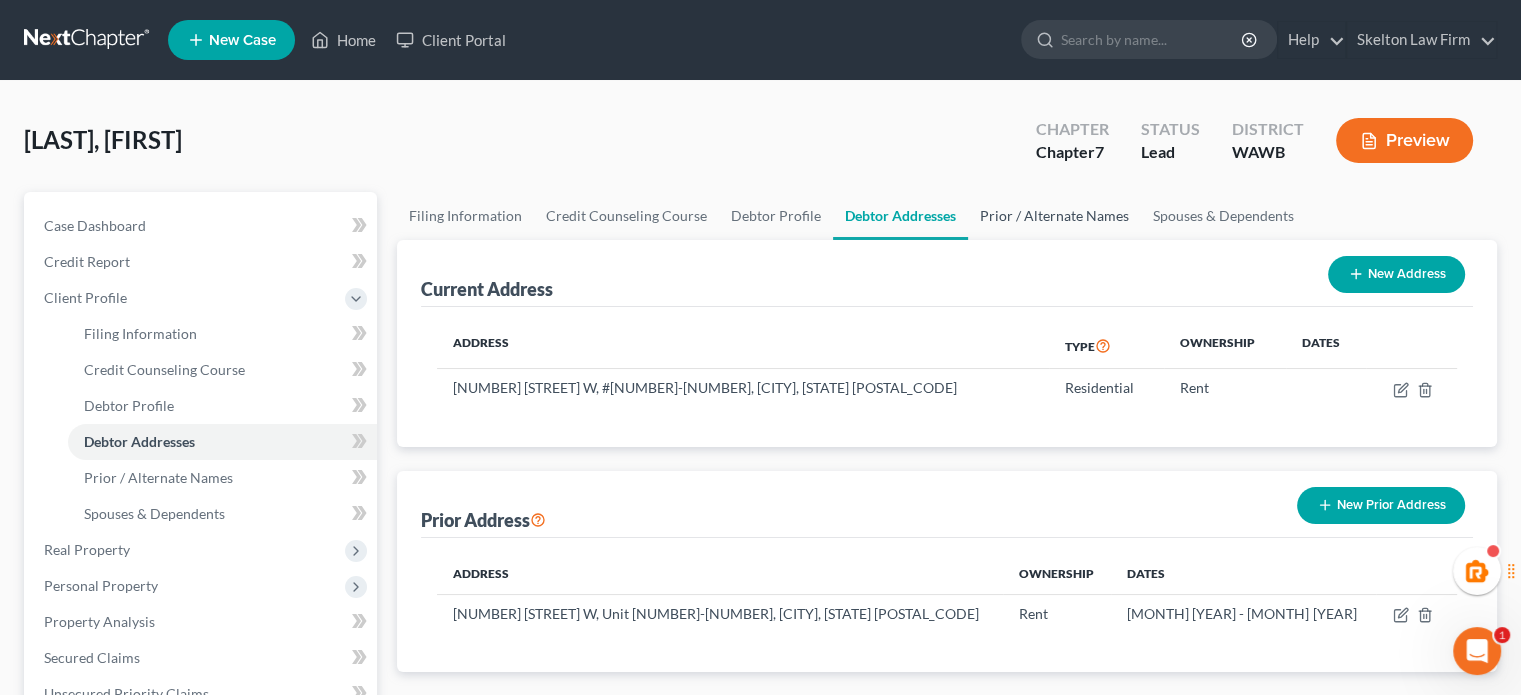 click on "Prior / Alternate Names" at bounding box center [1054, 216] 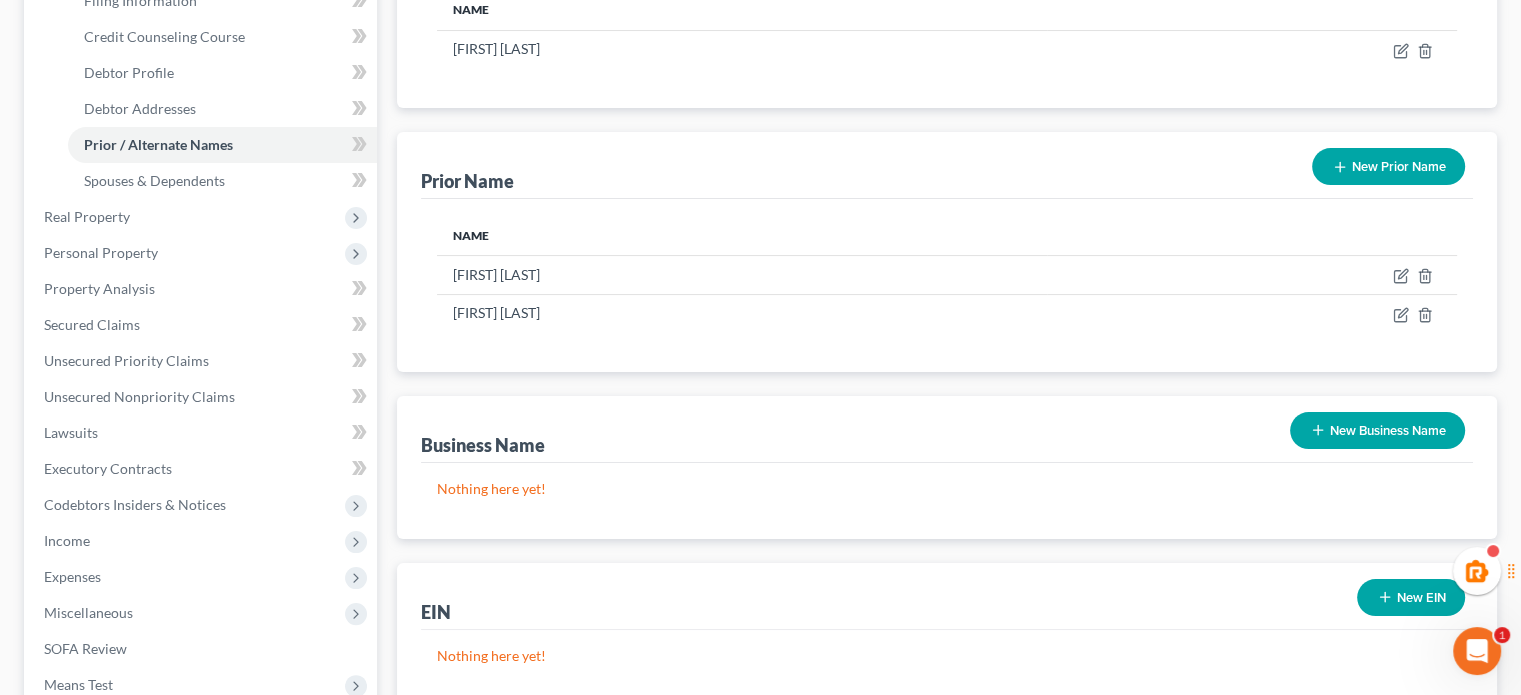 scroll, scrollTop: 0, scrollLeft: 0, axis: both 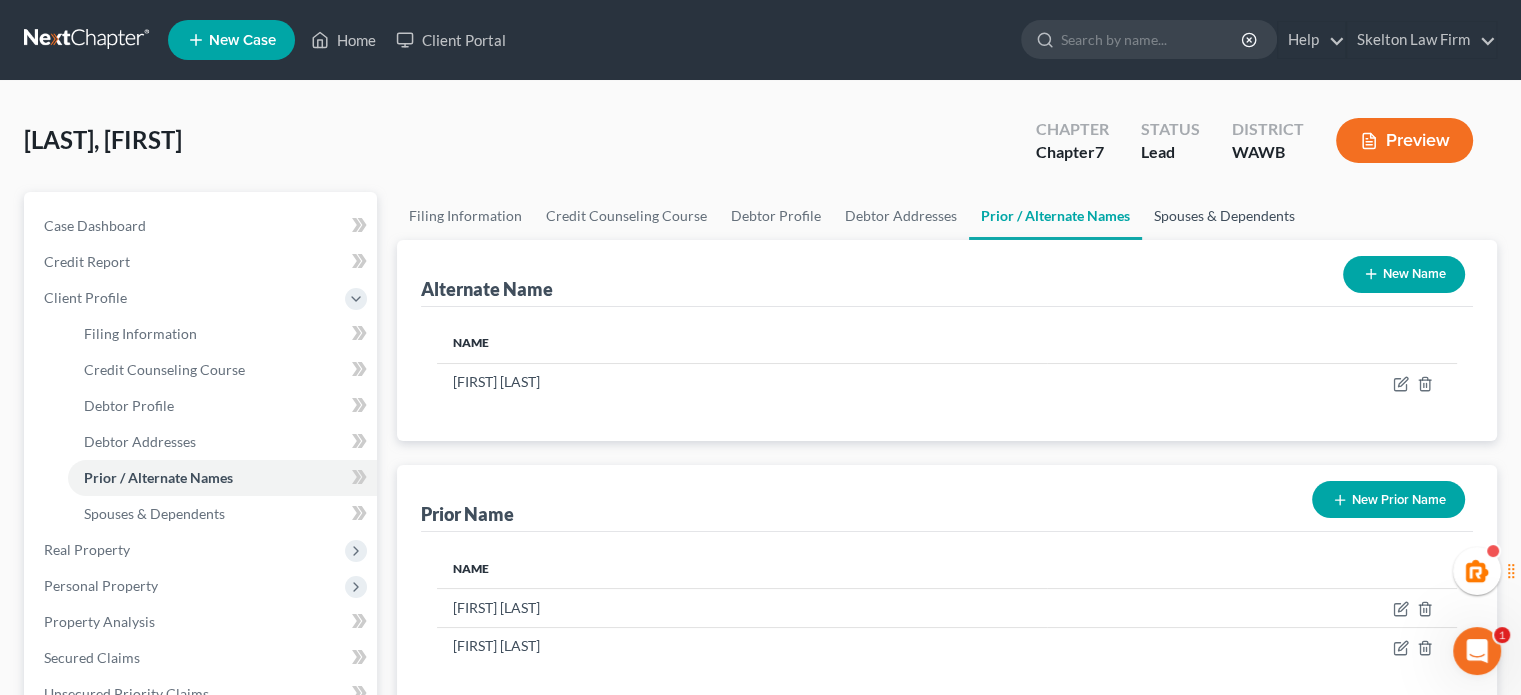 click on "Spouses & Dependents" at bounding box center (1224, 216) 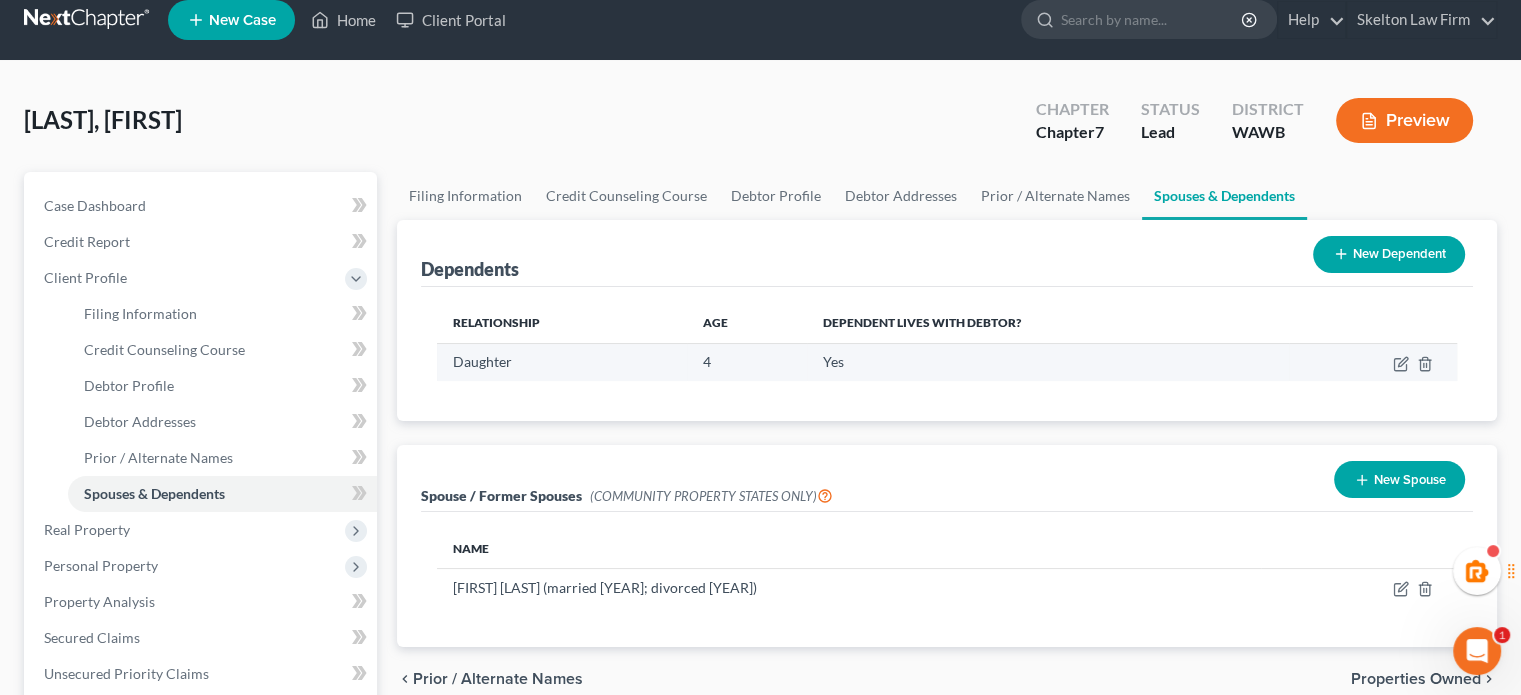 scroll, scrollTop: 0, scrollLeft: 0, axis: both 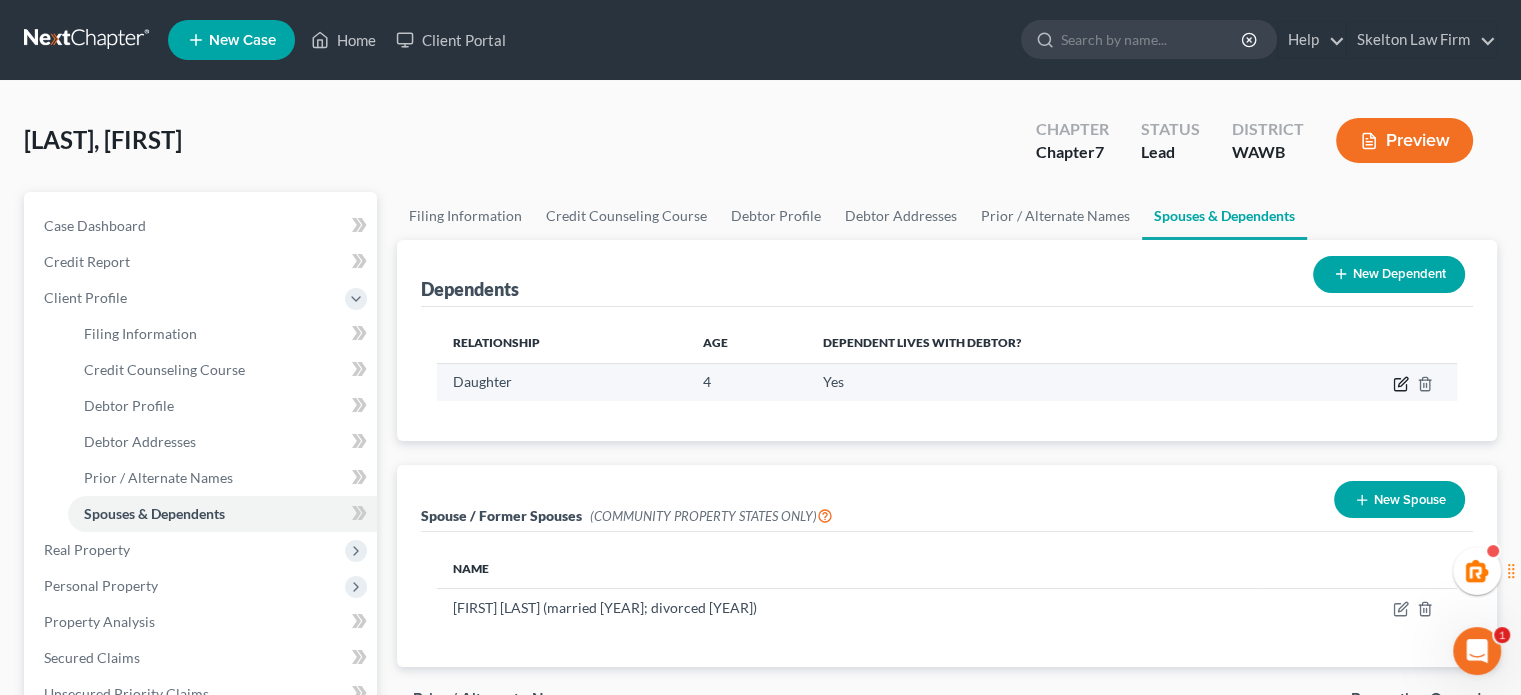 click 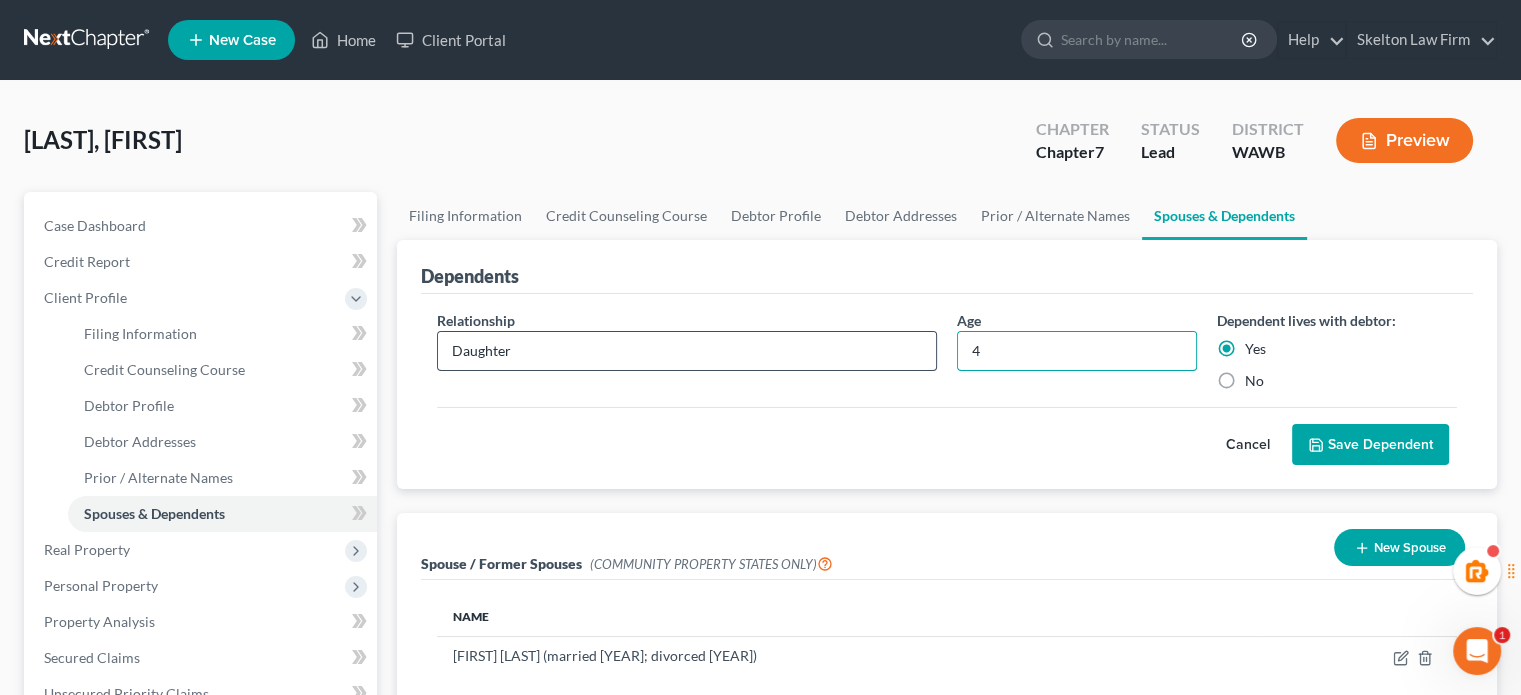 drag, startPoint x: 1084, startPoint y: 345, endPoint x: 785, endPoint y: 332, distance: 299.28247 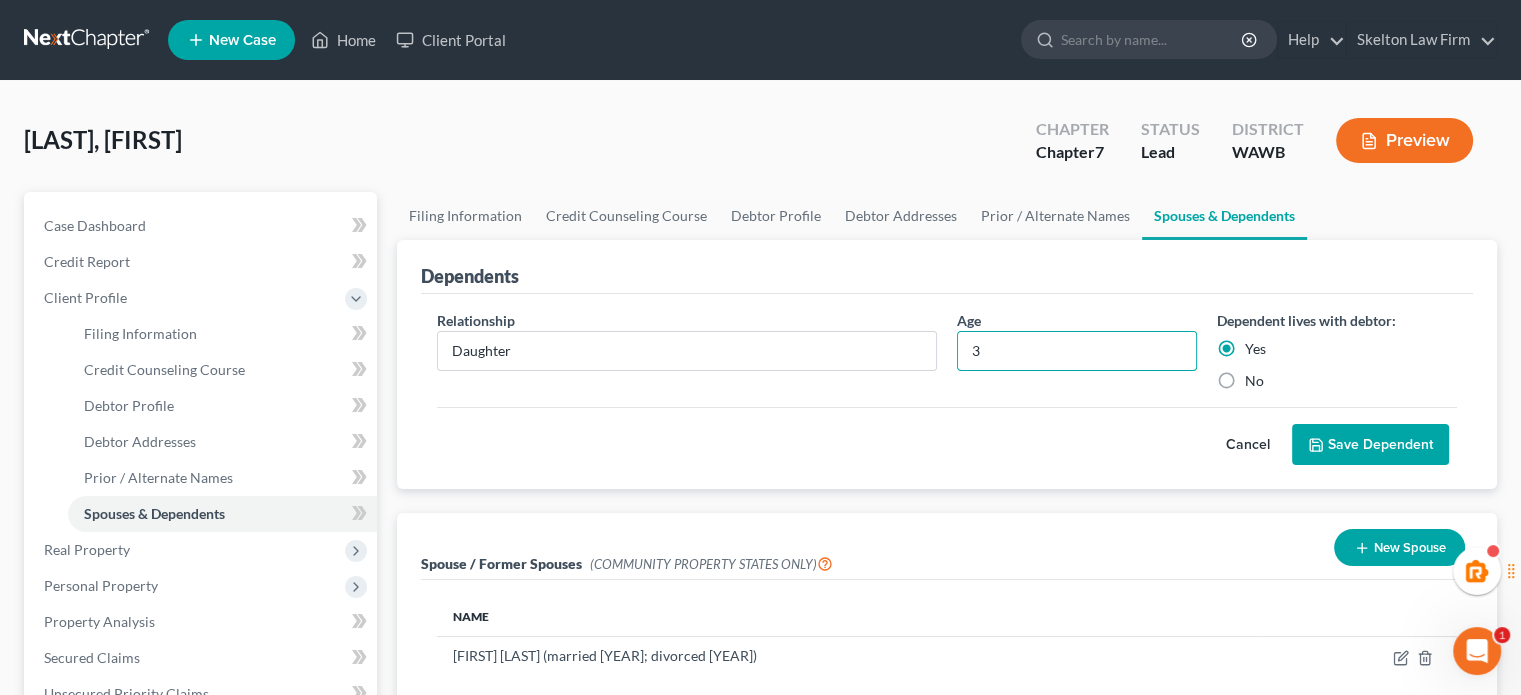 type on "3" 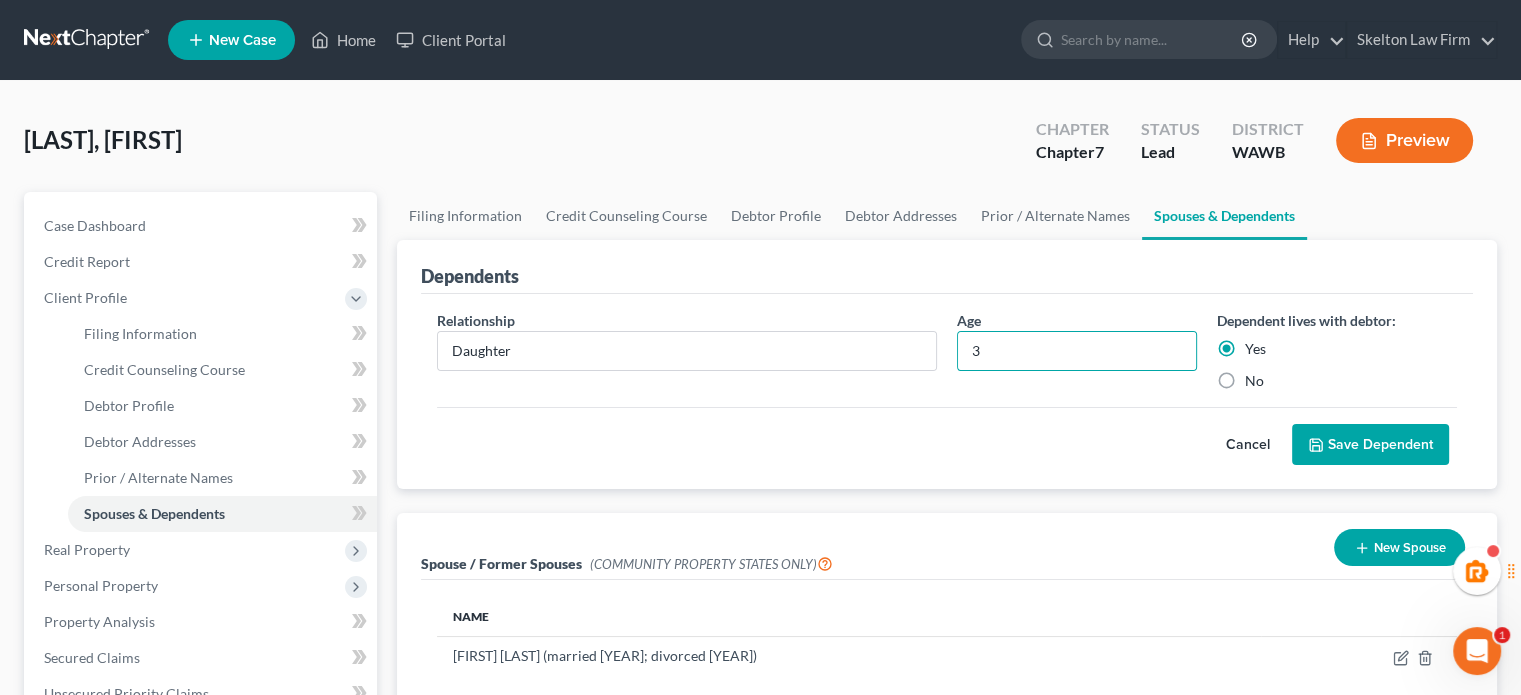 click on "Save Dependent" at bounding box center [1370, 445] 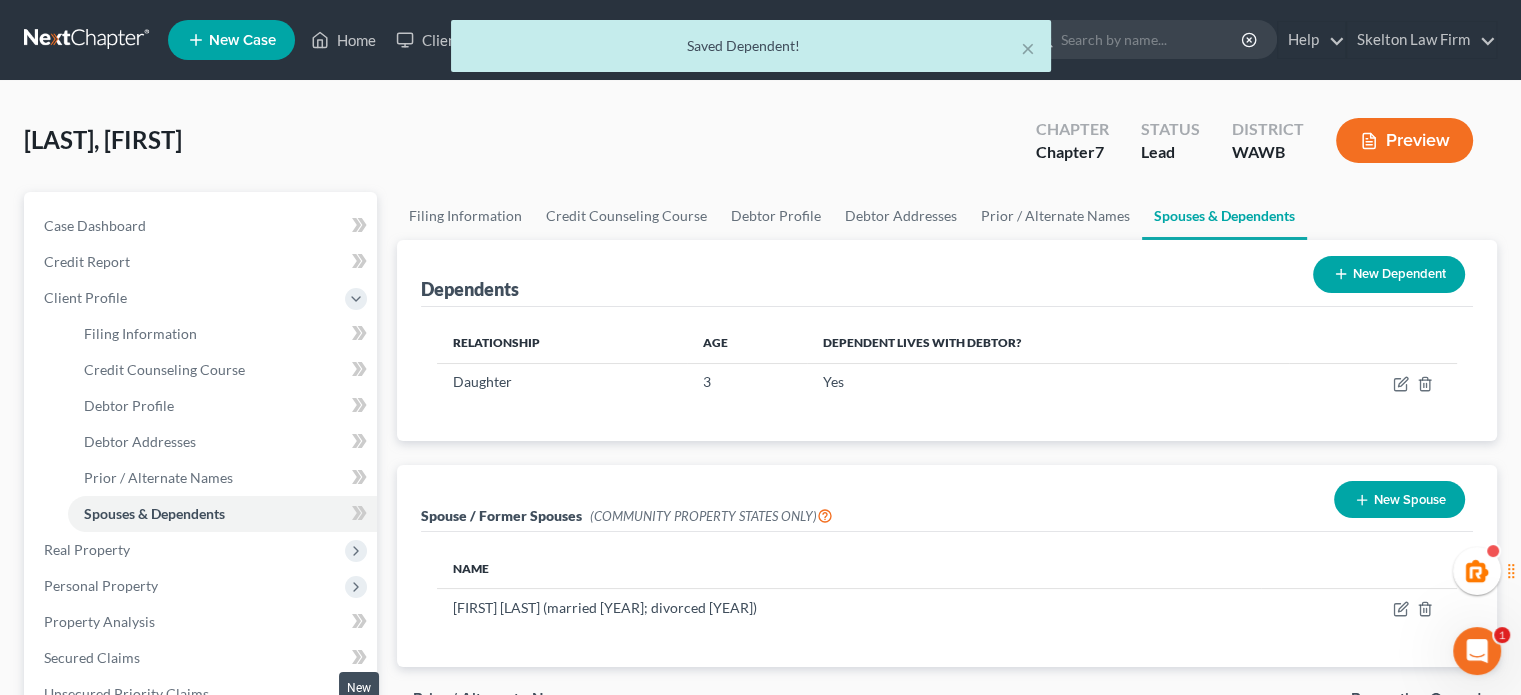 scroll, scrollTop: 333, scrollLeft: 0, axis: vertical 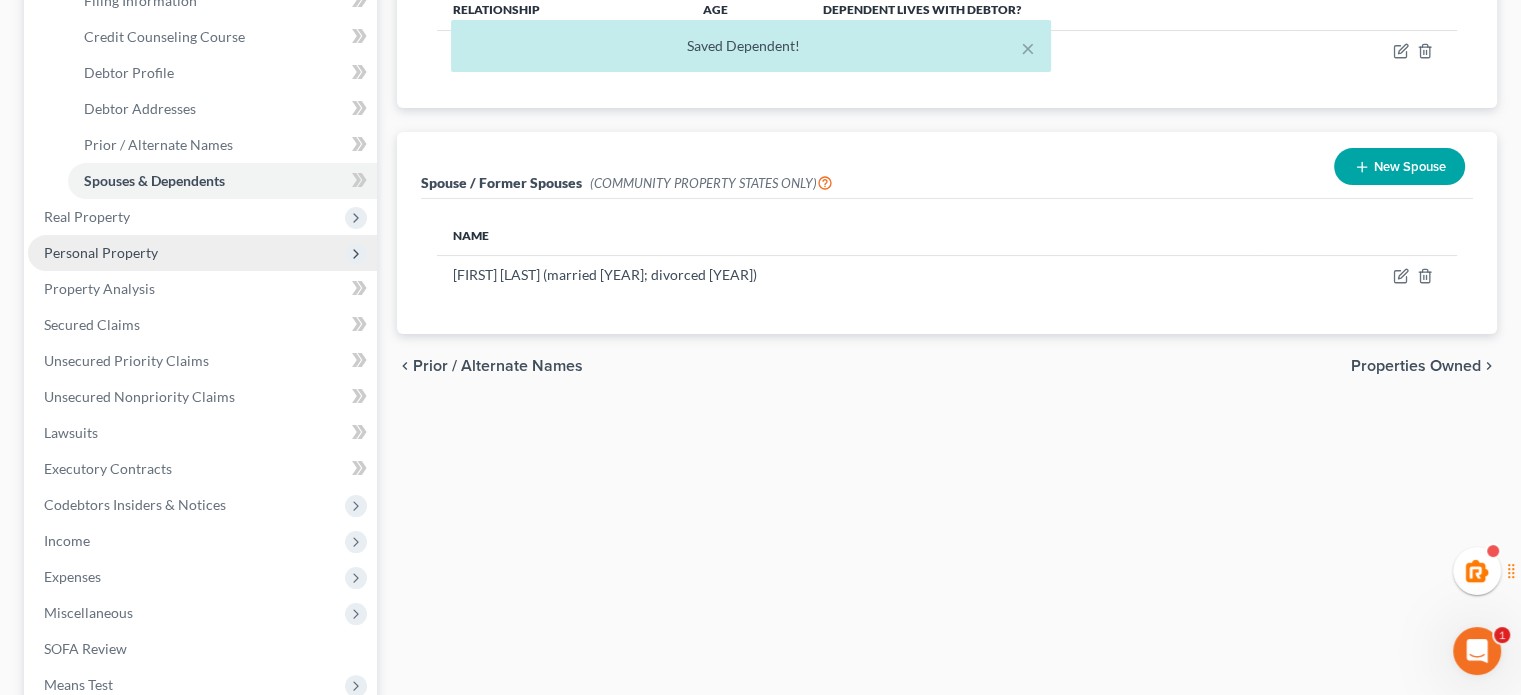 click on "Personal Property" at bounding box center (202, 253) 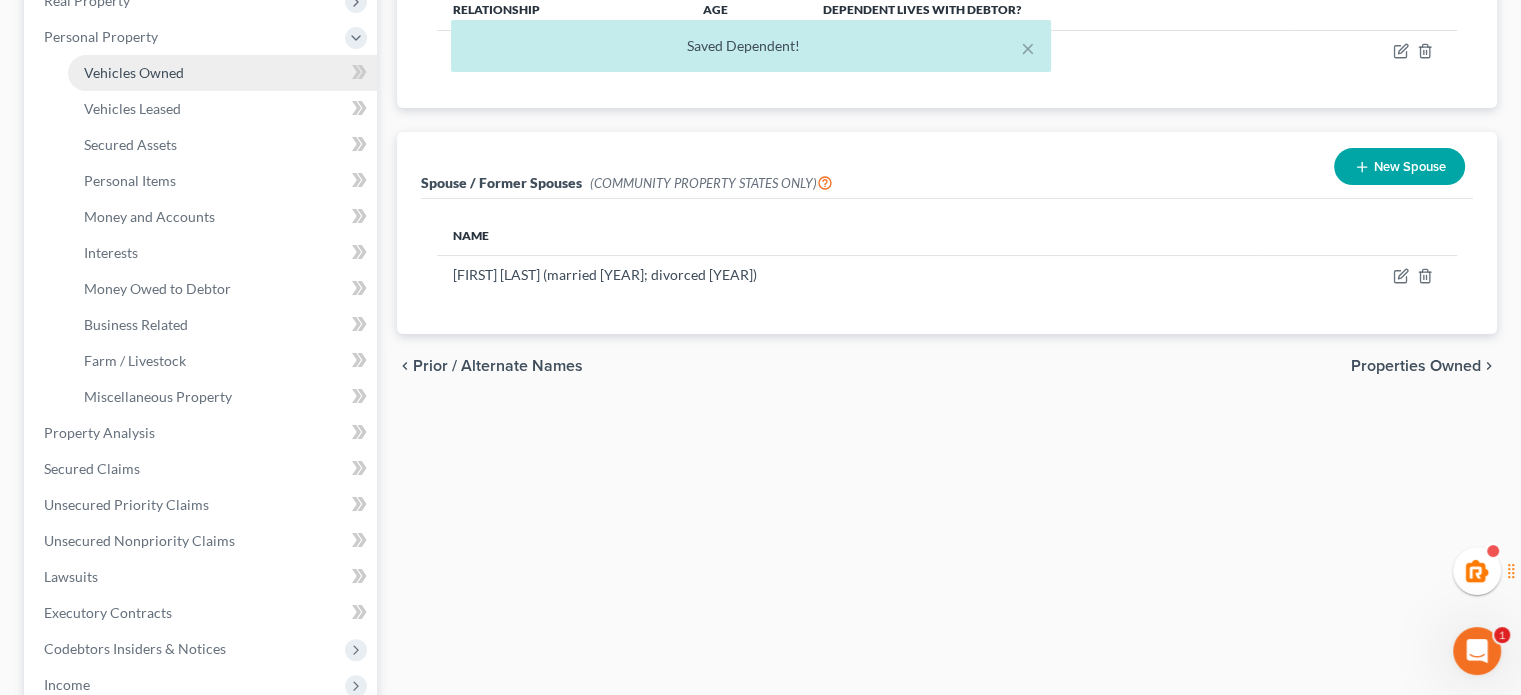 click on "Vehicles Owned" at bounding box center (222, 73) 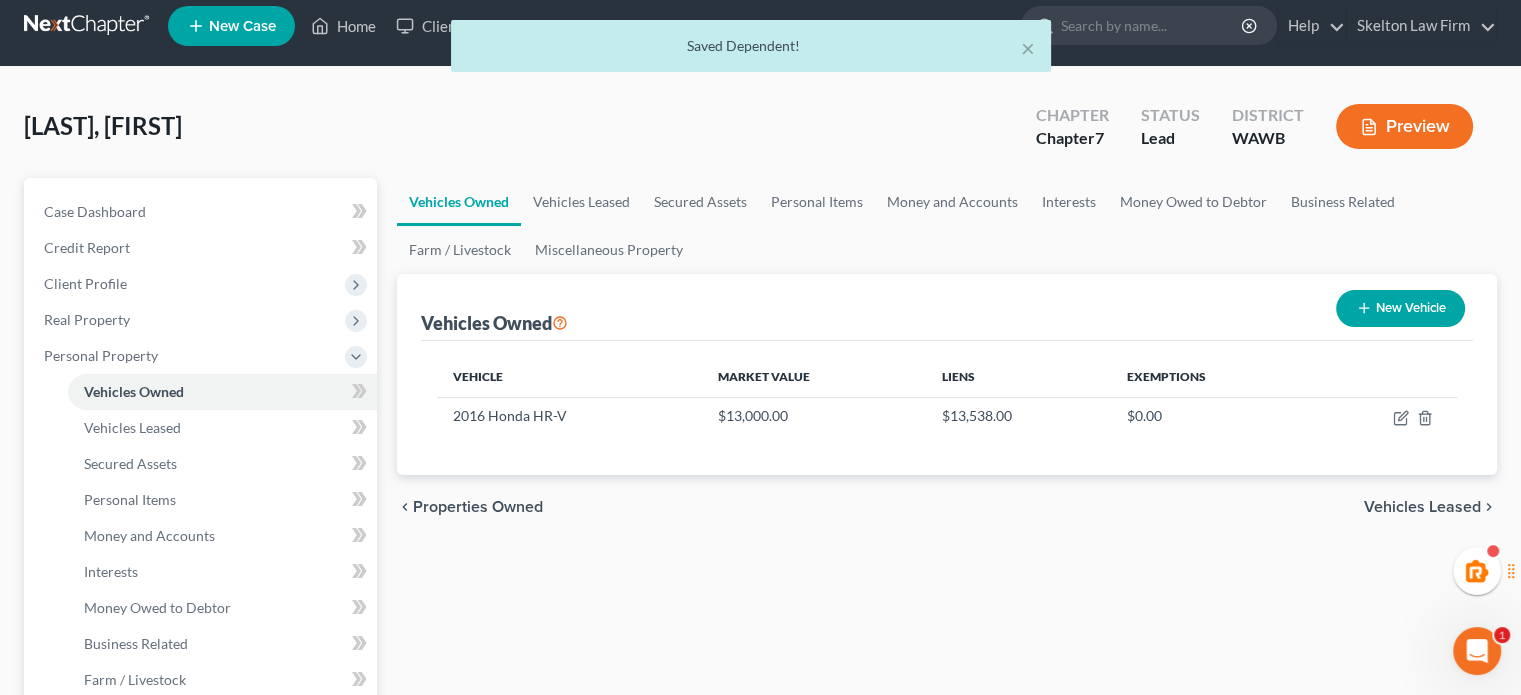 scroll, scrollTop: 0, scrollLeft: 0, axis: both 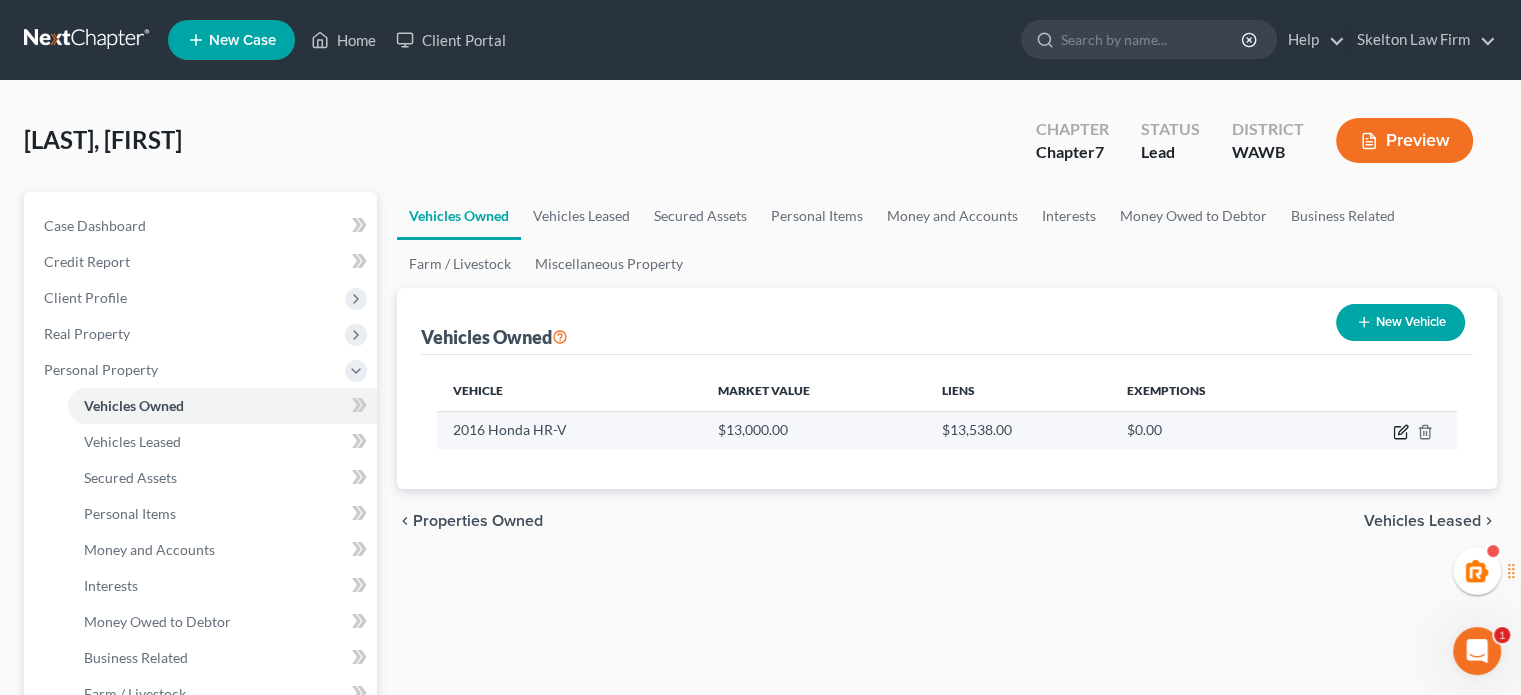 click 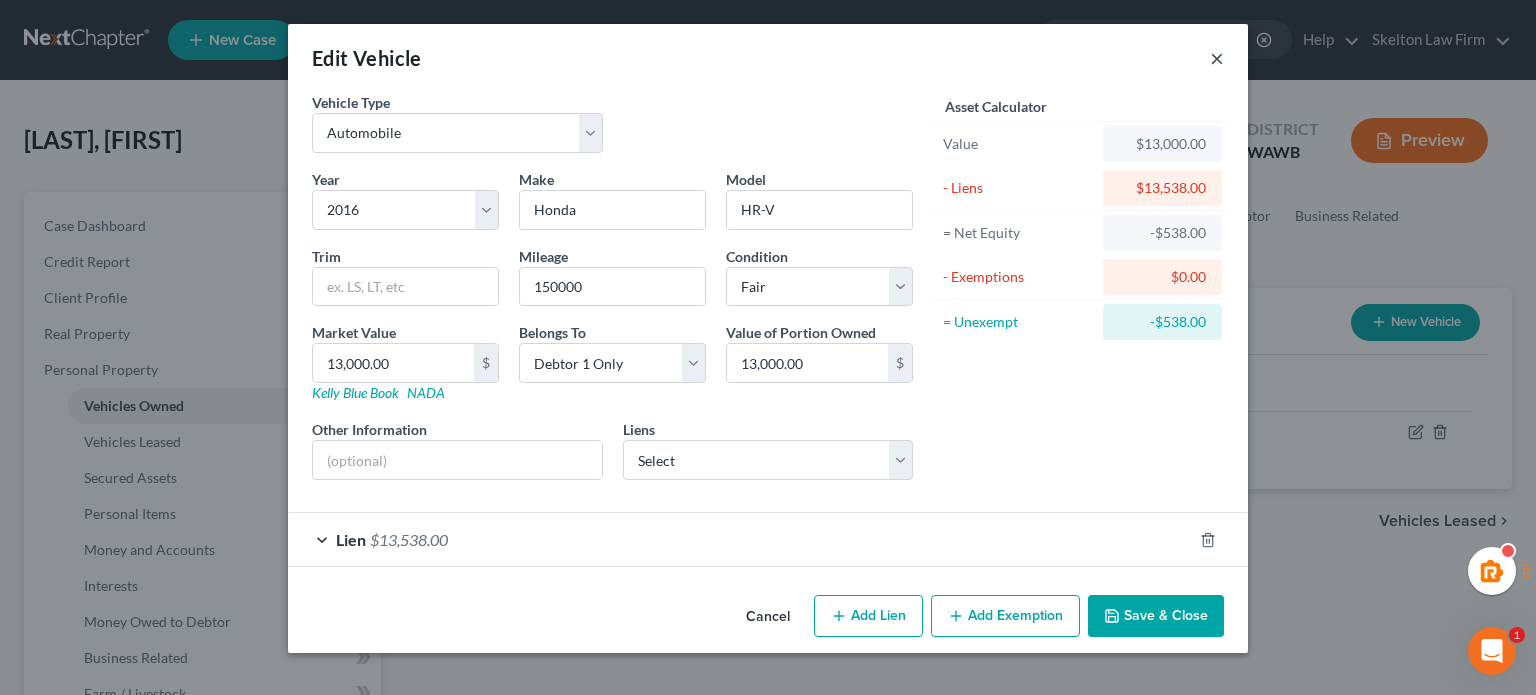 click on "×" at bounding box center (1217, 58) 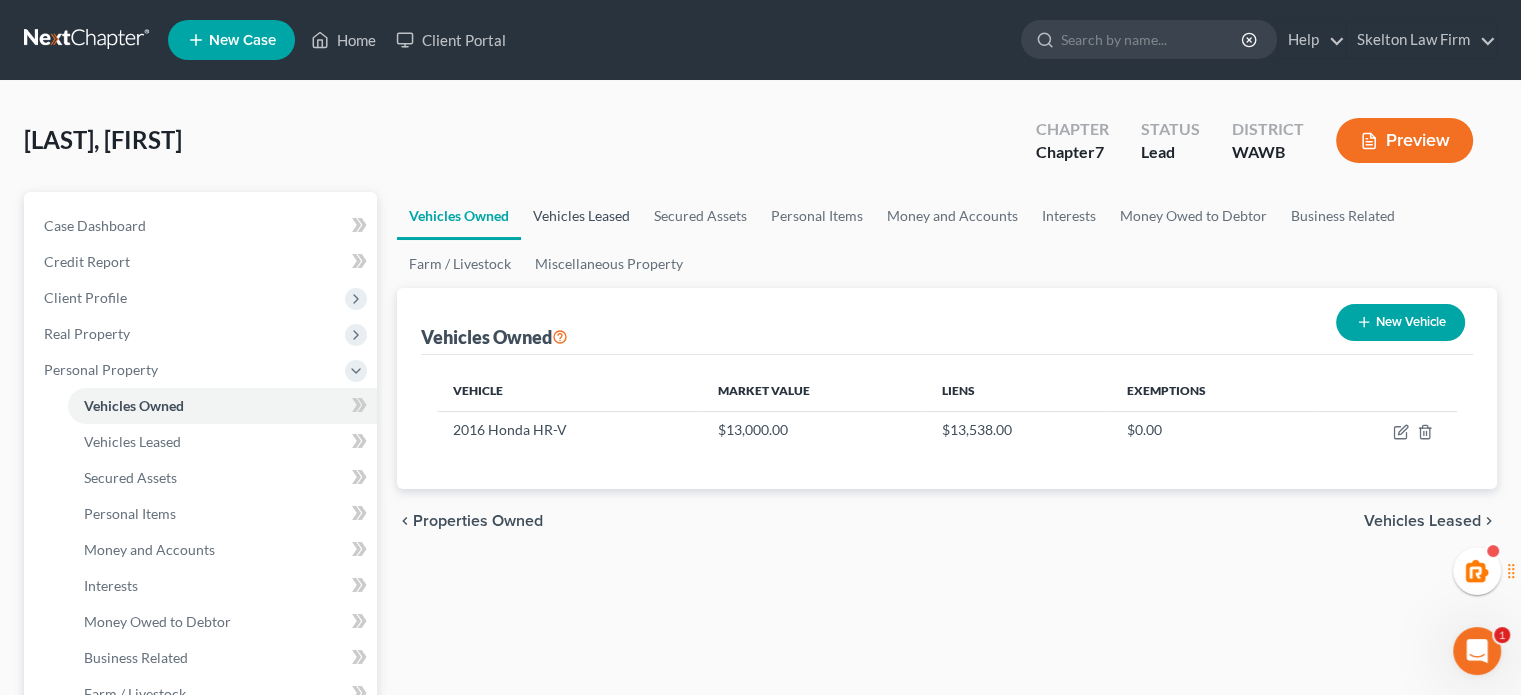 click on "Vehicles Leased" at bounding box center (581, 216) 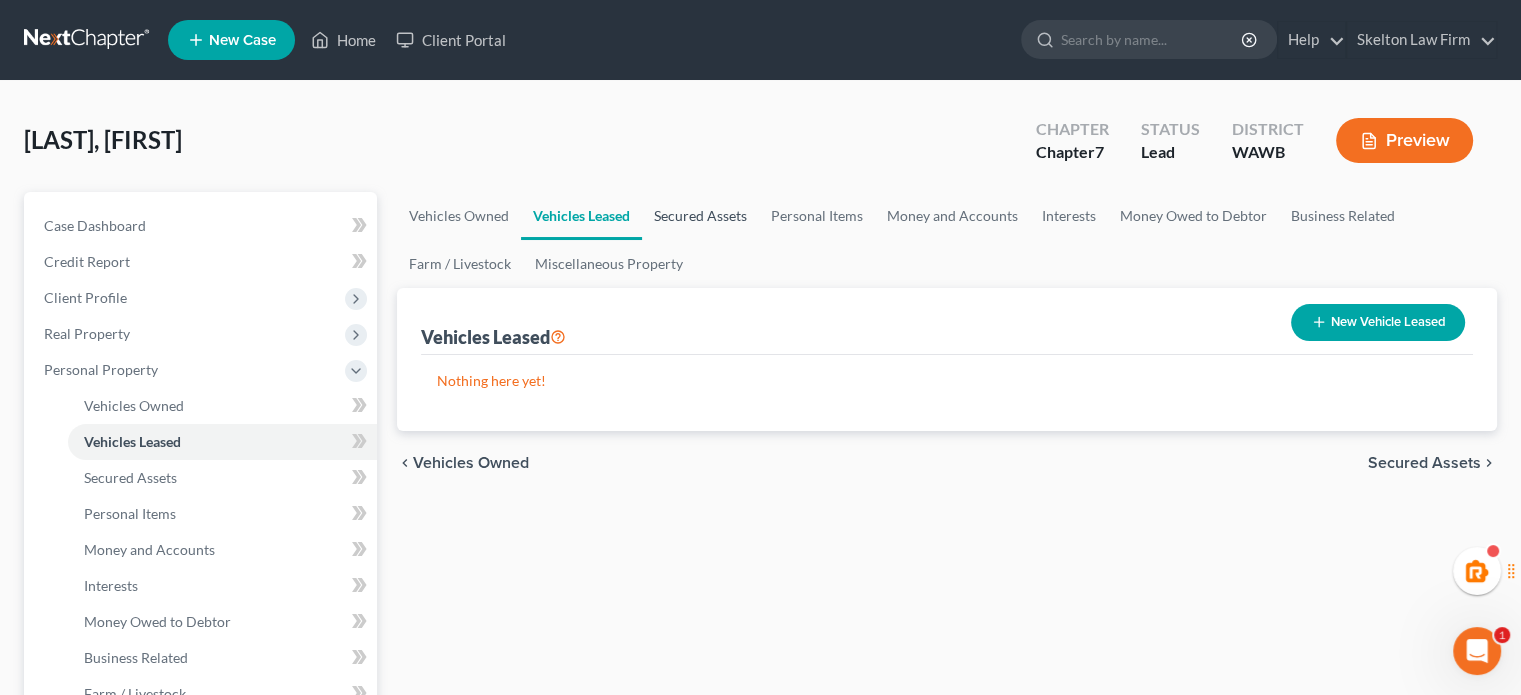 click on "Secured Assets" at bounding box center (700, 216) 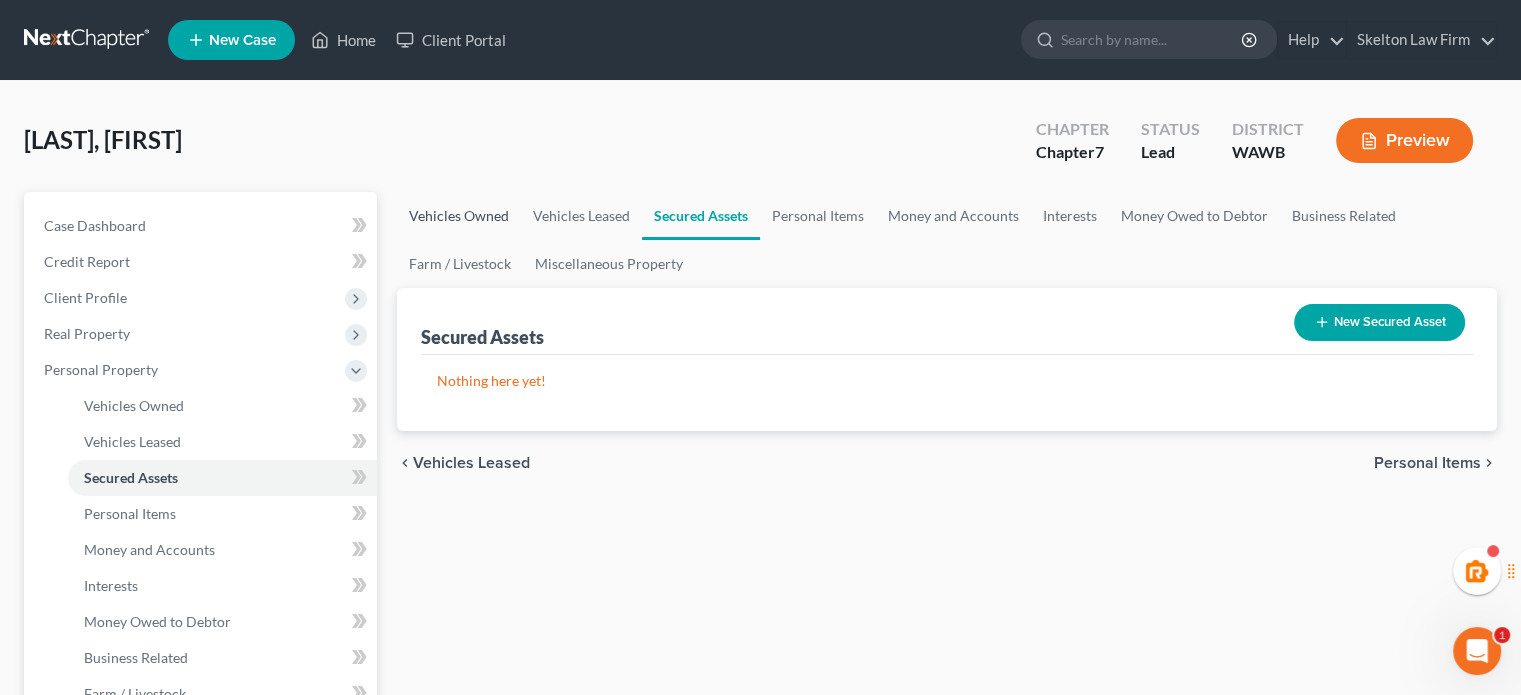 click on "Vehicles Owned" at bounding box center (459, 216) 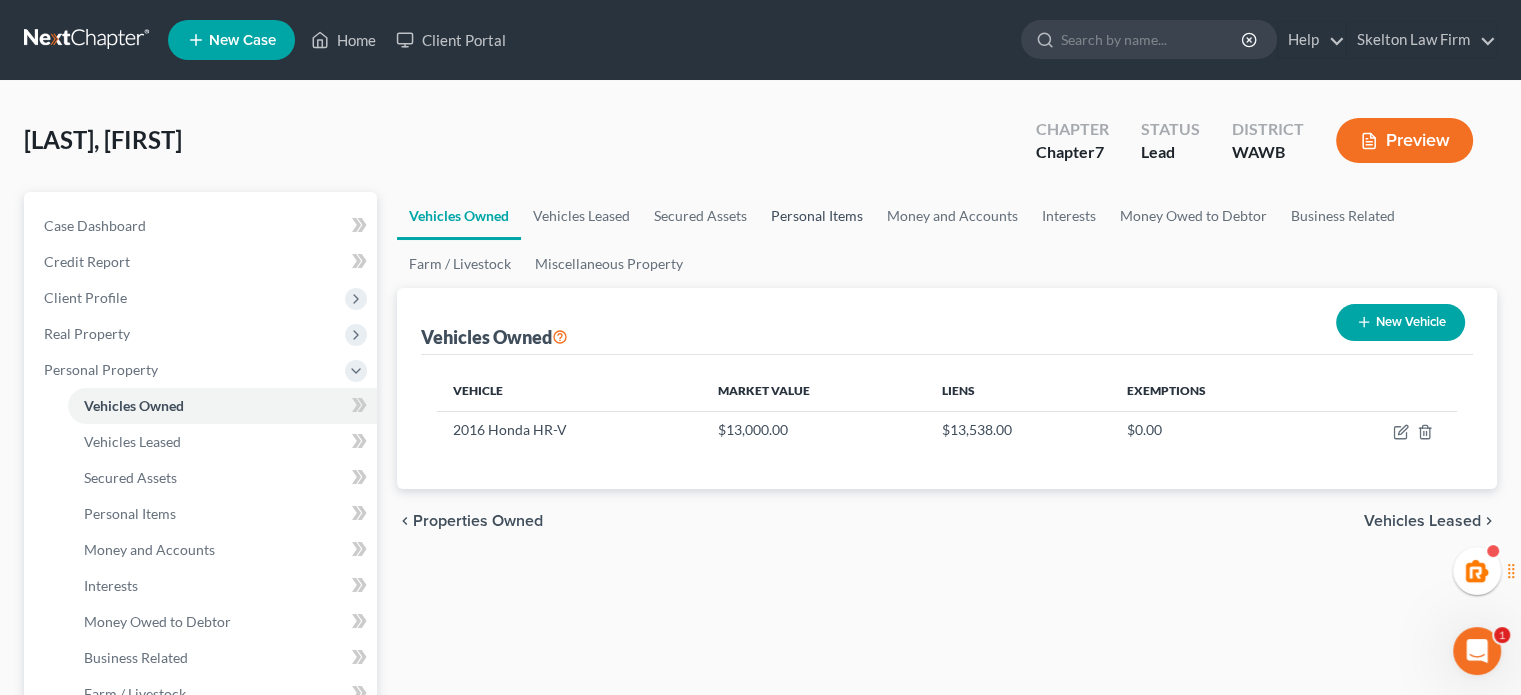 click on "Personal Items" at bounding box center (817, 216) 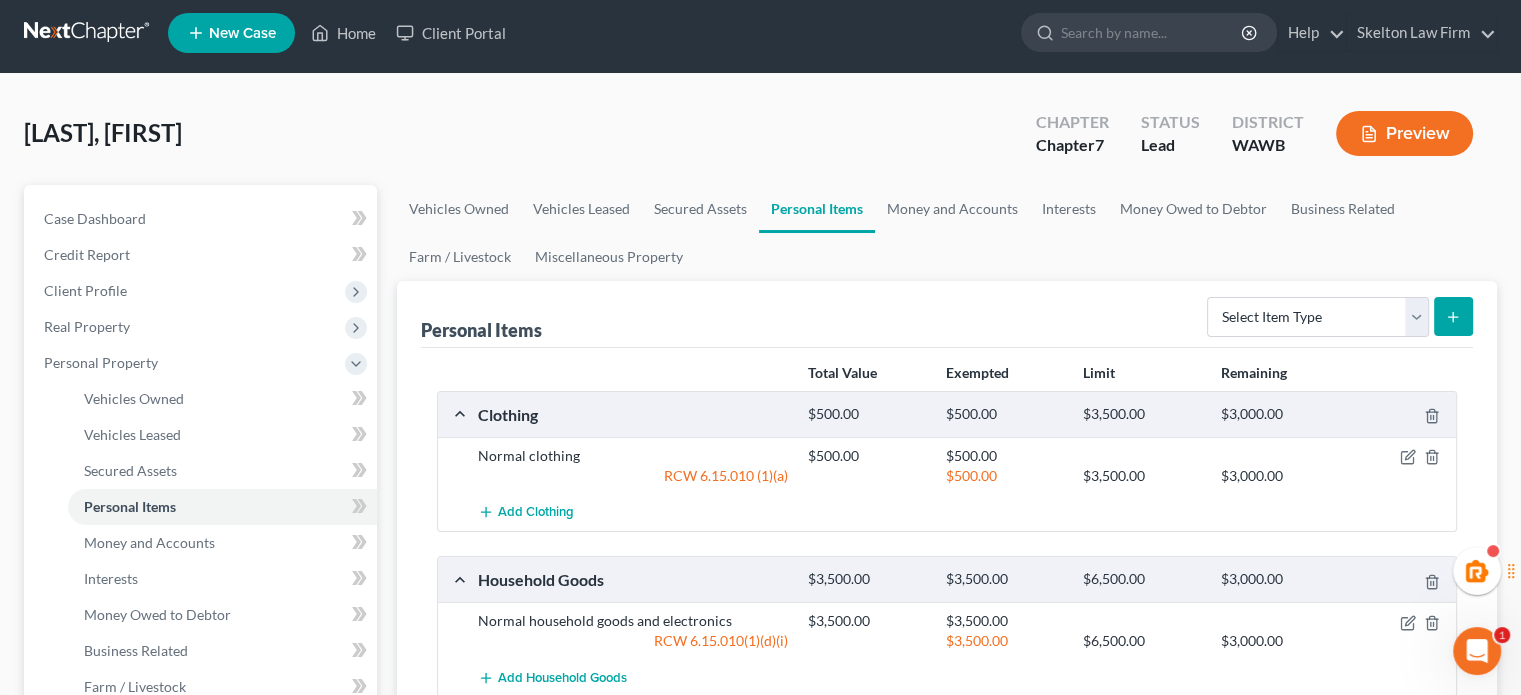 scroll, scrollTop: 0, scrollLeft: 0, axis: both 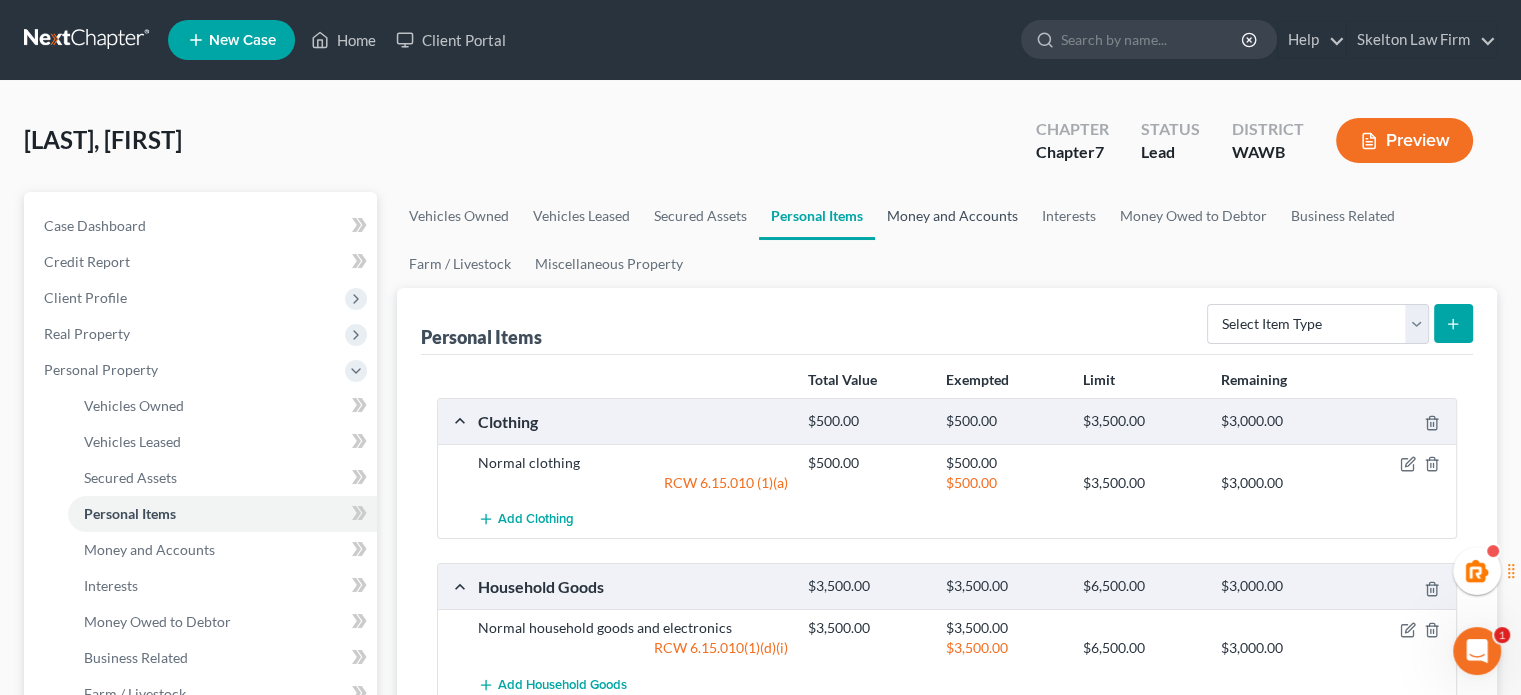 click on "Money and Accounts" at bounding box center (952, 216) 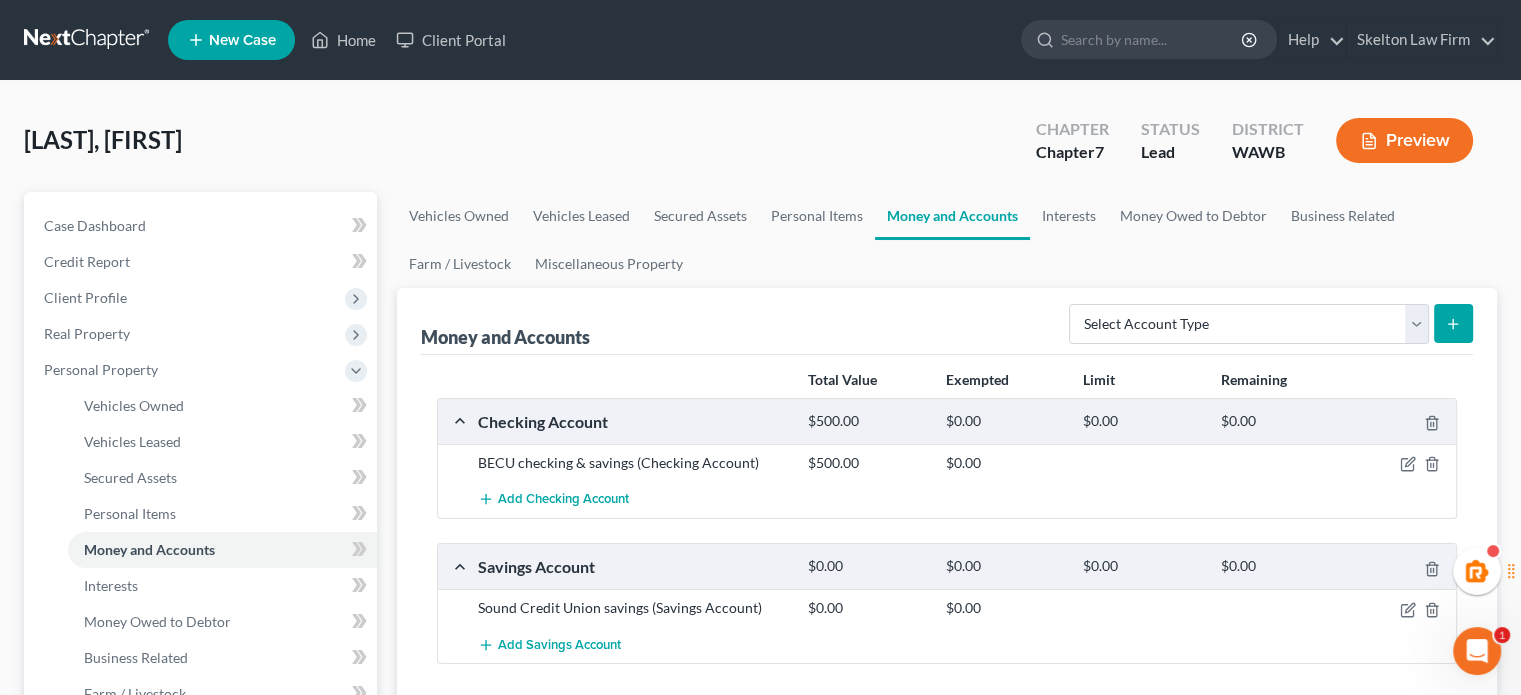 click at bounding box center (1403, 463) 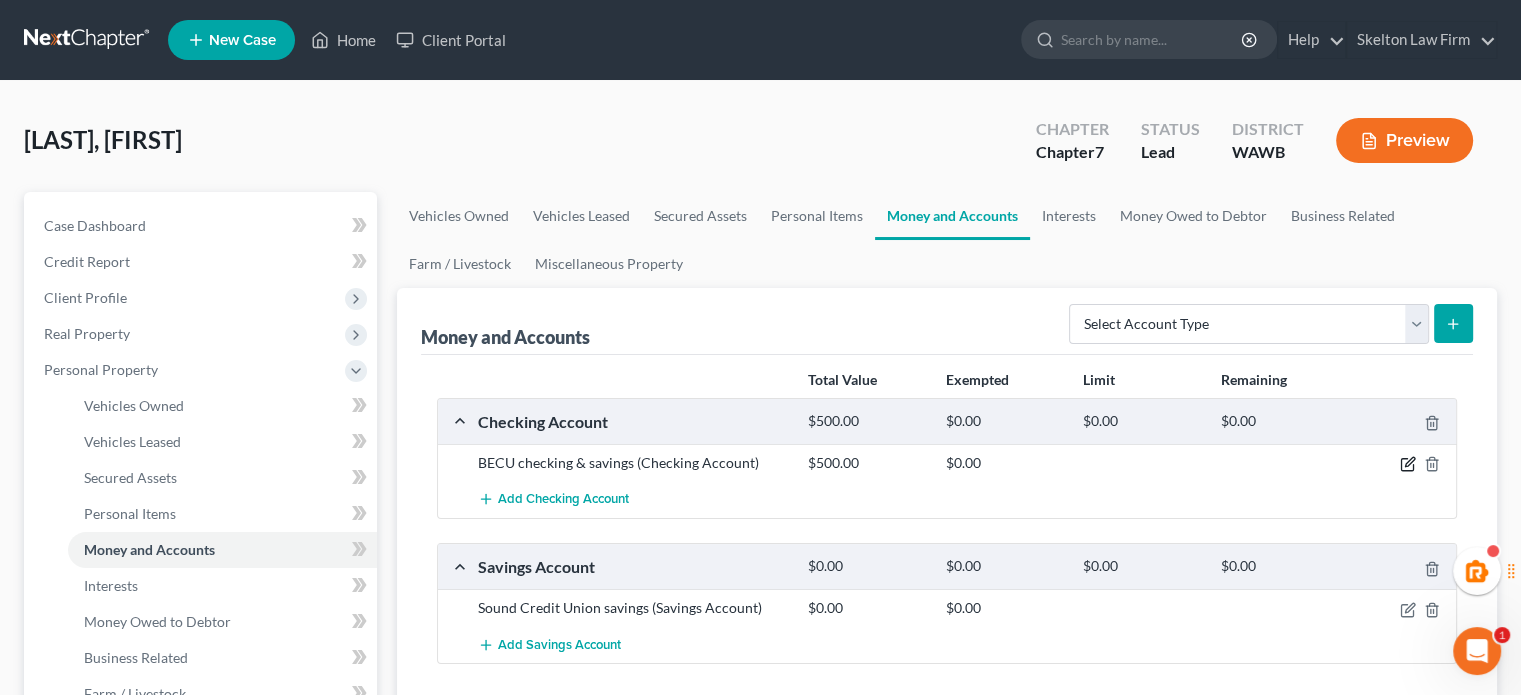click 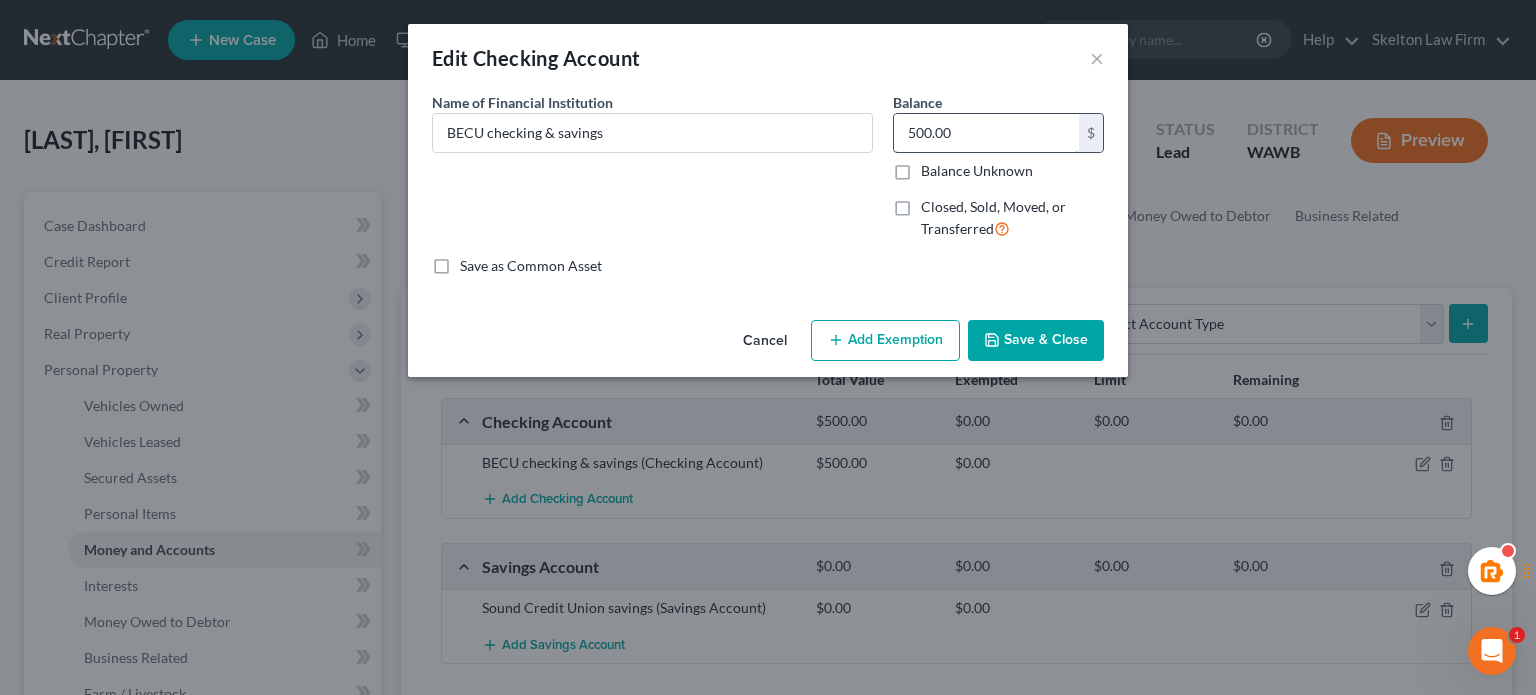 click on "500.00" at bounding box center [986, 133] 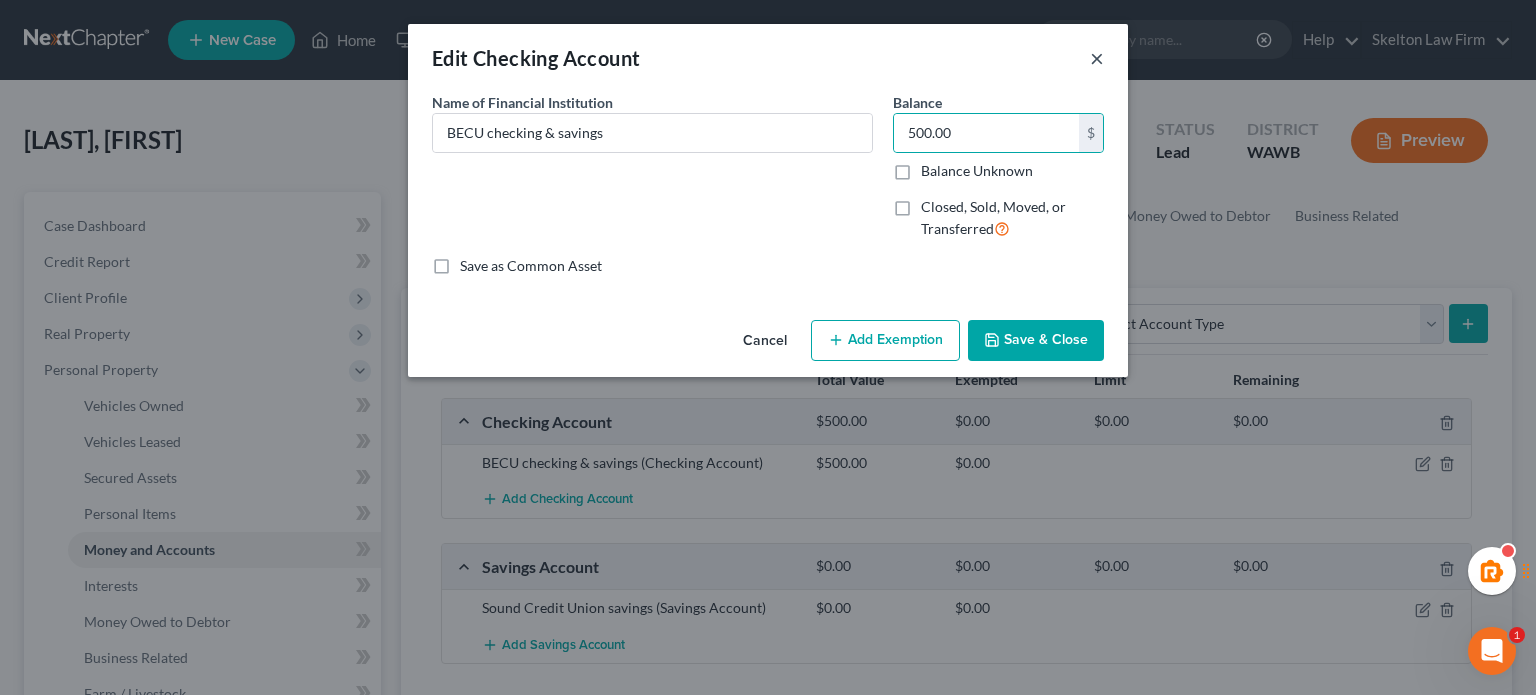 click on "×" at bounding box center [1097, 58] 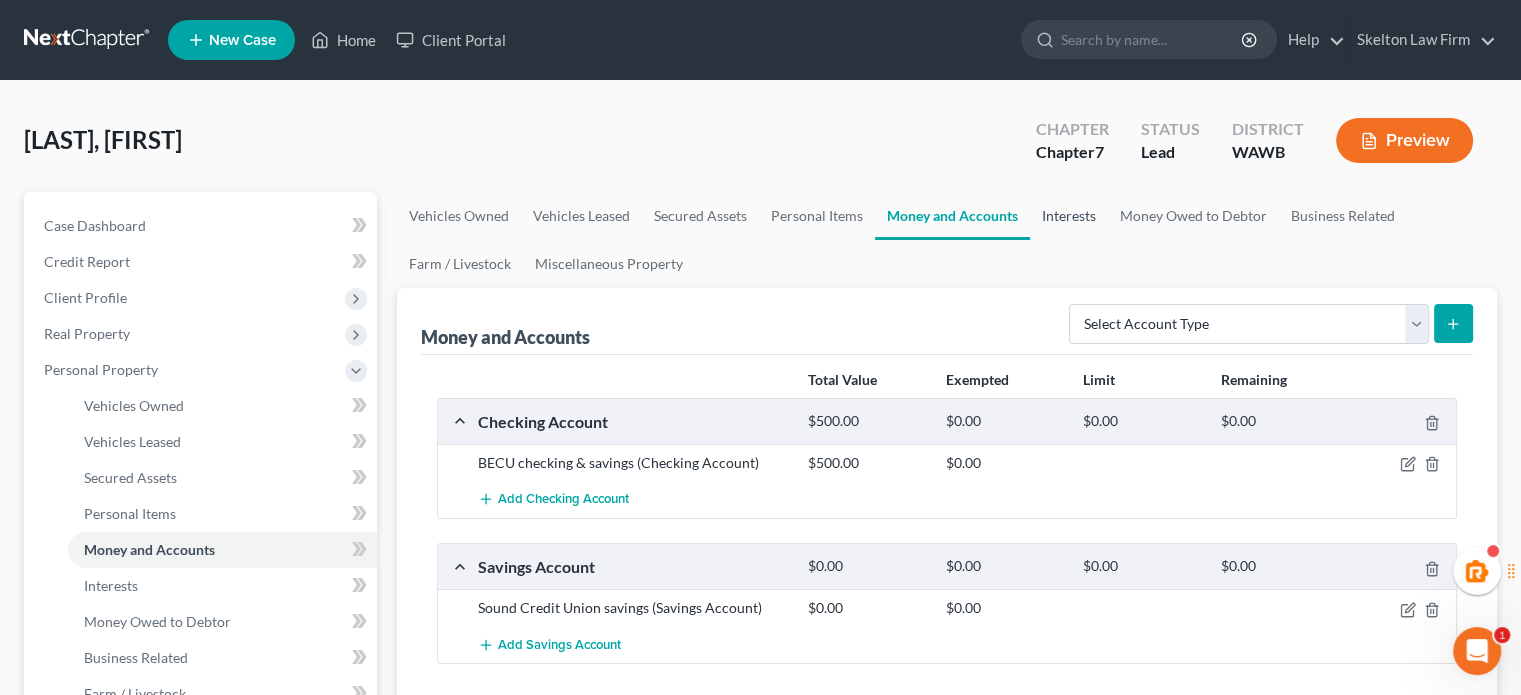 click on "Interests" at bounding box center (1069, 216) 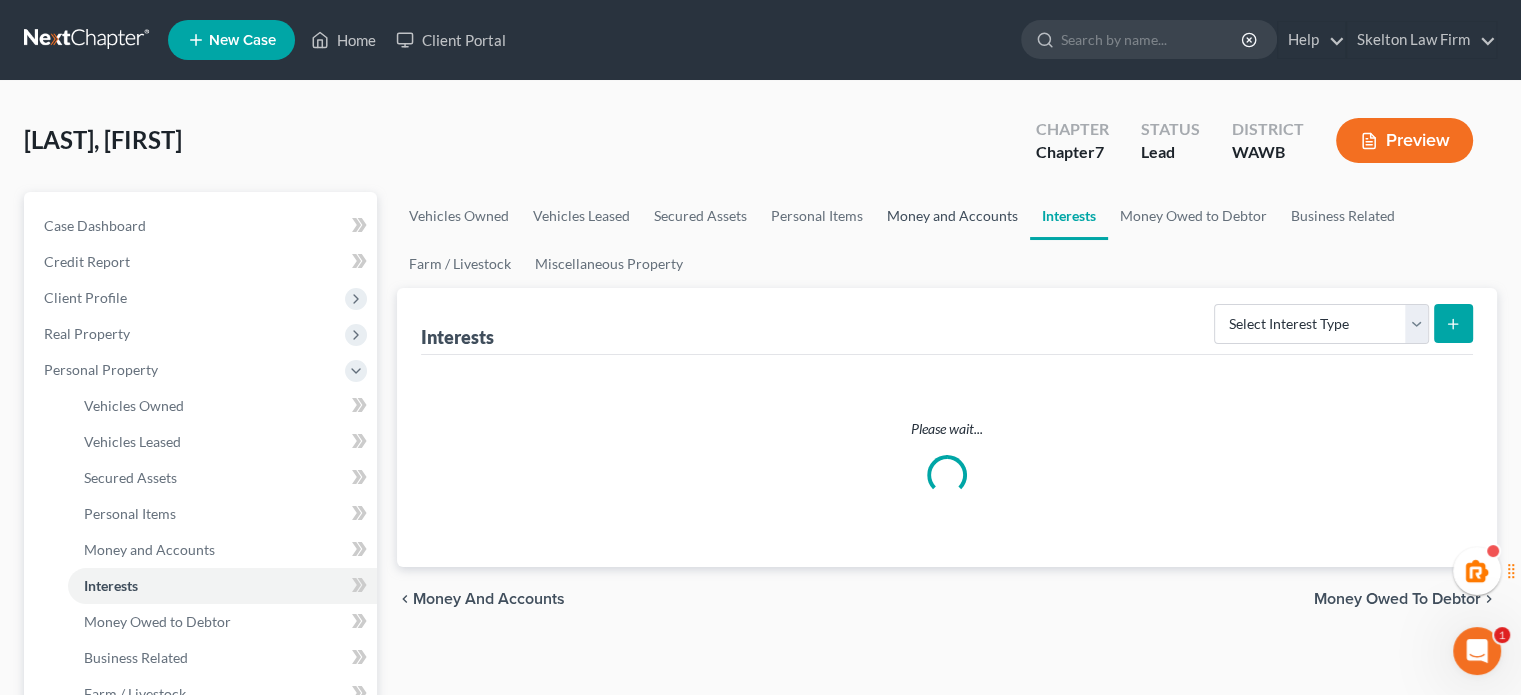 click on "Money and Accounts" at bounding box center [952, 216] 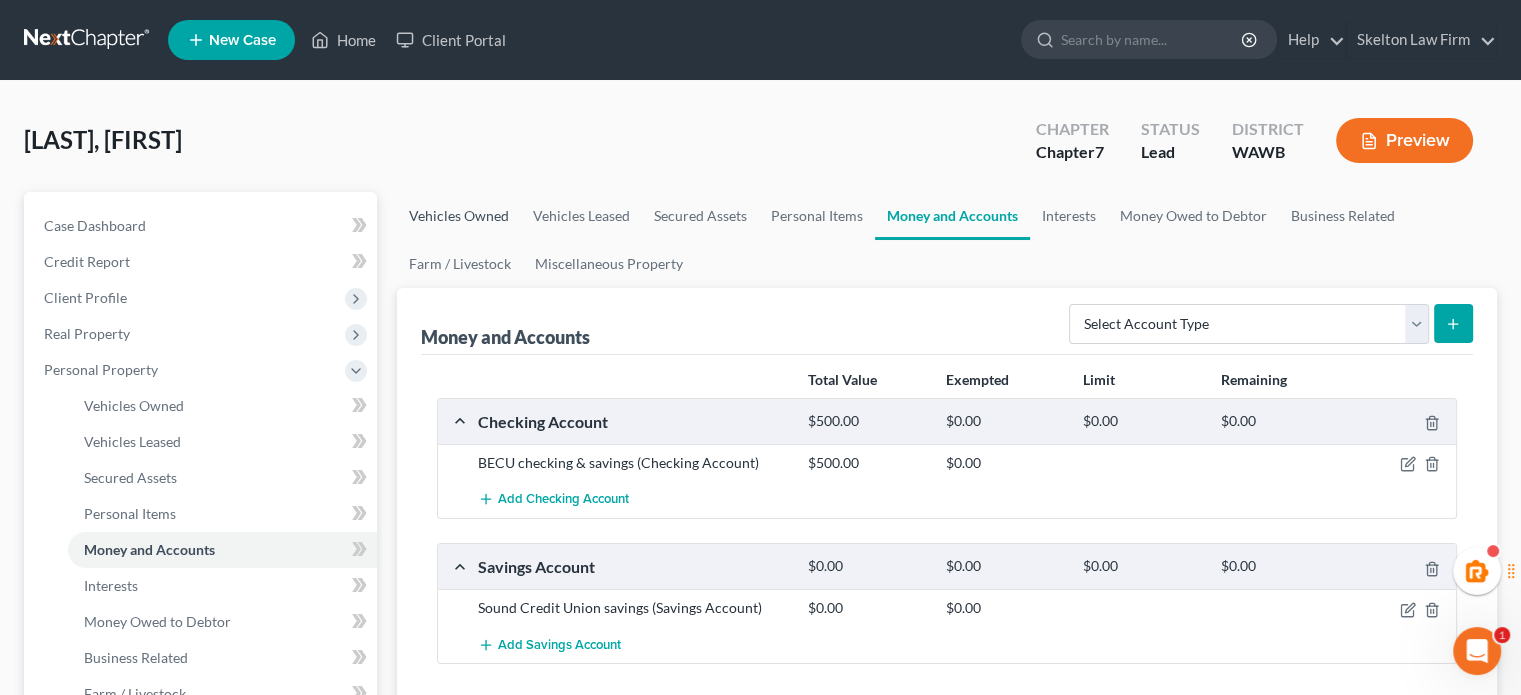 click on "Vehicles Owned" at bounding box center (459, 216) 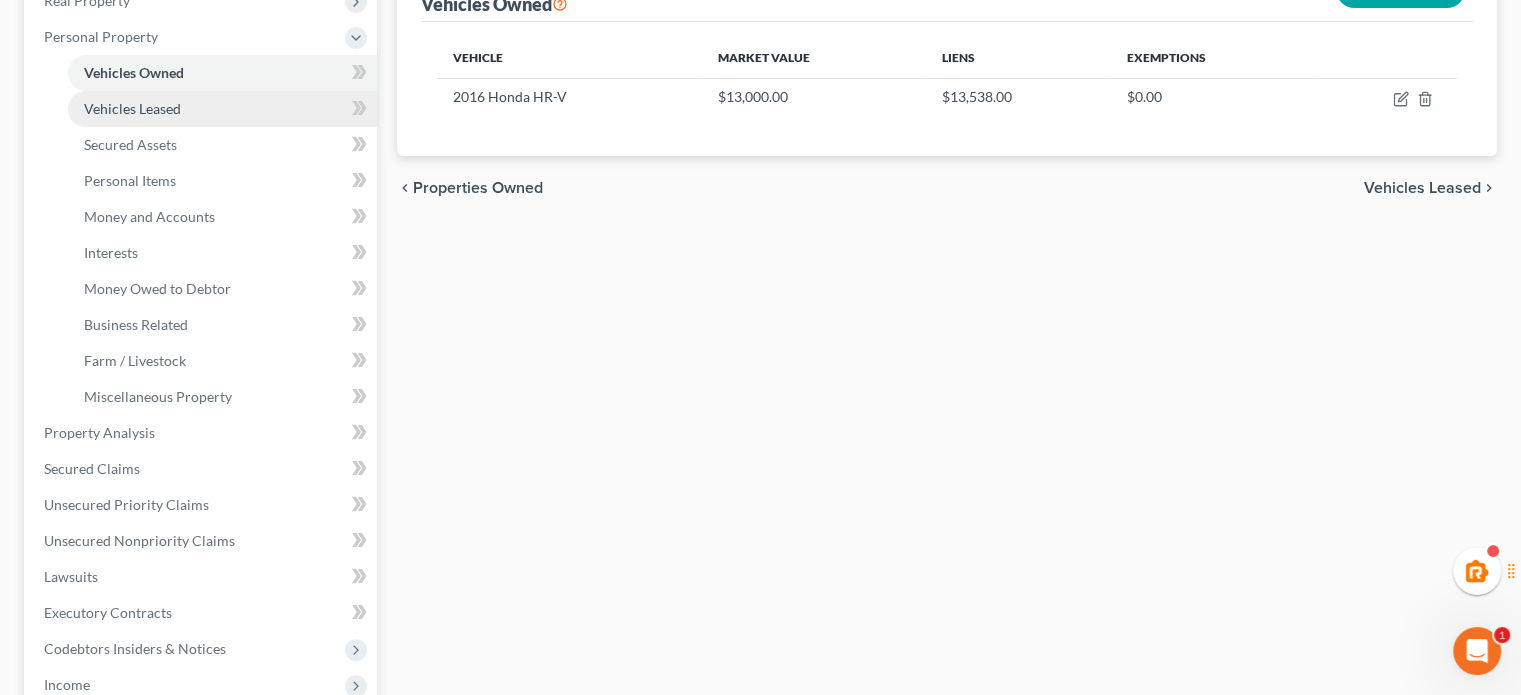 scroll, scrollTop: 0, scrollLeft: 0, axis: both 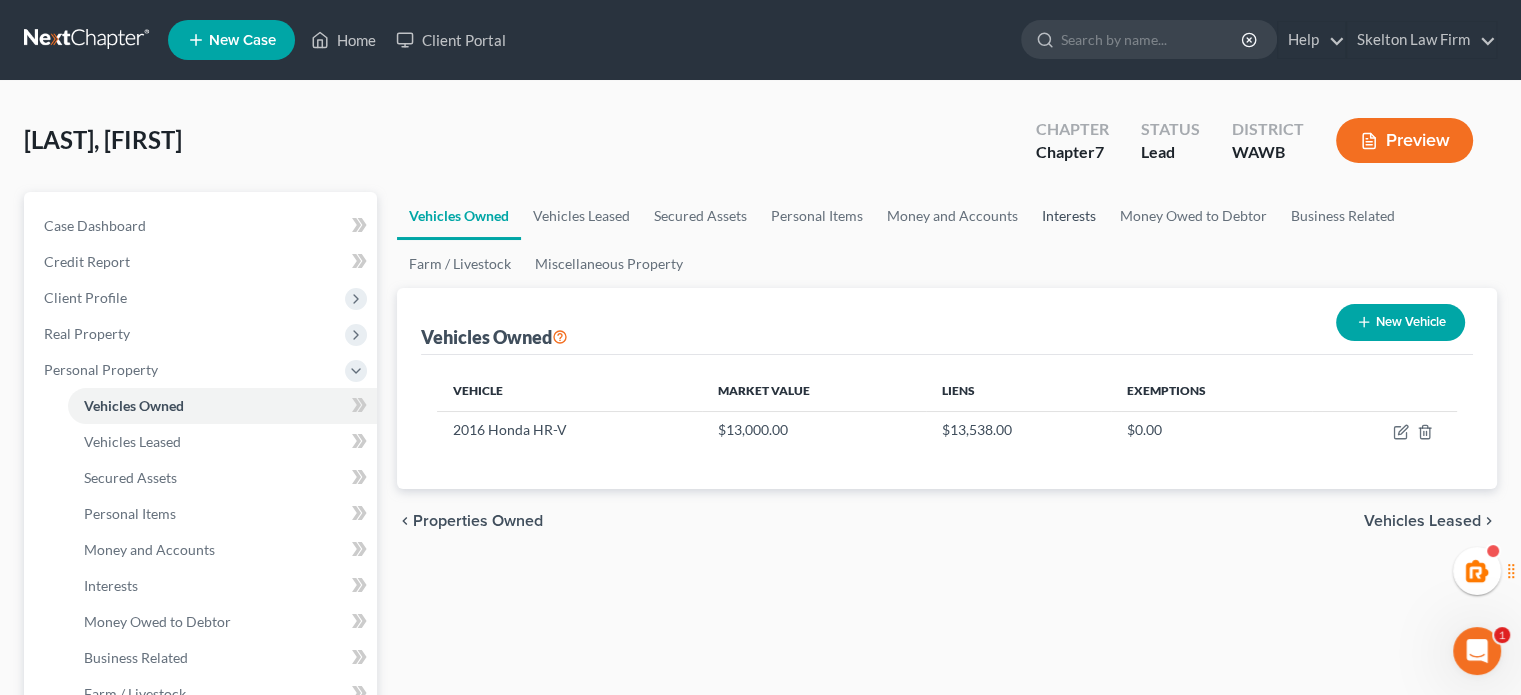 click on "Interests" at bounding box center [1069, 216] 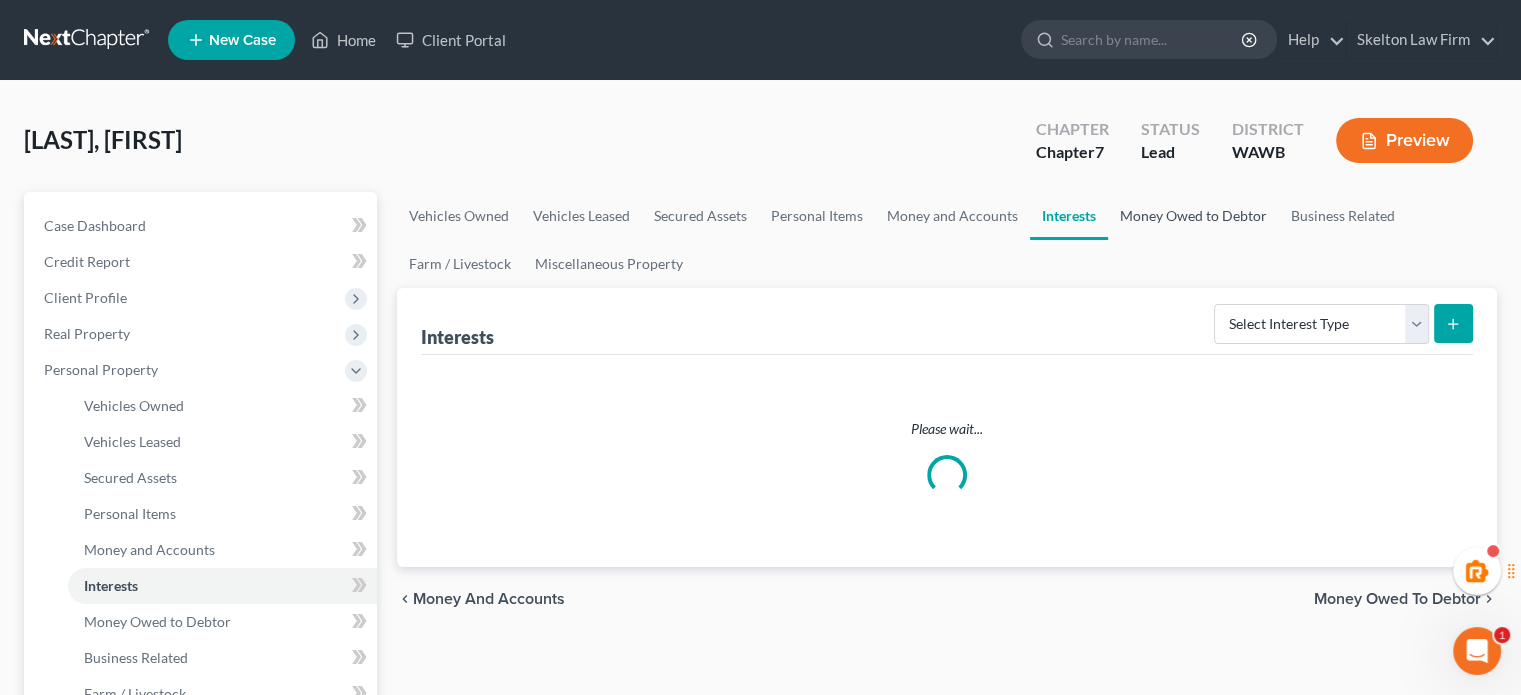 click on "Money Owed to Debtor" at bounding box center (1193, 216) 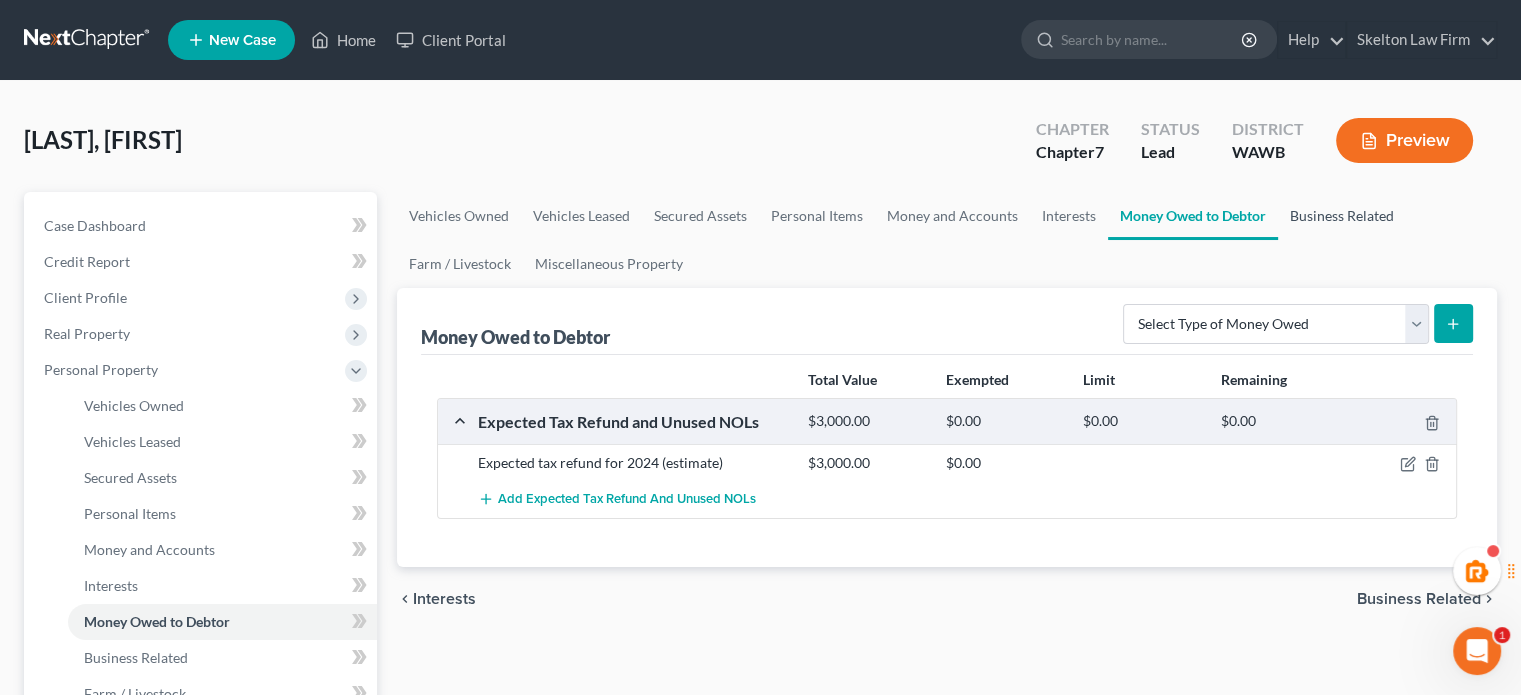 click on "Business Related" at bounding box center [1342, 216] 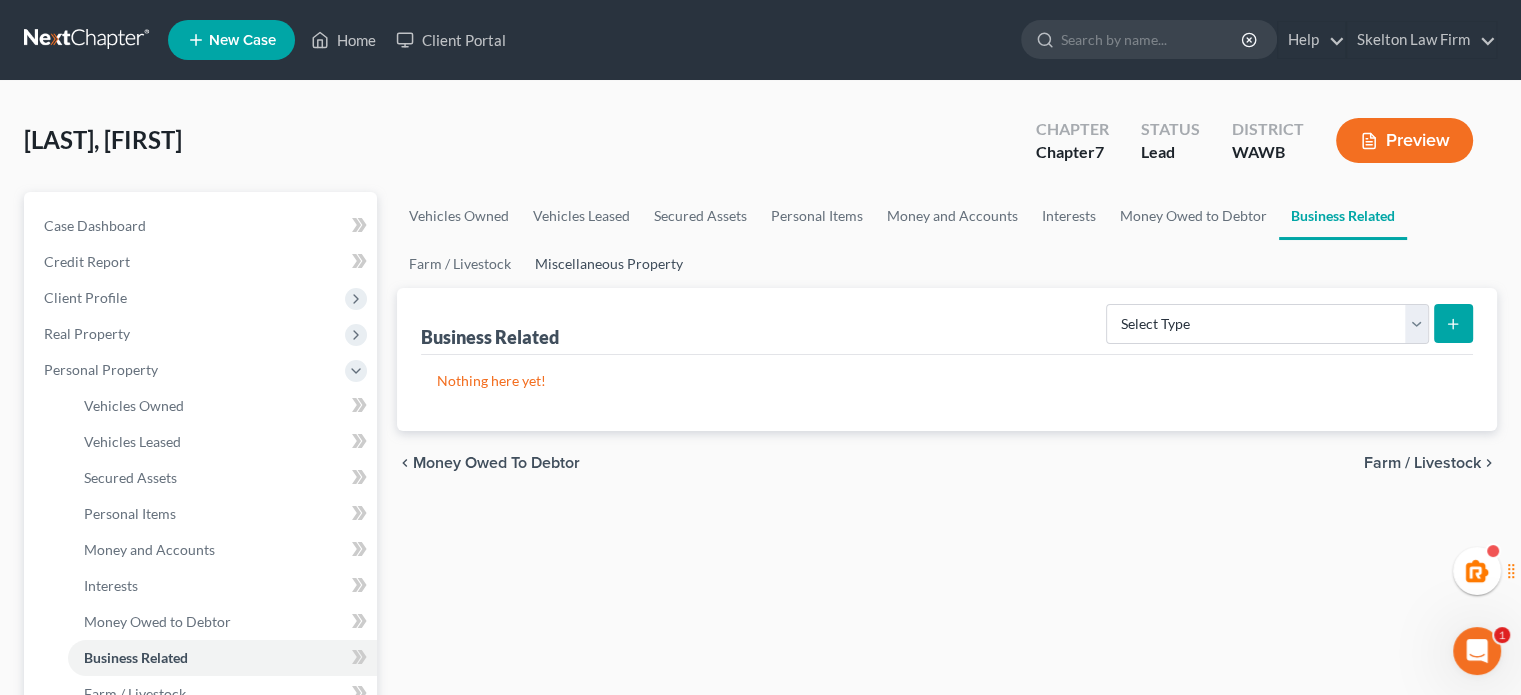click on "Miscellaneous Property" at bounding box center [609, 264] 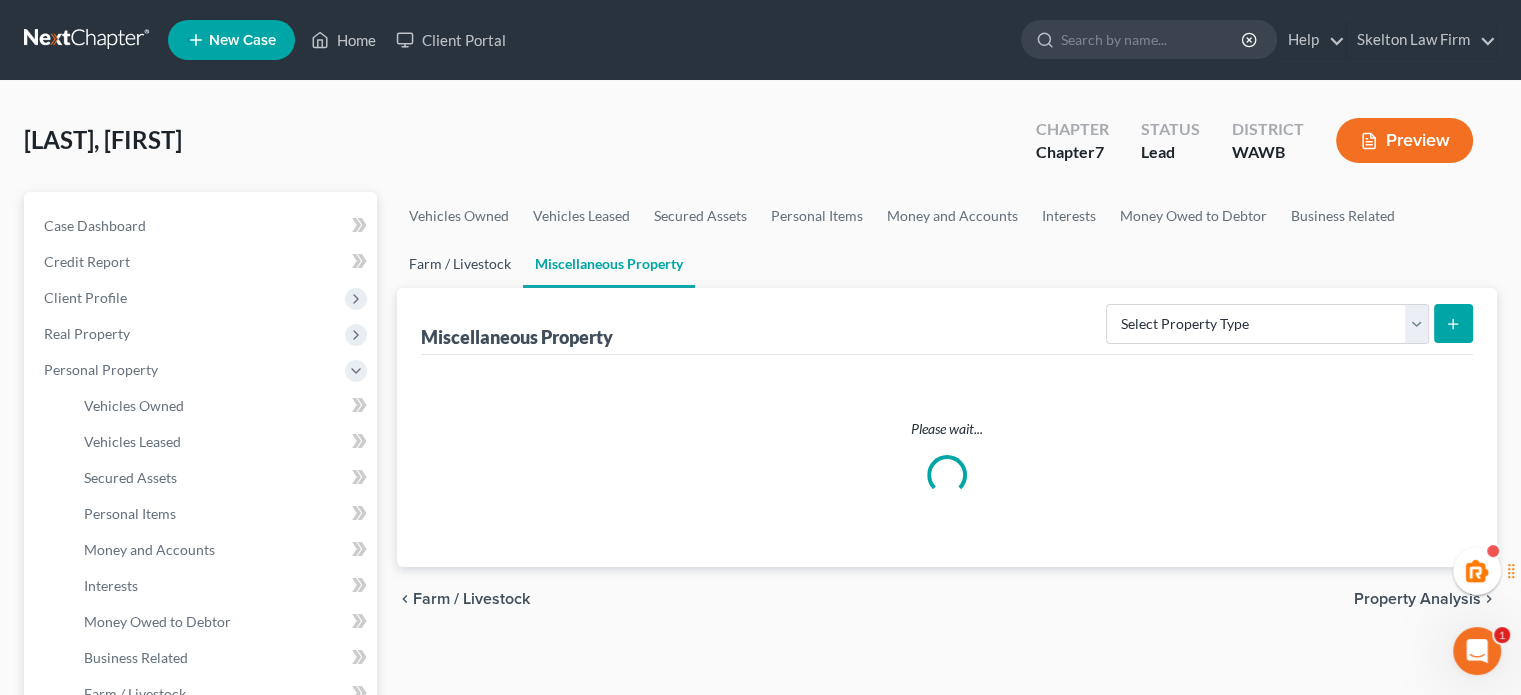 click on "Farm / Livestock" at bounding box center (460, 264) 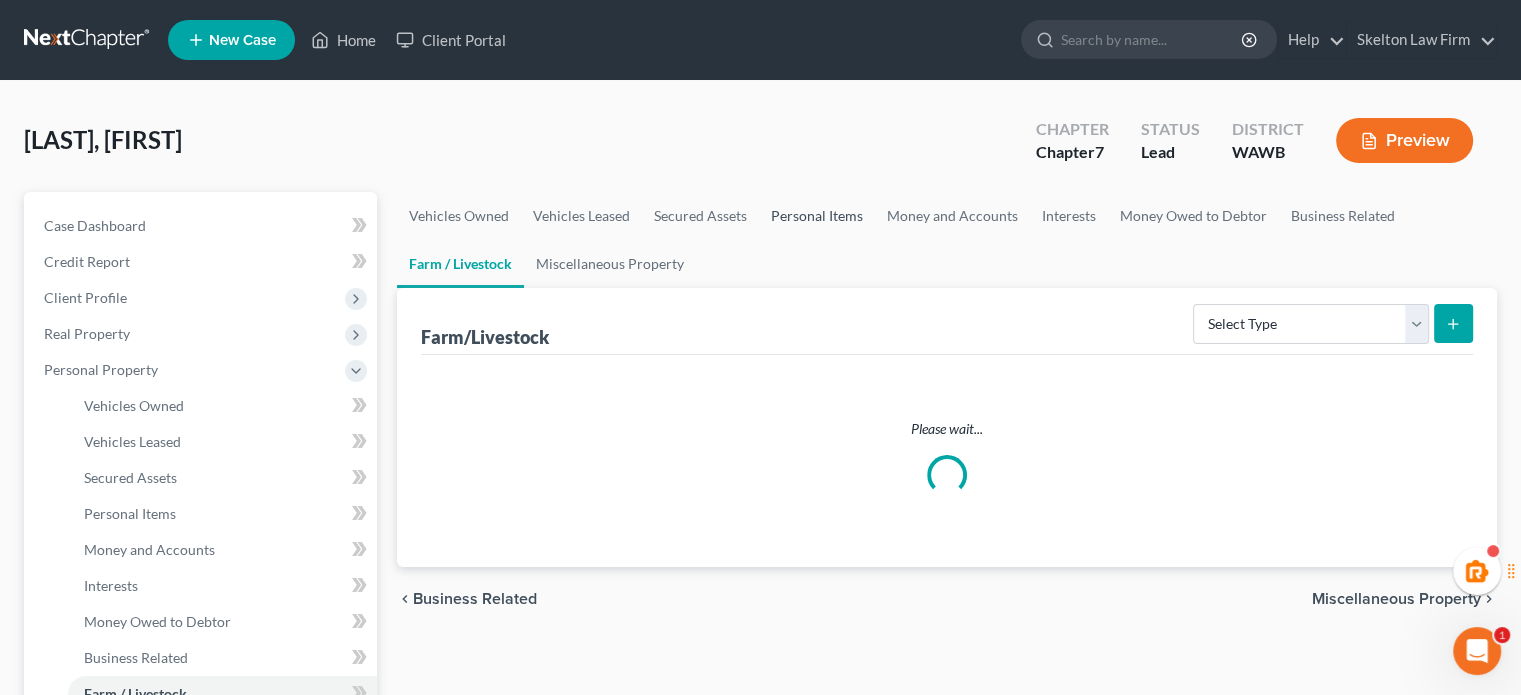 click on "Personal Items" at bounding box center (817, 216) 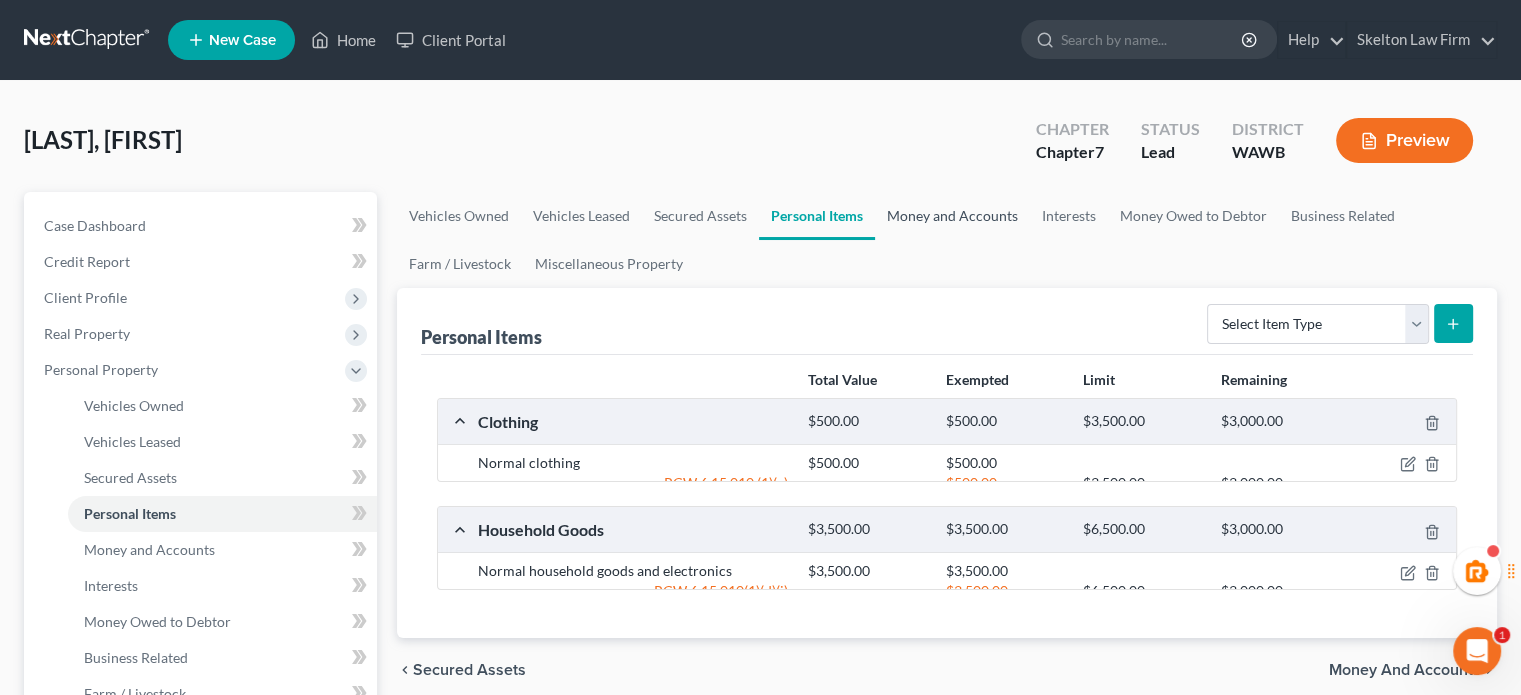 click on "Money and Accounts" at bounding box center (952, 216) 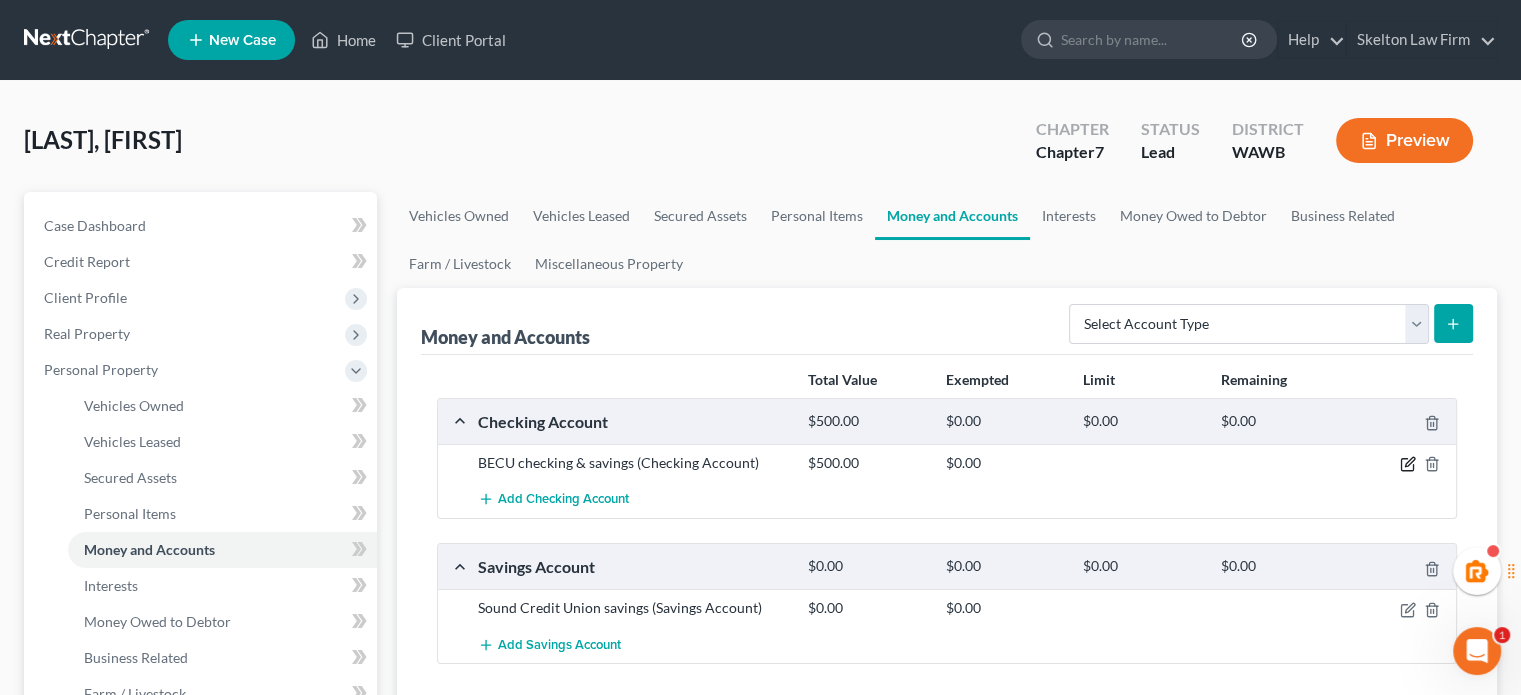 click 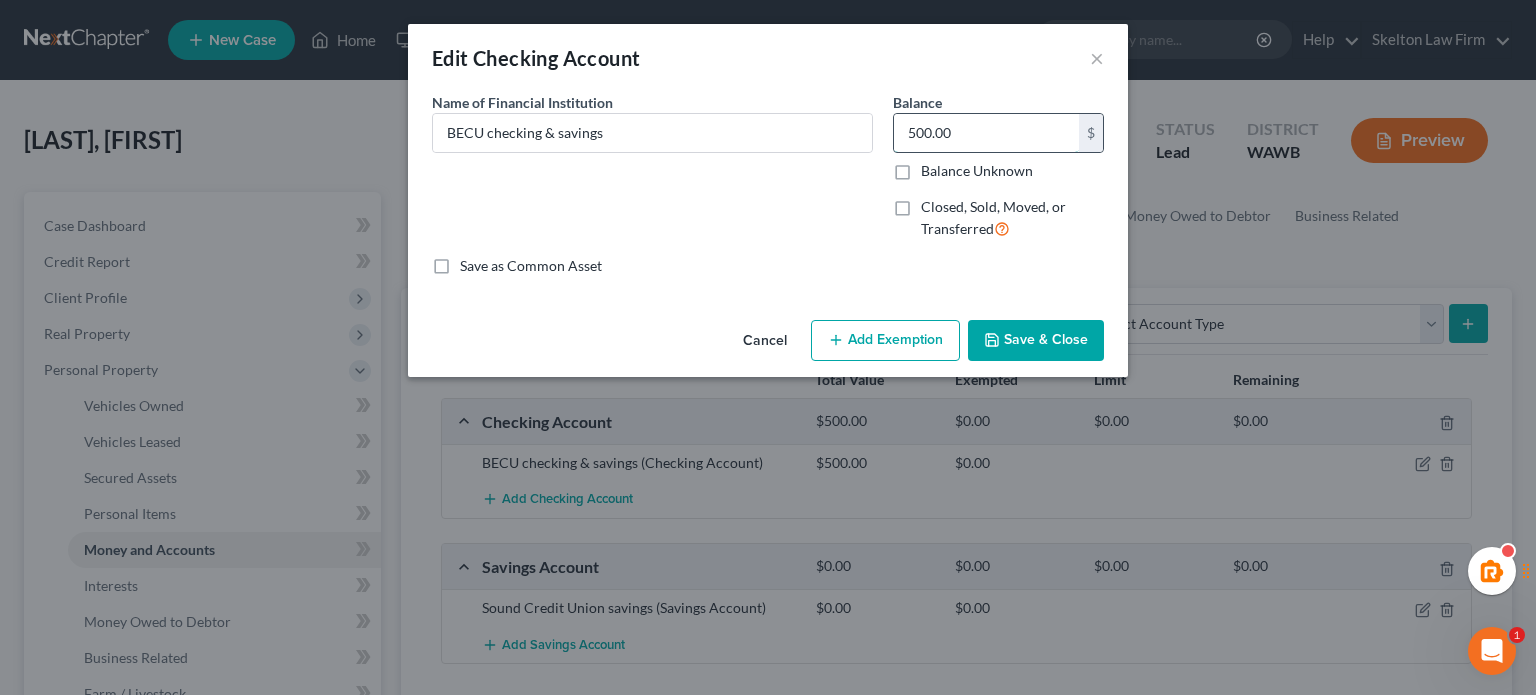 click on "500.00" at bounding box center [986, 133] 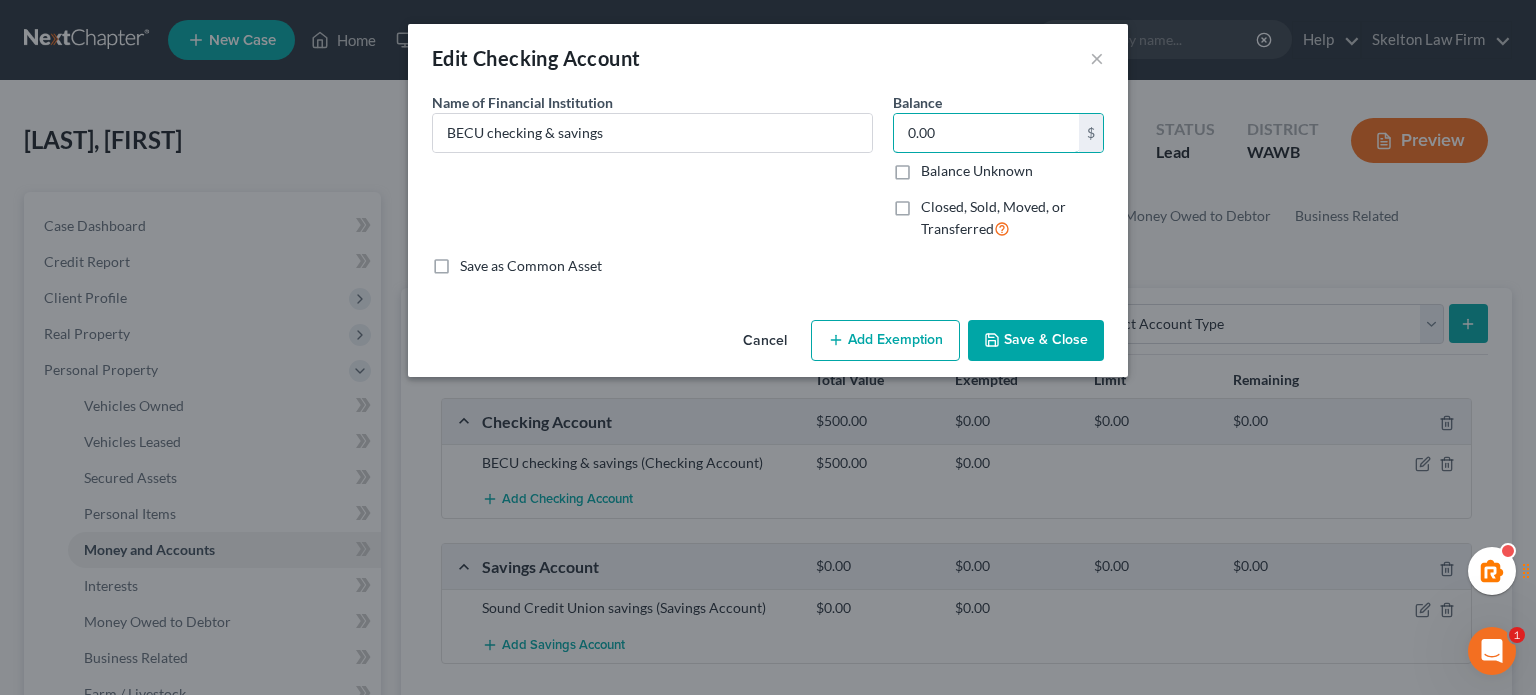 type on "0.00" 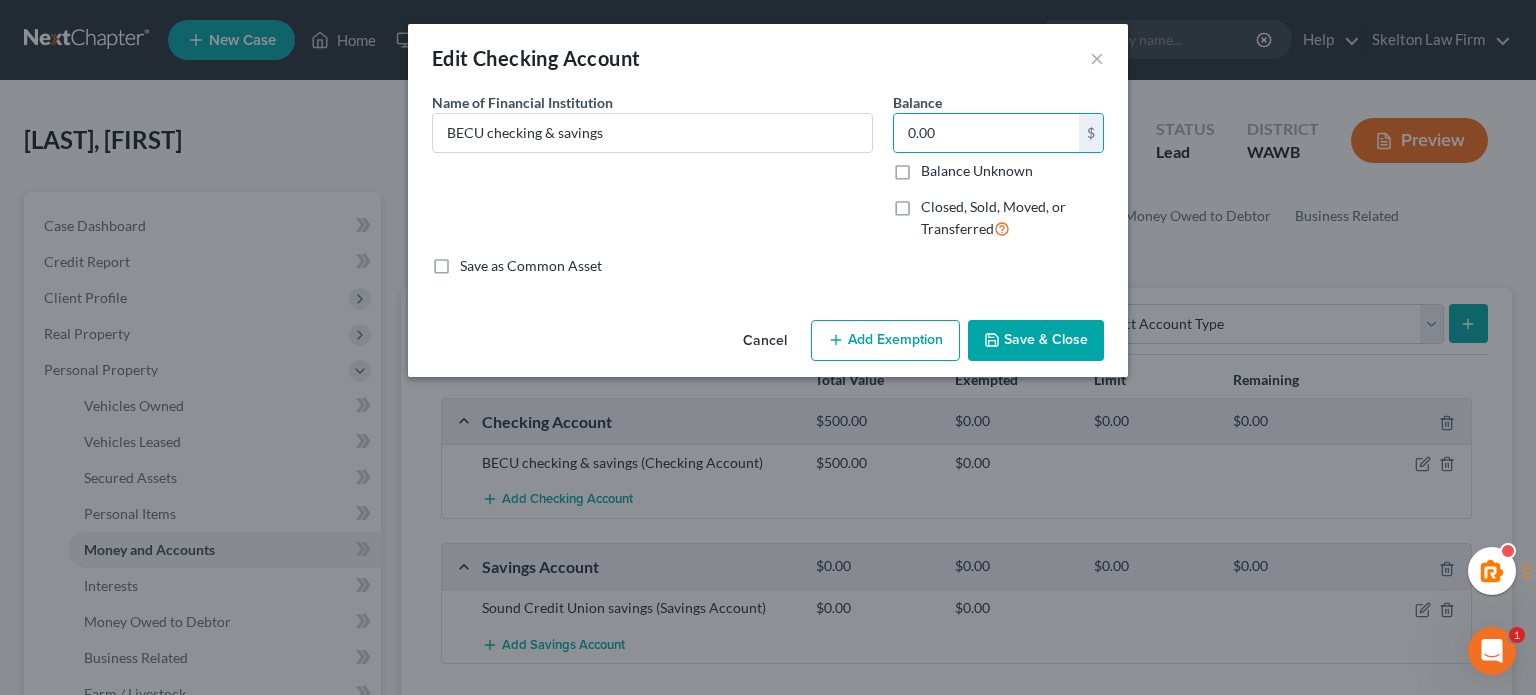 click on "Save & Close" at bounding box center [1036, 341] 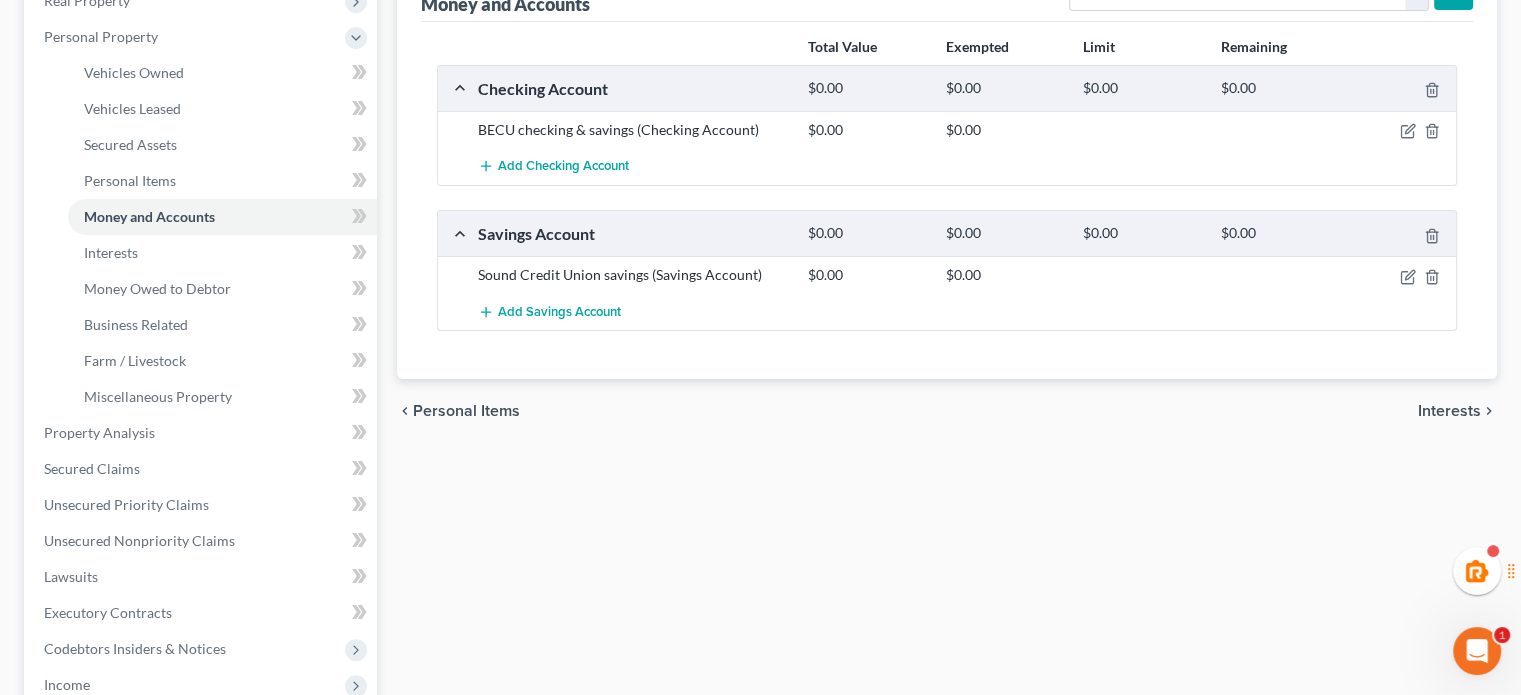 scroll, scrollTop: 0, scrollLeft: 0, axis: both 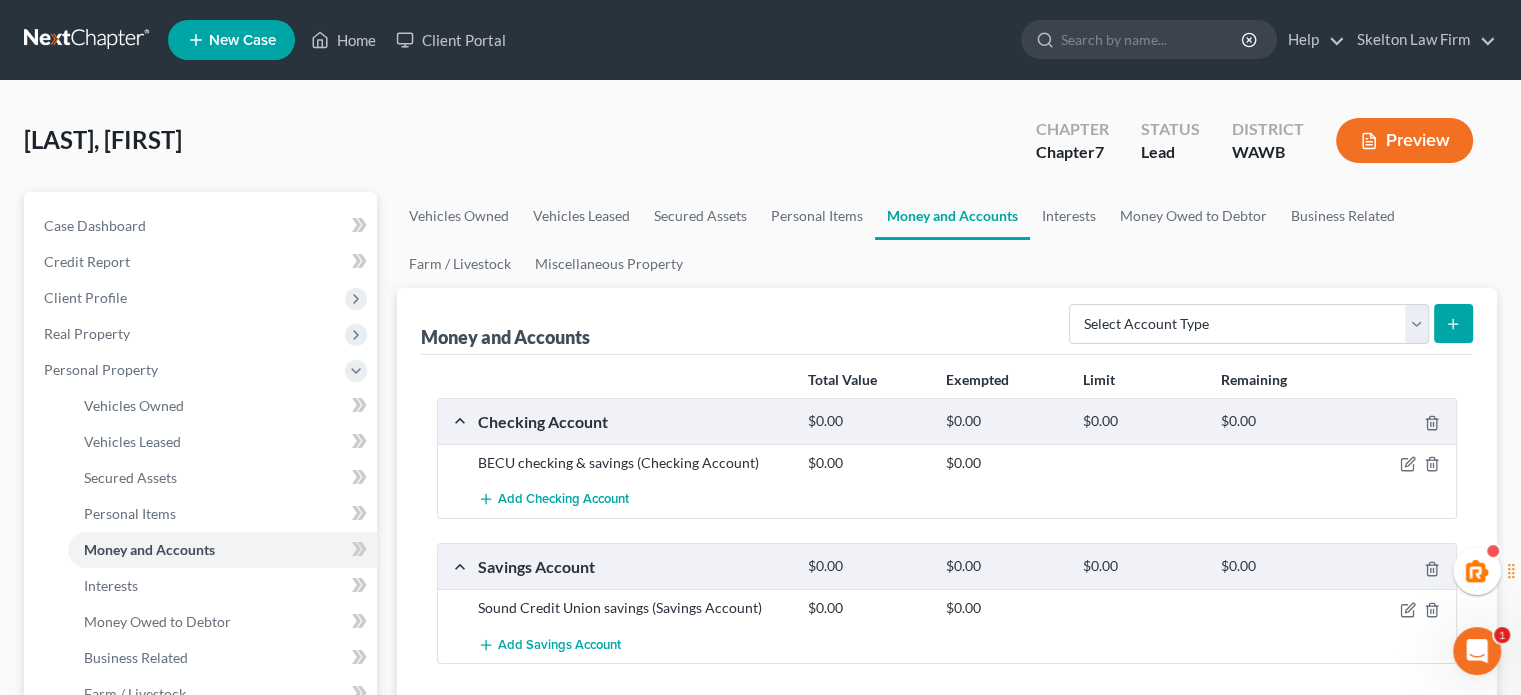 click at bounding box center (1403, 463) 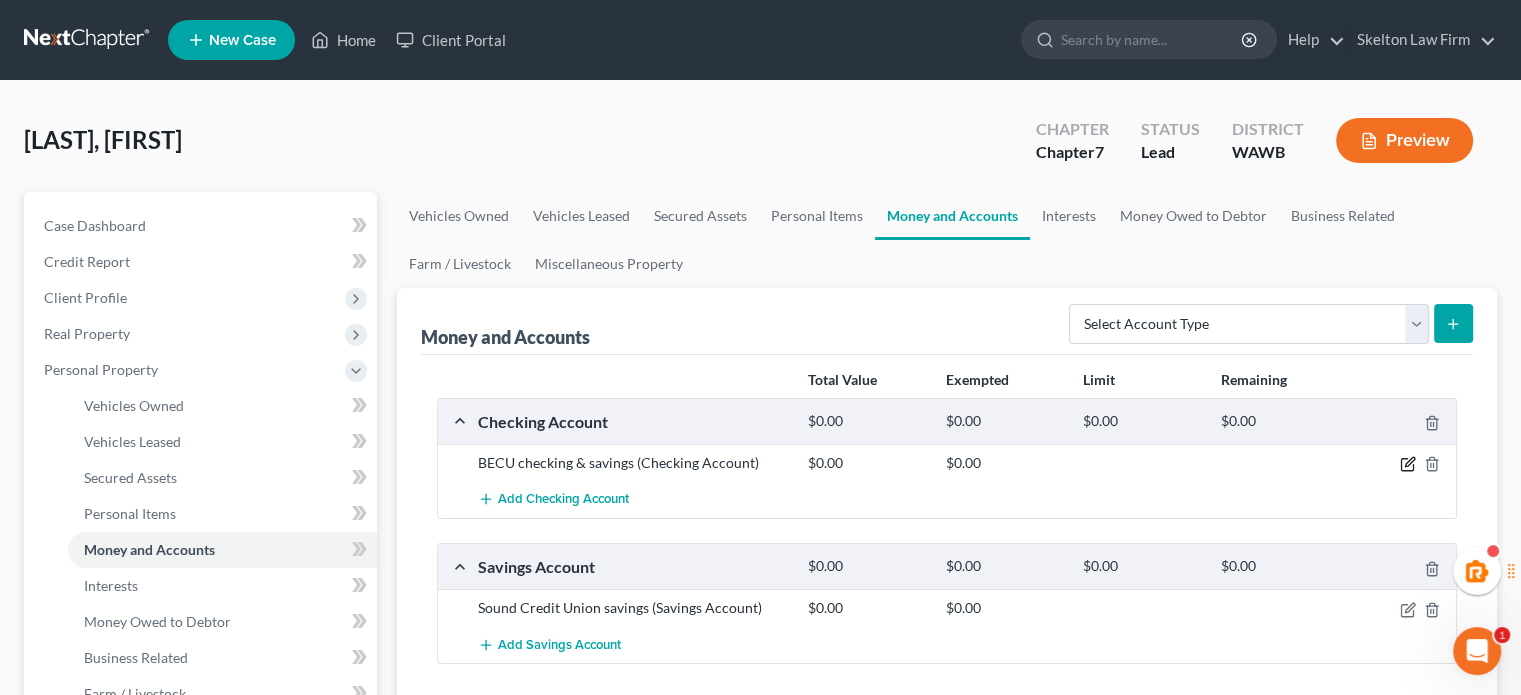 click 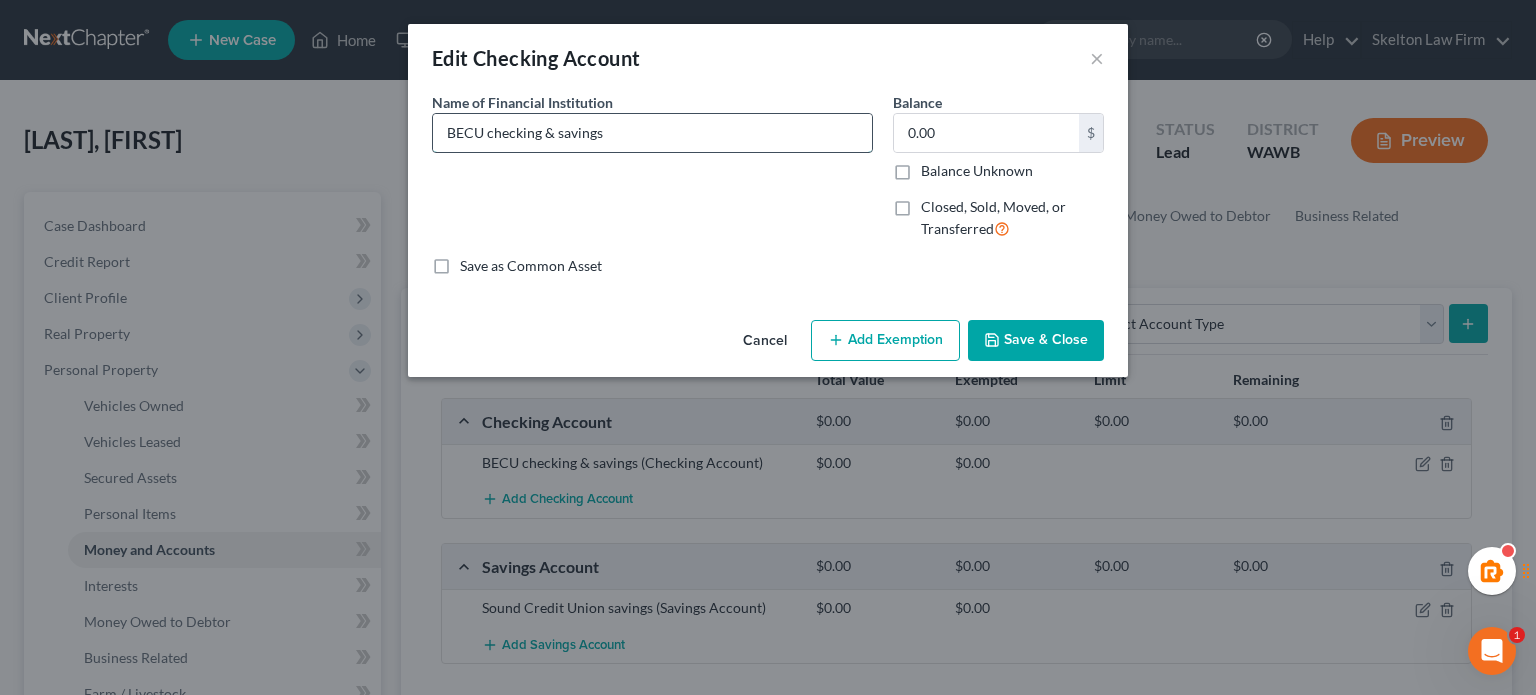 click on "BECU checking & savings" at bounding box center (652, 133) 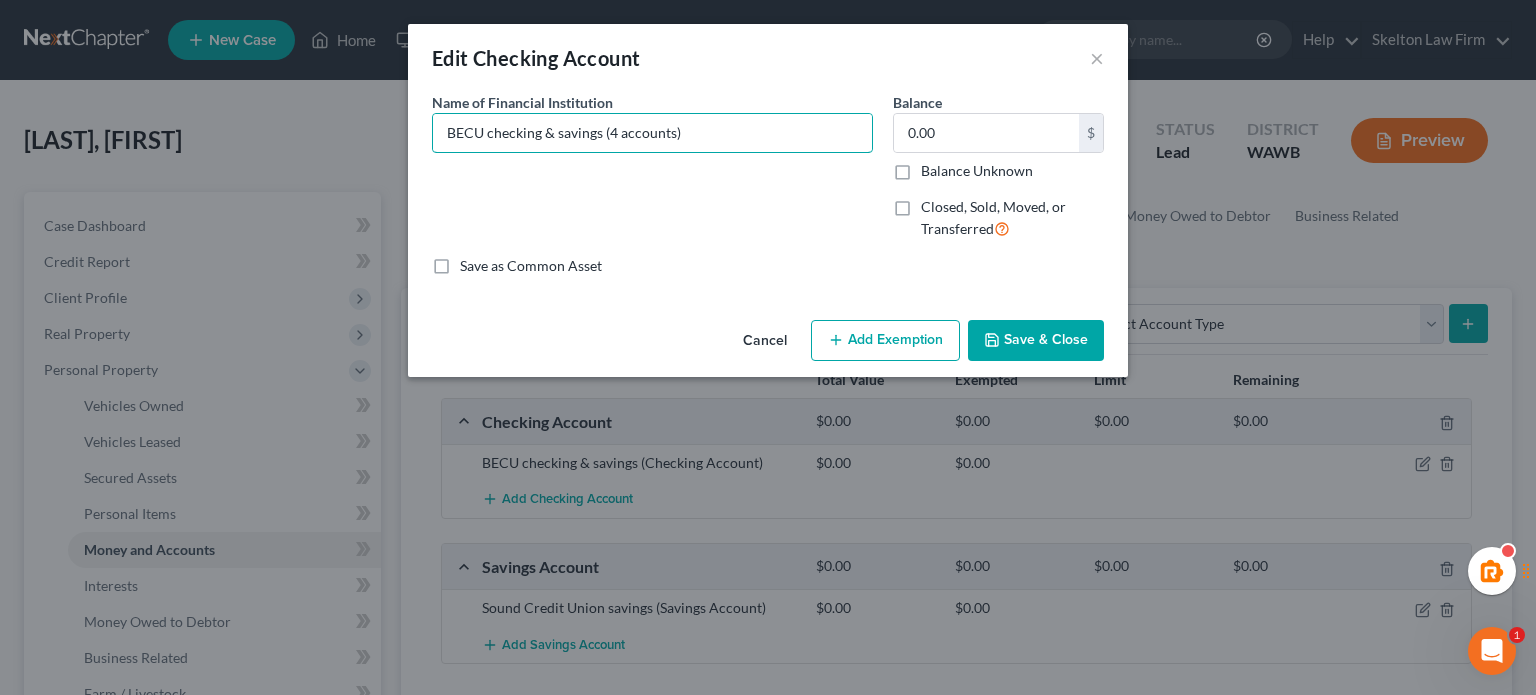 type on "BECU checking & savings (4 accounts)" 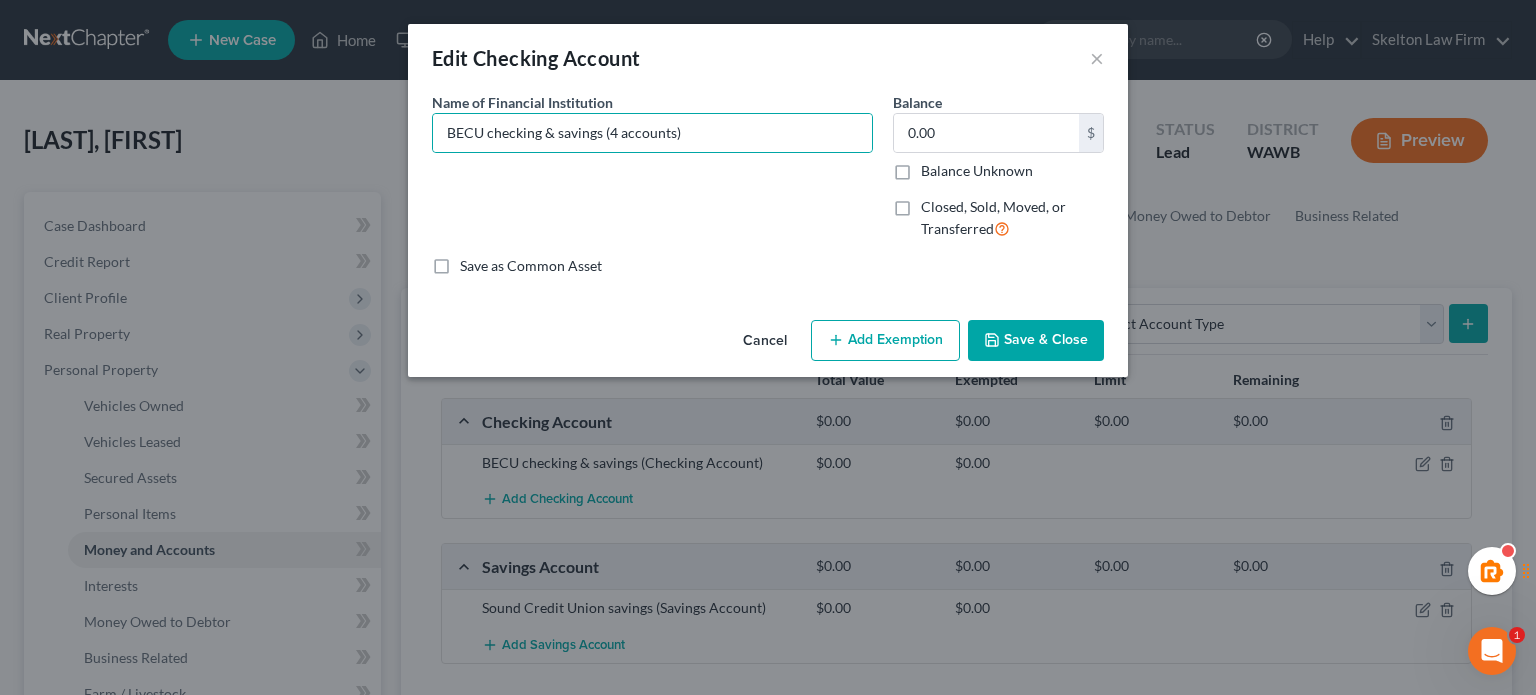 click on "Save & Close" at bounding box center (1036, 341) 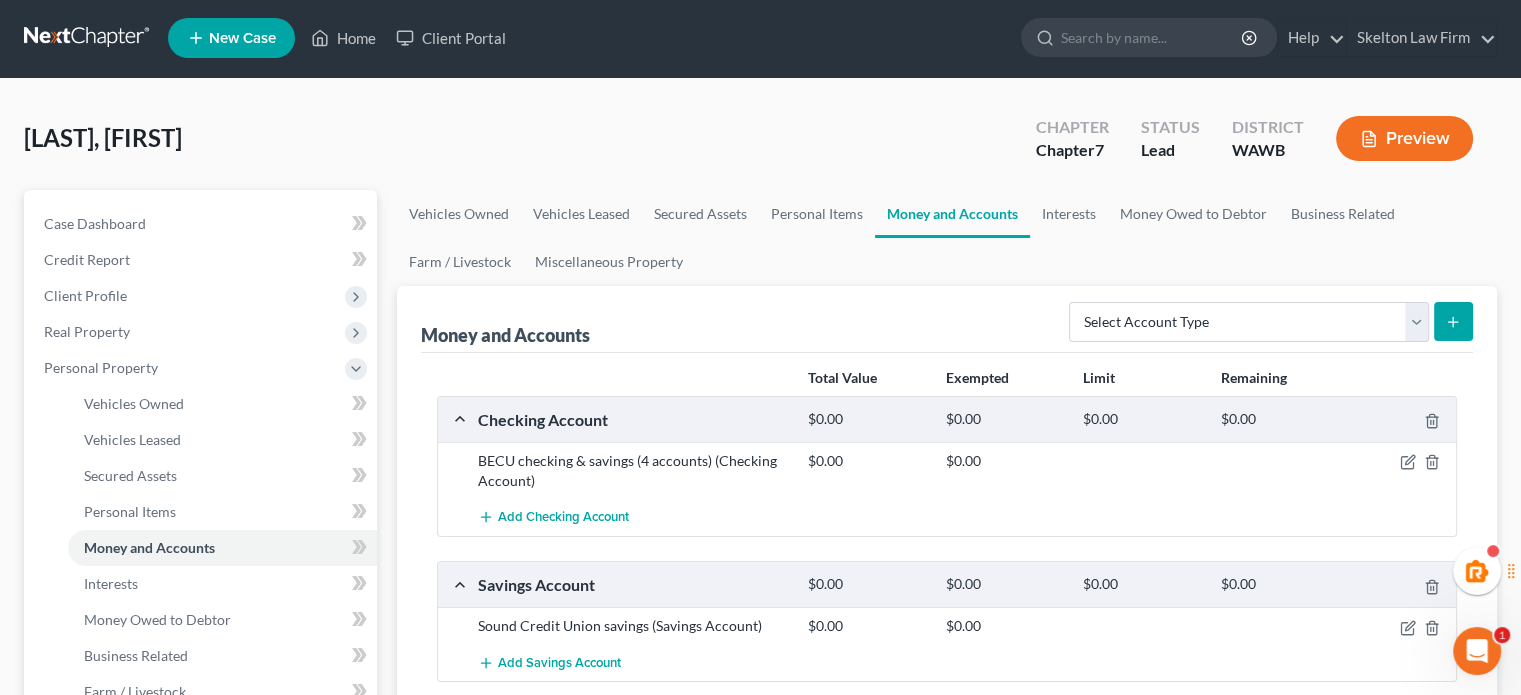 scroll, scrollTop: 0, scrollLeft: 0, axis: both 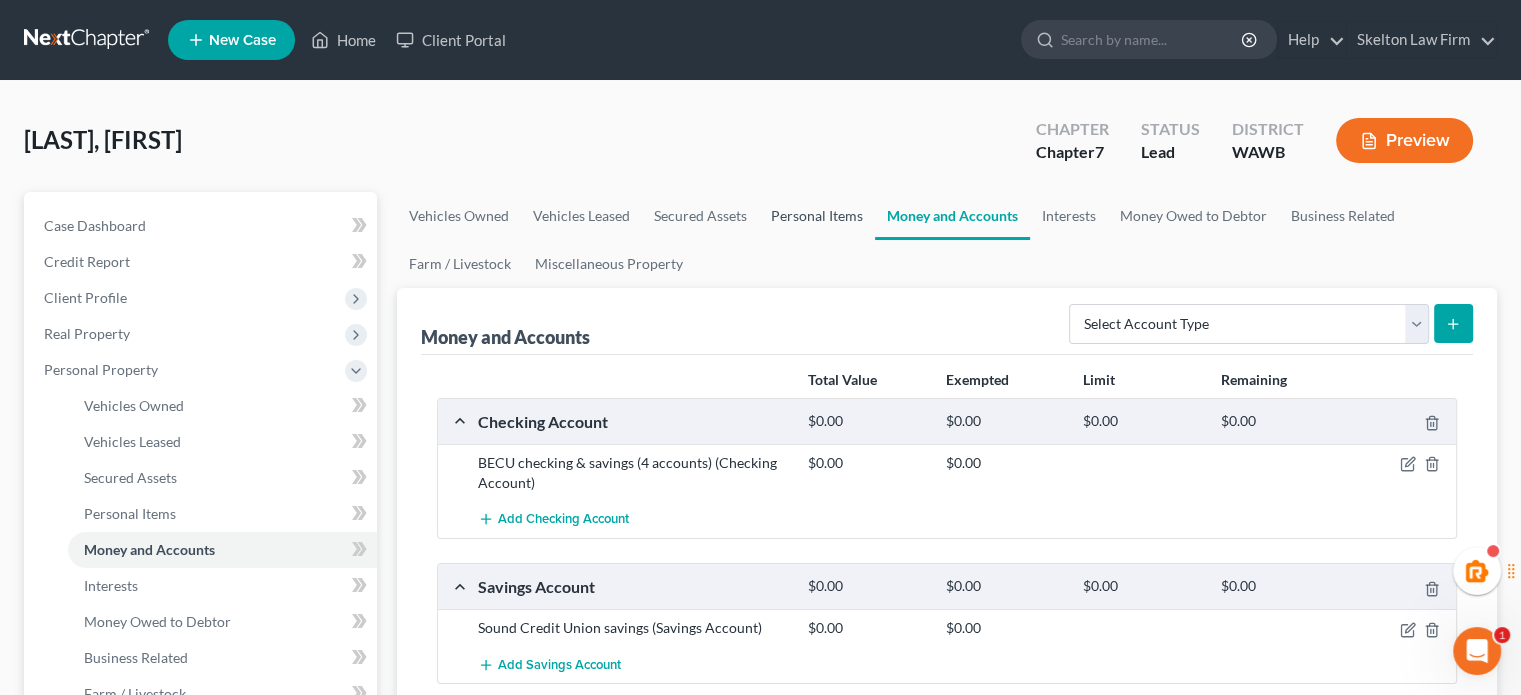 click on "Personal Items" at bounding box center (817, 216) 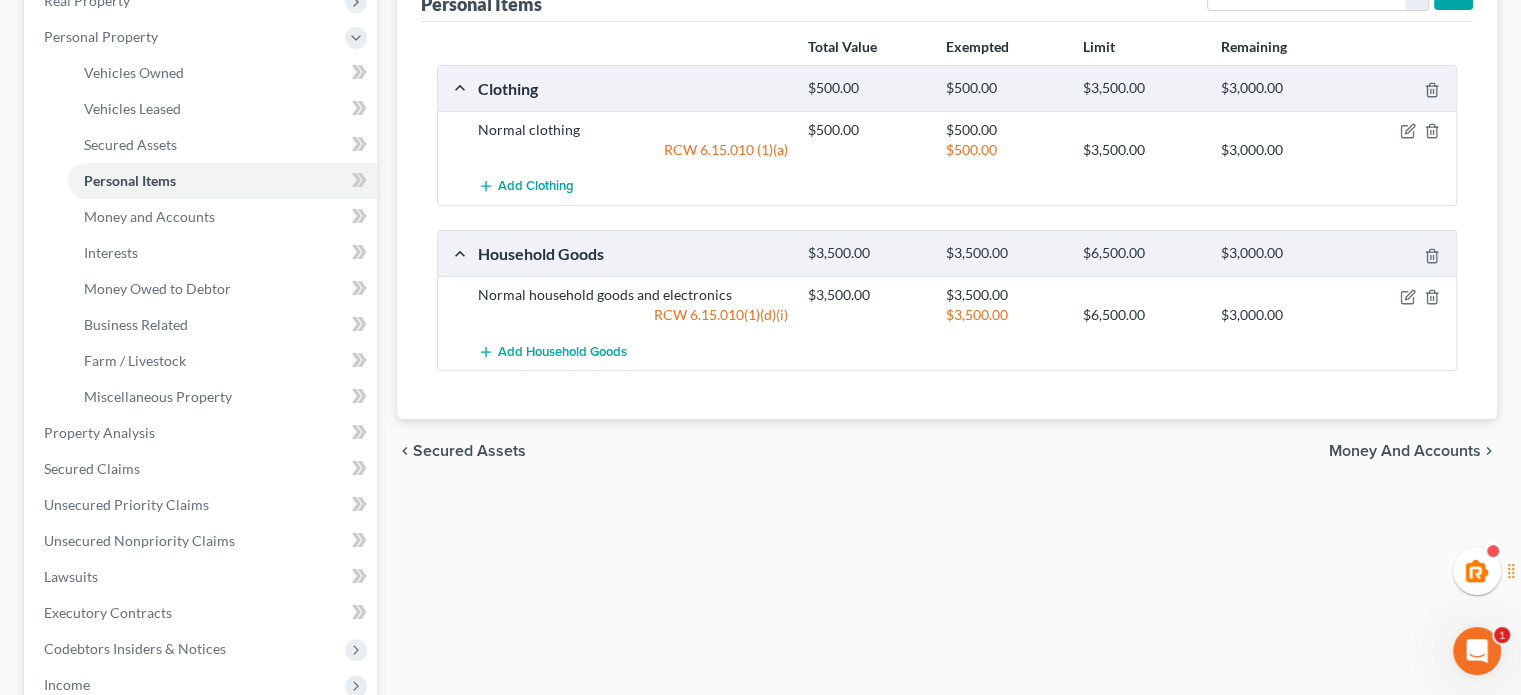 scroll, scrollTop: 0, scrollLeft: 0, axis: both 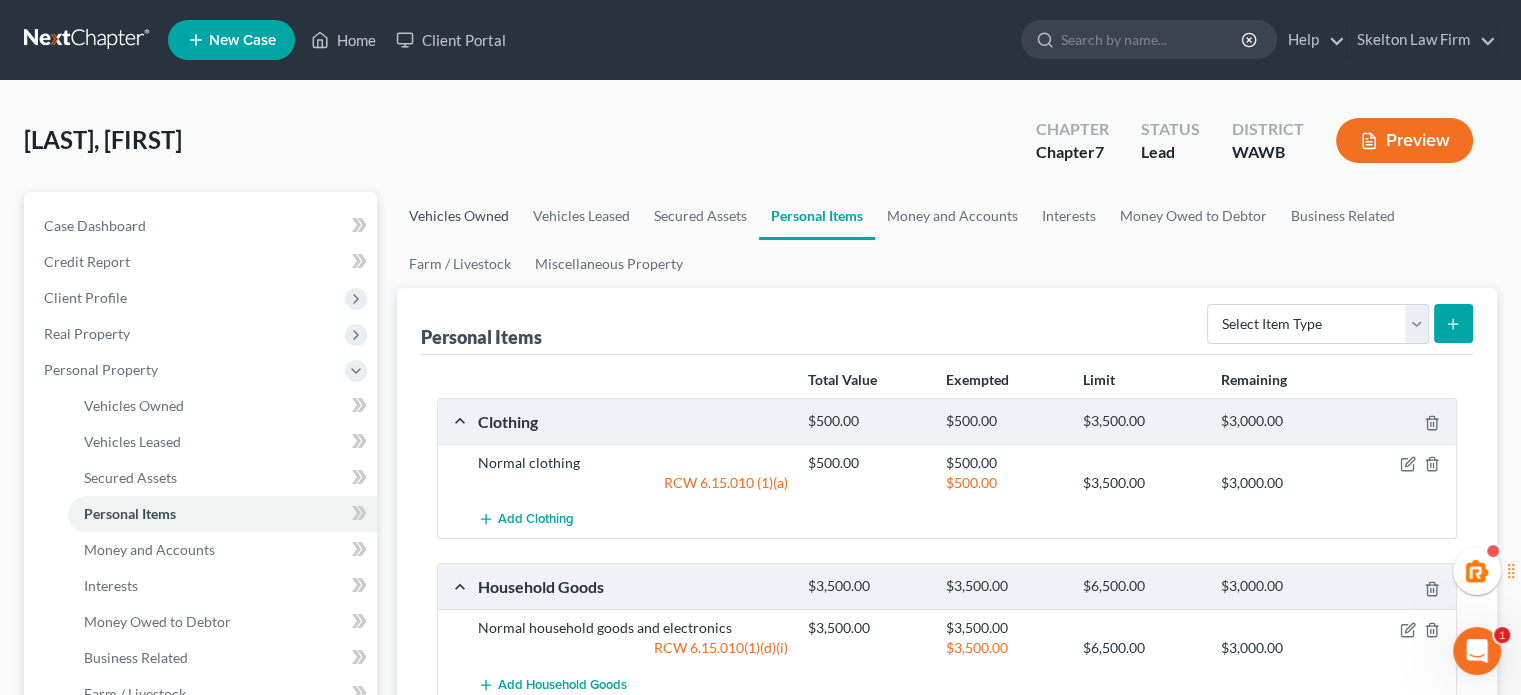 click on "Vehicles Owned" at bounding box center (459, 216) 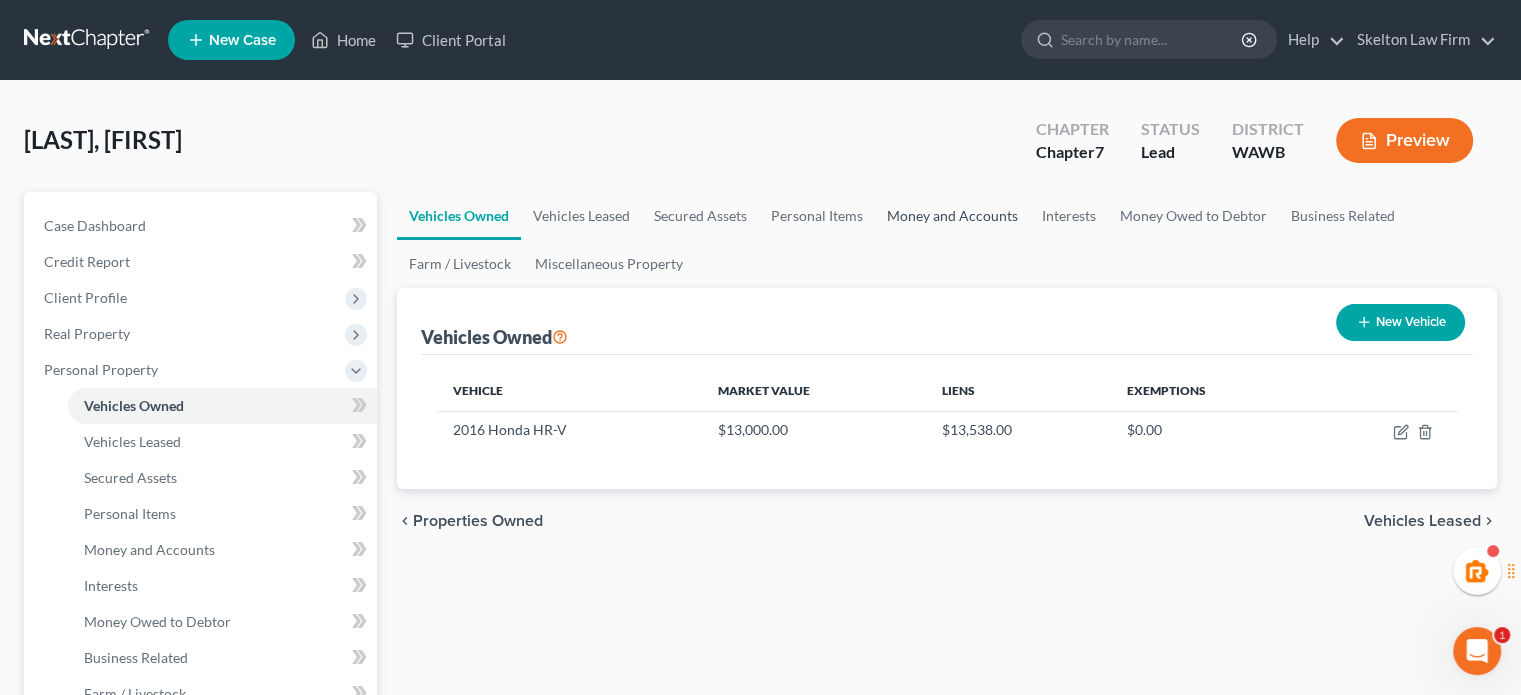 click on "Money and Accounts" at bounding box center (952, 216) 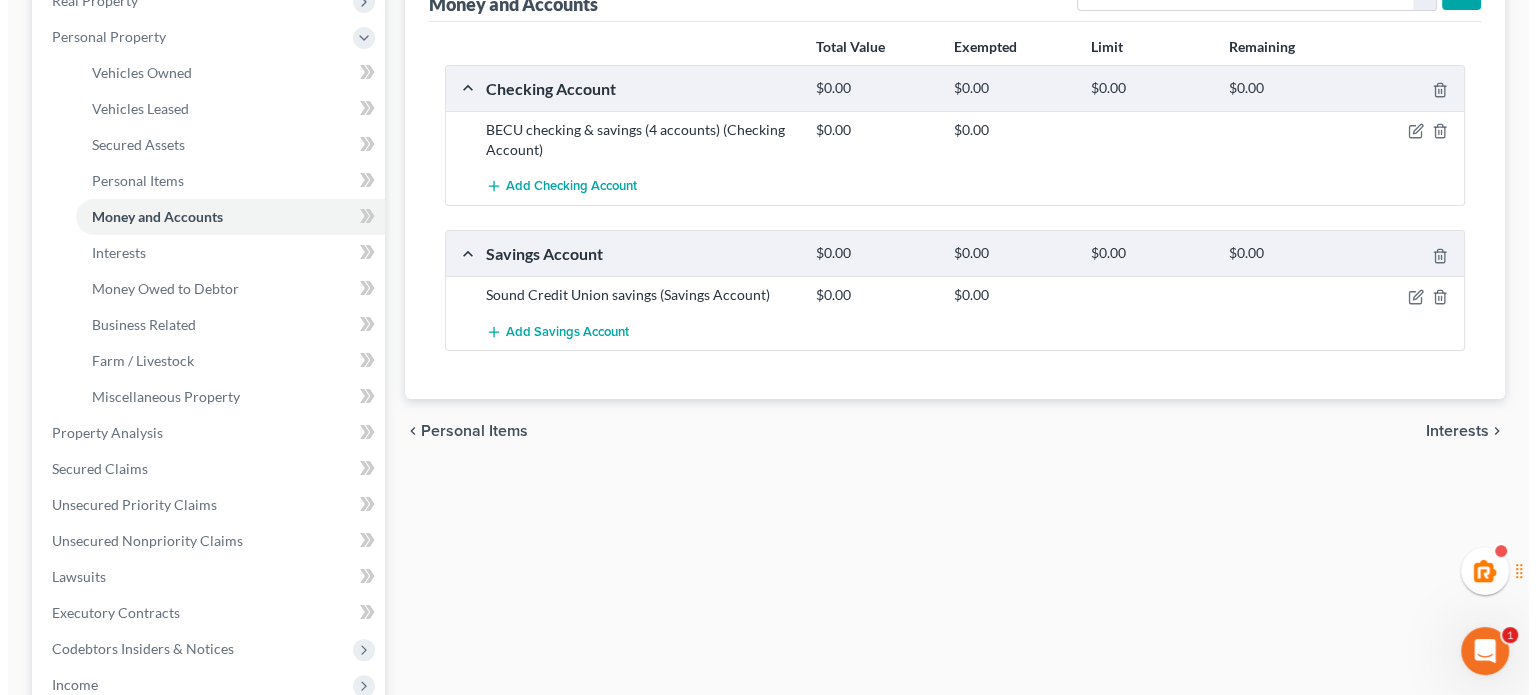 scroll, scrollTop: 0, scrollLeft: 0, axis: both 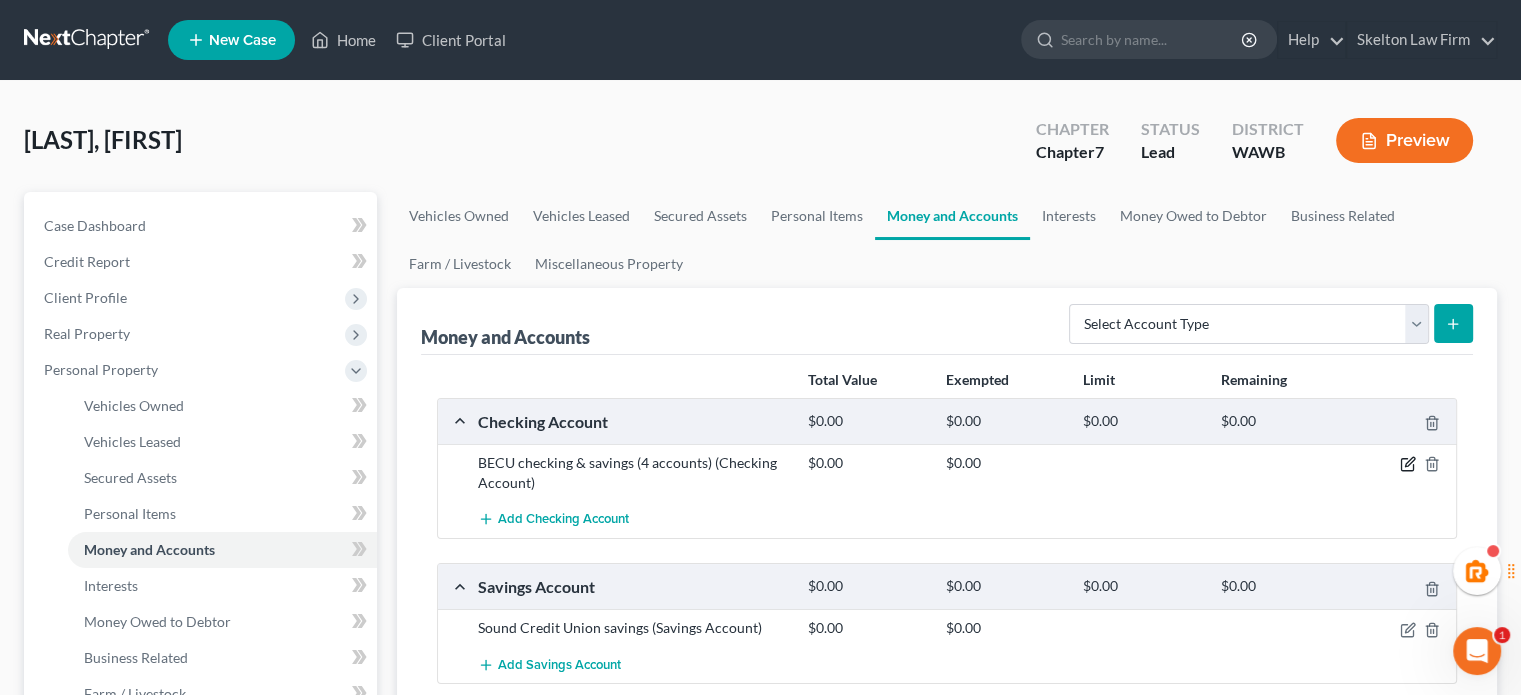 click 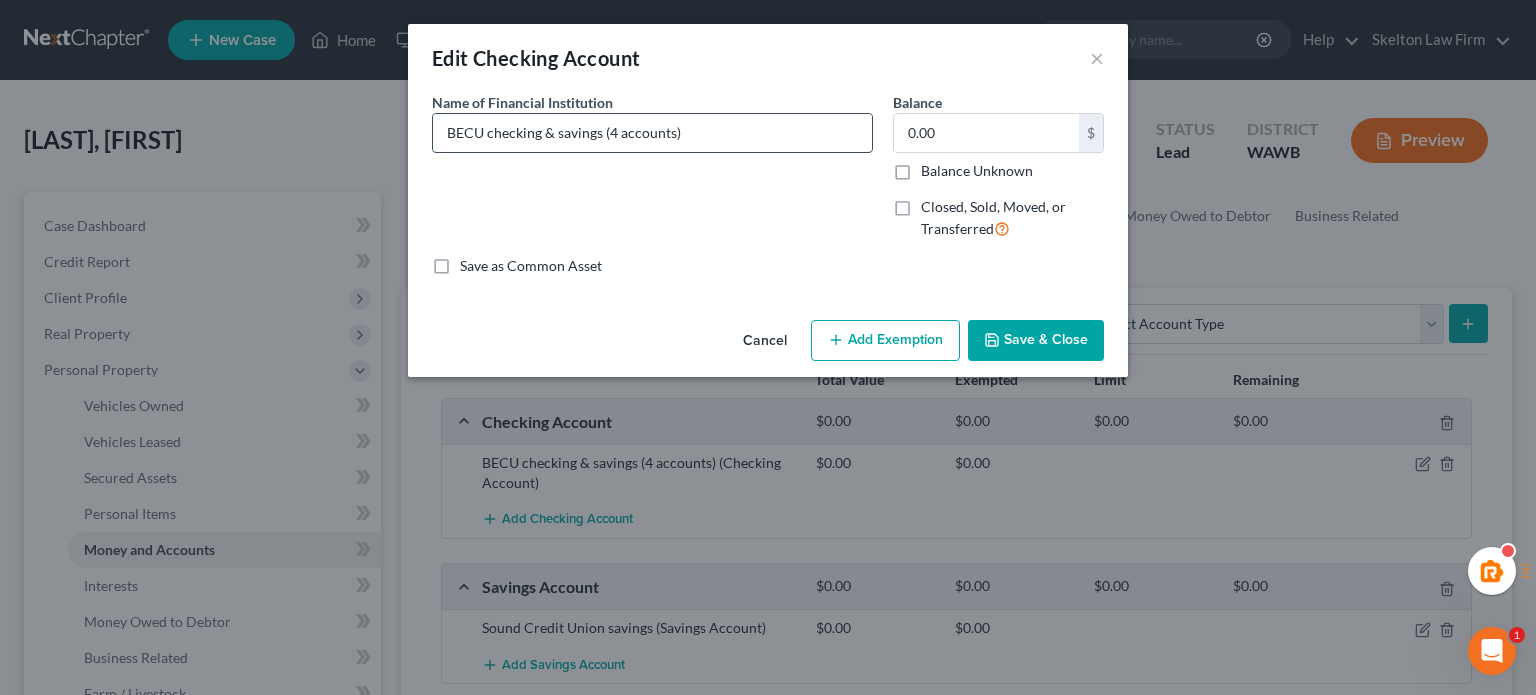 drag, startPoint x: 676, startPoint y: 137, endPoint x: 692, endPoint y: 166, distance: 33.12099 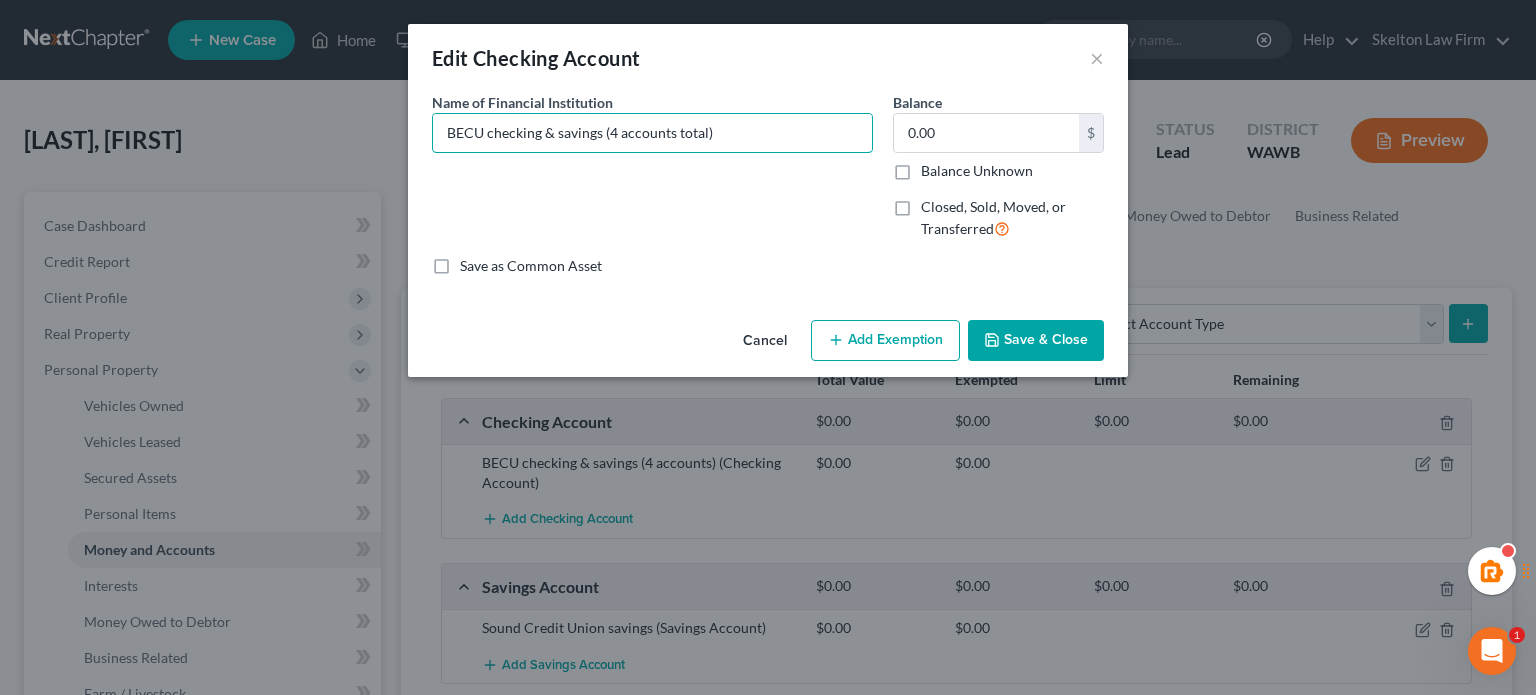 type on "BECU checking & savings (4 accounts total)" 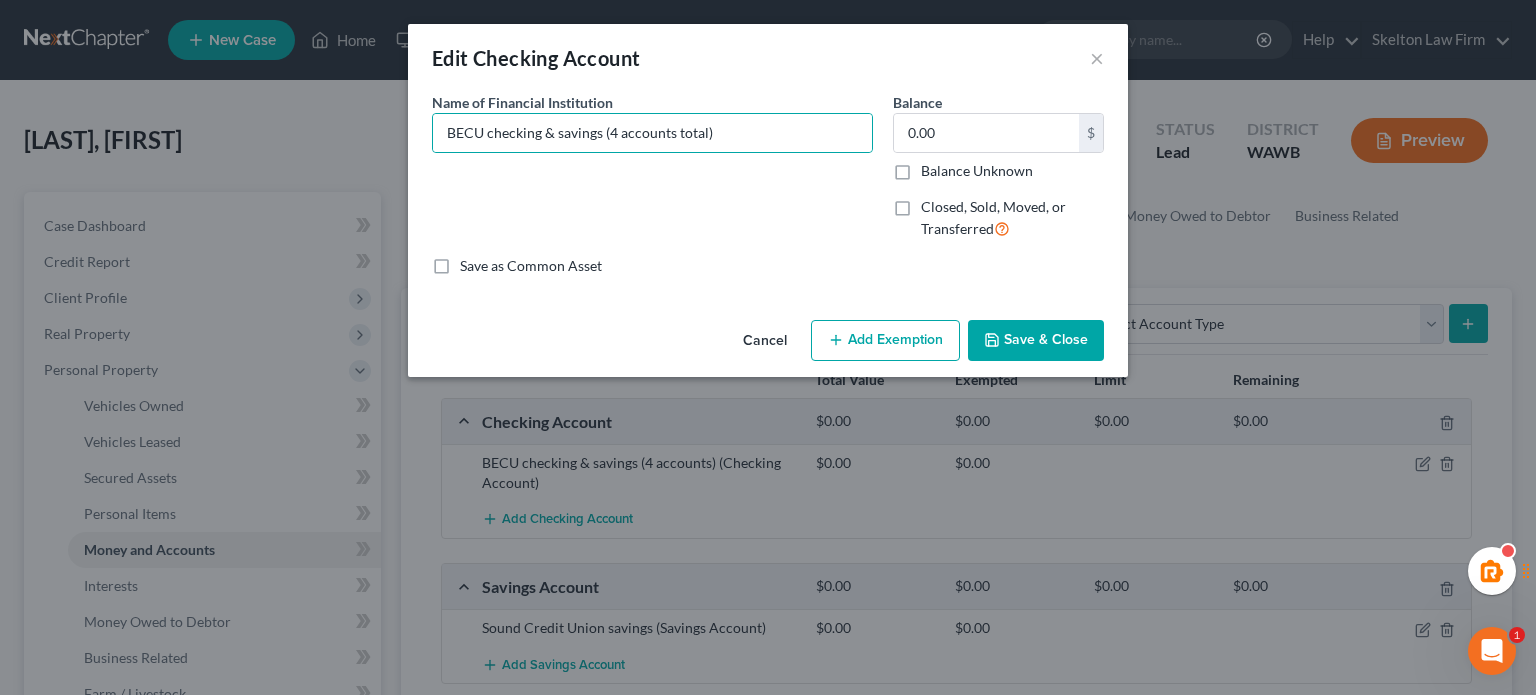click on "Save & Close" at bounding box center [1036, 341] 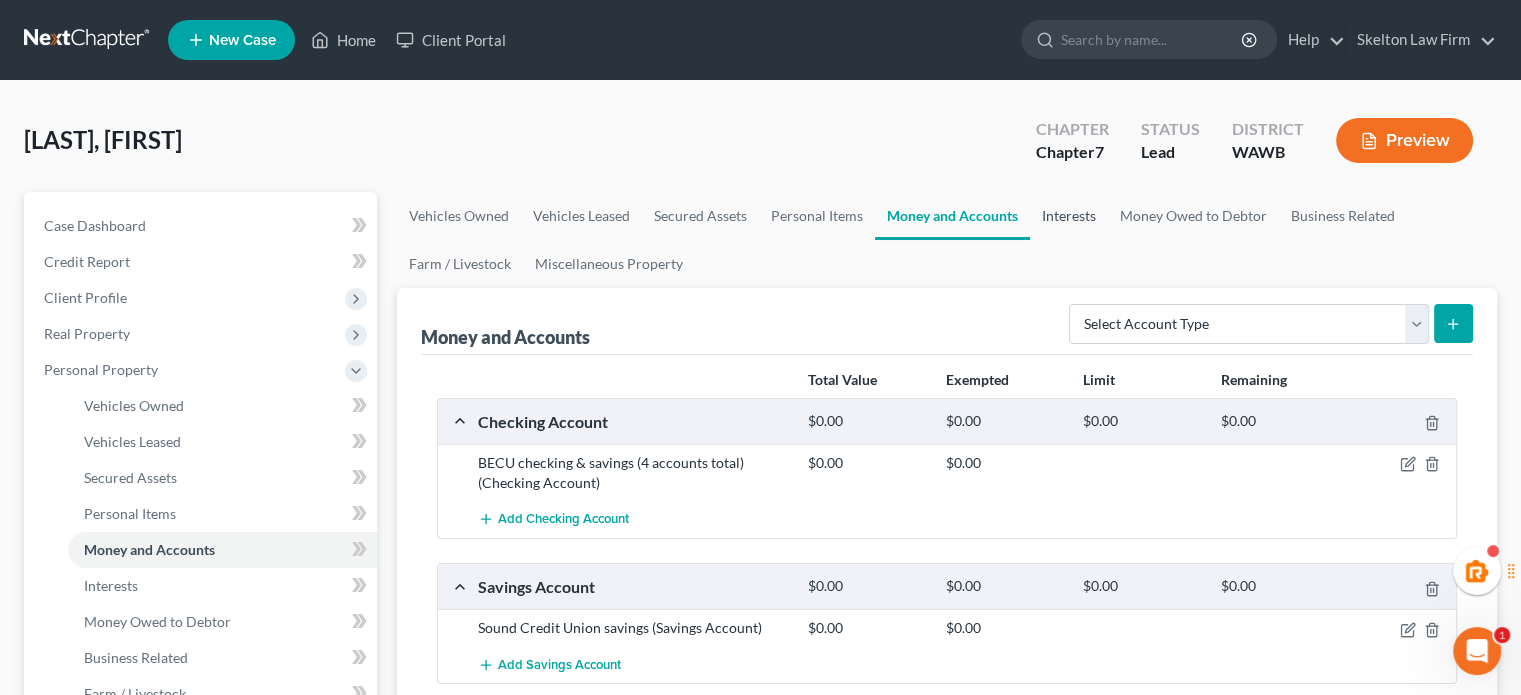 click on "Interests" at bounding box center [1069, 216] 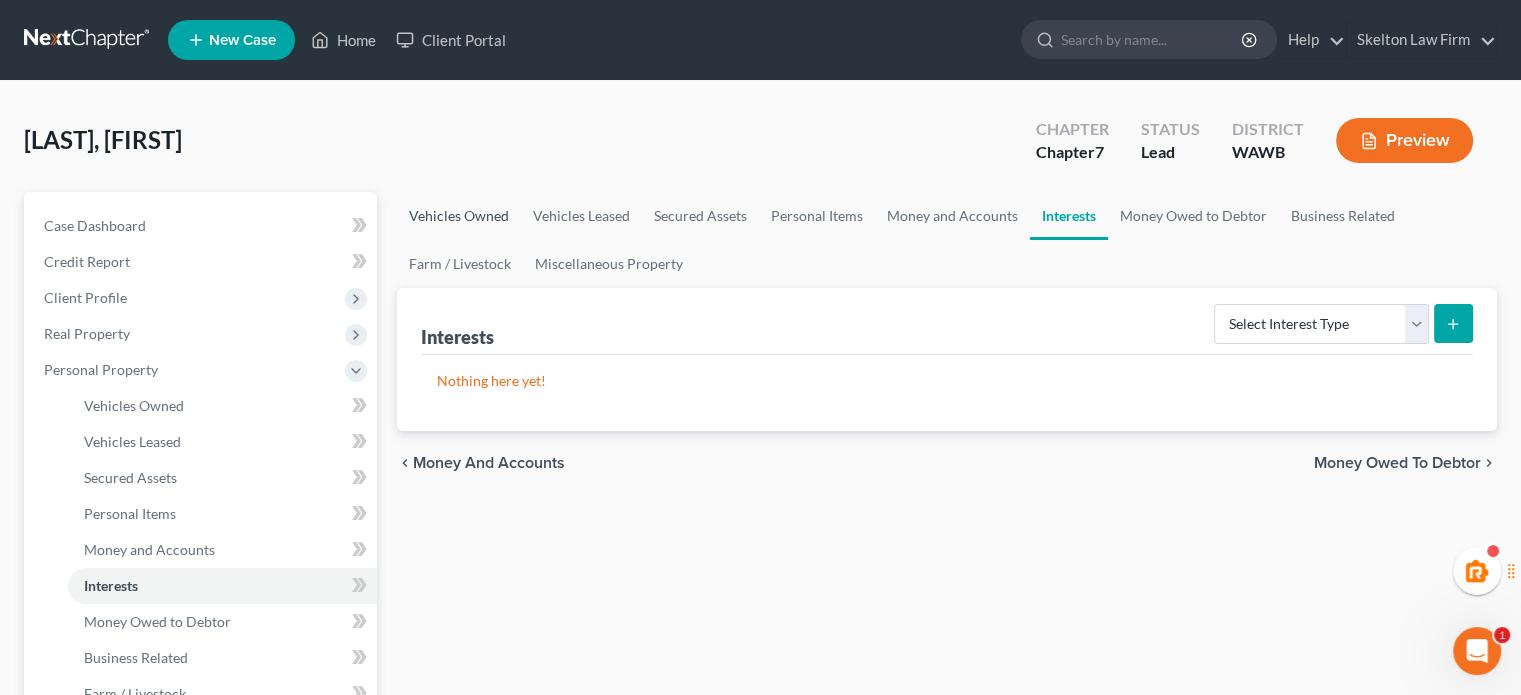 click on "Vehicles Owned" at bounding box center [459, 216] 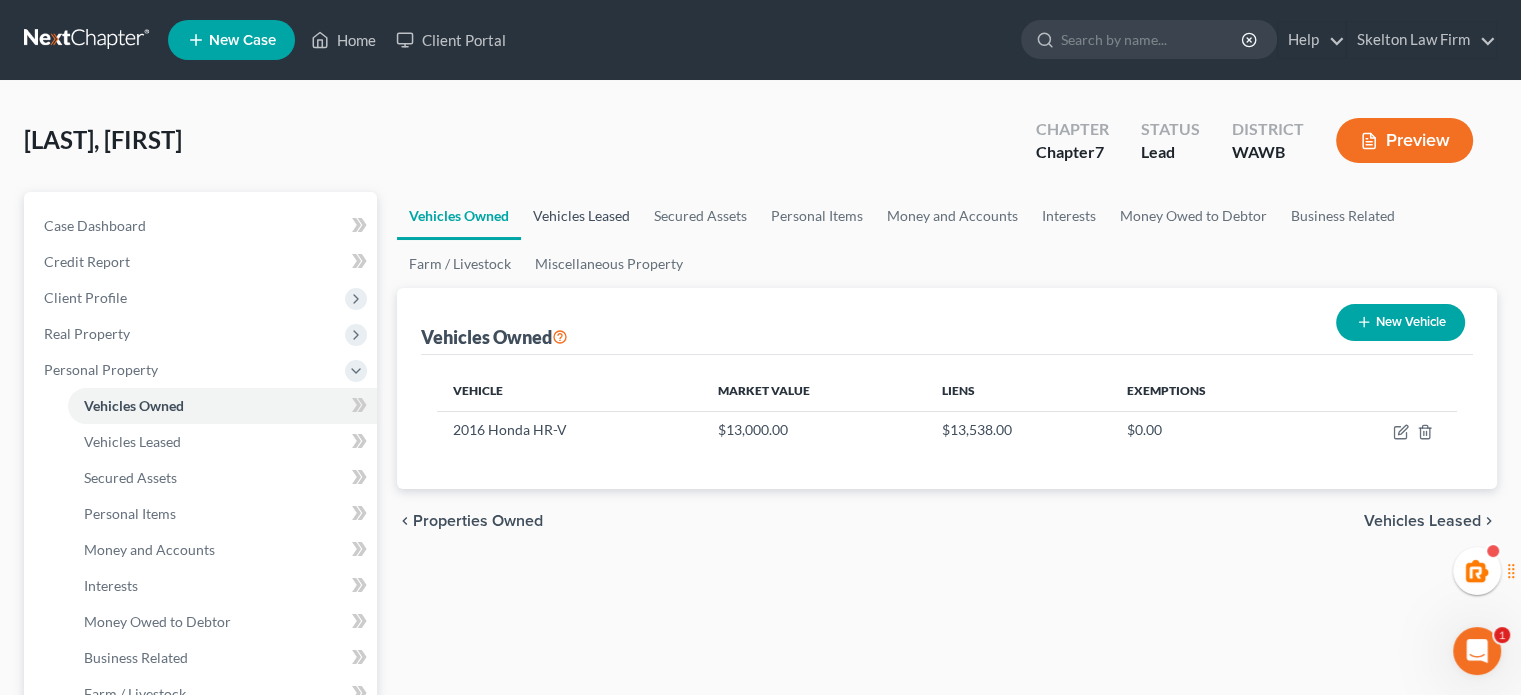 click on "Vehicles Leased" at bounding box center [581, 216] 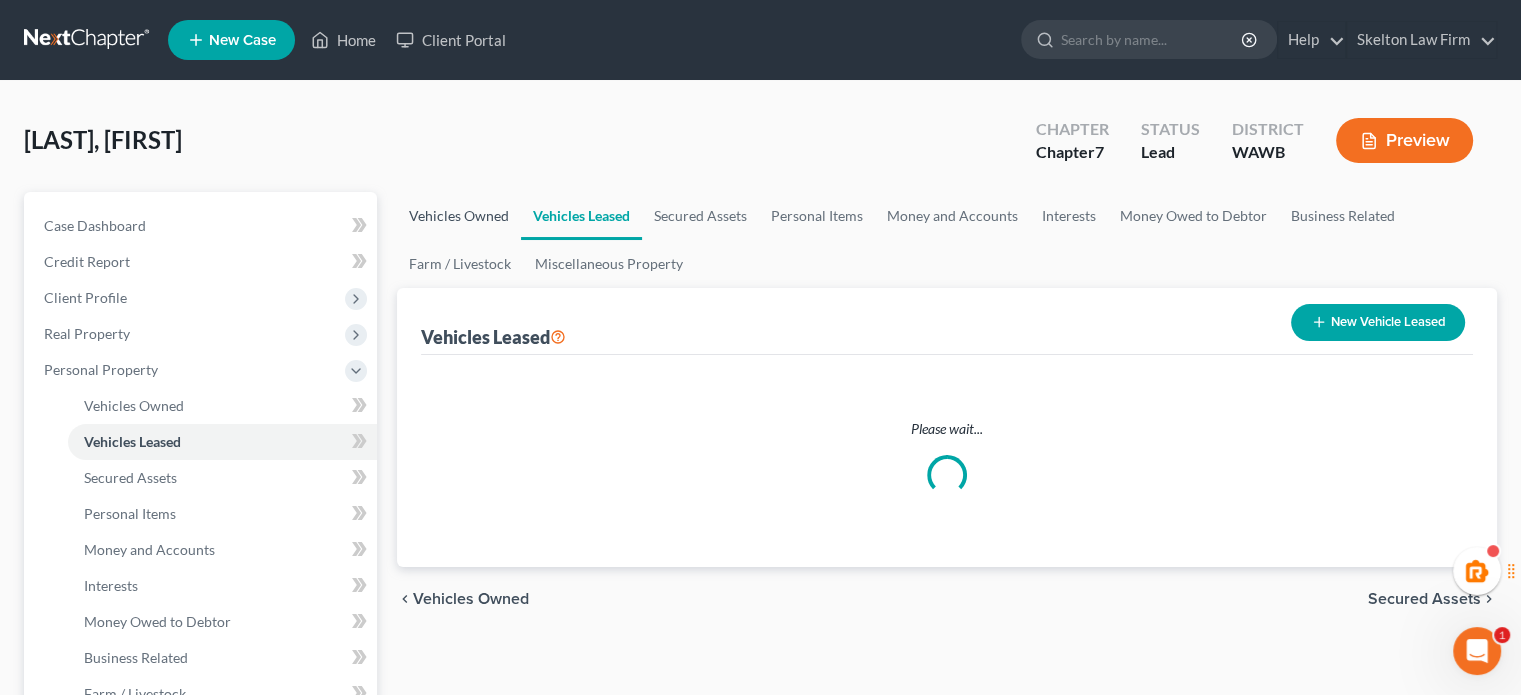 click on "Vehicles Owned" at bounding box center (459, 216) 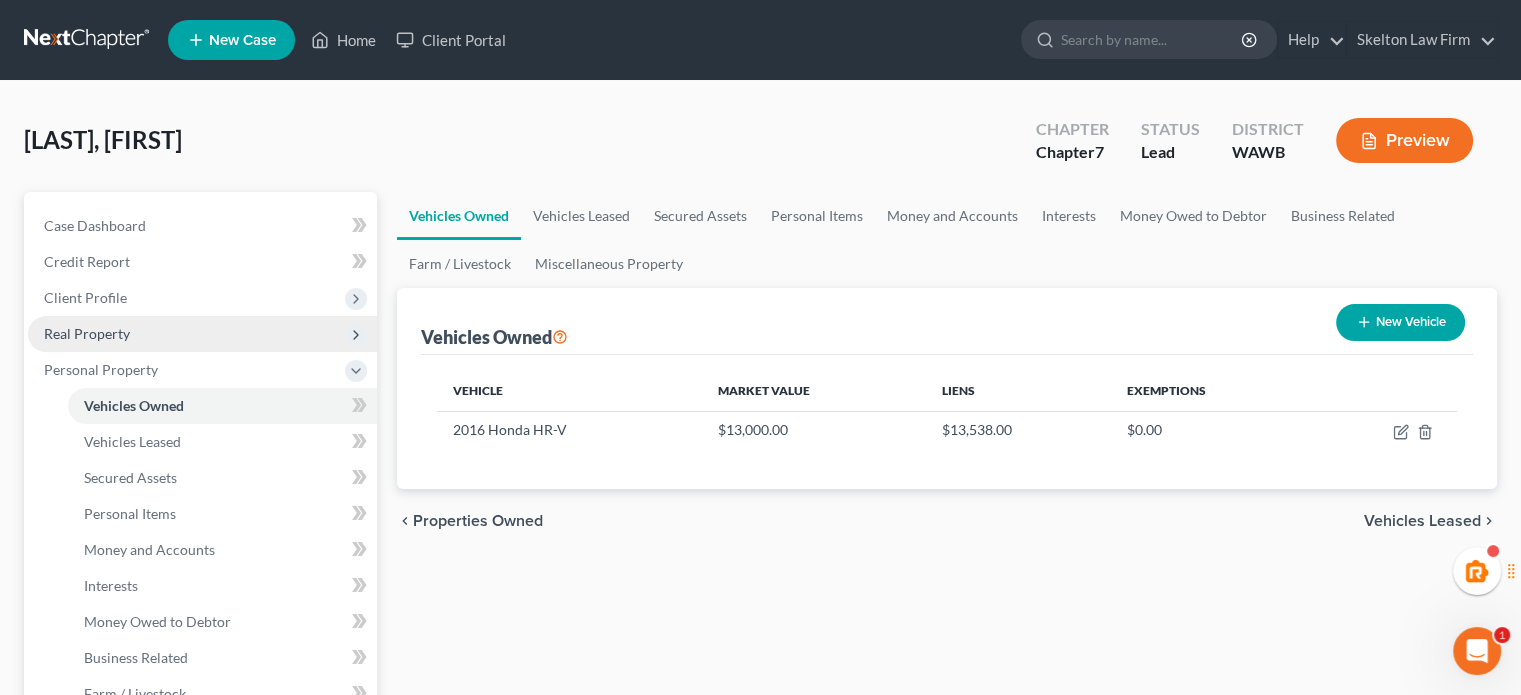 click on "Real Property" at bounding box center [202, 334] 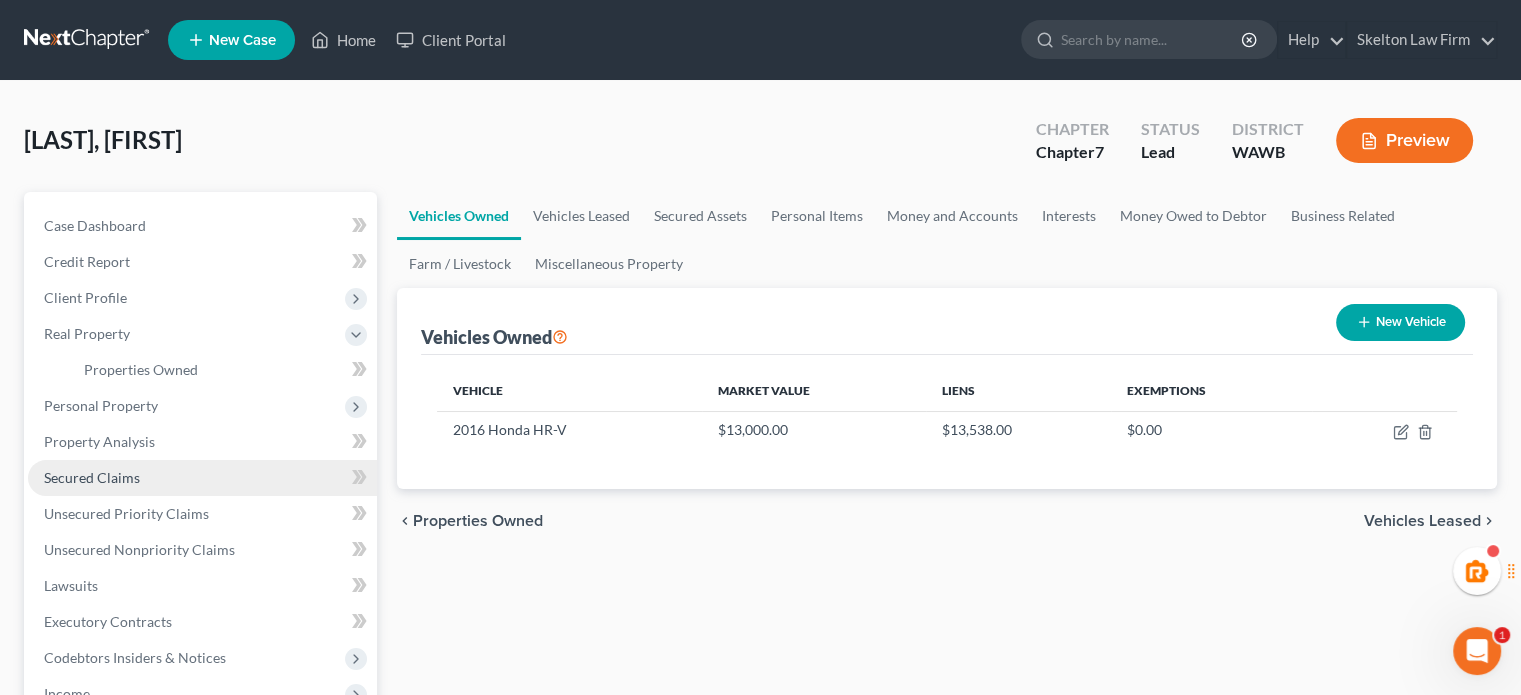 click on "Secured Claims" at bounding box center (202, 478) 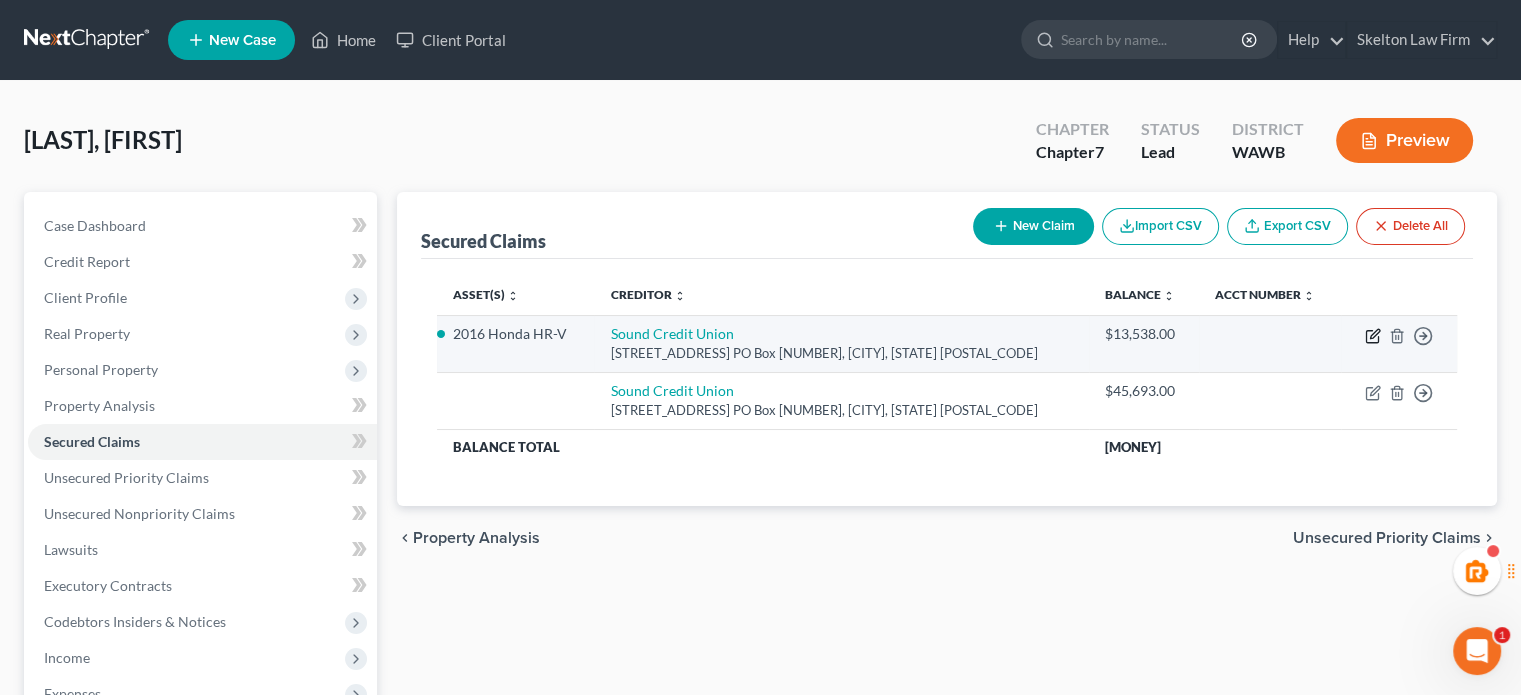click 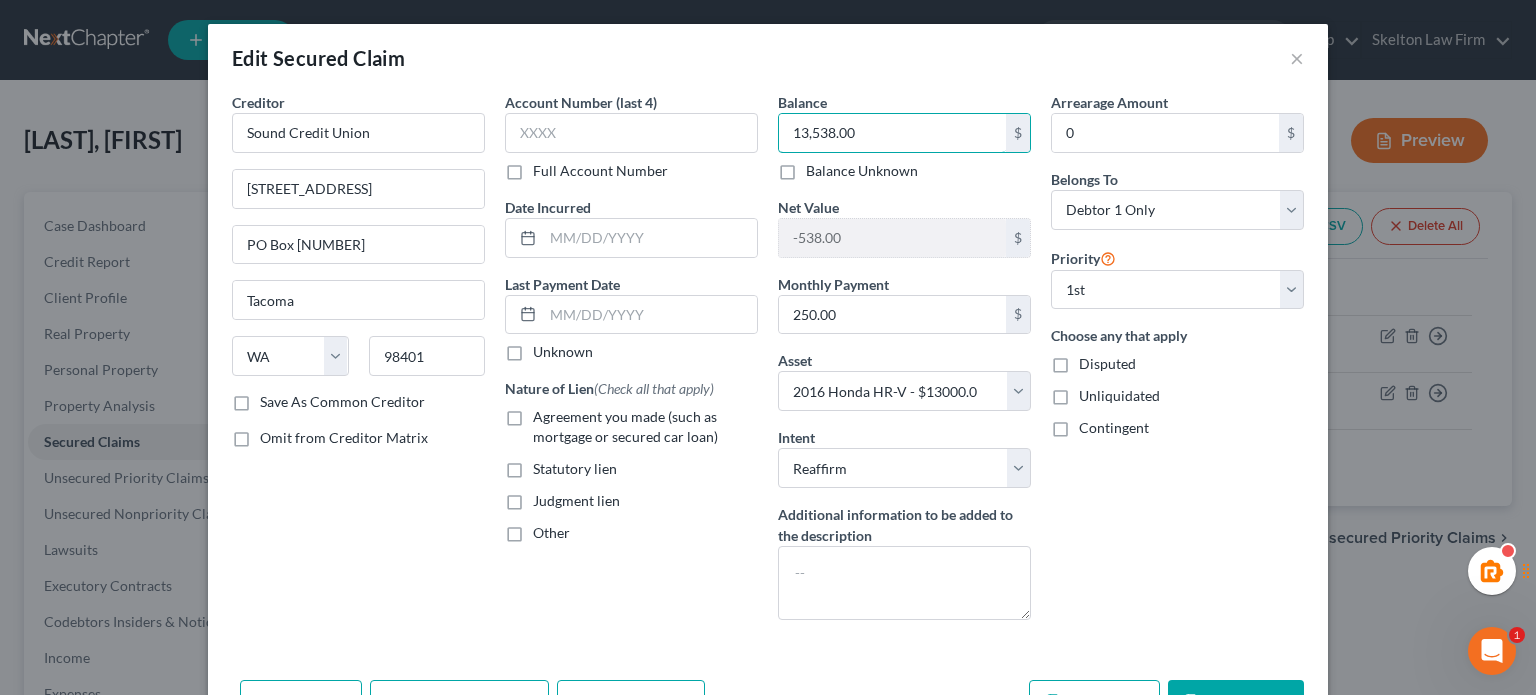 drag, startPoint x: 874, startPoint y: 128, endPoint x: 934, endPoint y: 166, distance: 71.021126 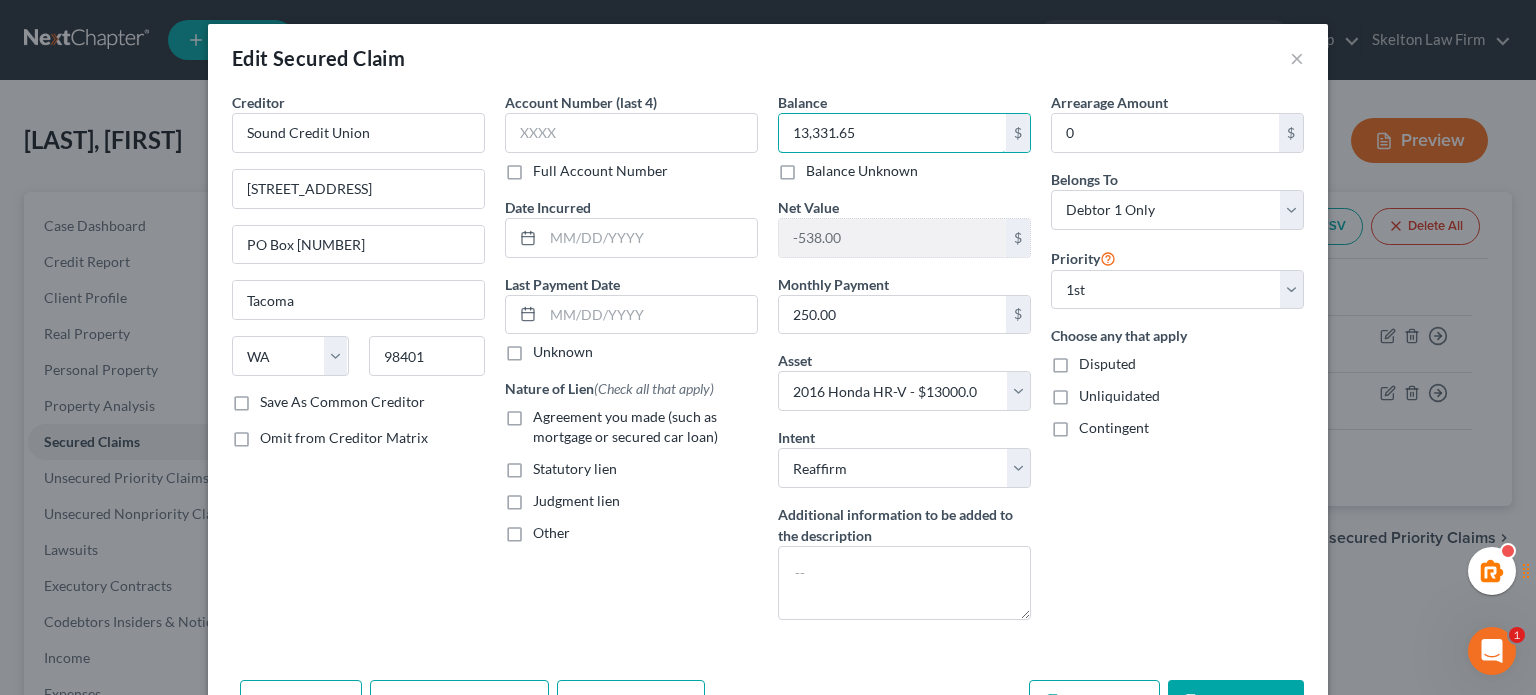 type on "13,331.65" 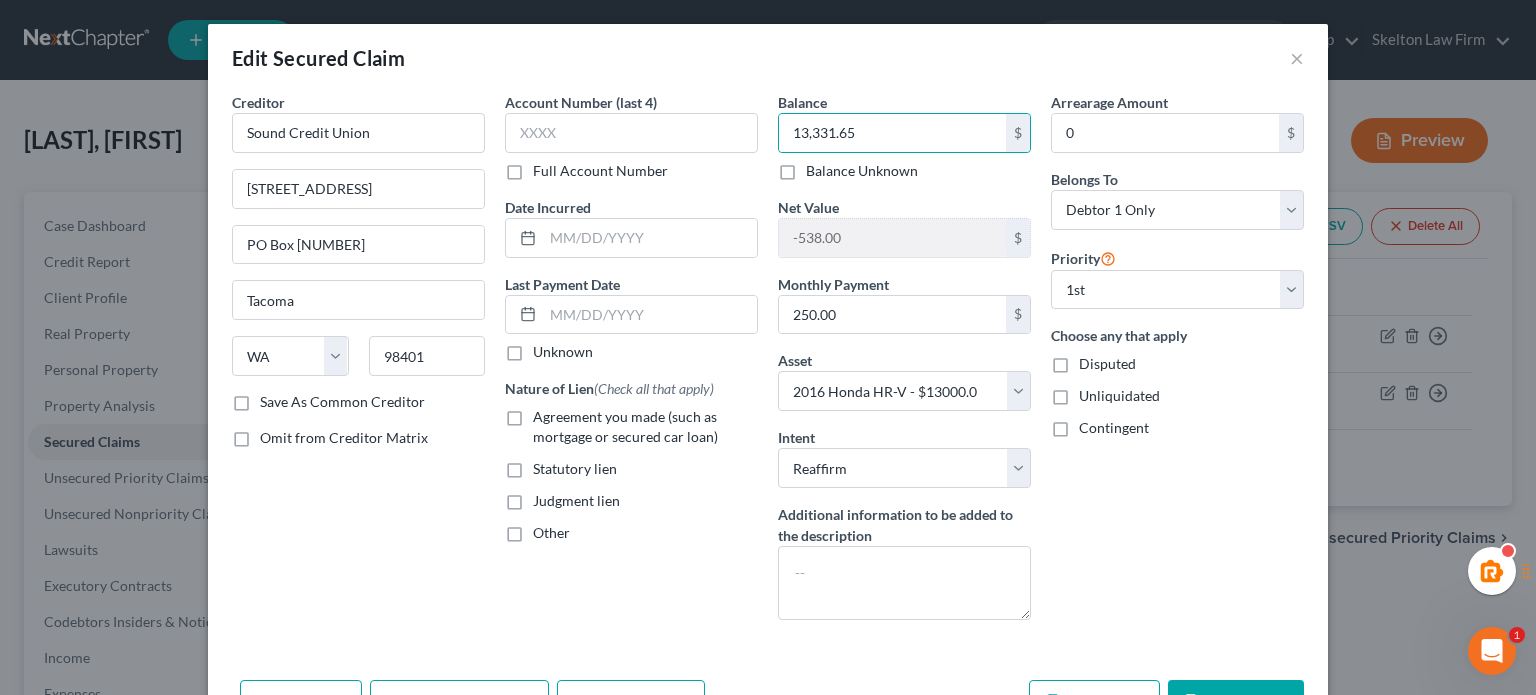 drag, startPoint x: 652, startPoint y: 621, endPoint x: 653, endPoint y: 636, distance: 15.033297 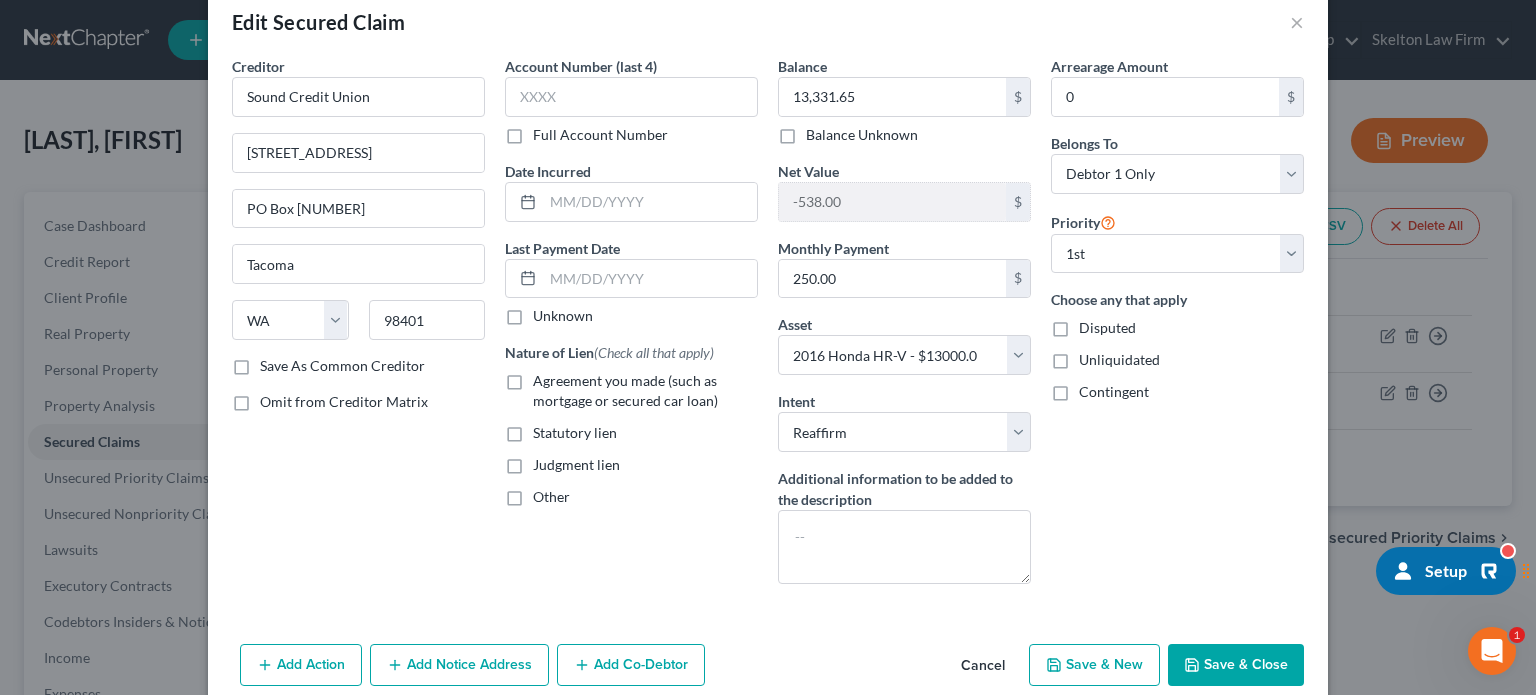 scroll, scrollTop: 0, scrollLeft: 0, axis: both 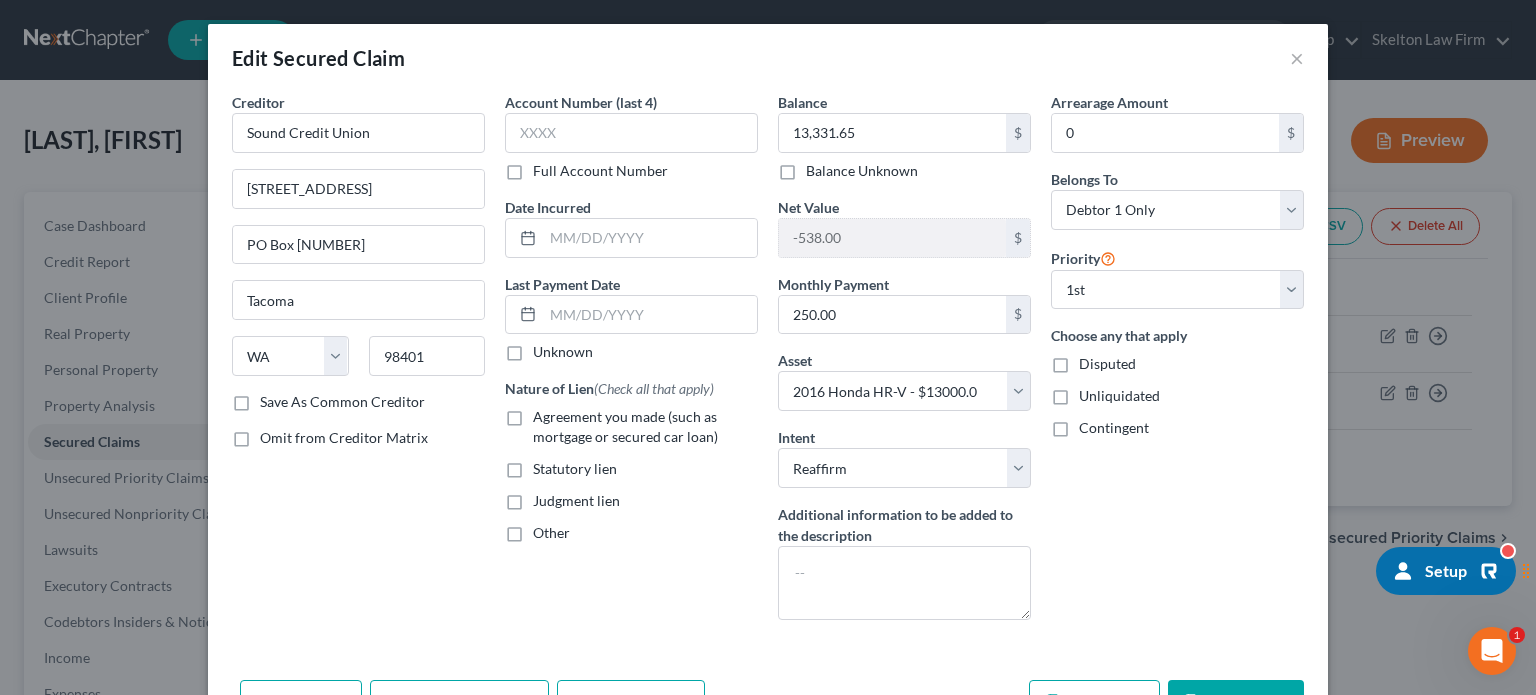 click on "Agreement you made (such as mortgage or secured car loan)" at bounding box center [645, 427] 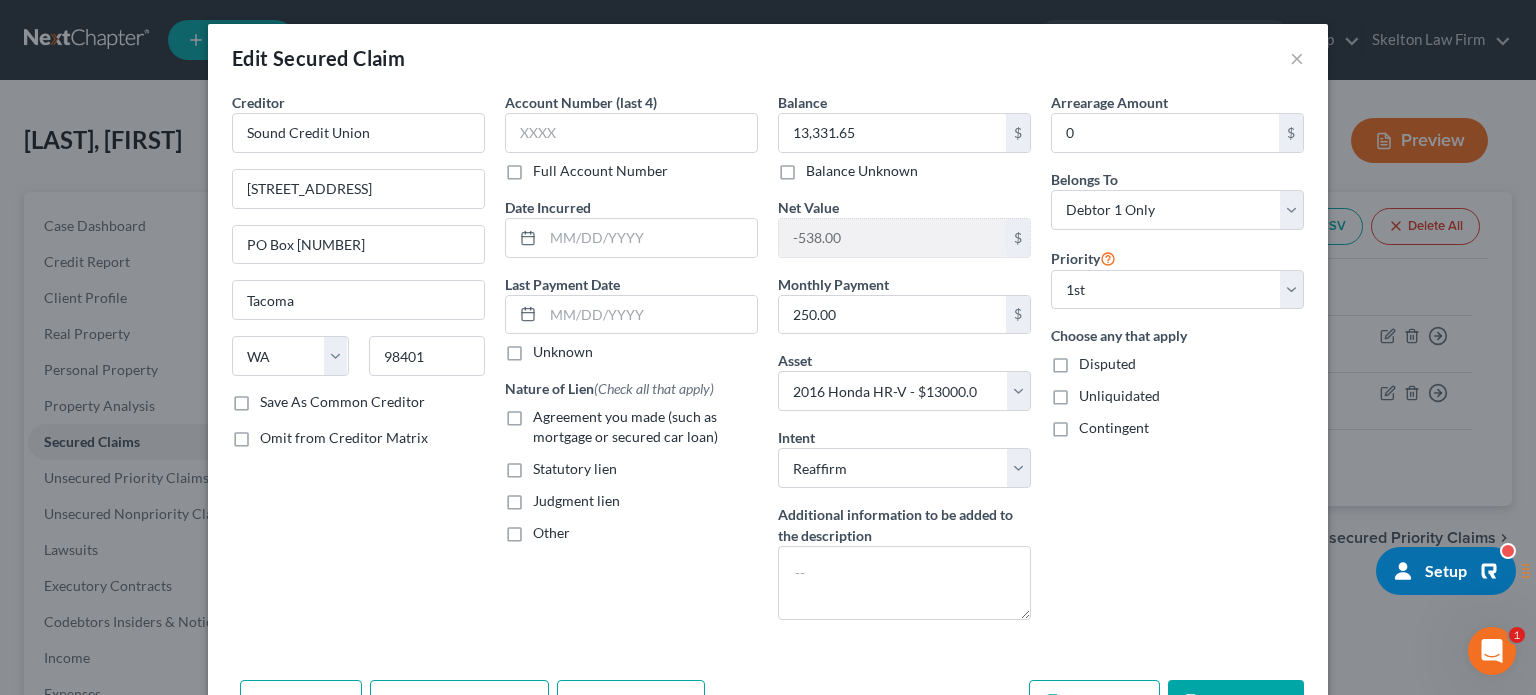 click on "Agreement you made (such as mortgage or secured car loan)" at bounding box center (547, 413) 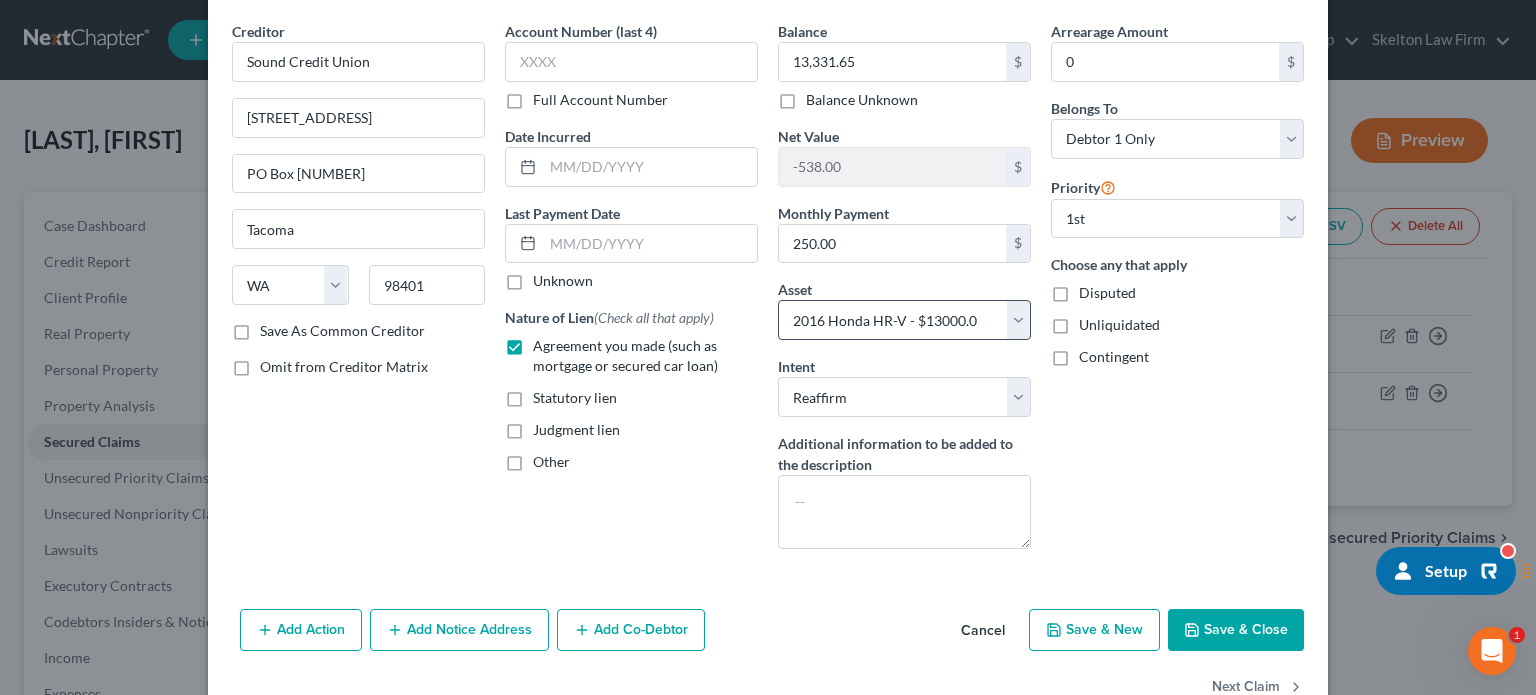 scroll, scrollTop: 121, scrollLeft: 0, axis: vertical 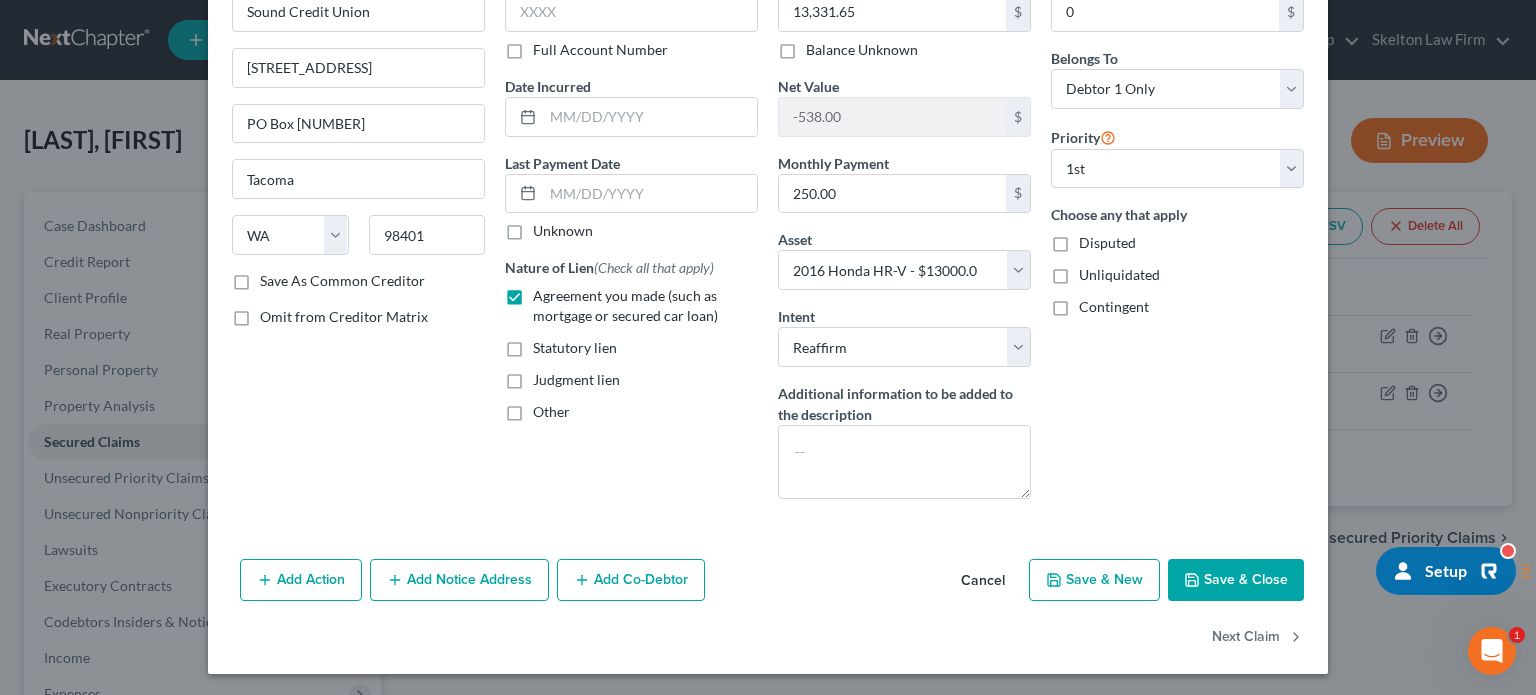click on "Save & Close" at bounding box center (1236, 580) 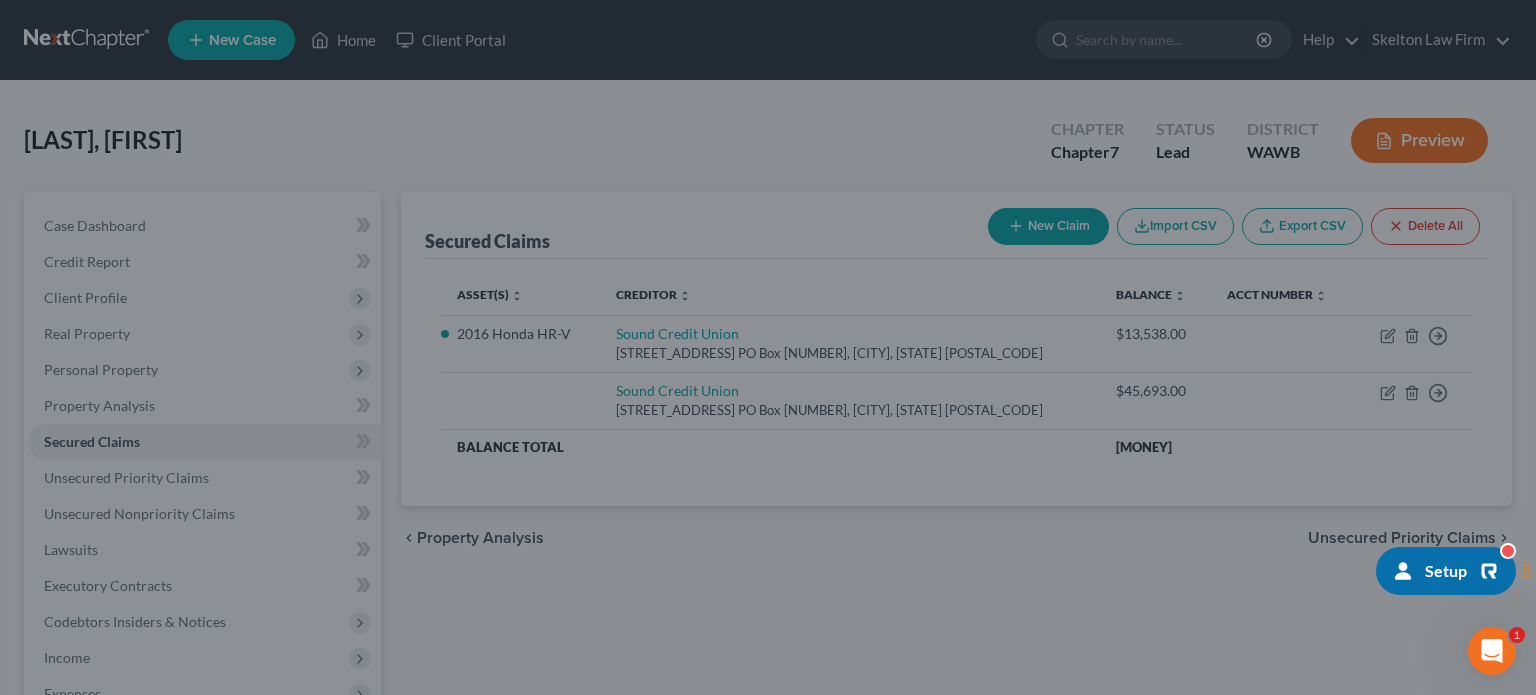 scroll, scrollTop: 0, scrollLeft: 0, axis: both 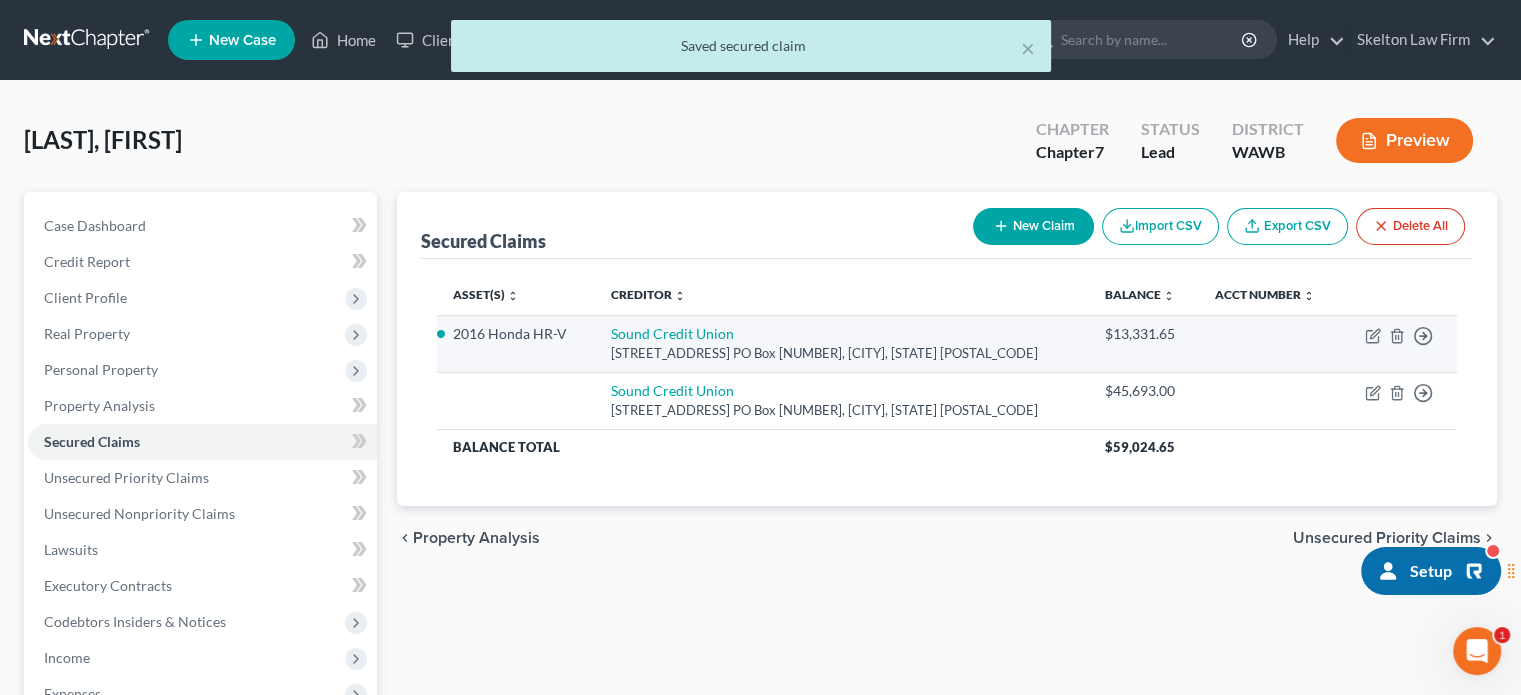 click on "2016 Honda HR-V" at bounding box center (515, 334) 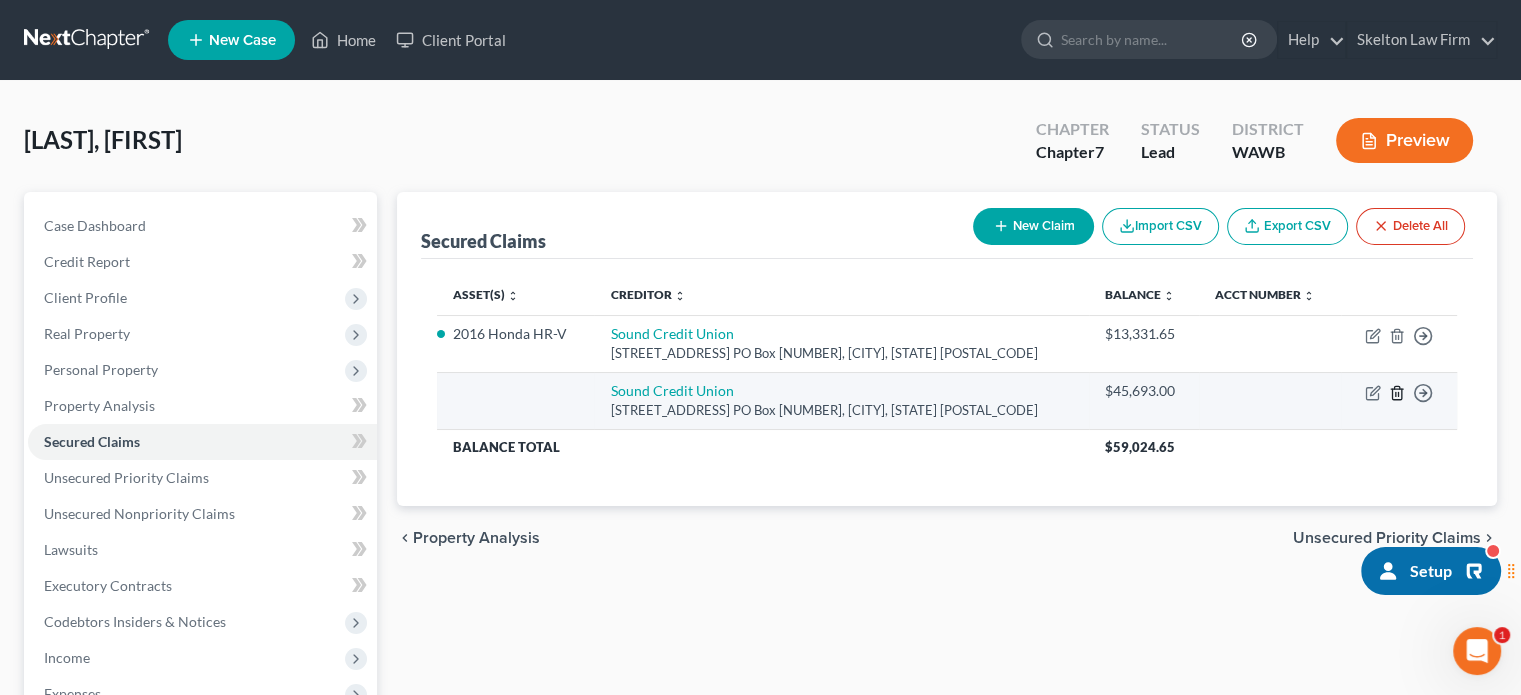 click 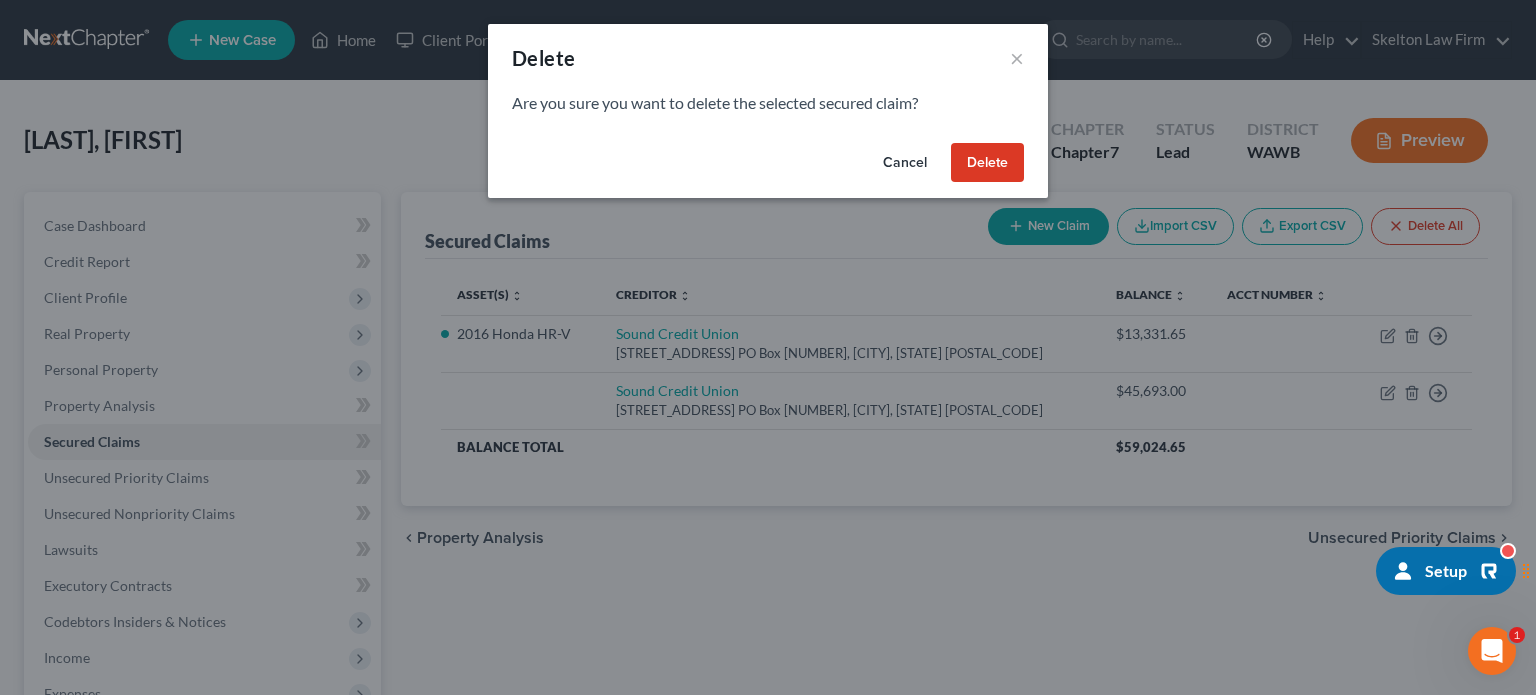 click on "Delete" at bounding box center (987, 163) 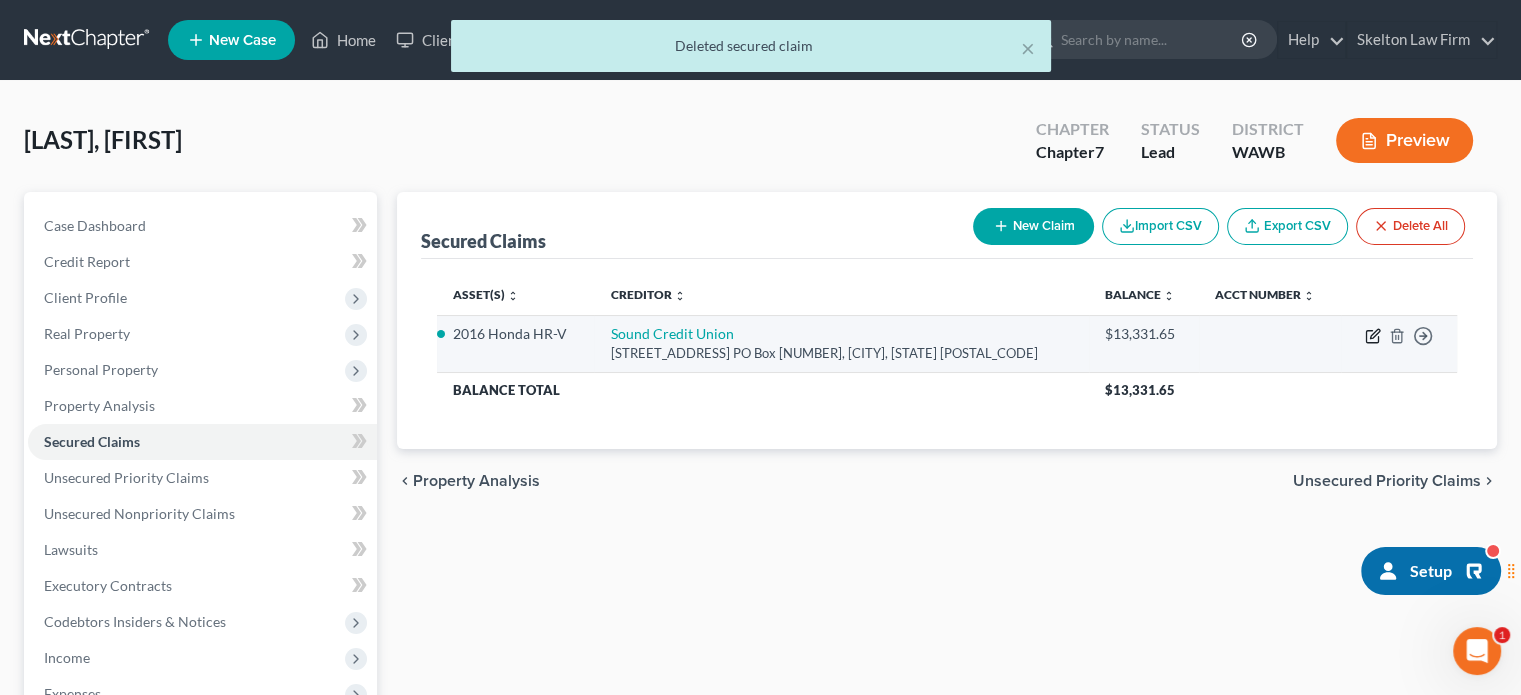 click 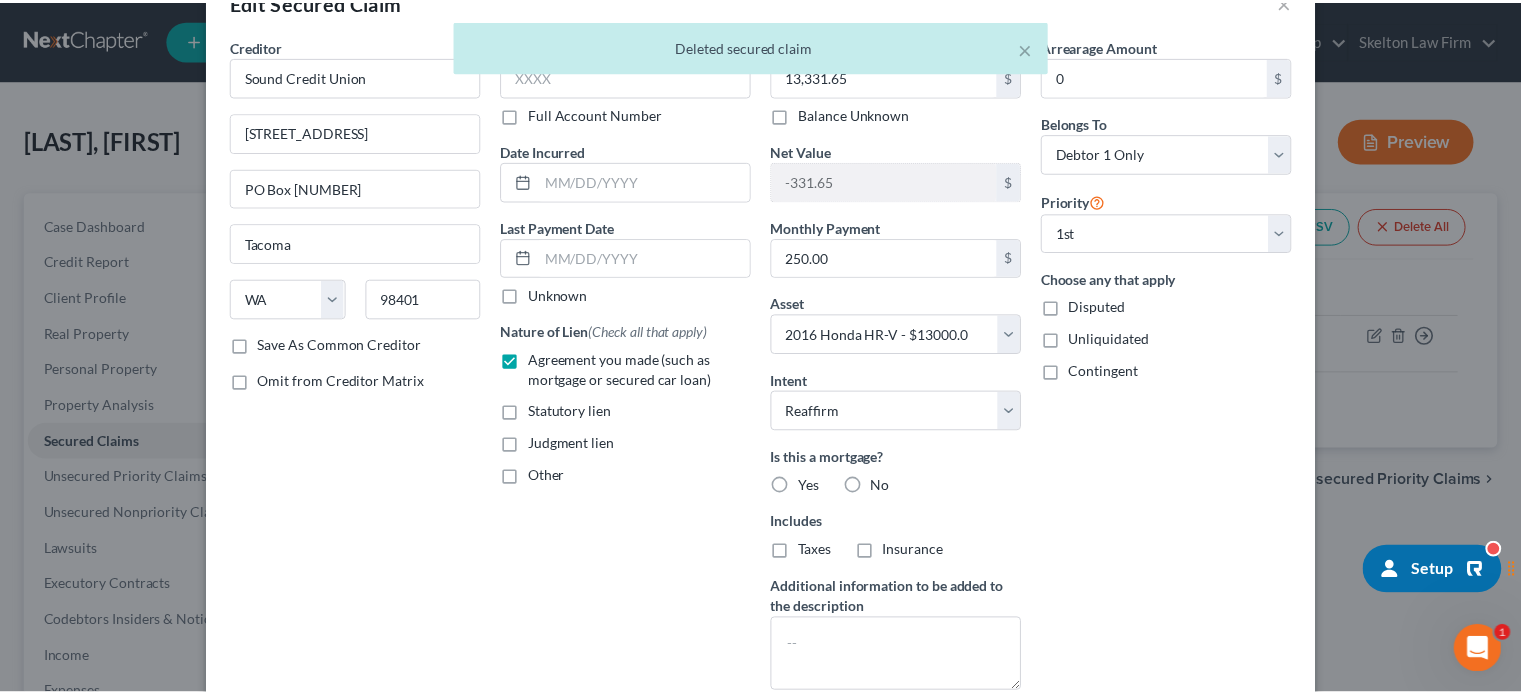 scroll, scrollTop: 0, scrollLeft: 0, axis: both 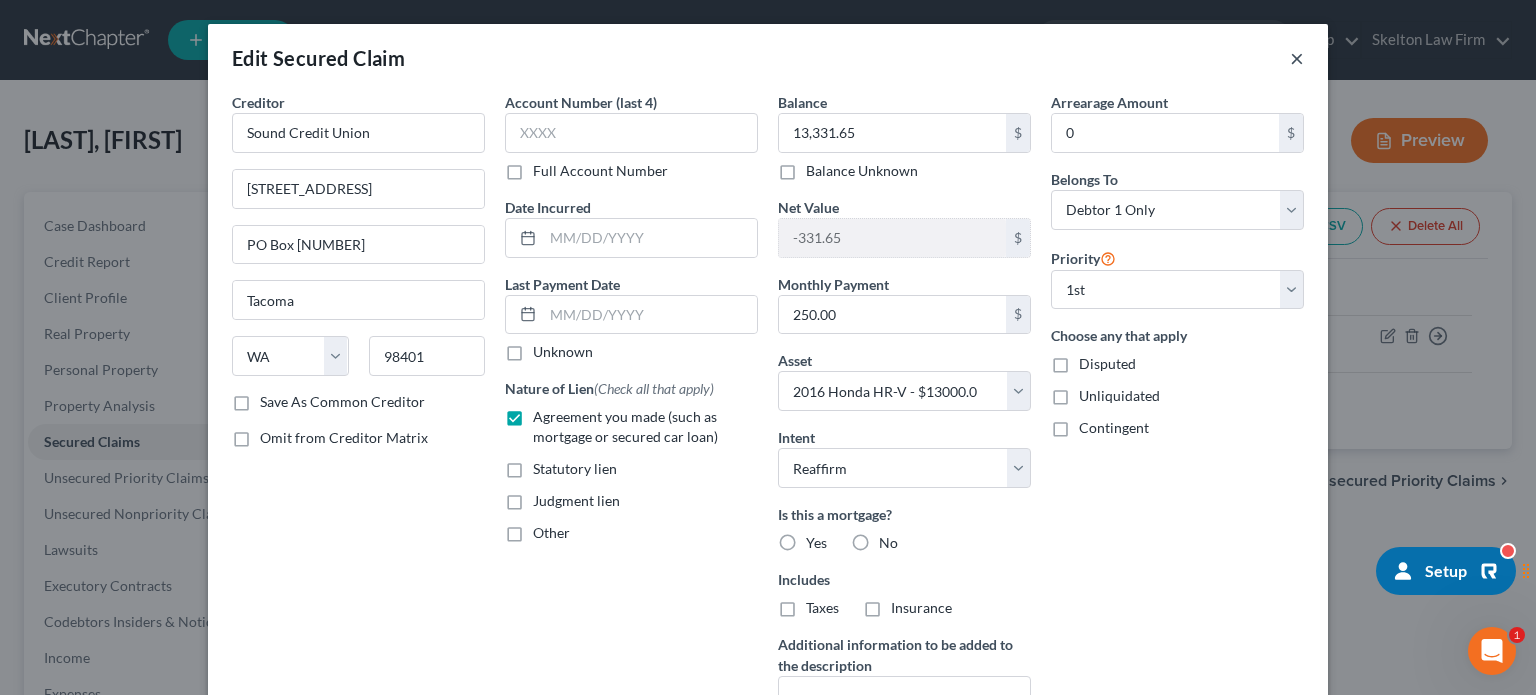click on "×" at bounding box center (1297, 58) 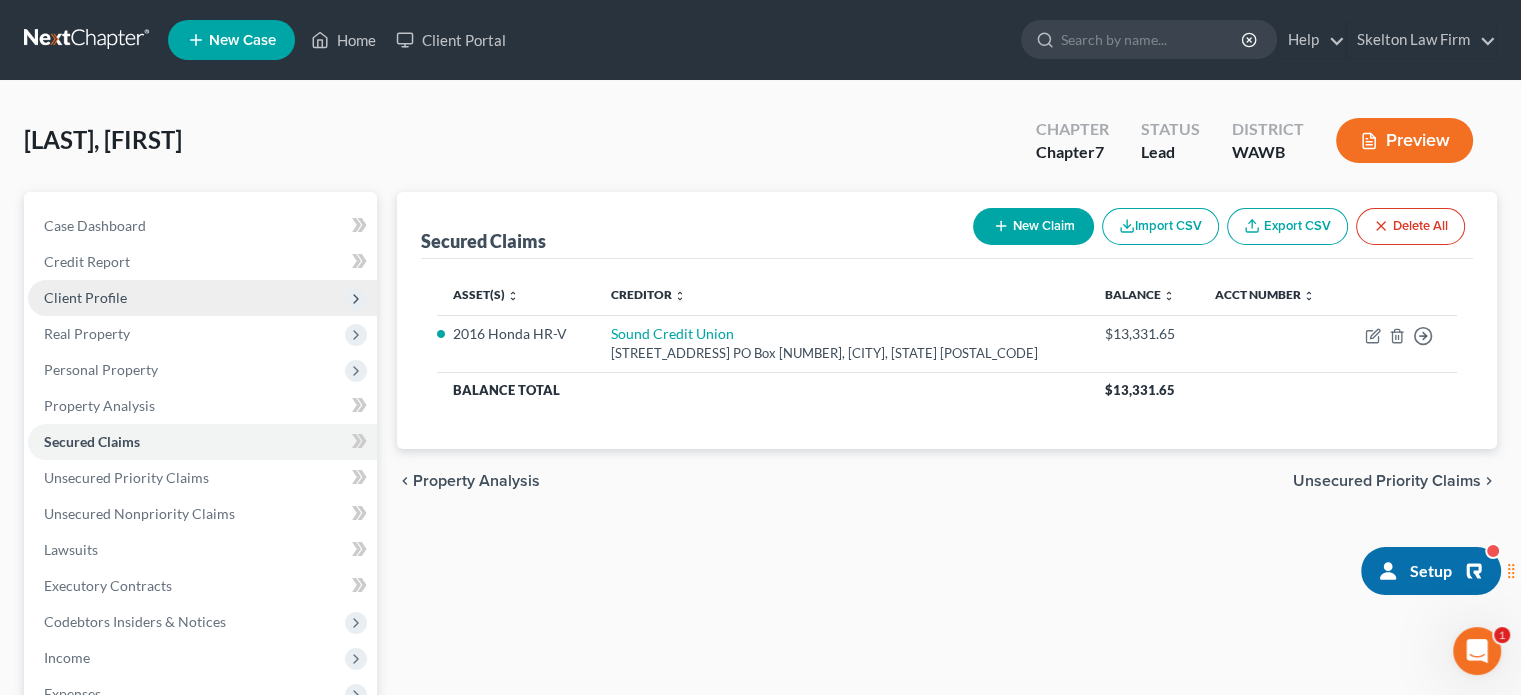 click on "Client Profile" at bounding box center (202, 298) 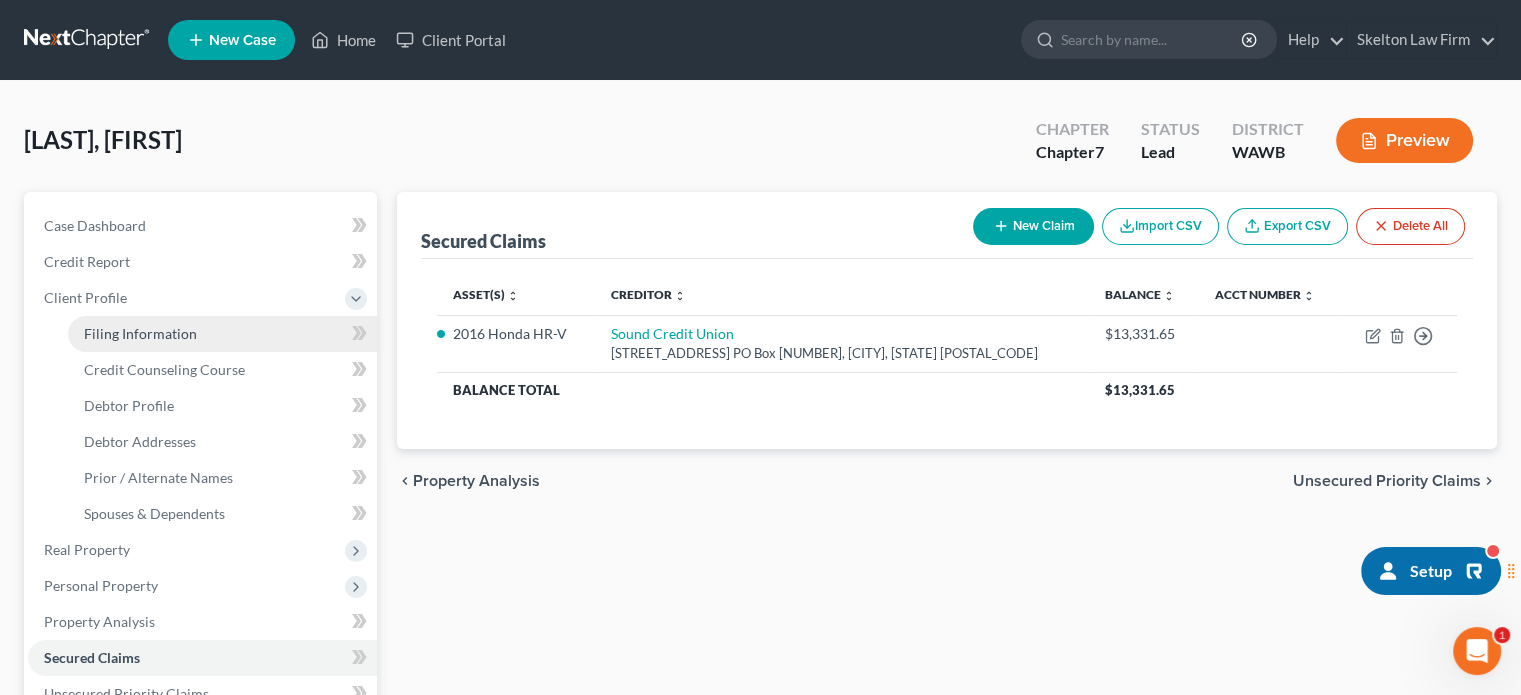 click on "Filing Information" at bounding box center [140, 333] 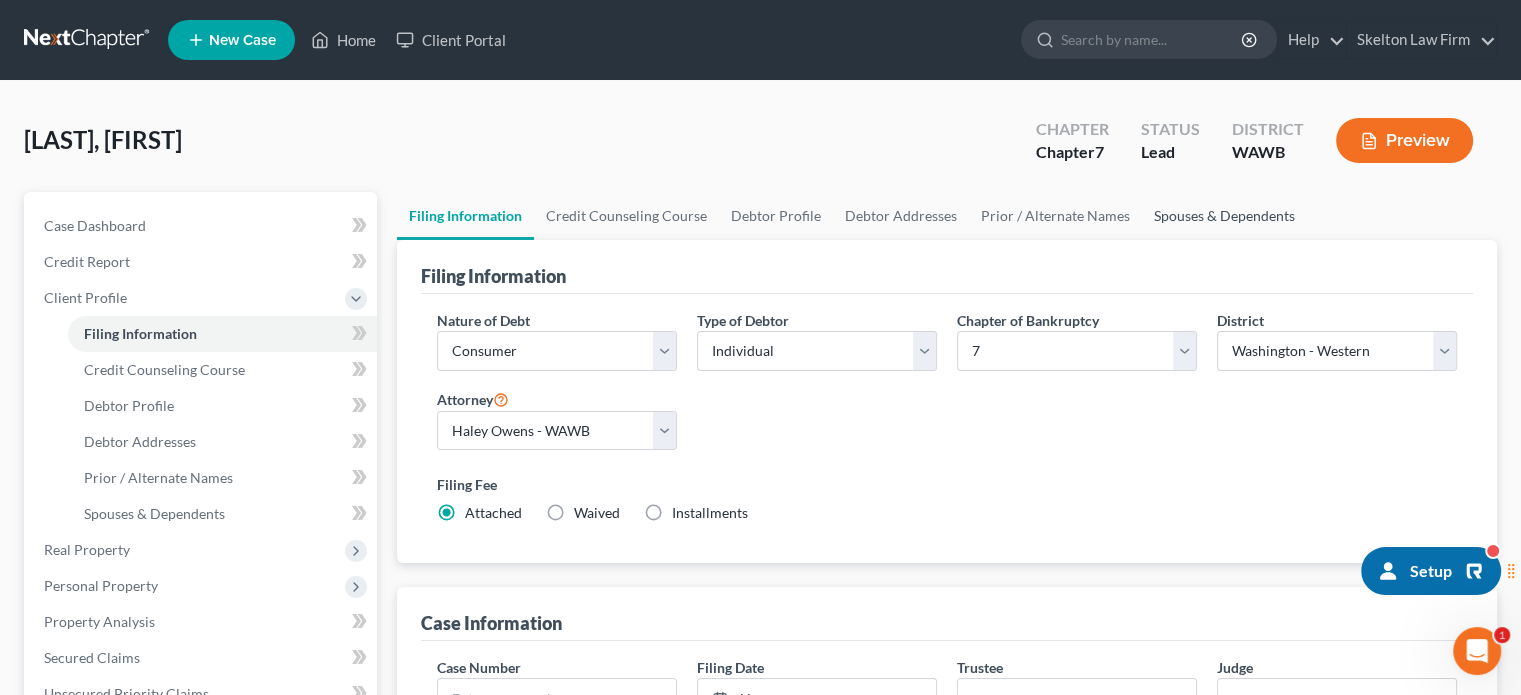 click on "Spouses & Dependents" at bounding box center (1224, 216) 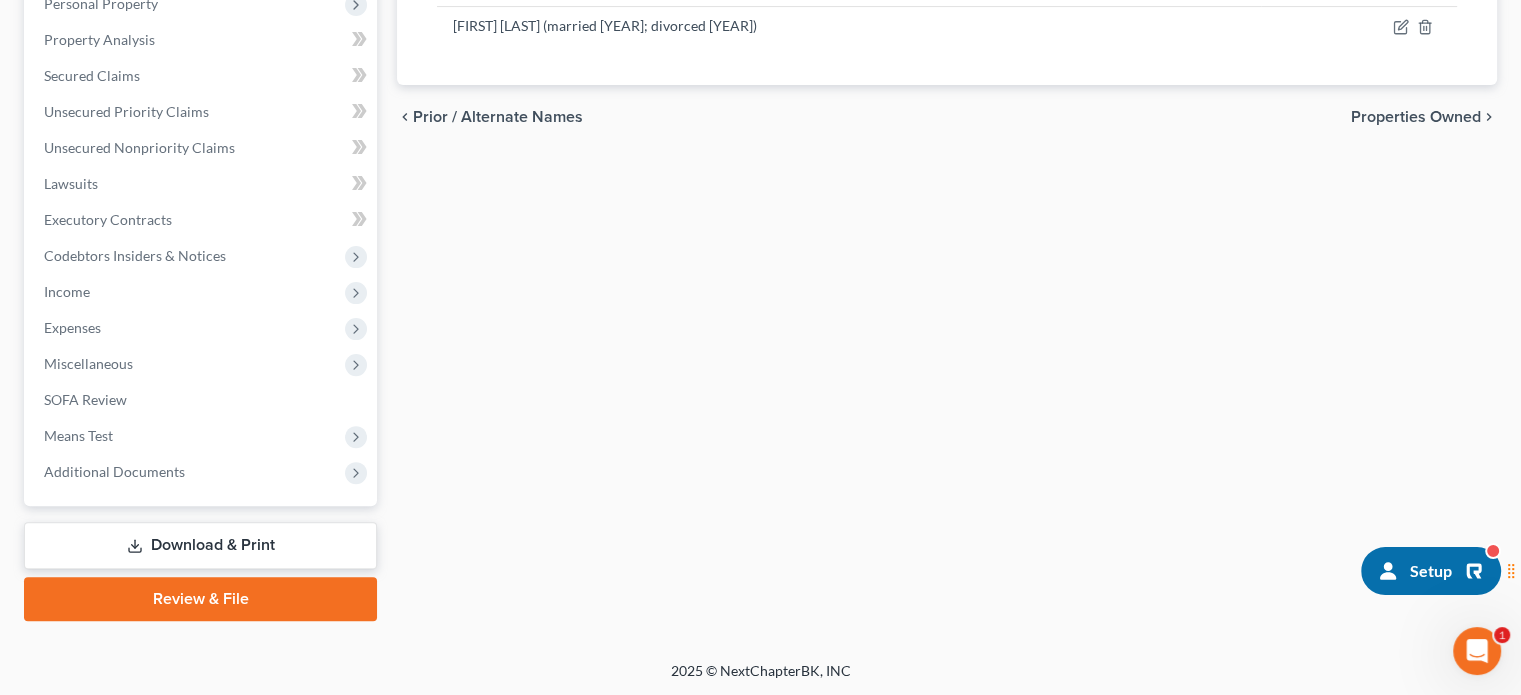 scroll, scrollTop: 248, scrollLeft: 0, axis: vertical 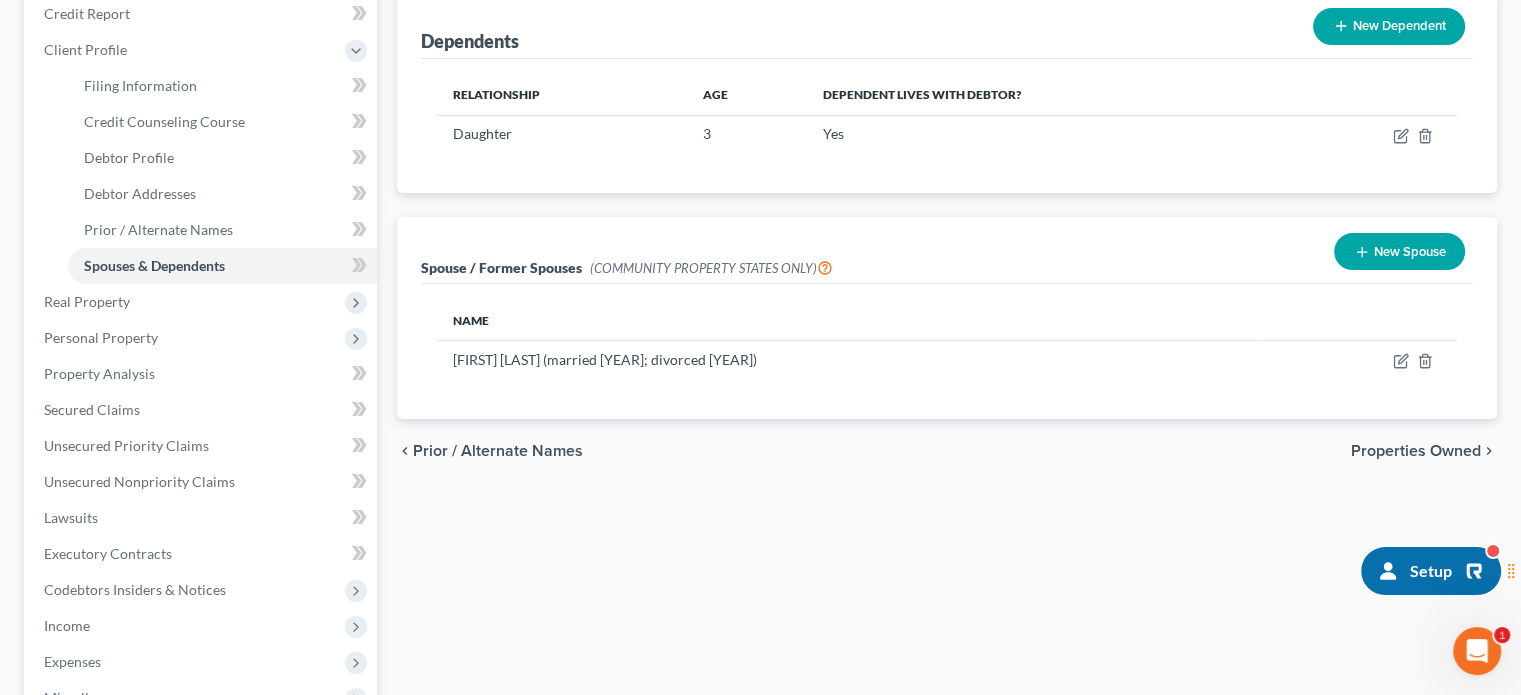 click on "Properties Owned" at bounding box center [1416, 451] 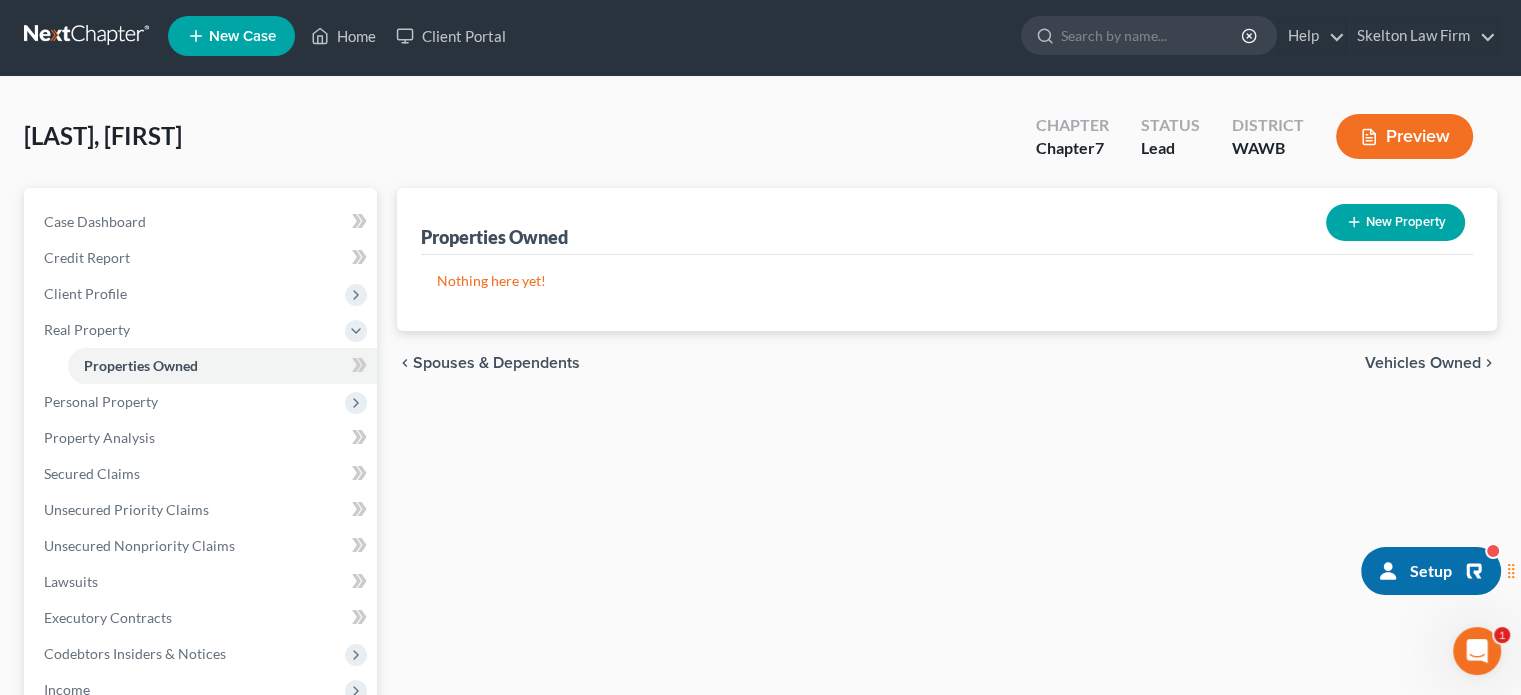 scroll, scrollTop: 0, scrollLeft: 0, axis: both 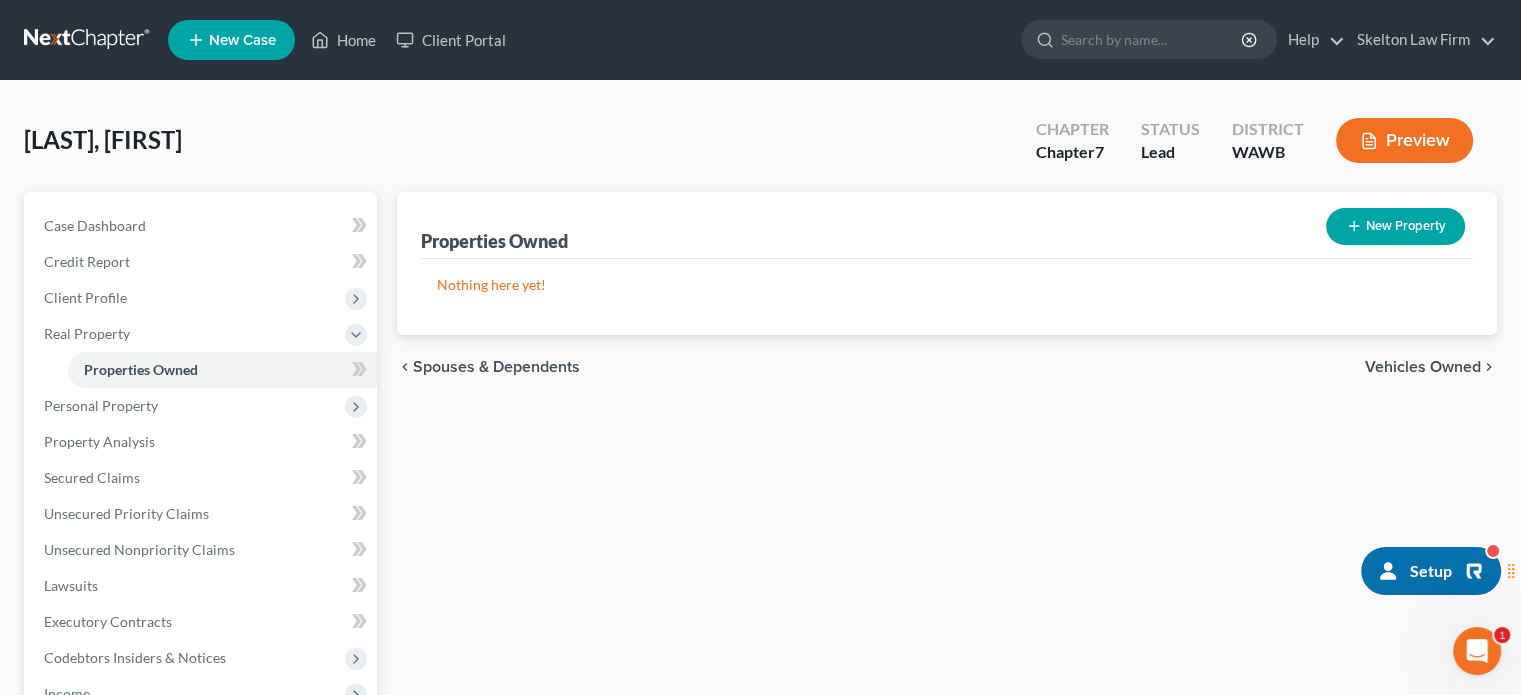 click on "chevron_left
Spouses & Dependents
Vehicles Owned
chevron_right" at bounding box center (947, 367) 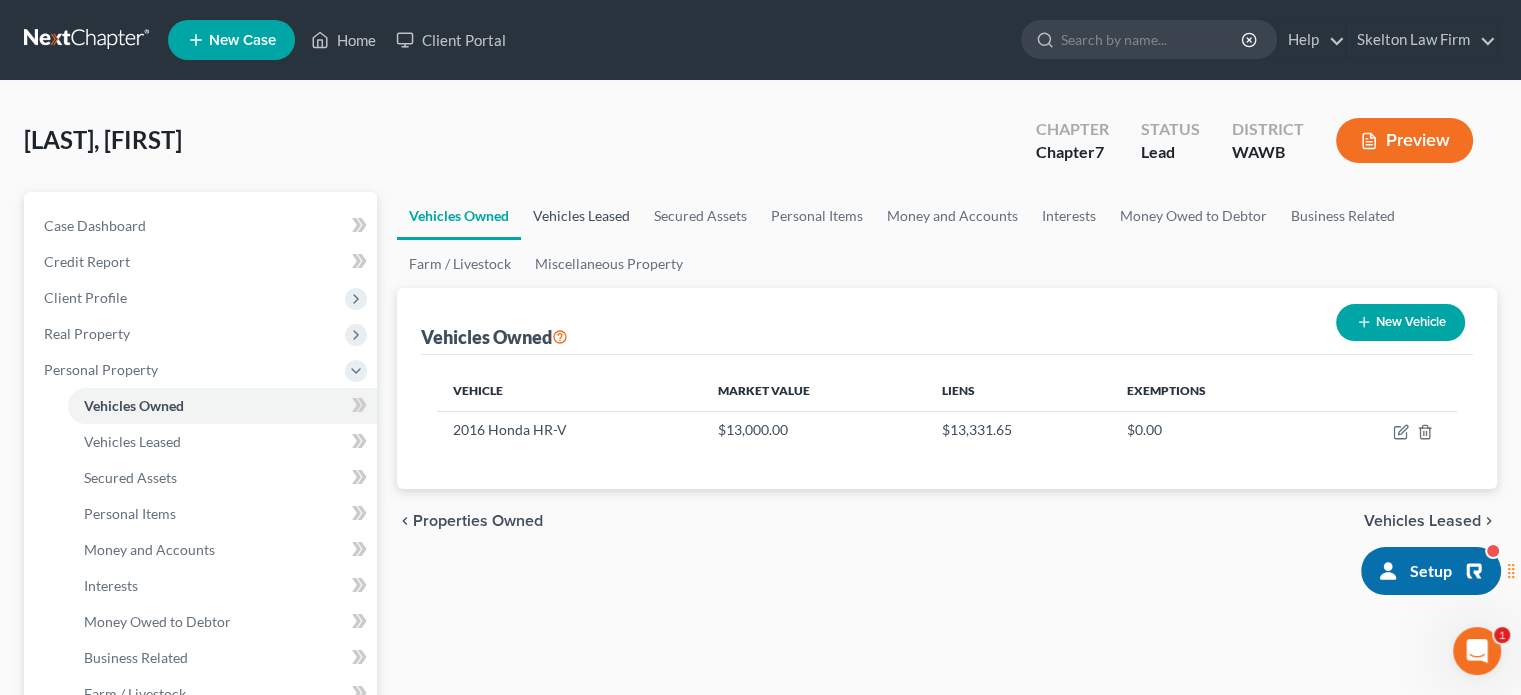 click on "Vehicles Leased" at bounding box center (581, 216) 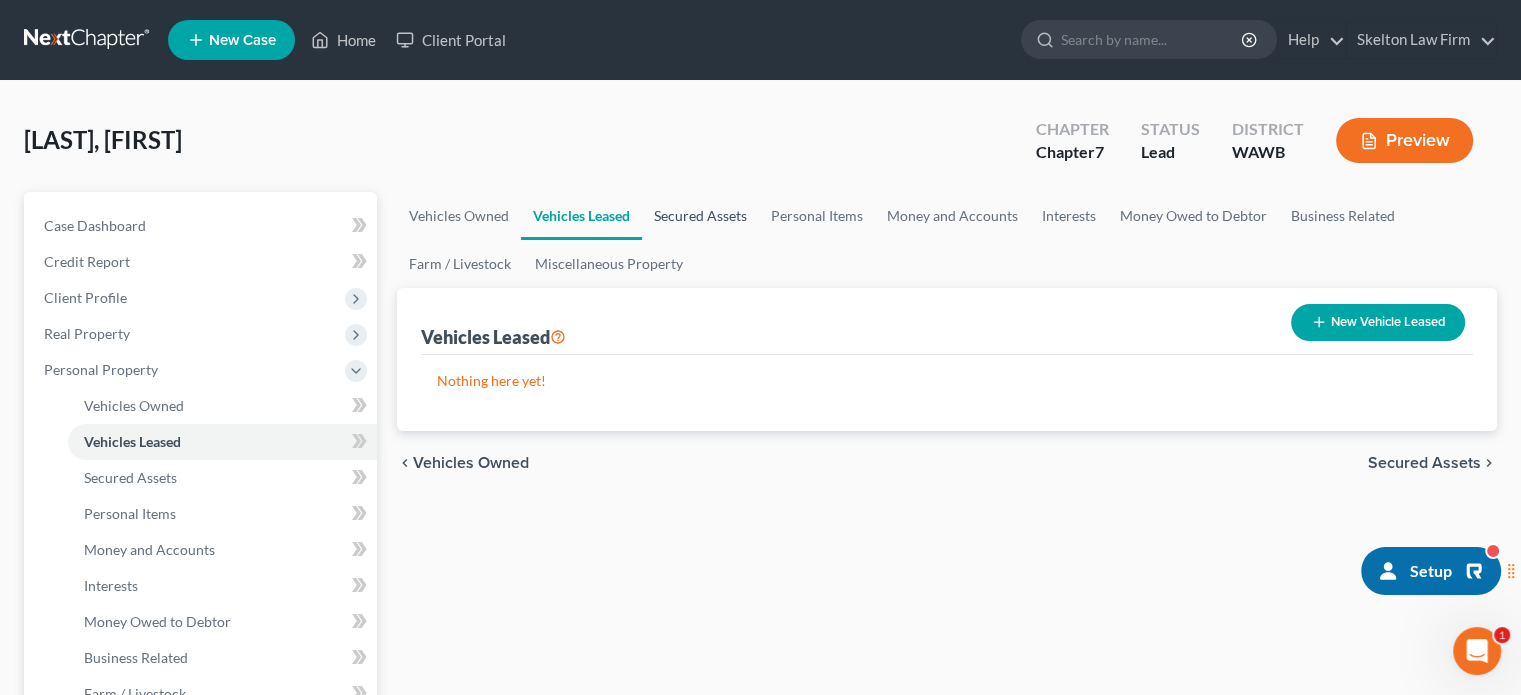 click on "Secured Assets" at bounding box center [700, 216] 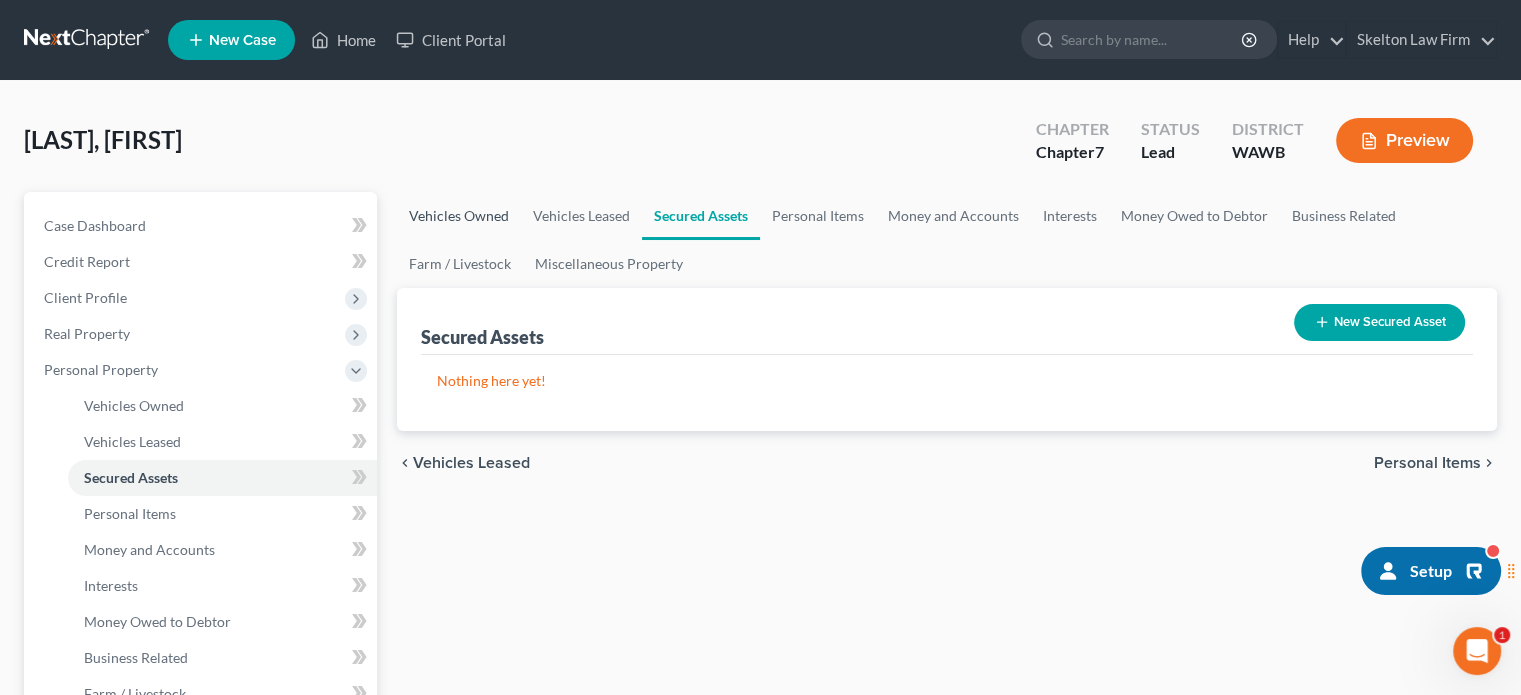 click on "Vehicles Owned" at bounding box center (459, 216) 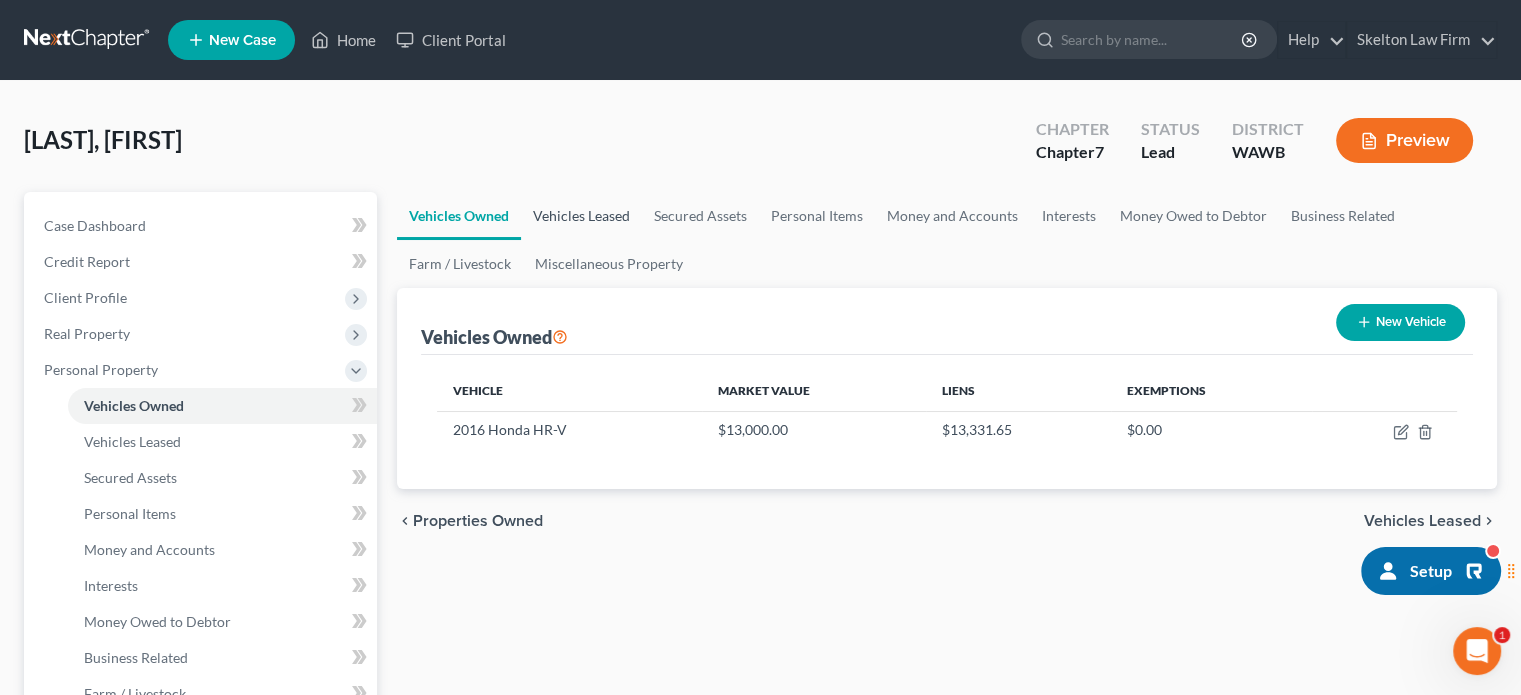 click on "Vehicles Leased" at bounding box center (581, 216) 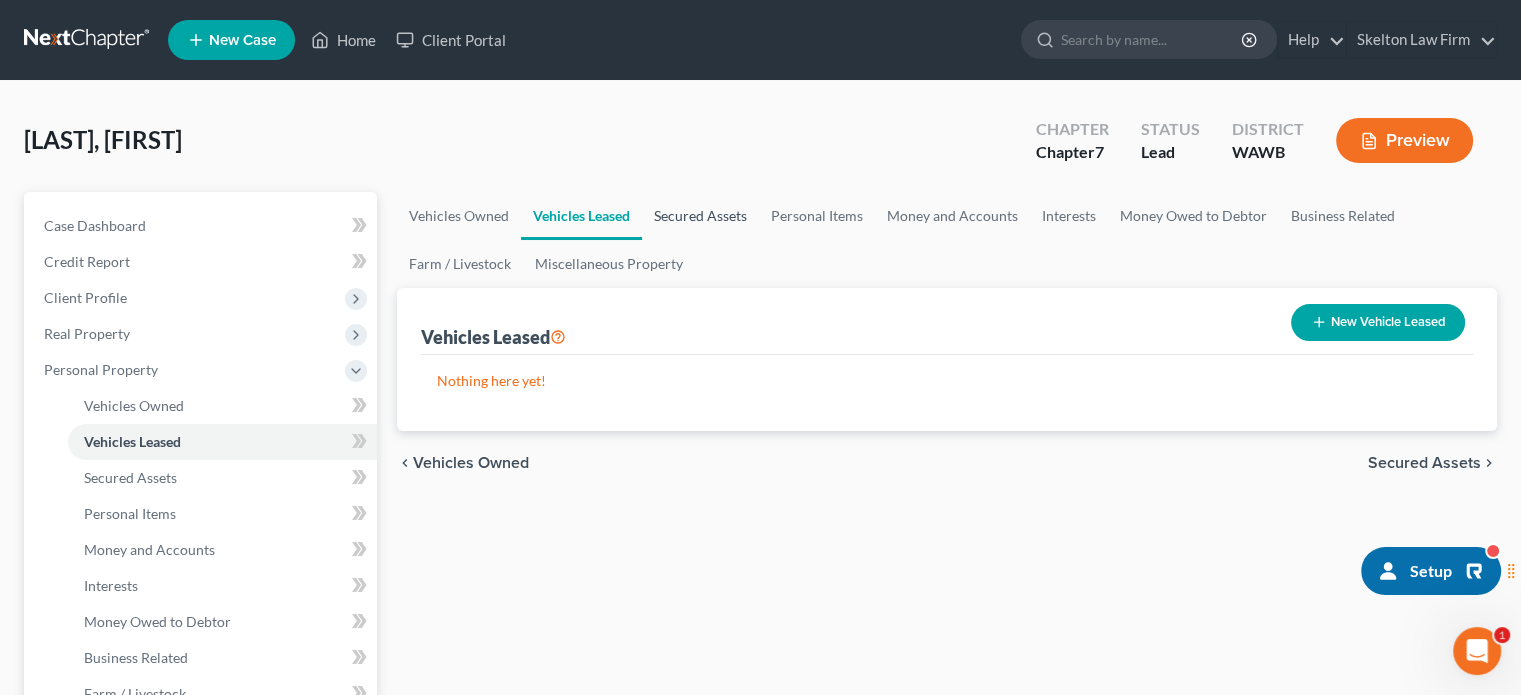 click on "Secured Assets" at bounding box center (700, 216) 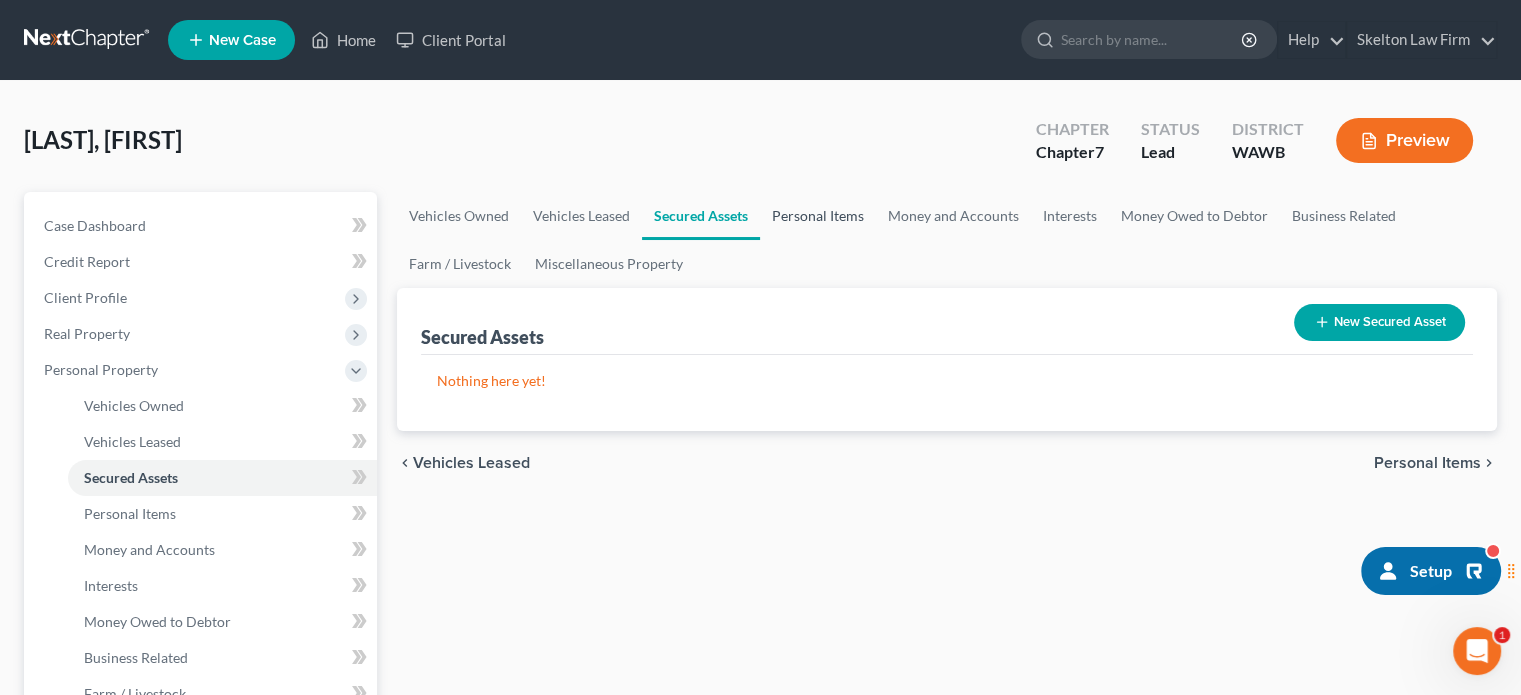 click on "Personal Items" at bounding box center (818, 216) 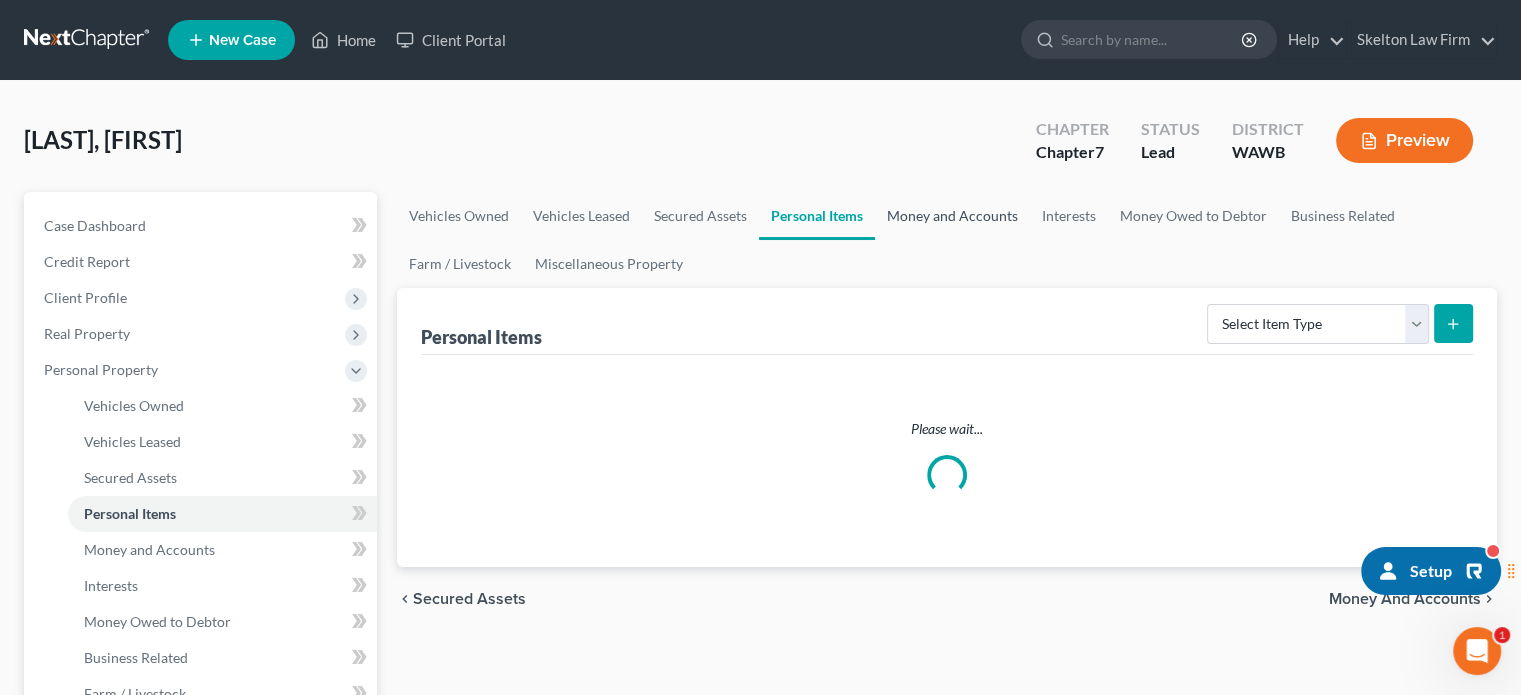click on "Money and Accounts" at bounding box center [952, 216] 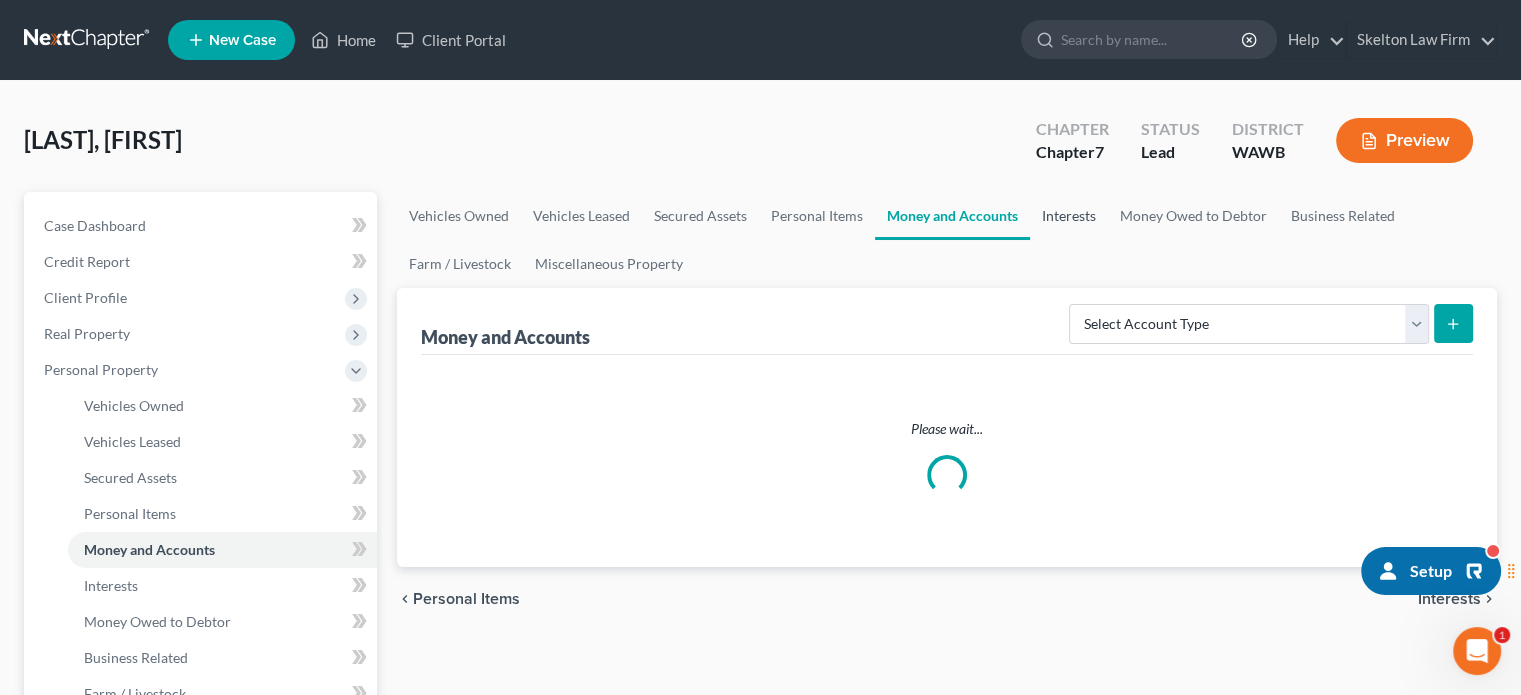 click on "Interests" at bounding box center [1069, 216] 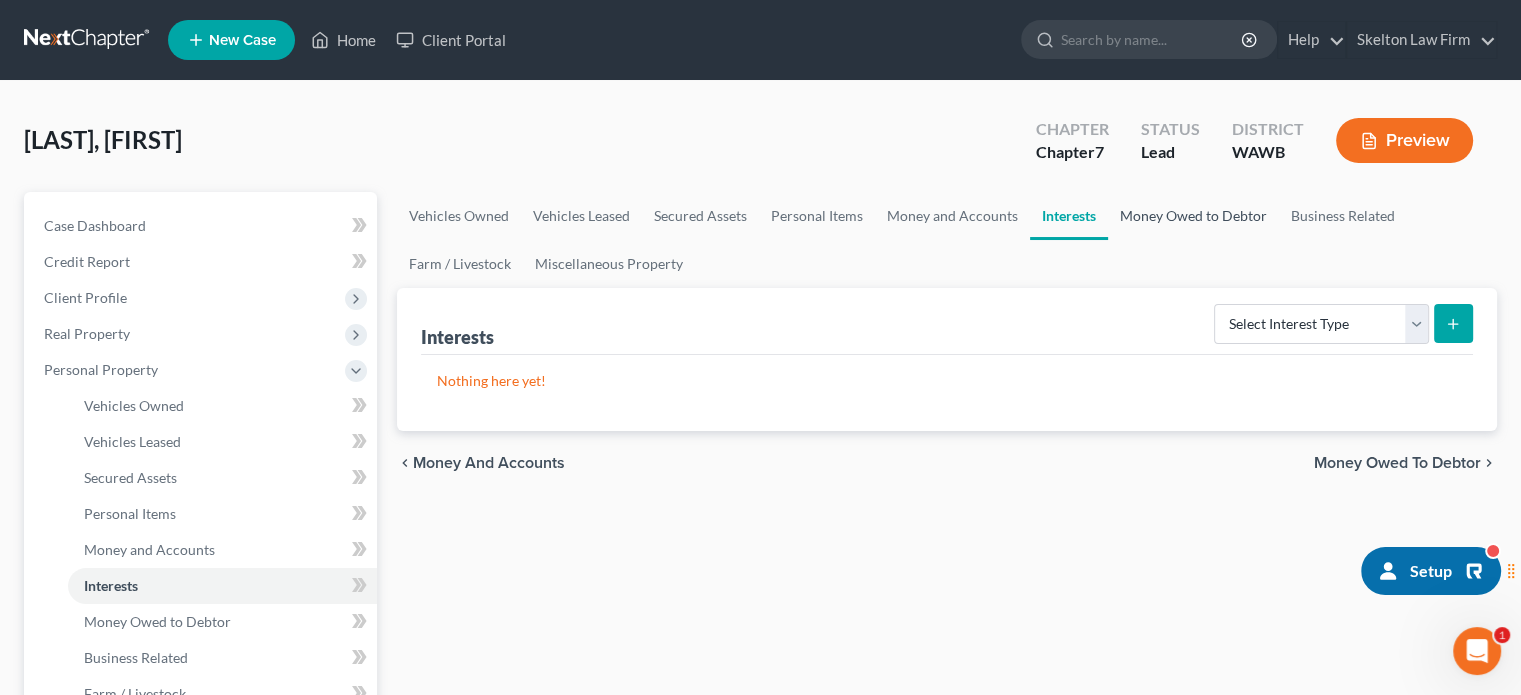 click on "Money Owed to Debtor" at bounding box center (1193, 216) 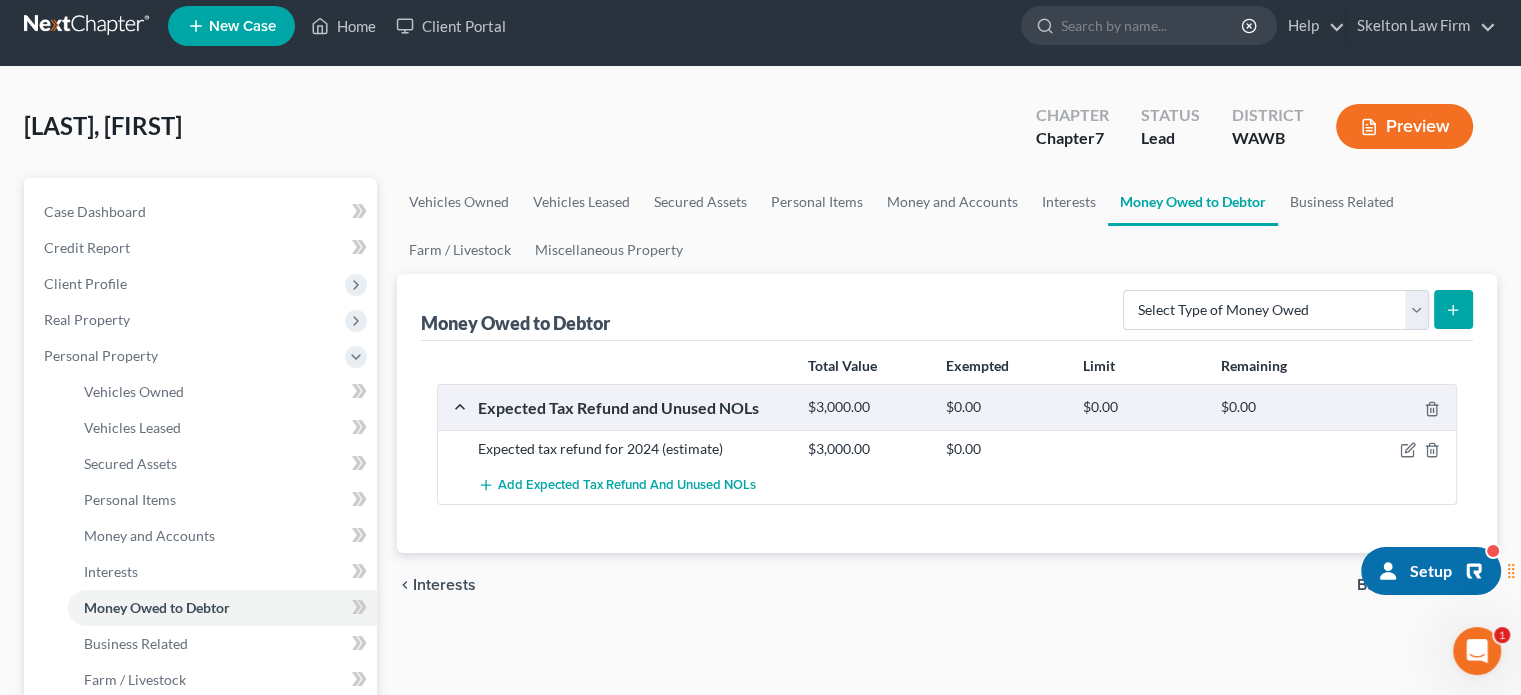 scroll, scrollTop: 0, scrollLeft: 0, axis: both 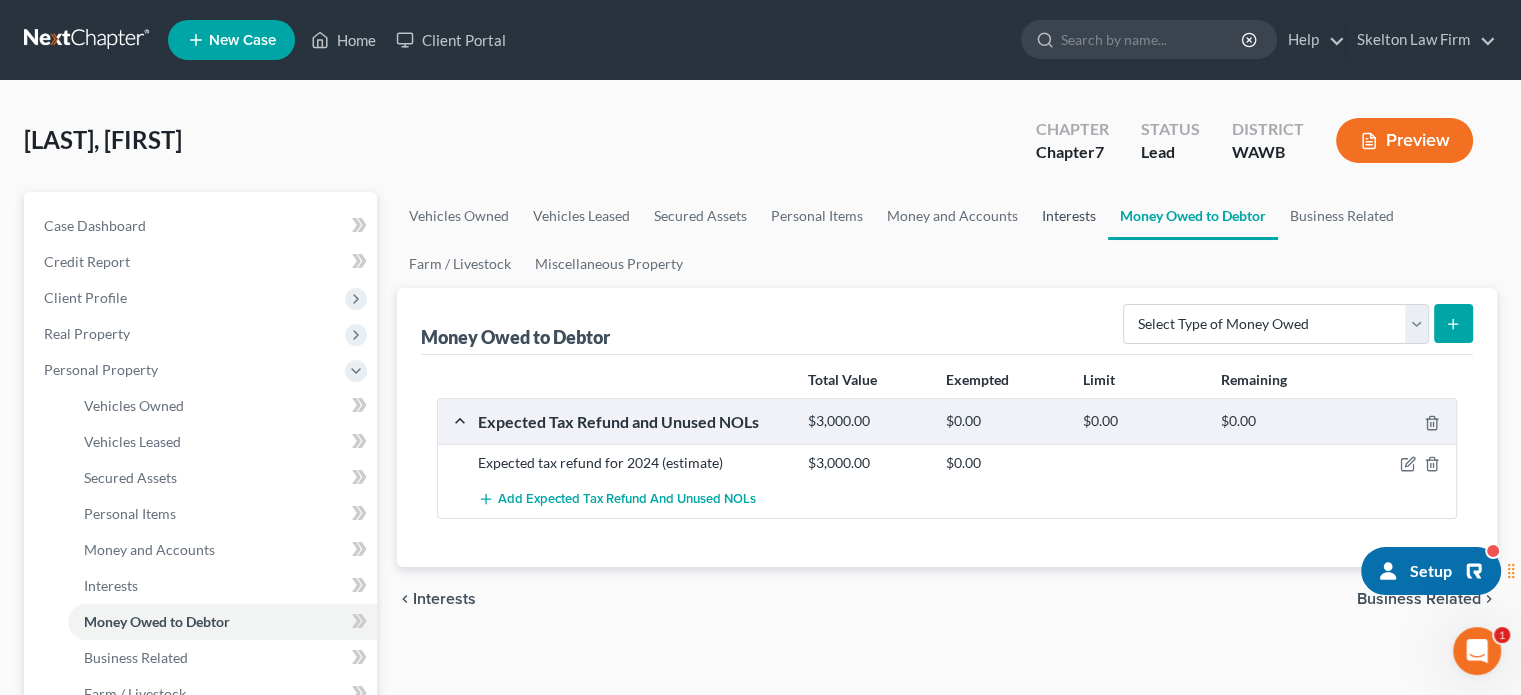 click on "Interests" at bounding box center (1069, 216) 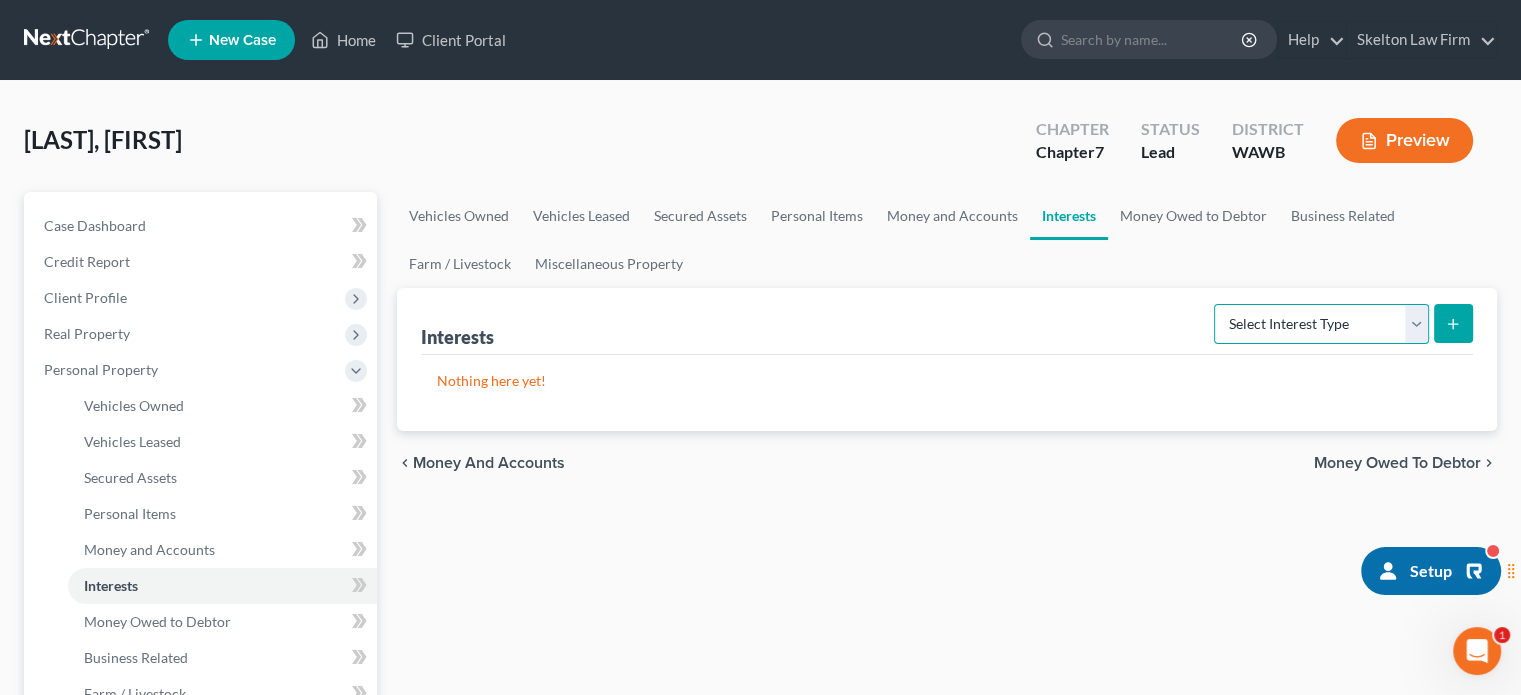 click on "Select Interest Type 401K Annuity Bond Education IRA Government Bond Government Pension Plan Incorporated Business IRA Joint Venture (Active) Joint Venture (Inactive) Keogh Mutual Fund Other Retirement Plan Partnership (Active) Partnership (Inactive) Pension Plan Stock Term Life Insurance Unincorporated Business Whole Life Insurance" at bounding box center [1321, 324] 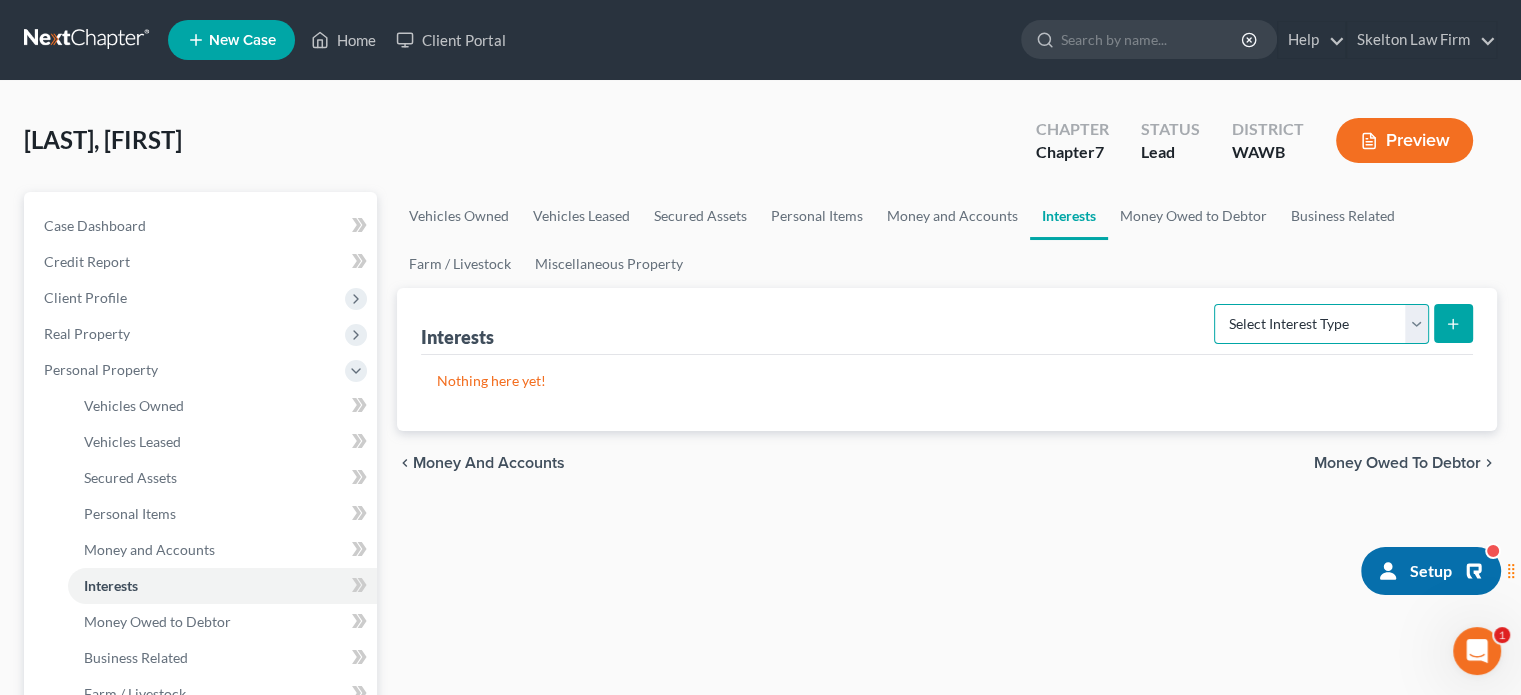 select on "stock" 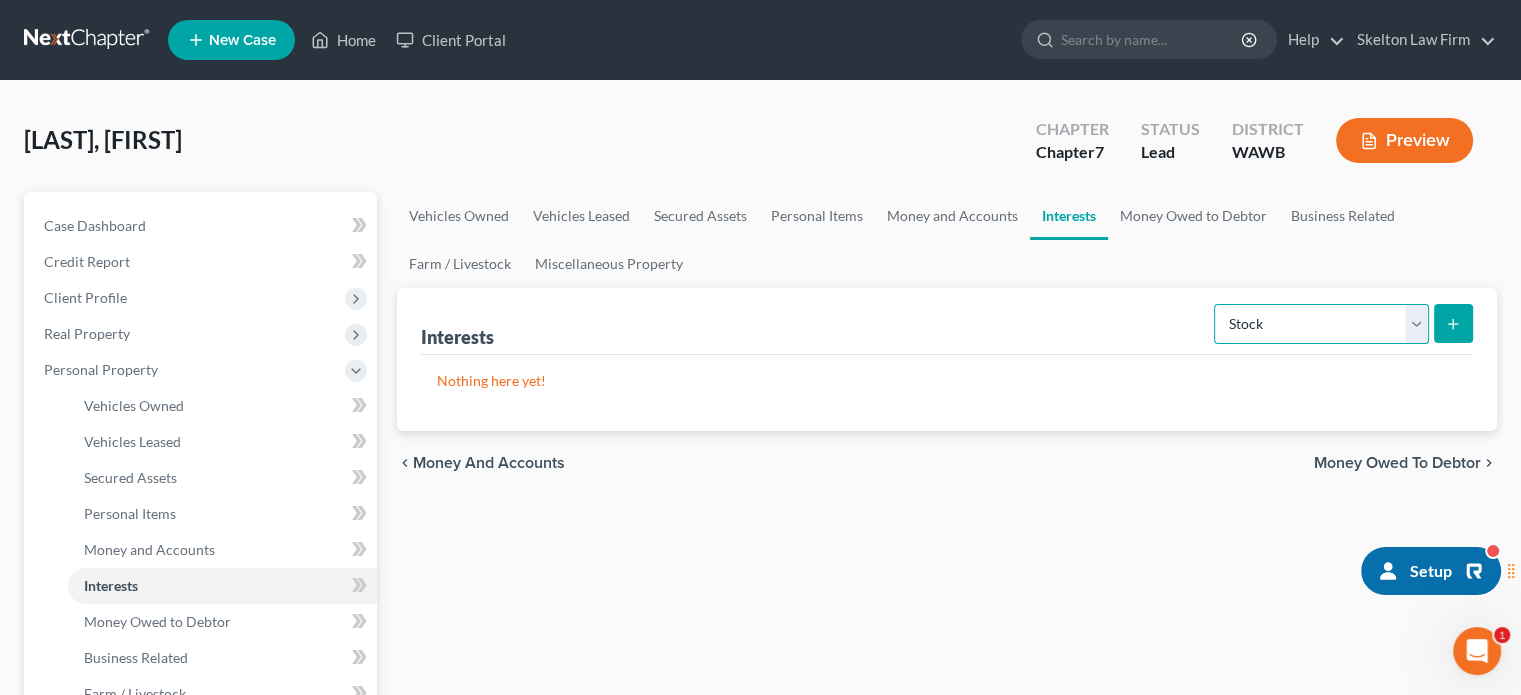click on "Select Interest Type 401K Annuity Bond Education IRA Government Bond Government Pension Plan Incorporated Business IRA Joint Venture (Active) Joint Venture (Inactive) Keogh Mutual Fund Other Retirement Plan Partnership (Active) Partnership (Inactive) Pension Plan Stock Term Life Insurance Unincorporated Business Whole Life Insurance" at bounding box center [1321, 324] 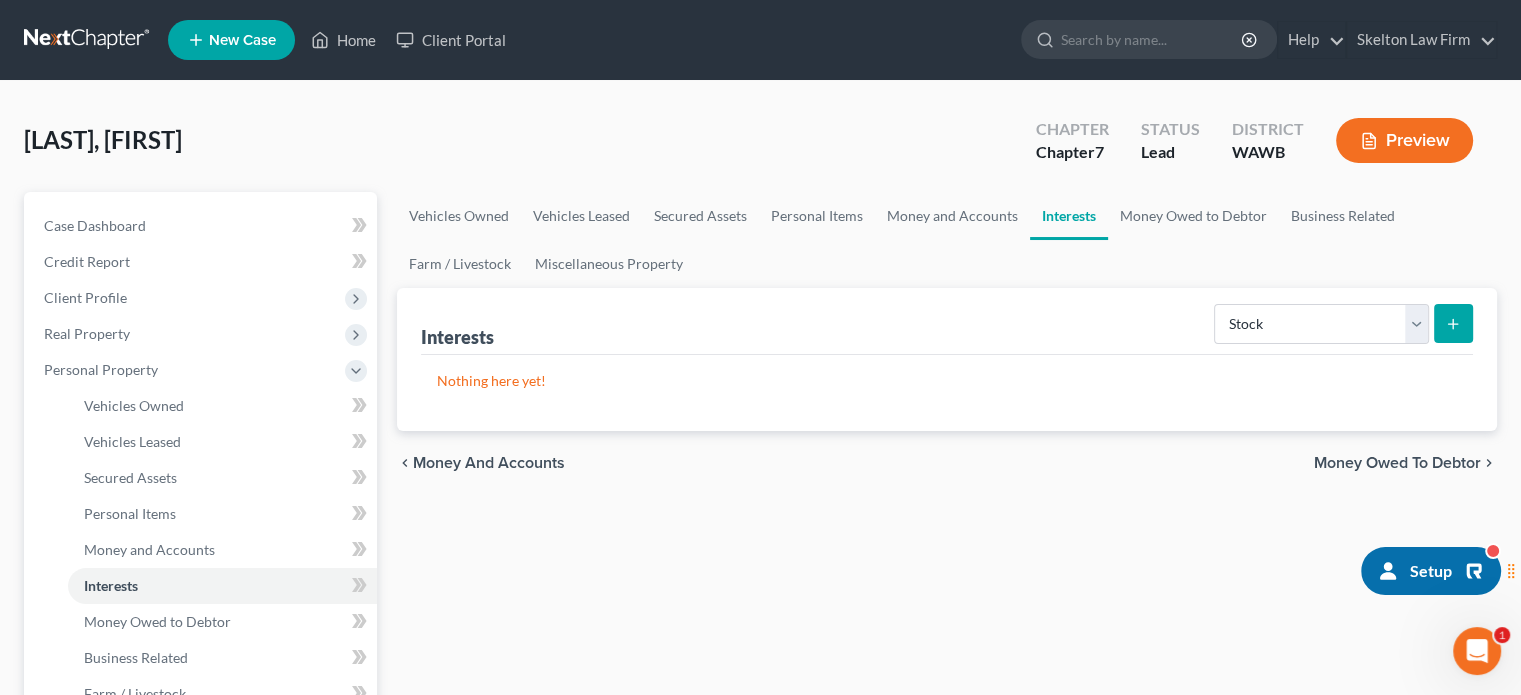 click at bounding box center [1453, 323] 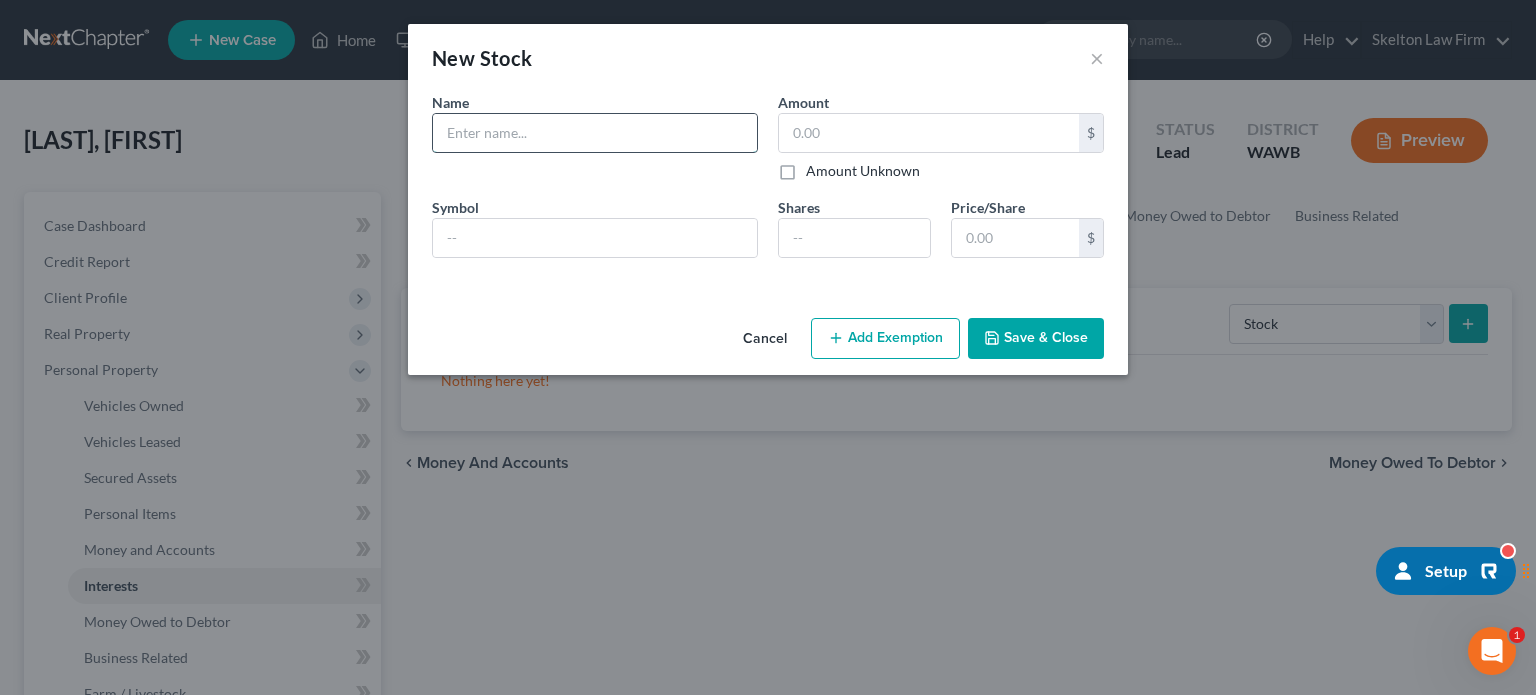 drag, startPoint x: 644, startPoint y: 139, endPoint x: 670, endPoint y: 145, distance: 26.683329 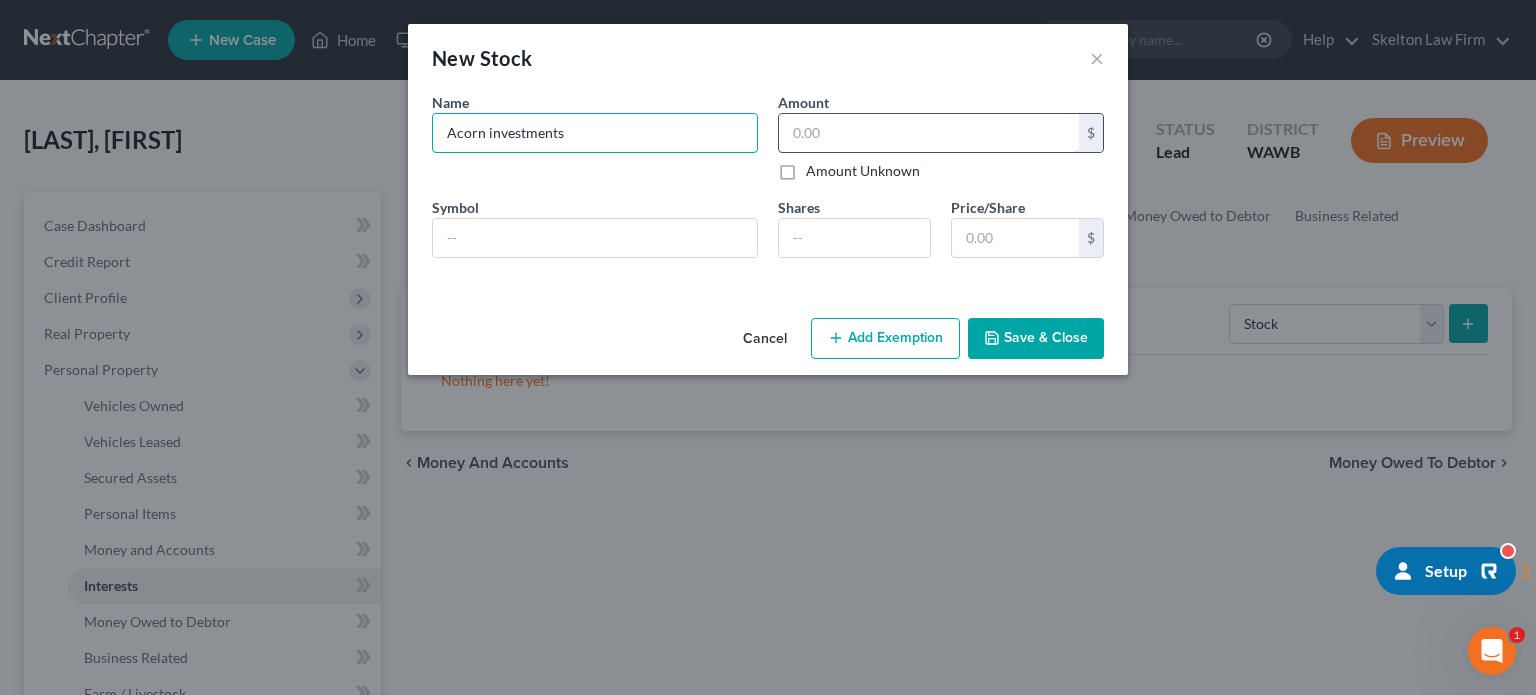 type on "Acorn investments" 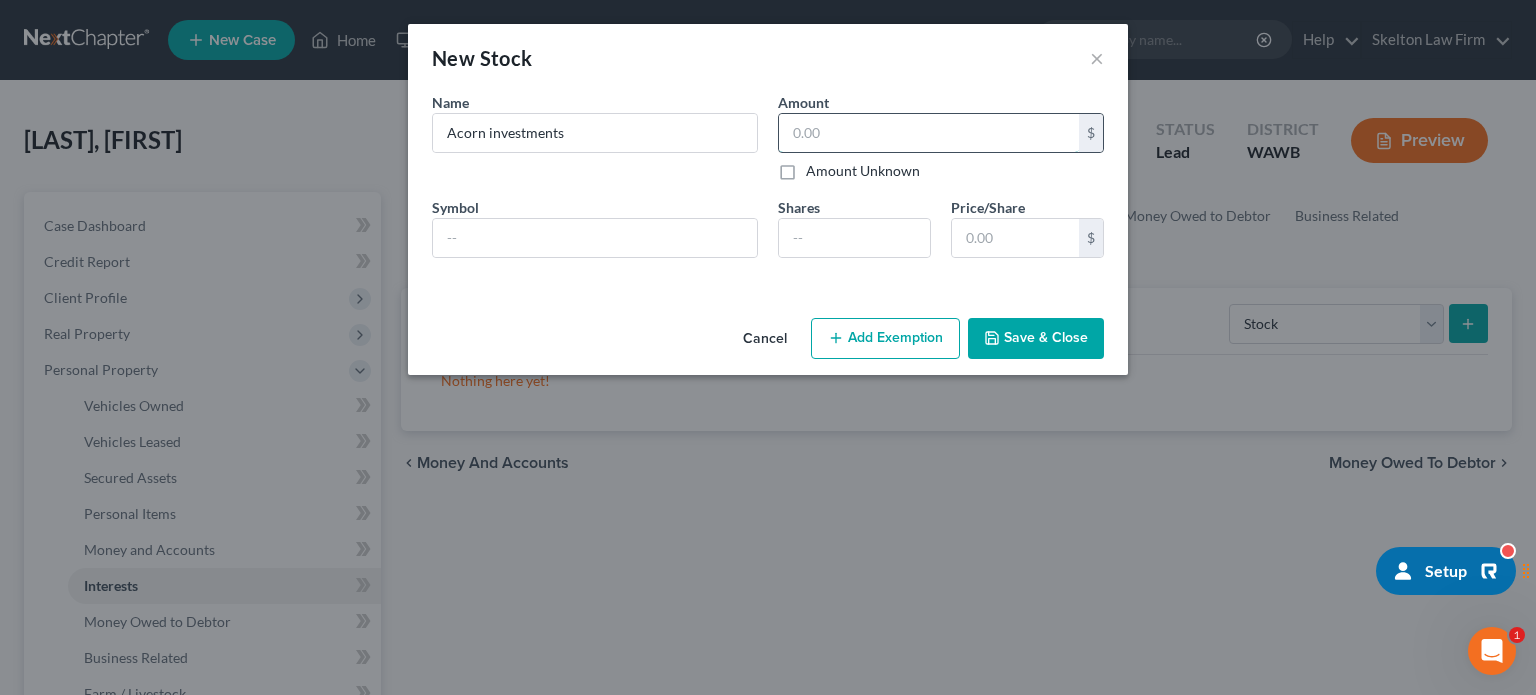 click at bounding box center [929, 133] 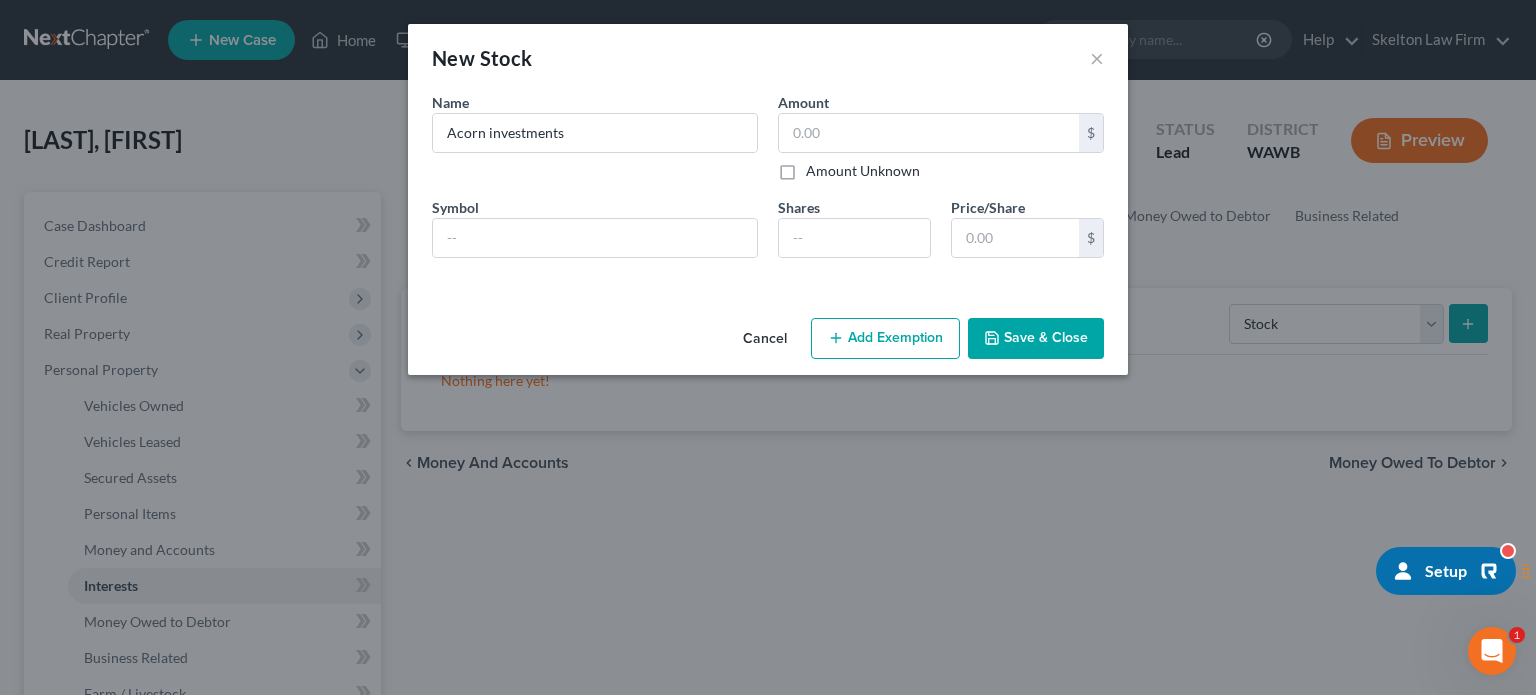 click on "Save & Close" at bounding box center [1036, 339] 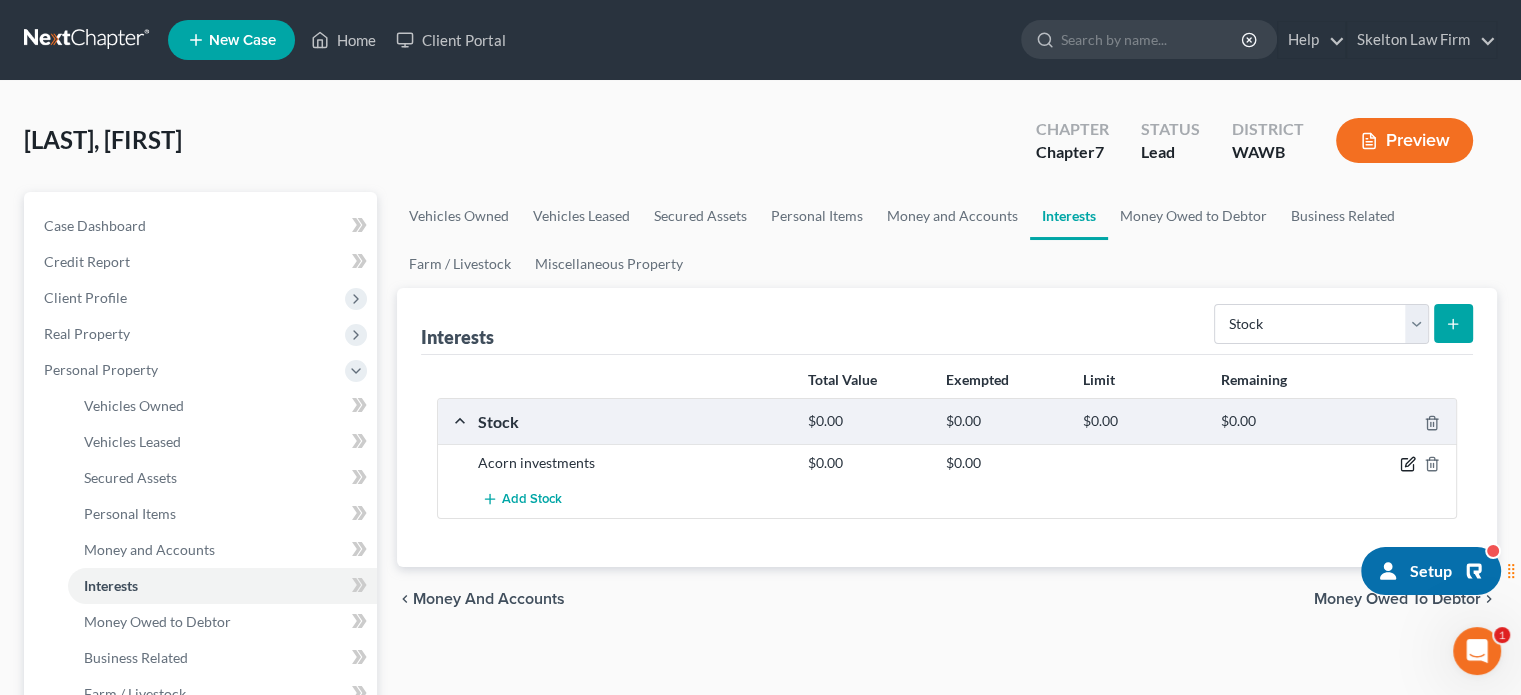 click 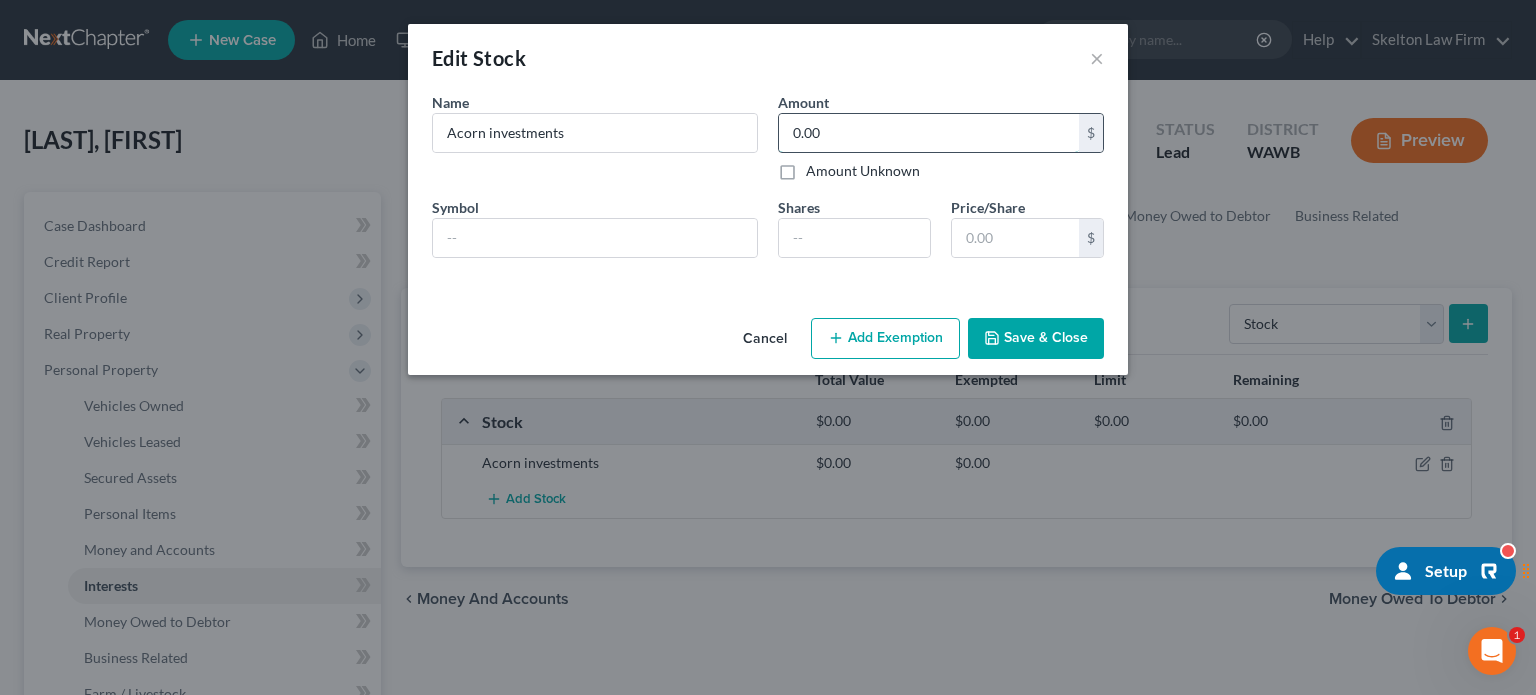 click on "0.00" at bounding box center [929, 133] 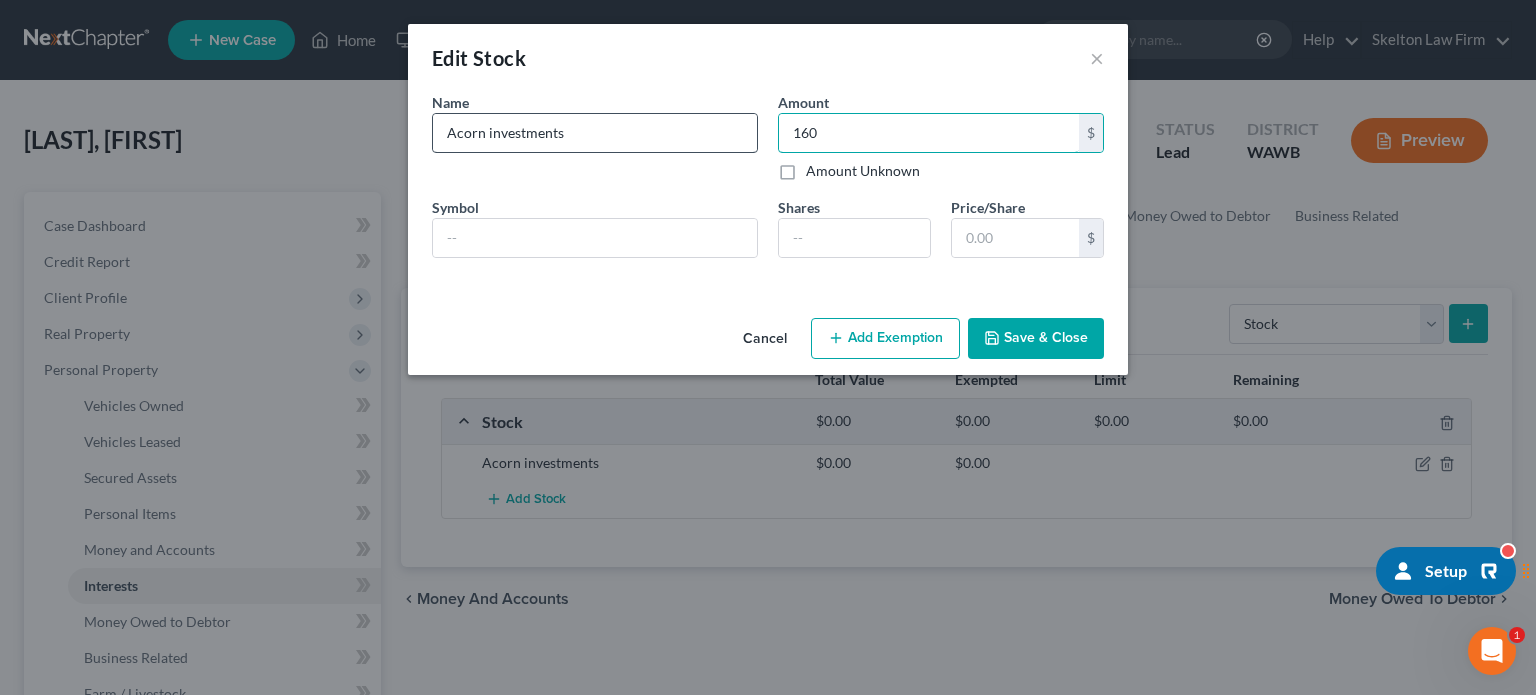 type on "160" 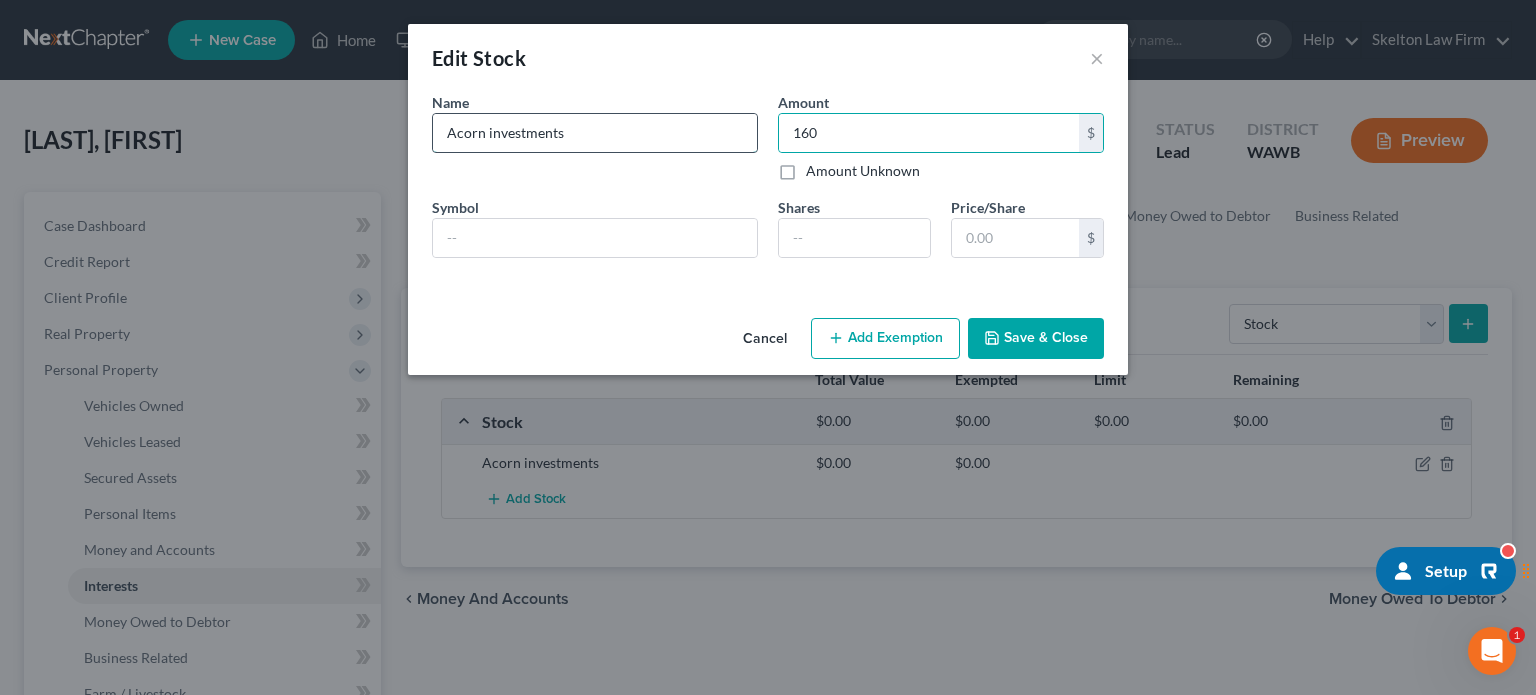 click on "Acorn investments" at bounding box center [595, 133] 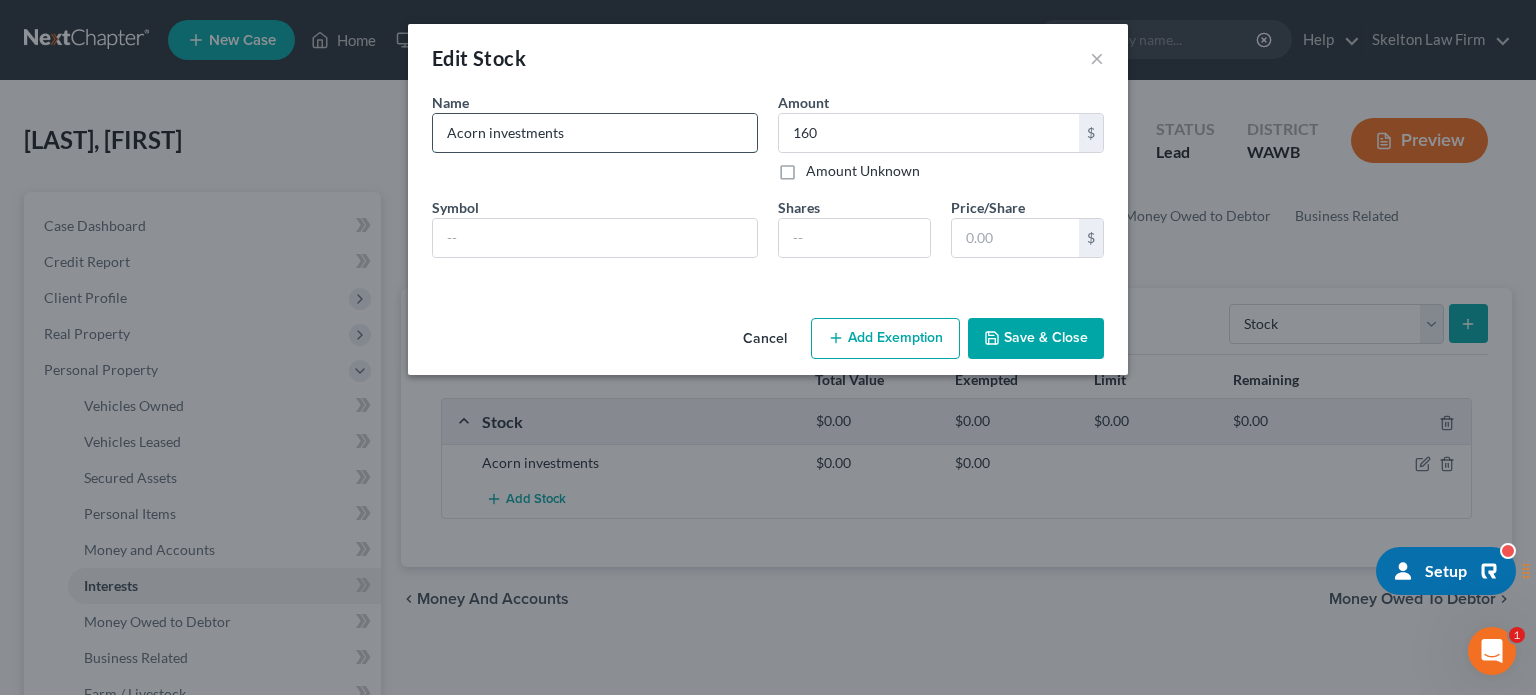 drag, startPoint x: 594, startPoint y: 124, endPoint x: 481, endPoint y: 127, distance: 113.03982 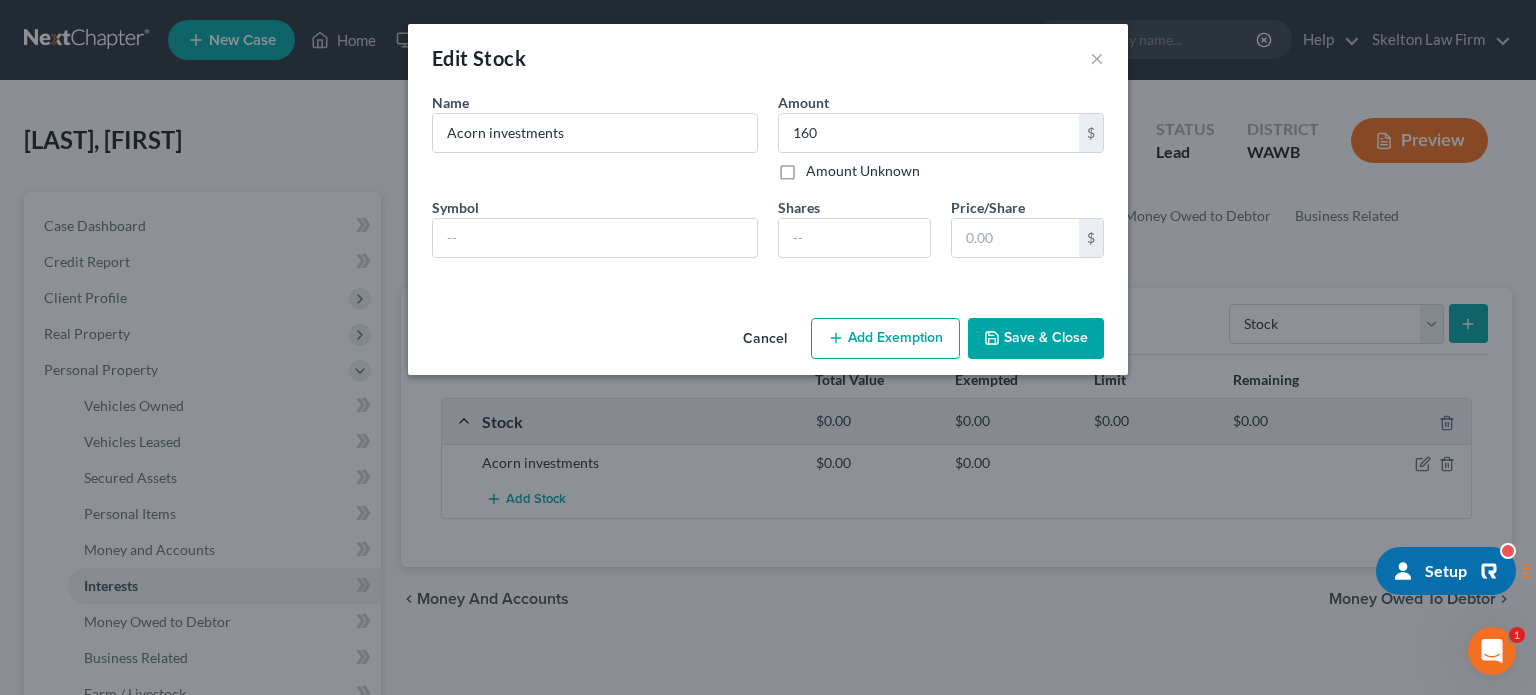 click on "Edit Stock  ×" at bounding box center (768, 58) 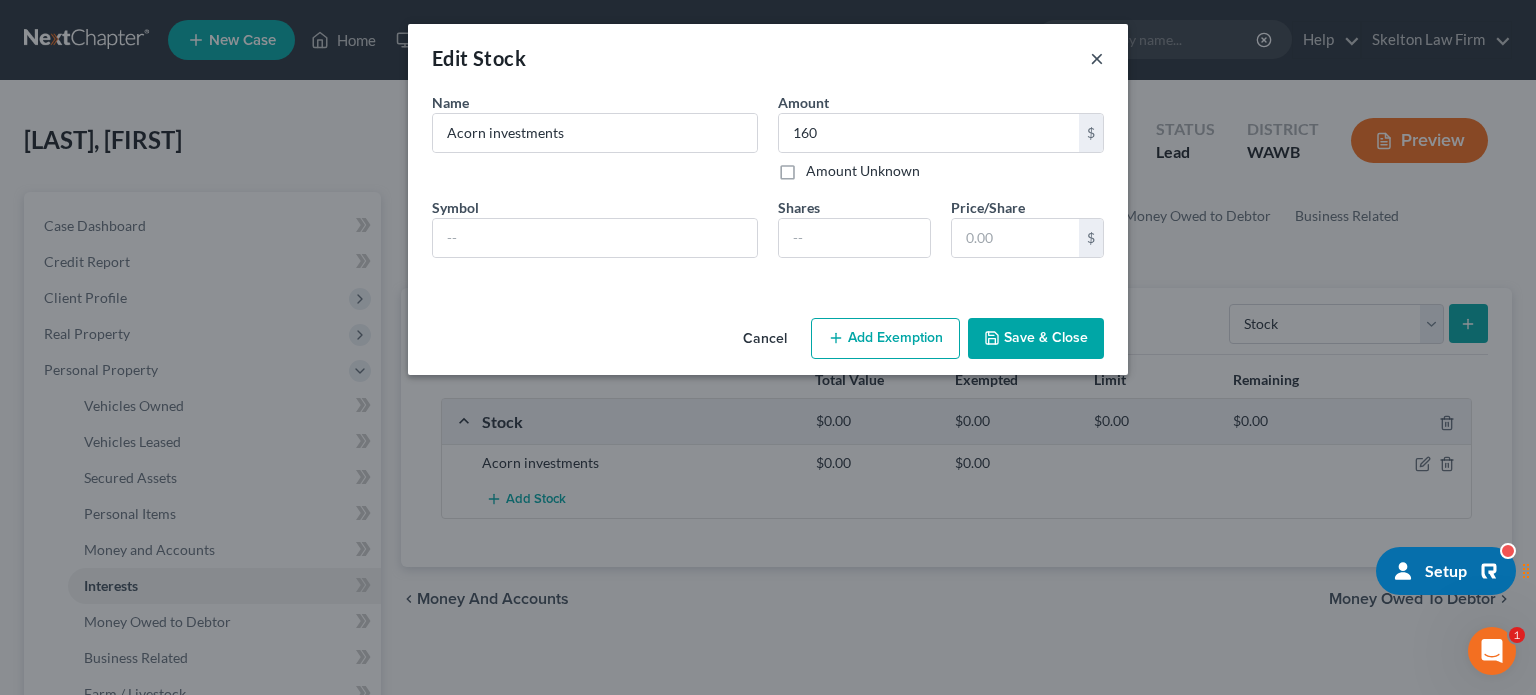 click on "×" at bounding box center [1097, 58] 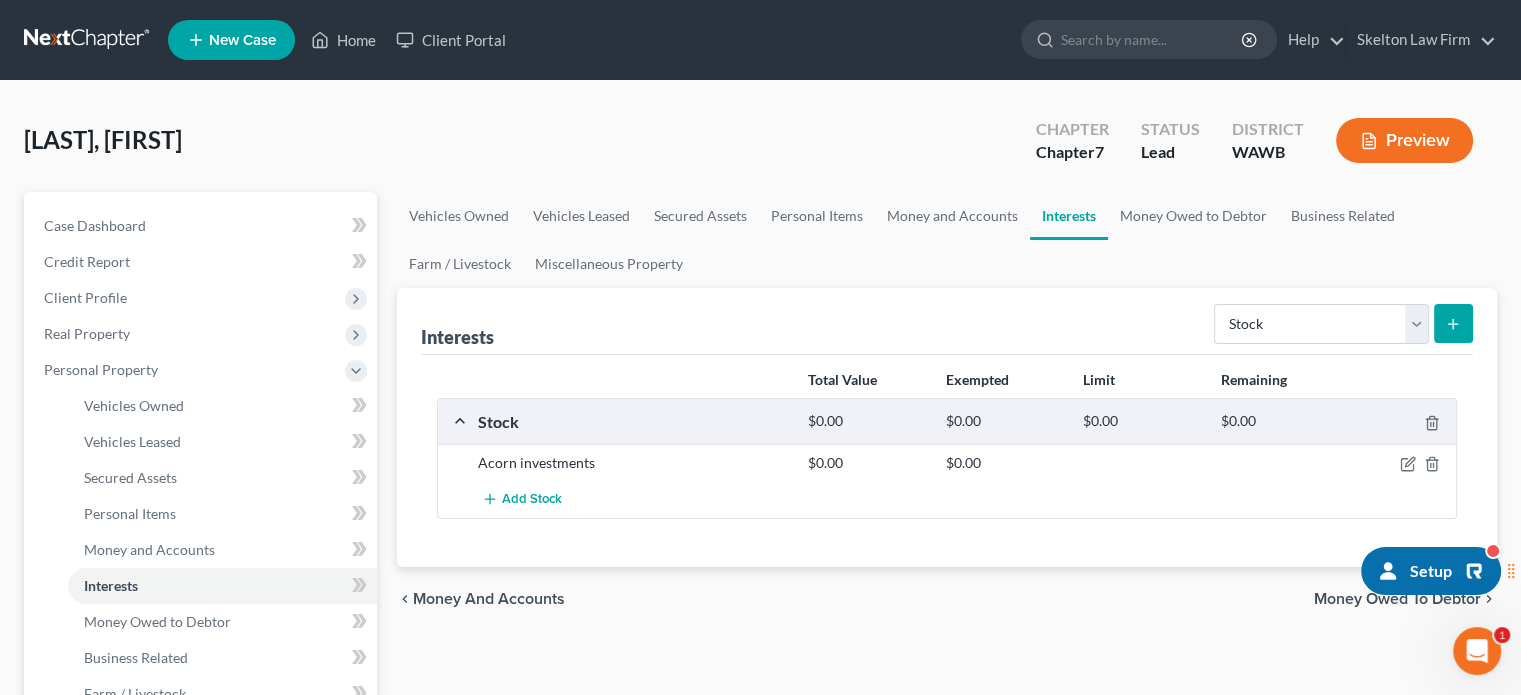 click on "Acorn investments $0.00 $0.00" at bounding box center (947, 462) 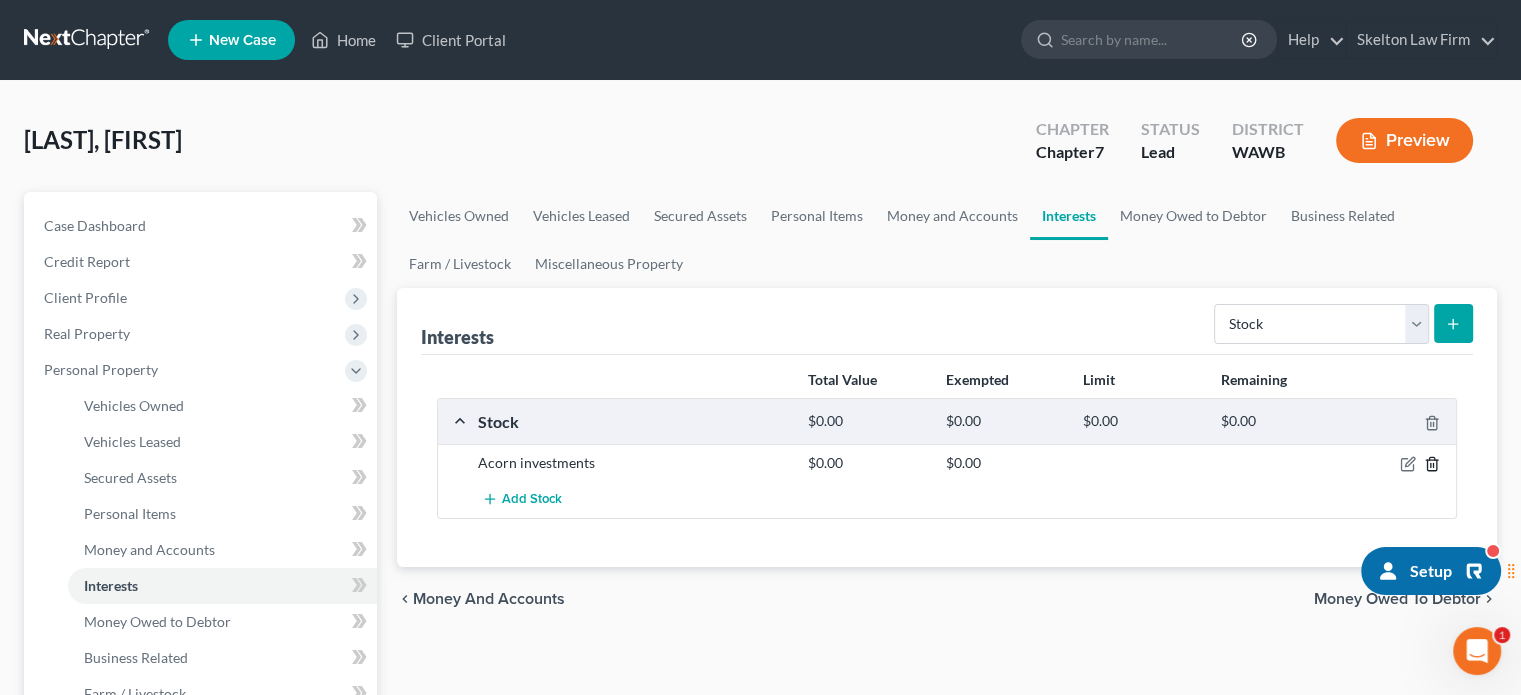 click 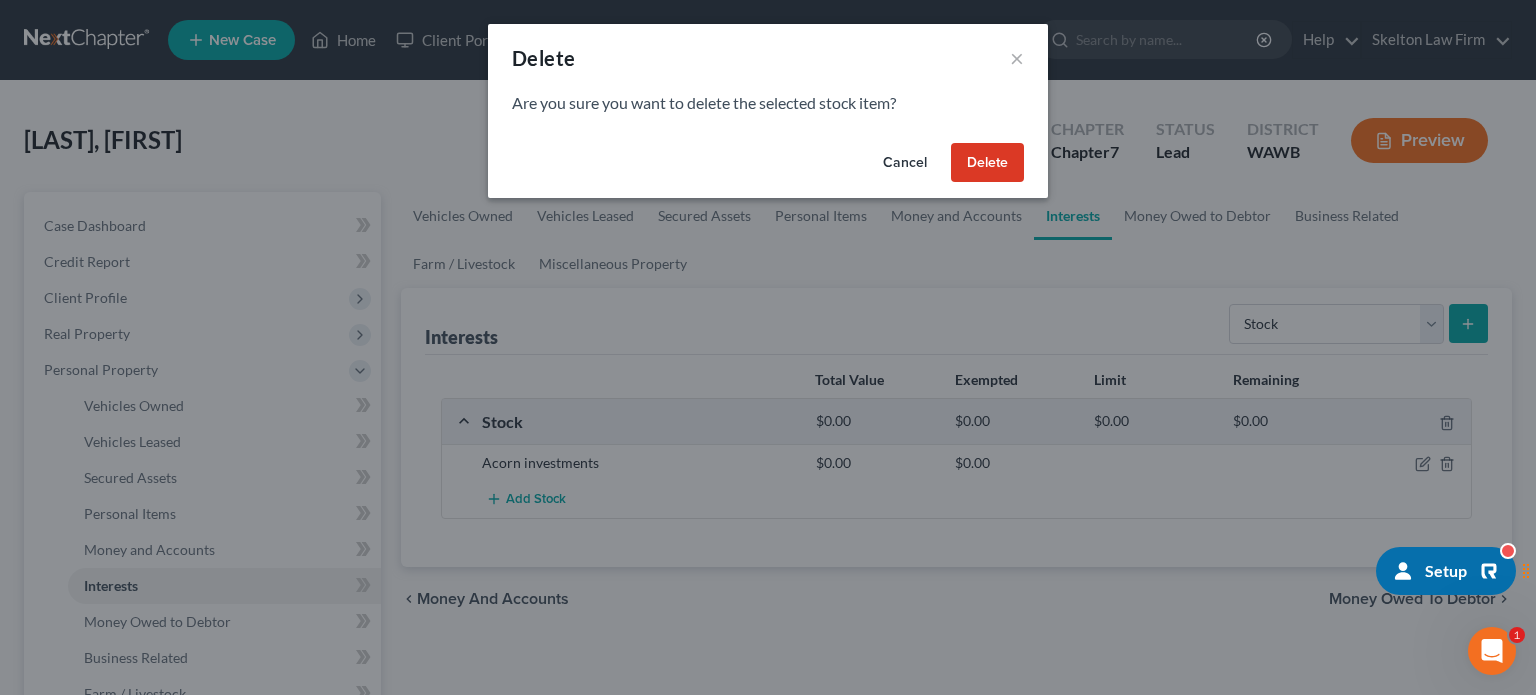 click on "Delete" at bounding box center (987, 163) 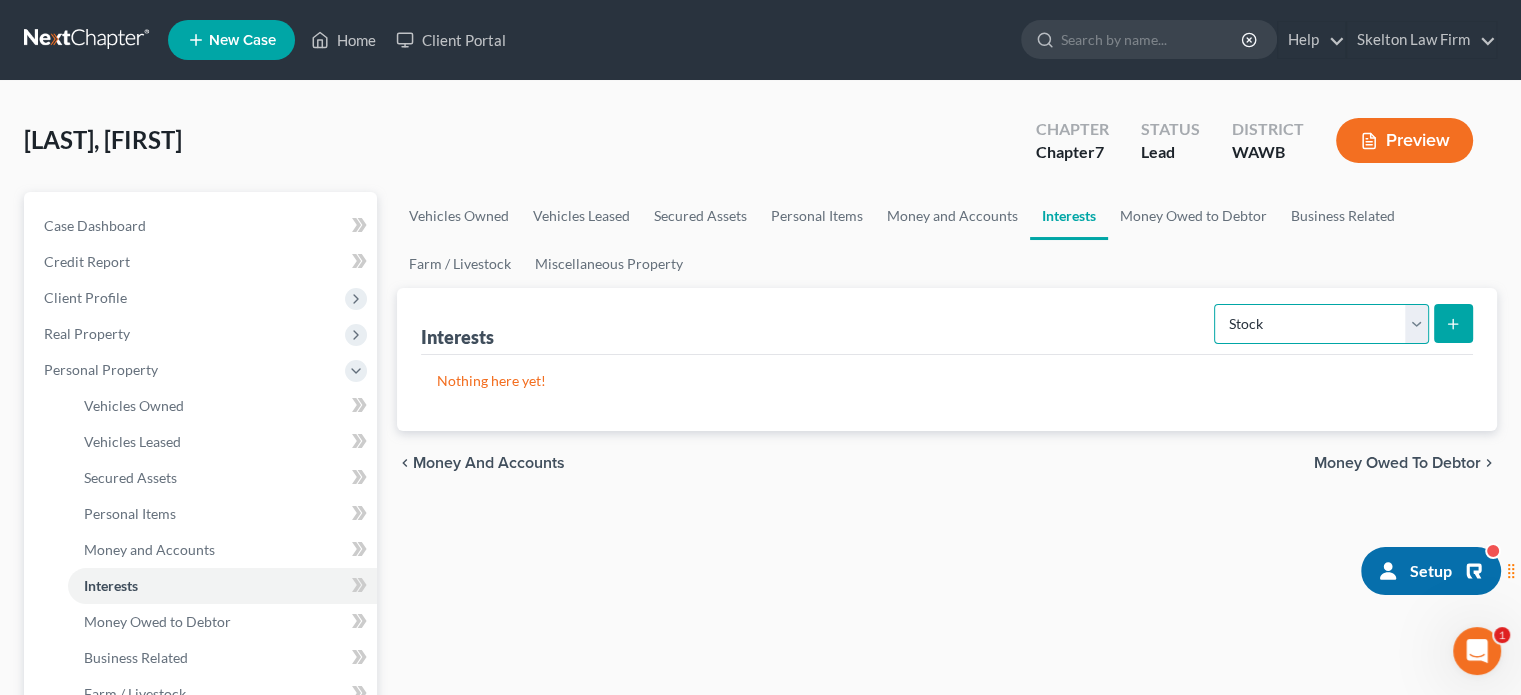 click on "Select Interest Type 401K Annuity Bond Education IRA Government Bond Government Pension Plan Incorporated Business IRA Joint Venture (Active) Joint Venture (Inactive) Keogh Mutual Fund Other Retirement Plan Partnership (Active) Partnership (Inactive) Pension Plan Stock Term Life Insurance Unincorporated Business Whole Life Insurance" at bounding box center (1321, 324) 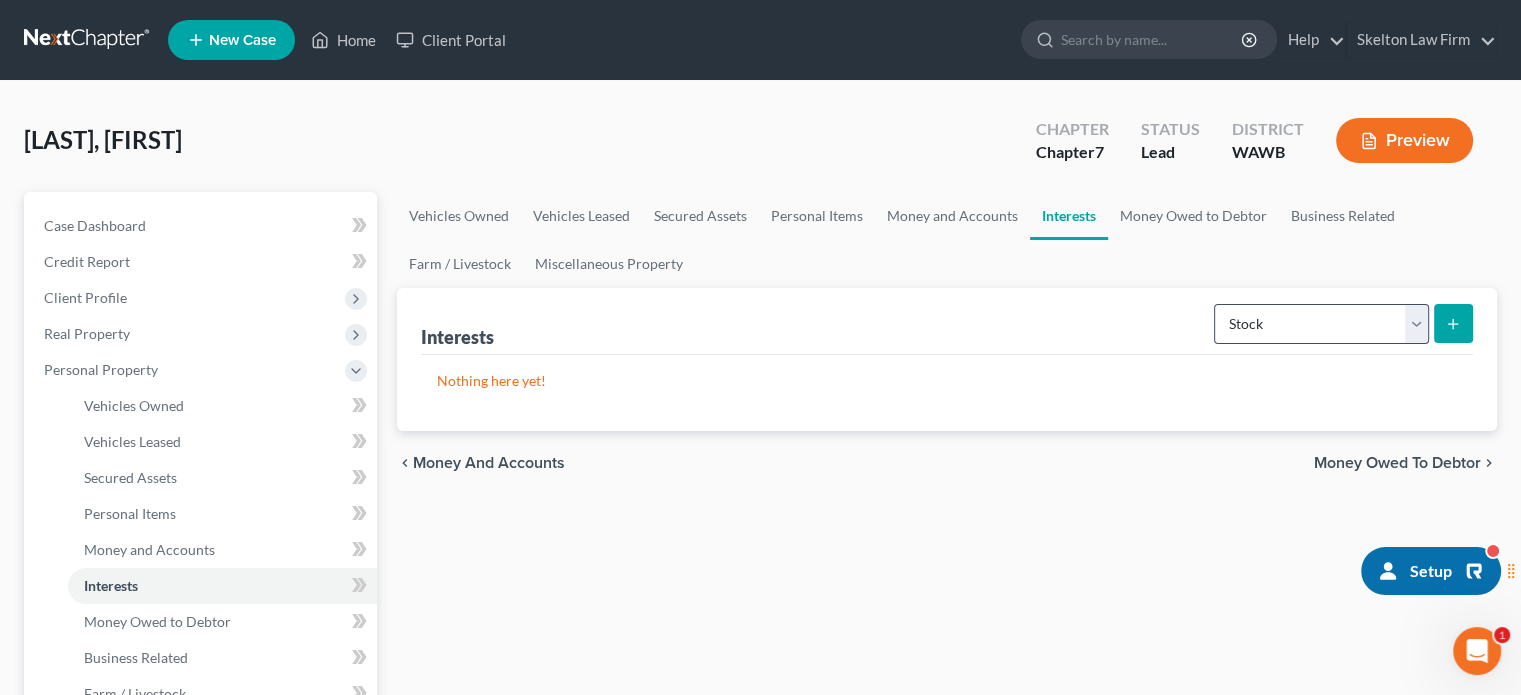 drag, startPoint x: 1446, startPoint y: 320, endPoint x: 1409, endPoint y: 322, distance: 37.054016 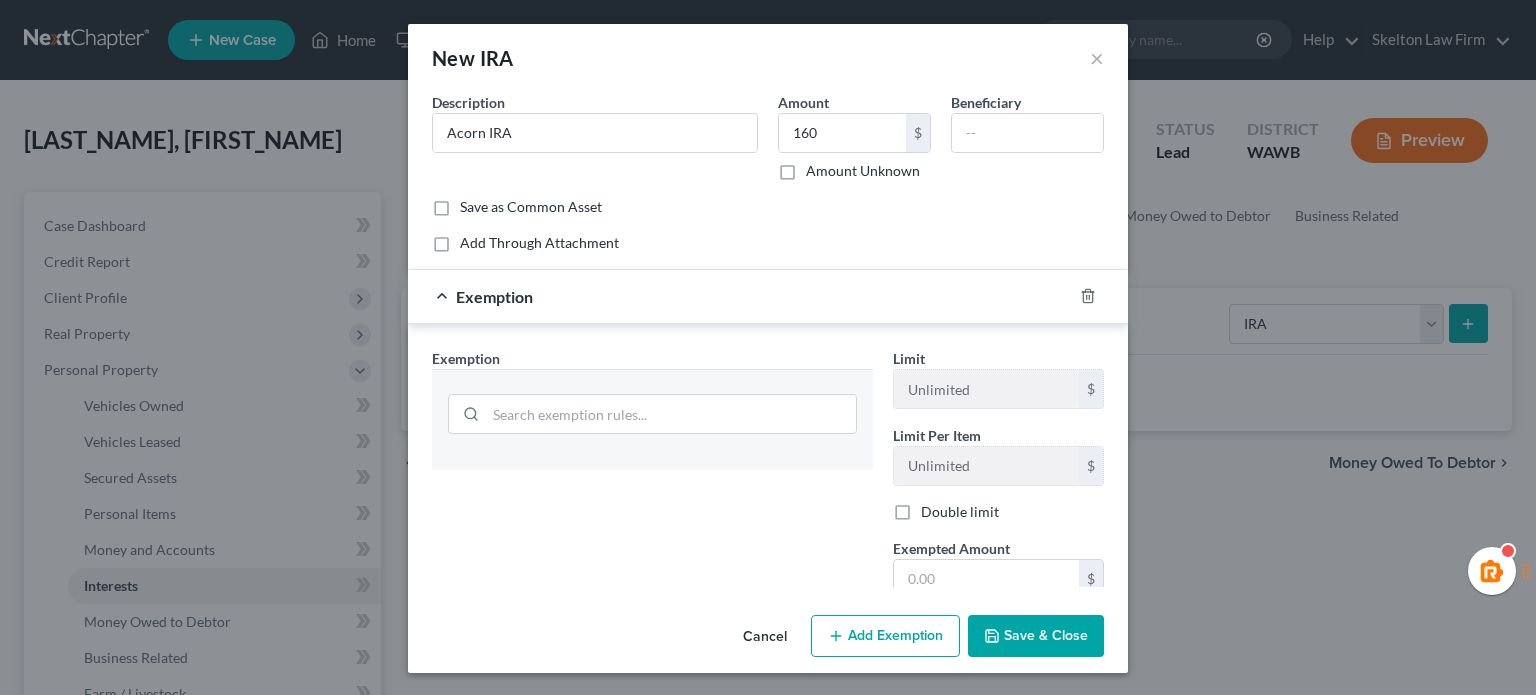 select on "ira" 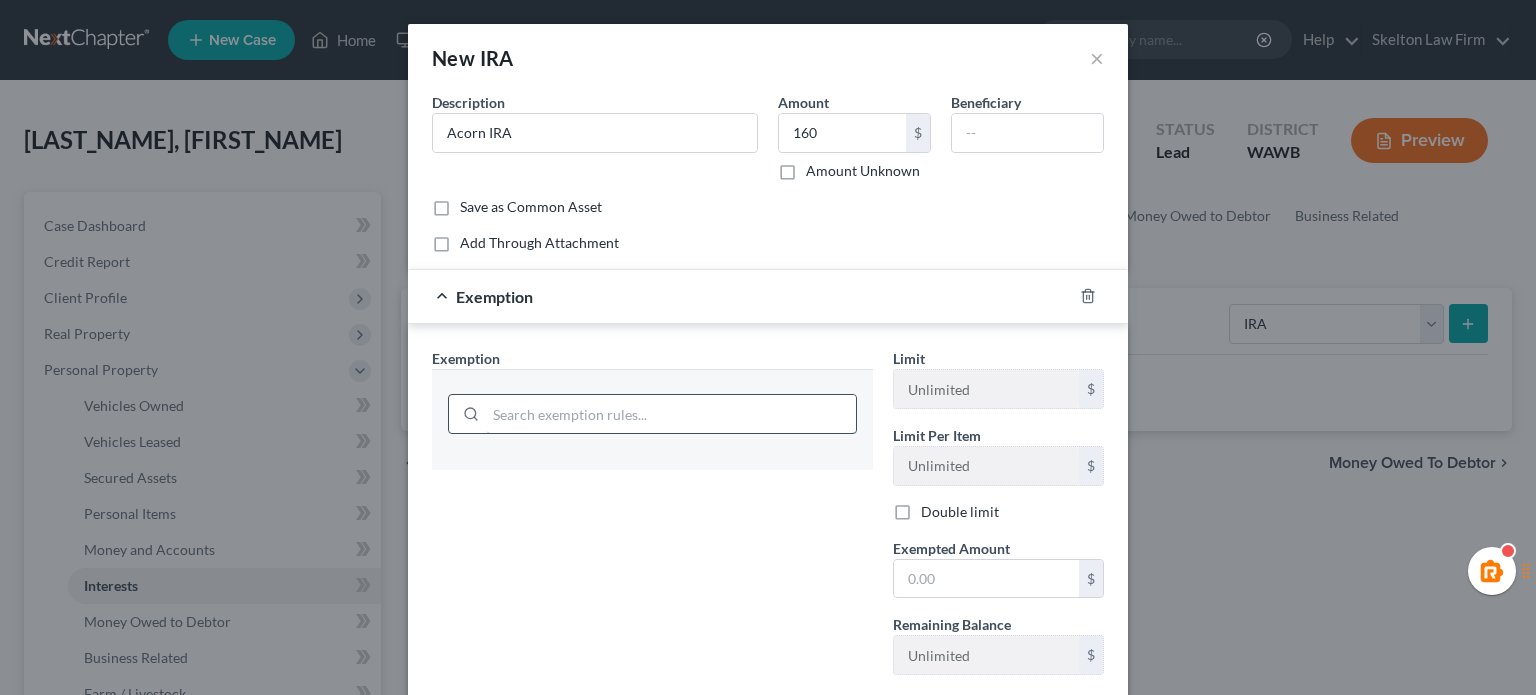 click at bounding box center [671, 414] 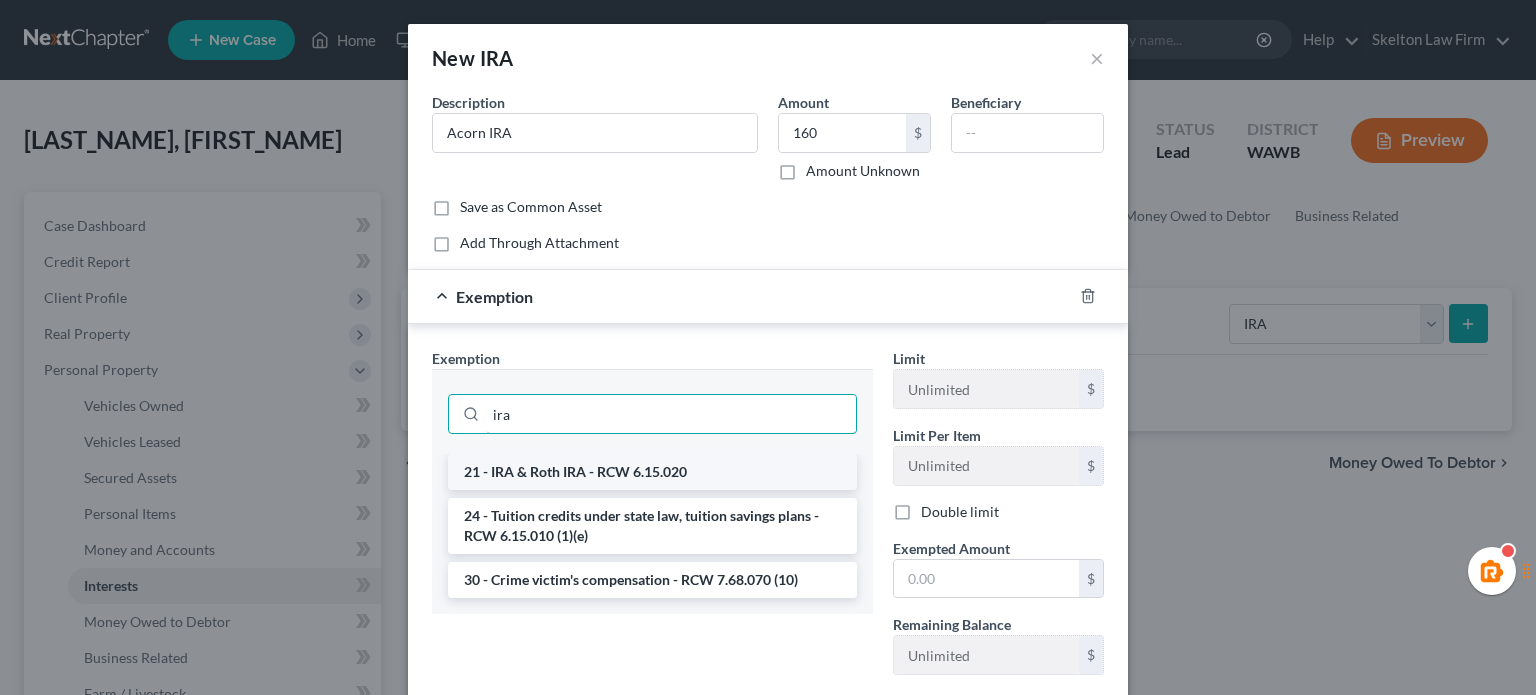 type on "ira" 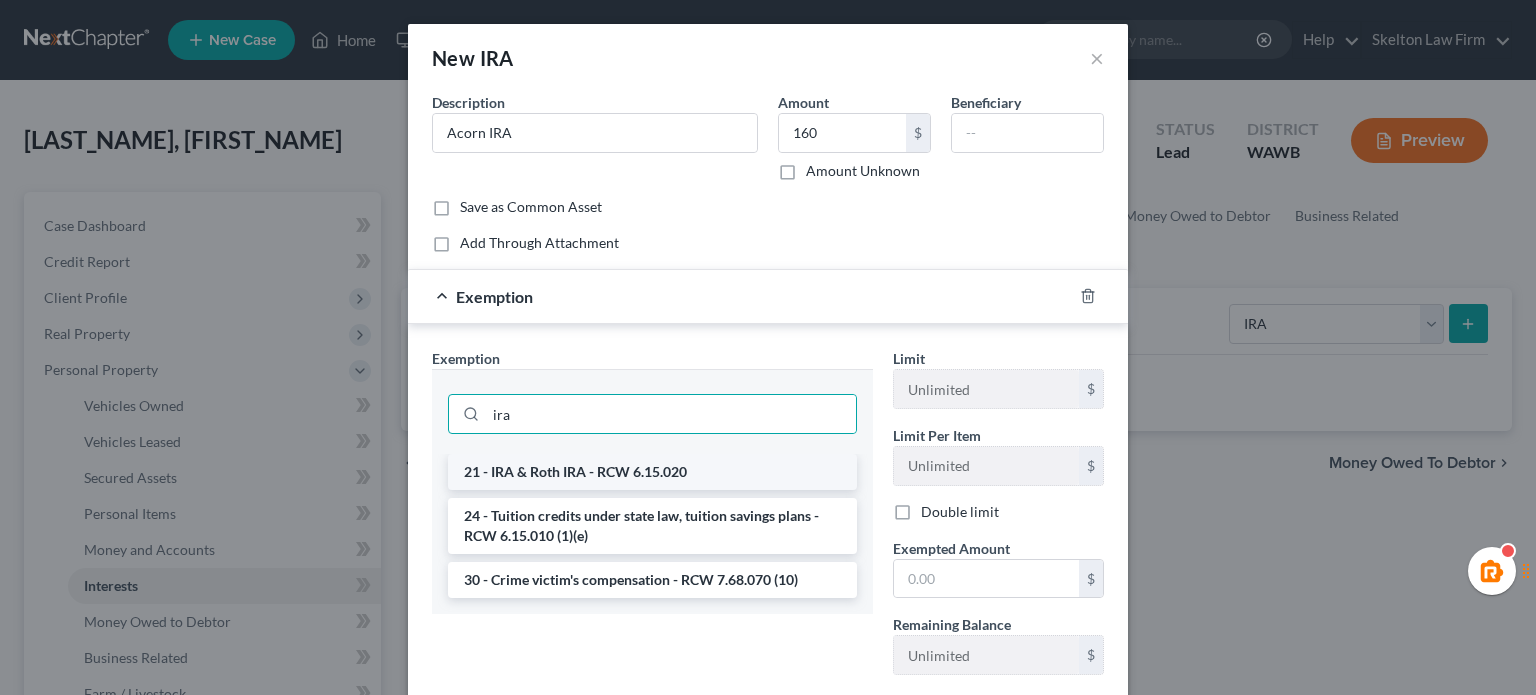 click on "21 - IRA & Roth IRA - RCW 6.15.020" at bounding box center [652, 472] 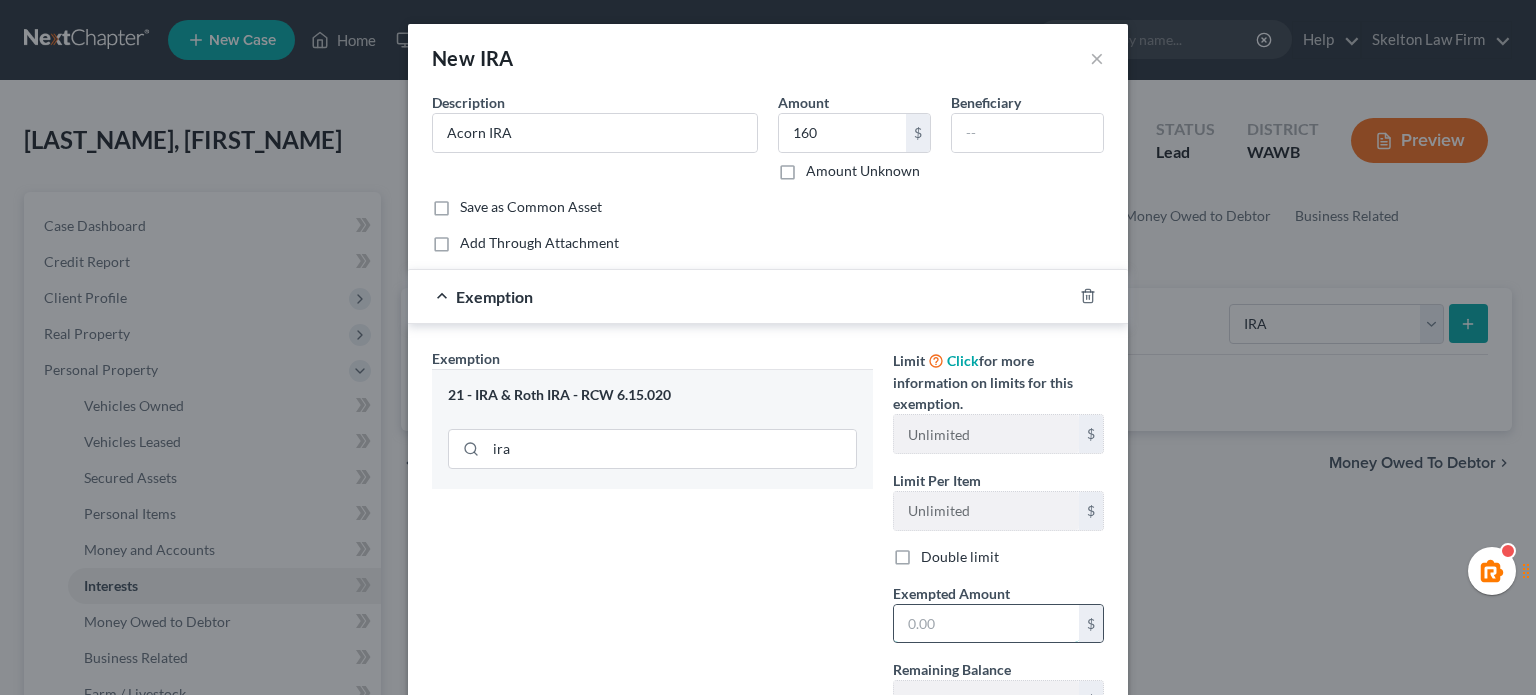 click at bounding box center (986, 624) 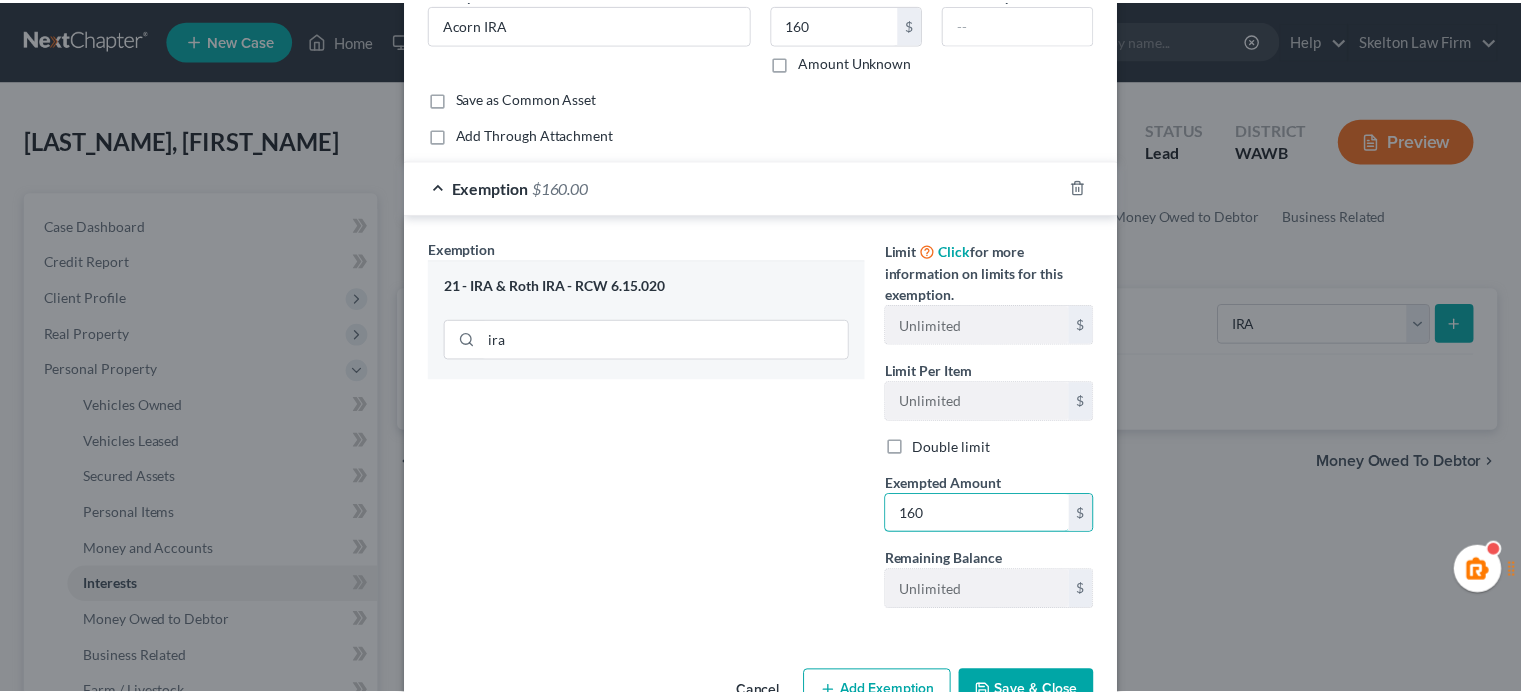 scroll, scrollTop: 165, scrollLeft: 0, axis: vertical 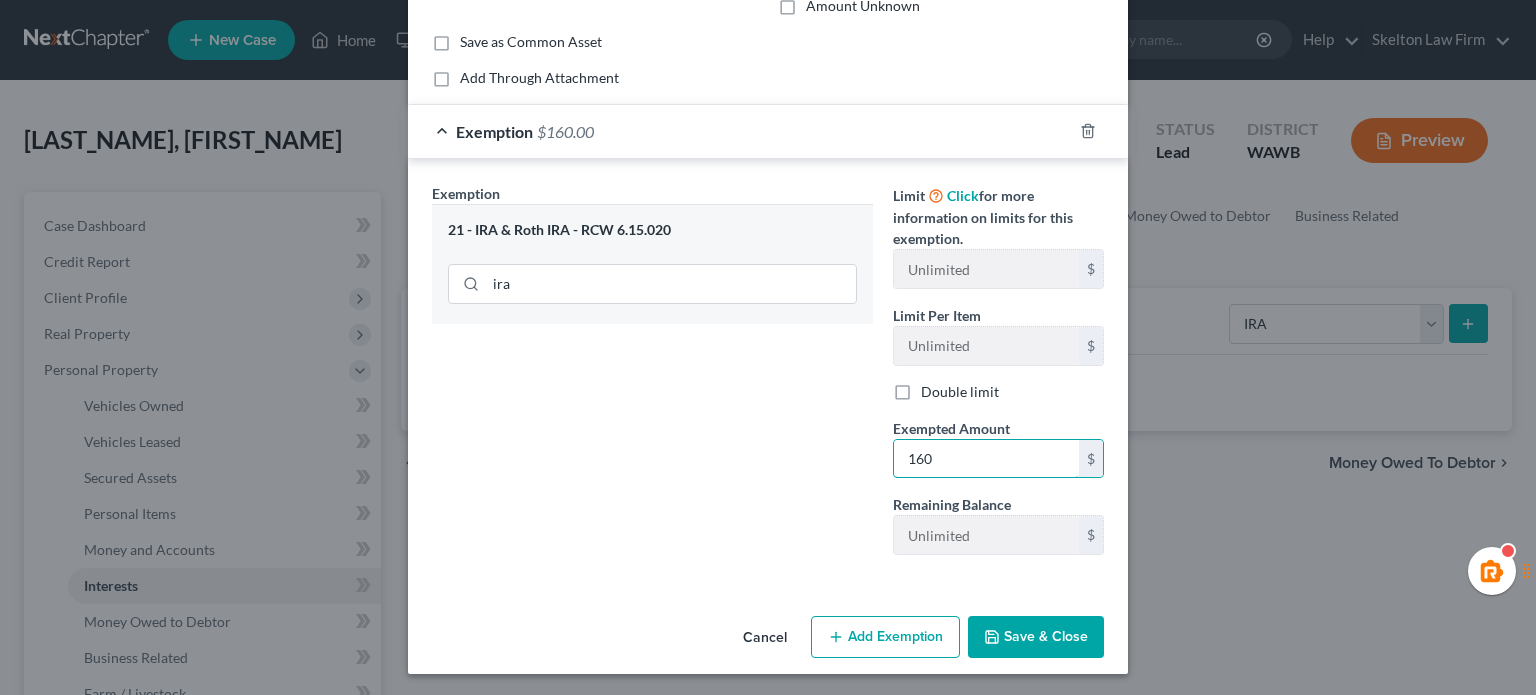 type on "160" 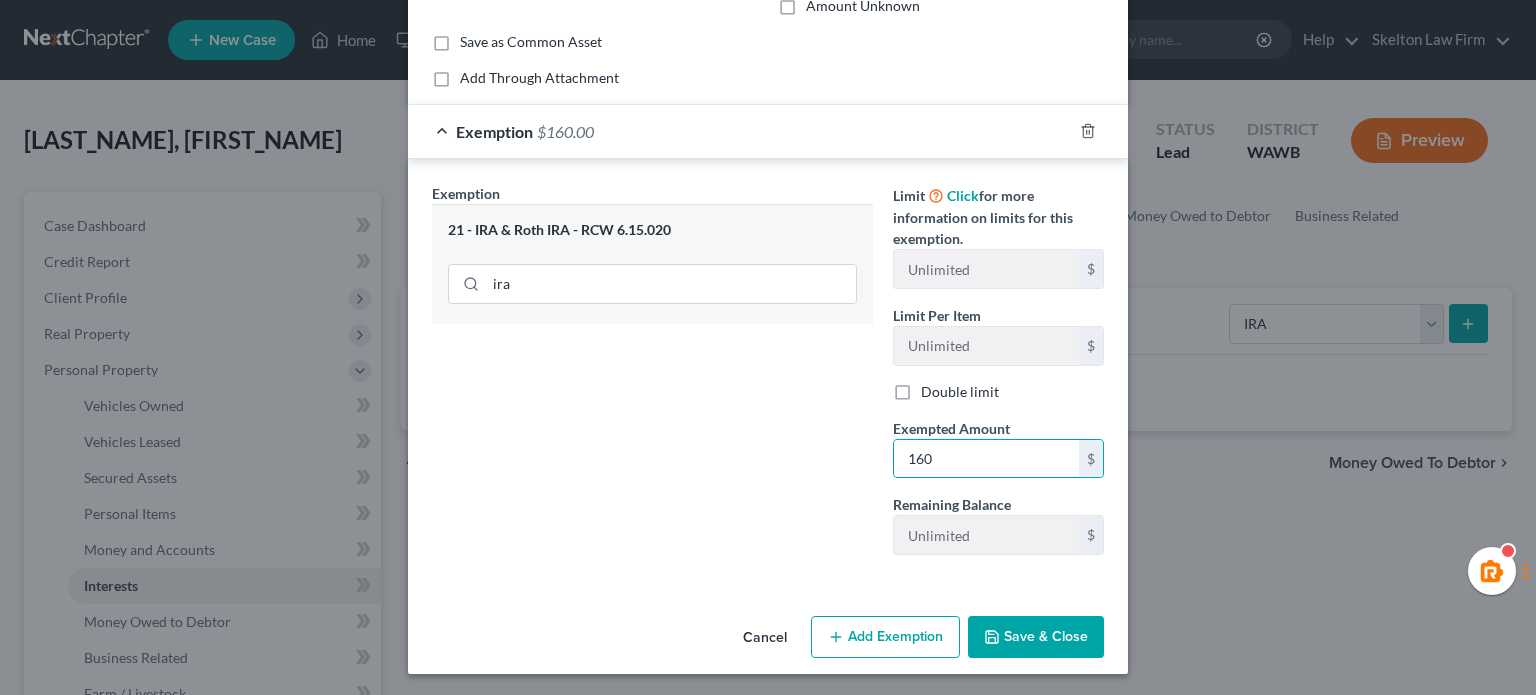 drag, startPoint x: 793, startPoint y: 407, endPoint x: 839, endPoint y: 455, distance: 66.48308 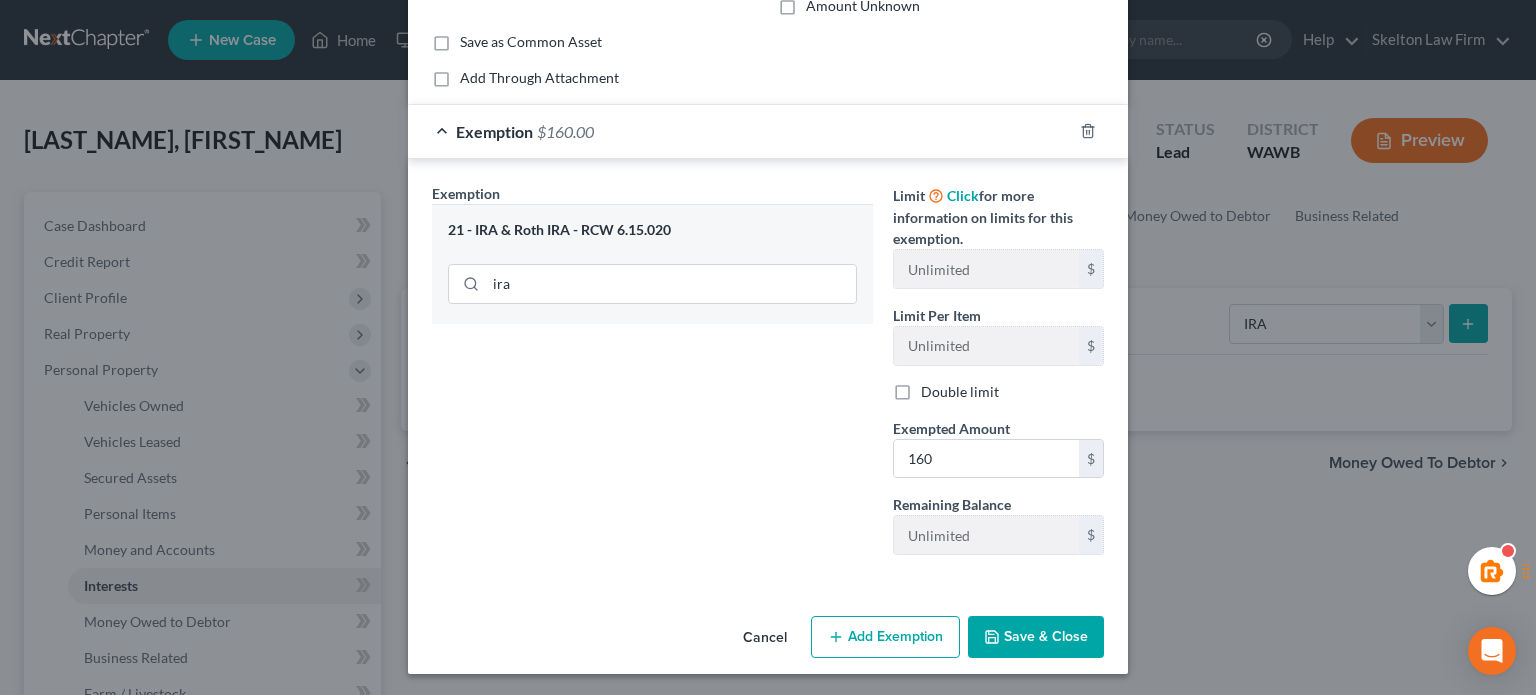 click on "Save & Close" at bounding box center (1036, 637) 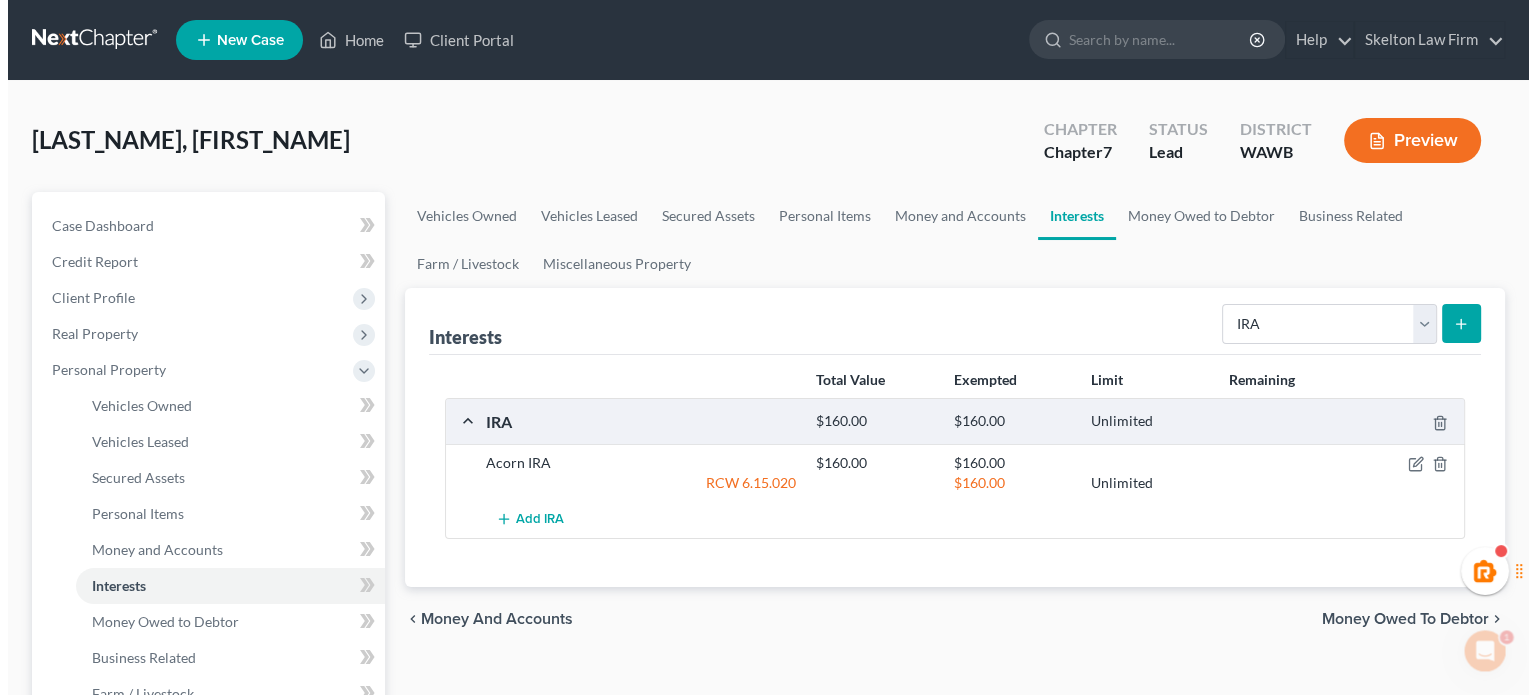 scroll, scrollTop: 0, scrollLeft: 0, axis: both 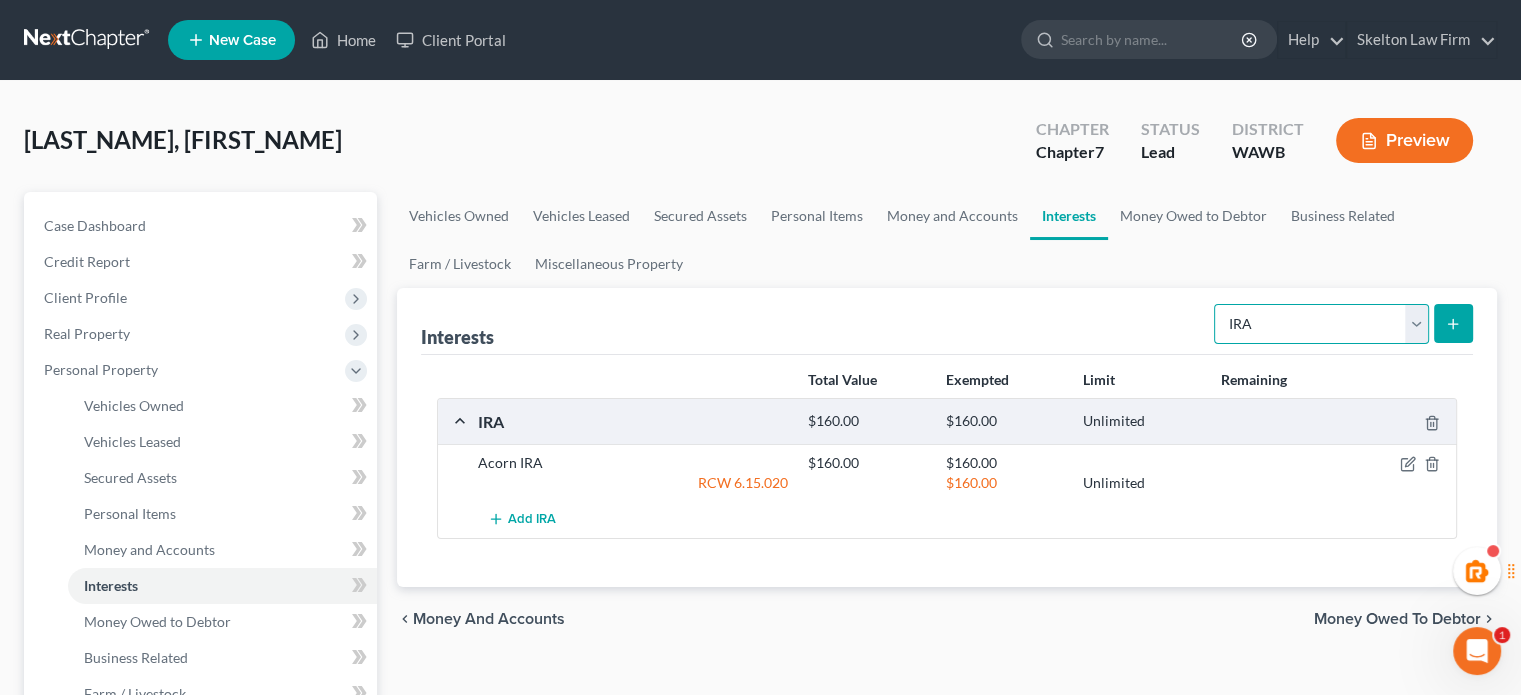 click on "Select Interest Type 401K Annuity Bond Education IRA Government Bond Government Pension Plan Incorporated Business IRA Joint Venture (Active) Joint Venture (Inactive) Keogh Mutual Fund Other Retirement Plan Partnership (Active) Partnership (Inactive) Pension Plan Stock Term Life Insurance Unincorporated Business Whole Life Insurance" at bounding box center [1321, 324] 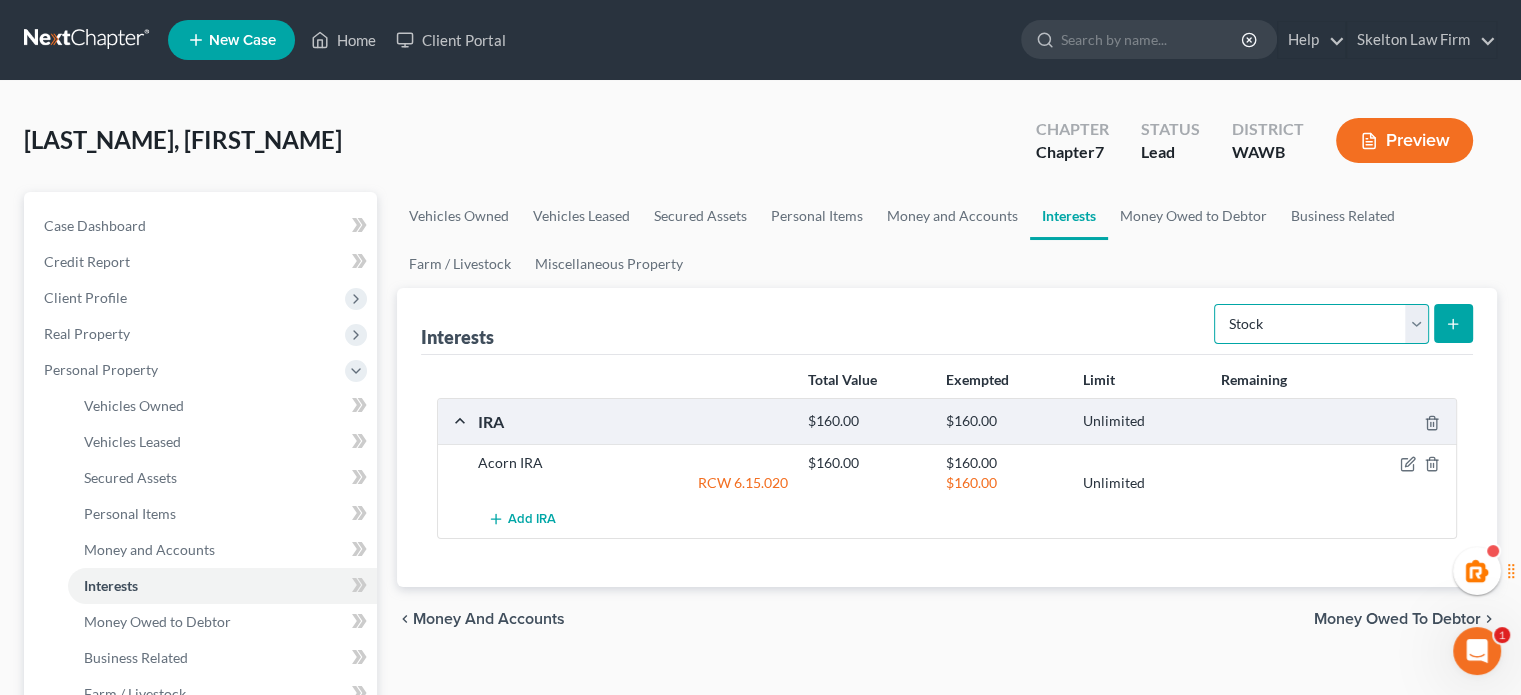 click on "Select Interest Type 401K Annuity Bond Education IRA Government Bond Government Pension Plan Incorporated Business IRA Joint Venture (Active) Joint Venture (Inactive) Keogh Mutual Fund Other Retirement Plan Partnership (Active) Partnership (Inactive) Pension Plan Stock Term Life Insurance Unincorporated Business Whole Life Insurance" at bounding box center [1321, 324] 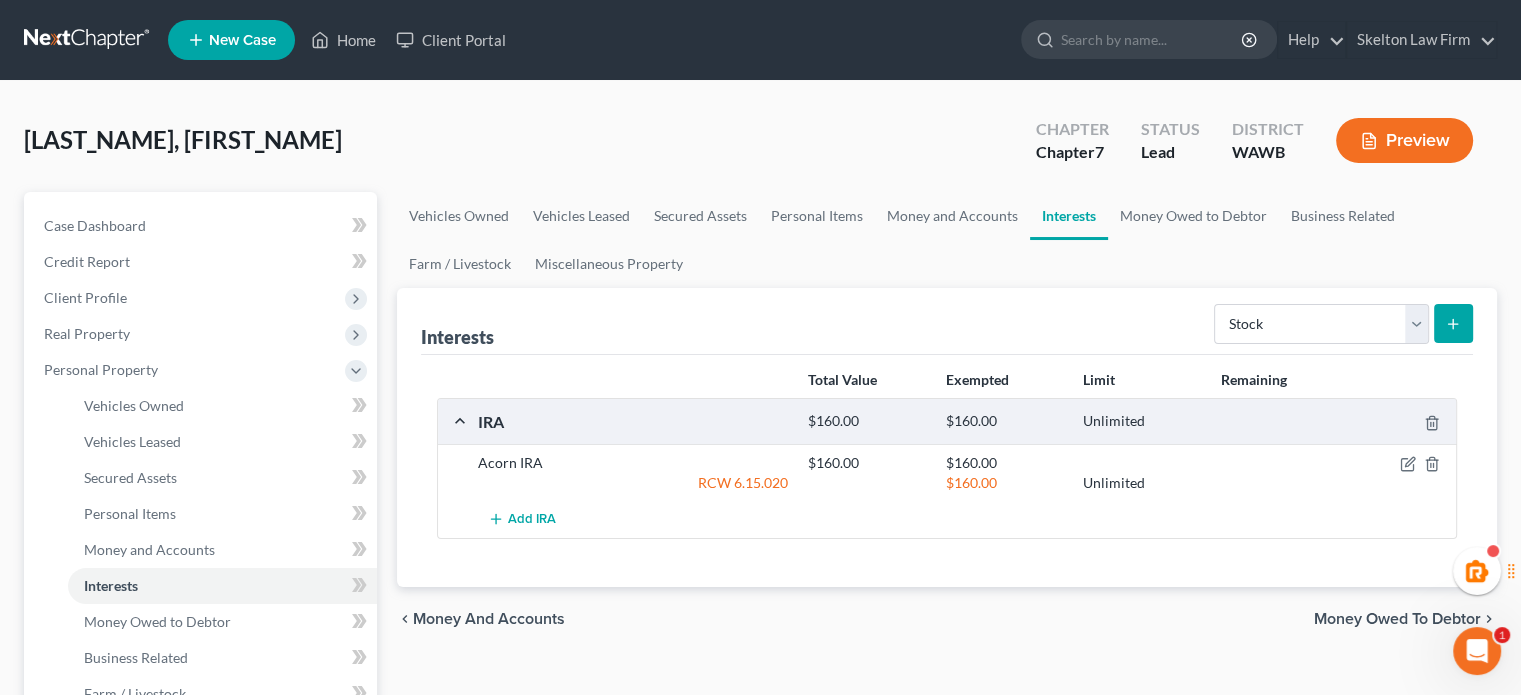 click 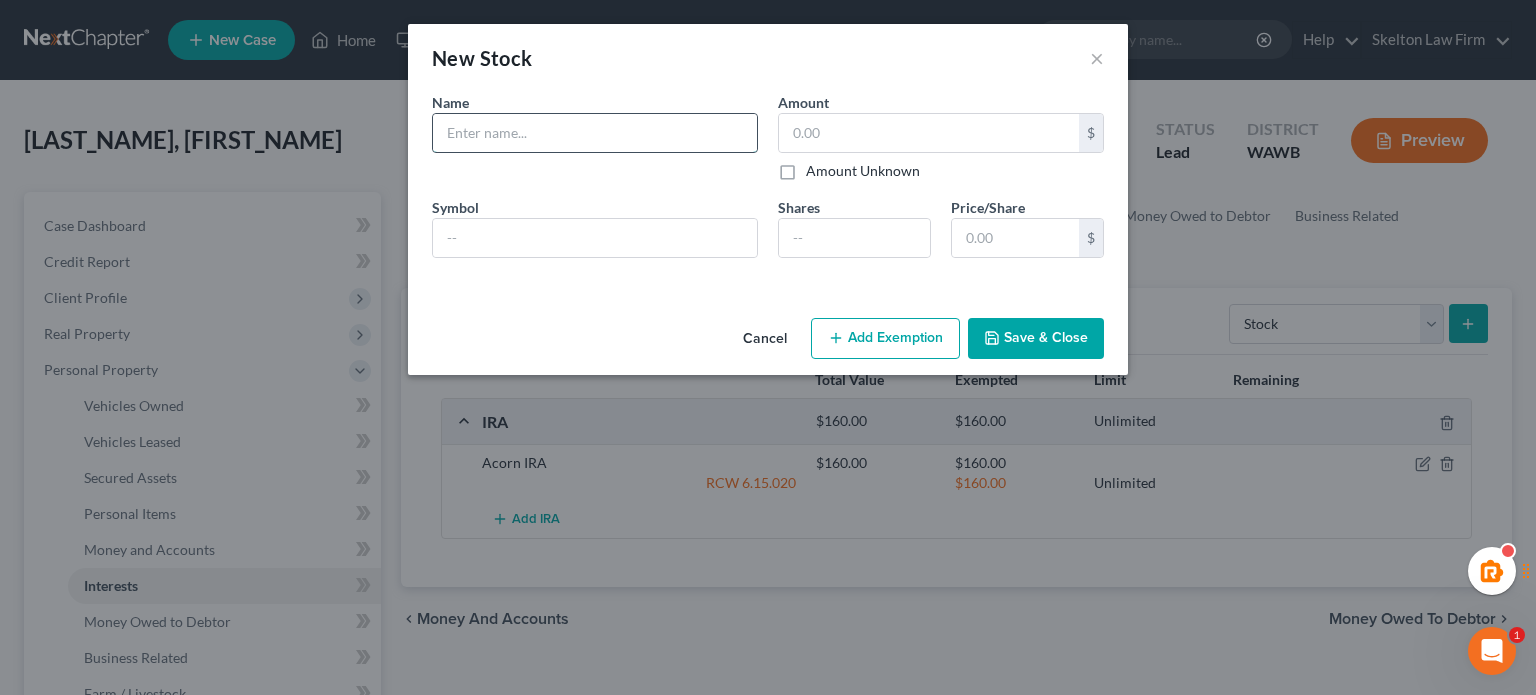 click at bounding box center (595, 133) 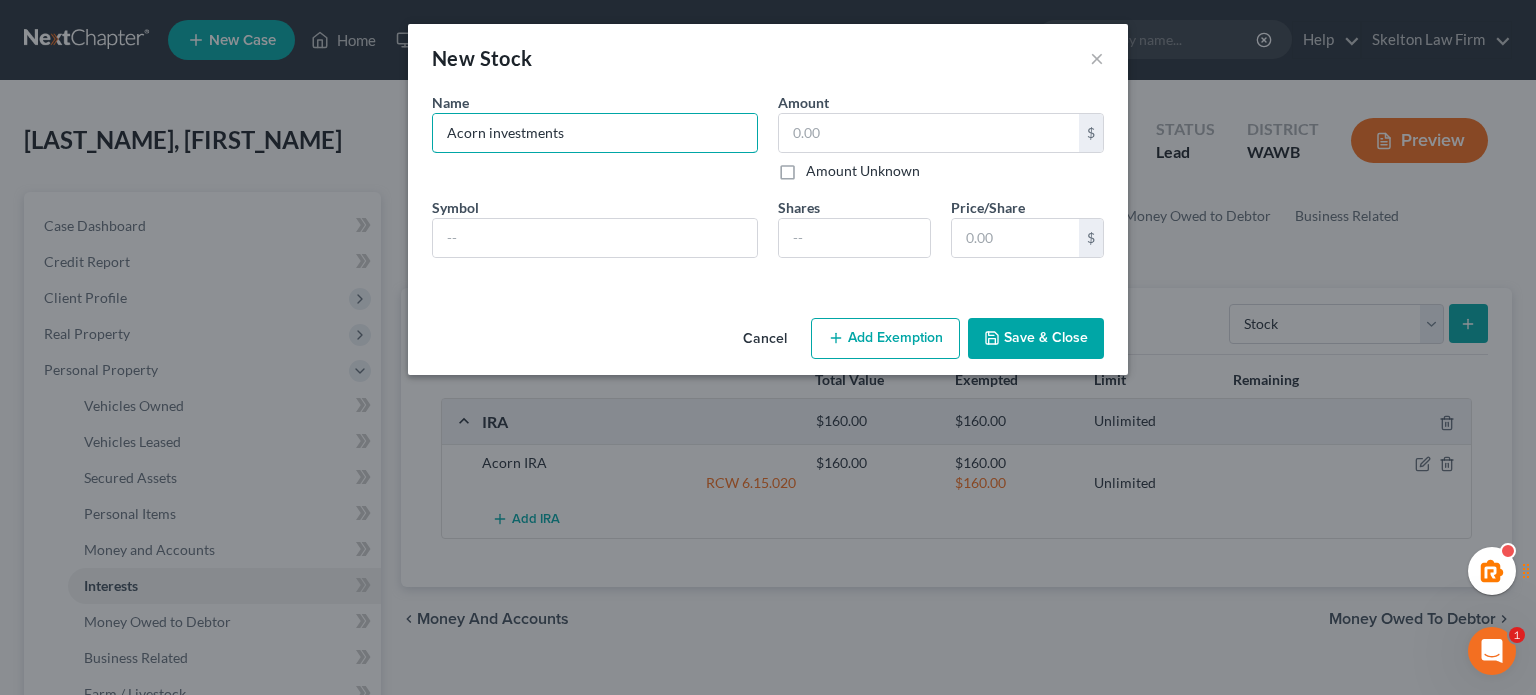 type on "Acorn investments" 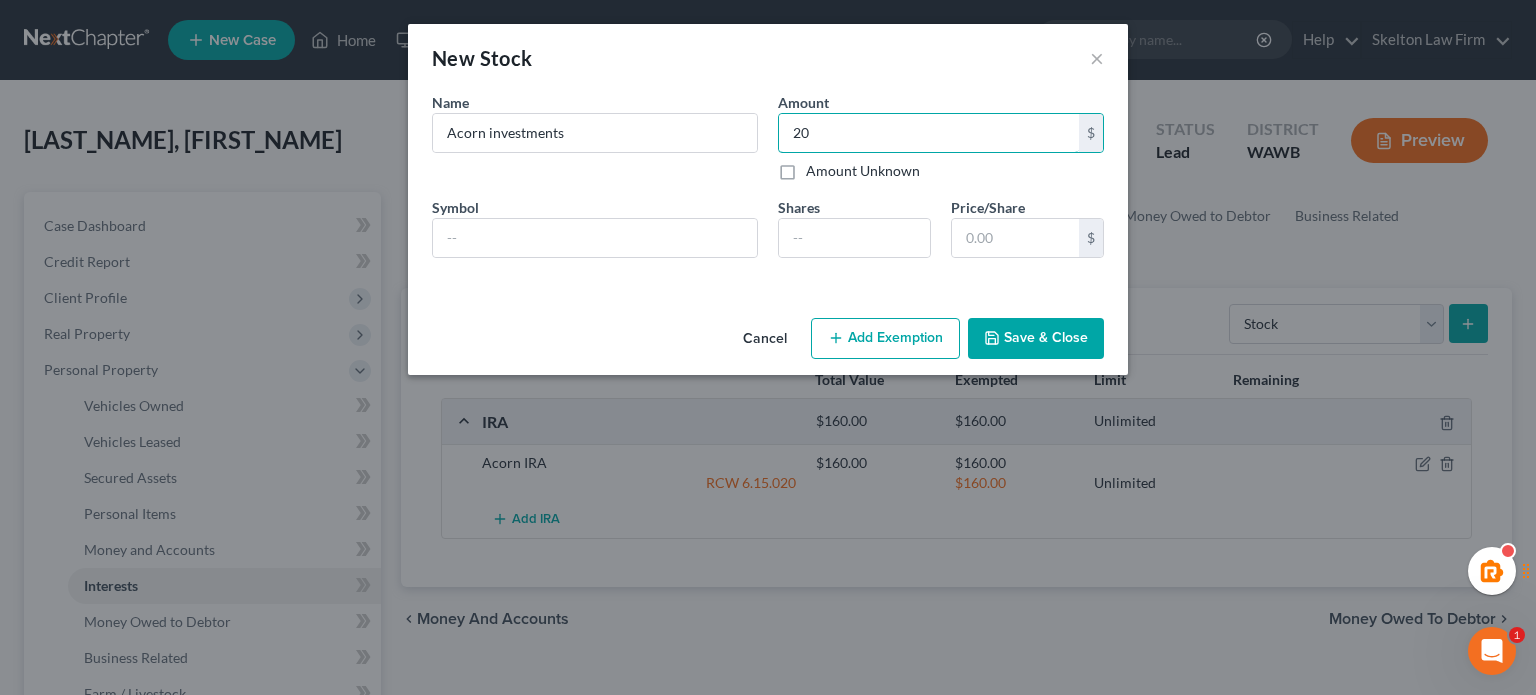type on "20" 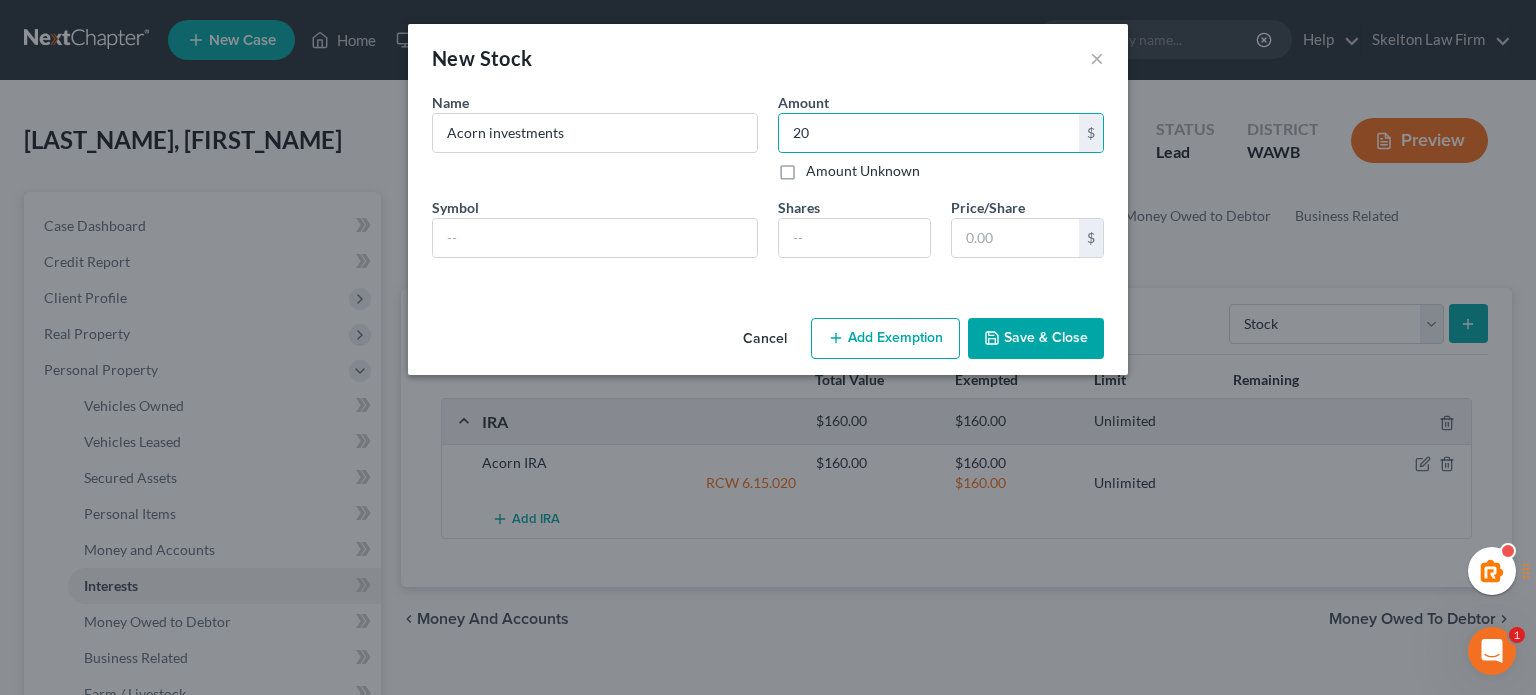 click on "Cancel Add Exemption Save & Close" at bounding box center (768, 343) 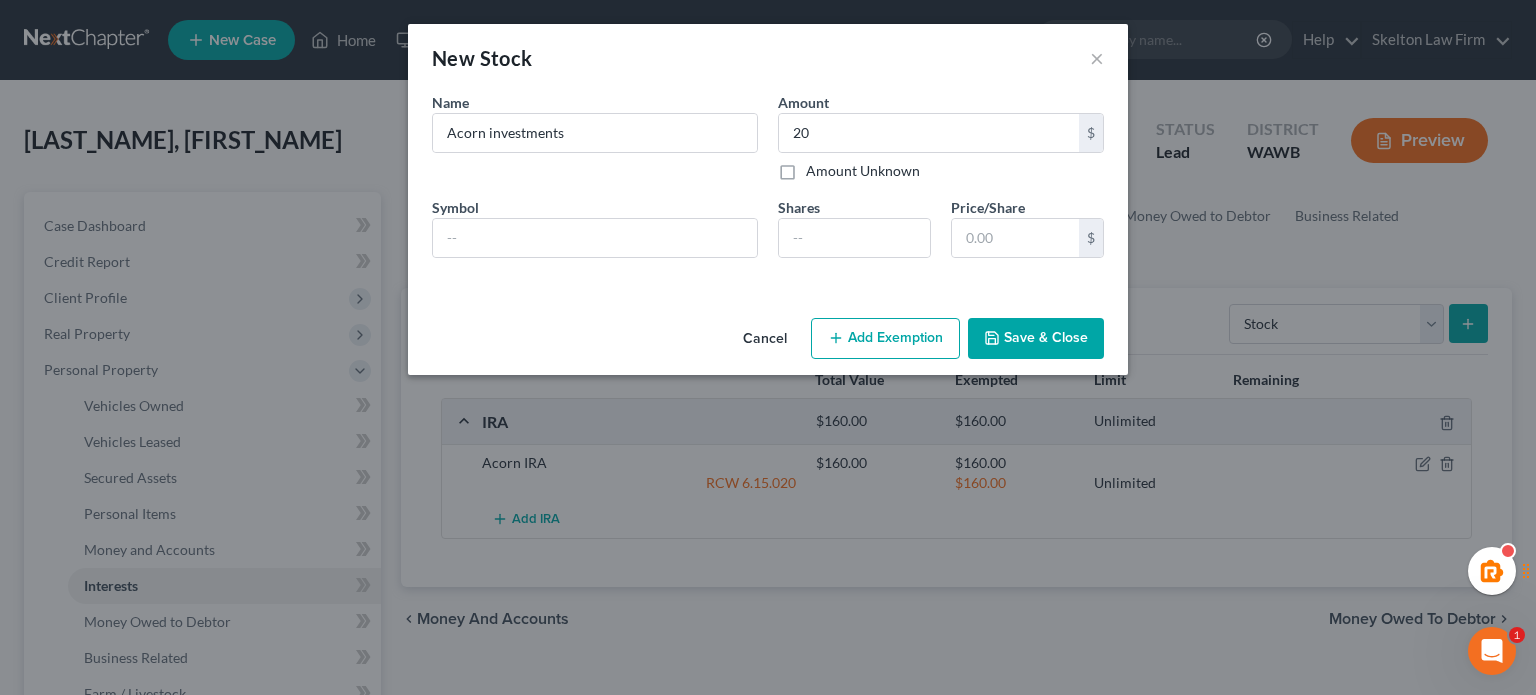 click on "Add Exemption" at bounding box center (885, 339) 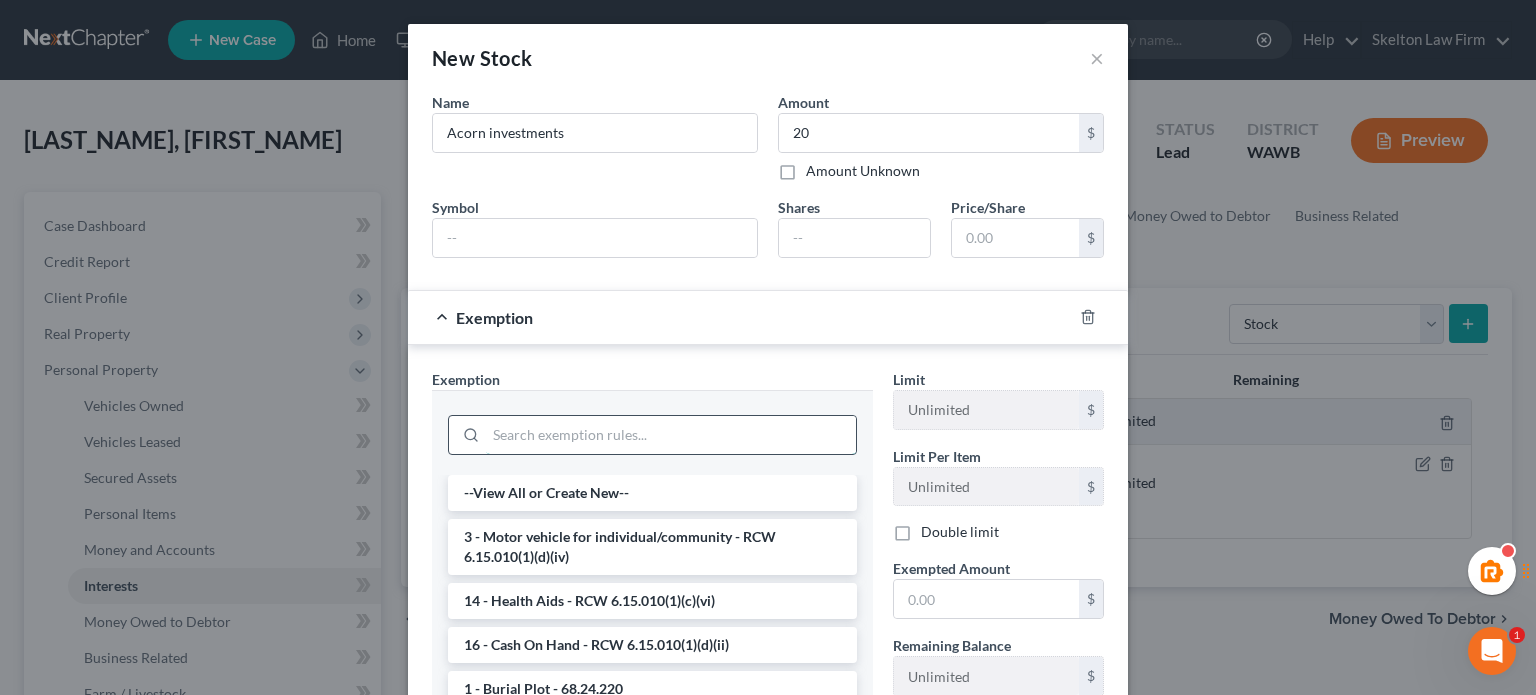 click at bounding box center (671, 435) 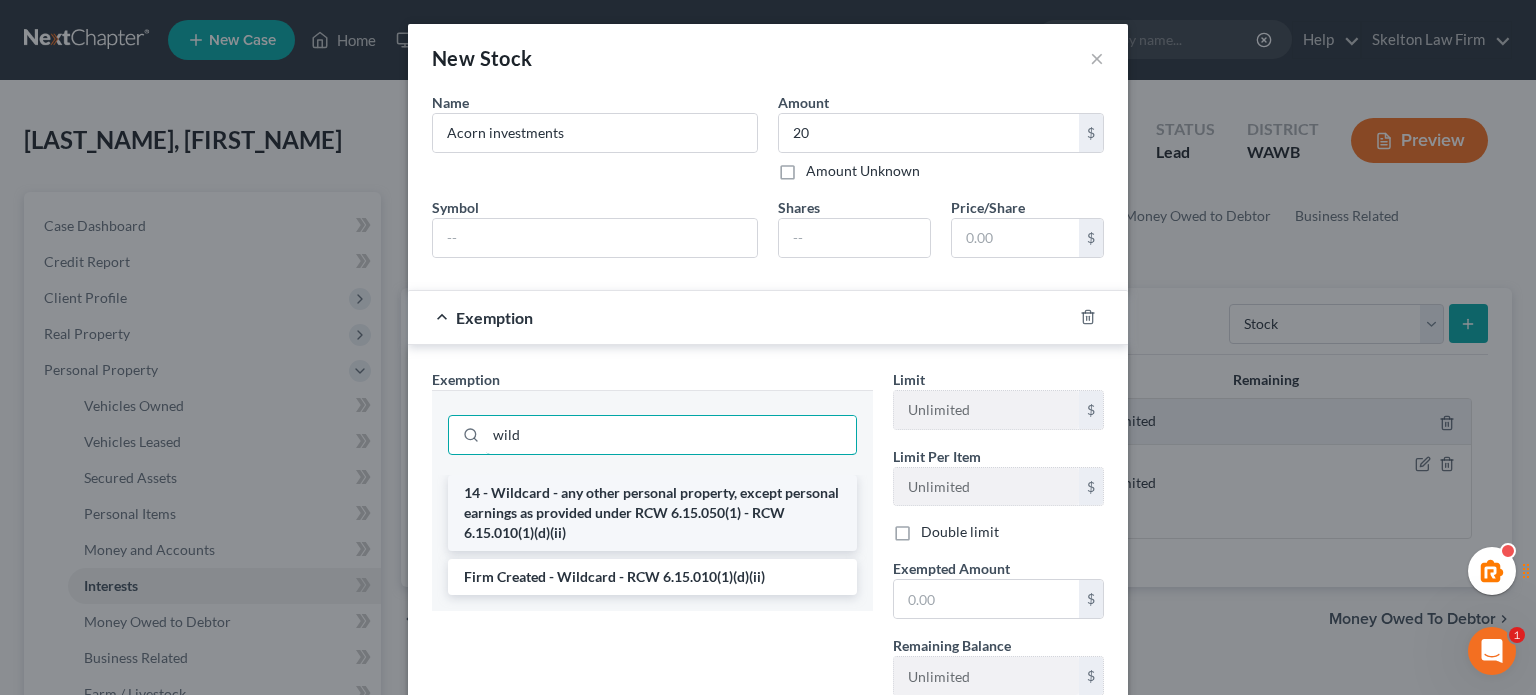 type on "wild" 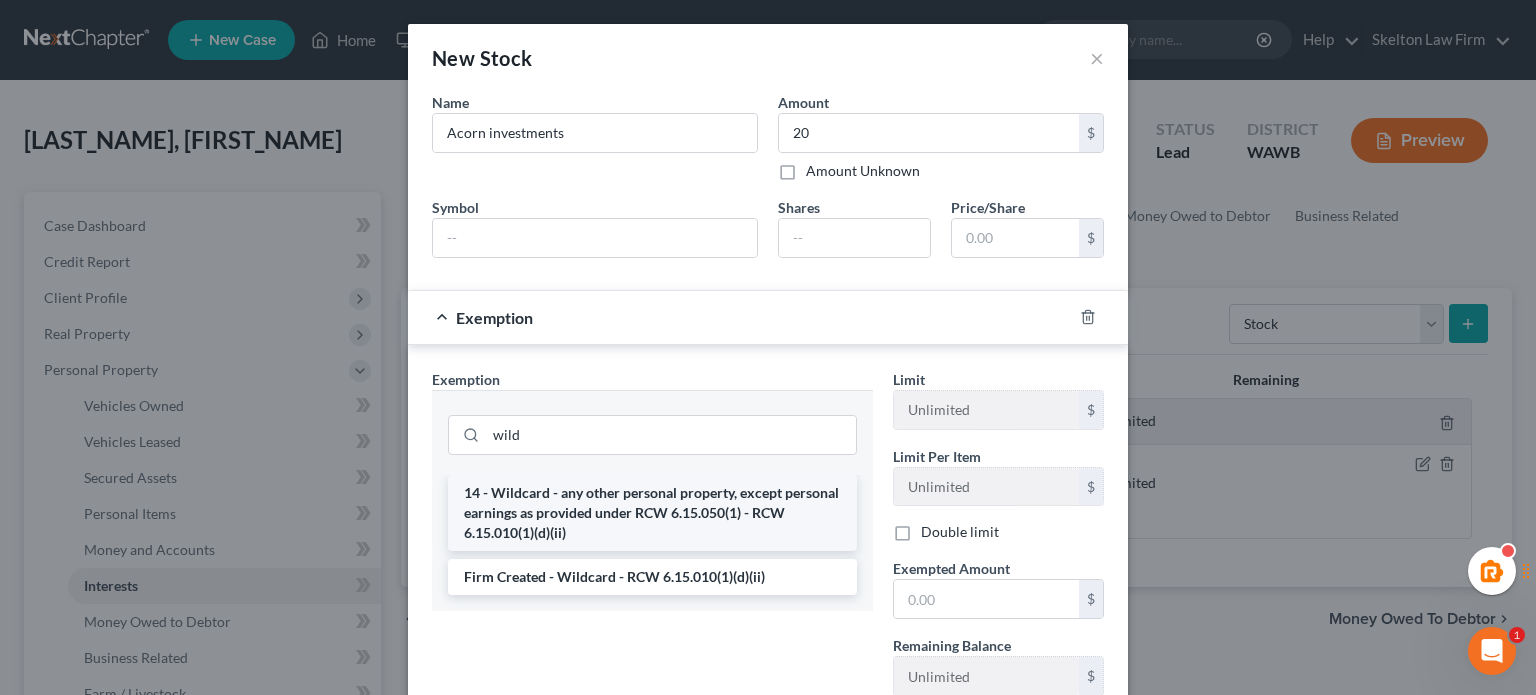 click on "14 - Wildcard - any other personal property, except personal earnings as provided under RCW 6.15.050(1) - RCW 6.15.010(1)(d)(ii)" at bounding box center [652, 513] 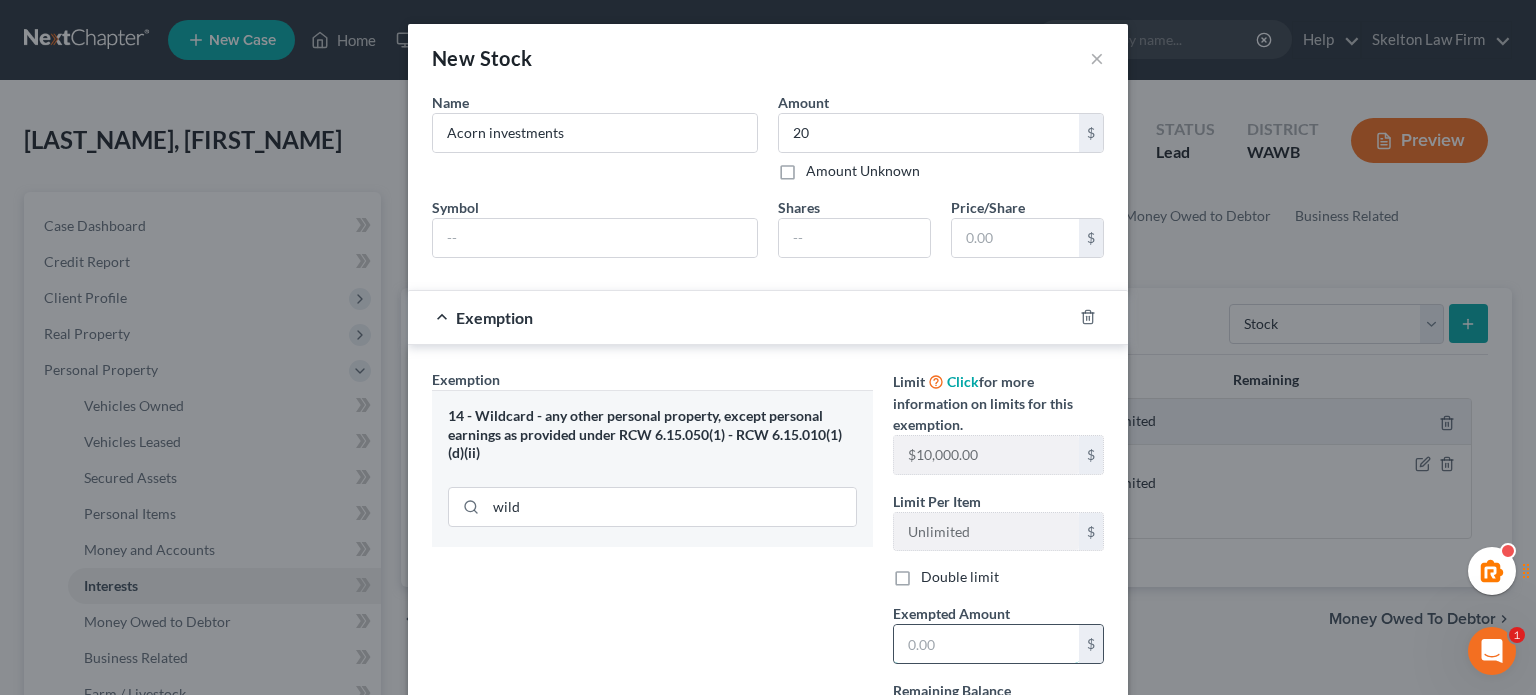 click at bounding box center (986, 644) 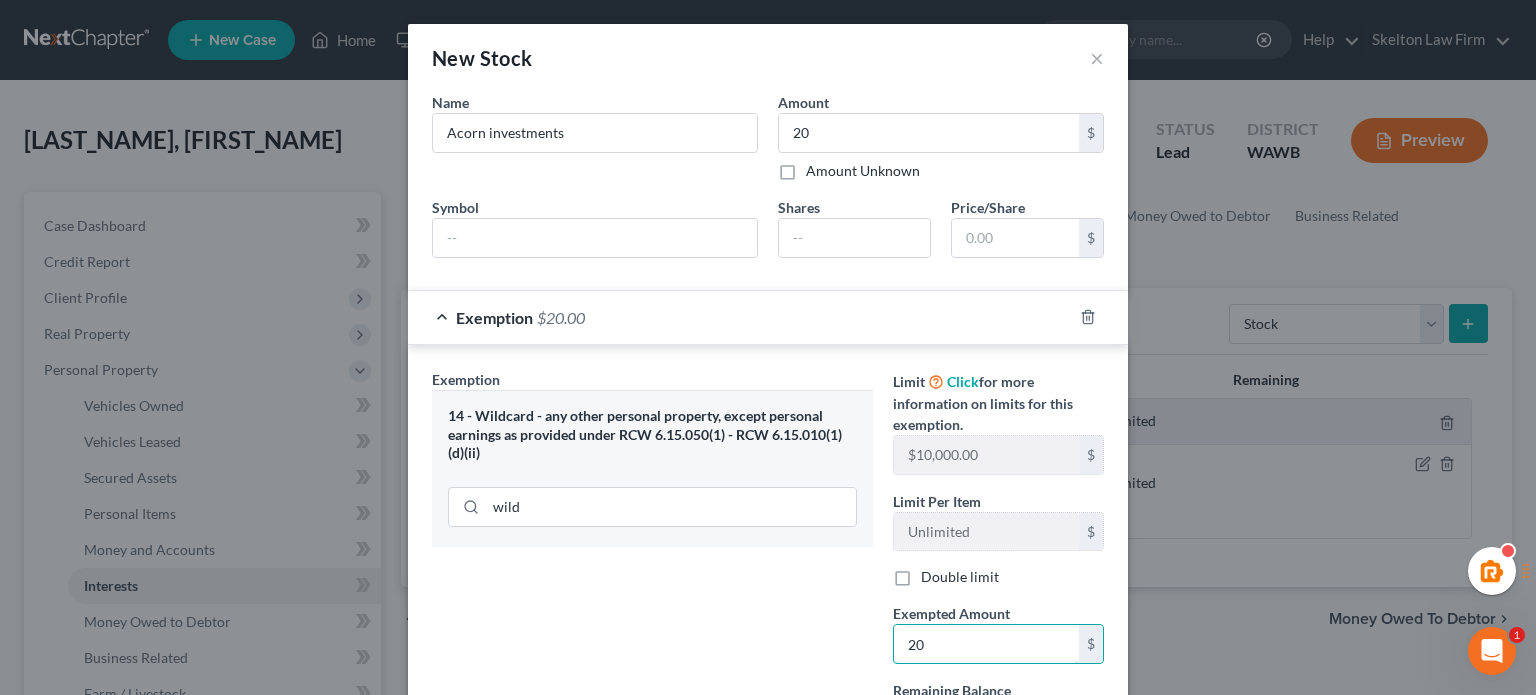 type on "20" 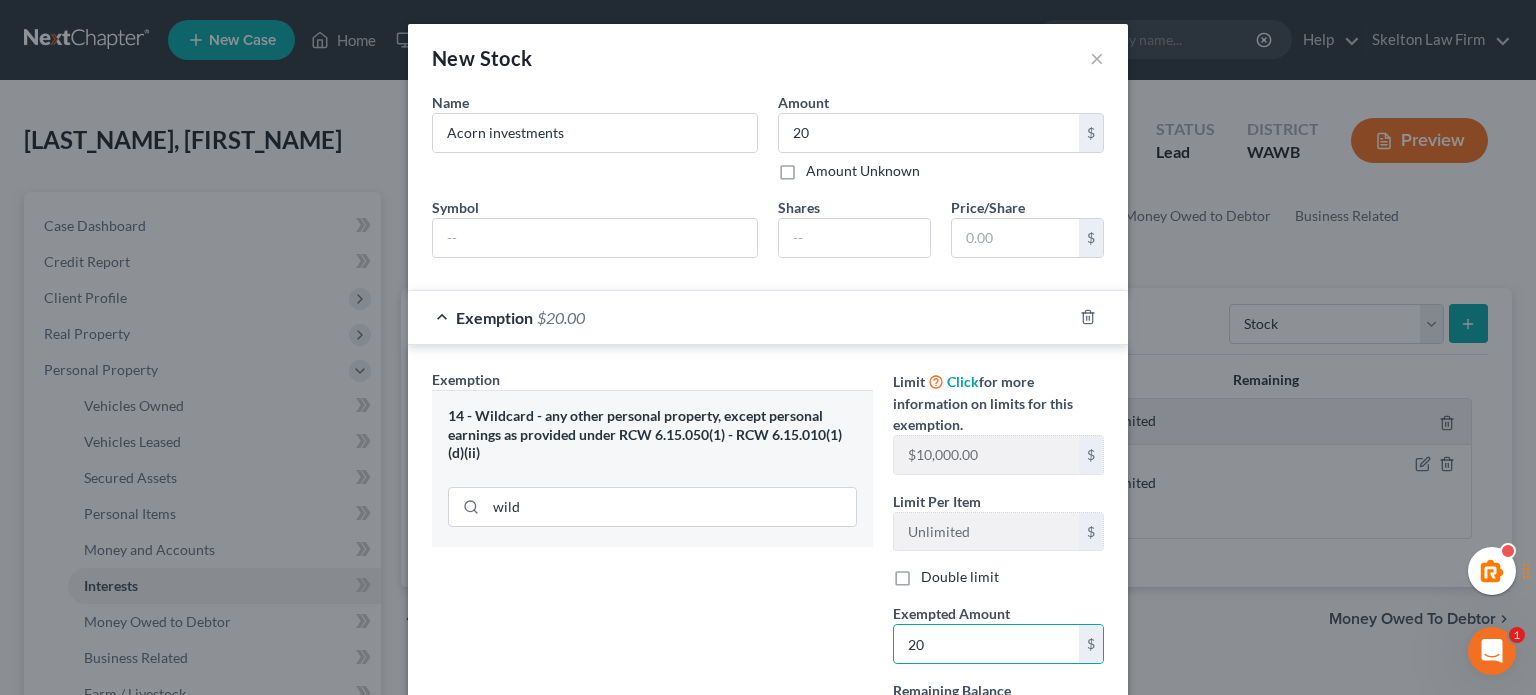 click on "Exemption Set must be selected for CA.
Exemption
*
14 - Wildcard - any other personal property, except personal earnings as provided under RCW 6.15.050(1) - RCW 6.15.010(1)(d)(ii)         wild" at bounding box center [652, 563] 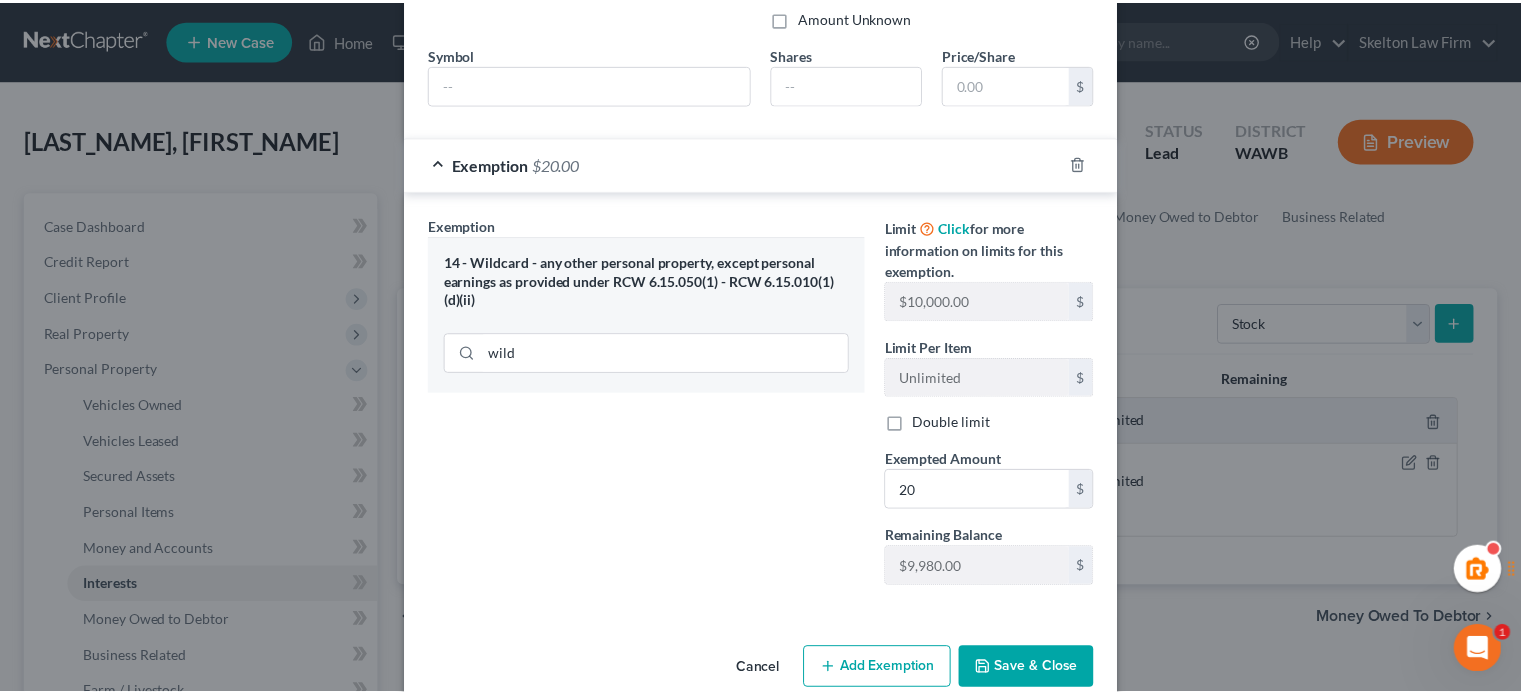 scroll, scrollTop: 185, scrollLeft: 0, axis: vertical 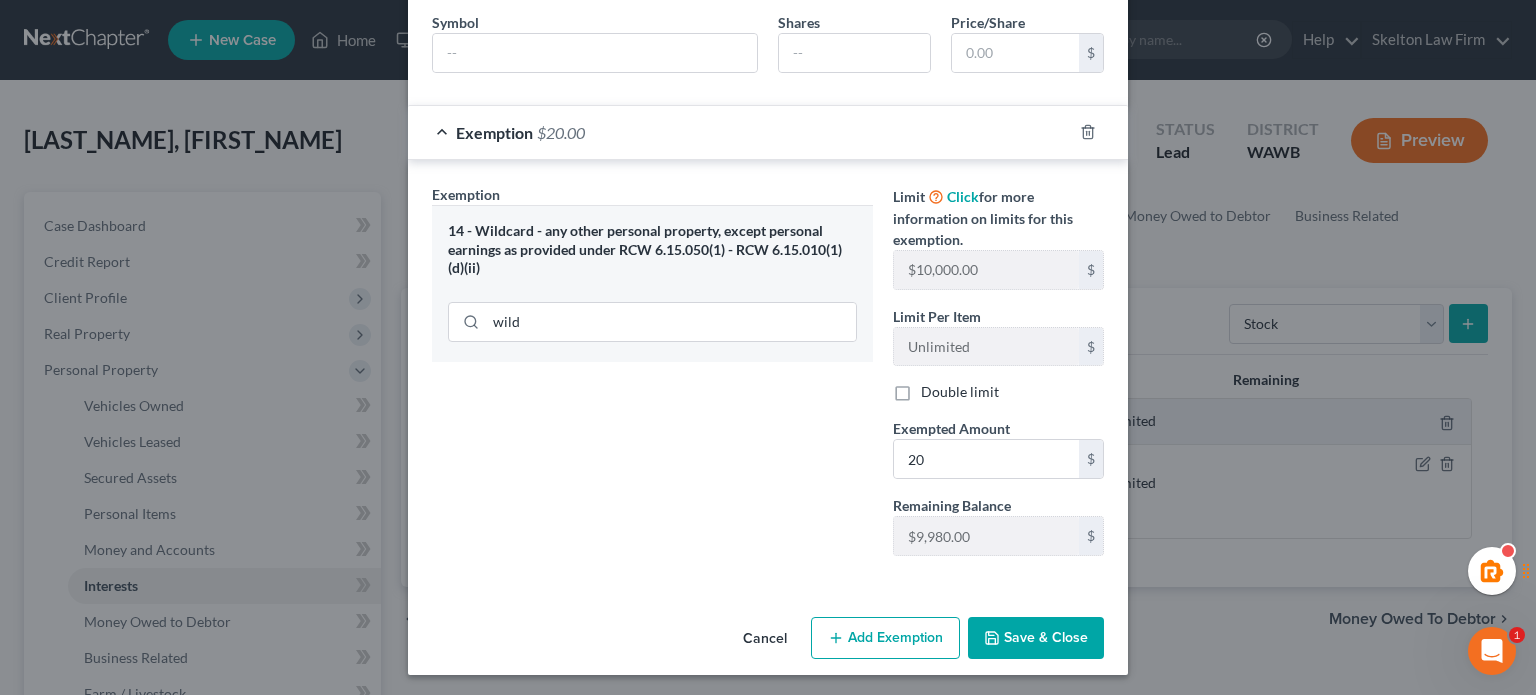 click on "Save & Close" at bounding box center [1036, 638] 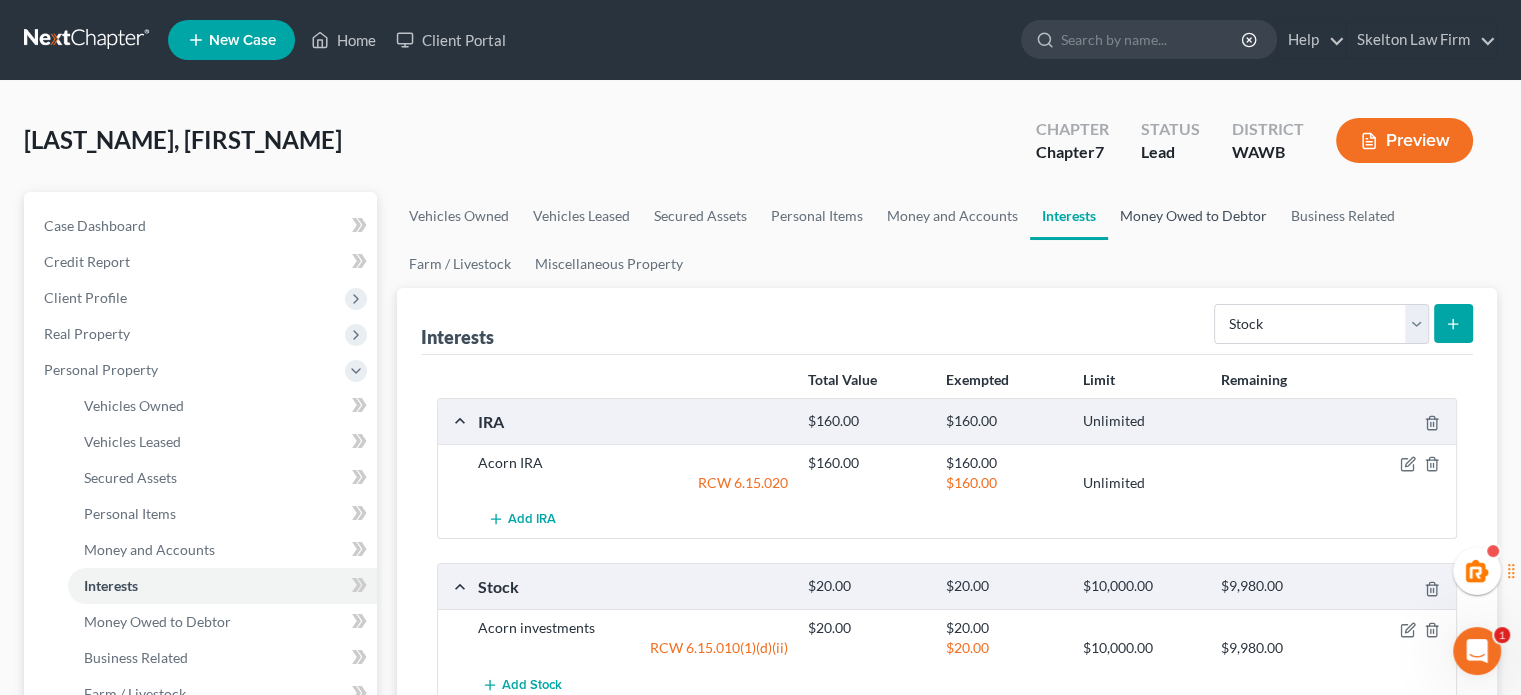 click on "Money Owed to Debtor" at bounding box center [1193, 216] 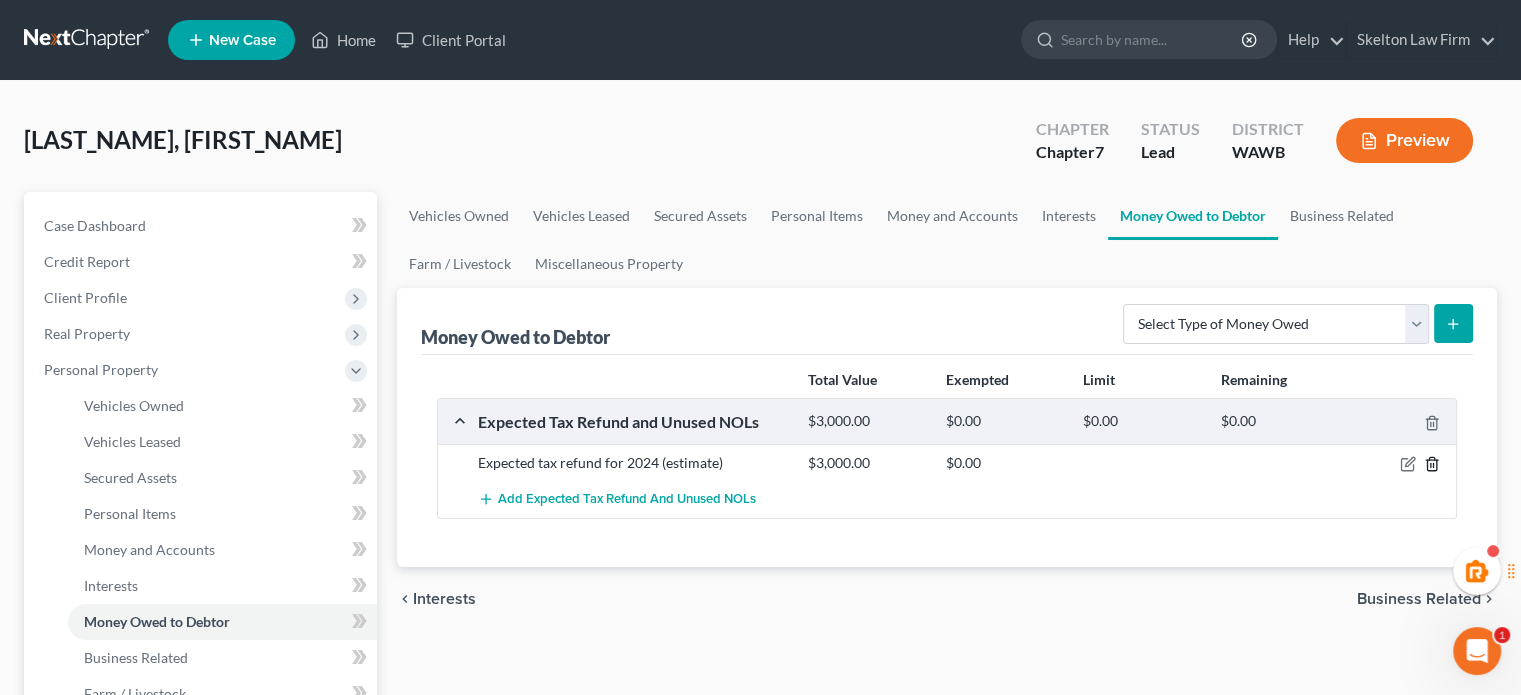 click 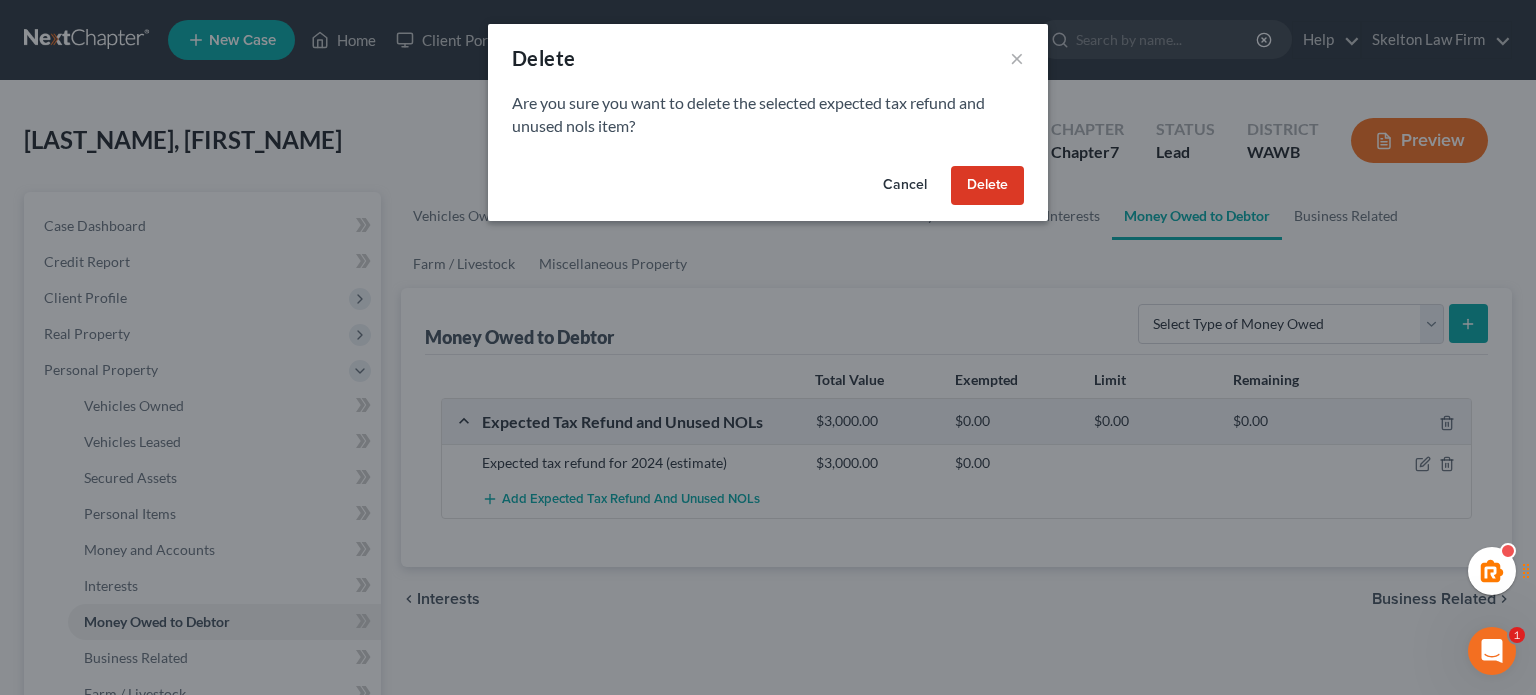 click on "Delete" at bounding box center (987, 186) 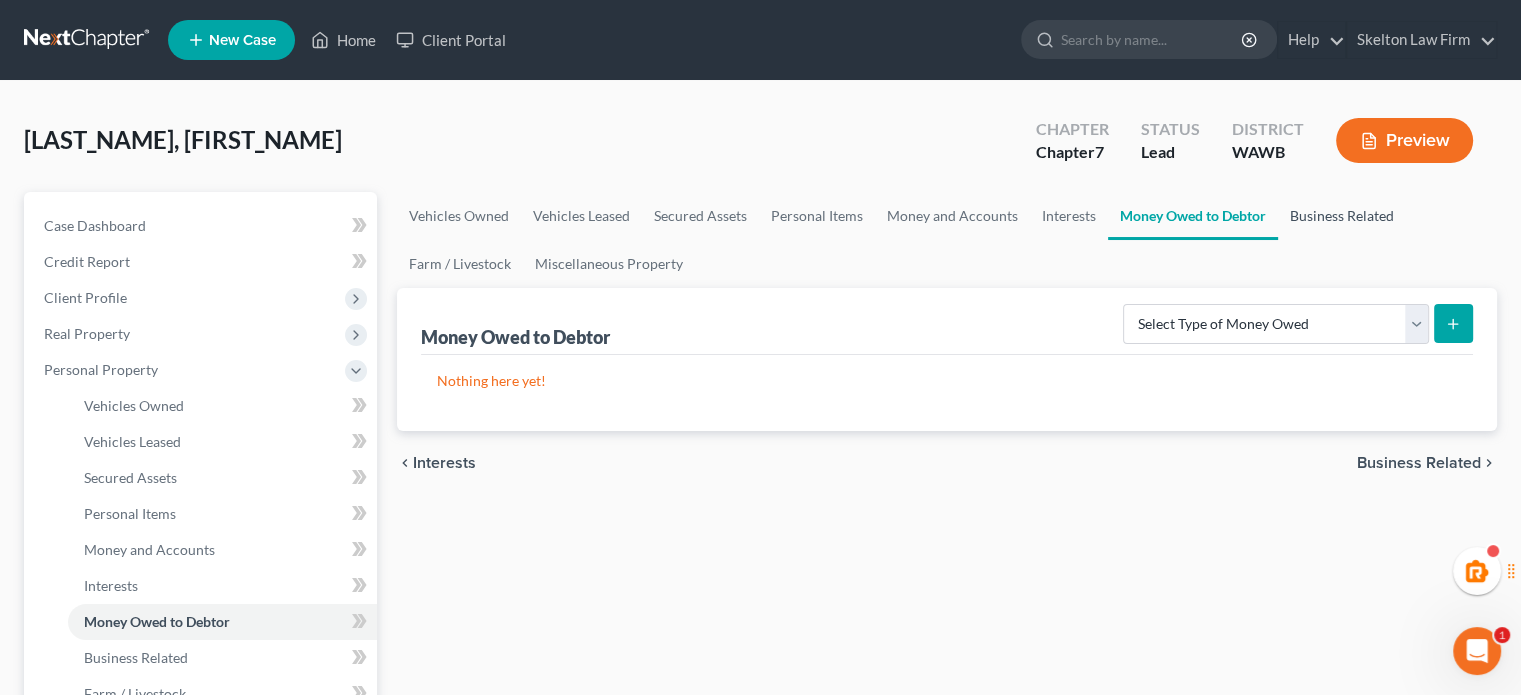 click on "Business Related" at bounding box center (1342, 216) 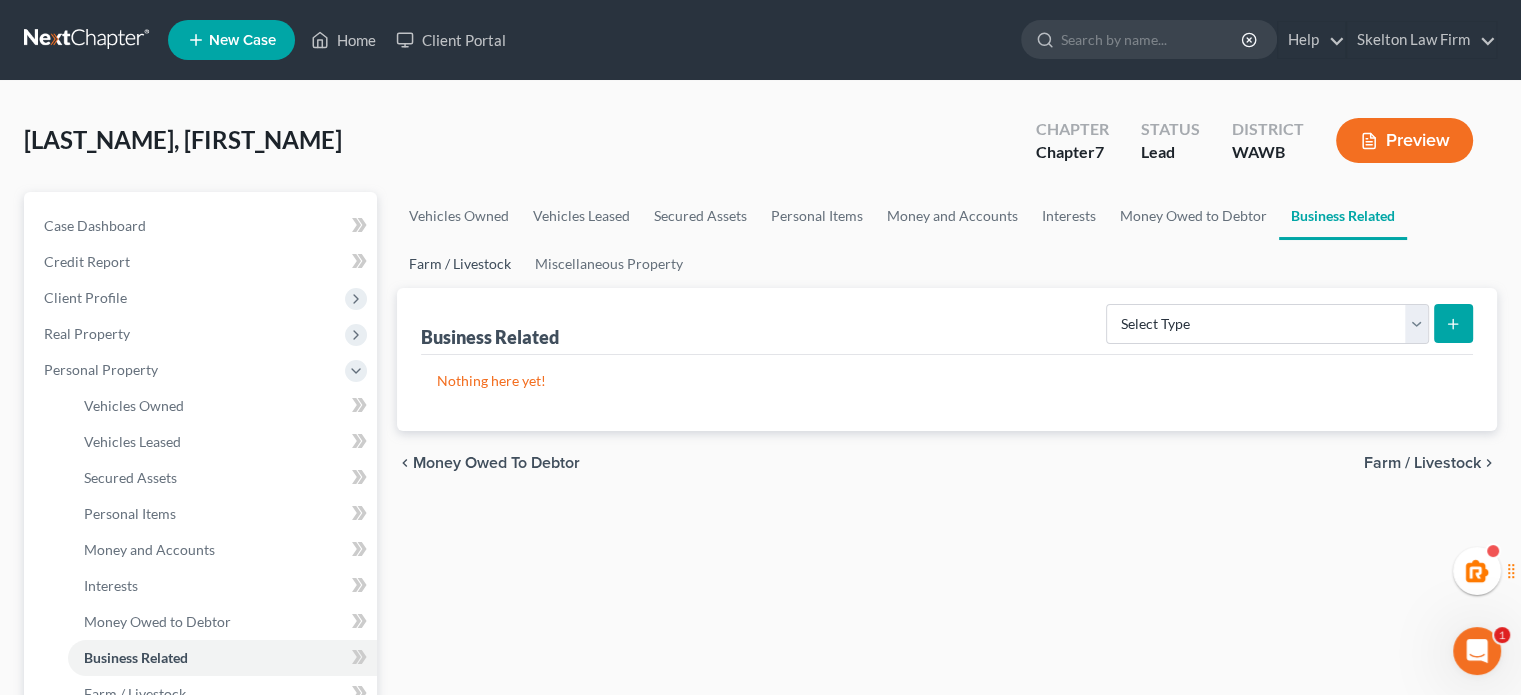 click on "Farm / Livestock" at bounding box center [460, 264] 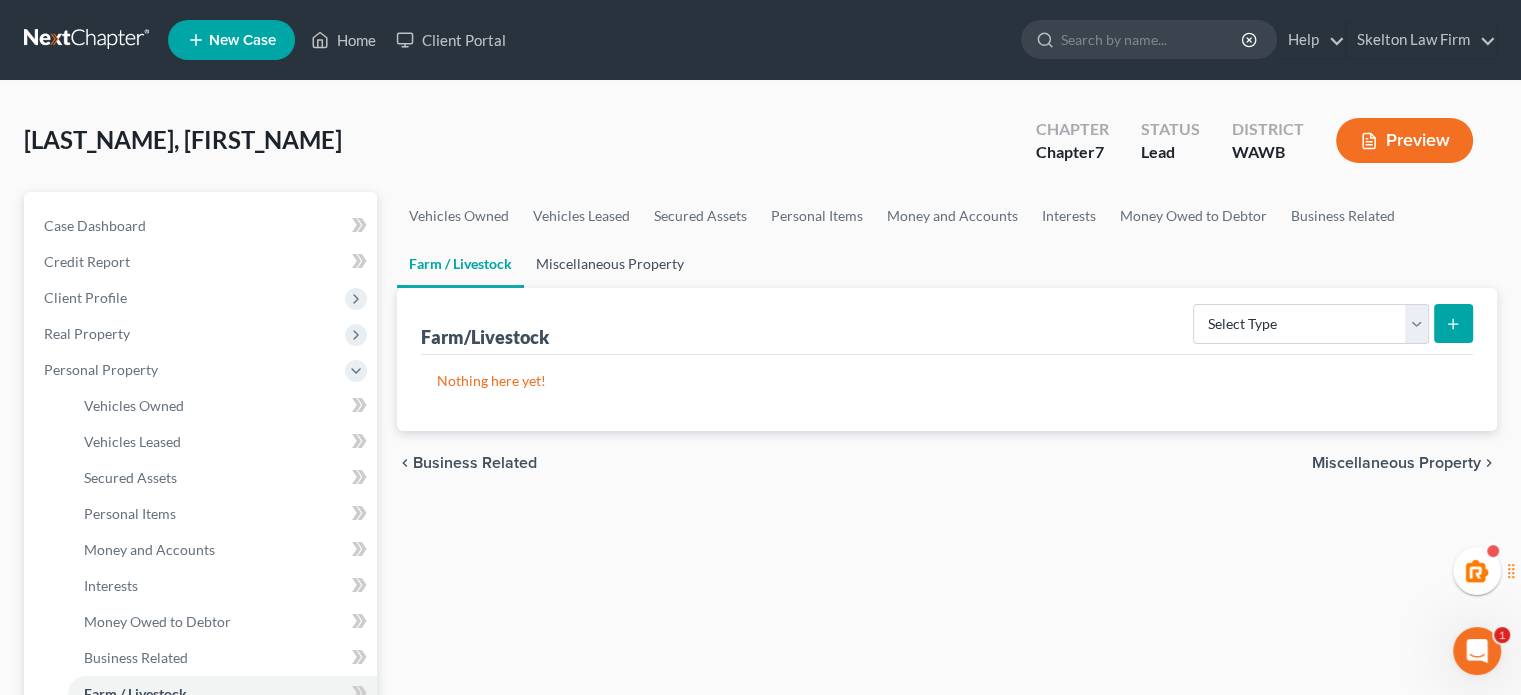 click on "Miscellaneous Property" at bounding box center (610, 264) 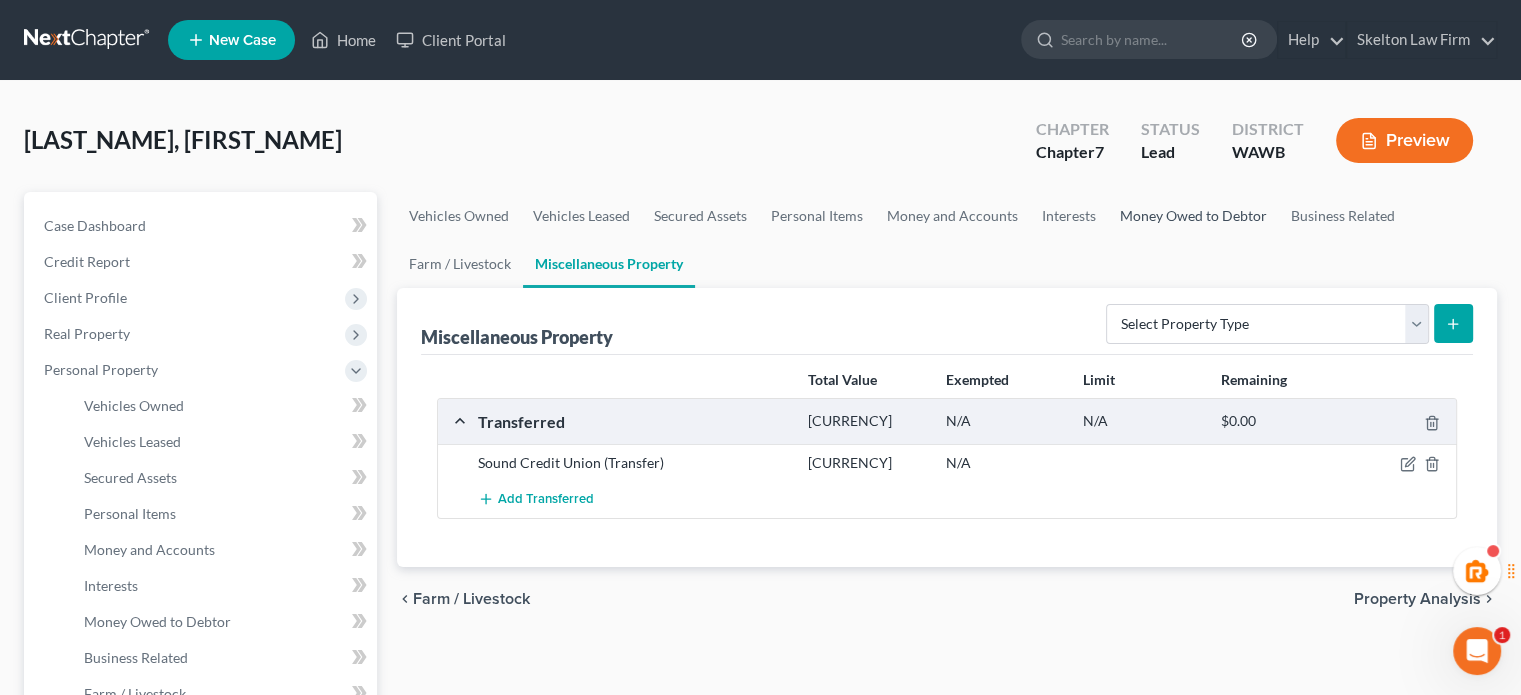 click on "Money Owed to Debtor" at bounding box center [1193, 216] 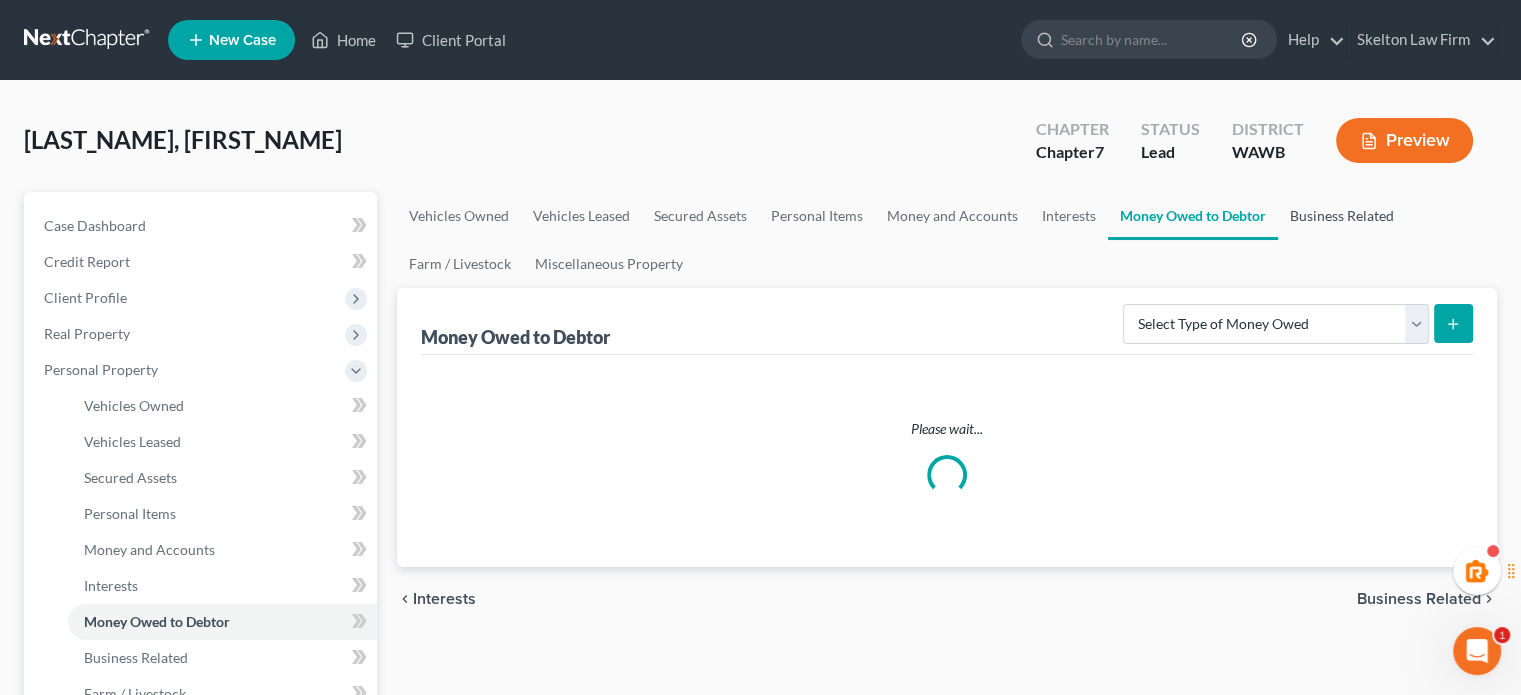 click on "Business Related" at bounding box center (1342, 216) 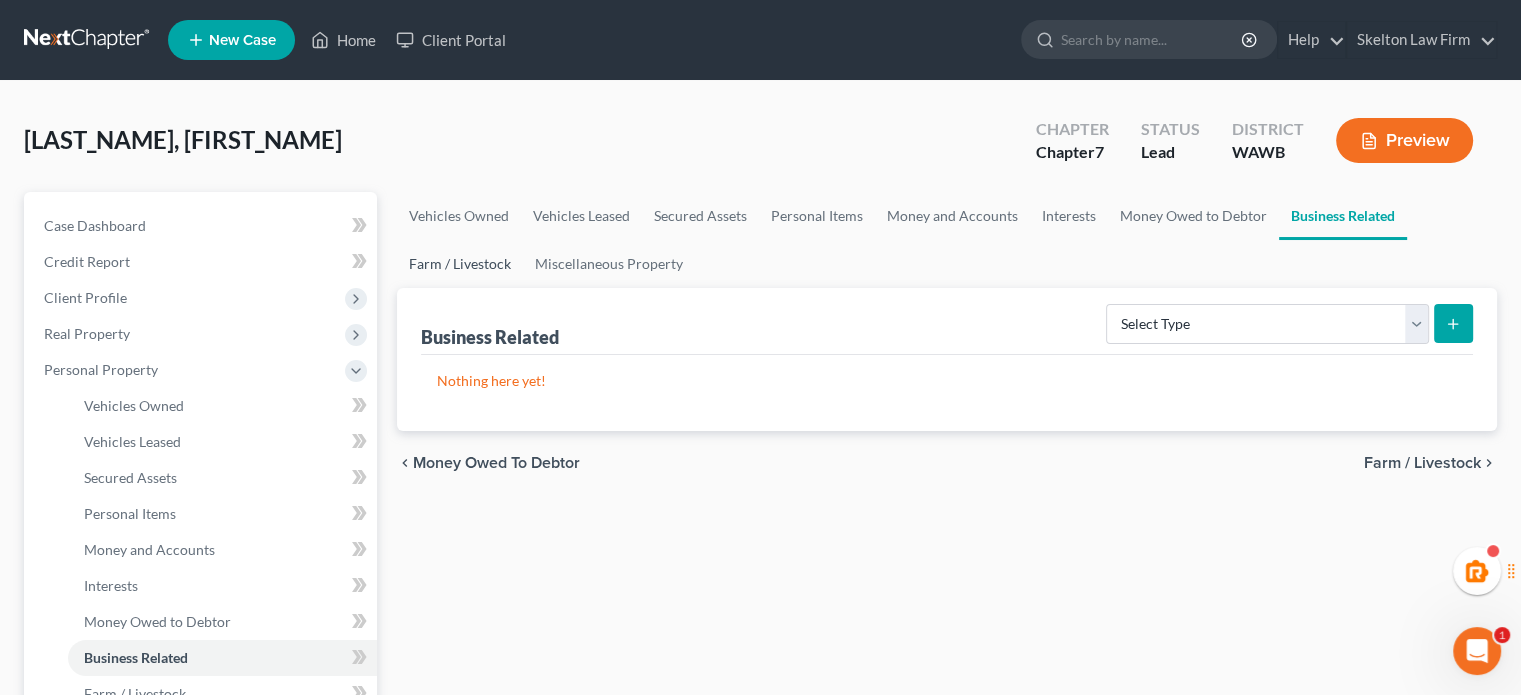 click on "Farm / Livestock" at bounding box center [460, 264] 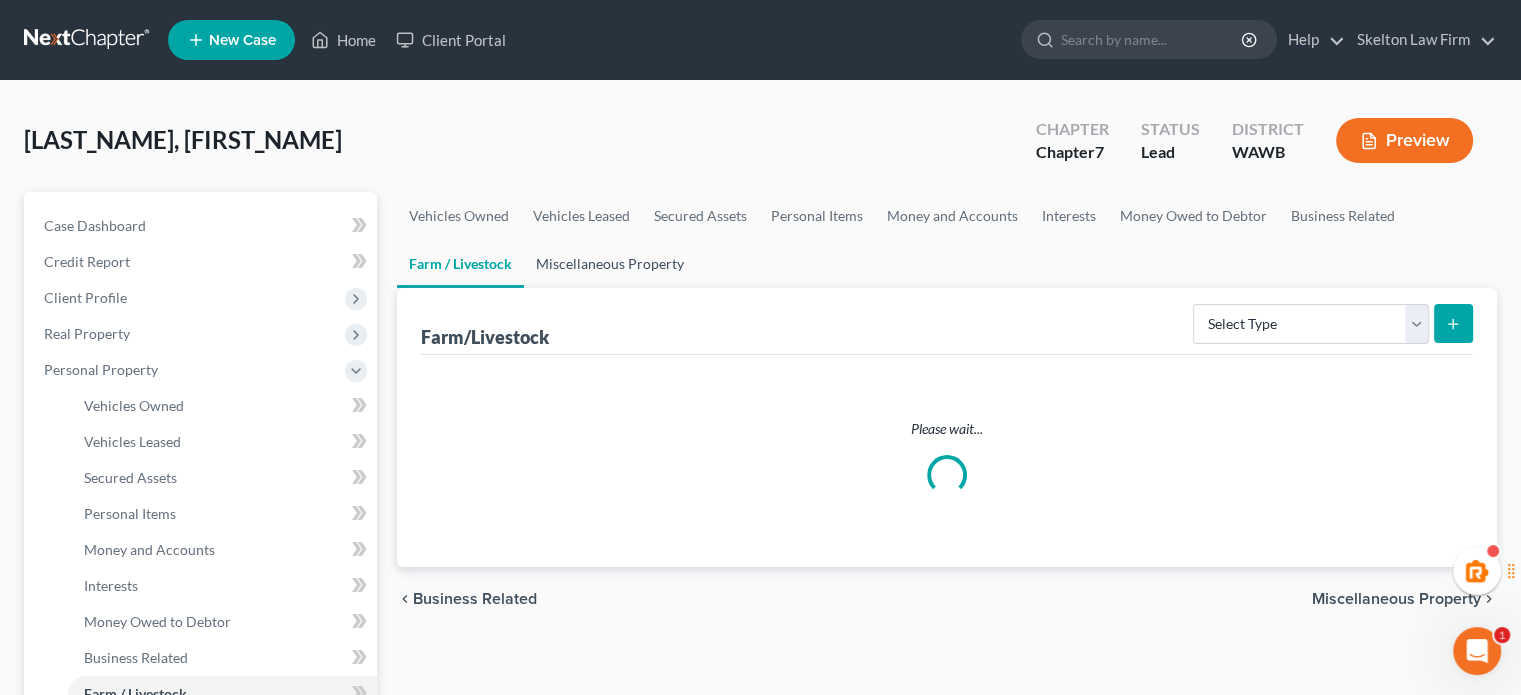 click on "Miscellaneous Property" at bounding box center [610, 264] 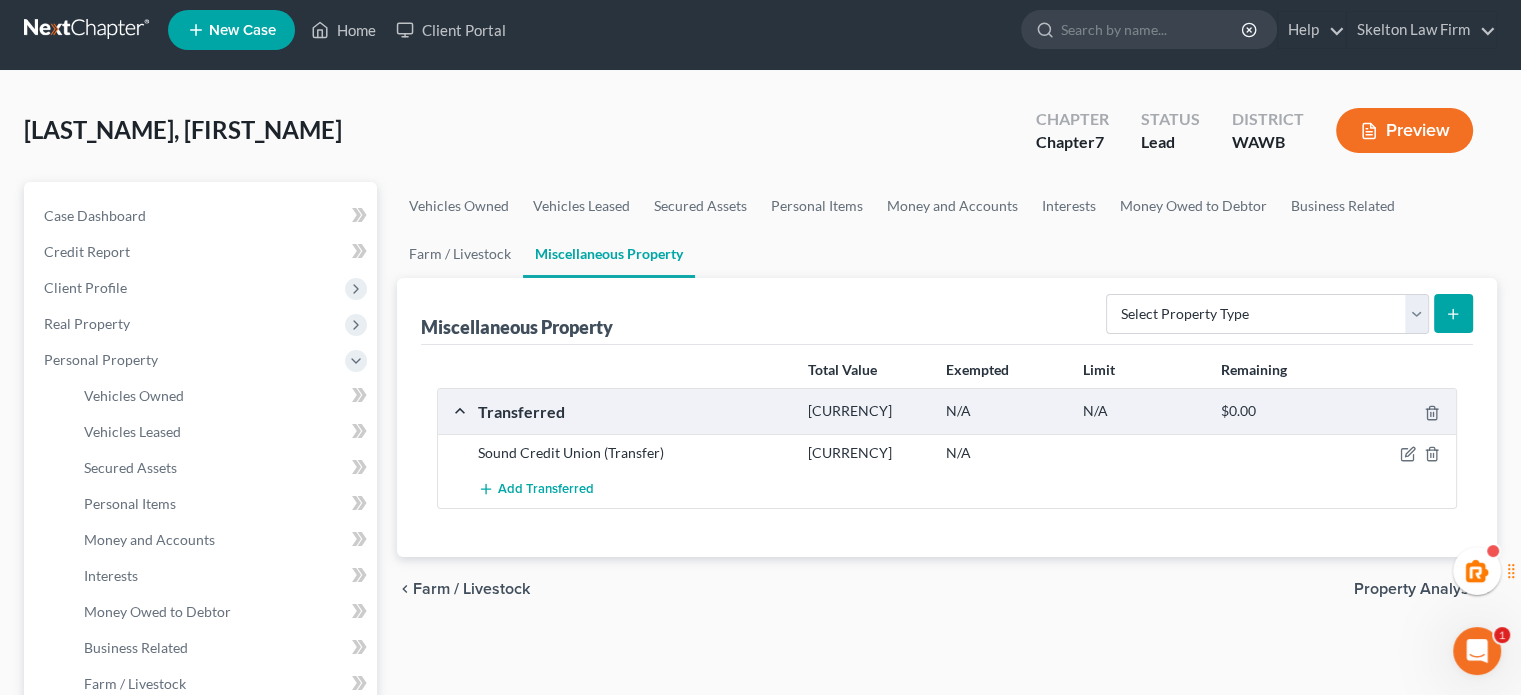 scroll, scrollTop: 0, scrollLeft: 0, axis: both 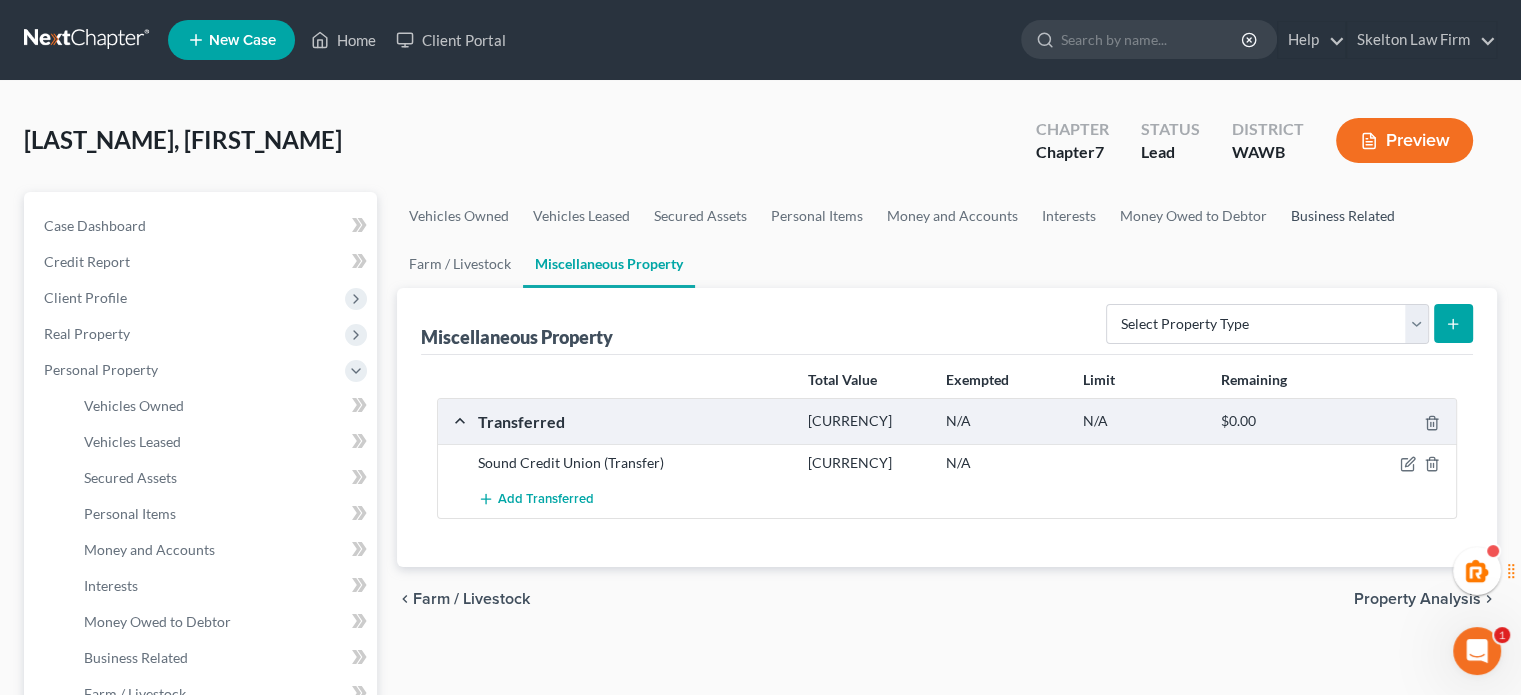 click on "Business Related" at bounding box center [1343, 216] 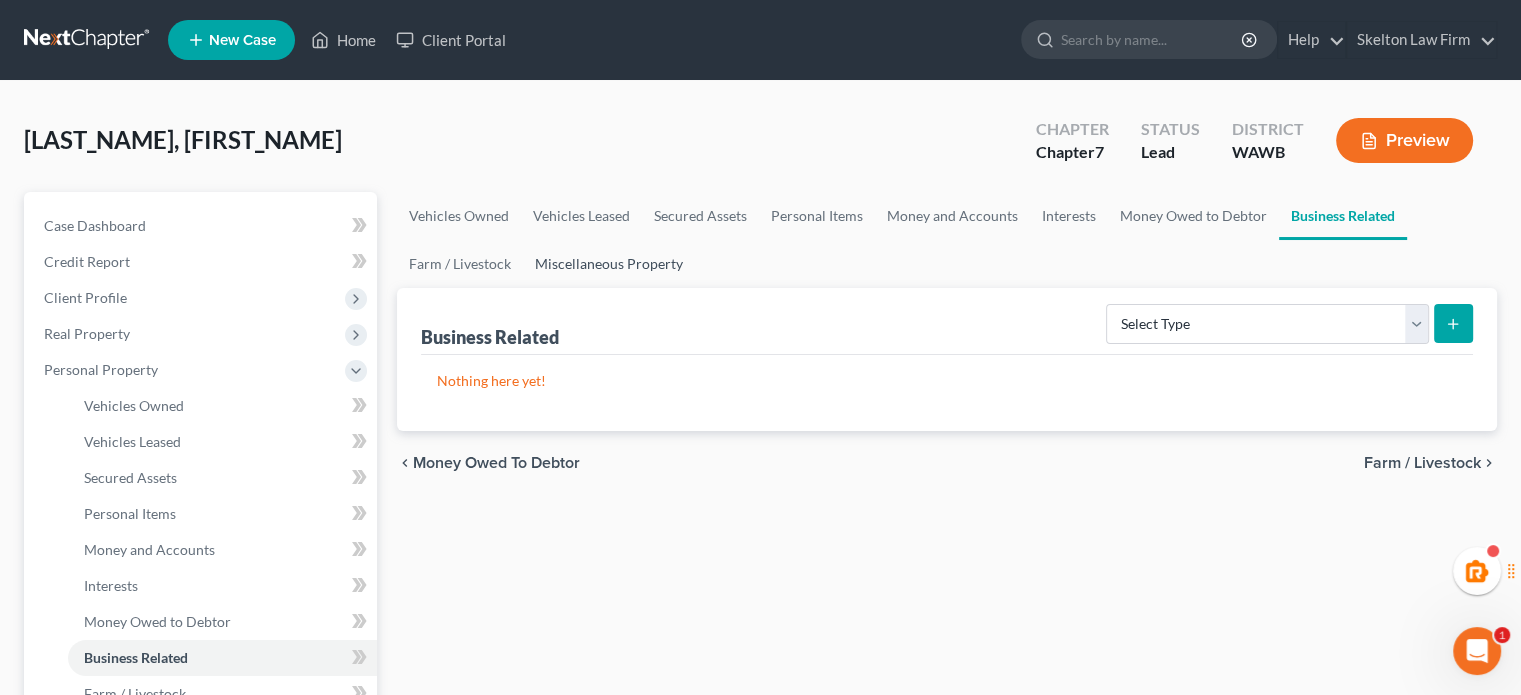 click on "Miscellaneous Property" at bounding box center (609, 264) 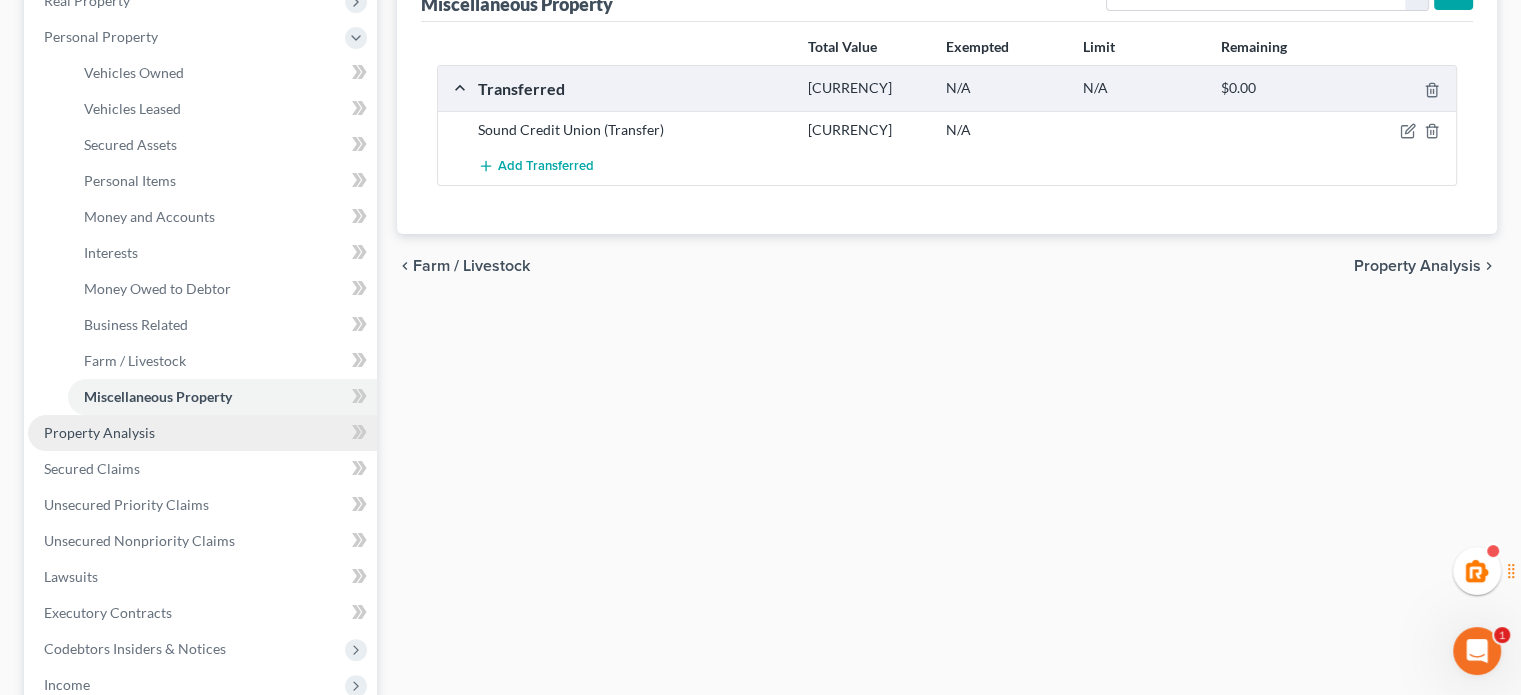 click on "Property Analysis" at bounding box center (202, 433) 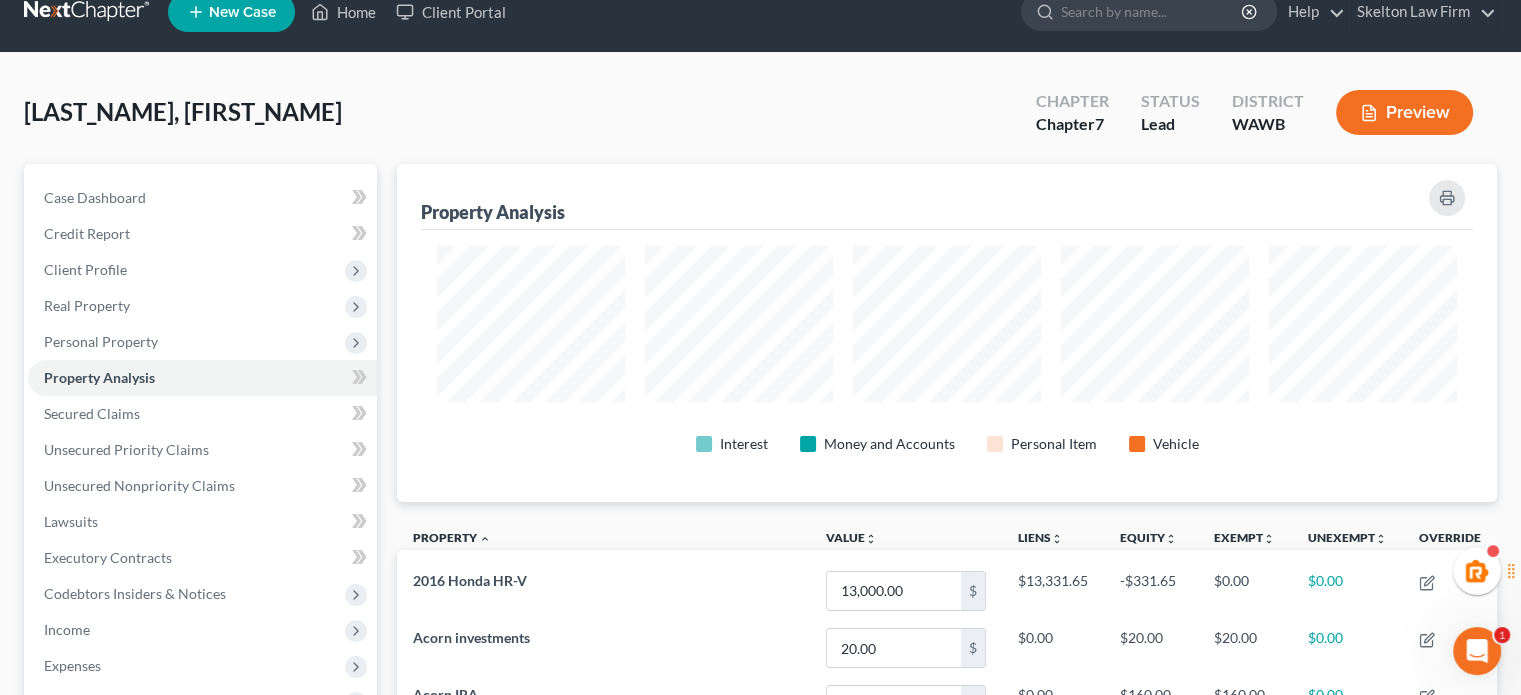 scroll, scrollTop: 0, scrollLeft: 0, axis: both 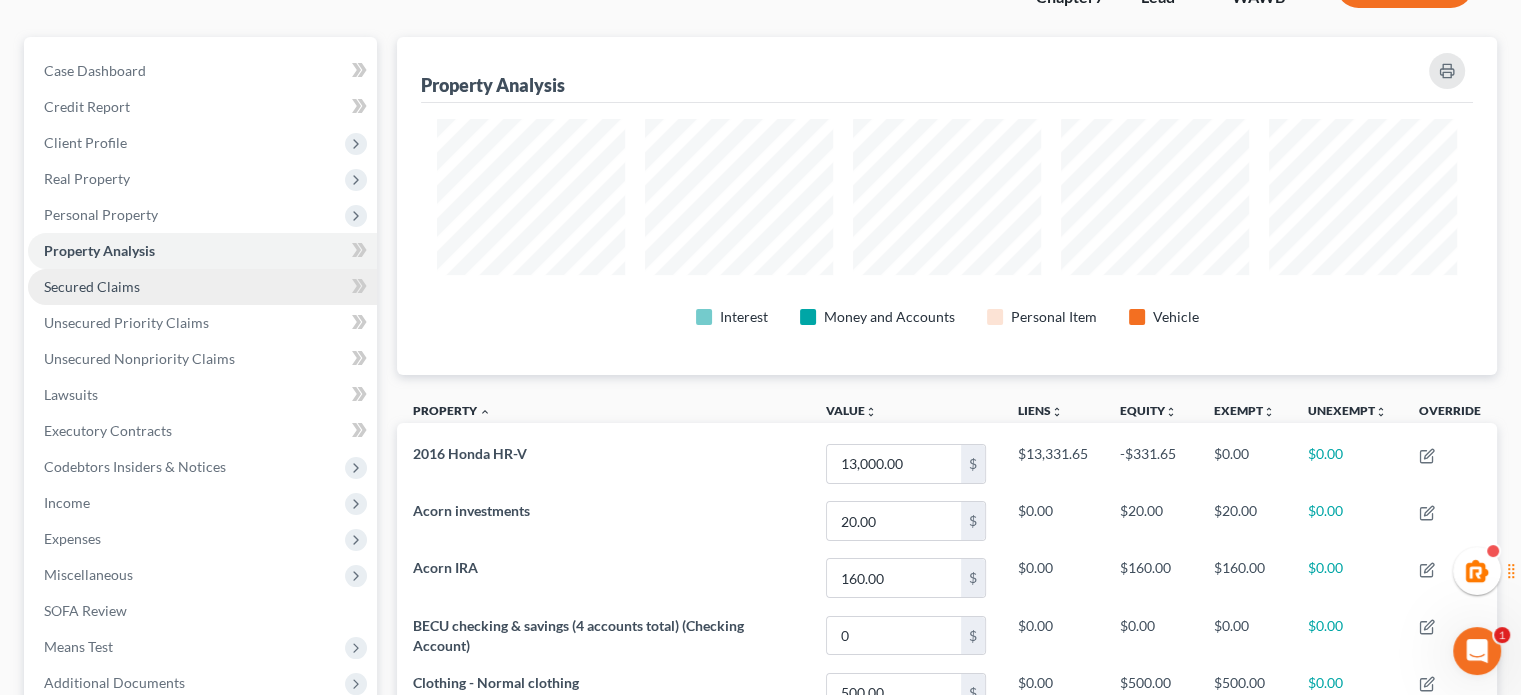 click on "Secured Claims" at bounding box center [202, 287] 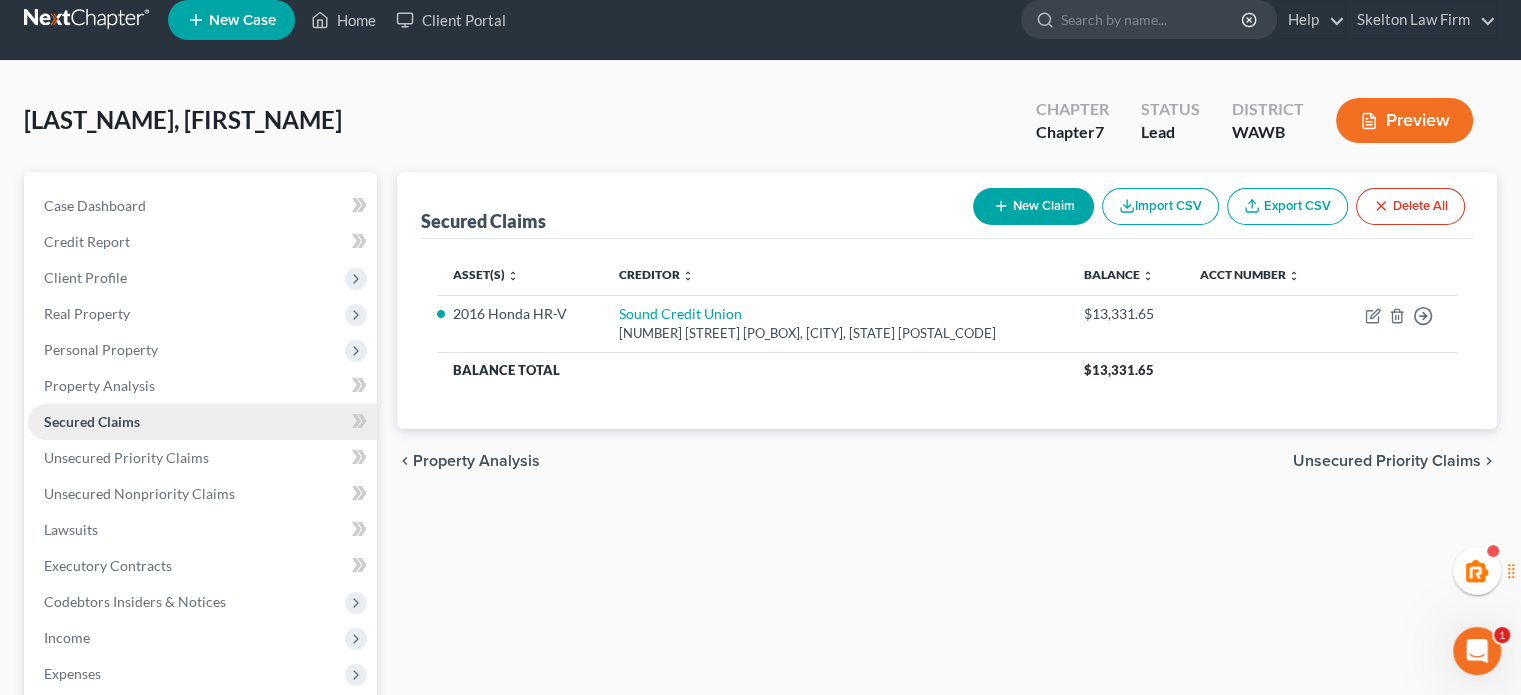 scroll, scrollTop: 0, scrollLeft: 0, axis: both 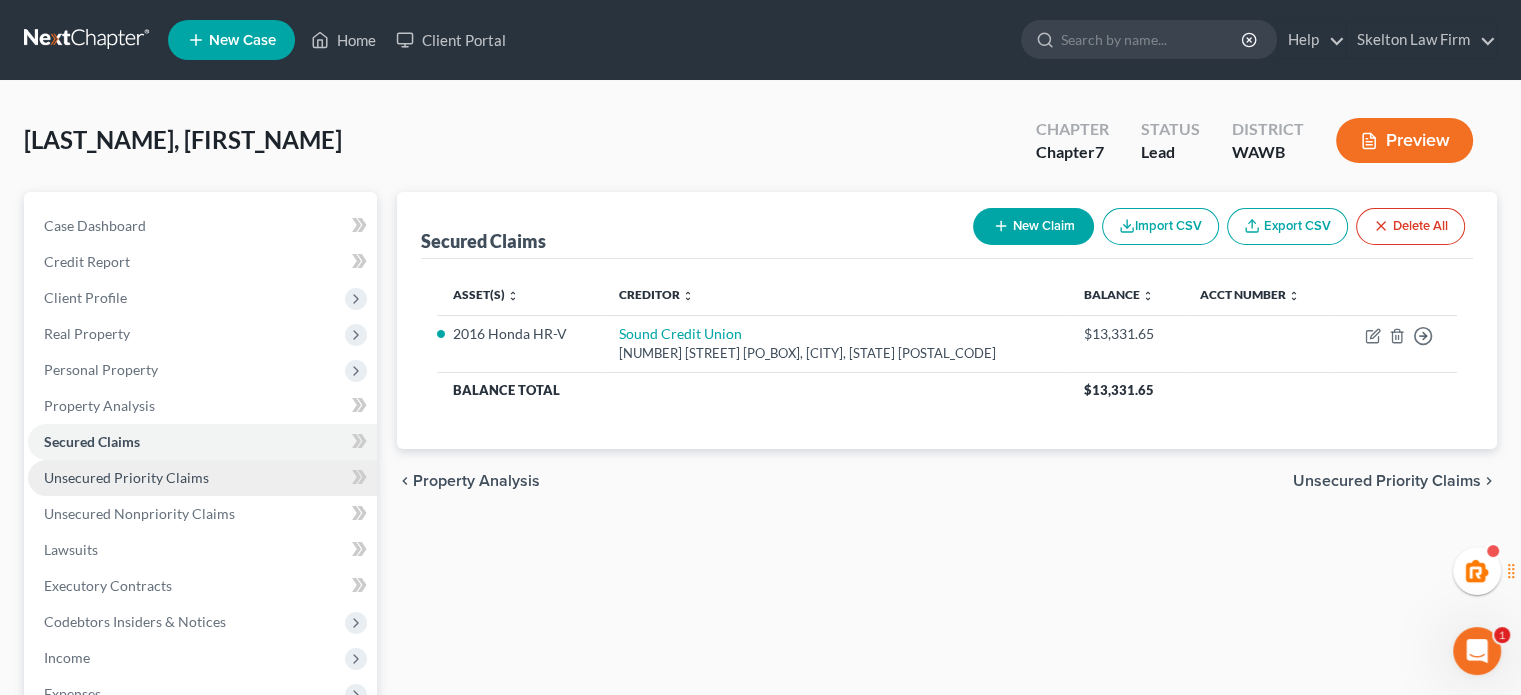click on "Unsecured Priority Claims" at bounding box center (126, 477) 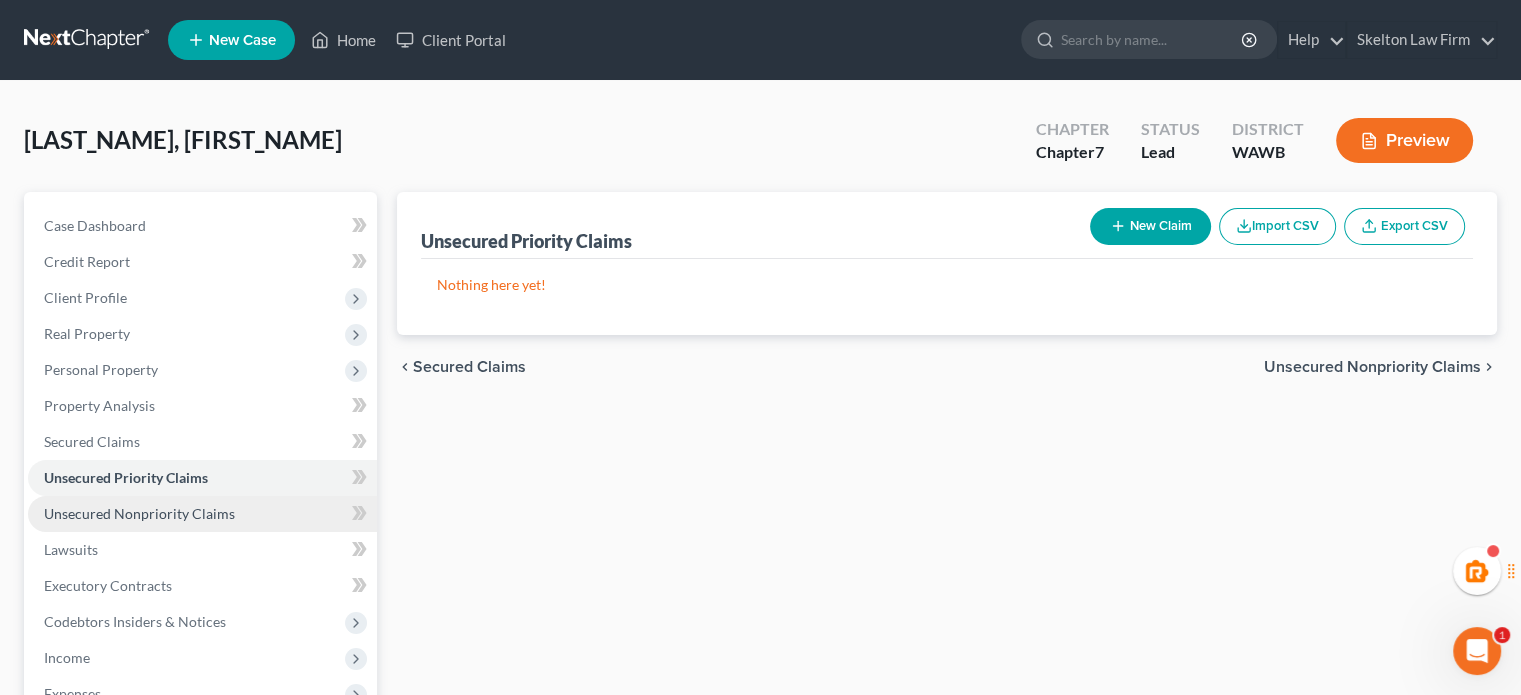 click on "Unsecured Nonpriority Claims" at bounding box center [139, 513] 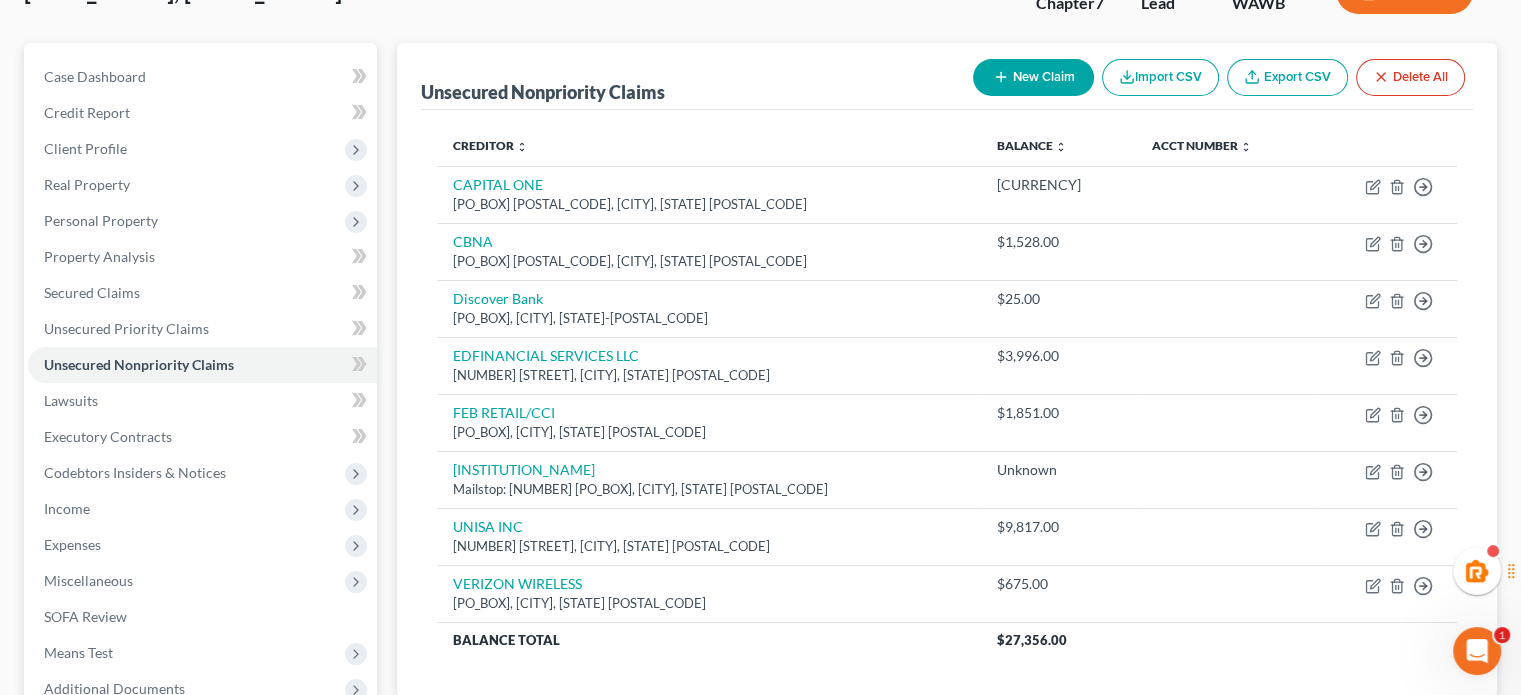 scroll, scrollTop: 183, scrollLeft: 0, axis: vertical 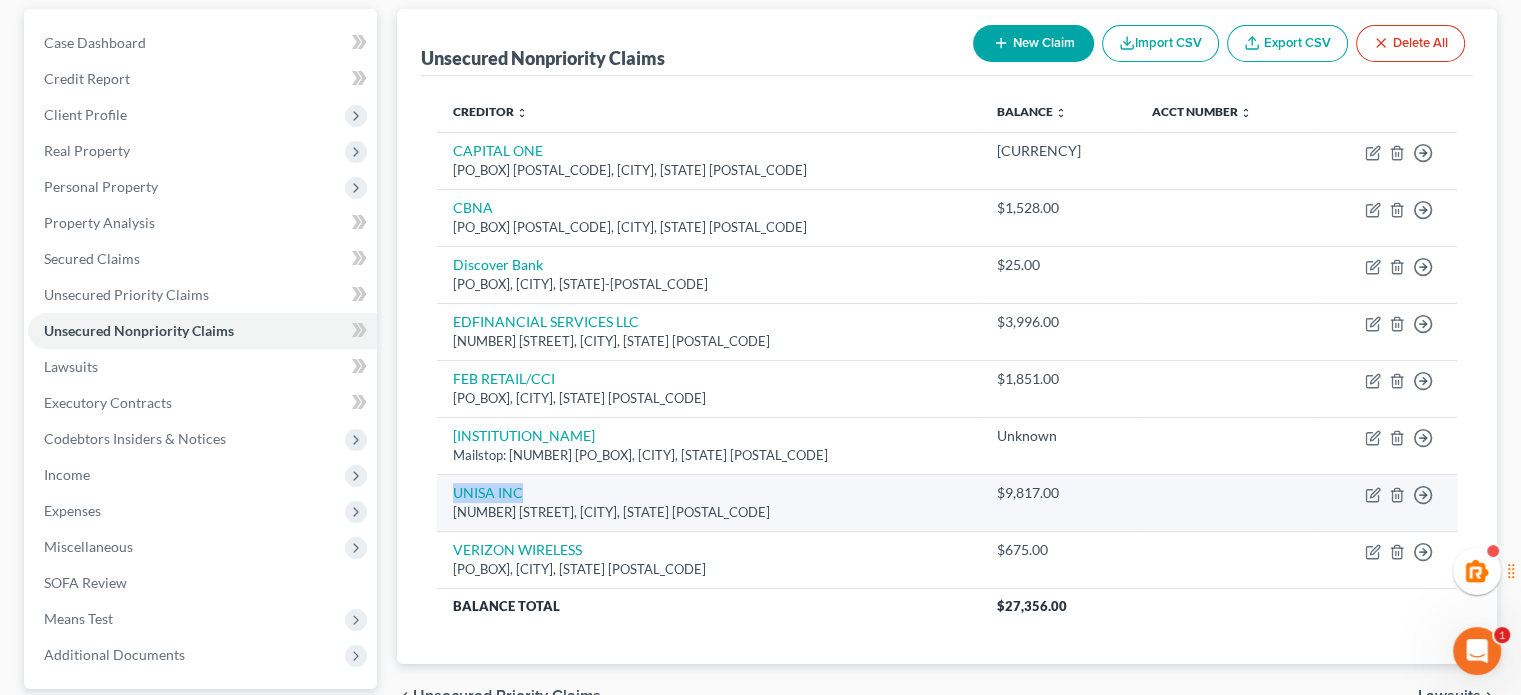 drag, startPoint x: 440, startPoint y: 487, endPoint x: 640, endPoint y: 493, distance: 200.08998 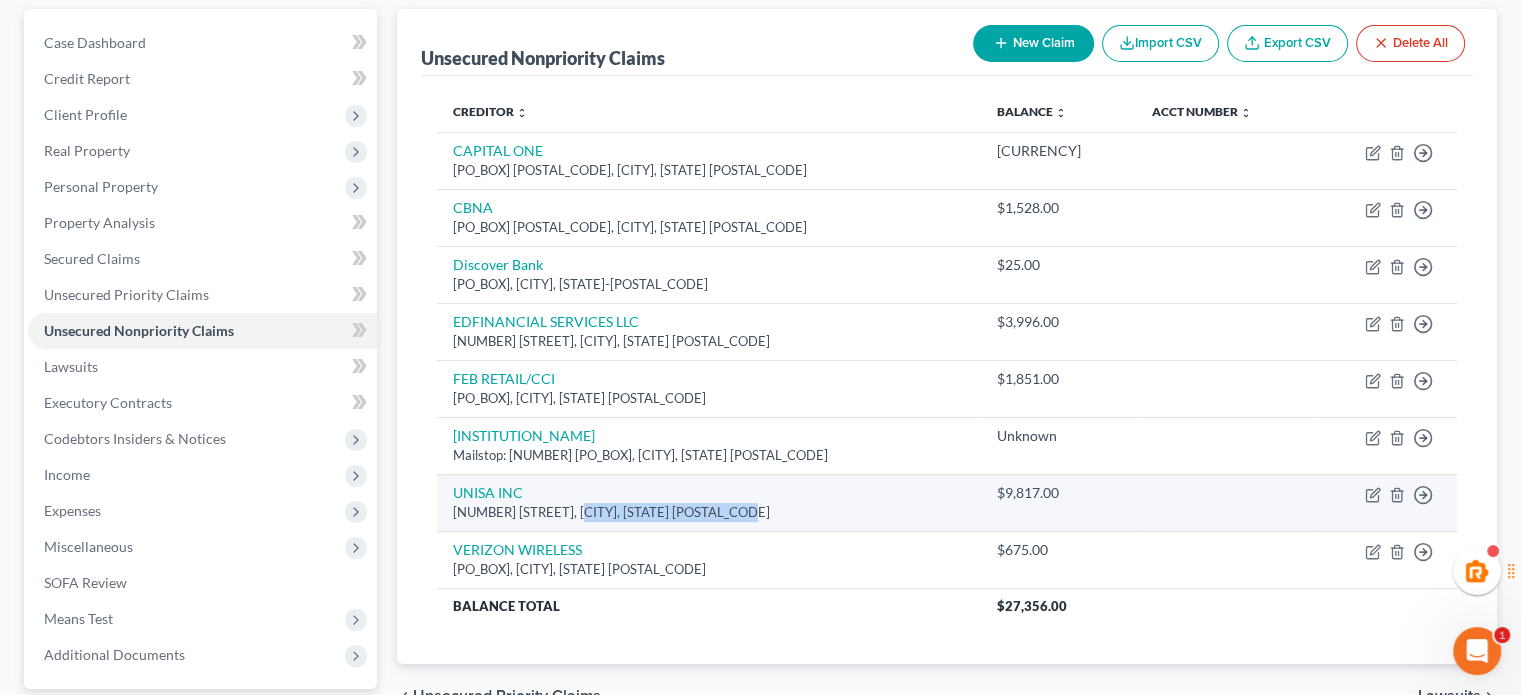 drag, startPoint x: 772, startPoint y: 515, endPoint x: 596, endPoint y: 507, distance: 176.18172 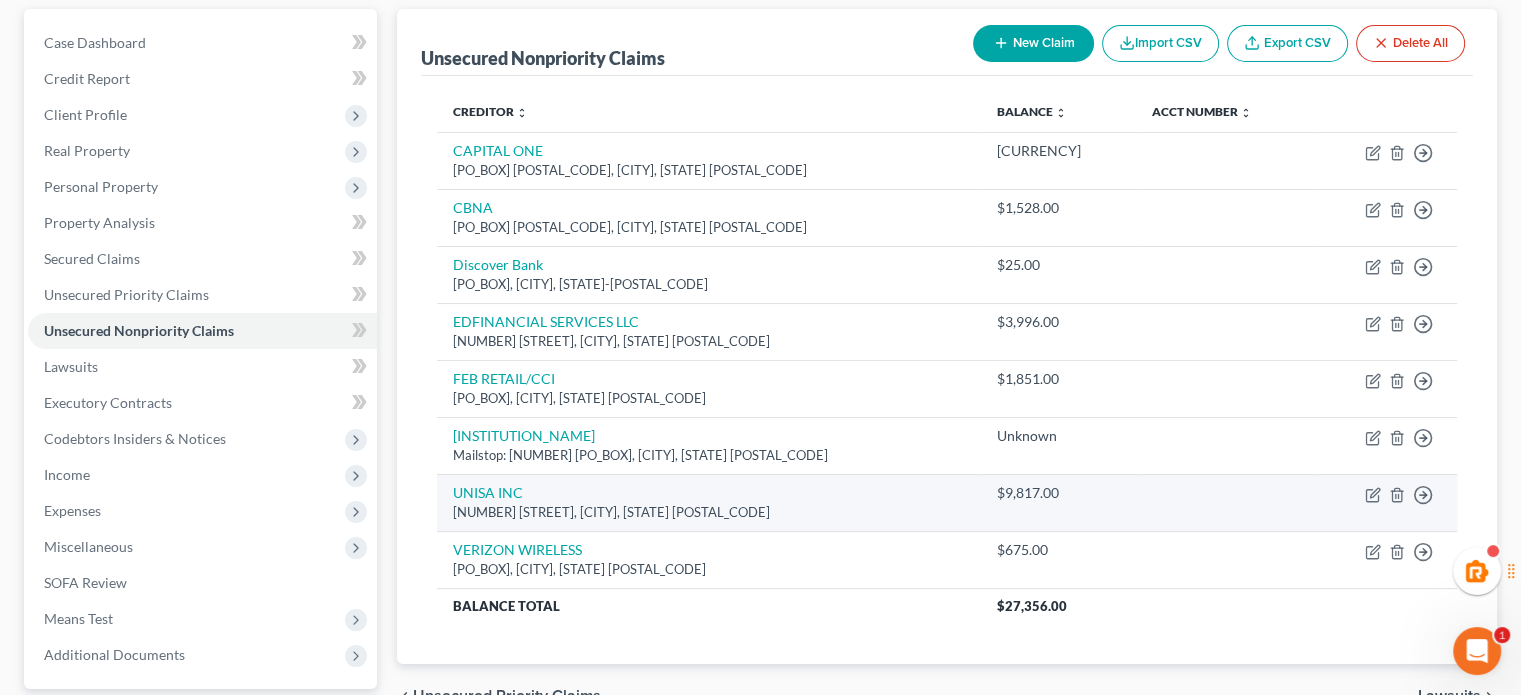 click on "UNISA INC 7400 E ARAPAHOE RD STE 10, Englewood, CO 80112" at bounding box center (709, 502) 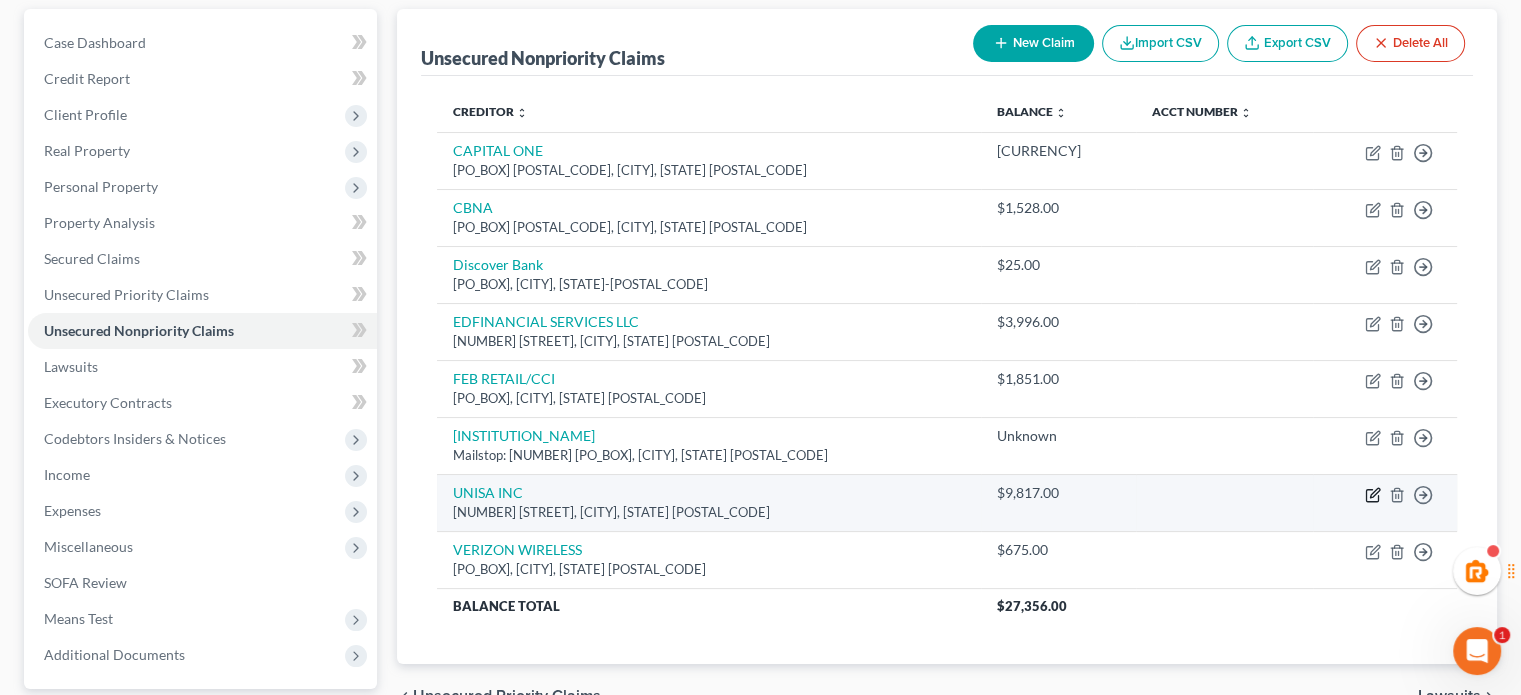 click 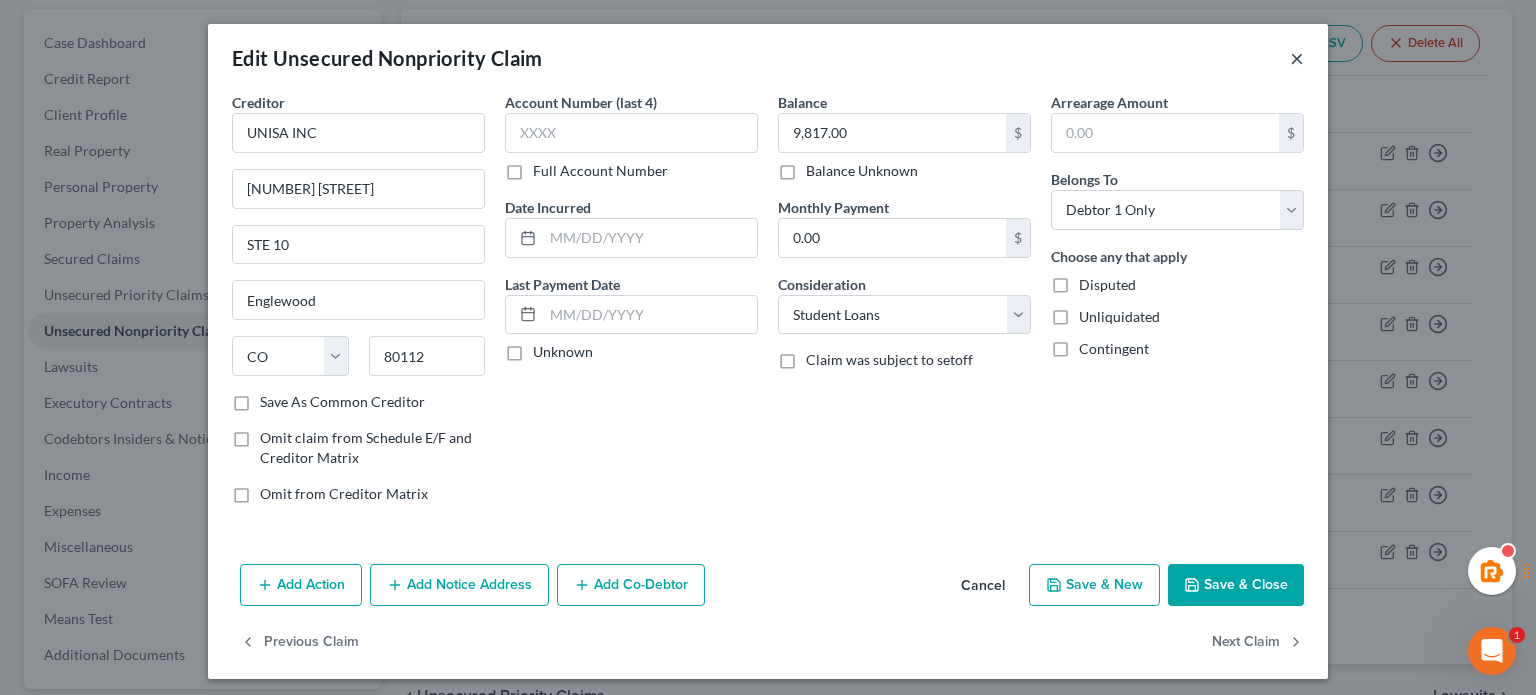 click on "×" at bounding box center [1297, 58] 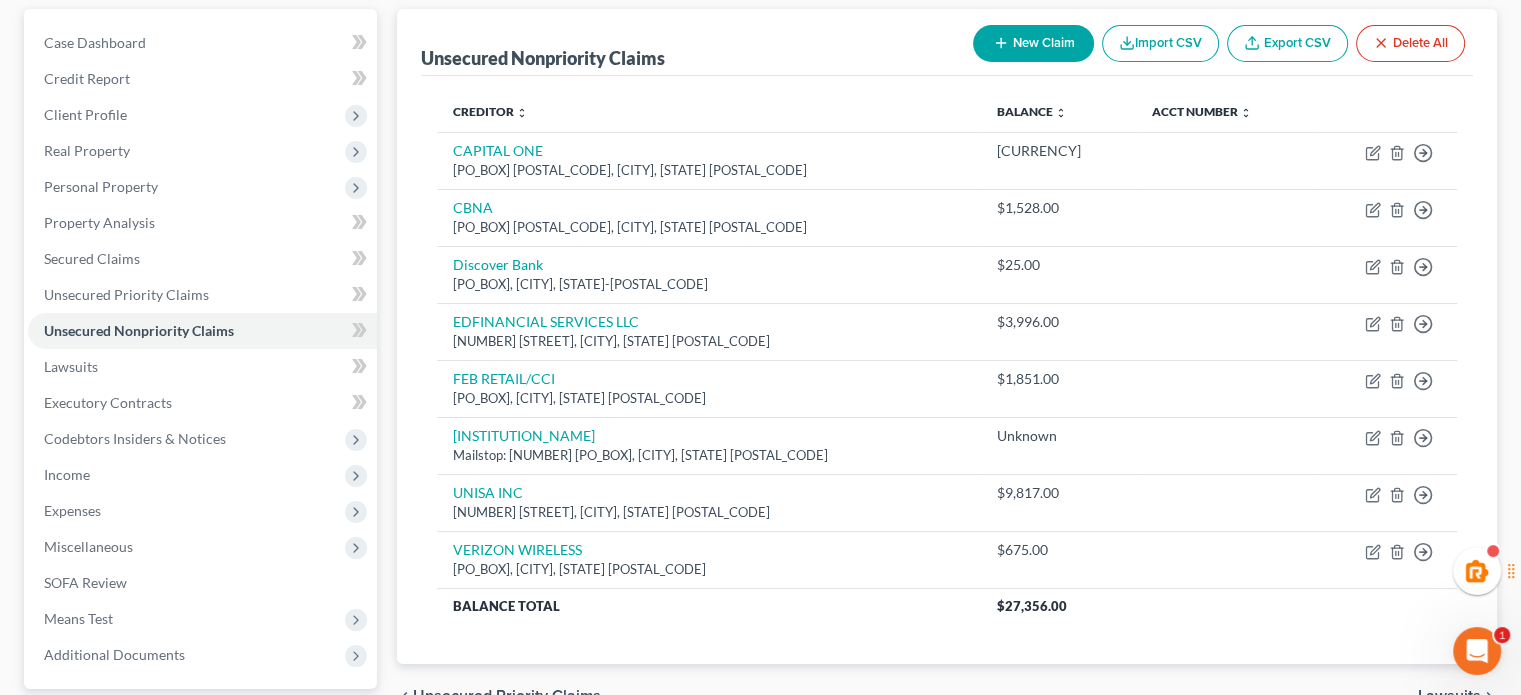 click on "New Claim" at bounding box center [1033, 43] 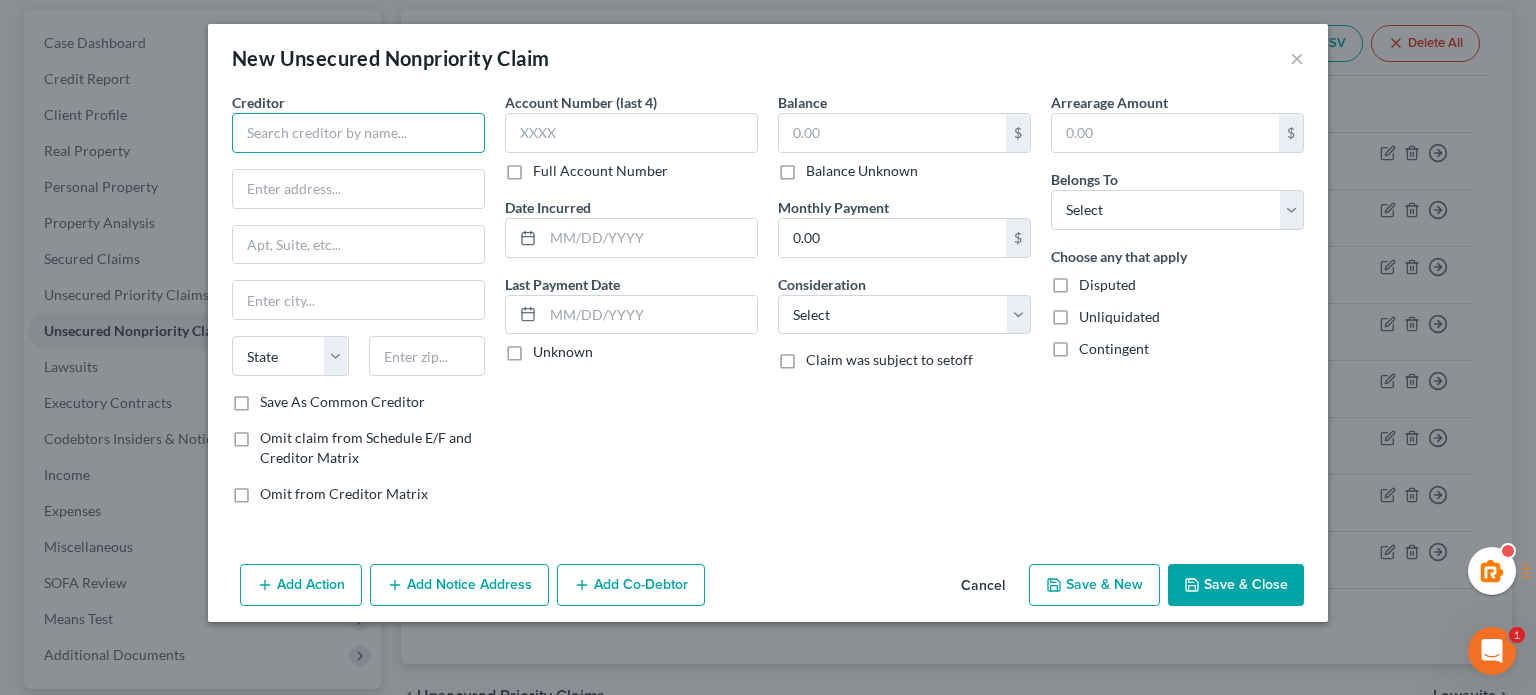 click at bounding box center [358, 133] 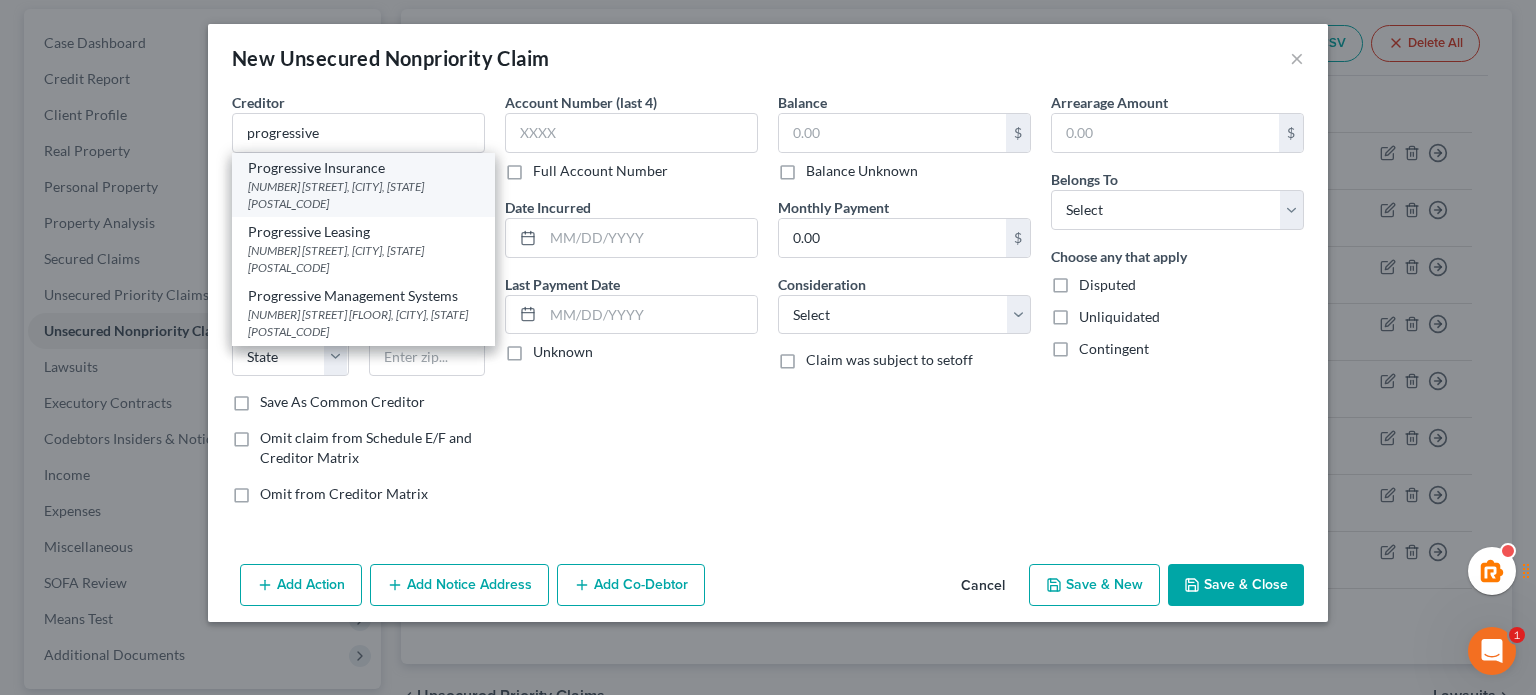 click on "Progressive Insurance" at bounding box center (363, 168) 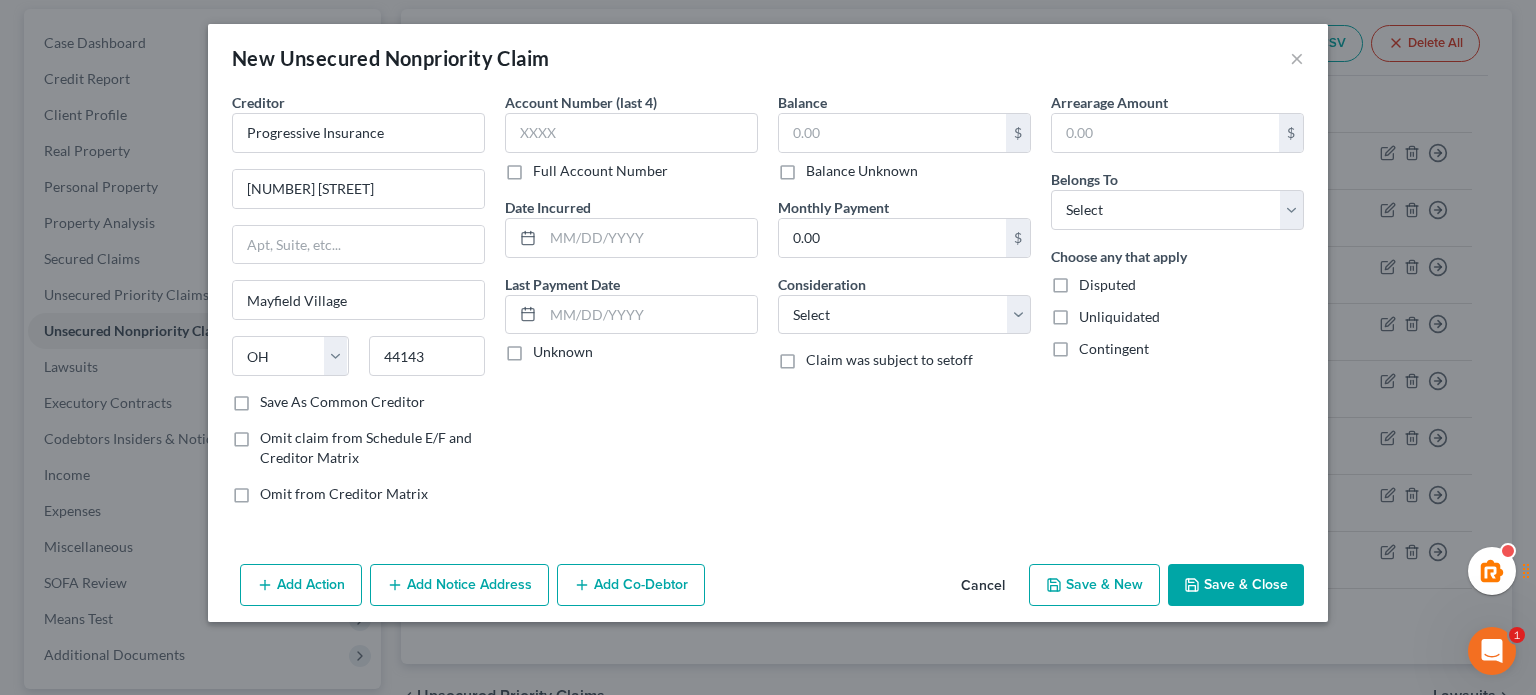 click on "Balance Unknown" at bounding box center (862, 171) 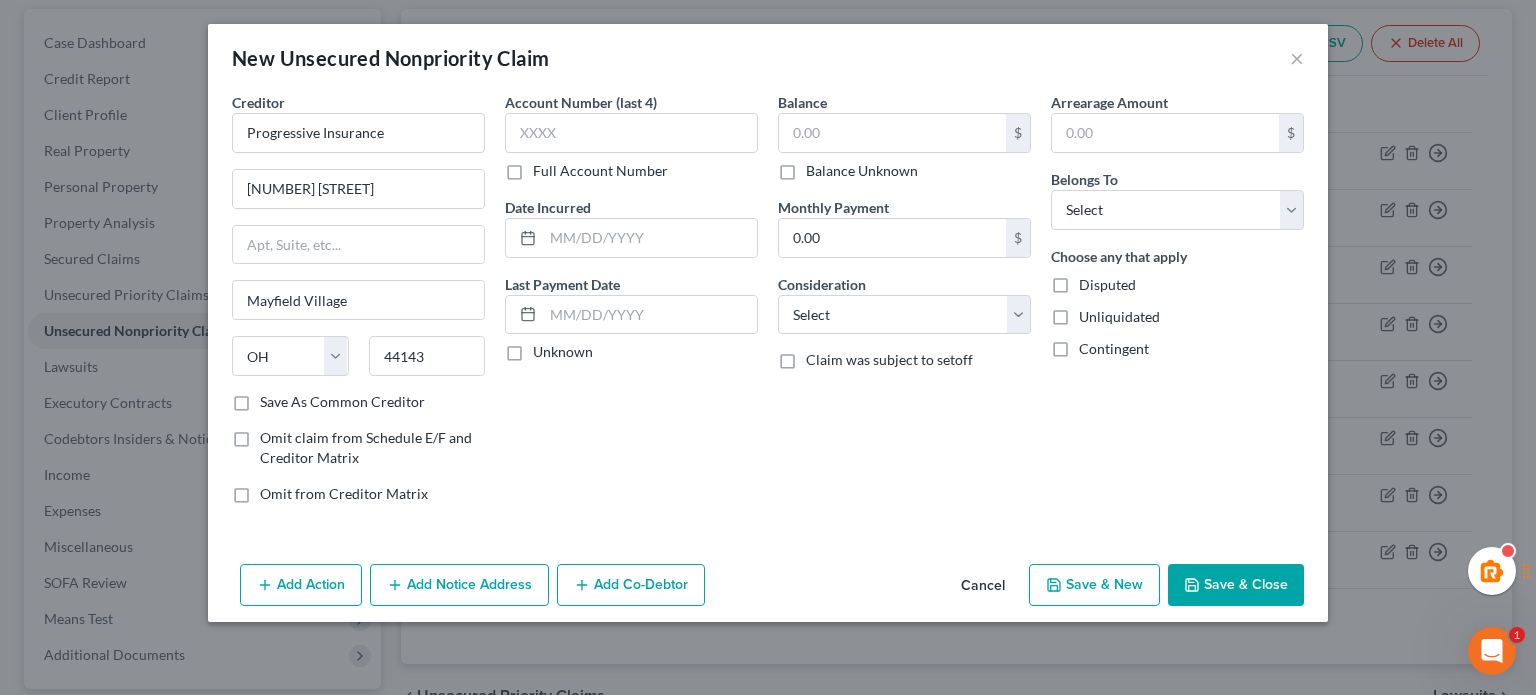 click on "Balance Unknown" at bounding box center [820, 167] 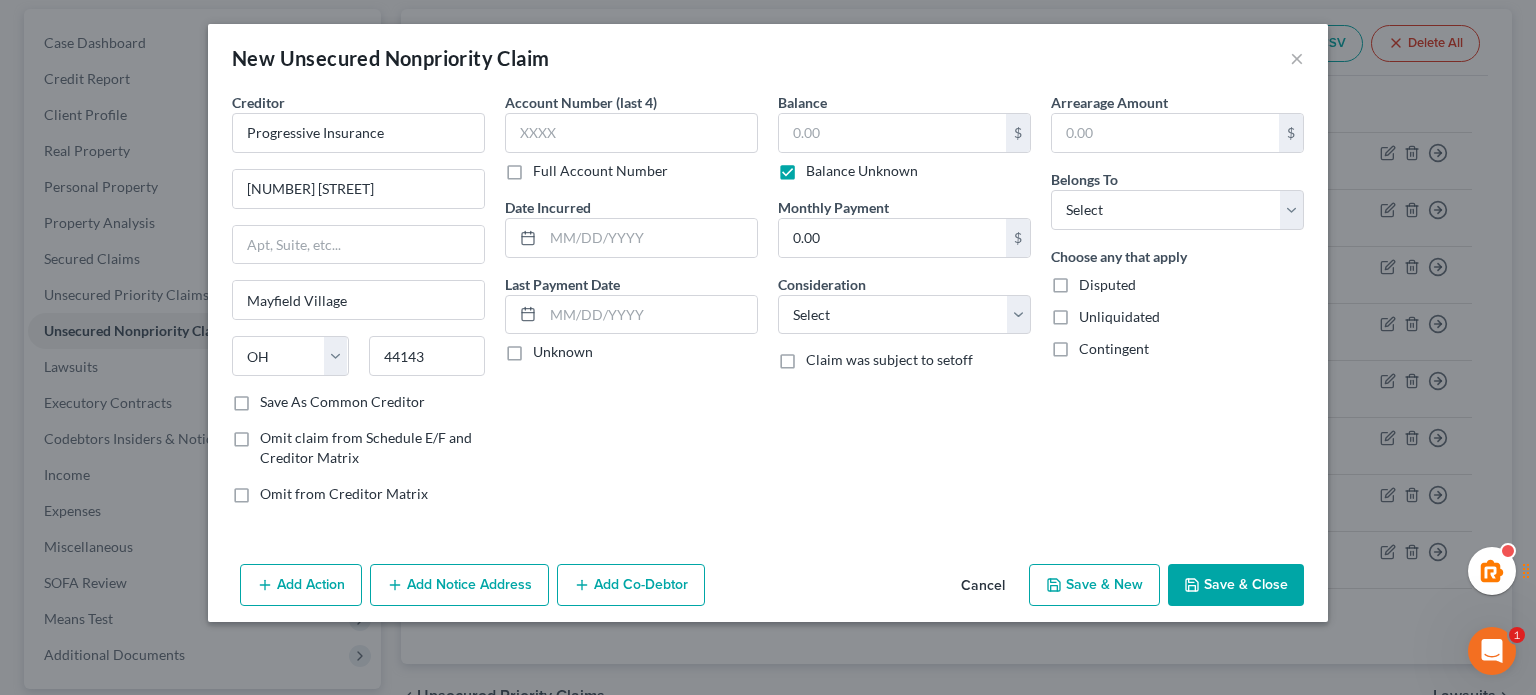 type on "0.00" 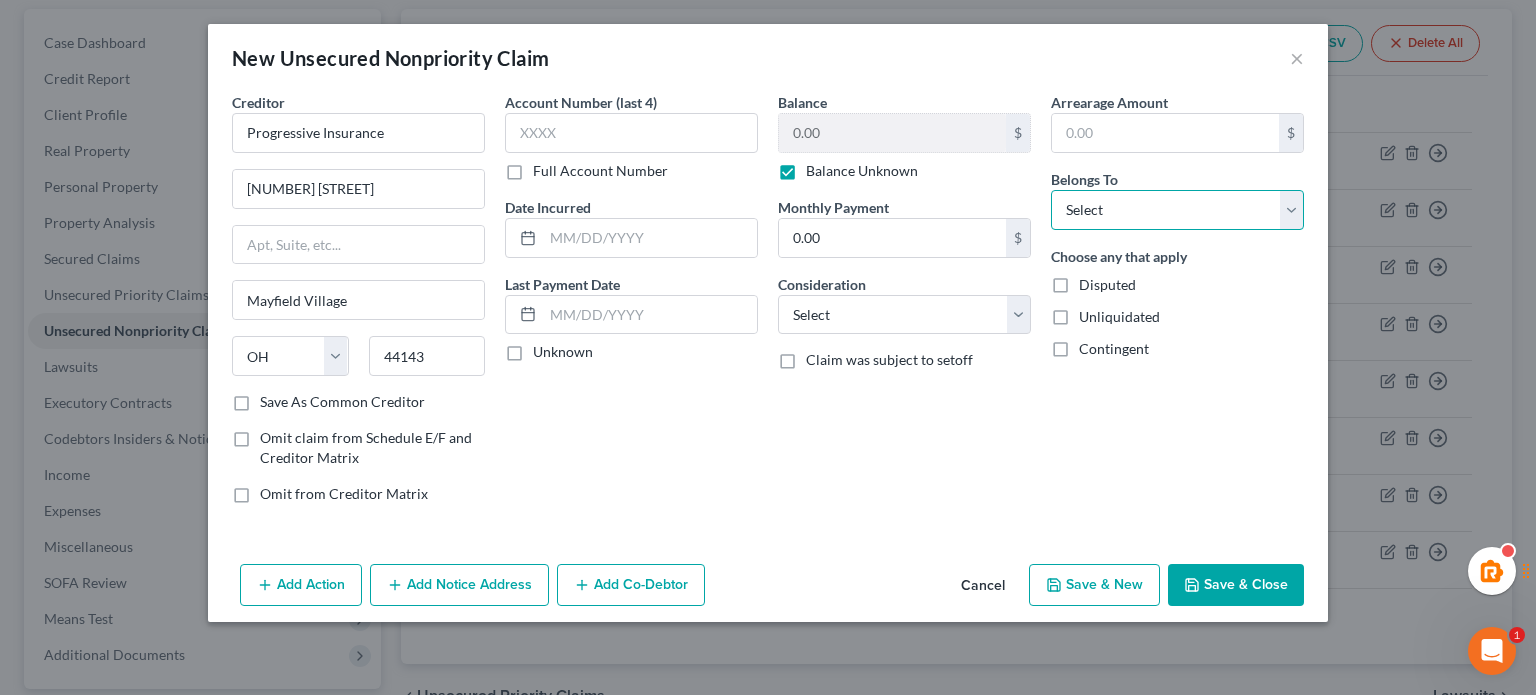 click on "Select Debtor 1 Only Debtor 2 Only Debtor 1 And Debtor 2 Only At Least One Of The Debtors And Another Community Property" at bounding box center (1177, 210) 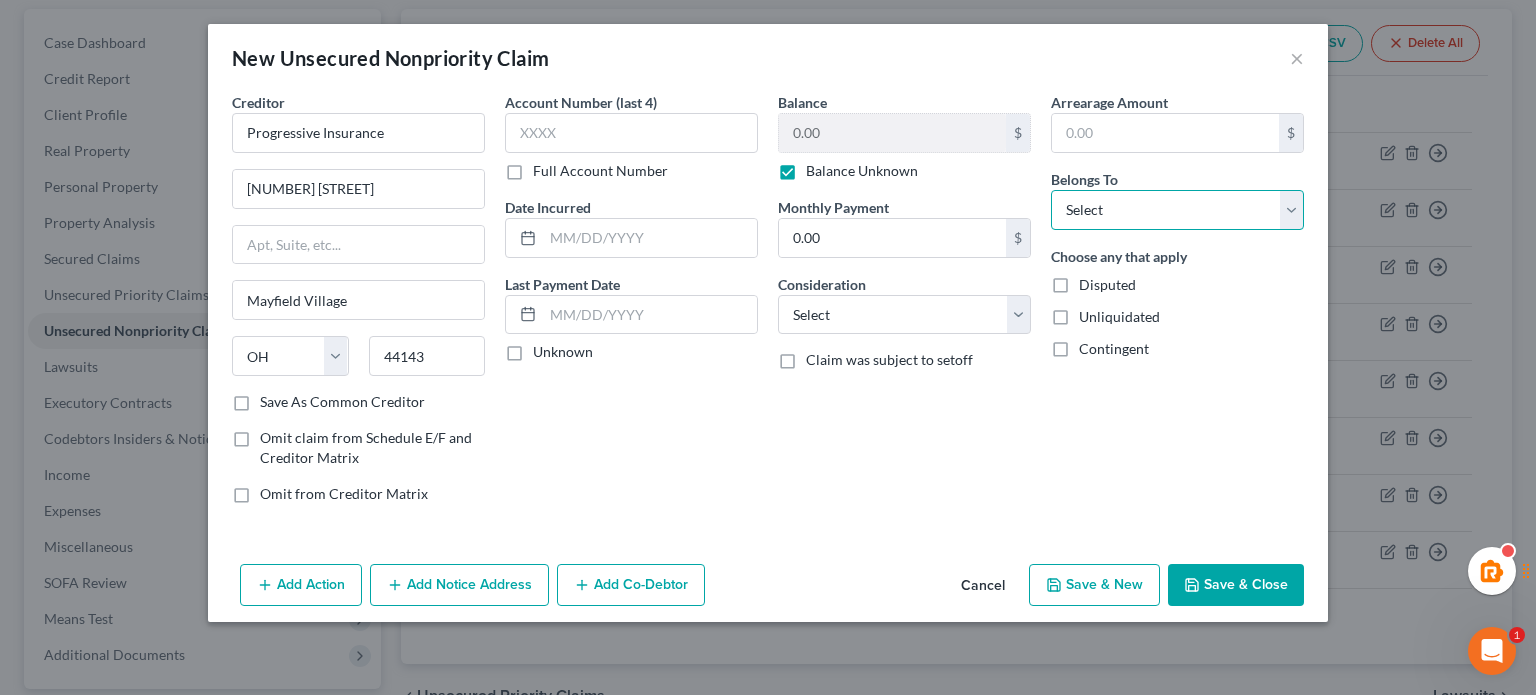 select on "0" 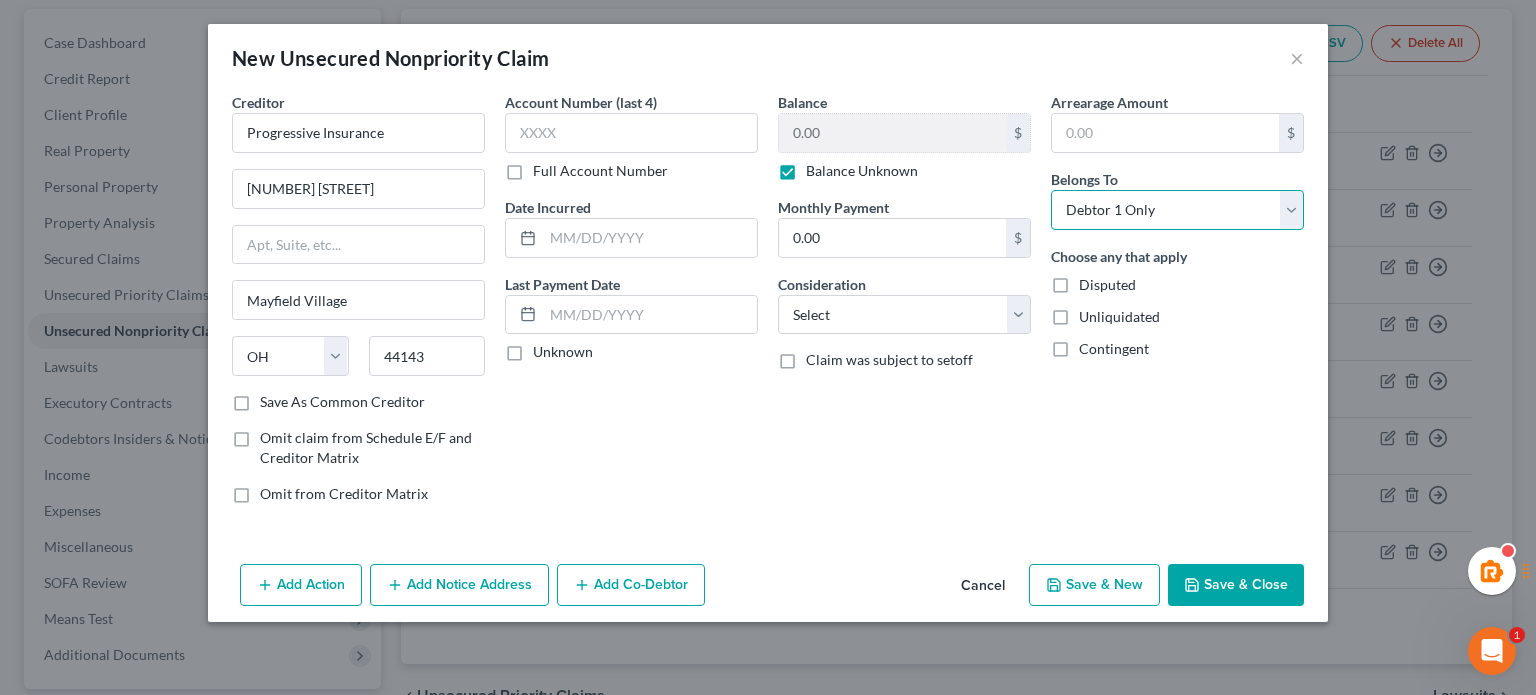 click on "Select Debtor 1 Only Debtor 2 Only Debtor 1 And Debtor 2 Only At Least One Of The Debtors And Another Community Property" at bounding box center [1177, 210] 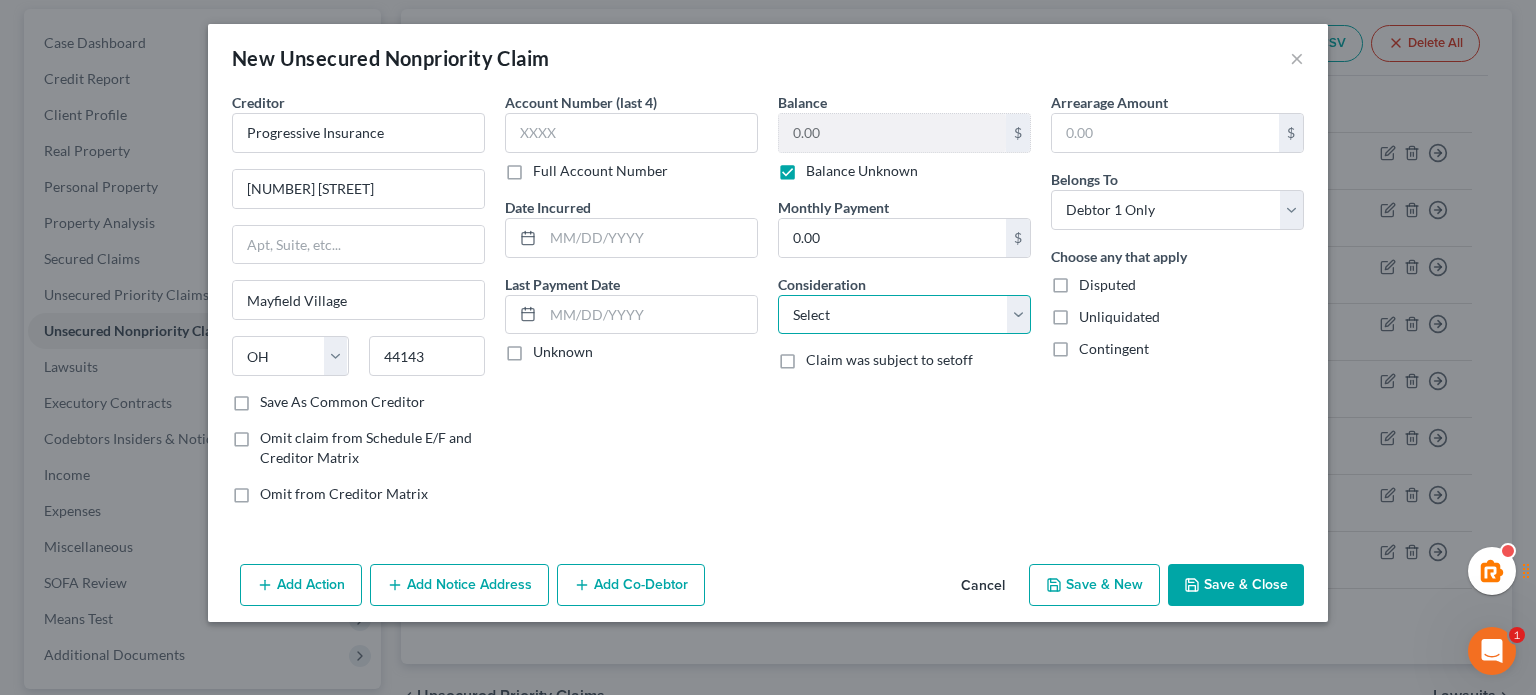 click on "Select Cable / Satellite Services Collection Agency Credit Card Debt Debt Counseling / Attorneys Deficiency Balance Domestic Support Obligations Home / Car Repairs Income Taxes Judgment Liens Medical Services Monies Loaned / Advanced Mortgage Obligation From Divorce Or Separation Obligation To Pensions Other Overdrawn Bank Account Promised To Help Pay Creditors Student Loans Suppliers And Vendors Telephone / Internet Services Utility Services" at bounding box center [904, 315] 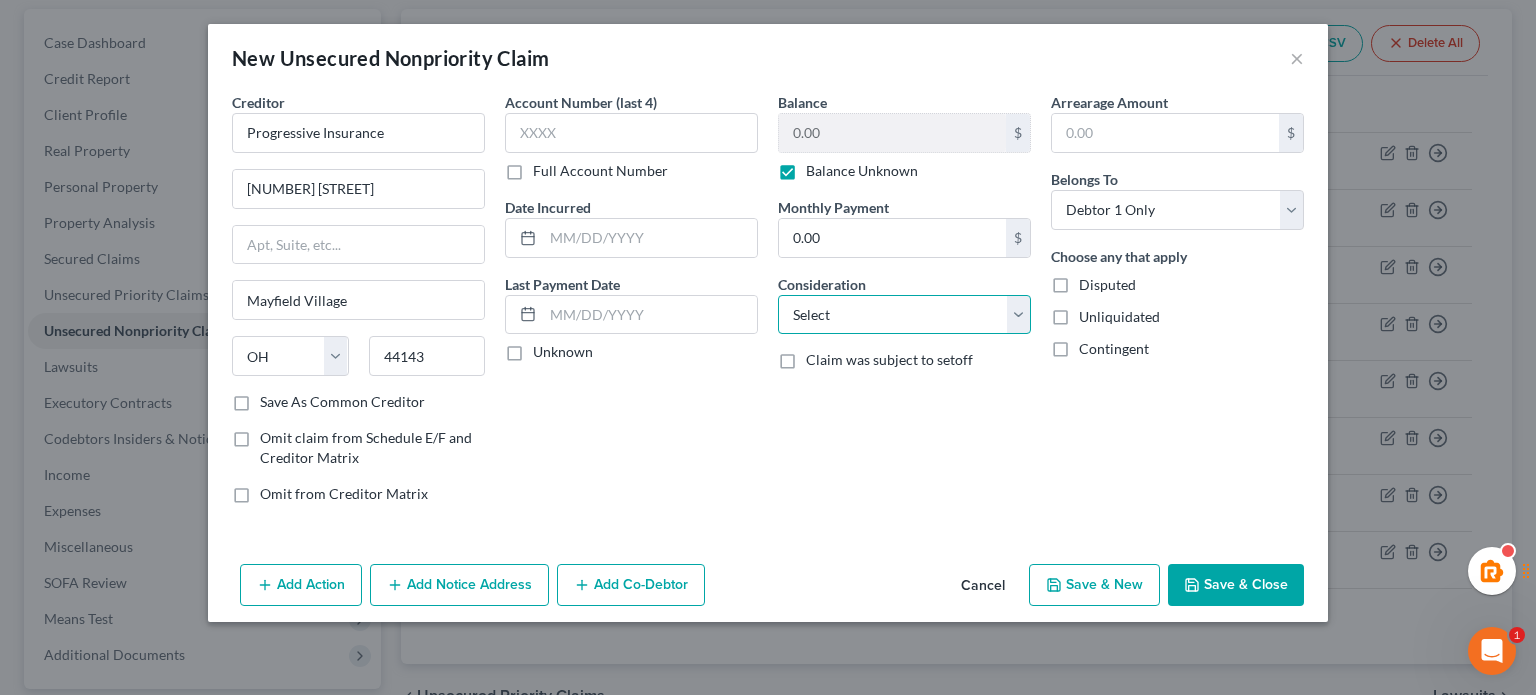 select on "14" 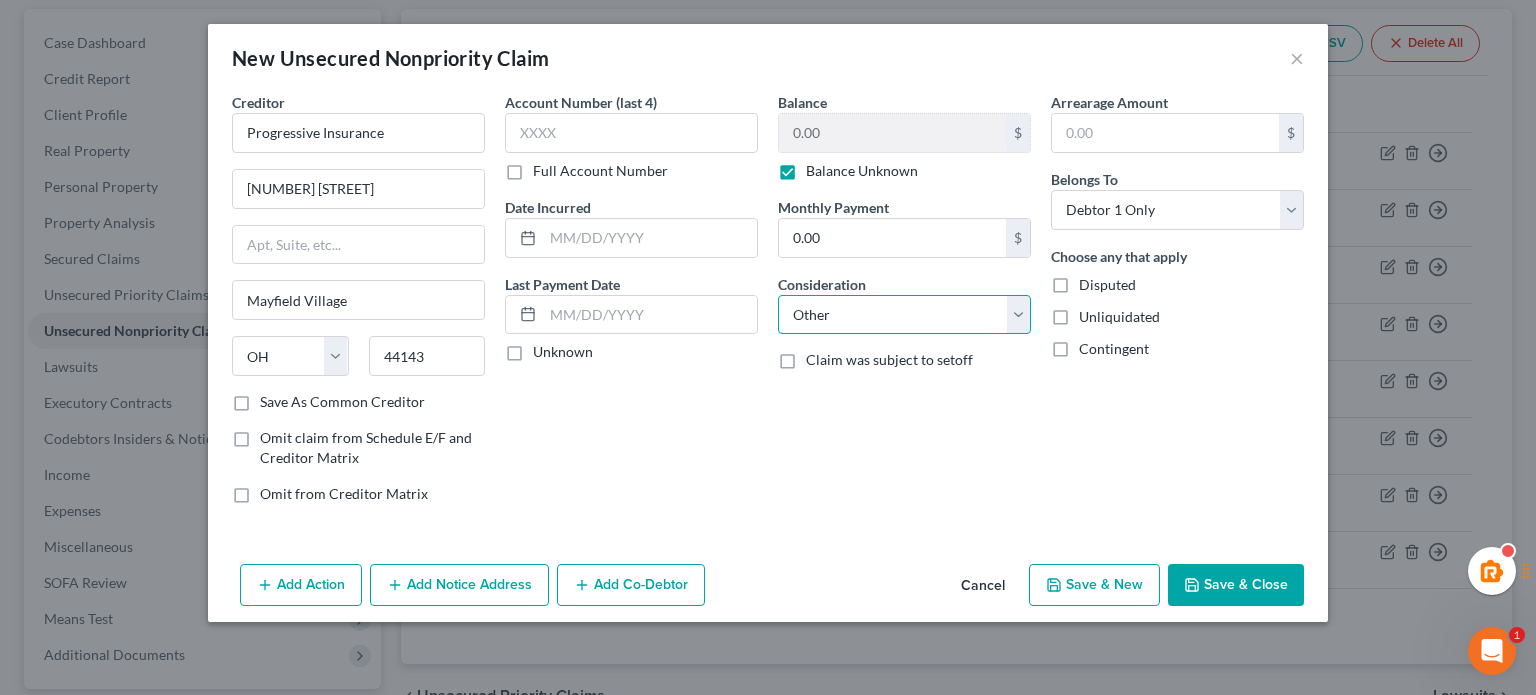click on "Select Cable / Satellite Services Collection Agency Credit Card Debt Debt Counseling / Attorneys Deficiency Balance Domestic Support Obligations Home / Car Repairs Income Taxes Judgment Liens Medical Services Monies Loaned / Advanced Mortgage Obligation From Divorce Or Separation Obligation To Pensions Other Overdrawn Bank Account Promised To Help Pay Creditors Student Loans Suppliers And Vendors Telephone / Internet Services Utility Services" at bounding box center [904, 315] 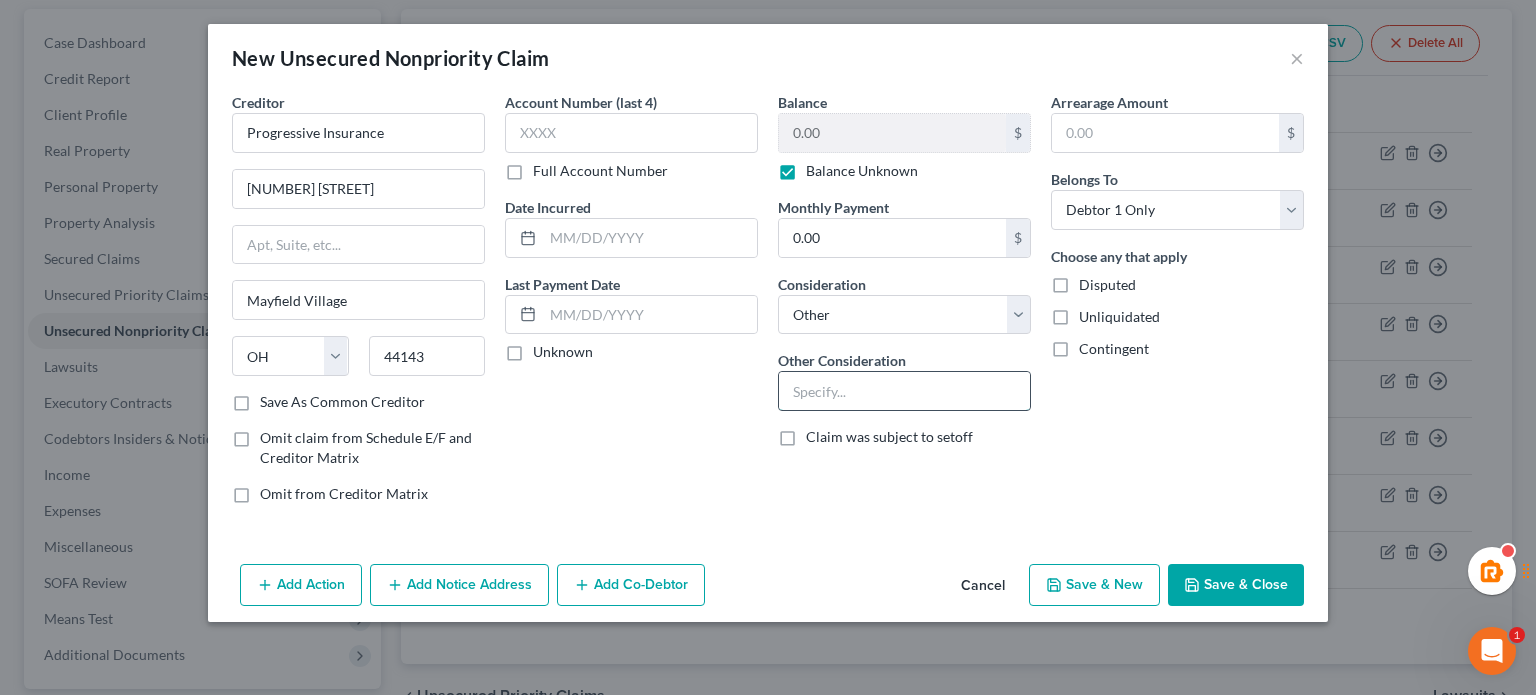 click at bounding box center (904, 391) 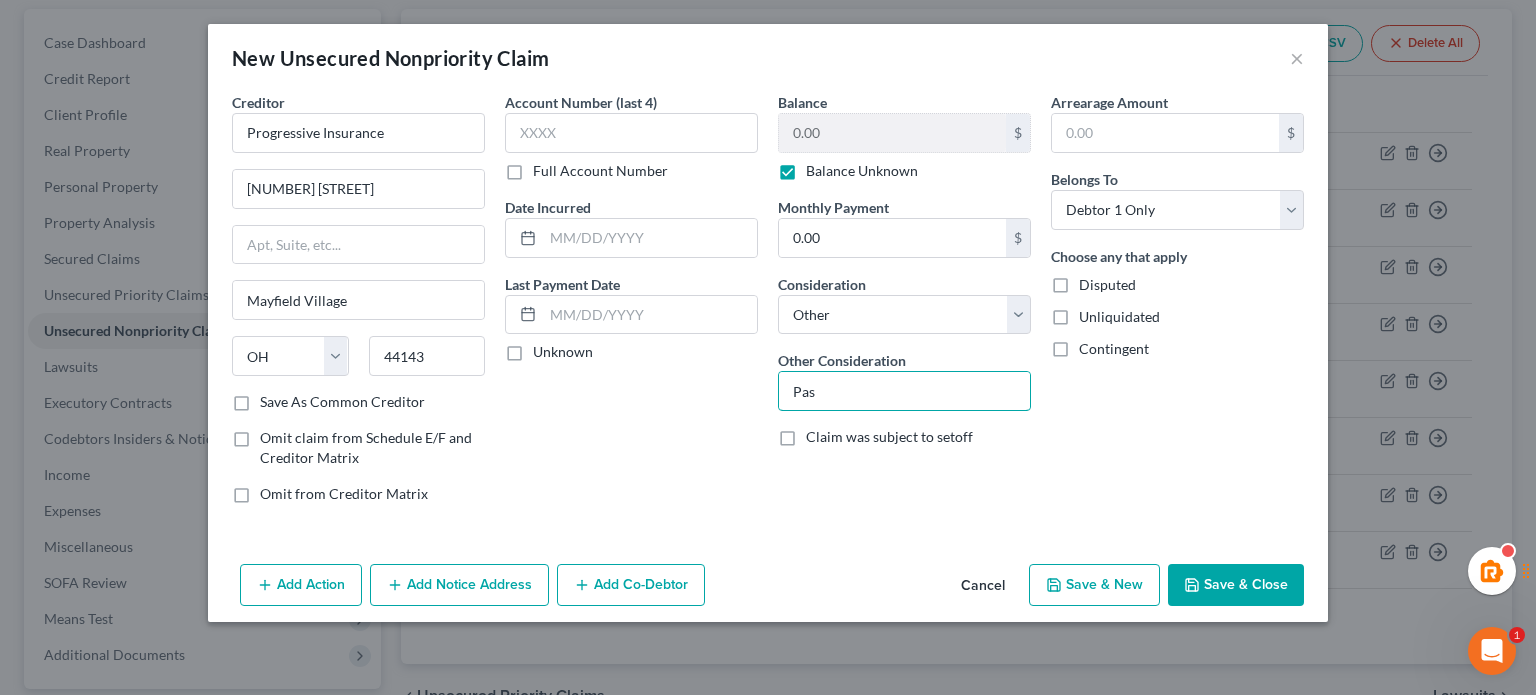 type on "Past due rent" 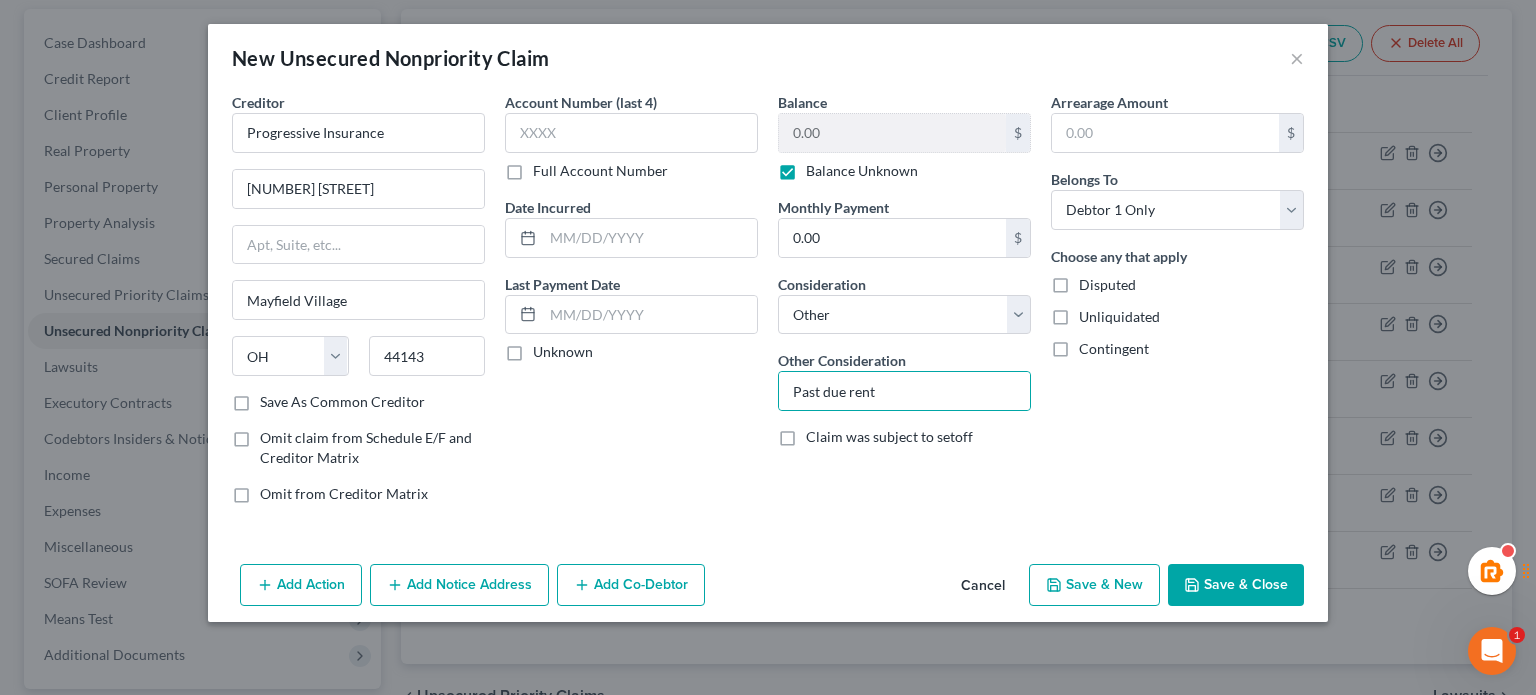 click on "Save & Close" at bounding box center (1236, 585) 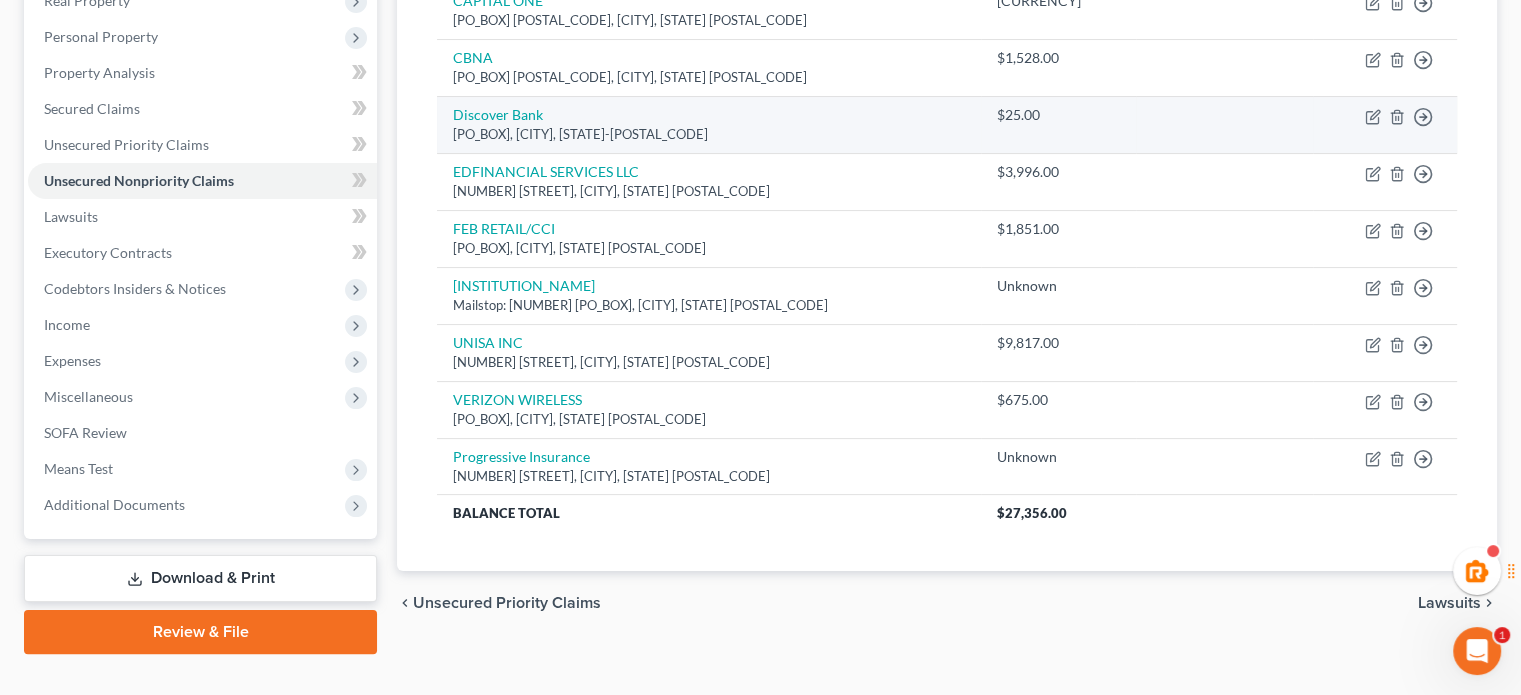 scroll, scrollTop: 0, scrollLeft: 0, axis: both 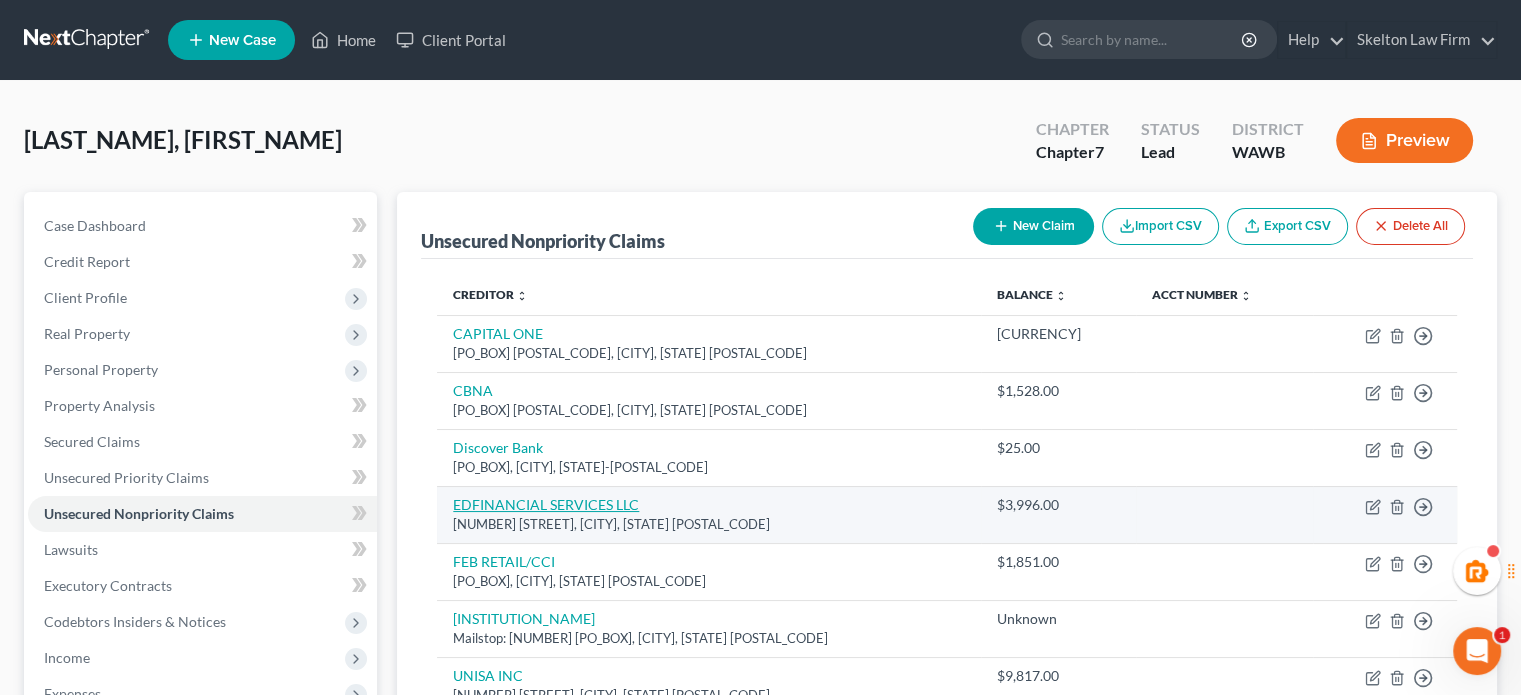 click on "EDFINANCIAL SERVICES LLC" at bounding box center (546, 504) 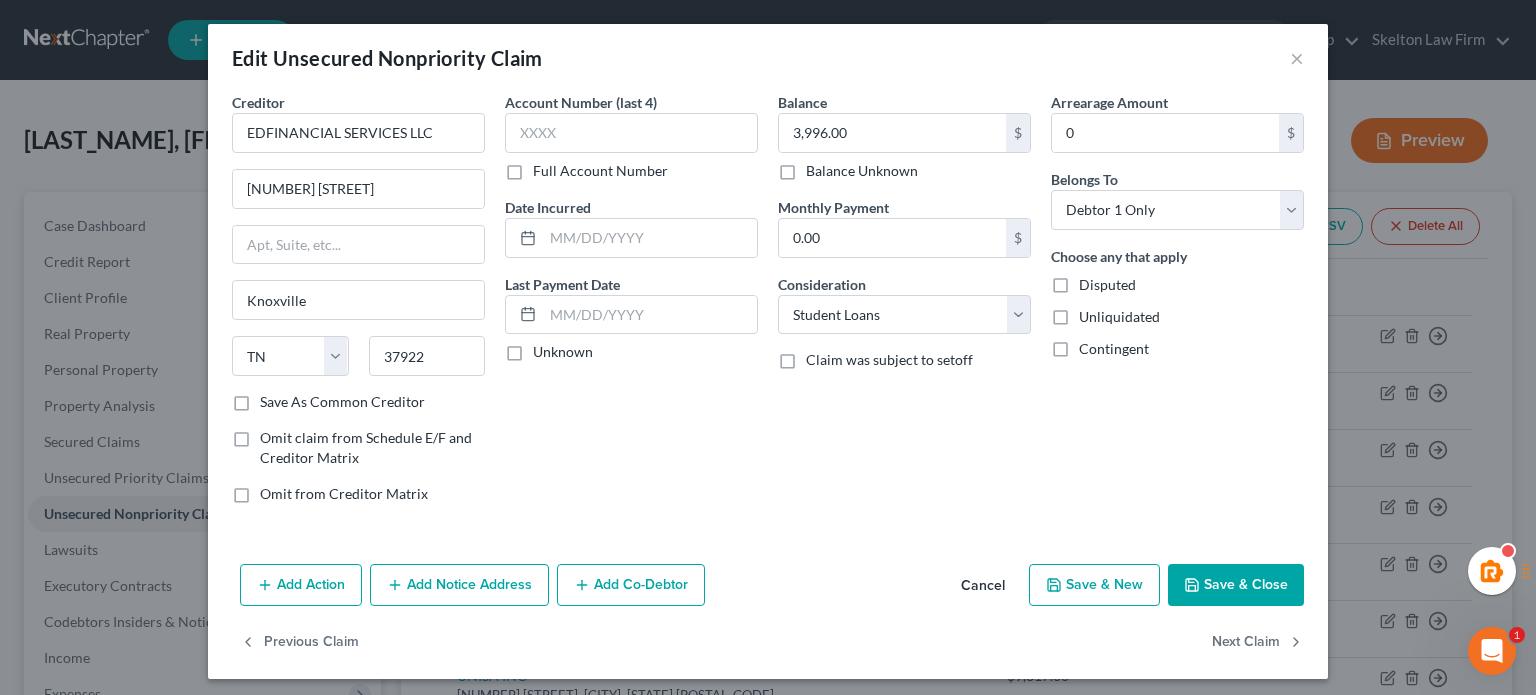 click on "Edit Unsecured Nonpriority Claim  ×" at bounding box center (768, 58) 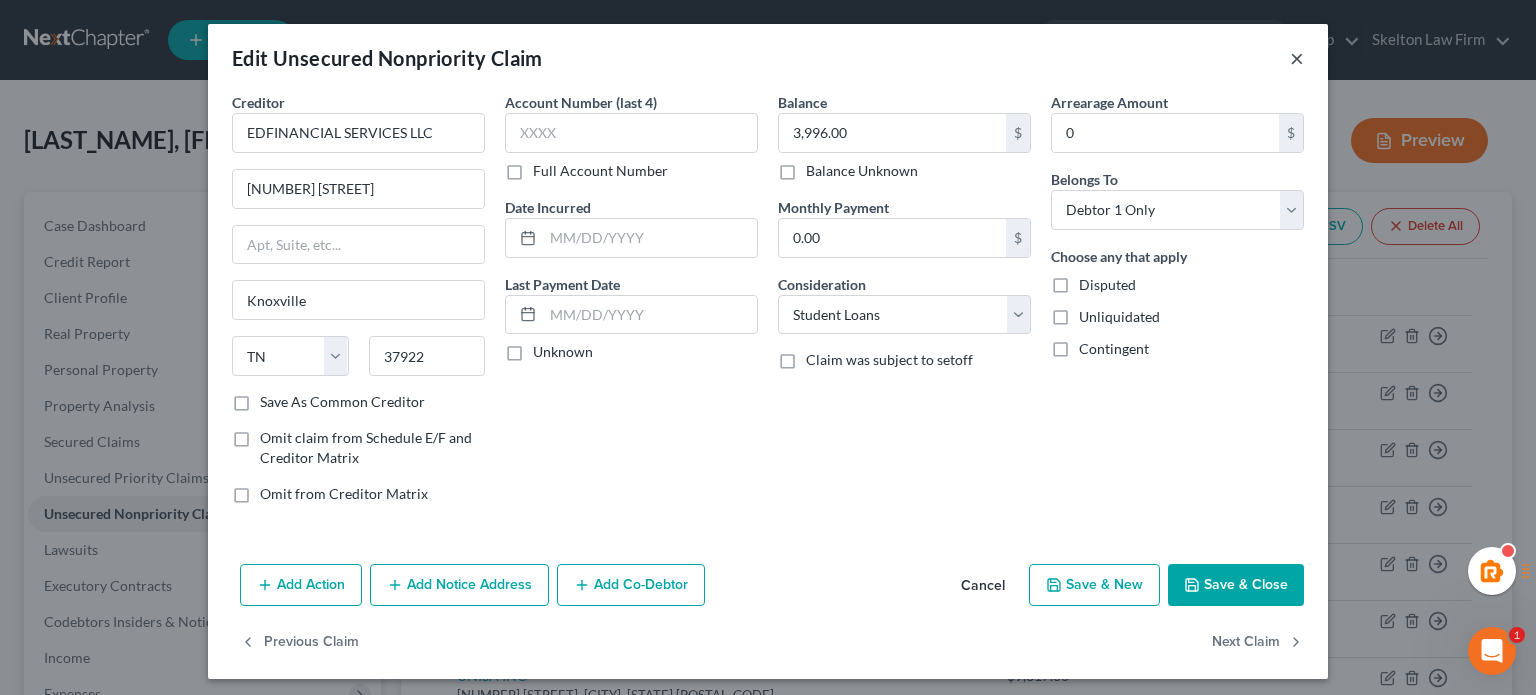 click on "×" at bounding box center (1297, 58) 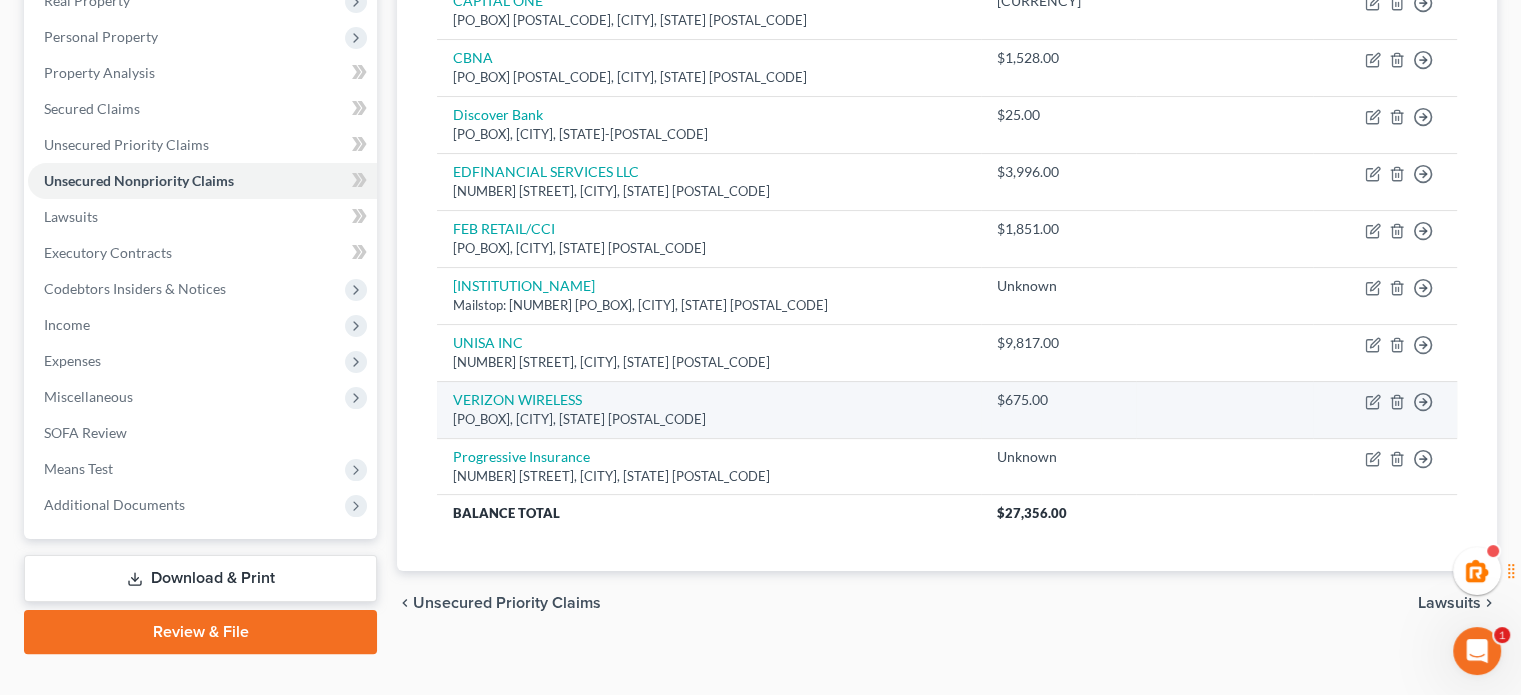 scroll, scrollTop: 0, scrollLeft: 0, axis: both 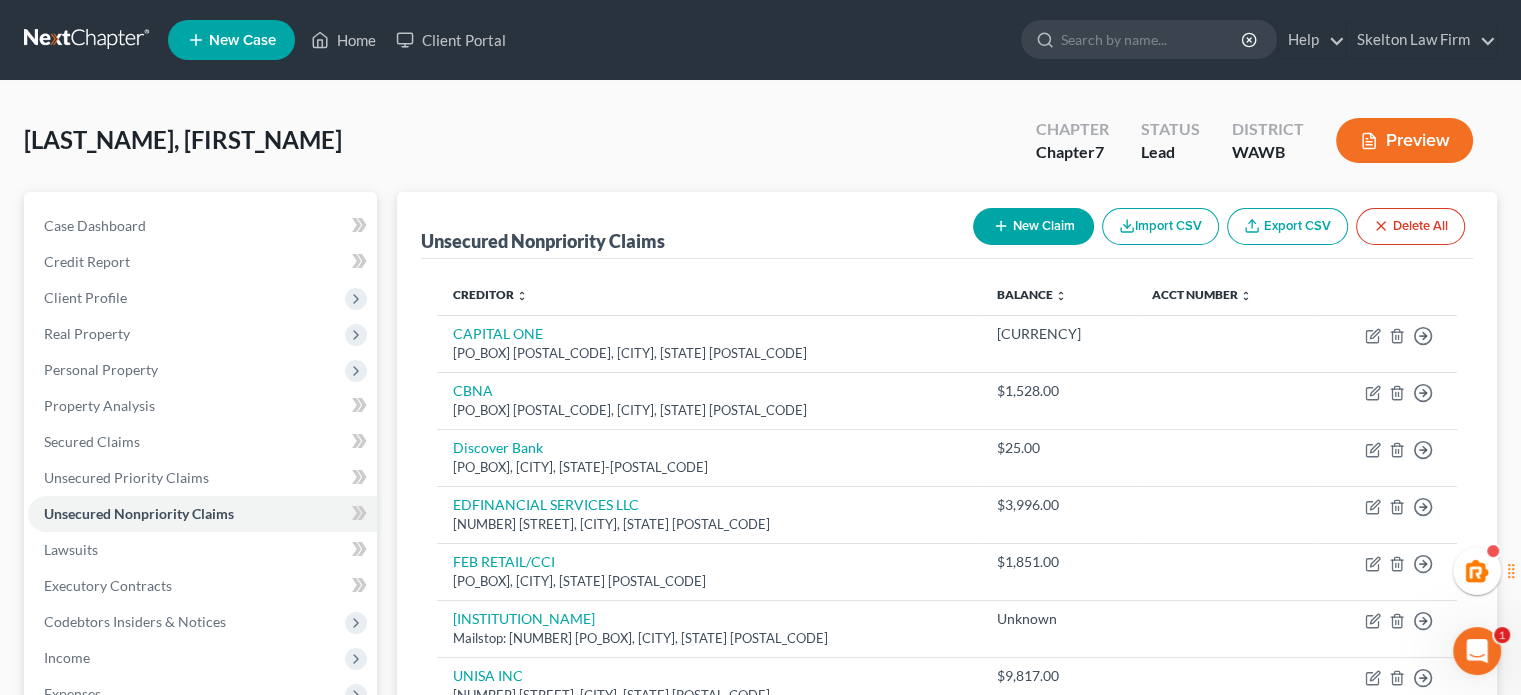 click on "New Claim" at bounding box center (1033, 226) 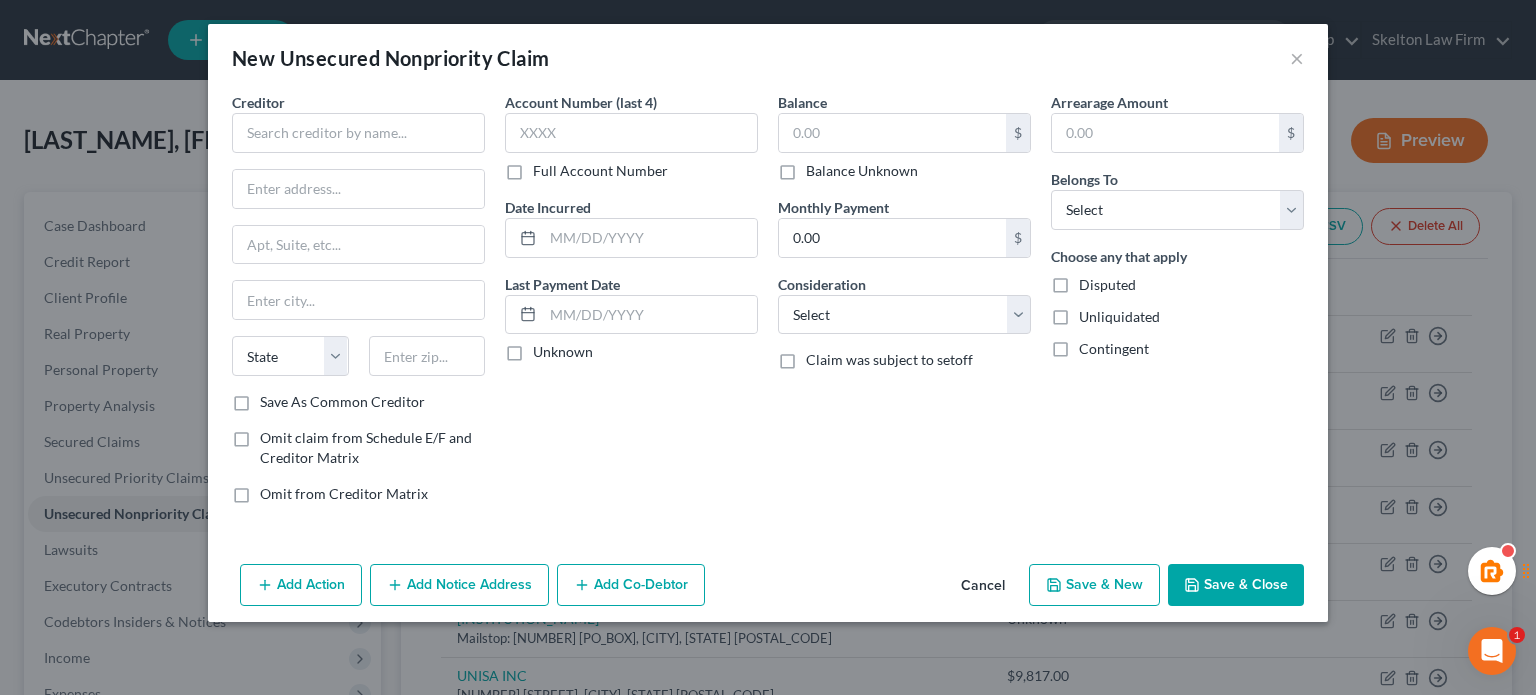 click on "Creditor *" at bounding box center (358, 122) 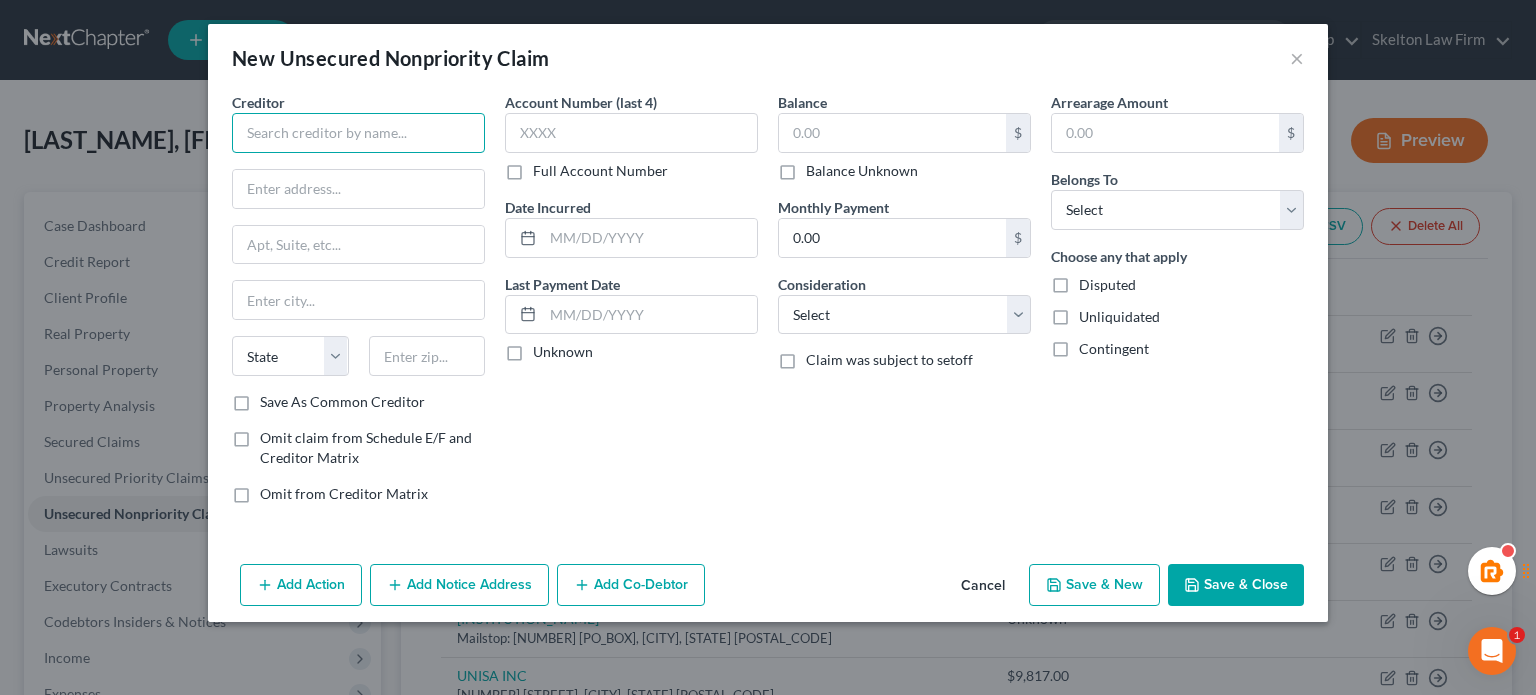 drag, startPoint x: 333, startPoint y: 115, endPoint x: 428, endPoint y: 147, distance: 100.2447 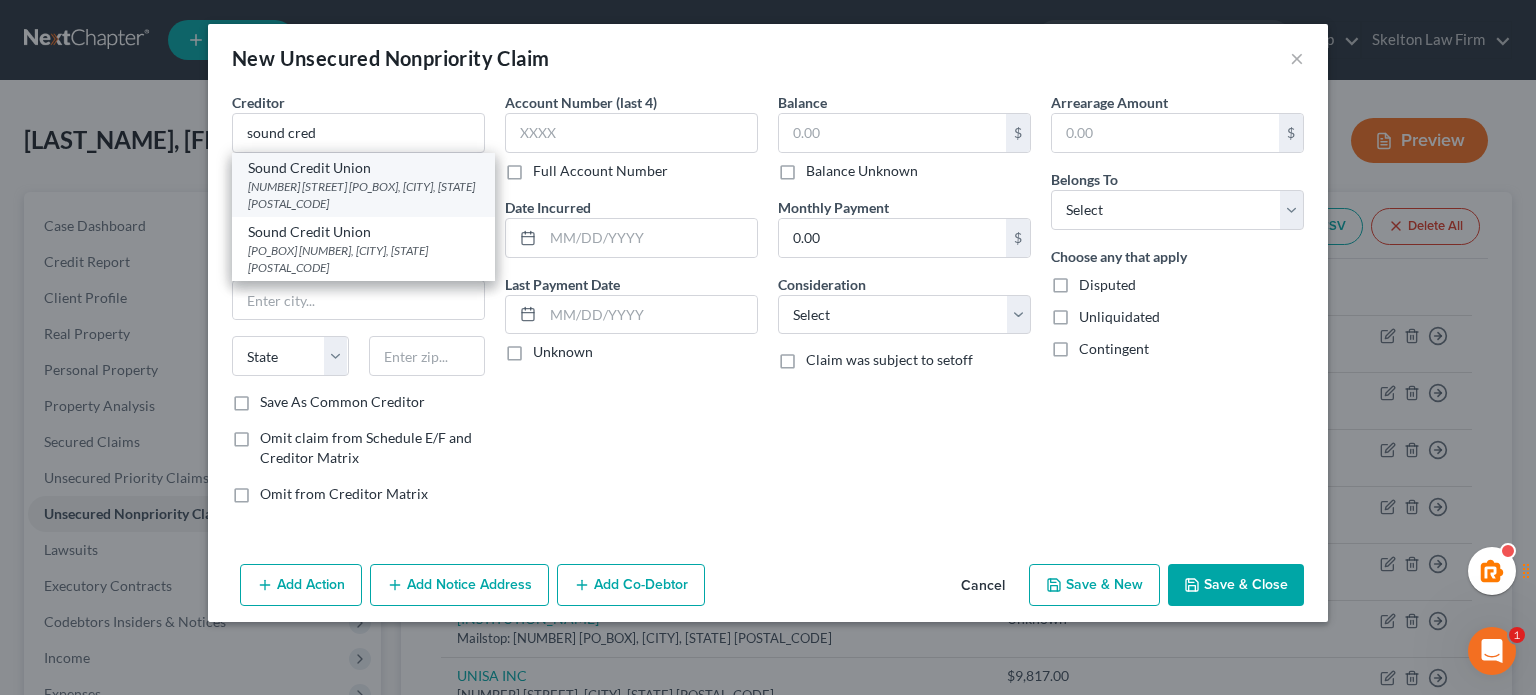 click on "Sound Credit Union" at bounding box center [363, 168] 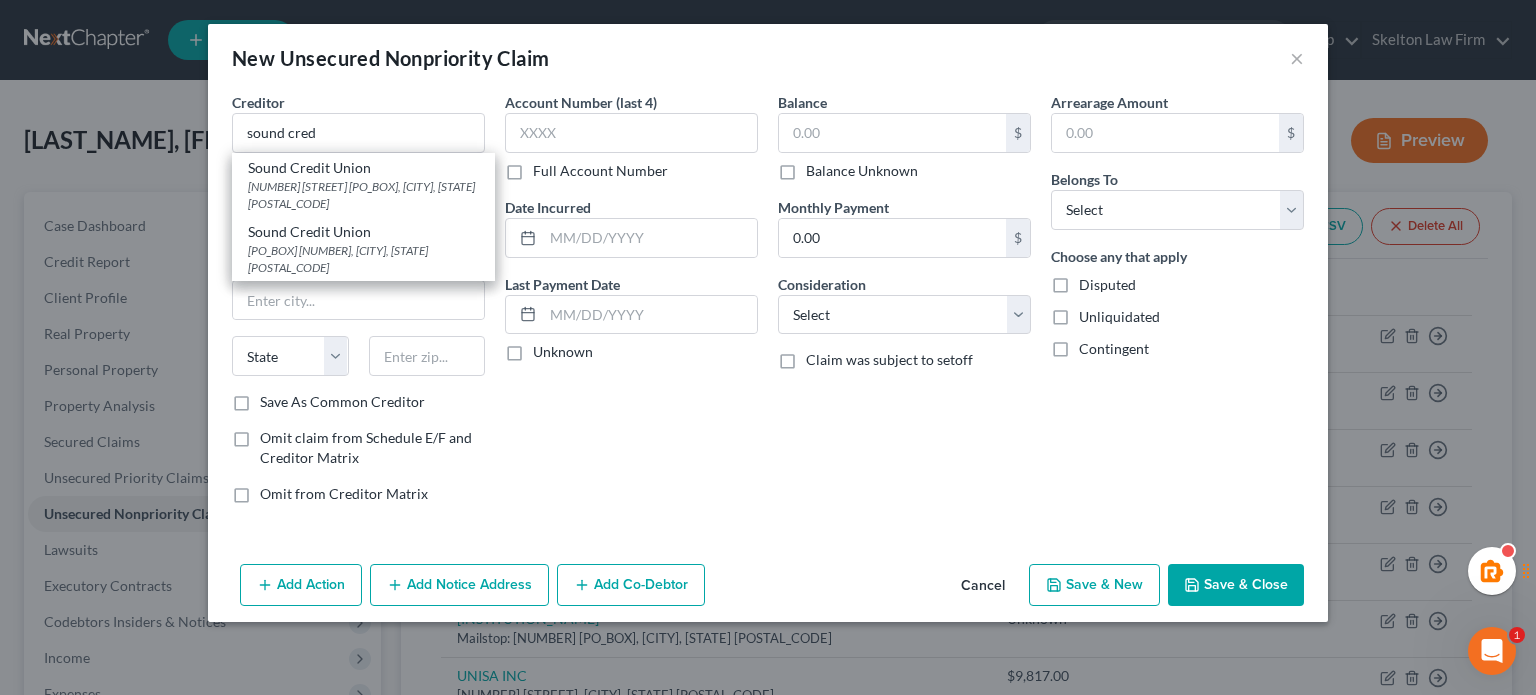 type on "Sound Credit Union" 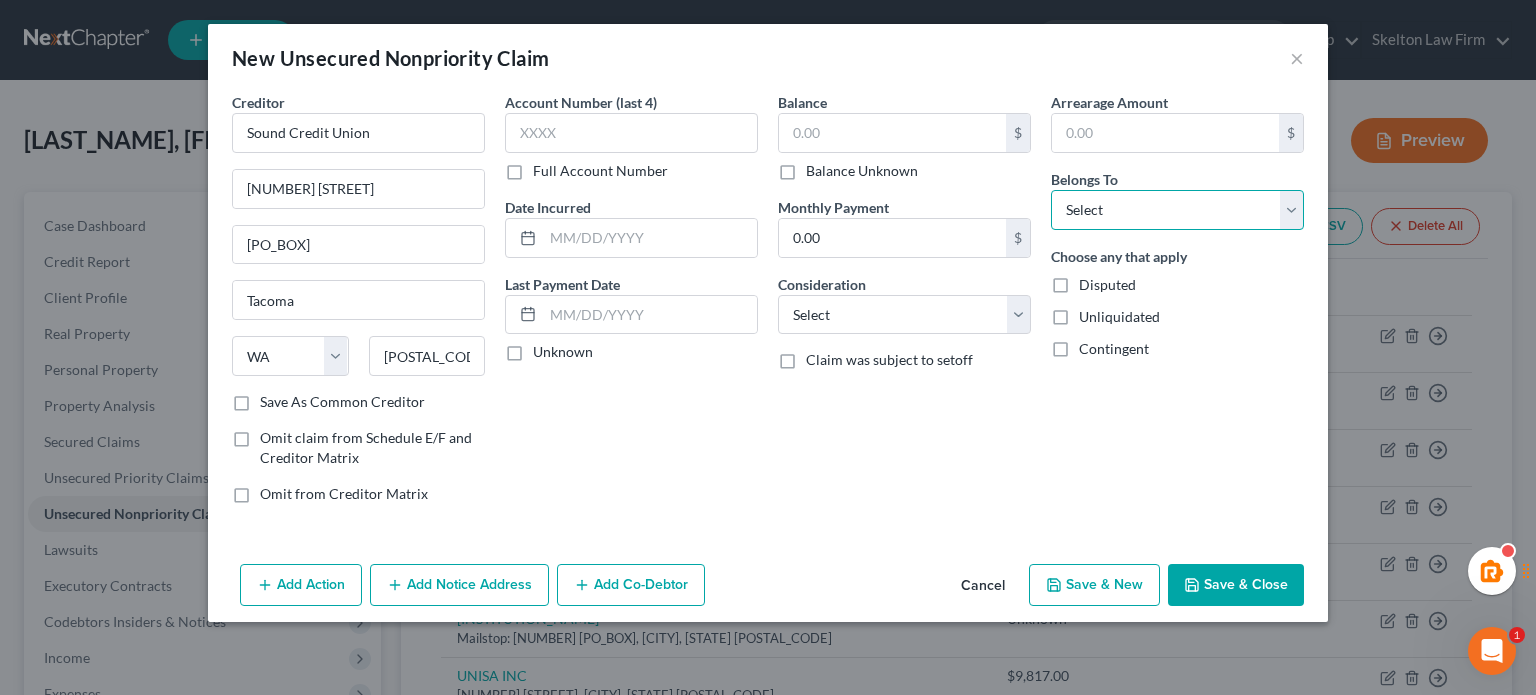 click on "Select Debtor 1 Only Debtor 2 Only Debtor 1 And Debtor 2 Only At Least One Of The Debtors And Another Community Property" at bounding box center [1177, 210] 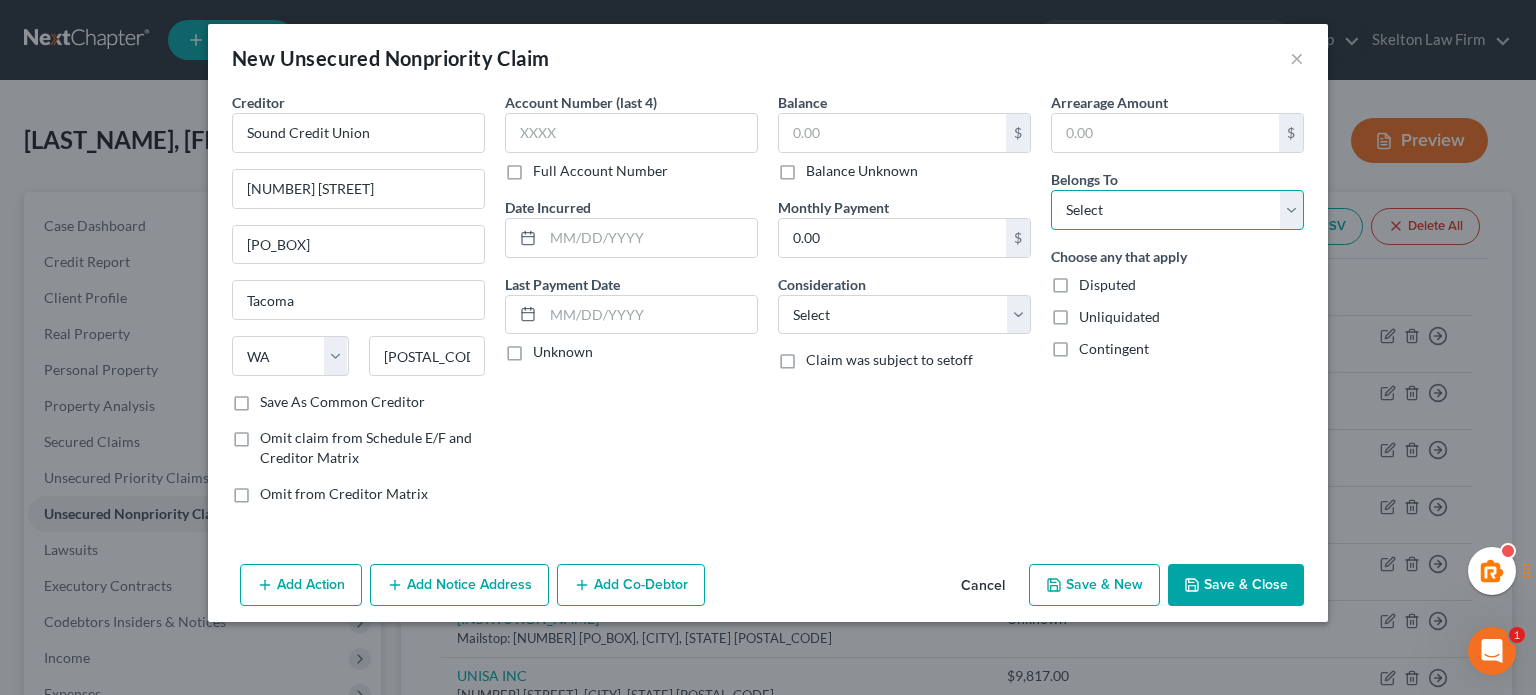 select on "0" 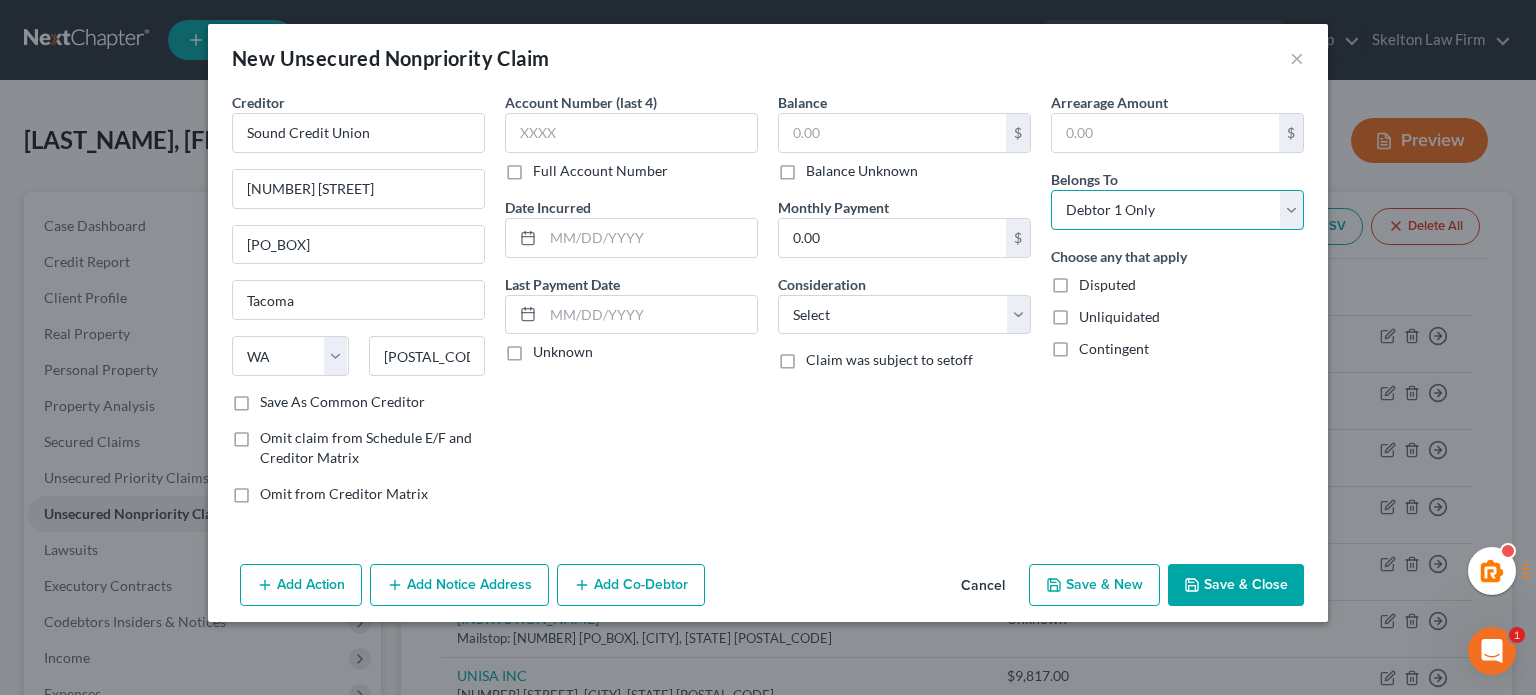 click on "Select Debtor 1 Only Debtor 2 Only Debtor 1 And Debtor 2 Only At Least One Of The Debtors And Another Community Property" at bounding box center (1177, 210) 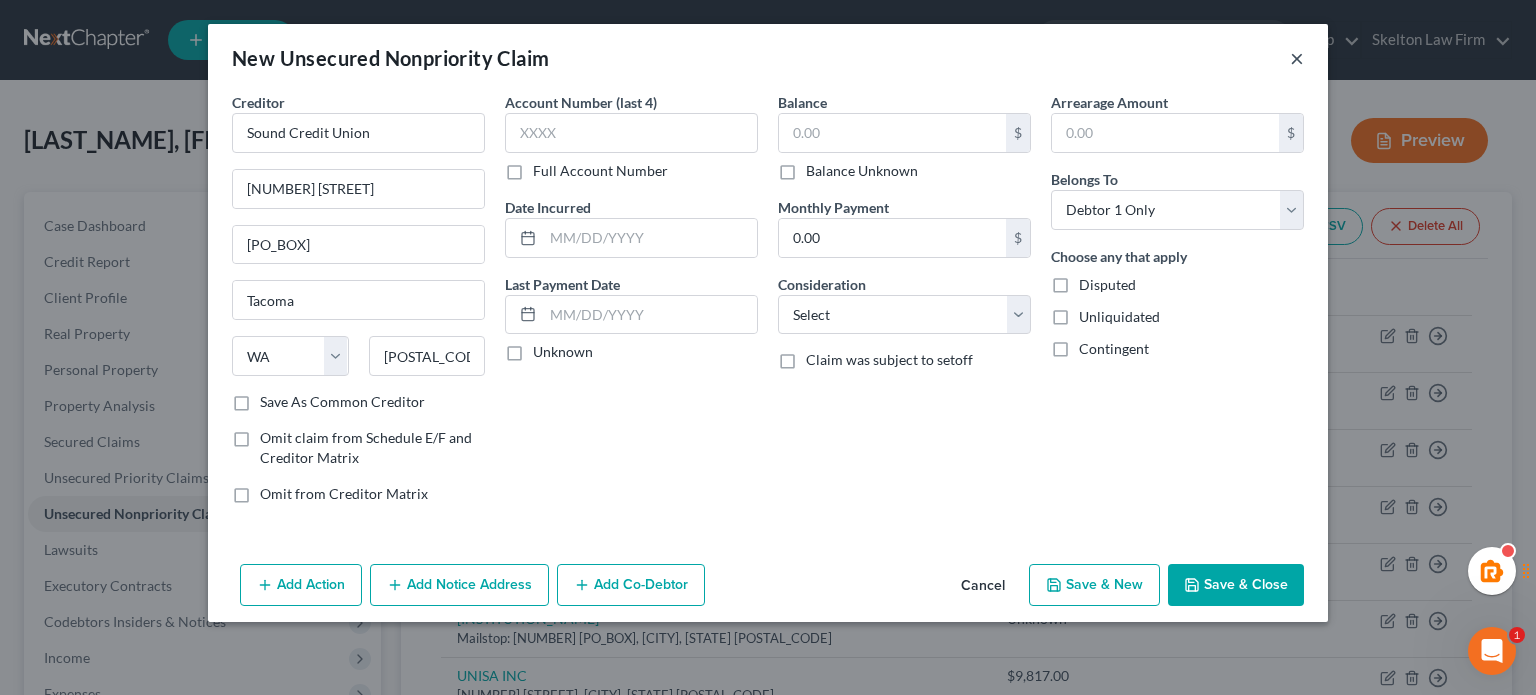 click on "×" at bounding box center [1297, 58] 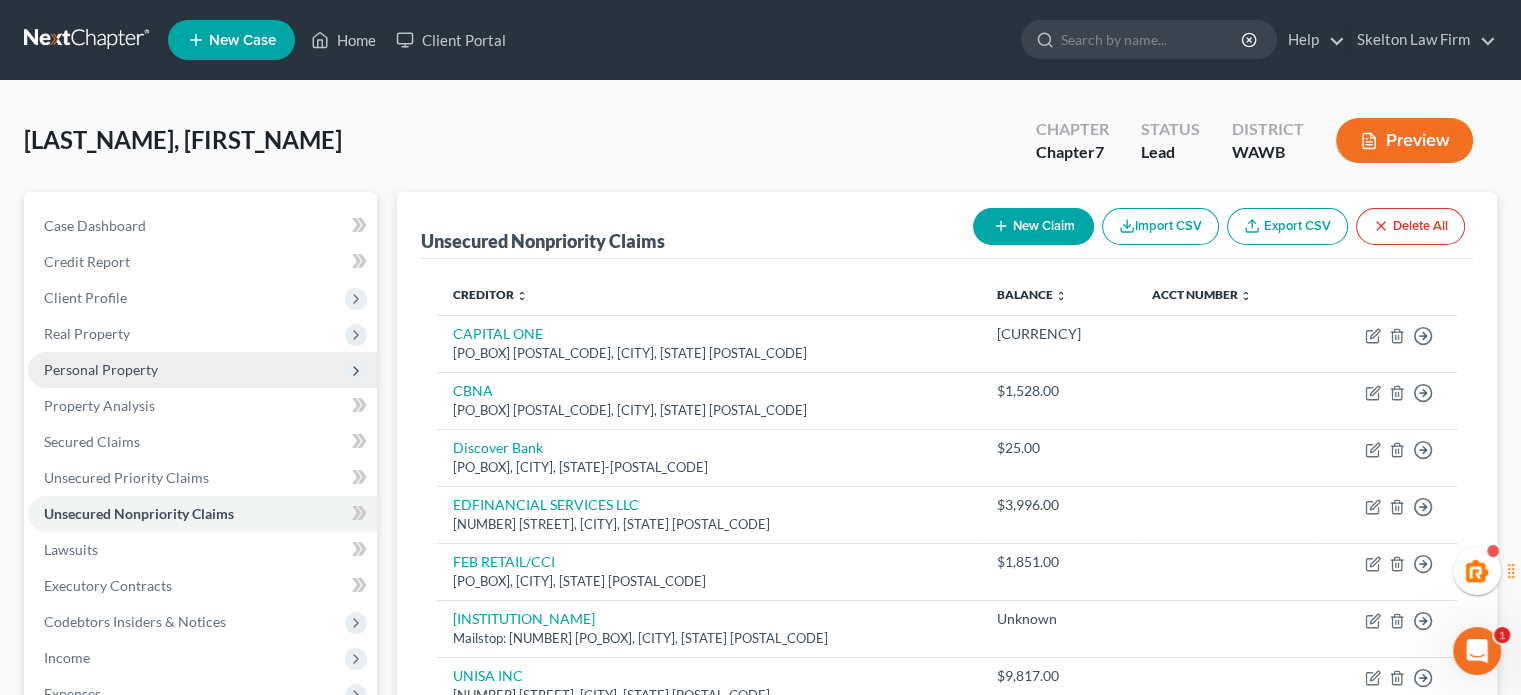 click on "Personal Property" at bounding box center [101, 369] 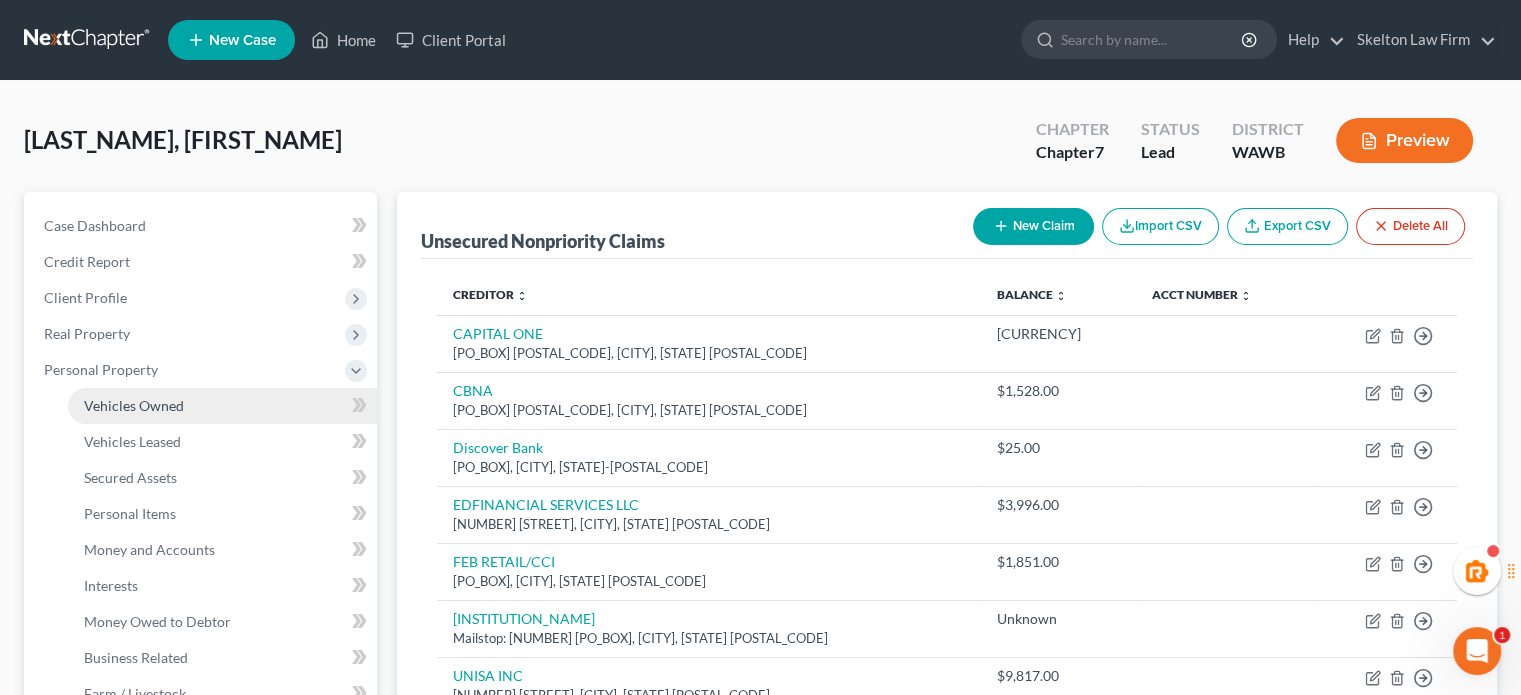 click on "Vehicles Owned" at bounding box center [134, 405] 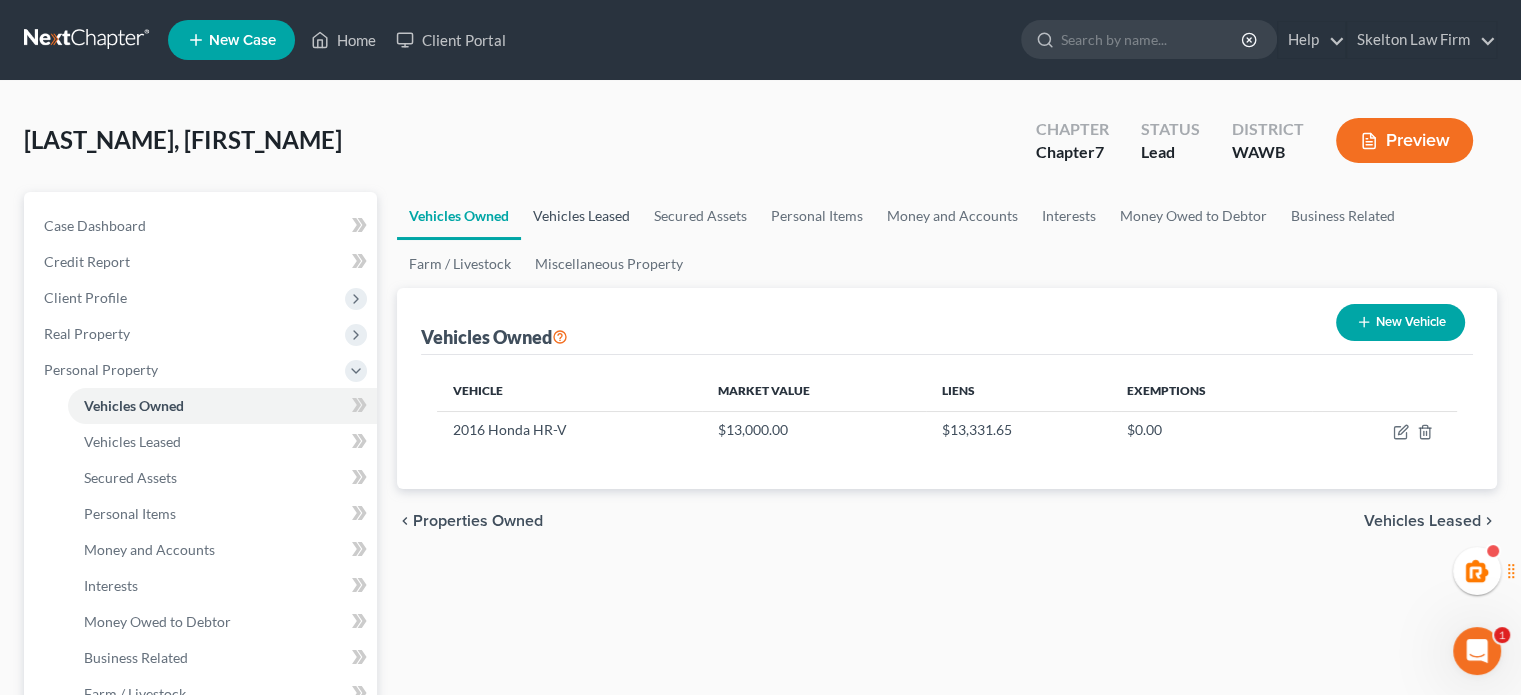click on "Vehicles Leased" at bounding box center (581, 216) 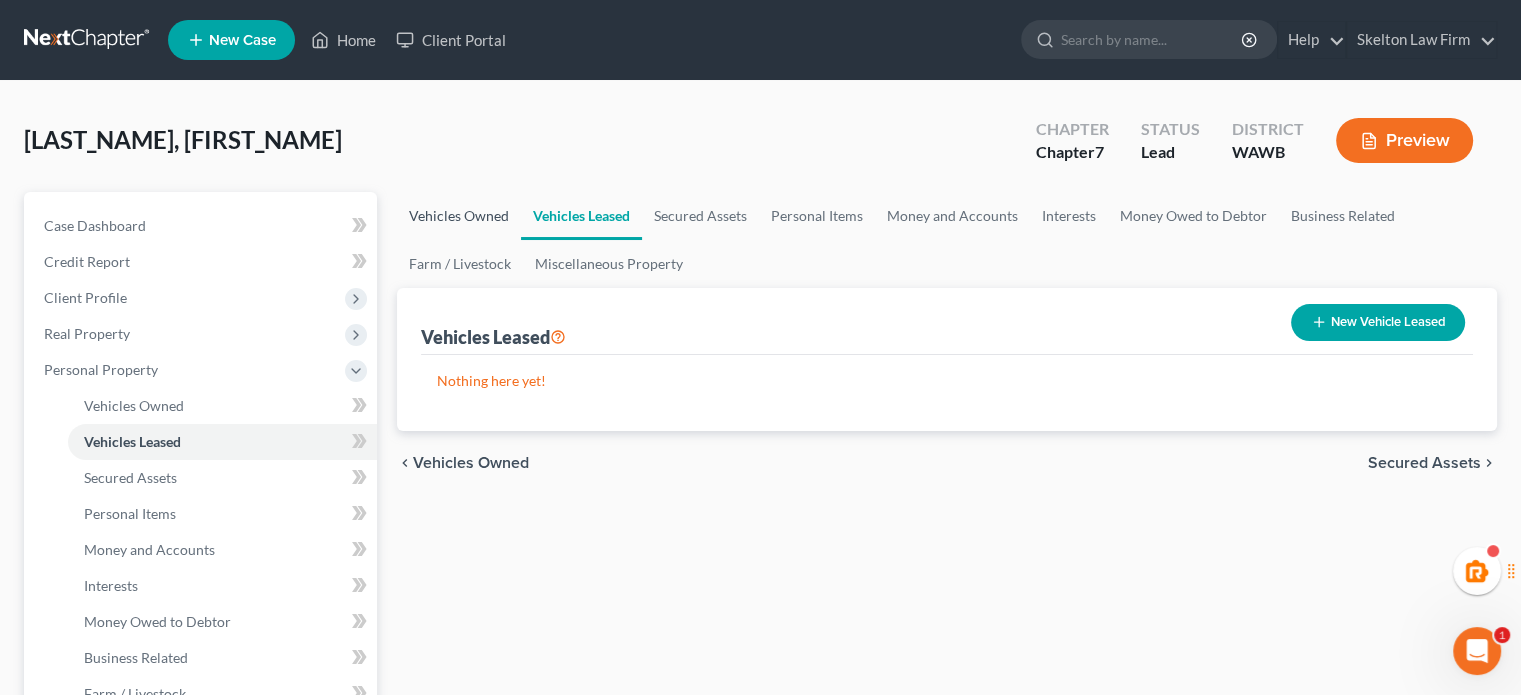 click on "Vehicles Owned" at bounding box center (459, 216) 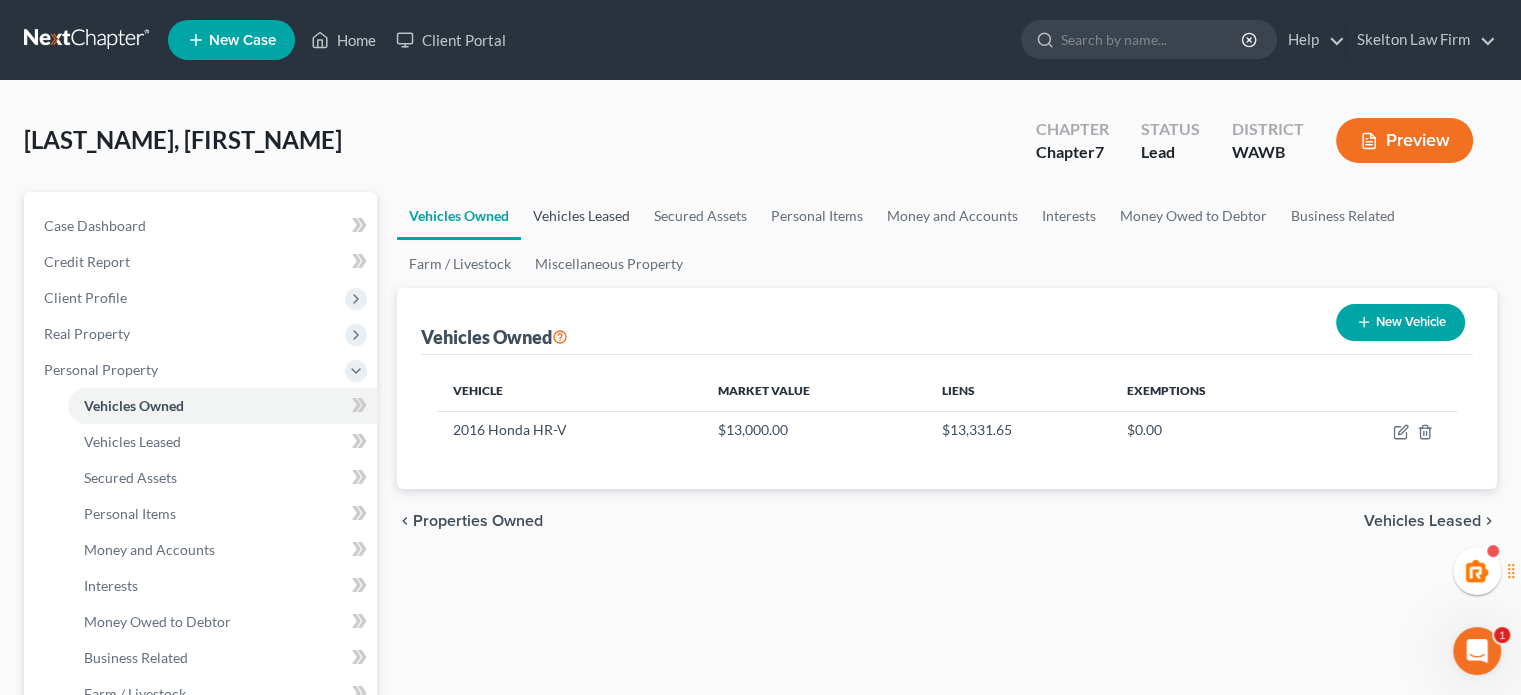 click on "Vehicles Leased" at bounding box center (581, 216) 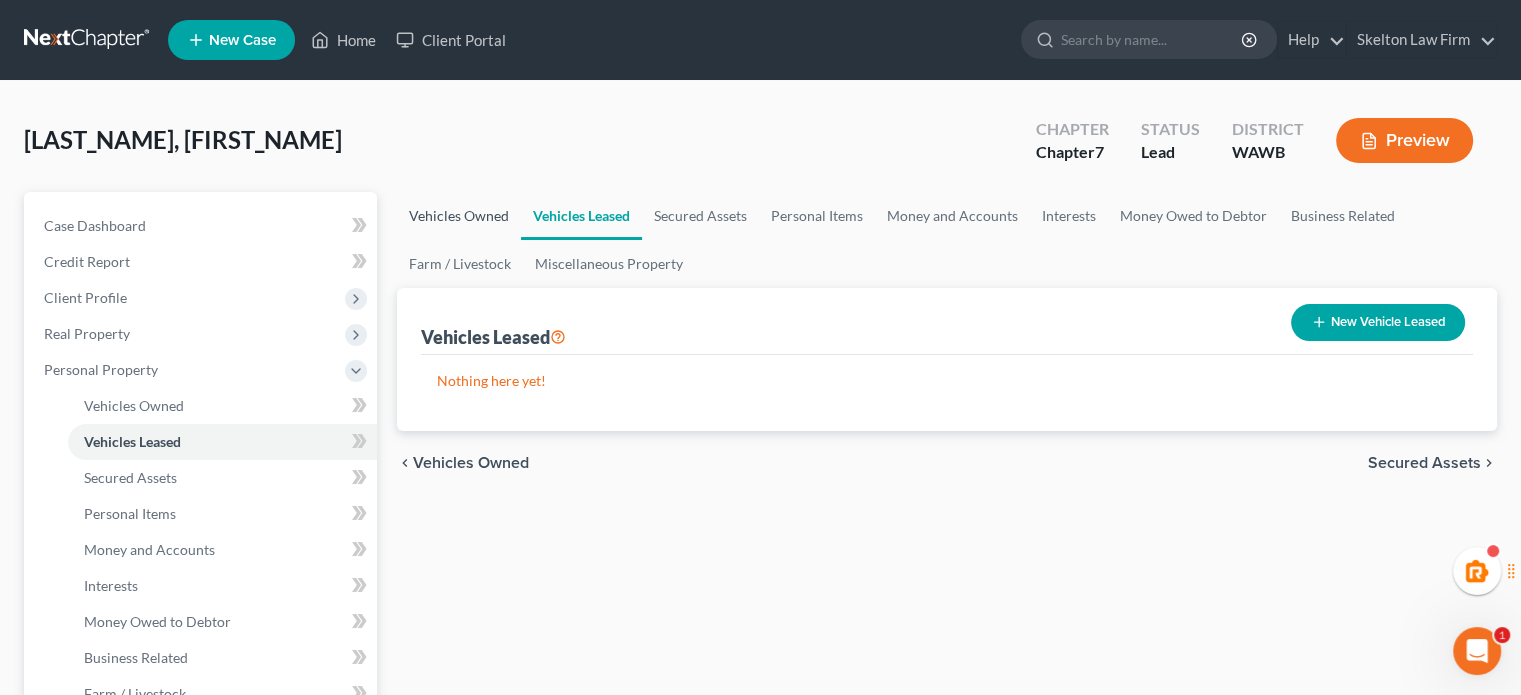click on "Vehicles Owned" at bounding box center [459, 216] 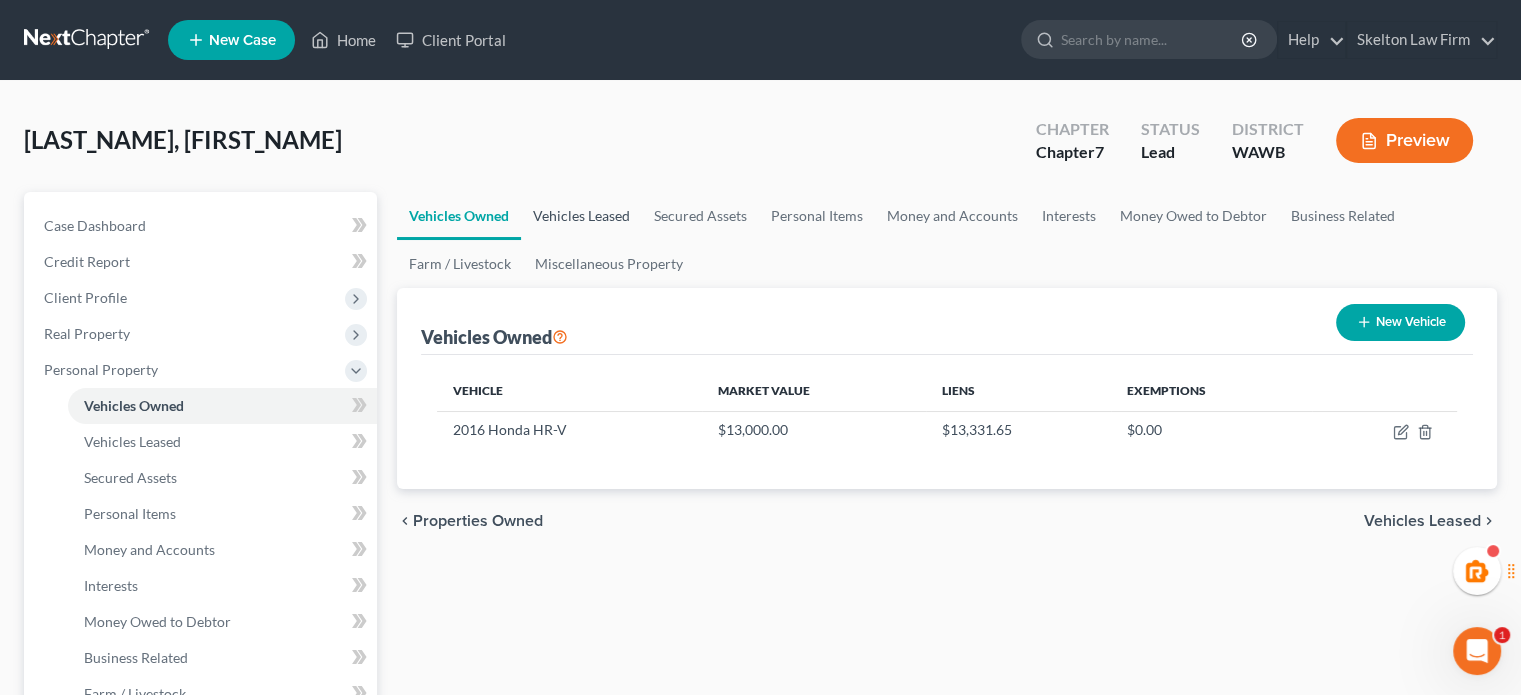 click on "Vehicles Leased" at bounding box center [581, 216] 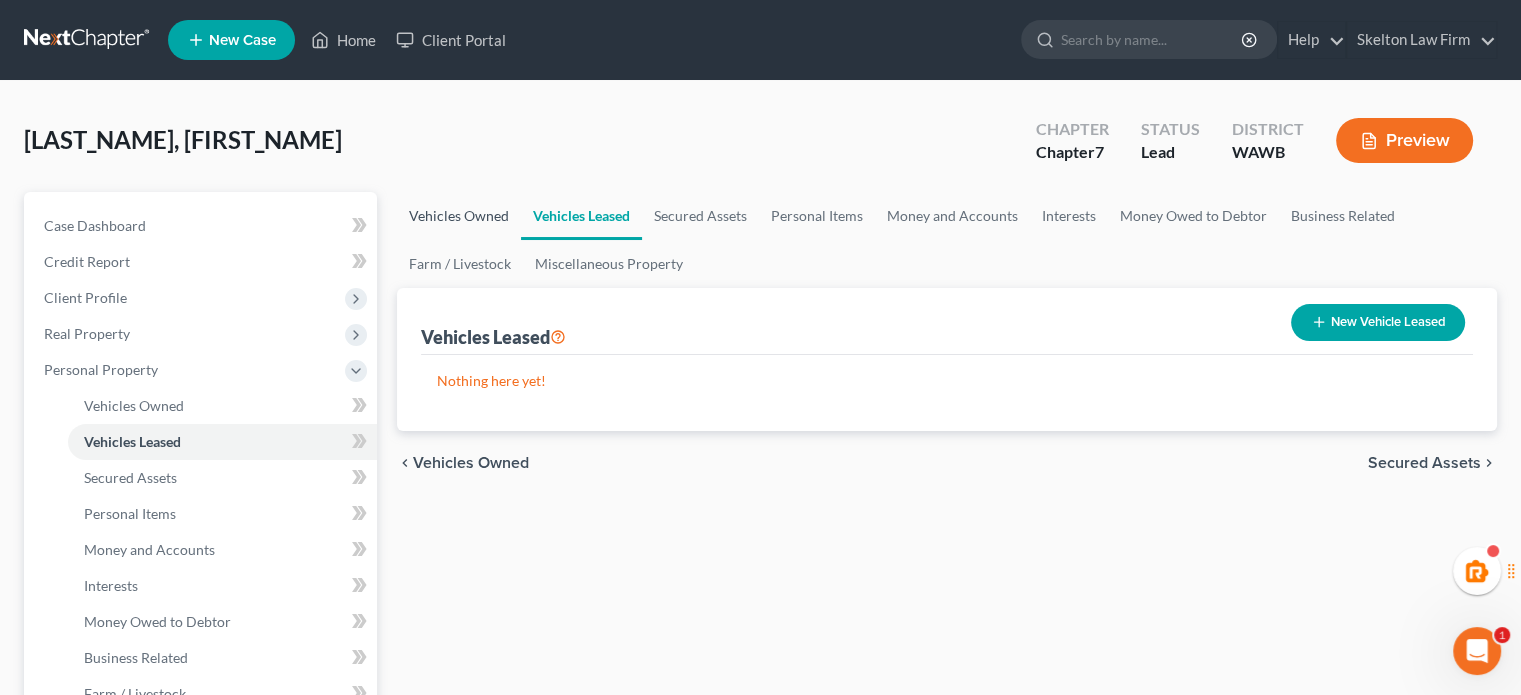 click on "Vehicles Owned" at bounding box center [459, 216] 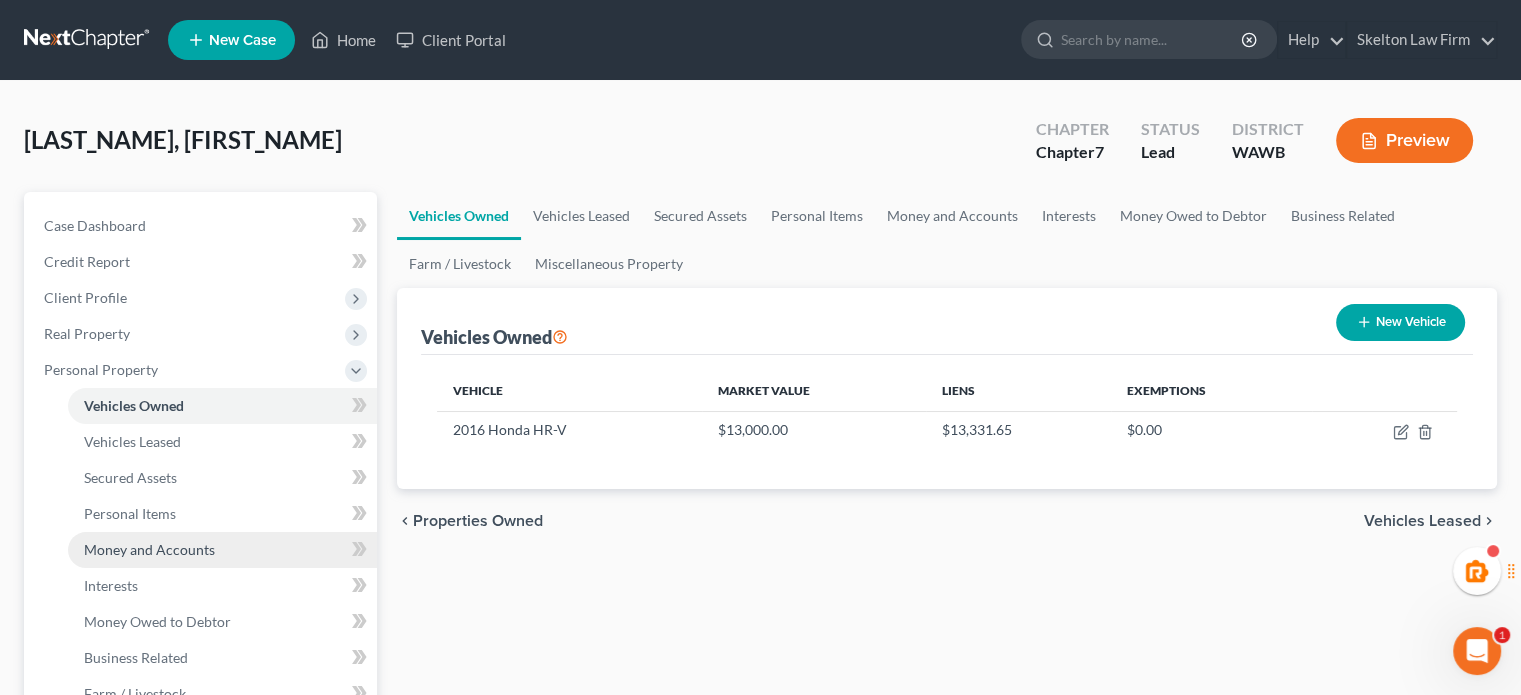 scroll, scrollTop: 333, scrollLeft: 0, axis: vertical 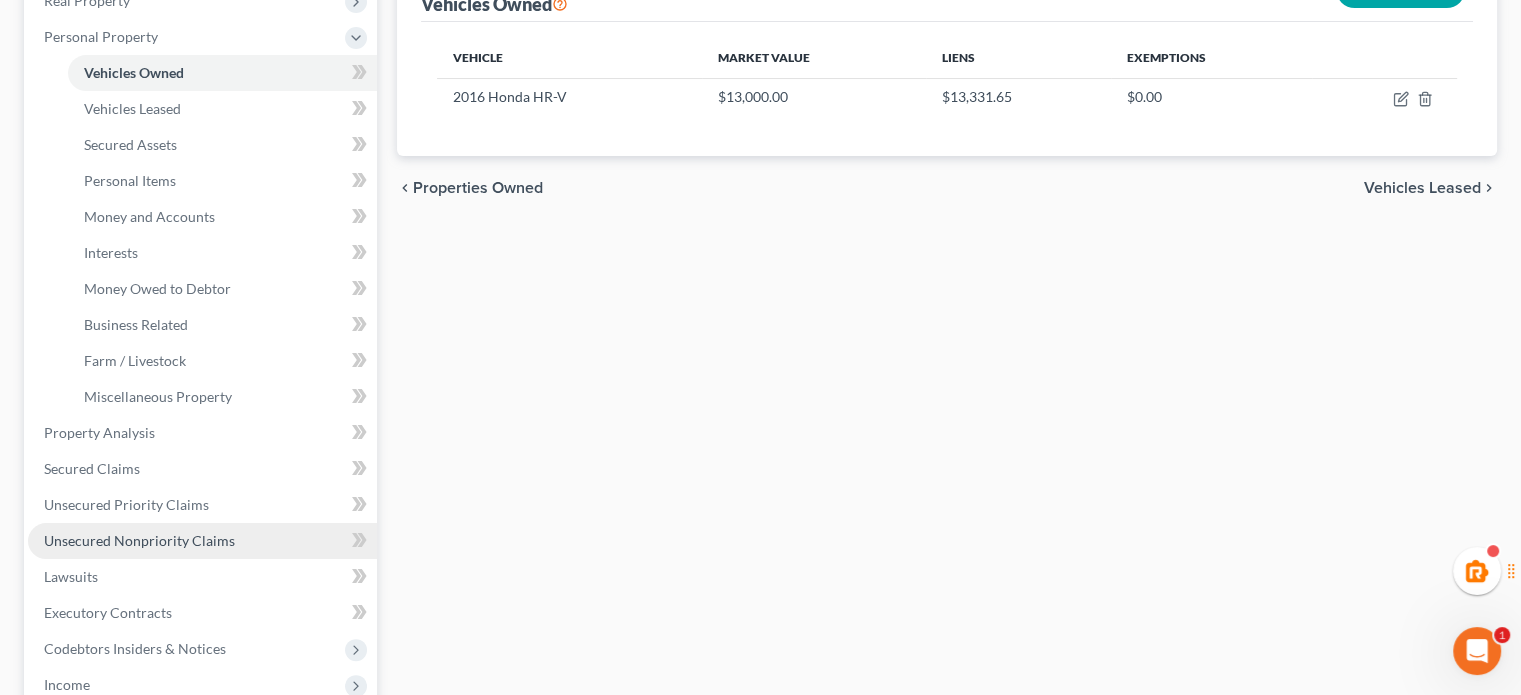 click on "Unsecured Nonpriority Claims" at bounding box center [139, 540] 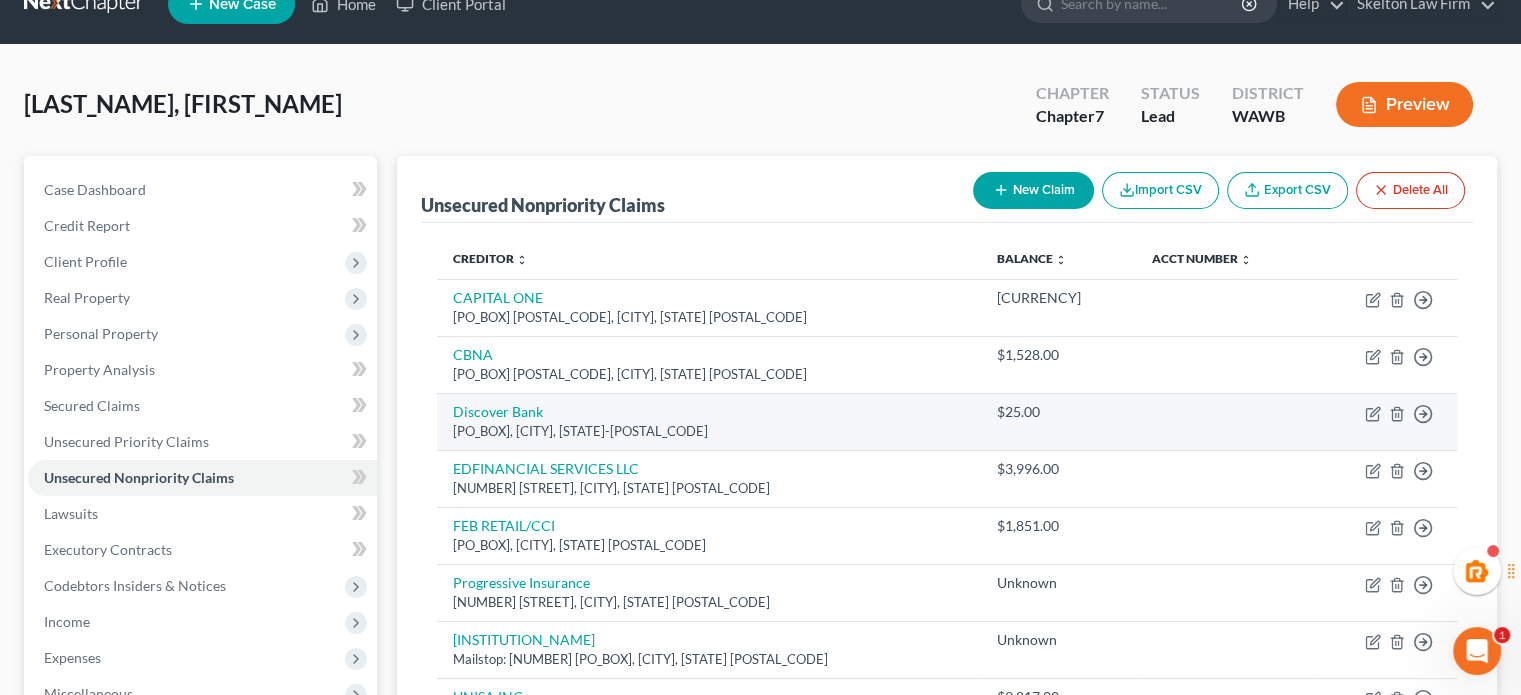 scroll, scrollTop: 32, scrollLeft: 0, axis: vertical 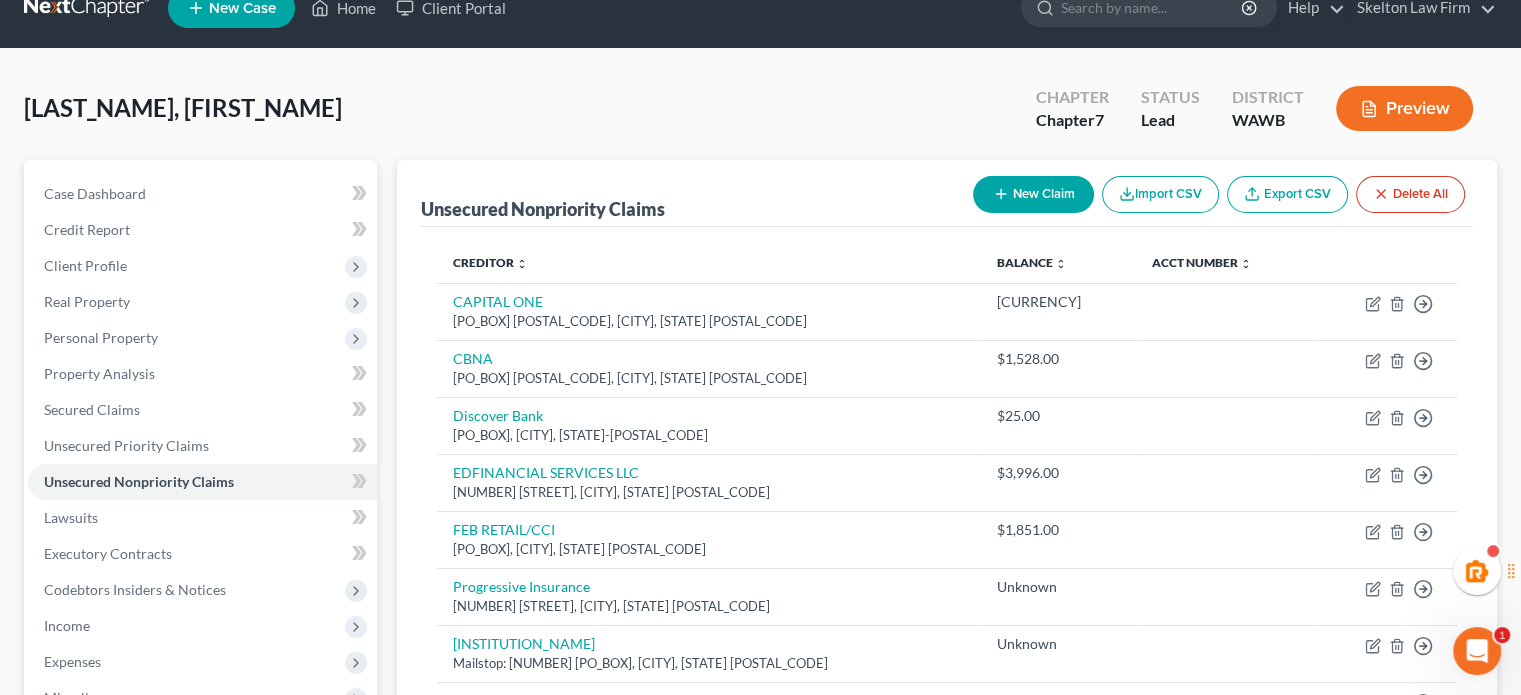 click on "New Claim" at bounding box center [1033, 194] 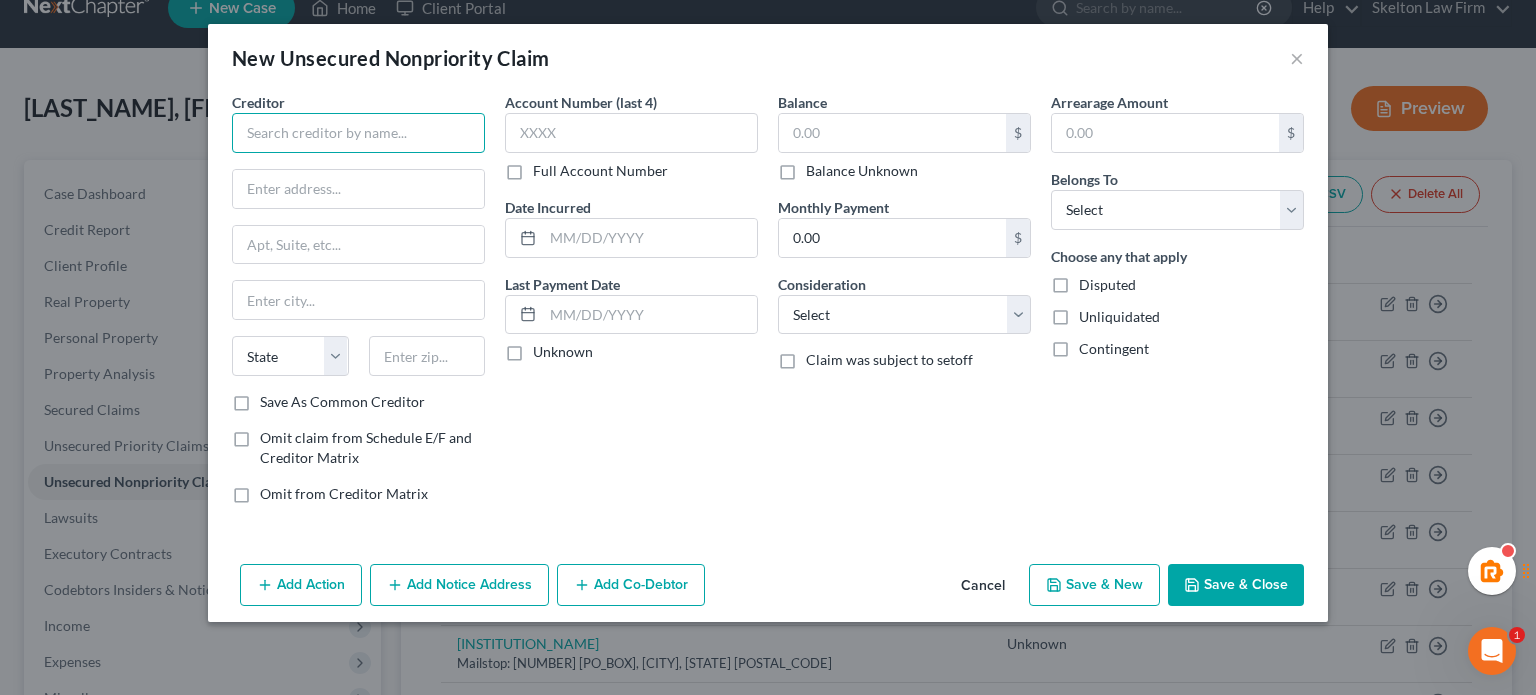 click at bounding box center [358, 133] 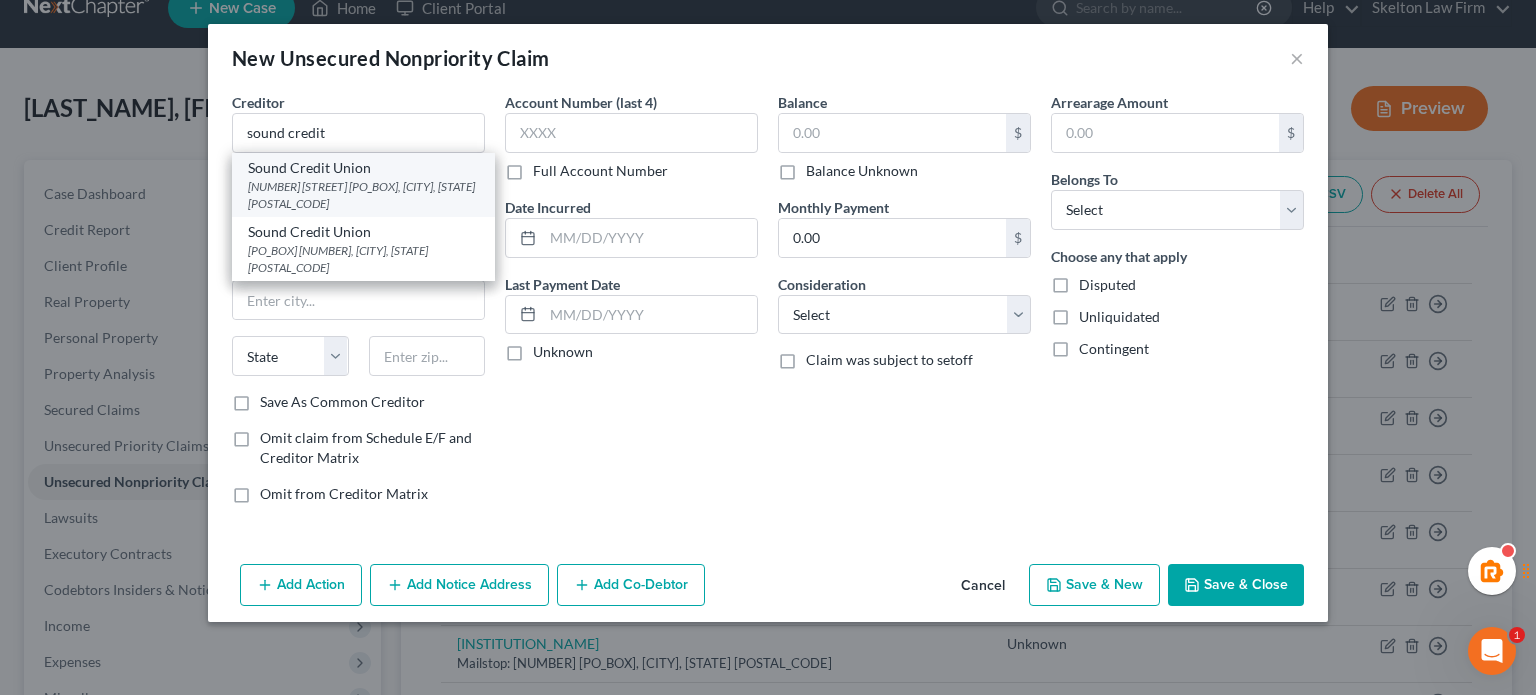 click on "[STREET_ADDRESS] PO Box [NUMBER], [CITY], [STATE] [POSTAL_CODE]" at bounding box center (363, 195) 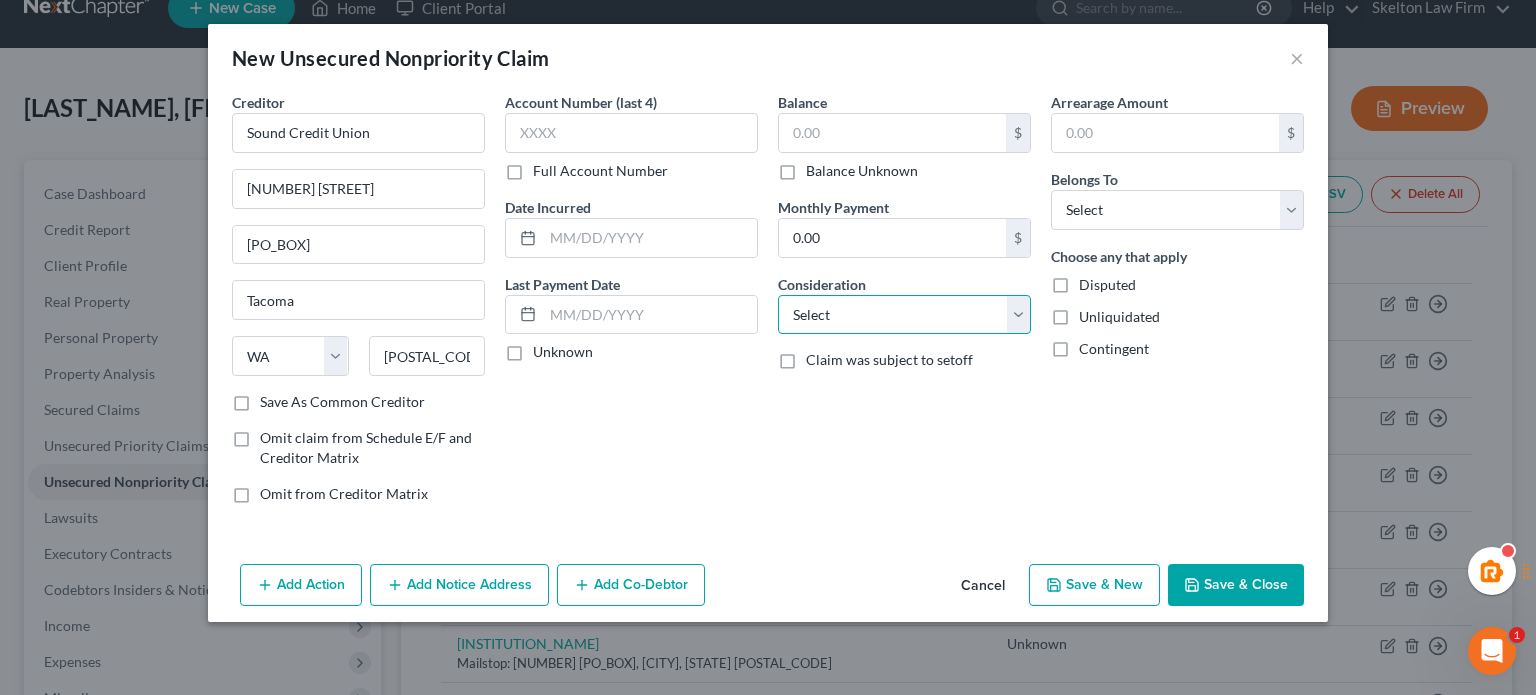 click on "Select Cable / Satellite Services Collection Agency Credit Card Debt Debt Counseling / Attorneys Deficiency Balance Domestic Support Obligations Home / Car Repairs Income Taxes Judgment Liens Medical Services Monies Loaned / Advanced Mortgage Obligation From Divorce Or Separation Obligation To Pensions Other Overdrawn Bank Account Promised To Help Pay Creditors Student Loans Suppliers And Vendors Telephone / Internet Services Utility Services" at bounding box center [904, 315] 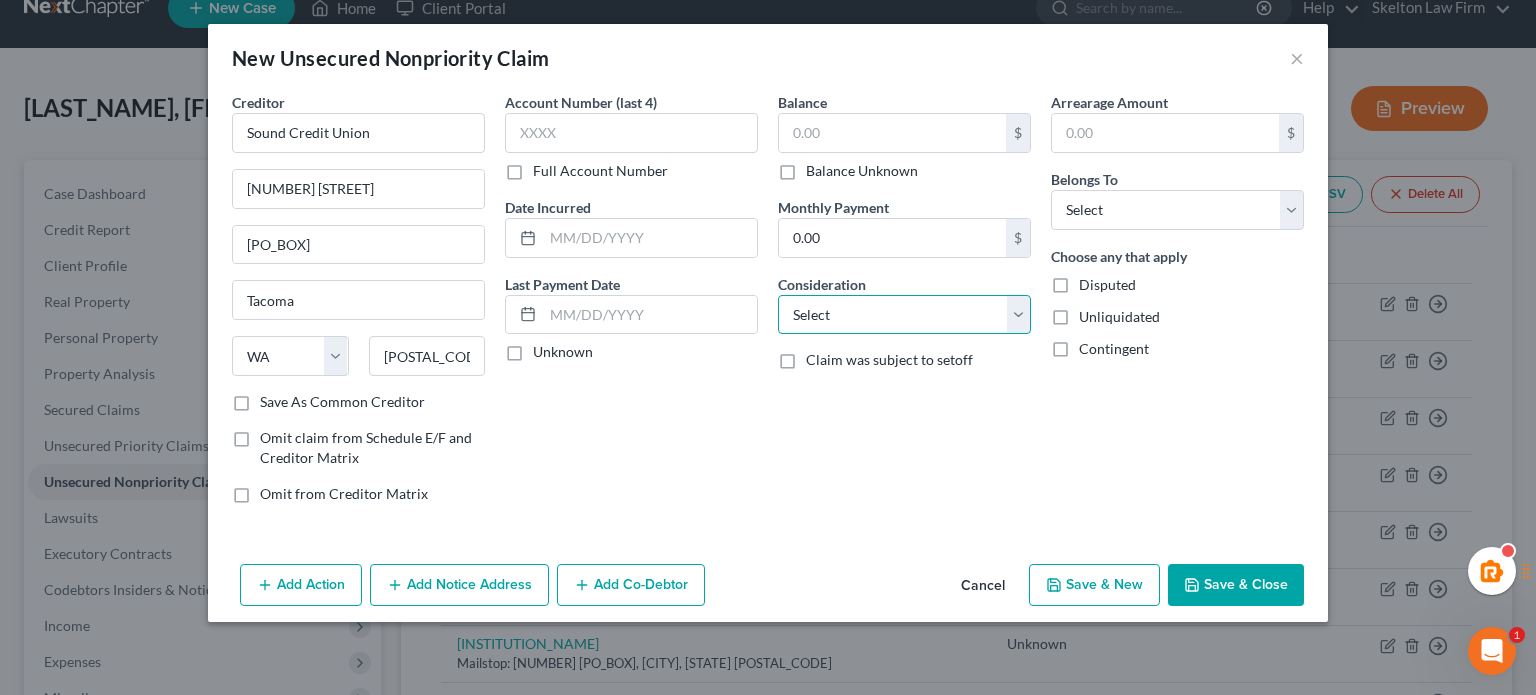 select on "14" 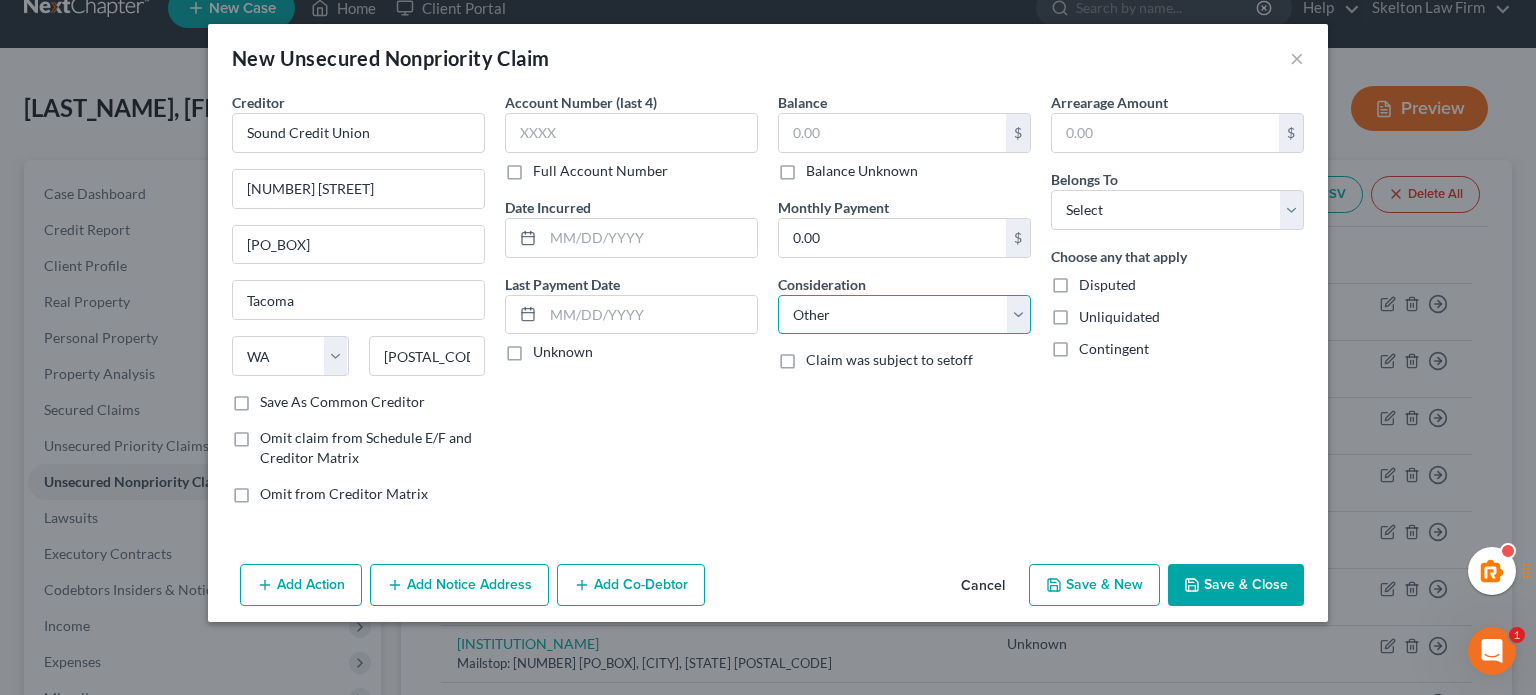 click on "Select Cable / Satellite Services Collection Agency Credit Card Debt Debt Counseling / Attorneys Deficiency Balance Domestic Support Obligations Home / Car Repairs Income Taxes Judgment Liens Medical Services Monies Loaned / Advanced Mortgage Obligation From Divorce Or Separation Obligation To Pensions Other Overdrawn Bank Account Promised To Help Pay Creditors Student Loans Suppliers And Vendors Telephone / Internet Services Utility Services" at bounding box center [904, 315] 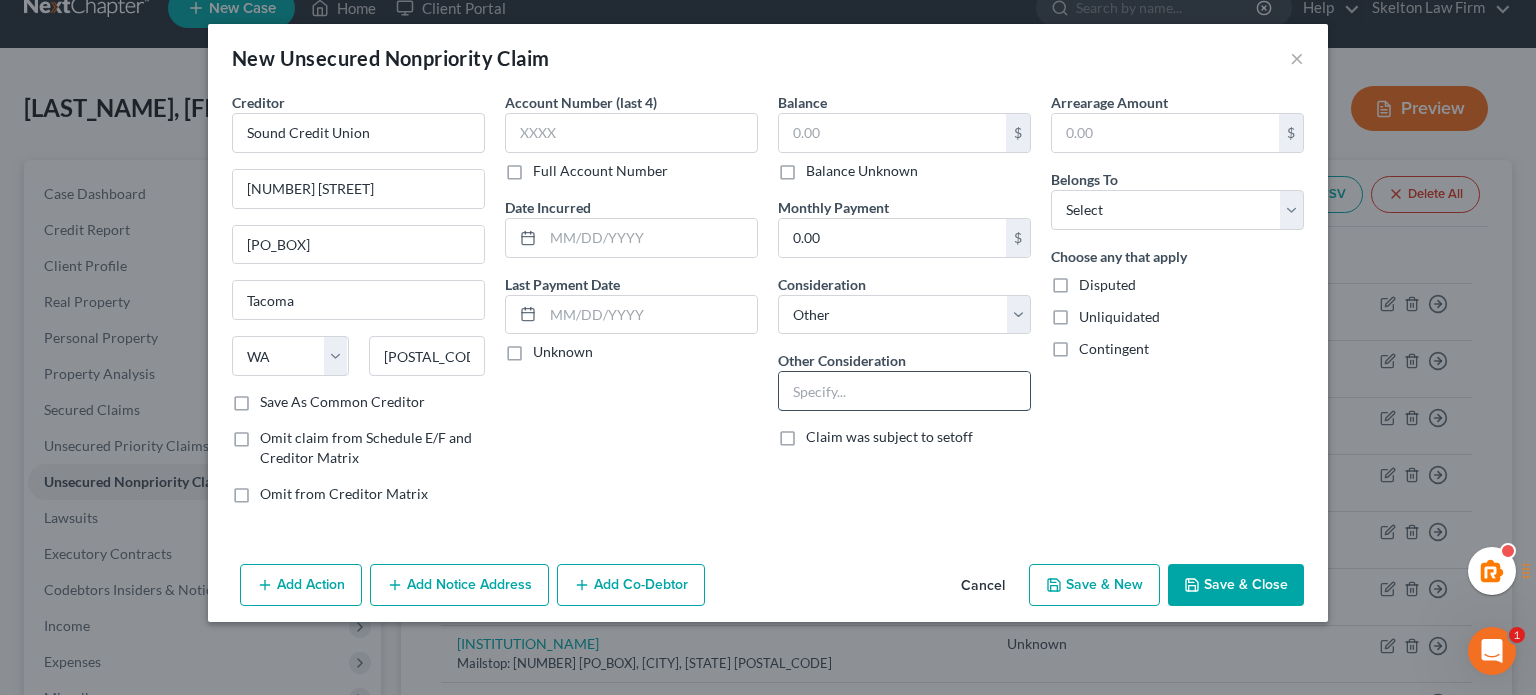click at bounding box center (904, 391) 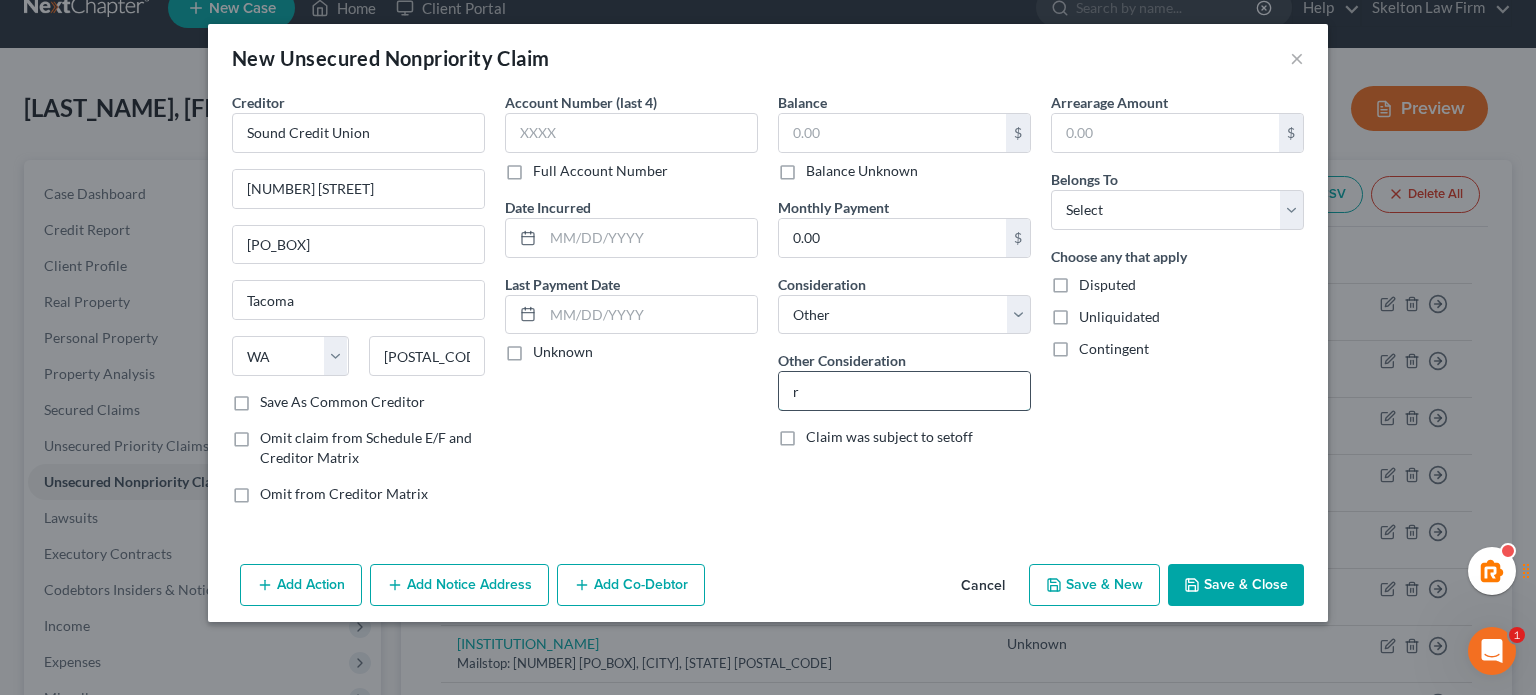 type on "Repossession and money owed" 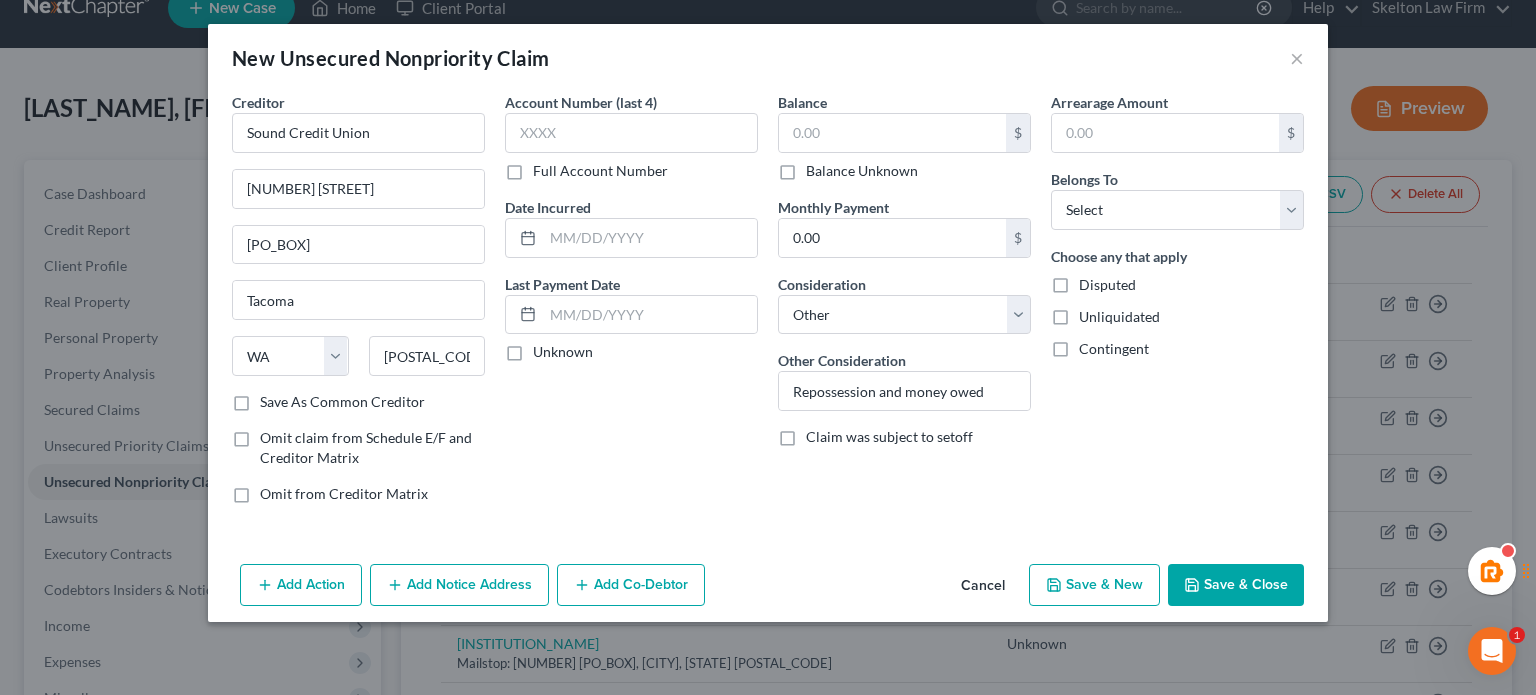 click on "Arrearage Amount $
Belongs To
*
Select Debtor 1 Only Debtor 2 Only Debtor 1 And Debtor 2 Only At Least One Of The Debtors And Another Community Property Choose any that apply Disputed Unliquidated Contingent" at bounding box center (1177, 306) 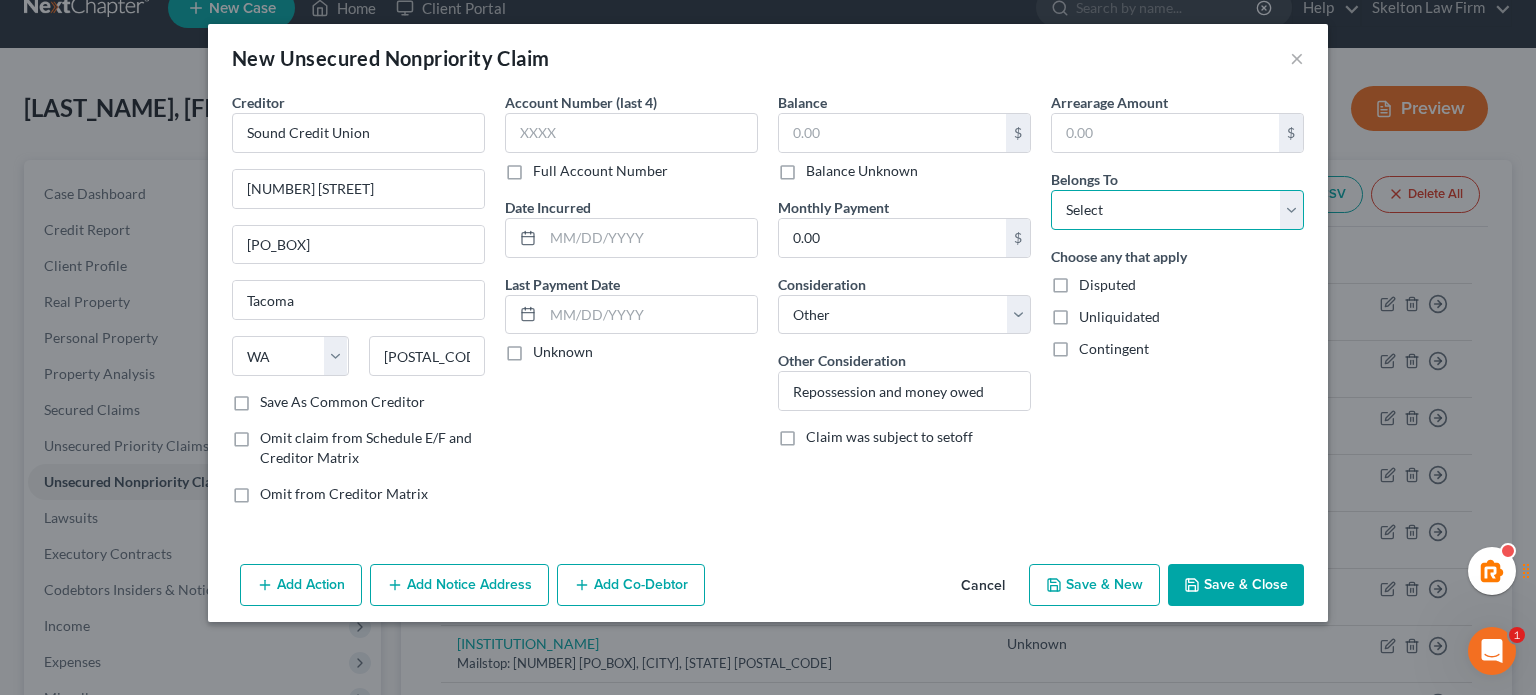 click on "Select Debtor 1 Only Debtor 2 Only Debtor 1 And Debtor 2 Only At Least One Of The Debtors And Another Community Property" at bounding box center (1177, 210) 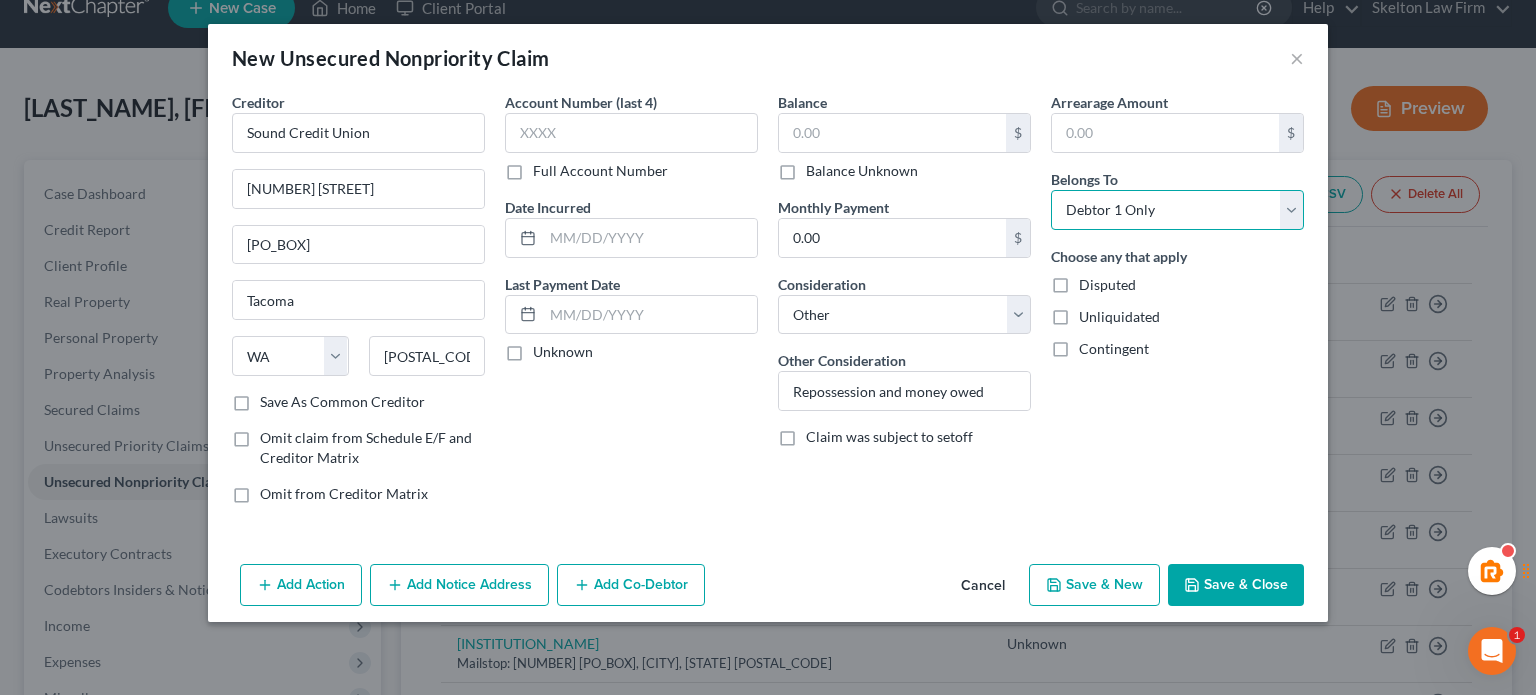 click on "Select Debtor 1 Only Debtor 2 Only Debtor 1 And Debtor 2 Only At Least One Of The Debtors And Another Community Property" at bounding box center (1177, 210) 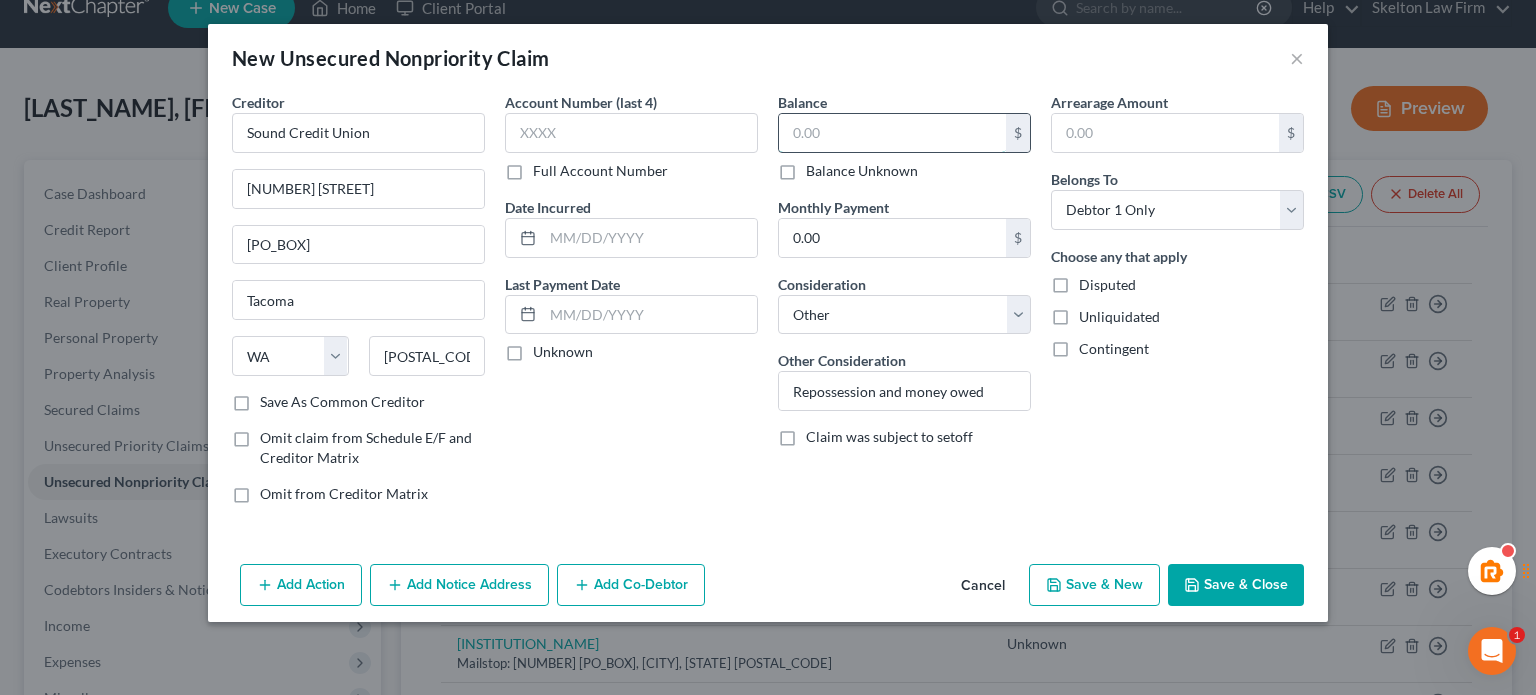 click at bounding box center (892, 133) 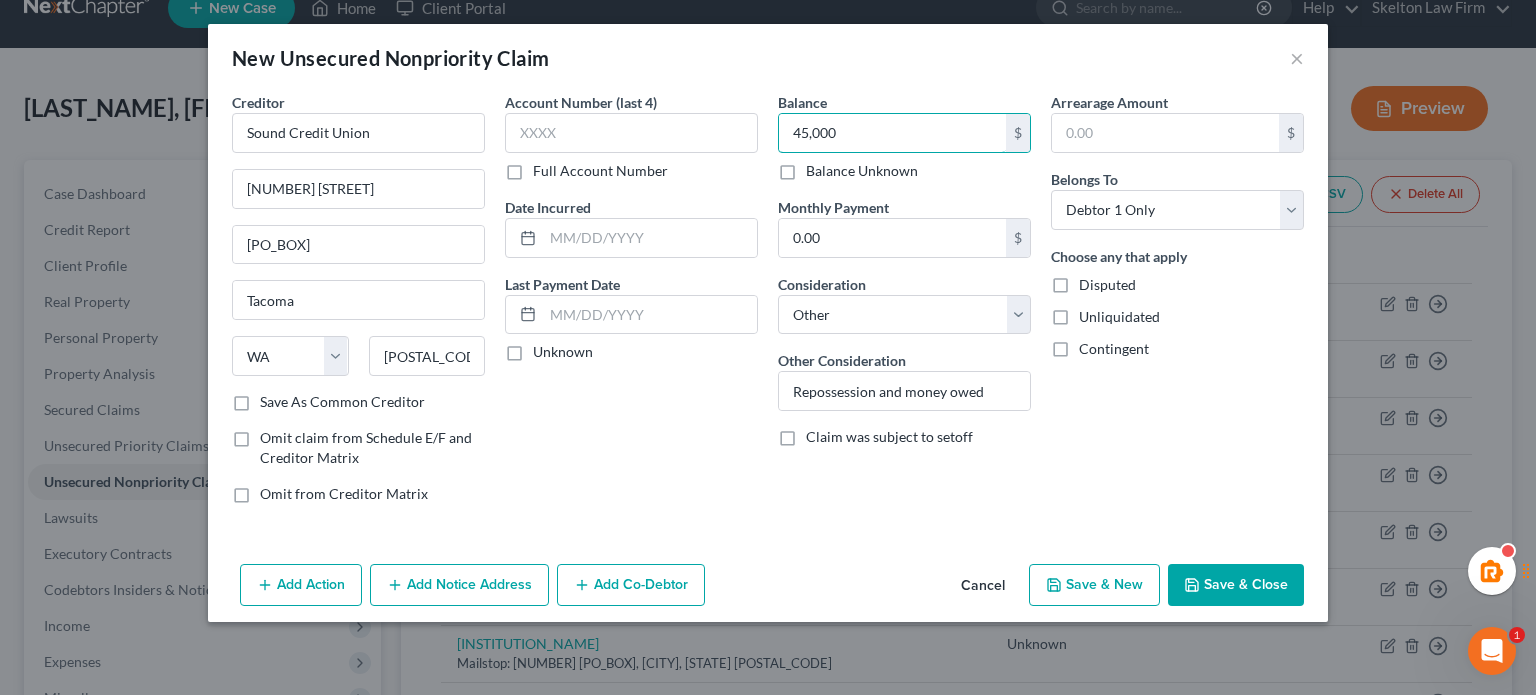 type on "45,000" 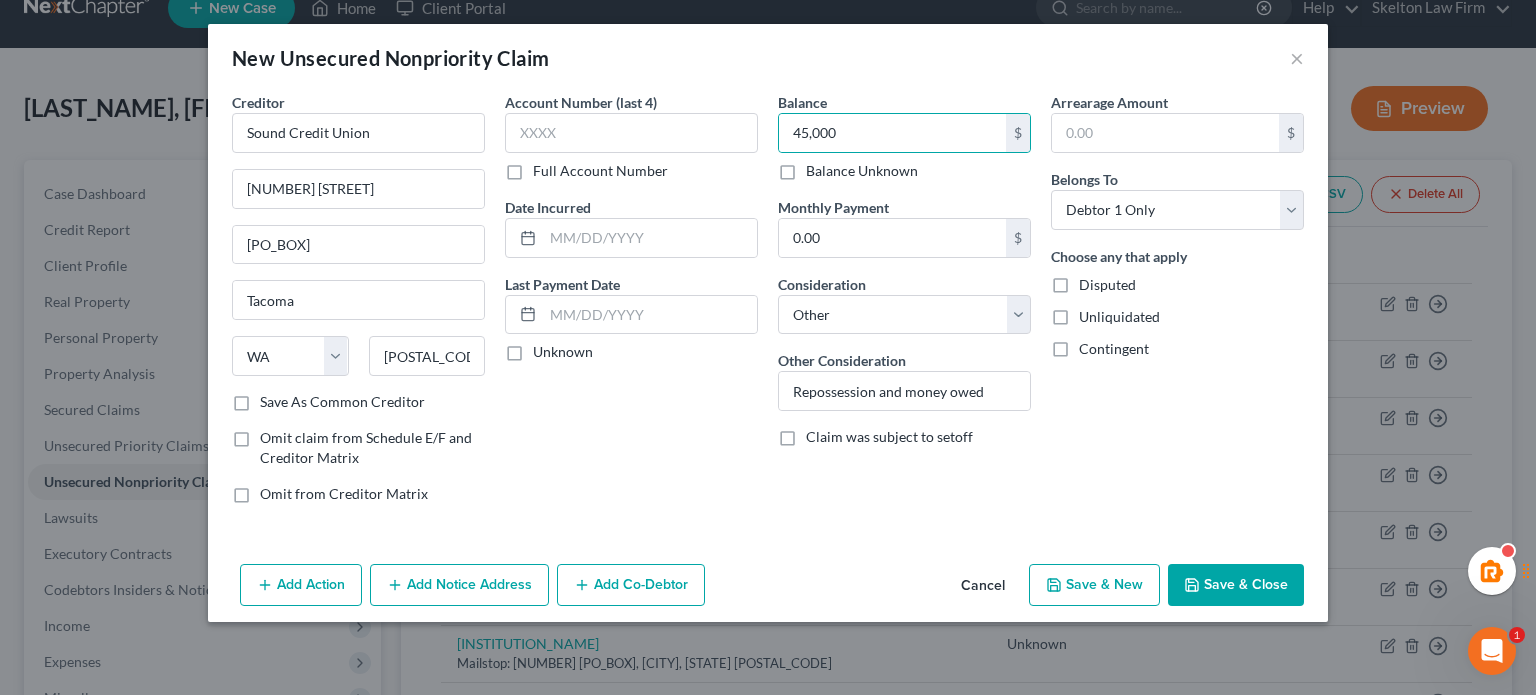 click on "Save & Close" at bounding box center [1236, 585] 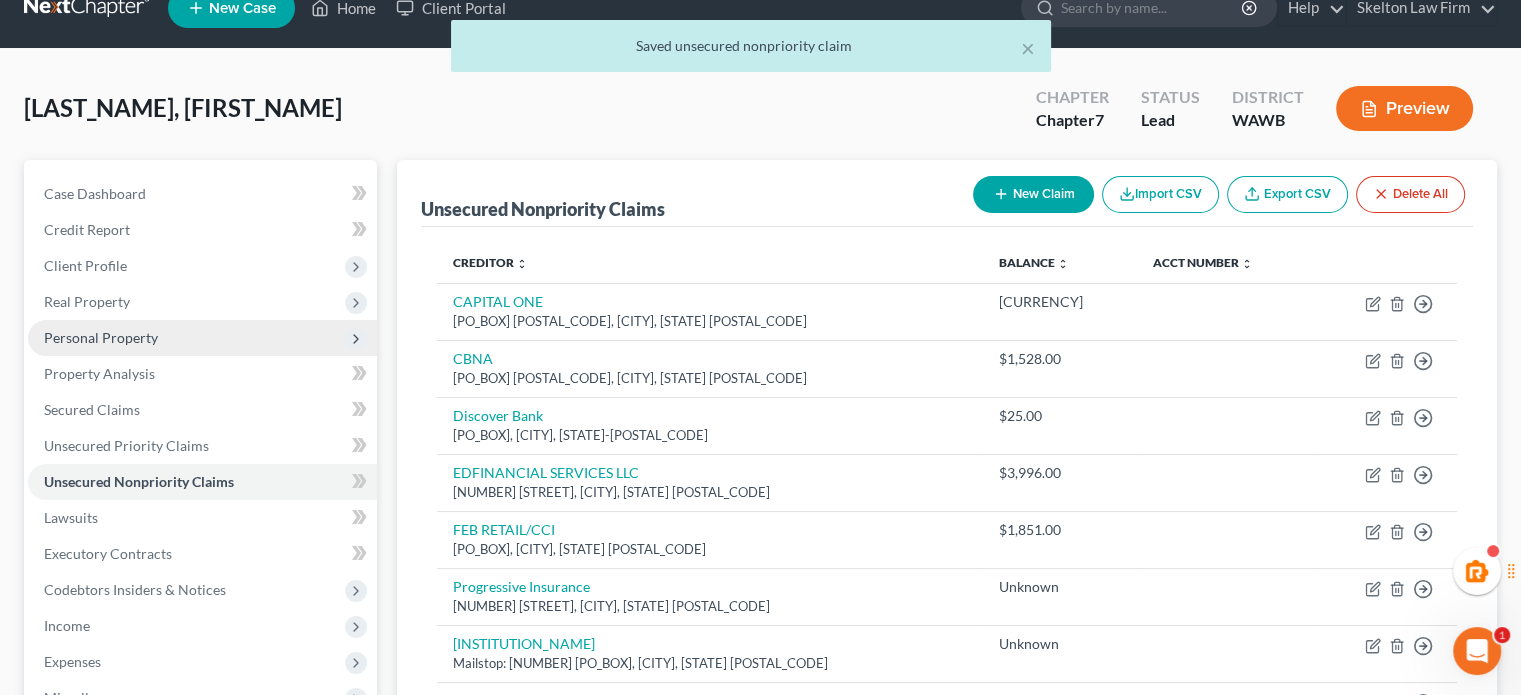 click on "Personal Property" at bounding box center [202, 338] 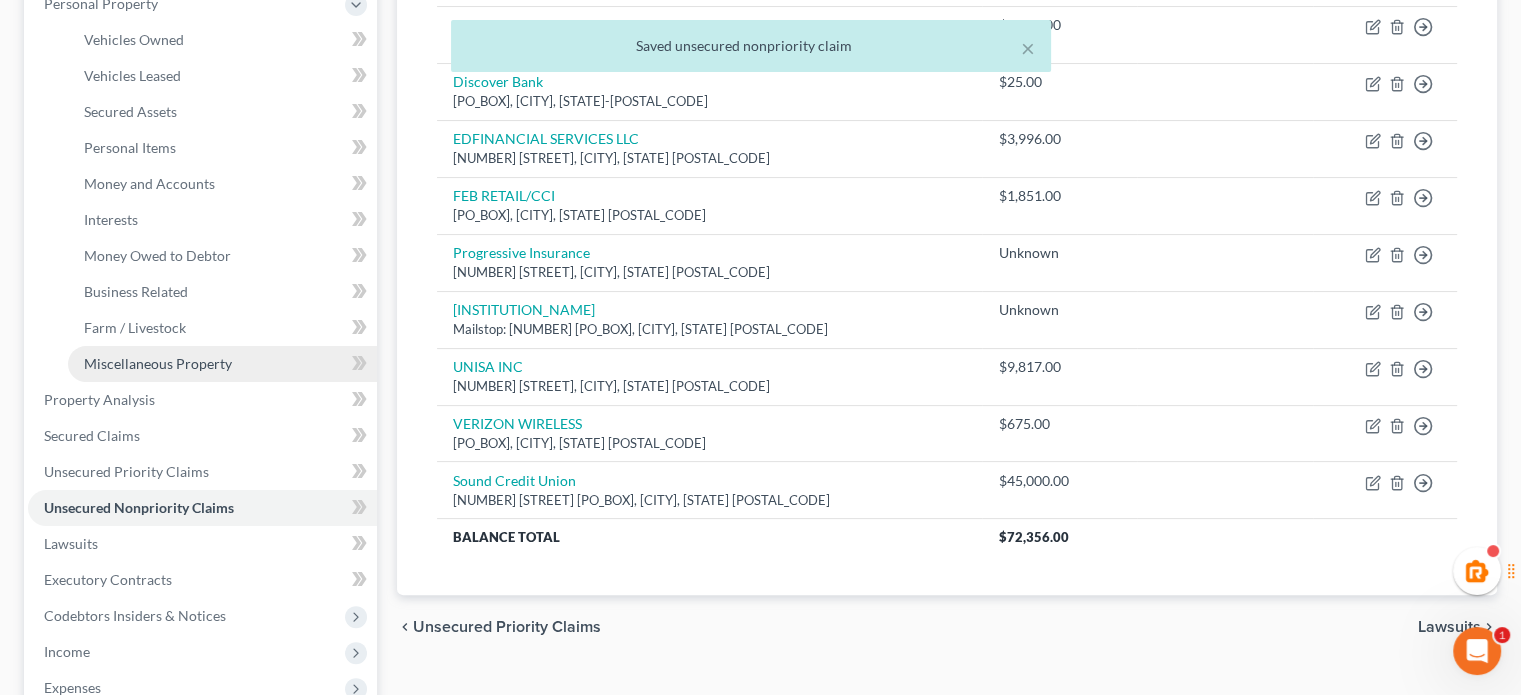 click on "Miscellaneous Property" at bounding box center (222, 364) 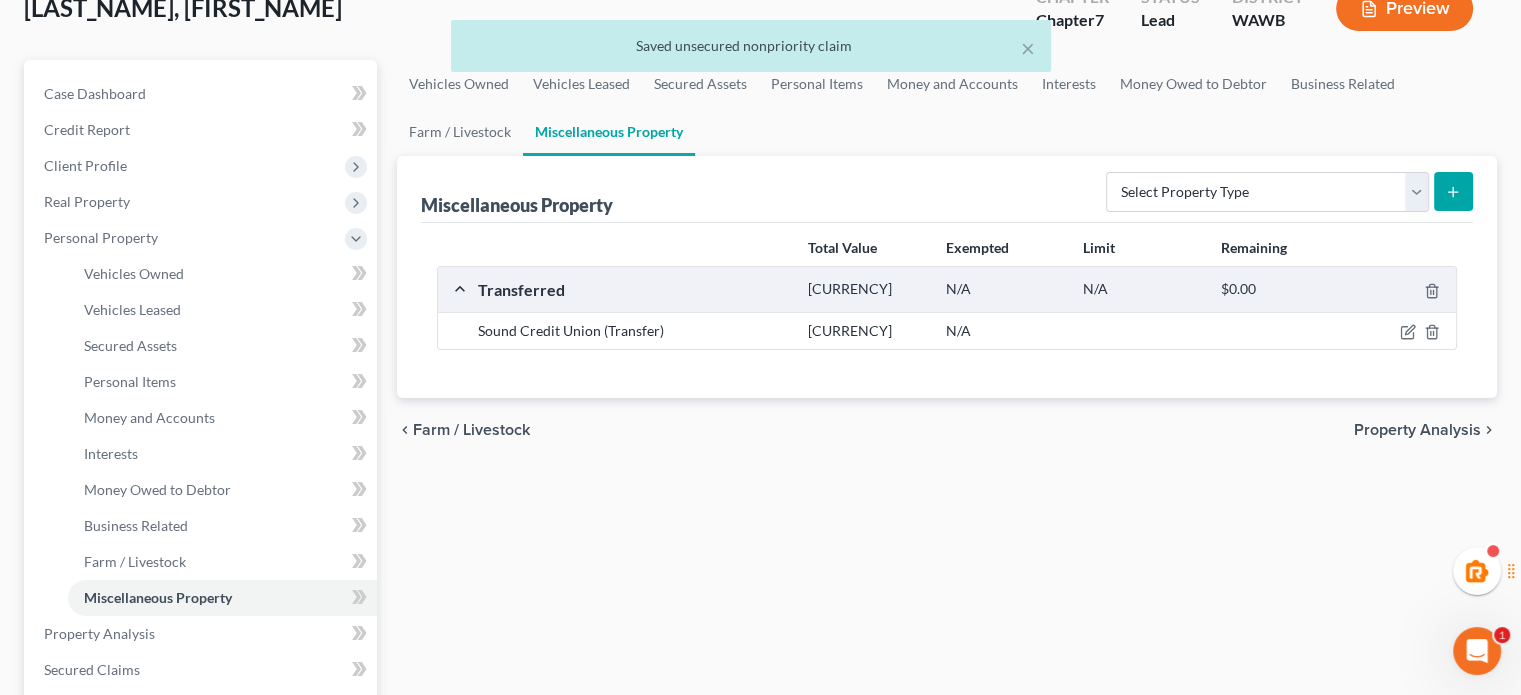 scroll, scrollTop: 0, scrollLeft: 0, axis: both 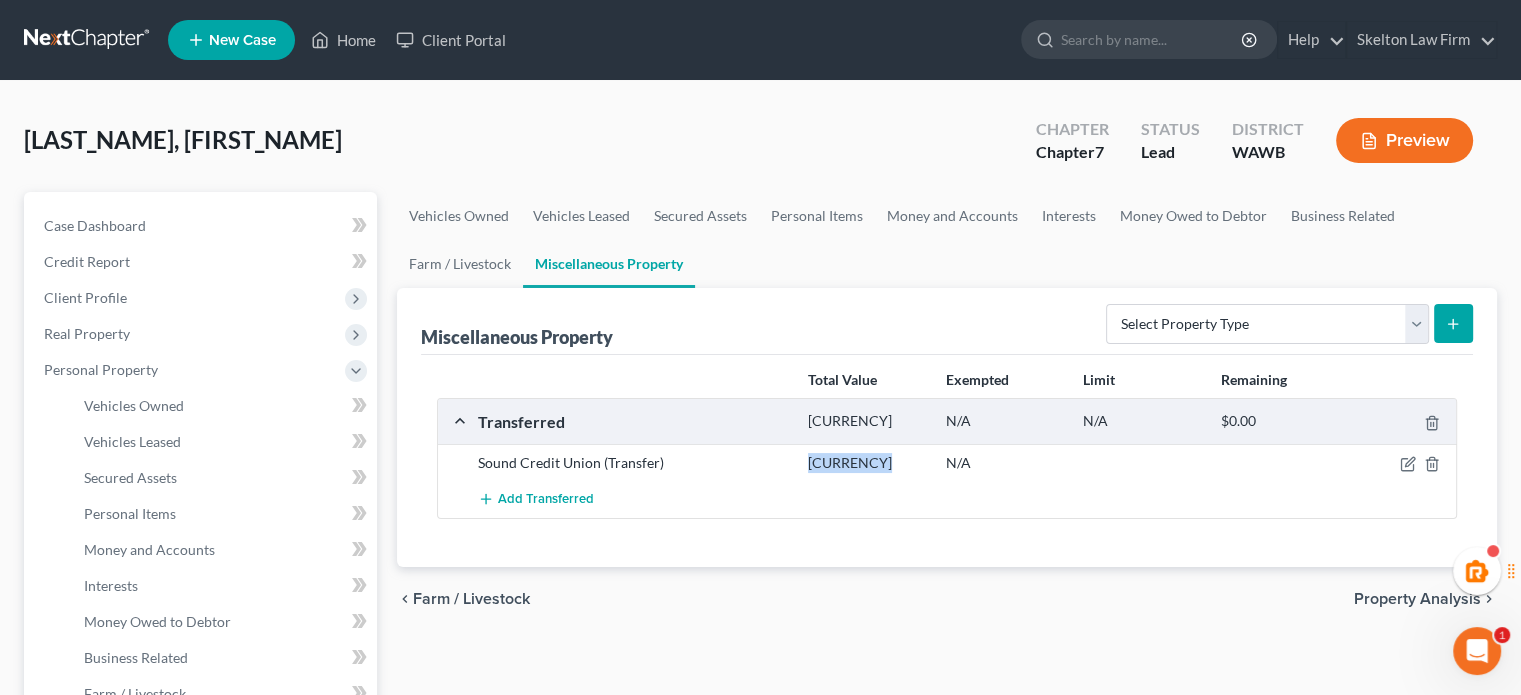 drag, startPoint x: 800, startPoint y: 474, endPoint x: 876, endPoint y: 466, distance: 76.41989 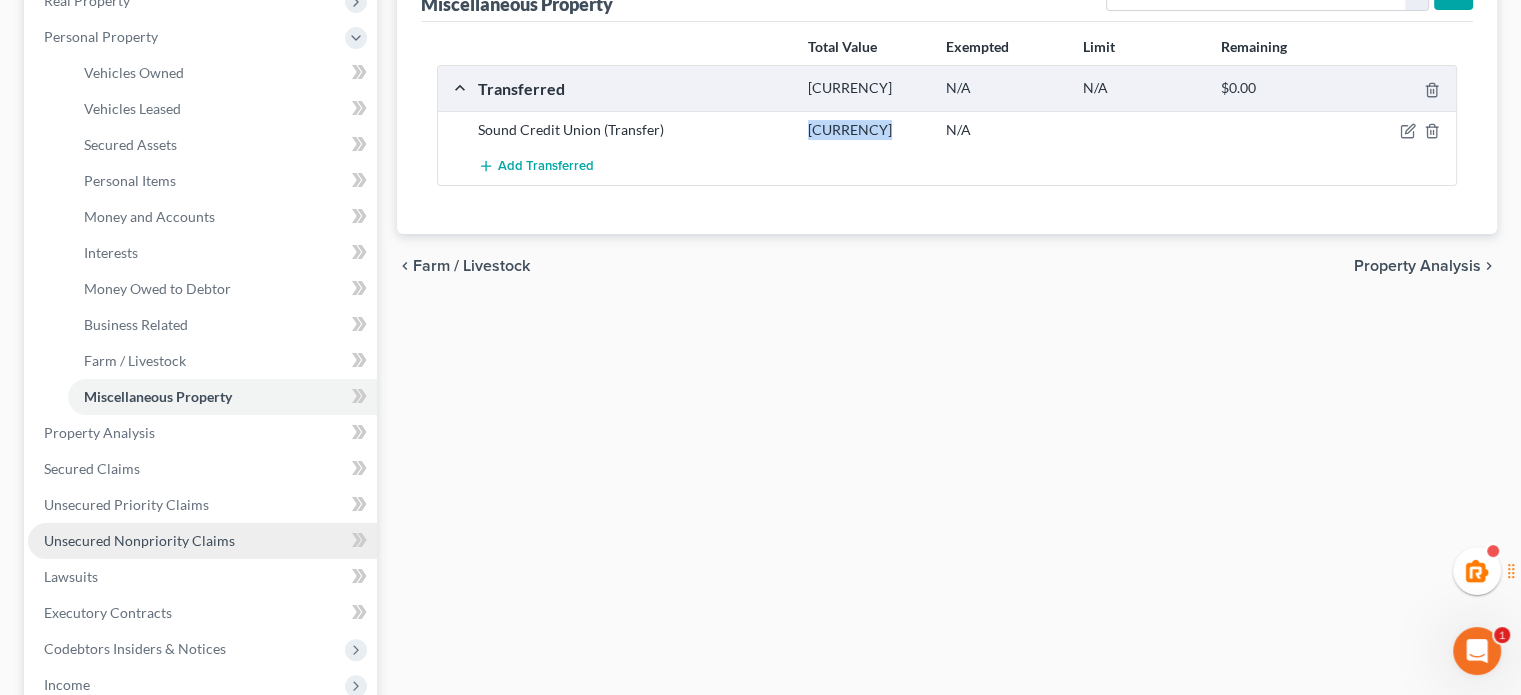 click on "Unsecured Nonpriority Claims" at bounding box center [139, 540] 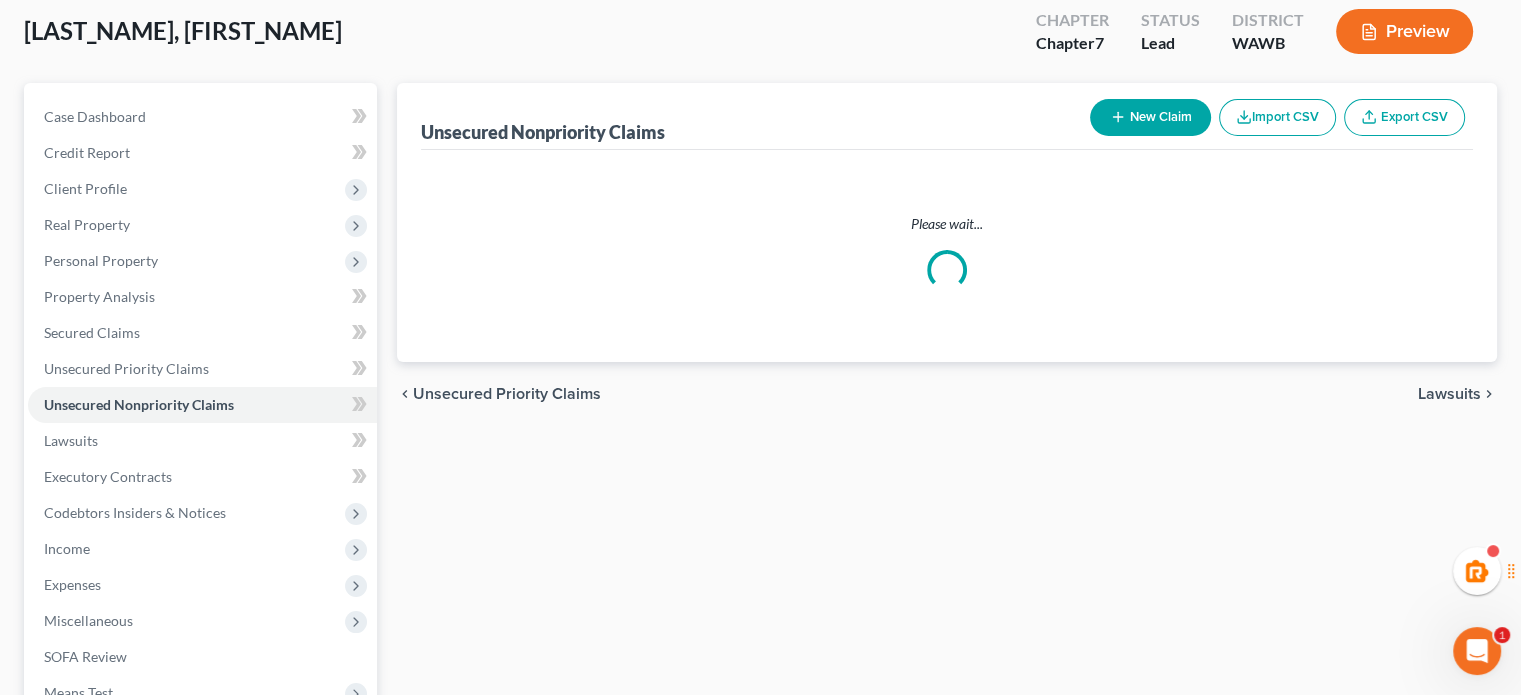 scroll, scrollTop: 0, scrollLeft: 0, axis: both 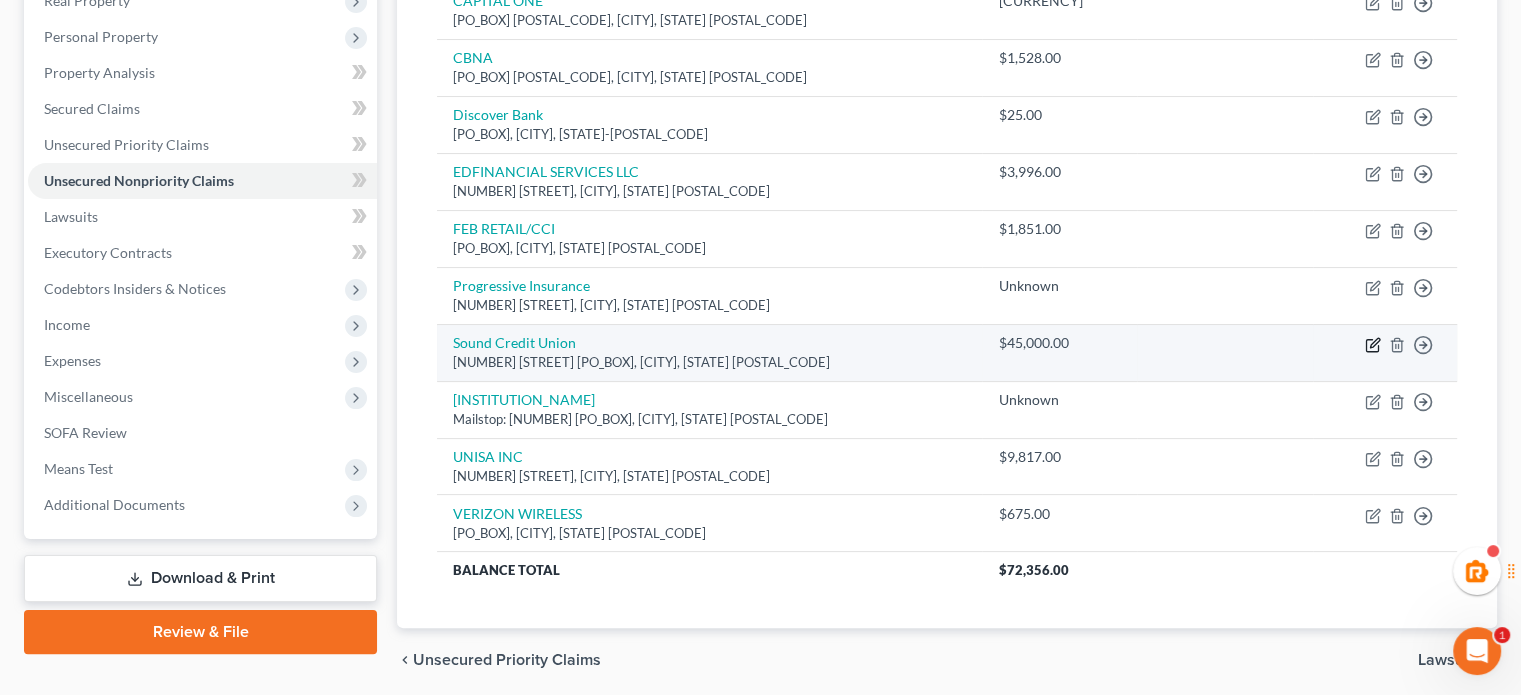 click 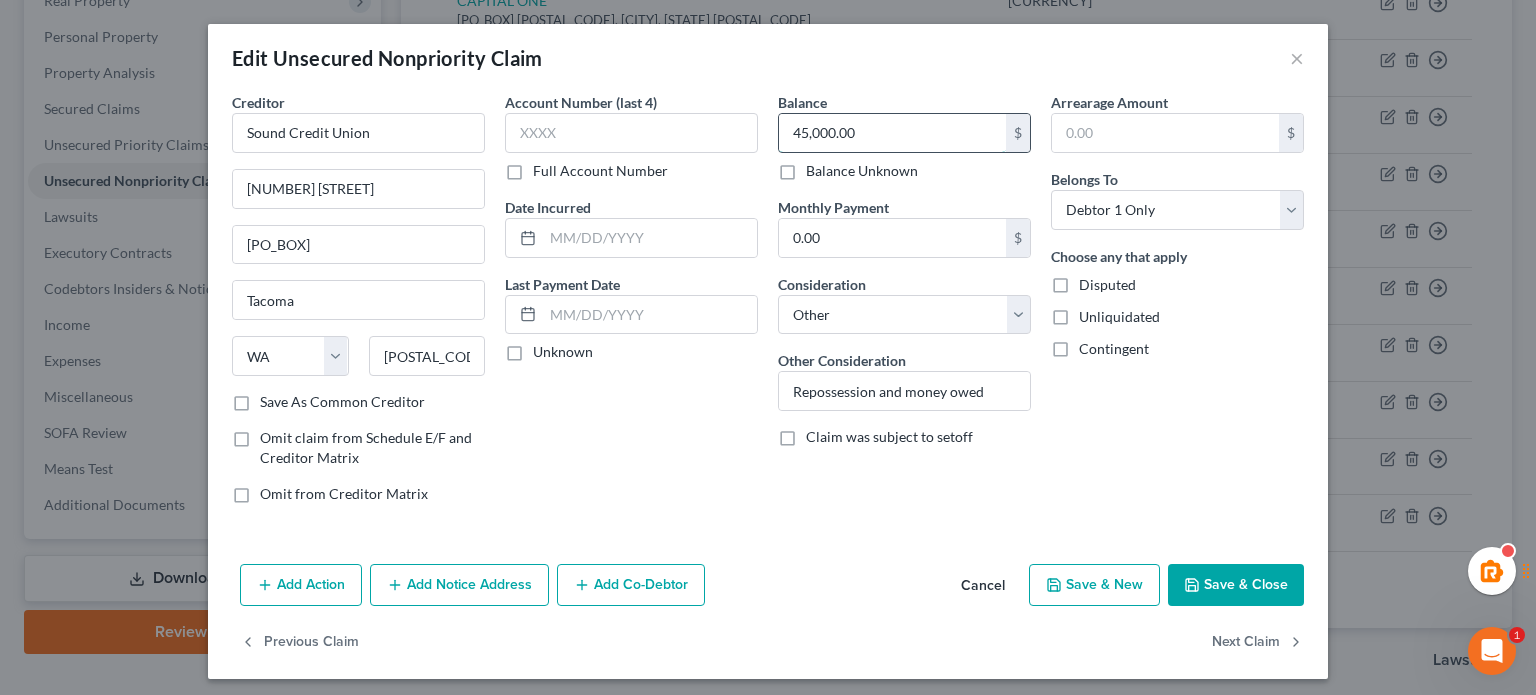 click on "45,000.00" at bounding box center [892, 133] 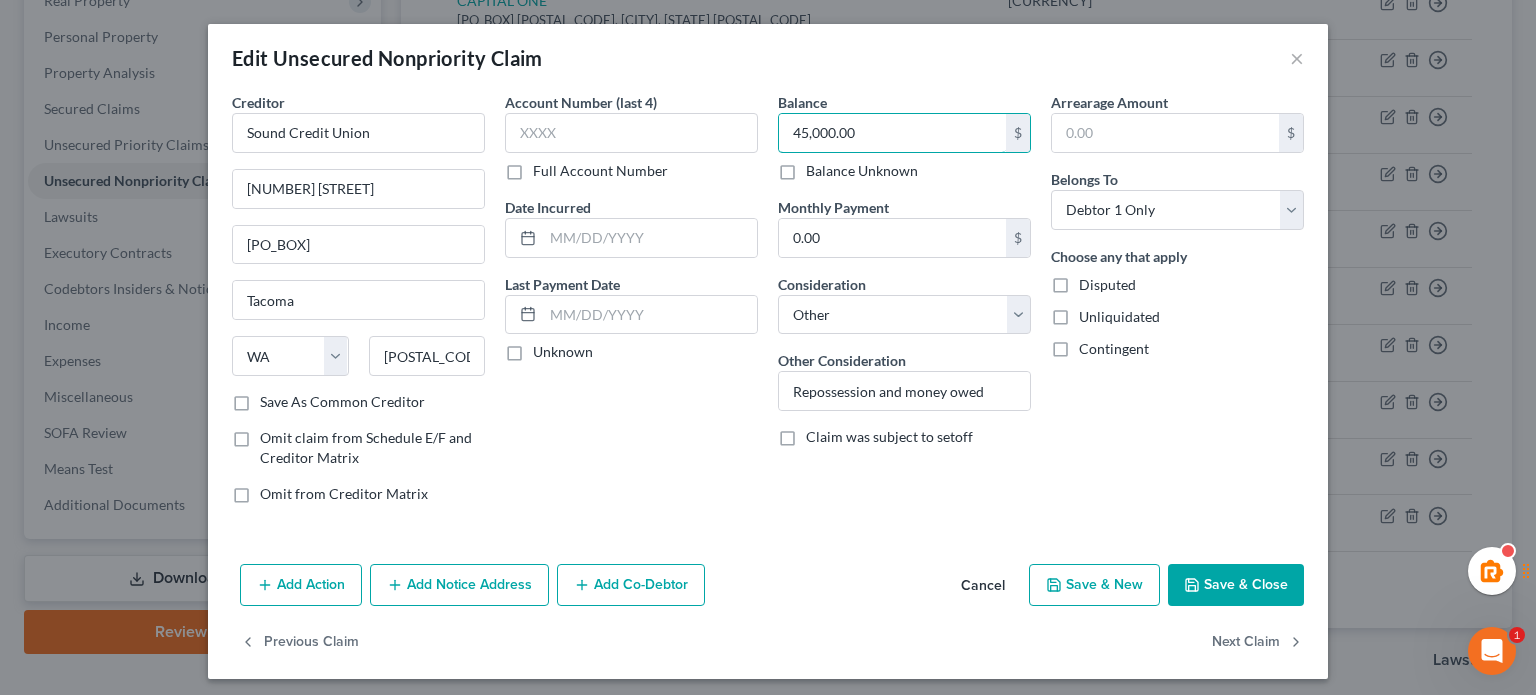 paste on "$45,693" 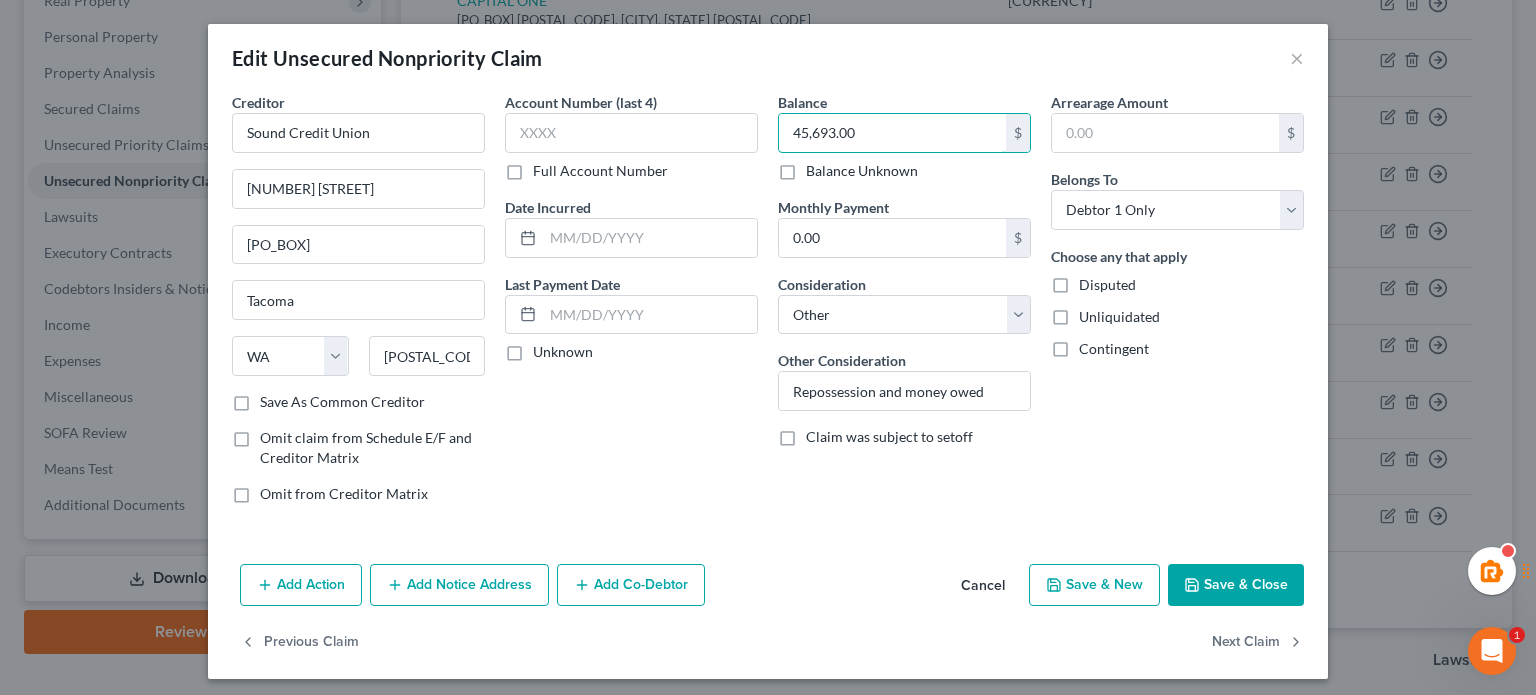 type on "45,693.00" 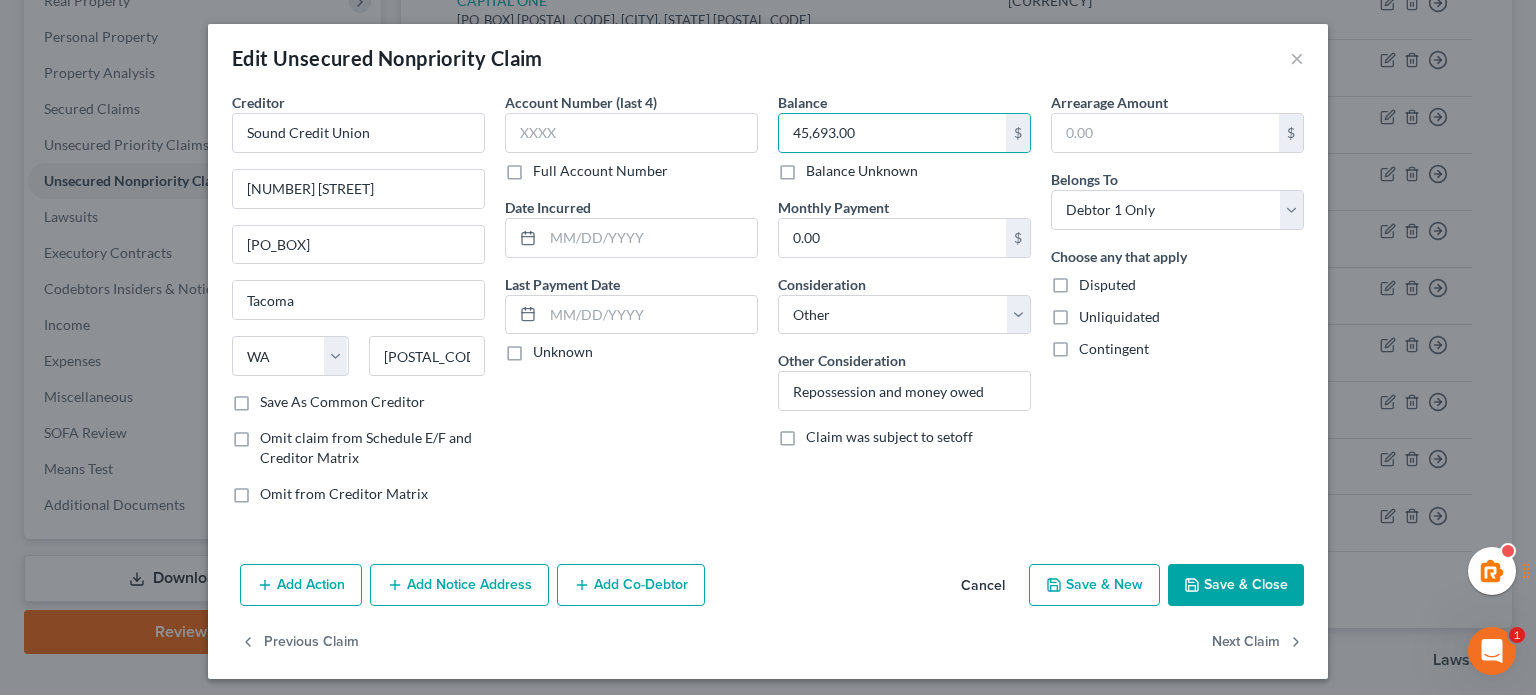 click on "Save & Close" at bounding box center [1236, 585] 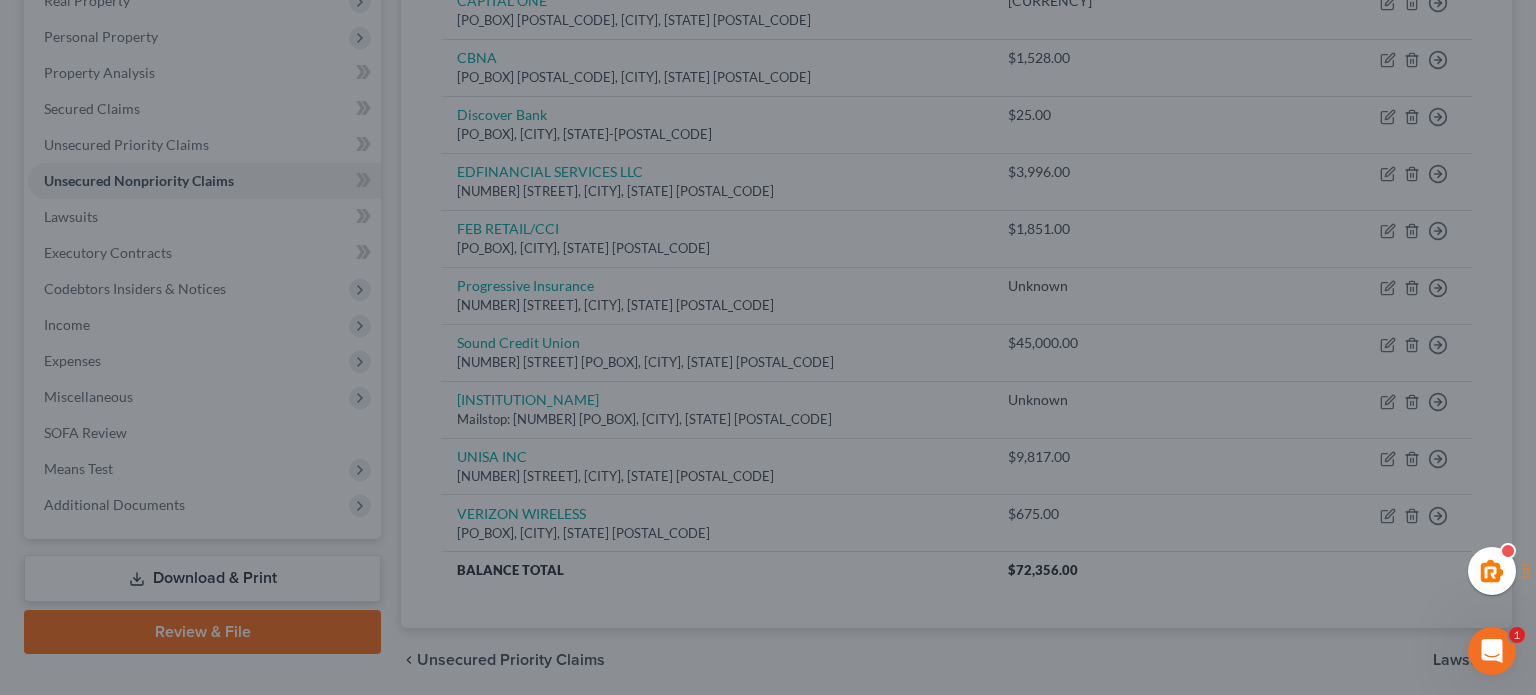 type on "0" 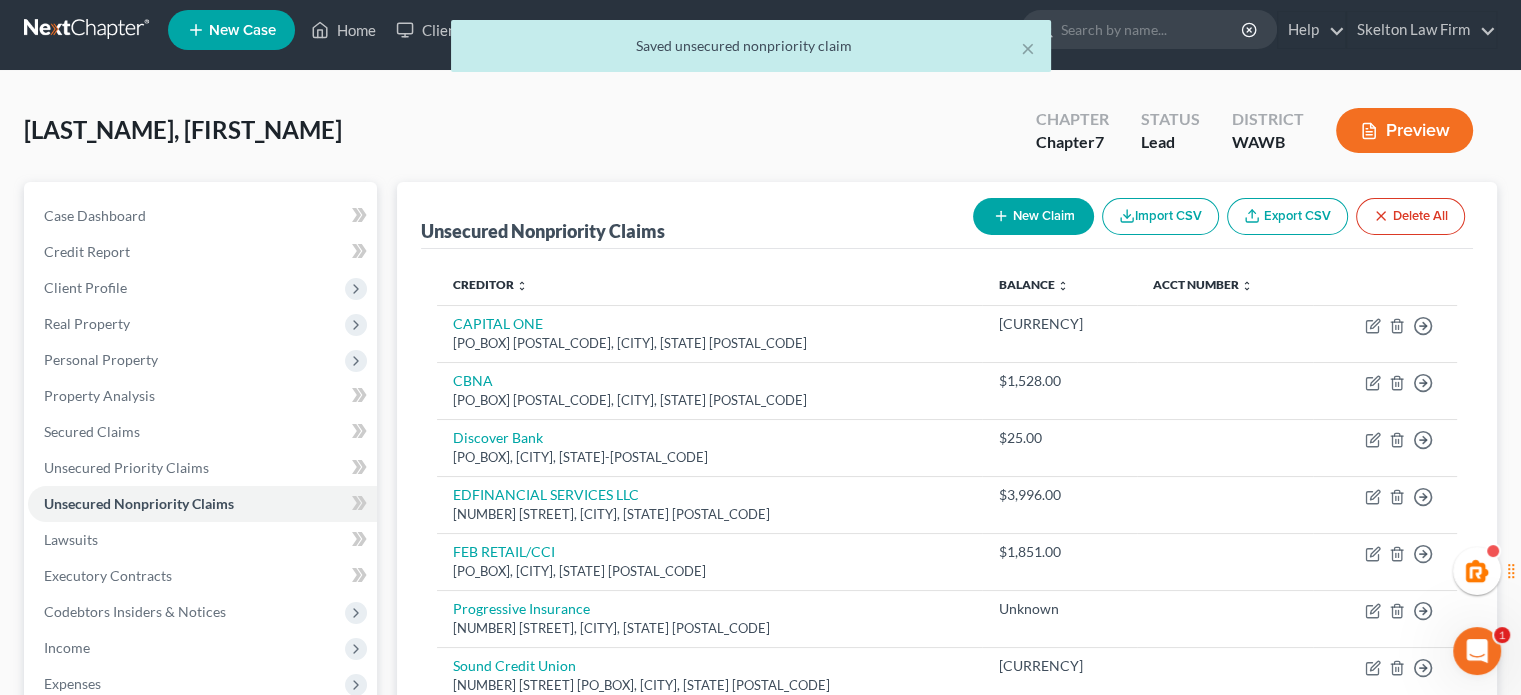 scroll, scrollTop: 0, scrollLeft: 0, axis: both 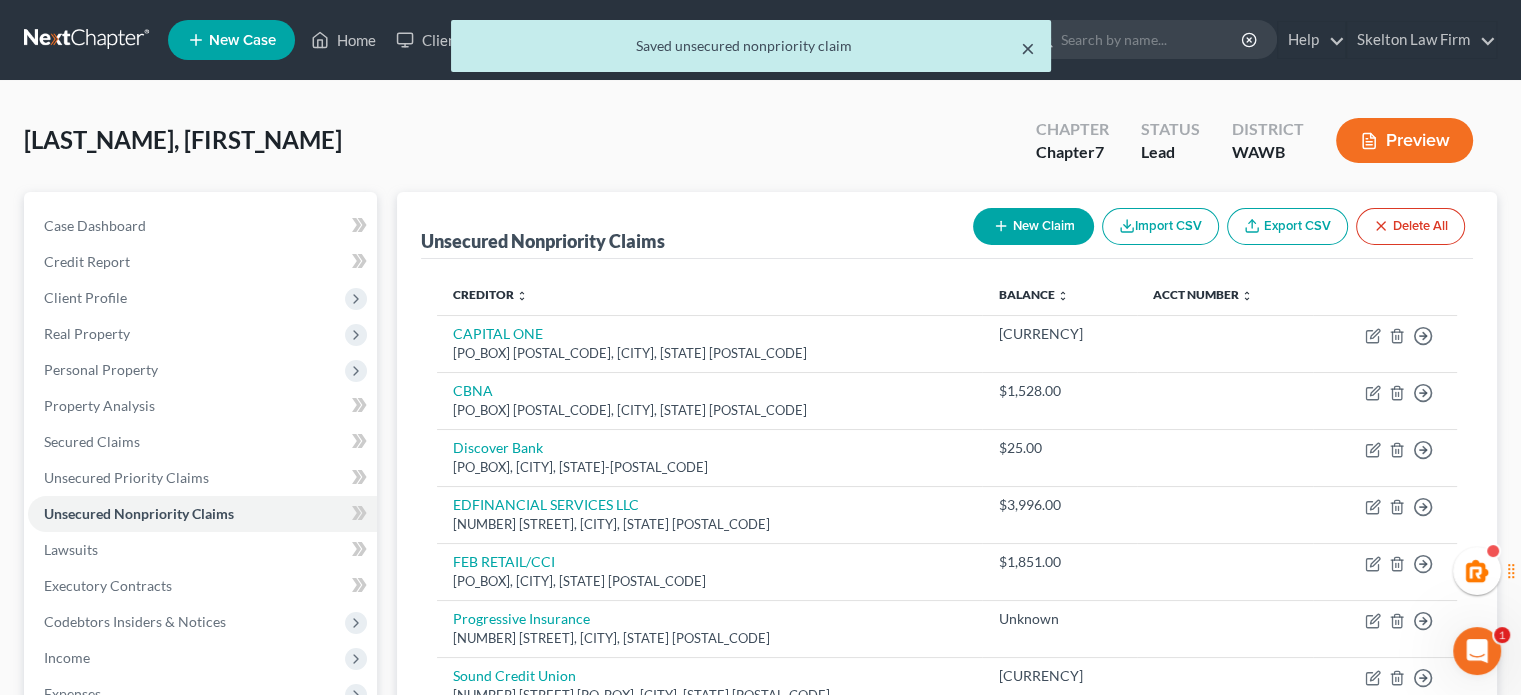 click on "×" at bounding box center (1028, 48) 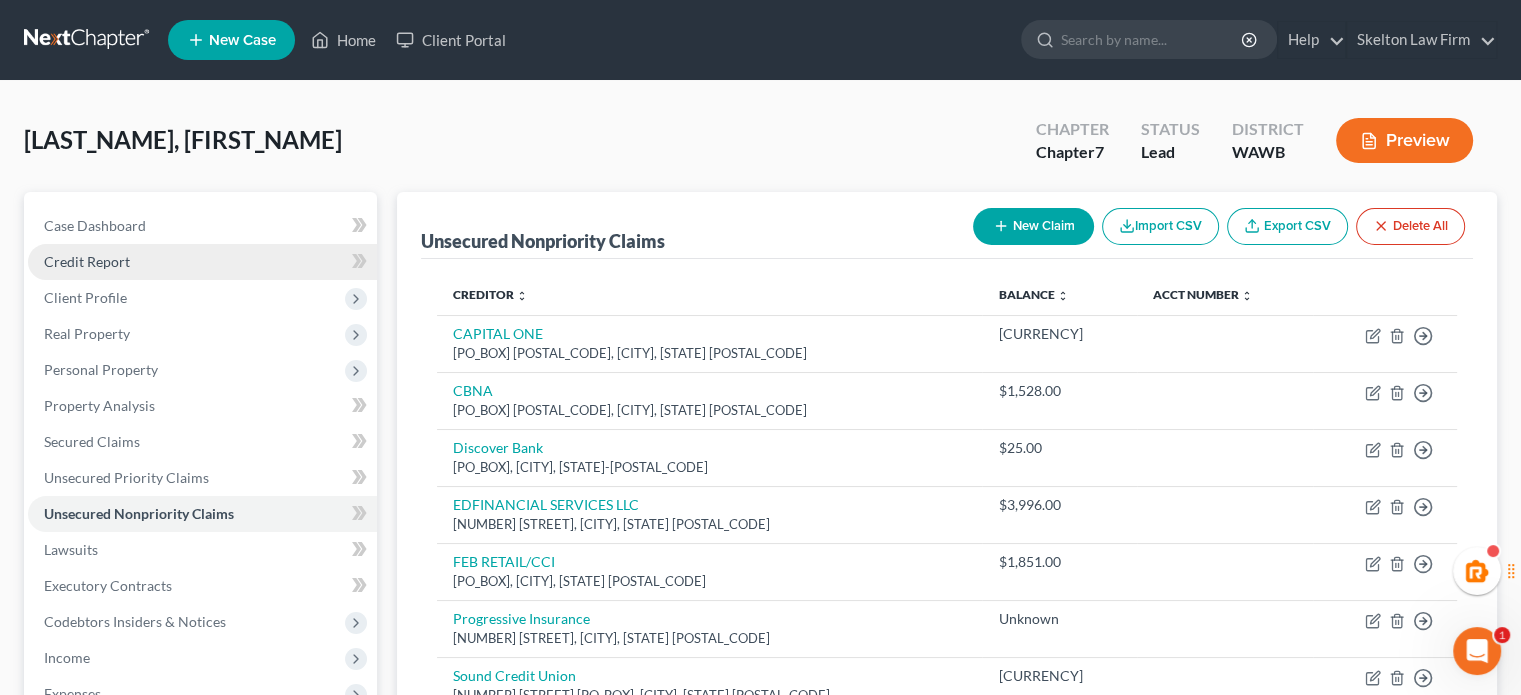 scroll, scrollTop: 333, scrollLeft: 0, axis: vertical 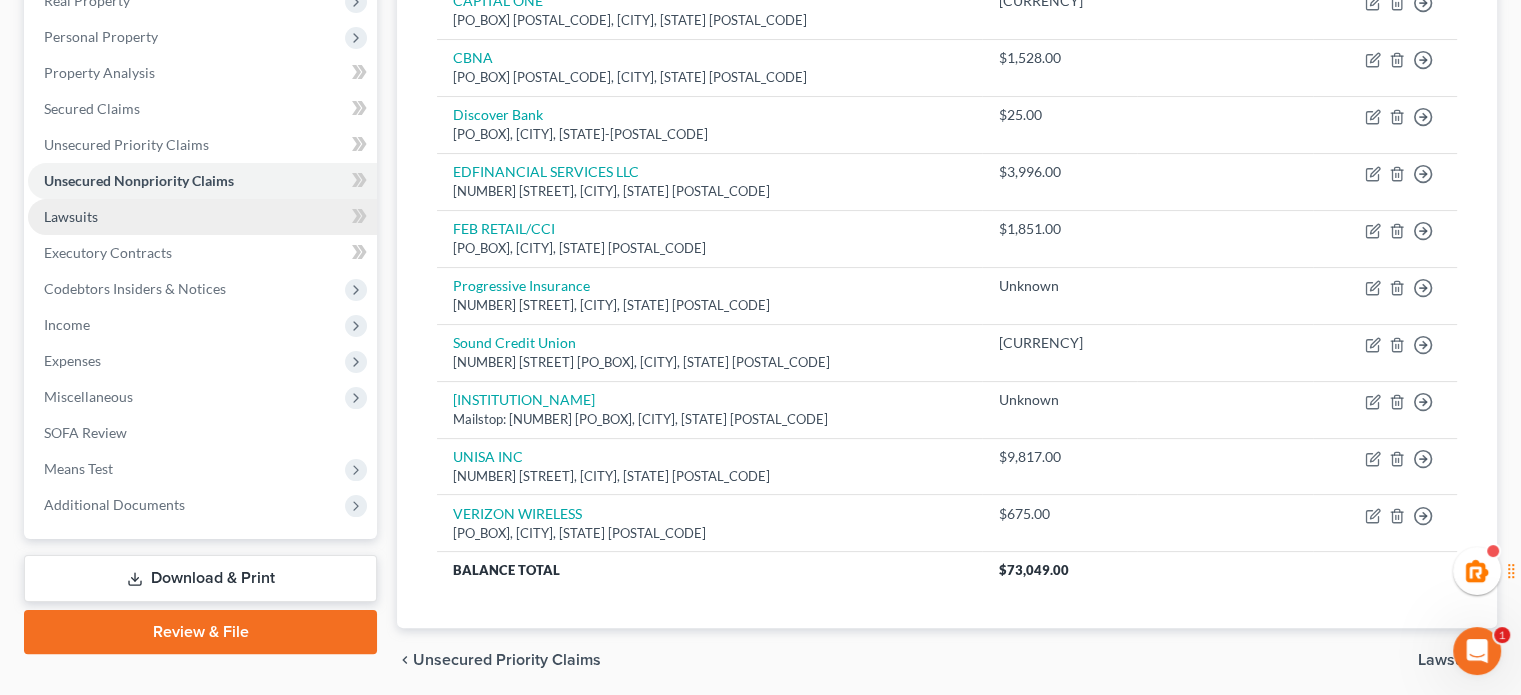 click on "Lawsuits" at bounding box center (202, 217) 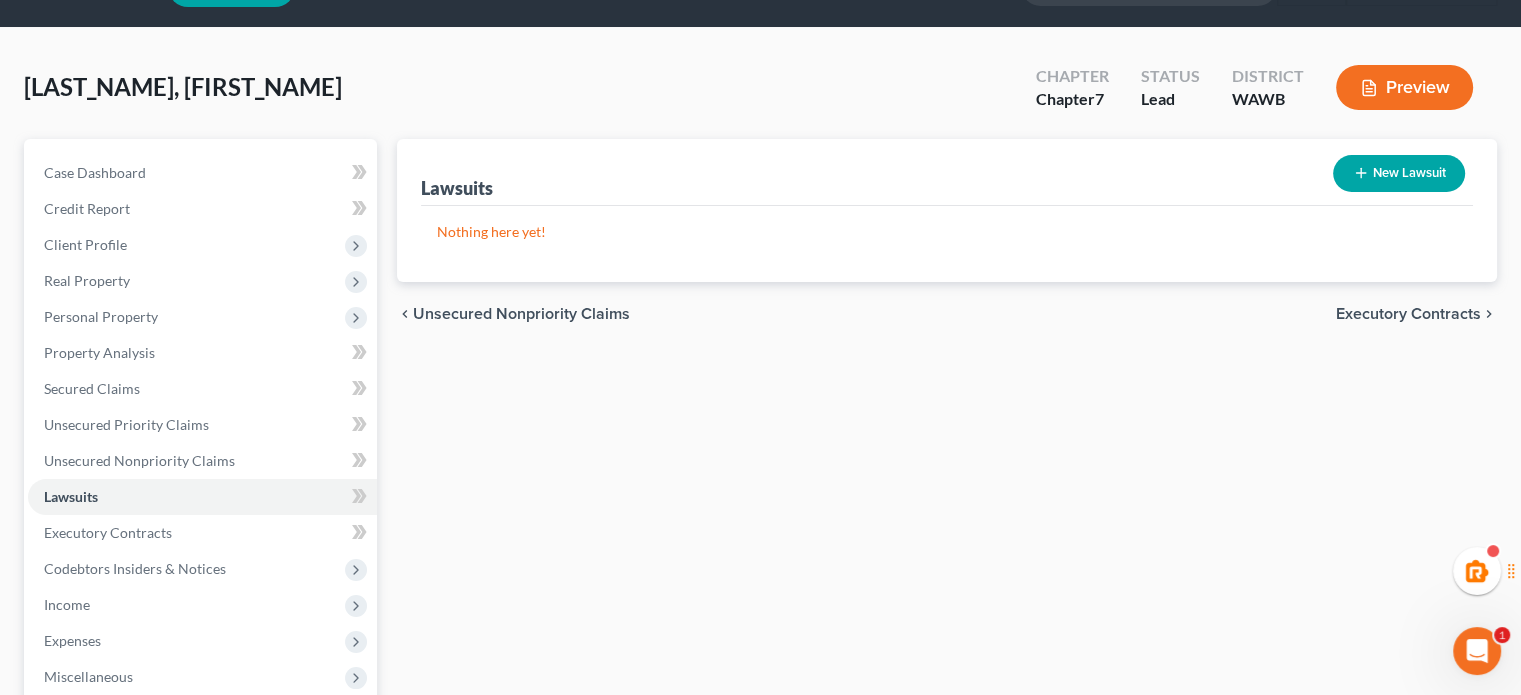 scroll, scrollTop: 0, scrollLeft: 0, axis: both 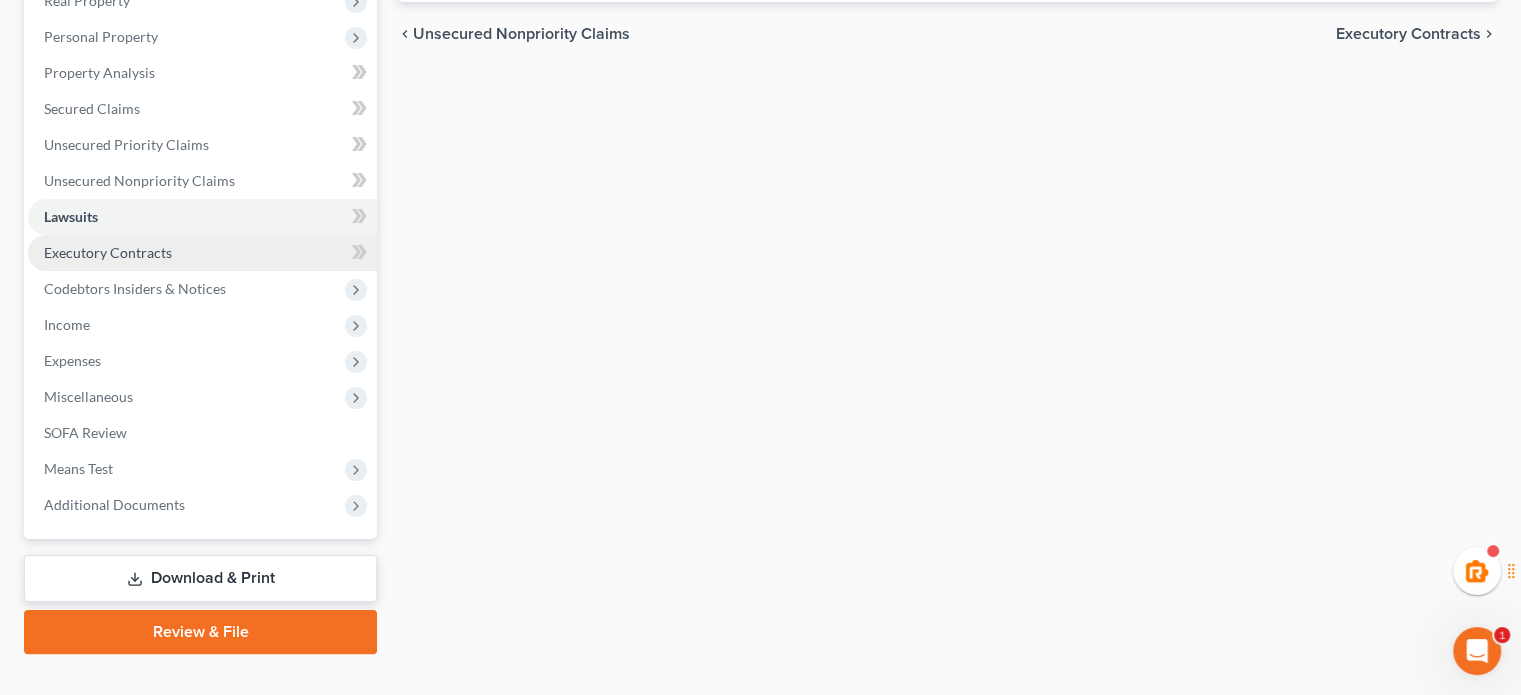 click on "Executory Contracts" at bounding box center [202, 253] 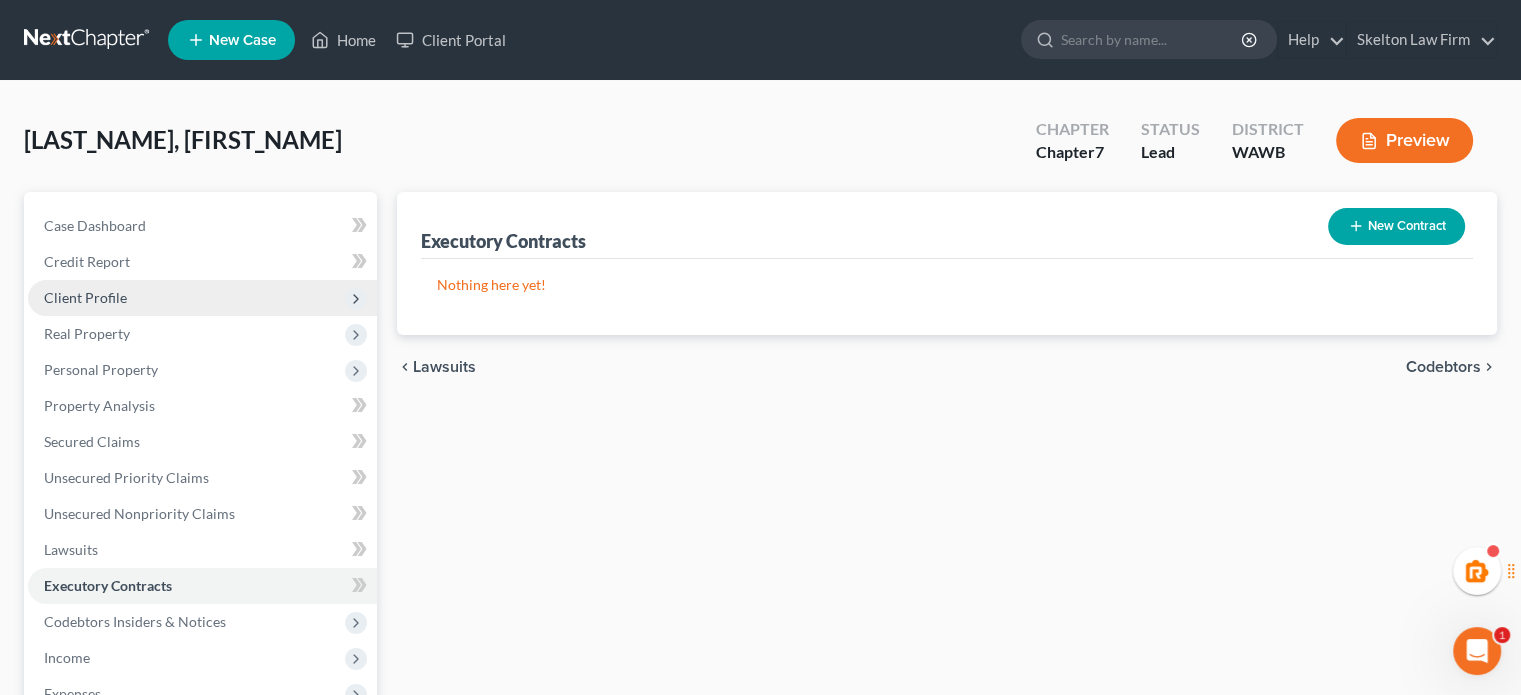scroll, scrollTop: 333, scrollLeft: 0, axis: vertical 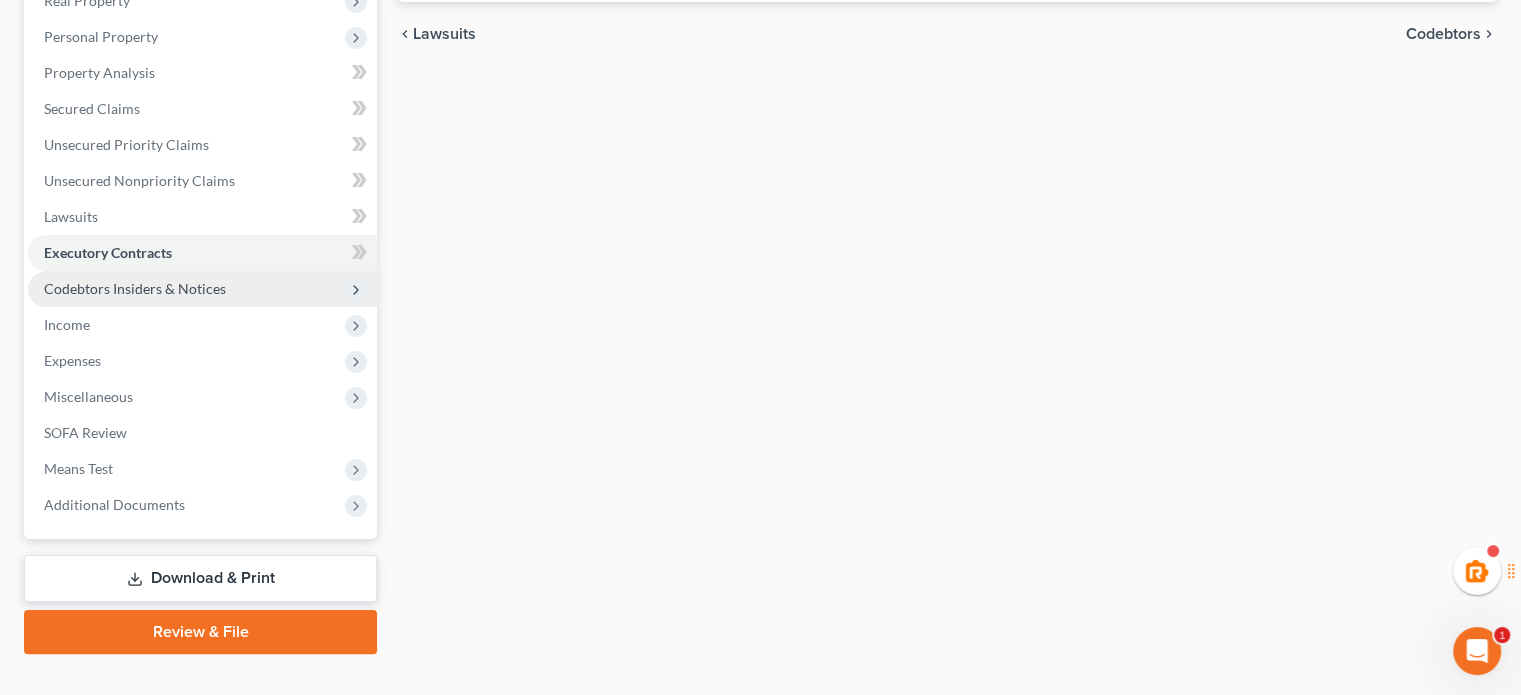 click on "Codebtors Insiders & Notices" at bounding box center [135, 288] 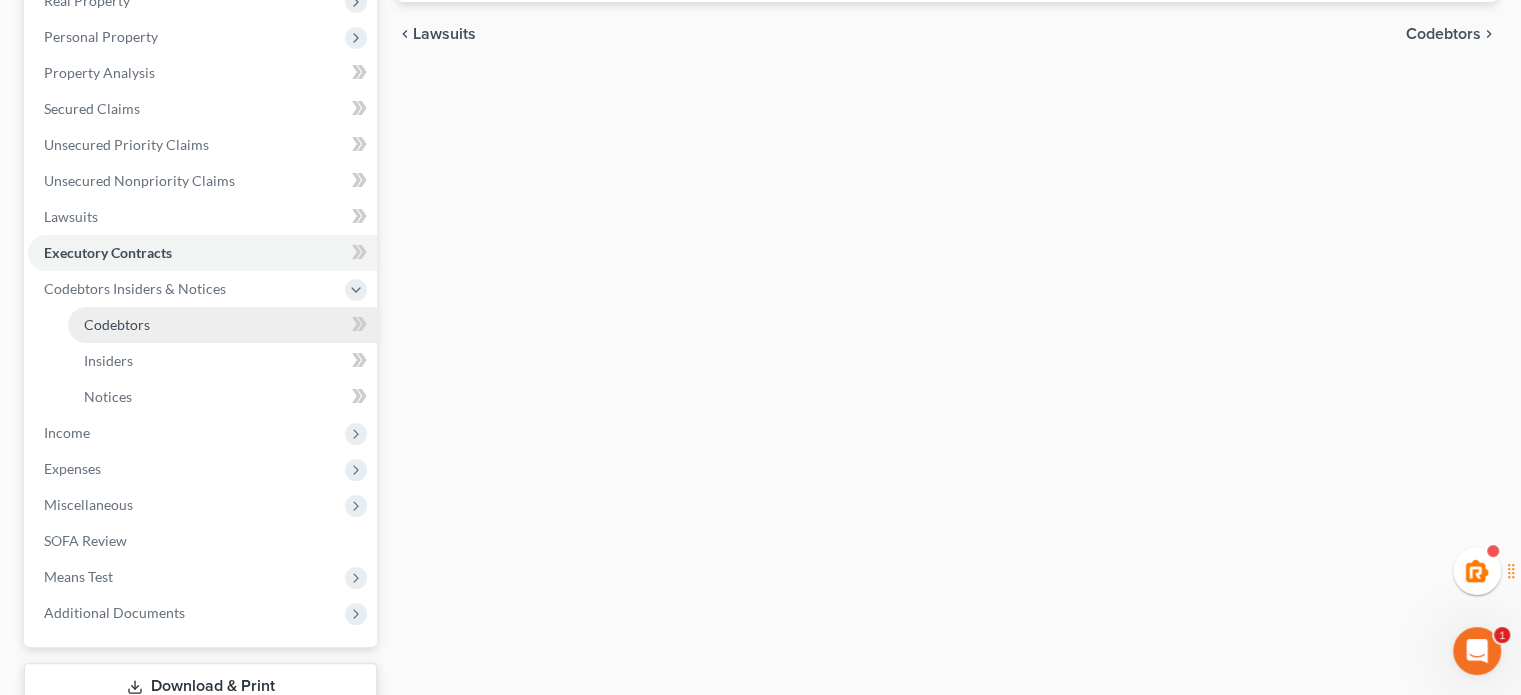 click on "Codebtors" at bounding box center (222, 325) 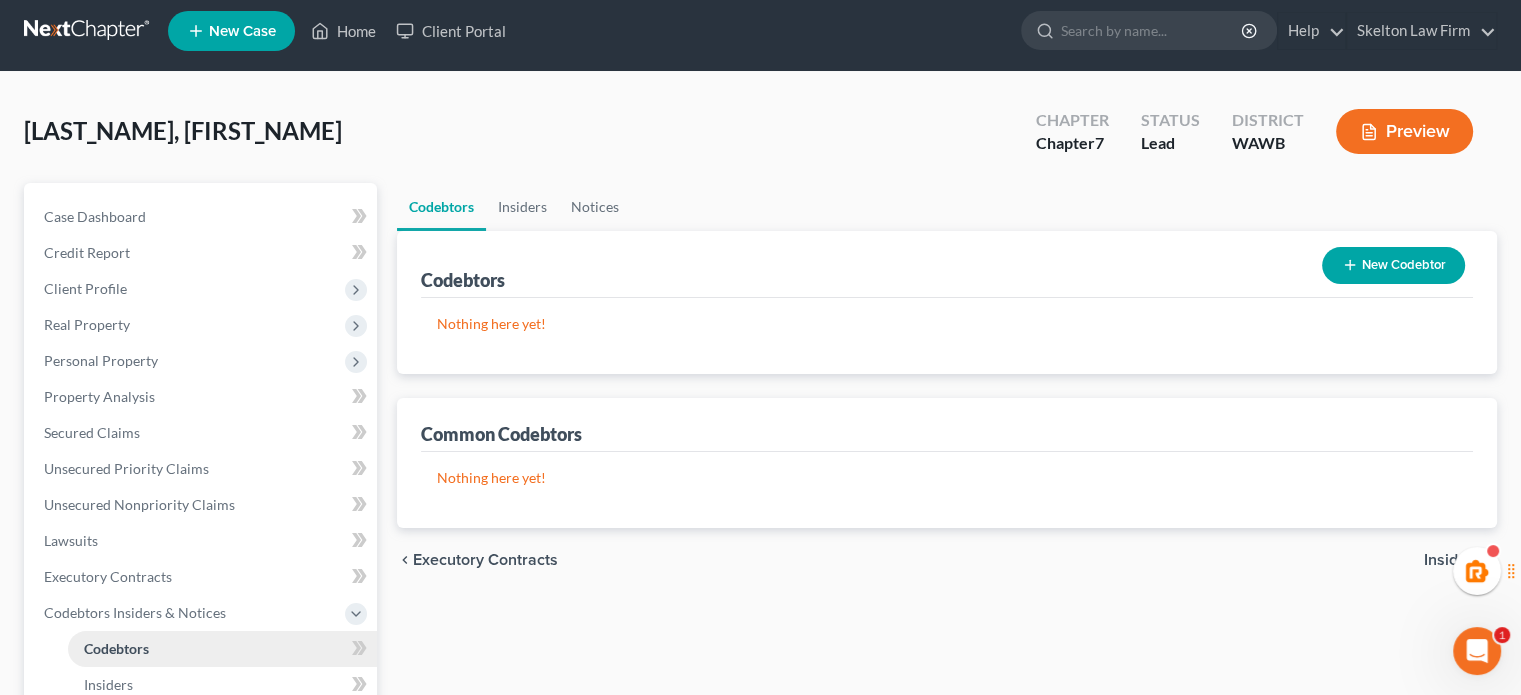 scroll, scrollTop: 0, scrollLeft: 0, axis: both 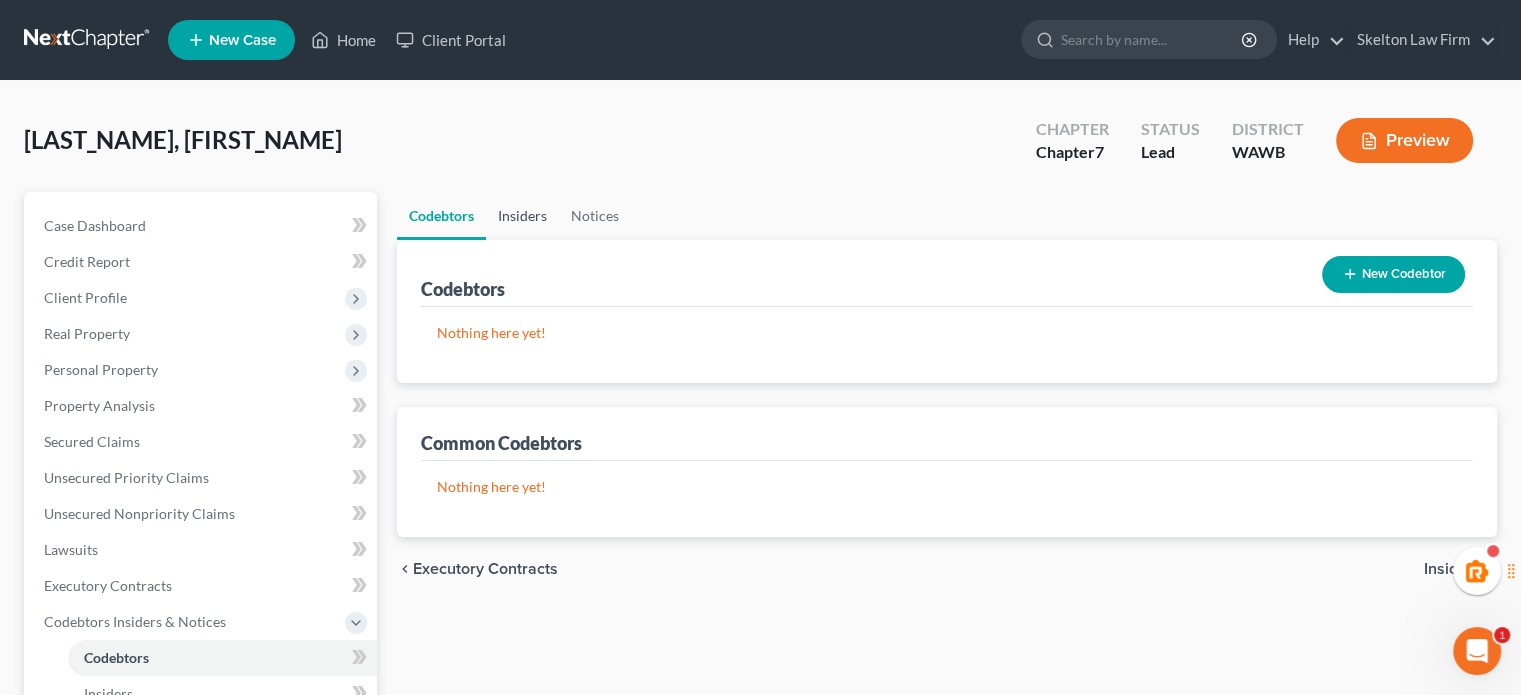 click on "Insiders" at bounding box center (522, 216) 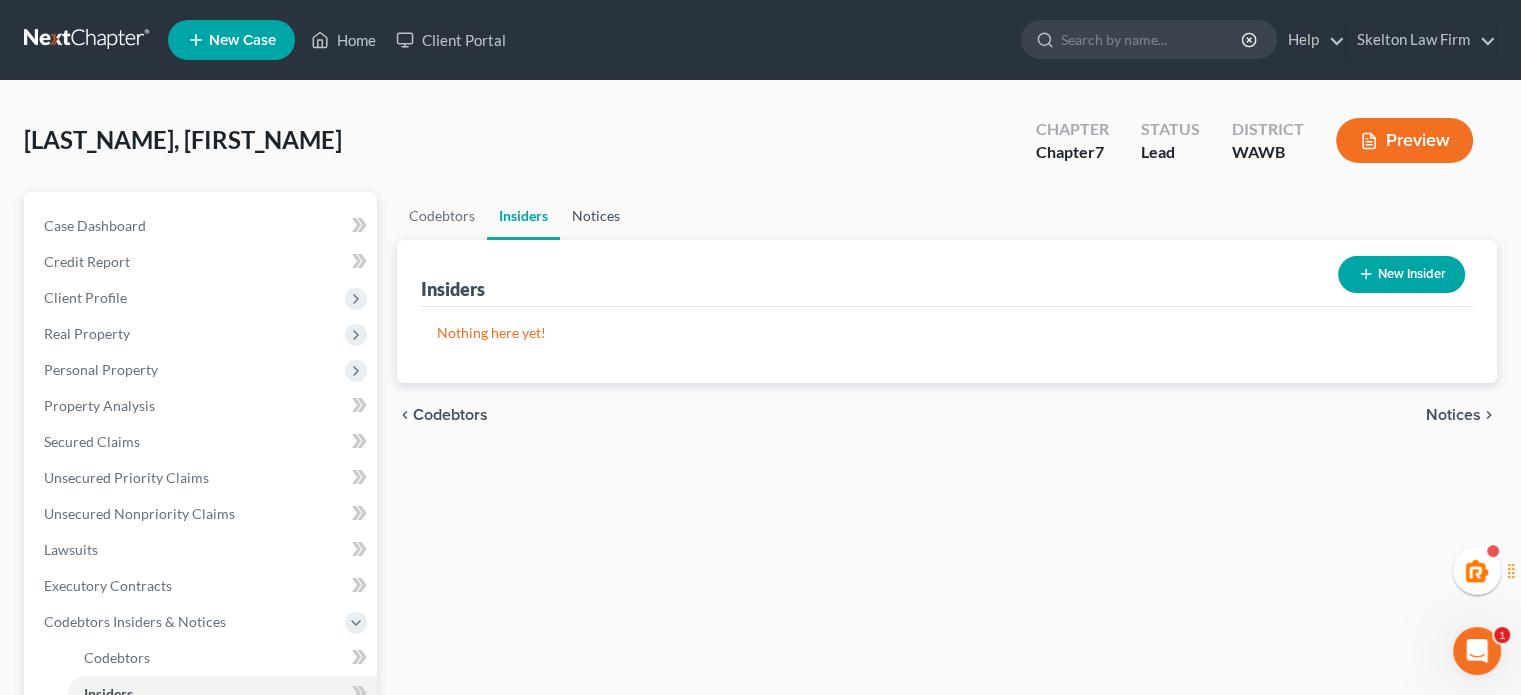 click on "Notices" at bounding box center [596, 216] 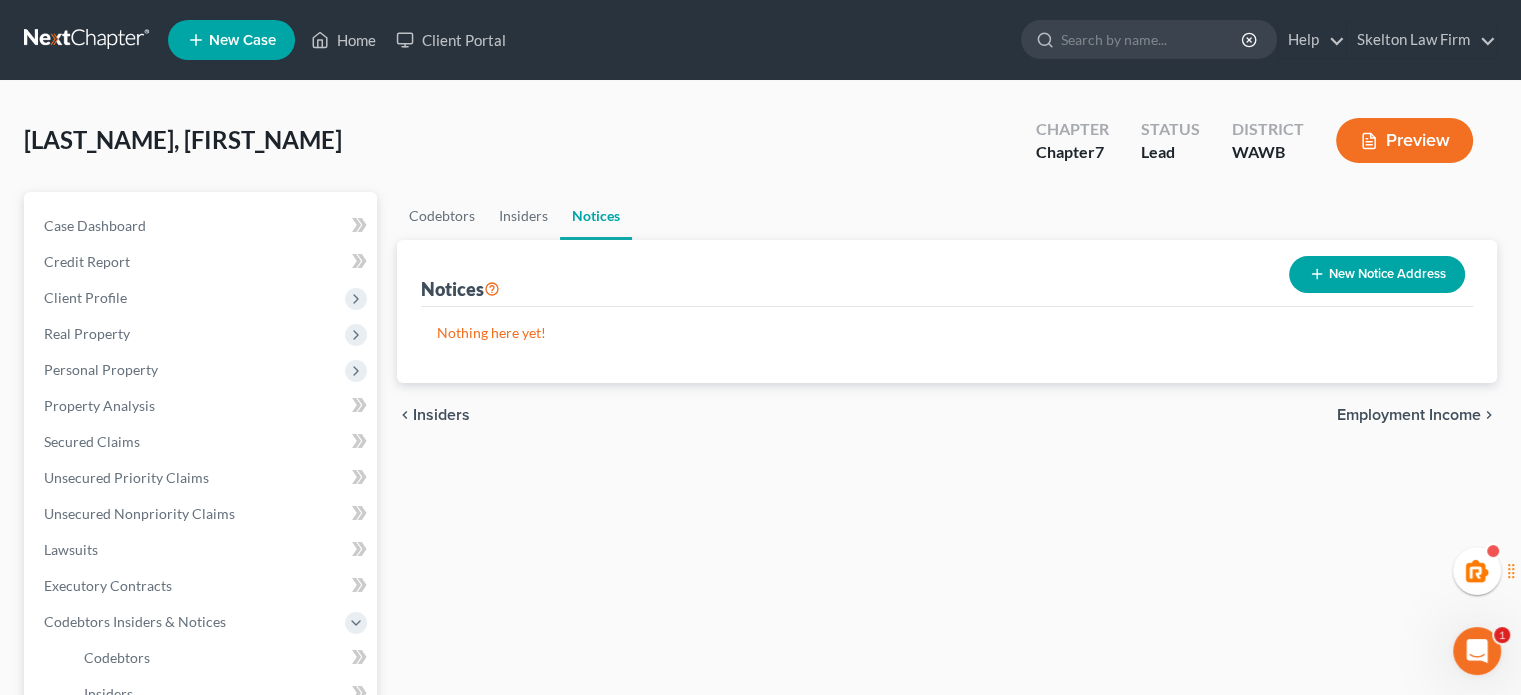 scroll, scrollTop: 333, scrollLeft: 0, axis: vertical 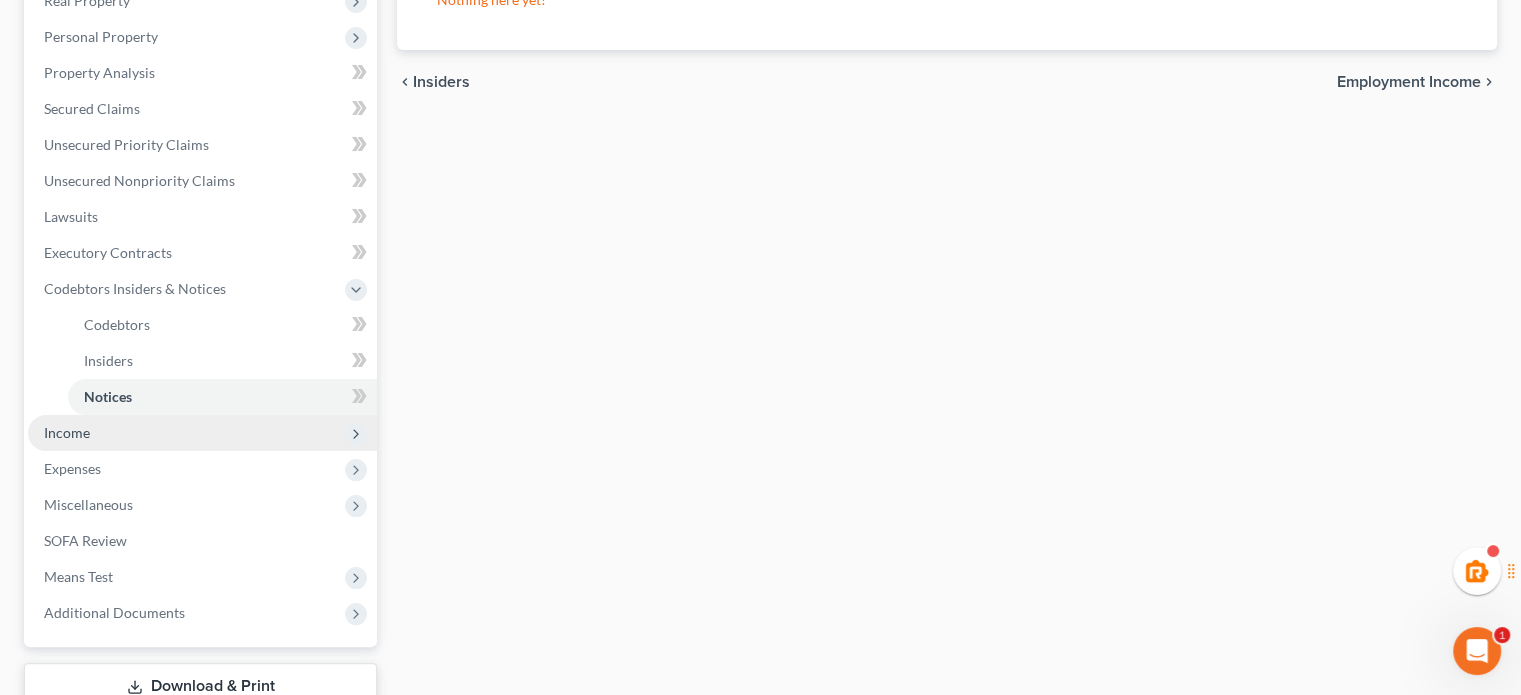 click on "Income" at bounding box center [202, 433] 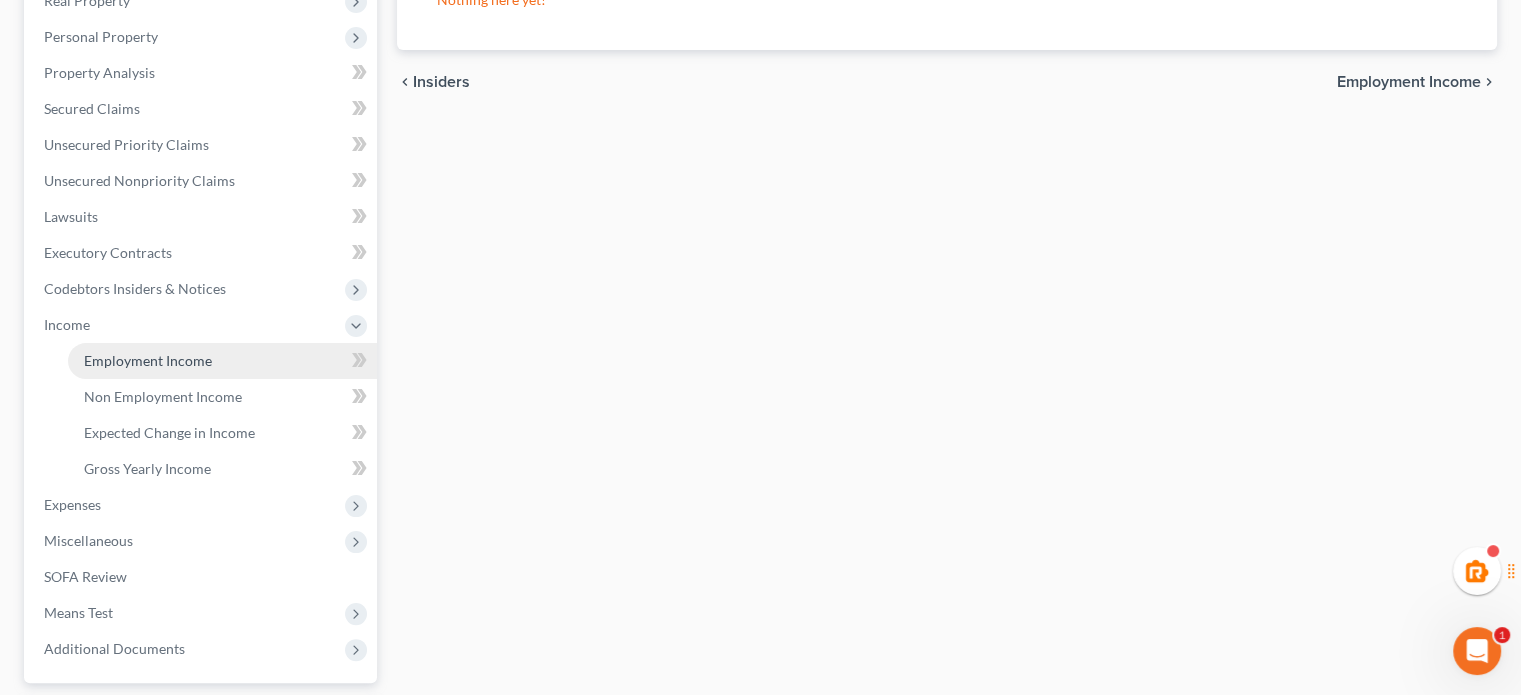 click on "Employment Income" at bounding box center [222, 361] 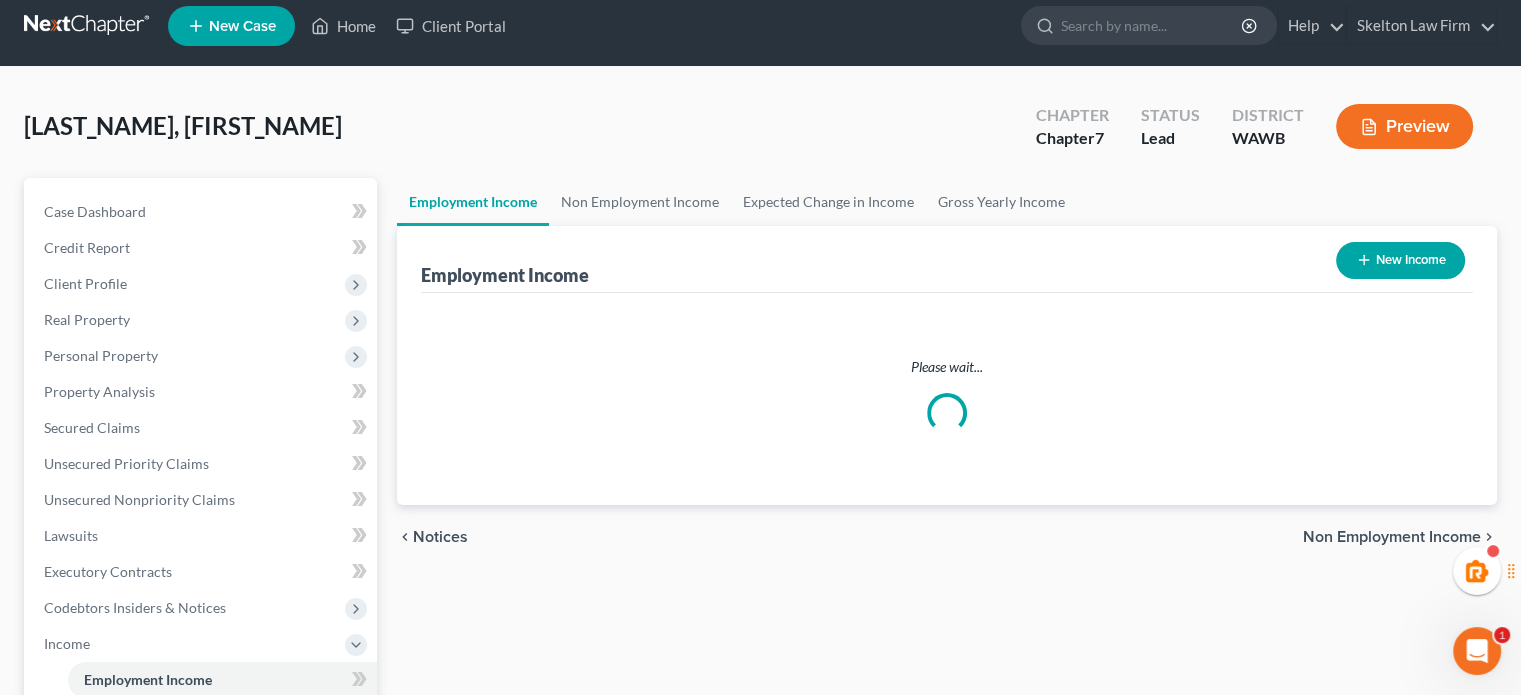 scroll, scrollTop: 0, scrollLeft: 0, axis: both 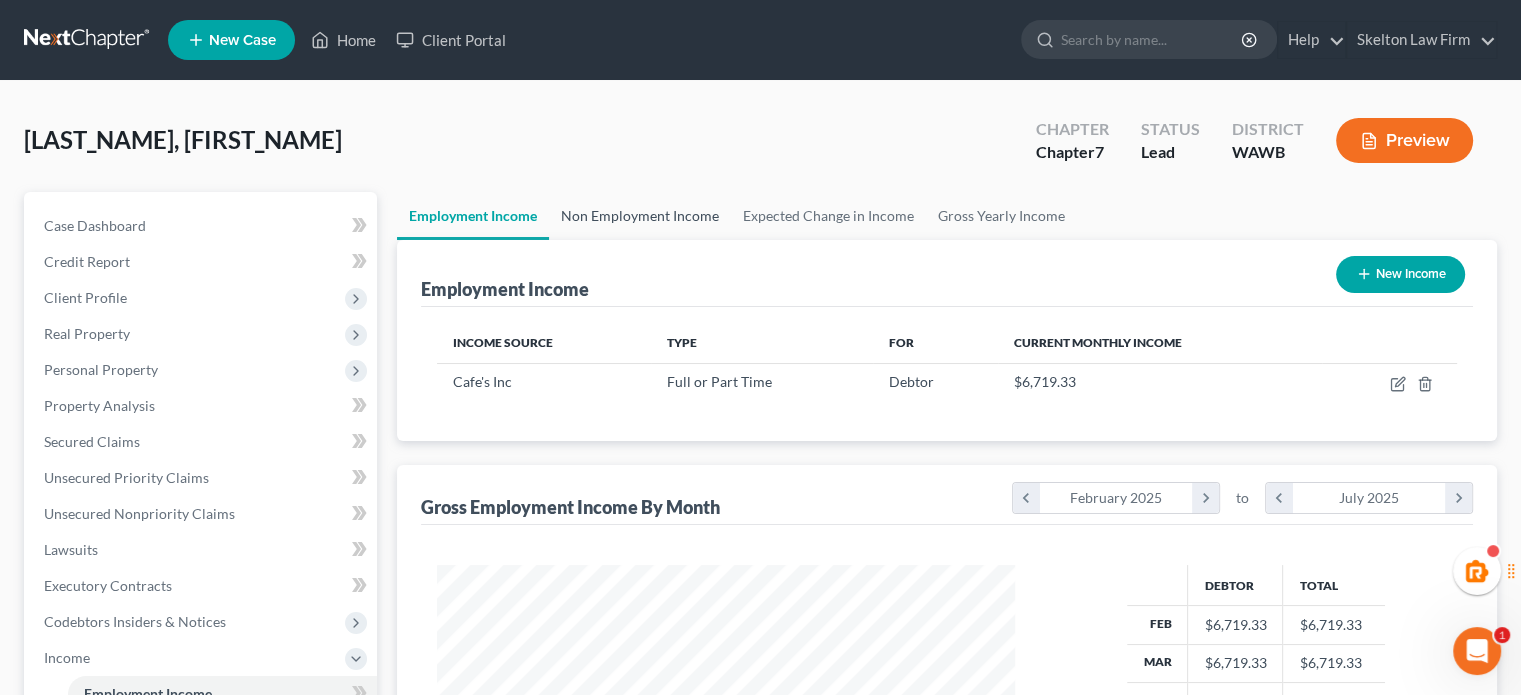 click on "Non Employment Income" at bounding box center (640, 216) 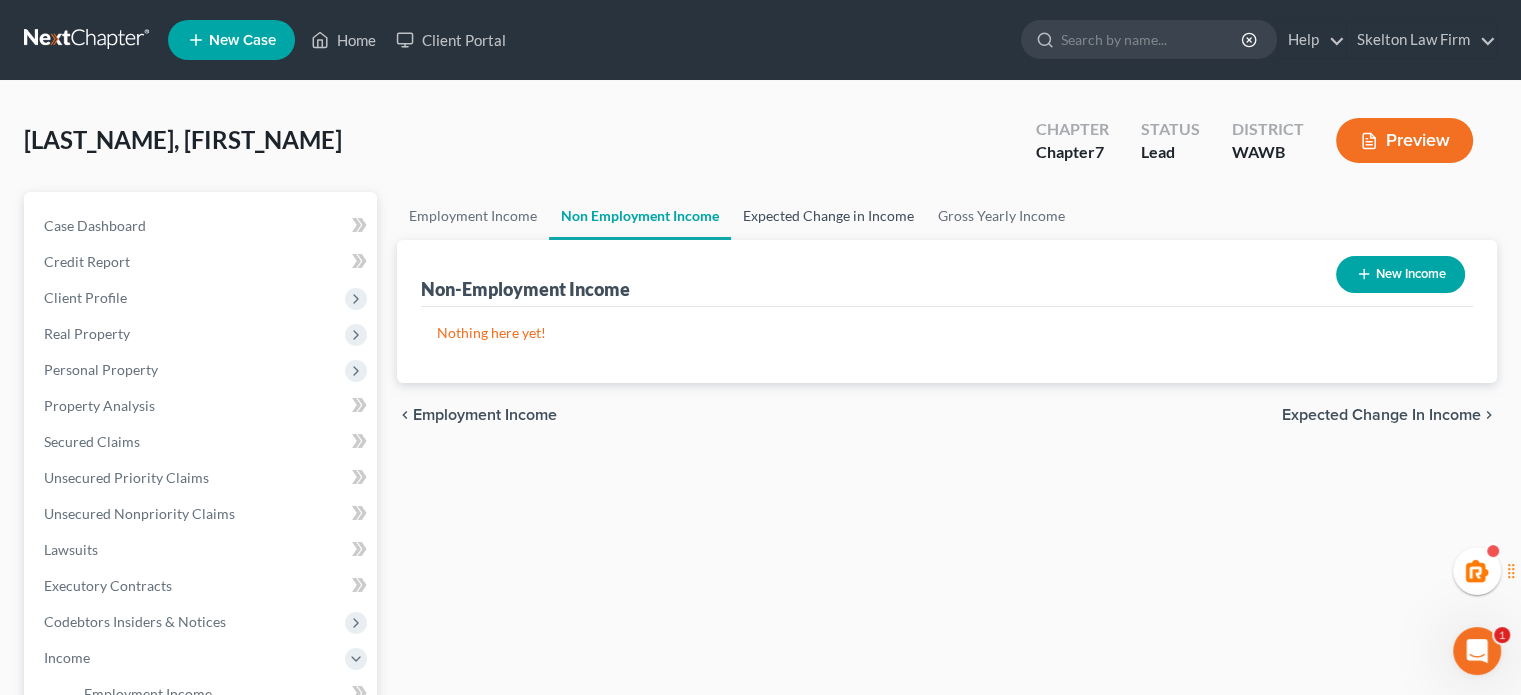 click on "Expected Change in Income" at bounding box center [828, 216] 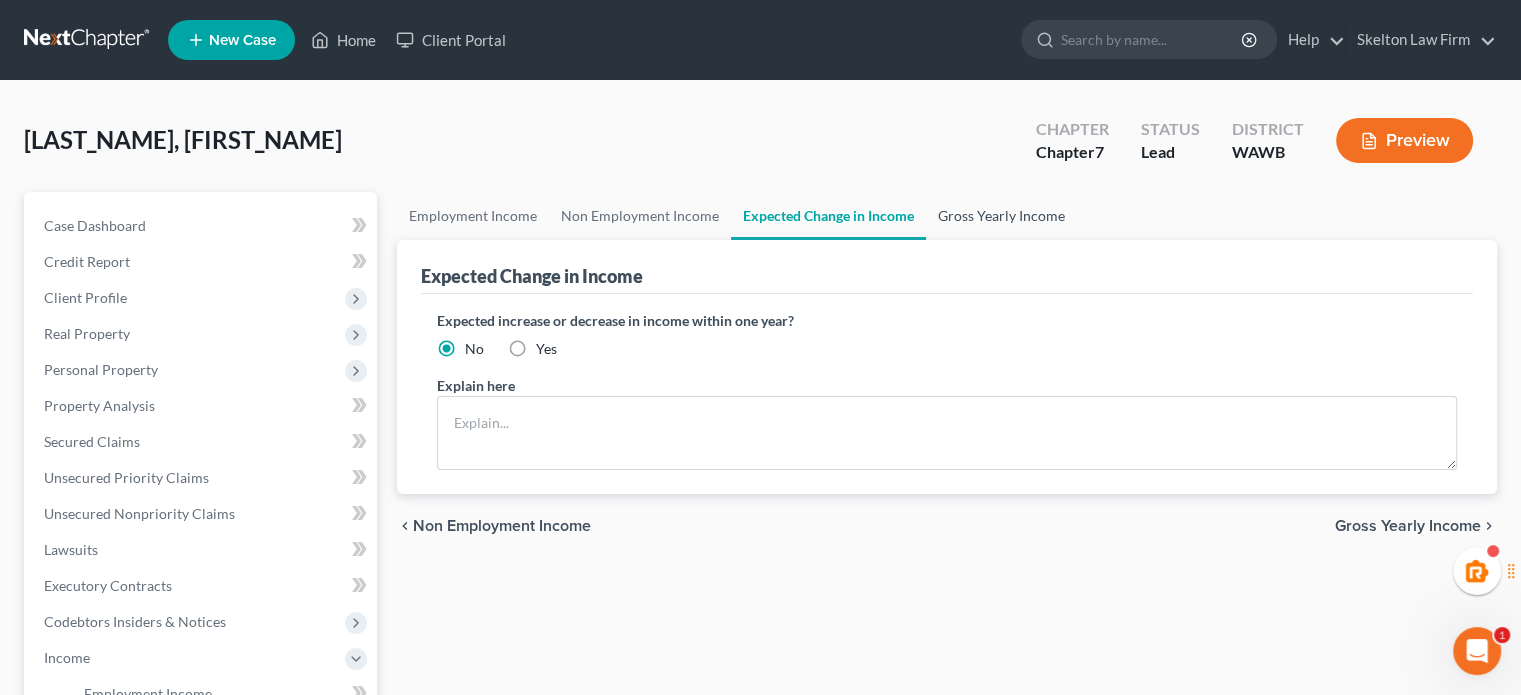 click on "Gross Yearly Income" at bounding box center [1001, 216] 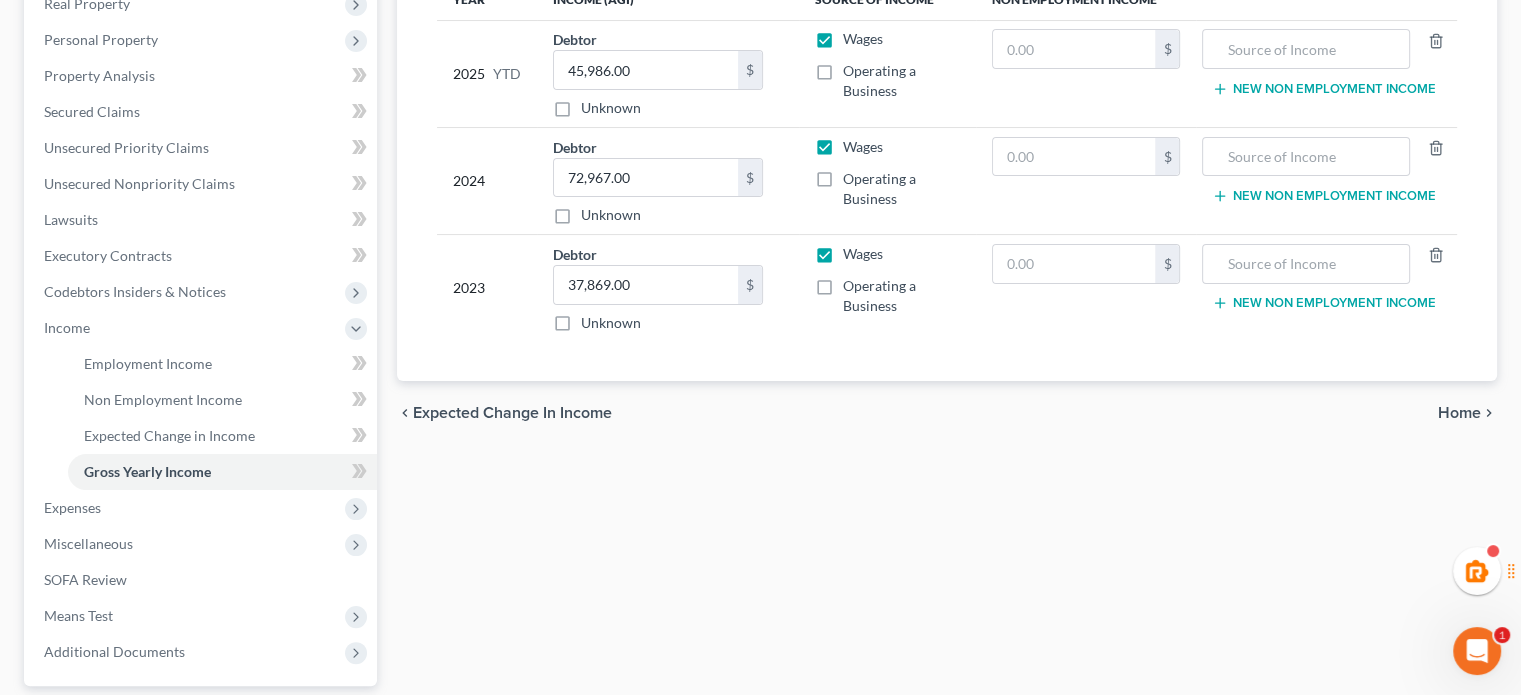 scroll, scrollTop: 333, scrollLeft: 0, axis: vertical 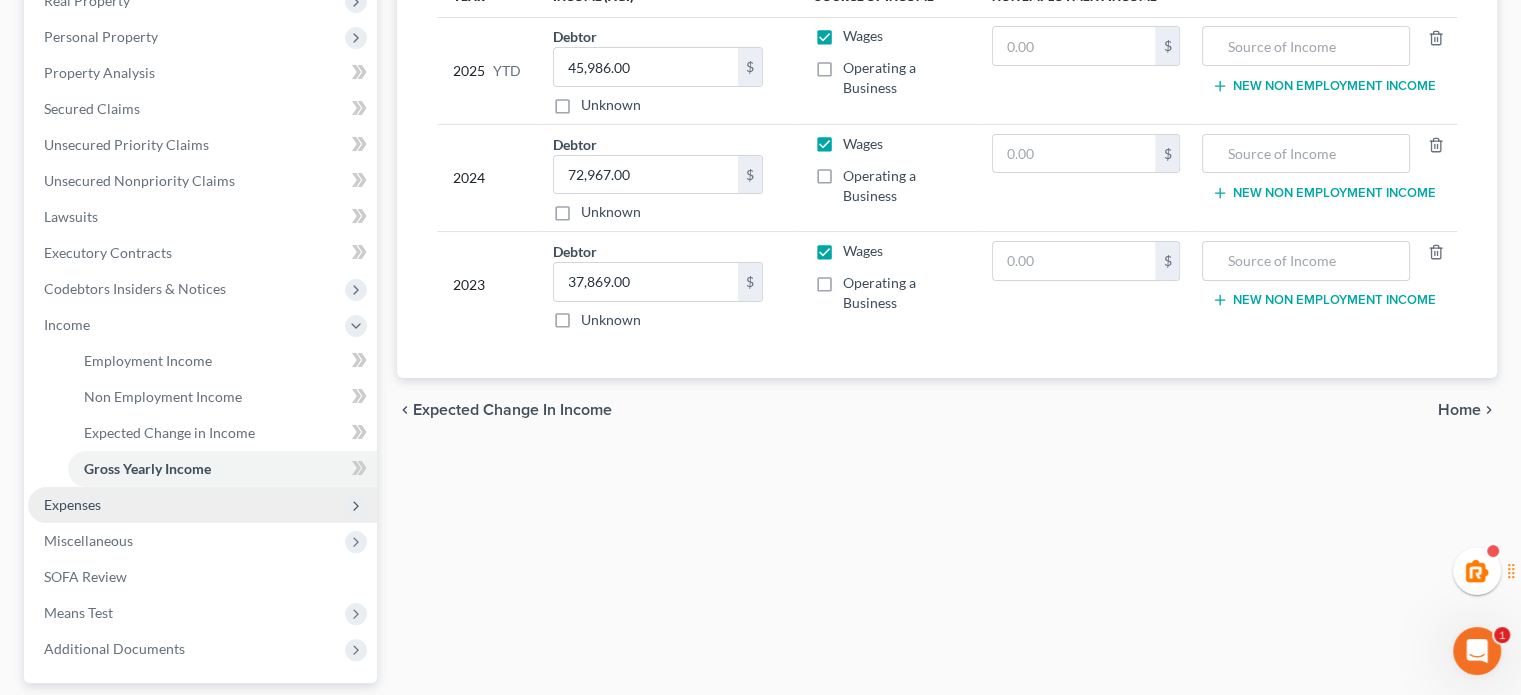 click on "Expenses" at bounding box center (202, 505) 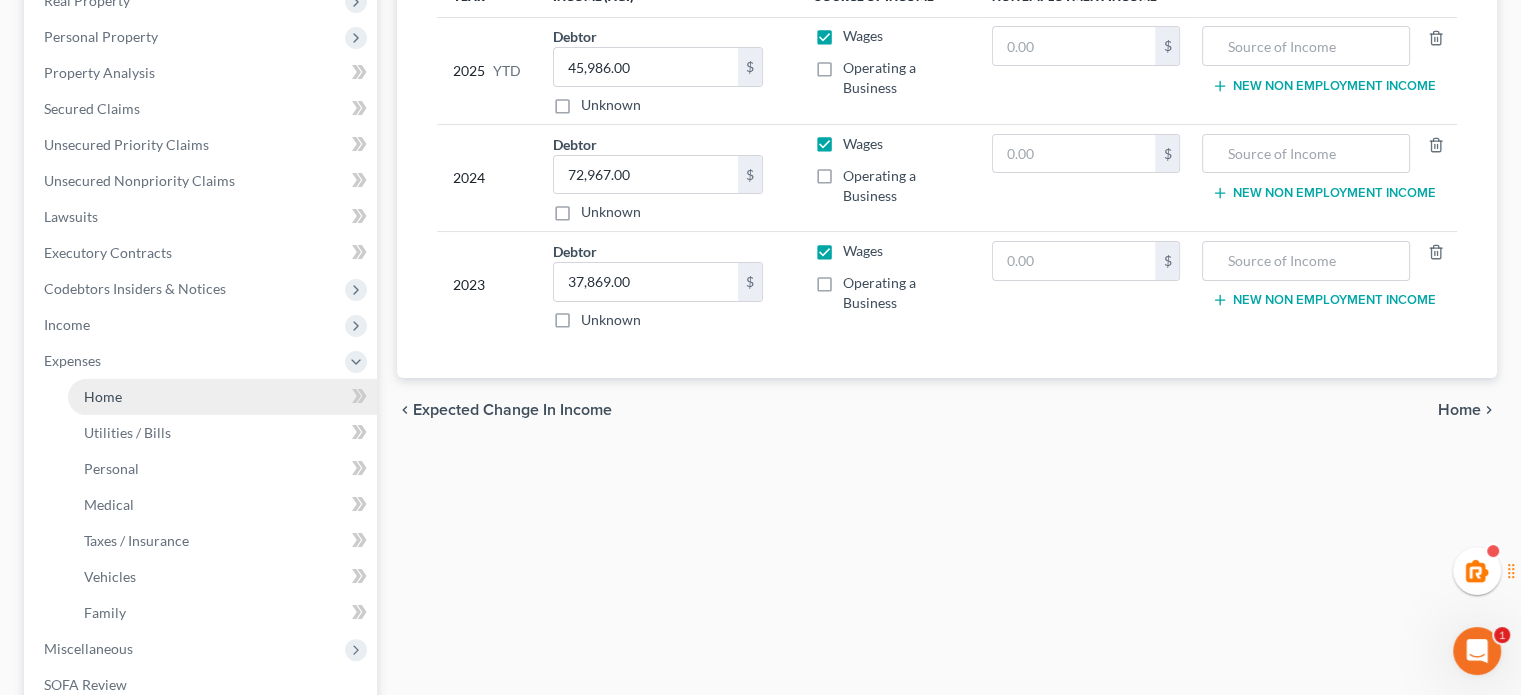 click on "Home" at bounding box center (222, 397) 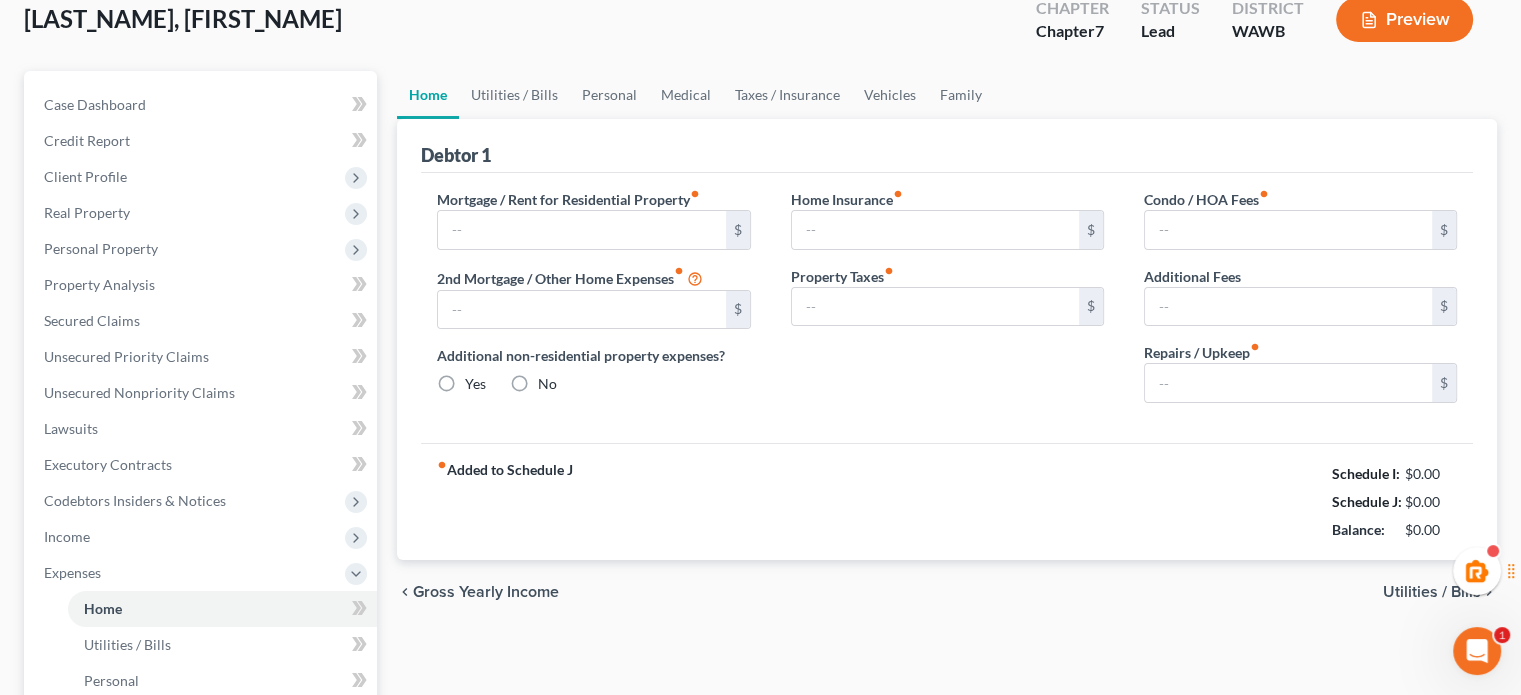 type on "2,000.00" 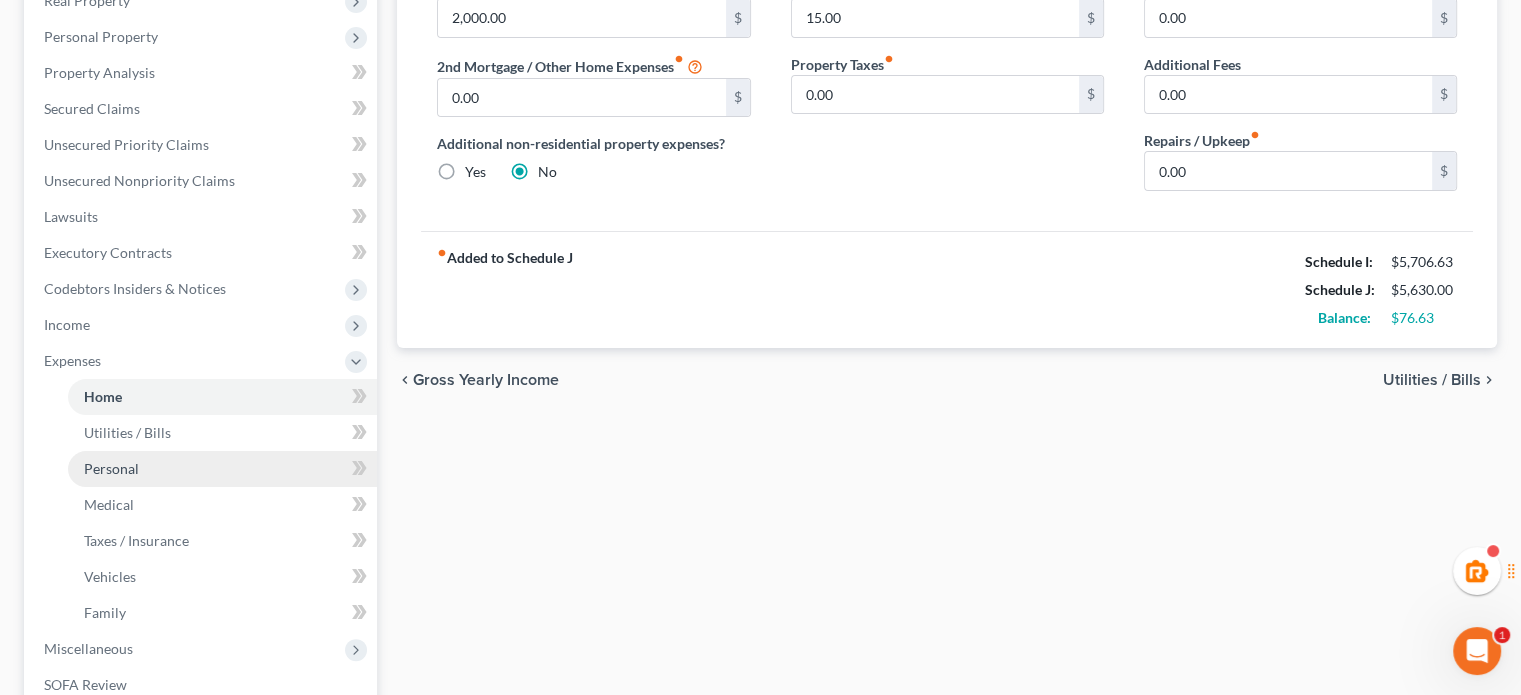 scroll, scrollTop: 618, scrollLeft: 0, axis: vertical 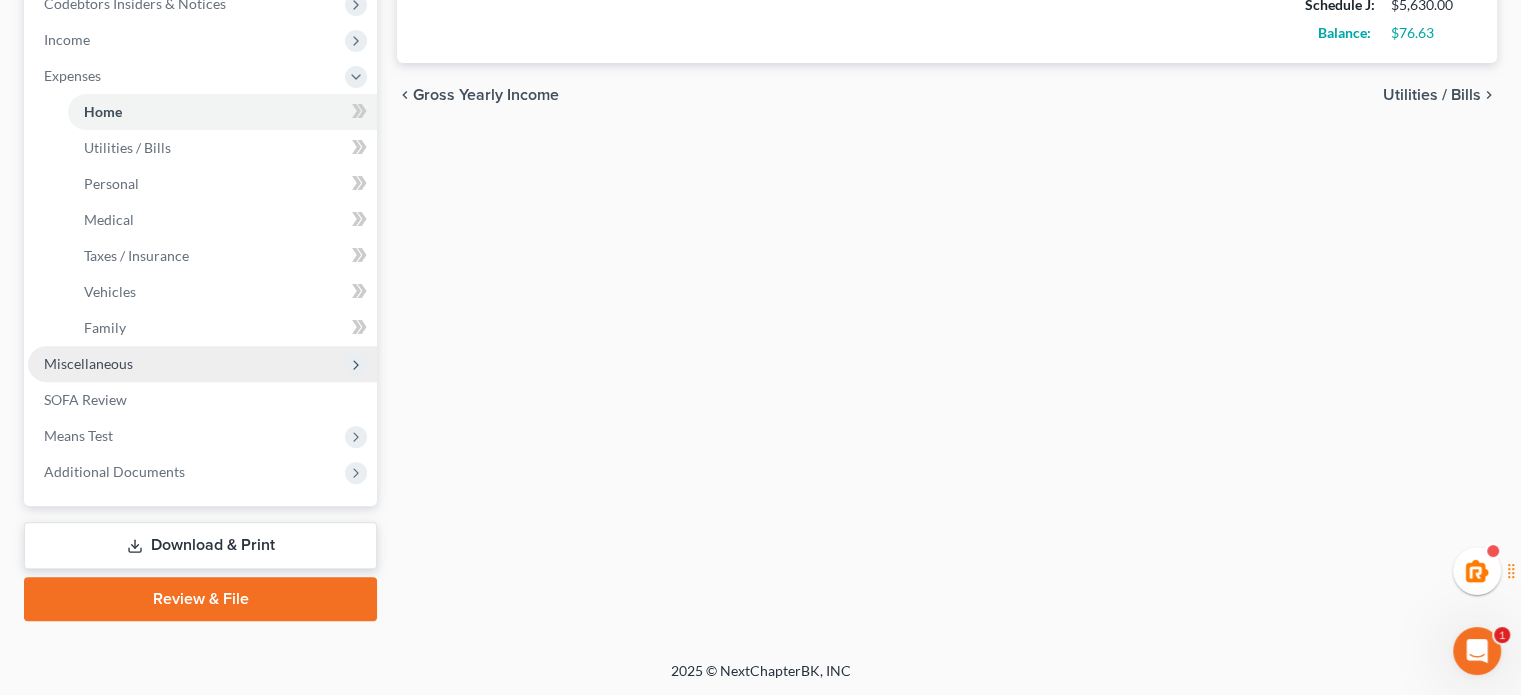 click on "Miscellaneous" at bounding box center [88, 363] 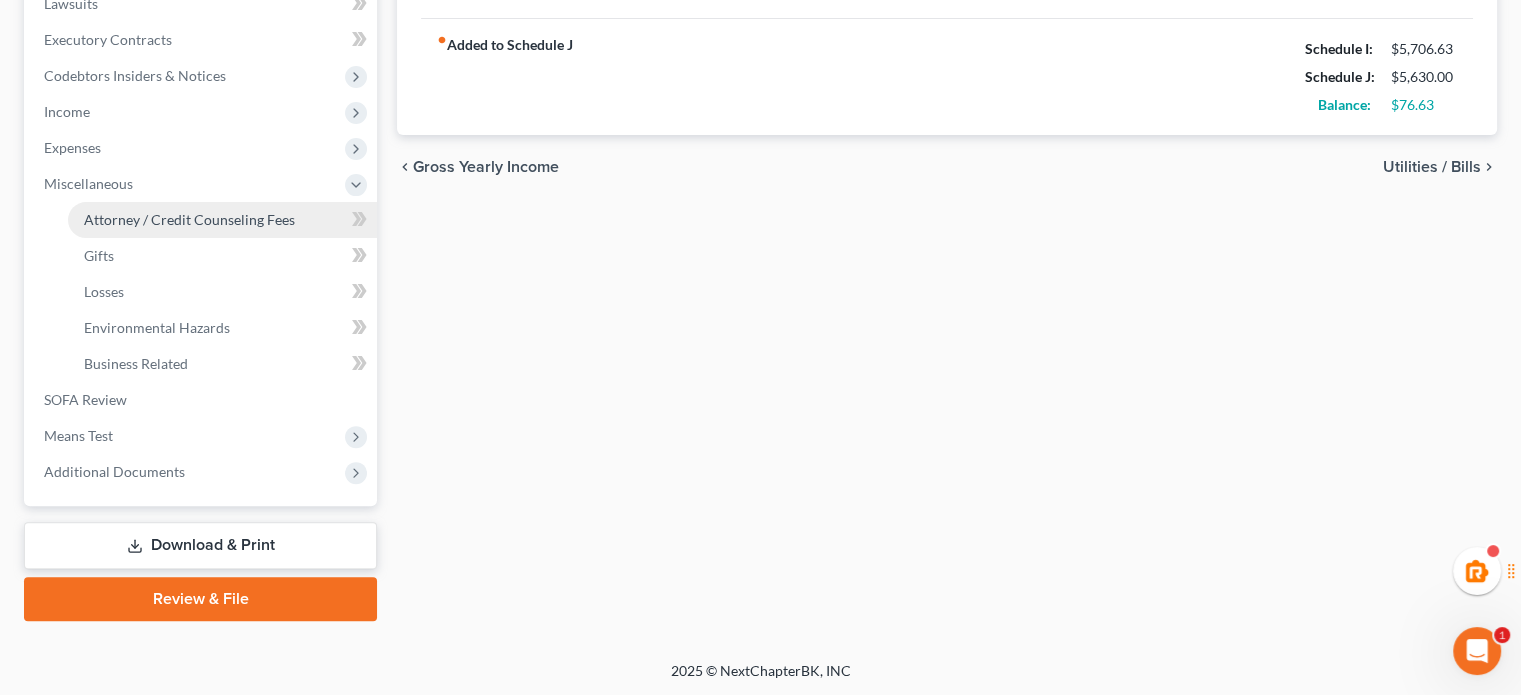 click on "Attorney / Credit Counseling Fees" at bounding box center (189, 219) 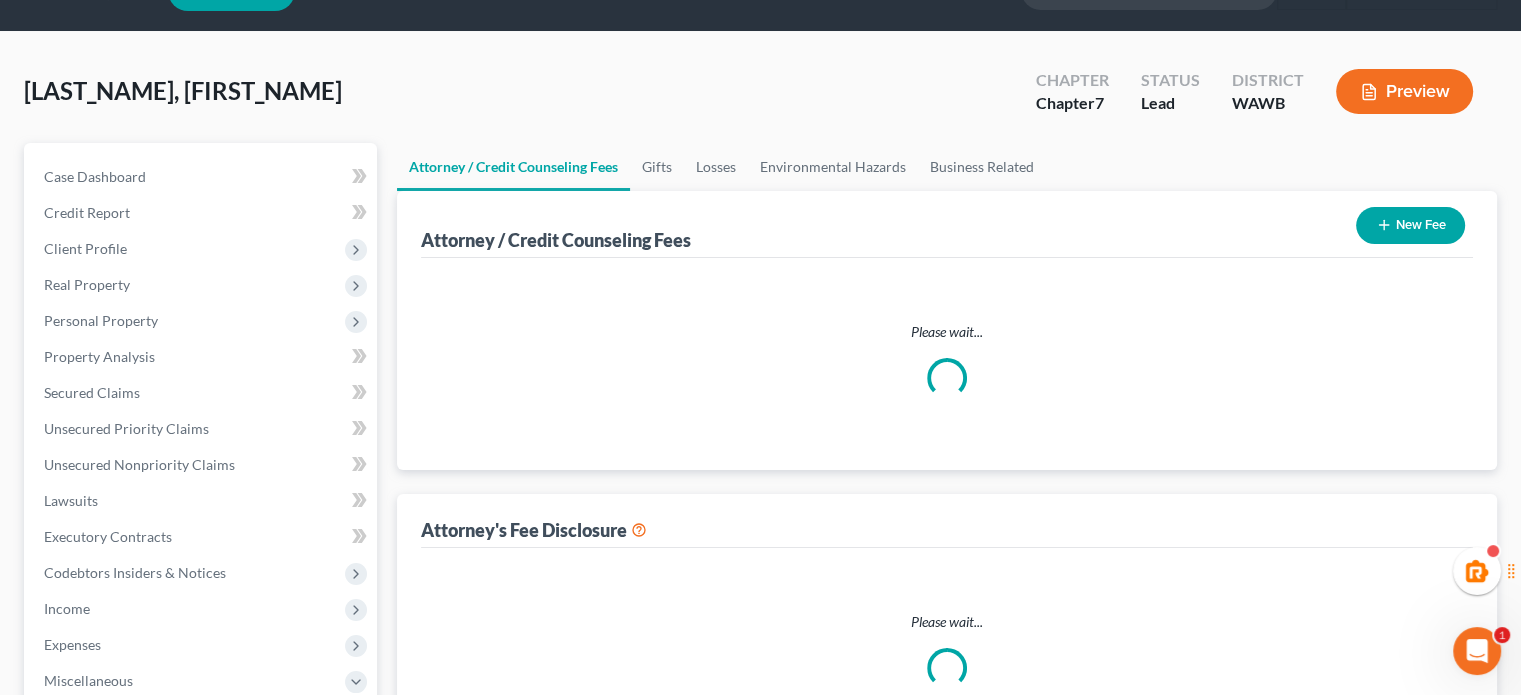 select on "1" 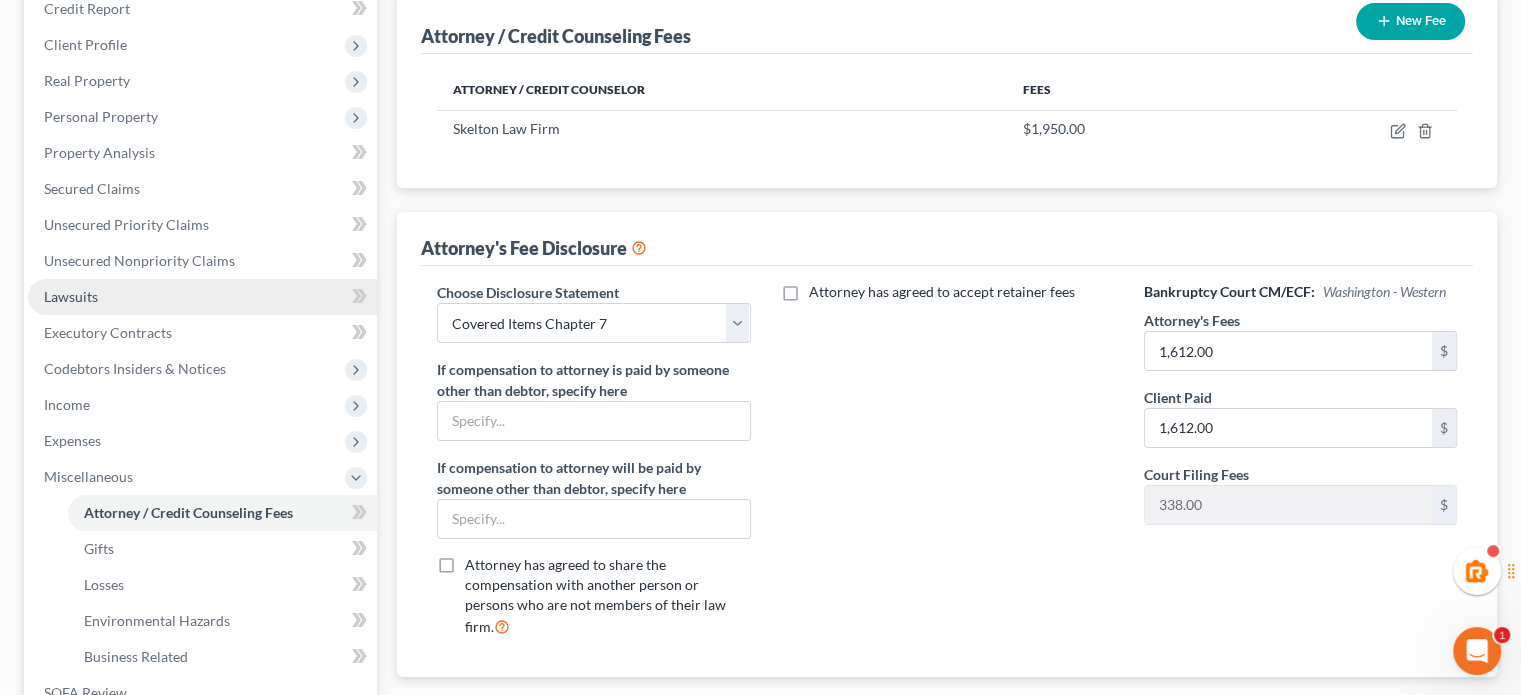 scroll, scrollTop: 212, scrollLeft: 0, axis: vertical 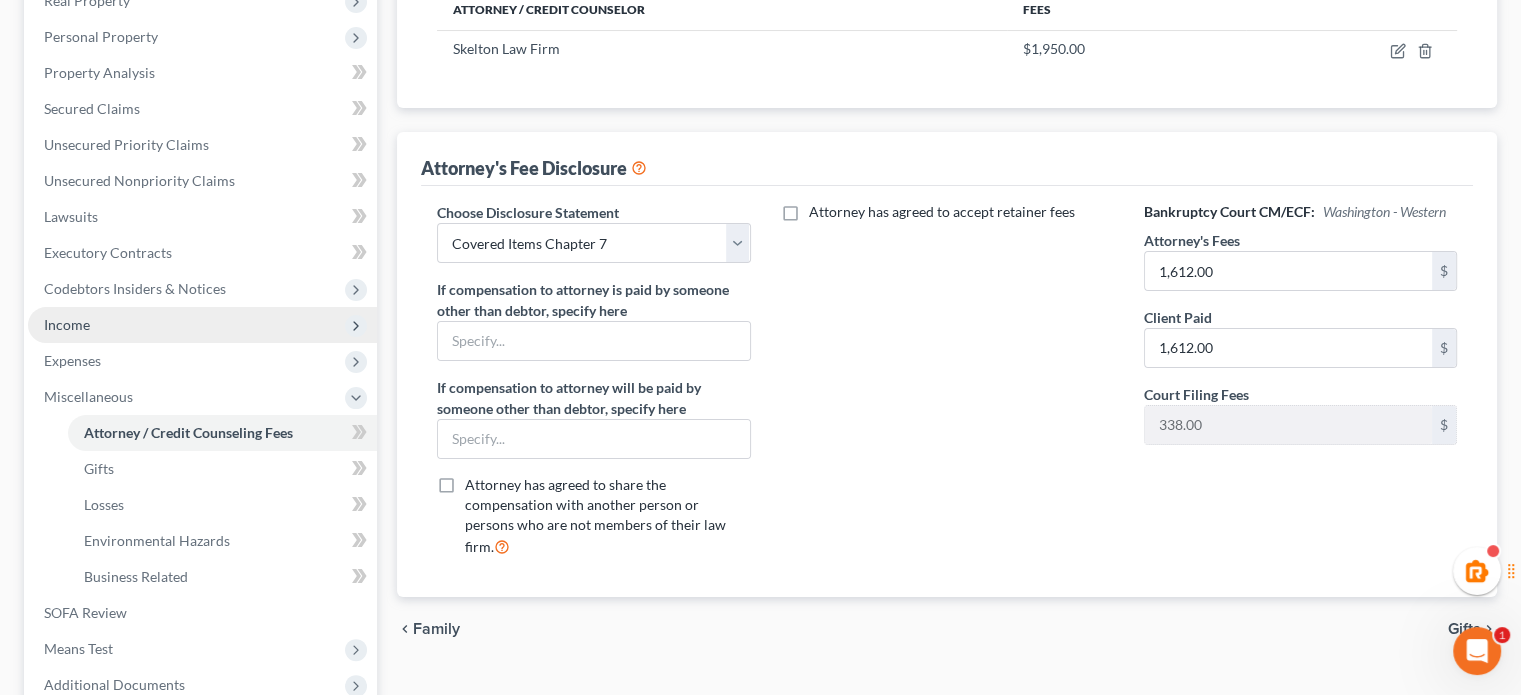 click on "Income" at bounding box center [202, 325] 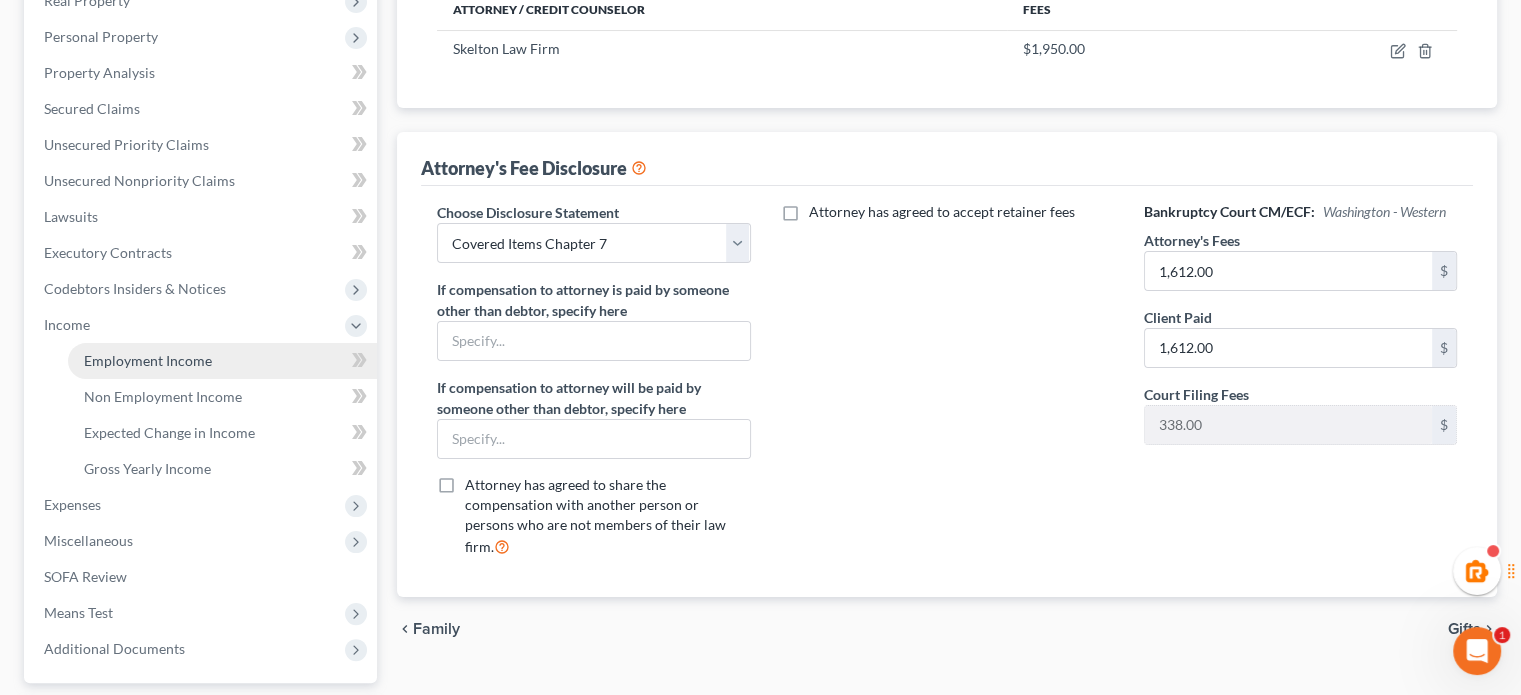 click on "Employment Income" at bounding box center [148, 360] 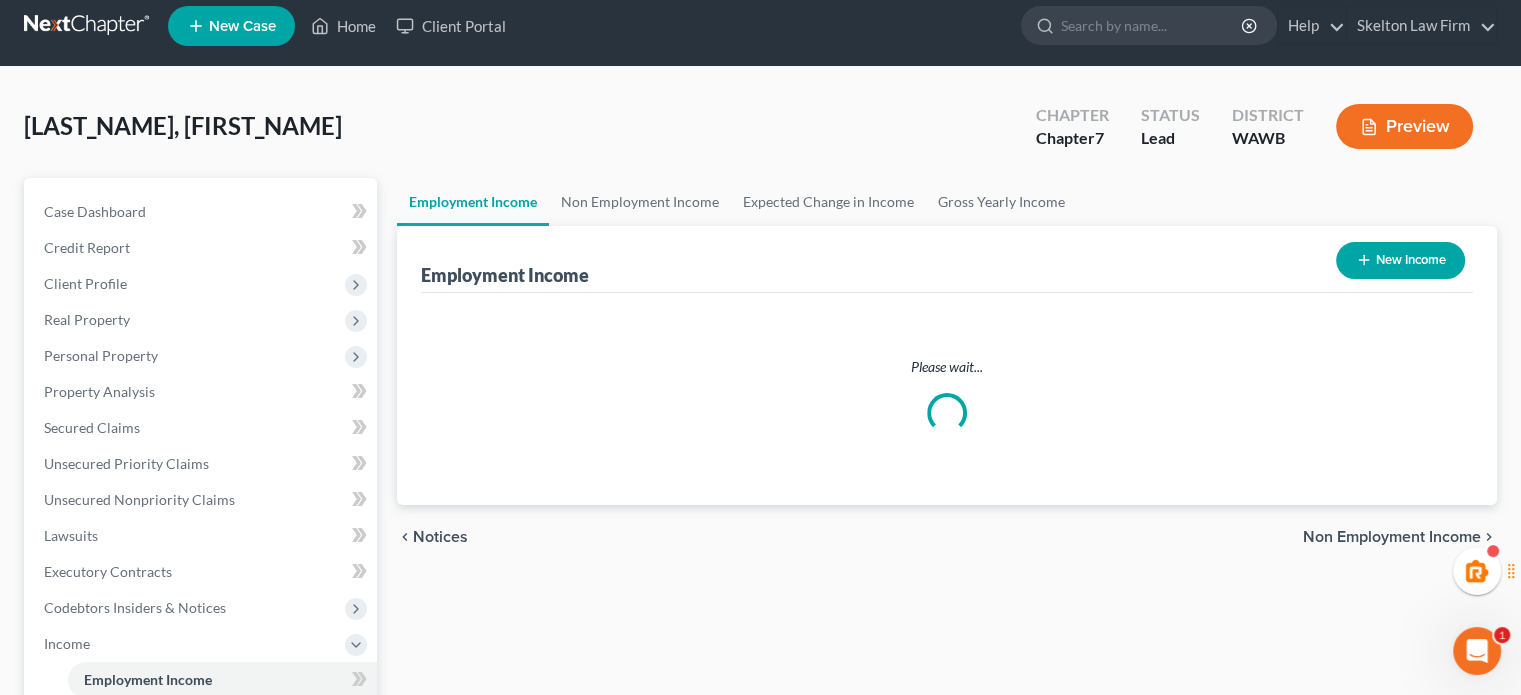 scroll, scrollTop: 0, scrollLeft: 0, axis: both 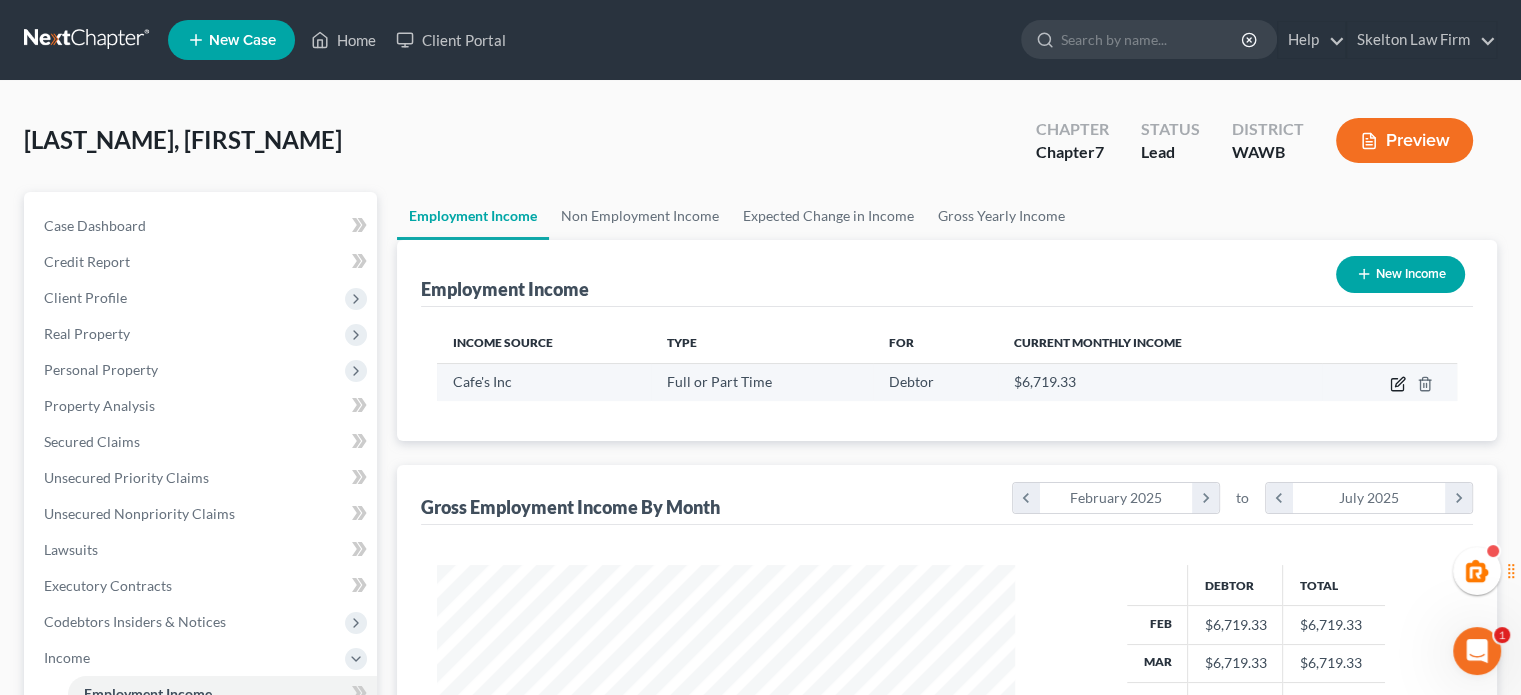 click 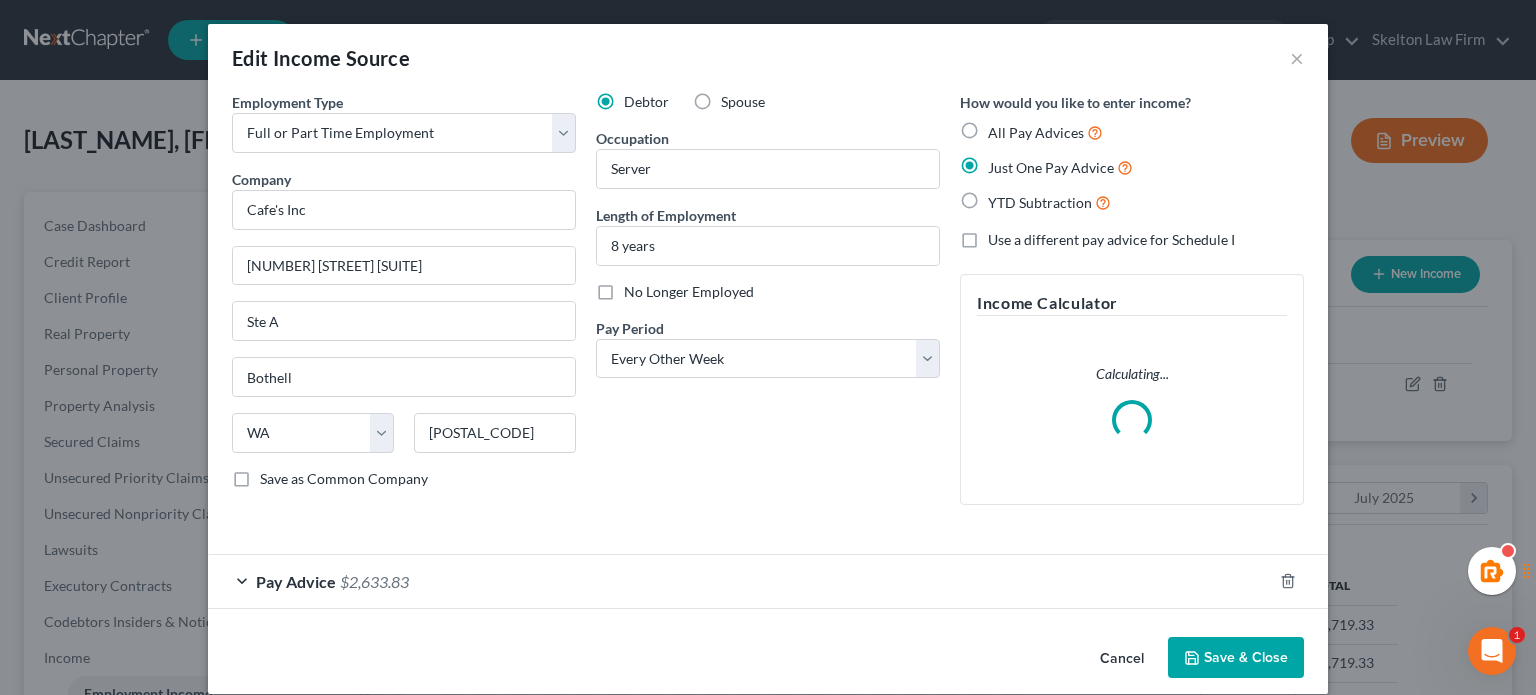 scroll, scrollTop: 999643, scrollLeft: 999375, axis: both 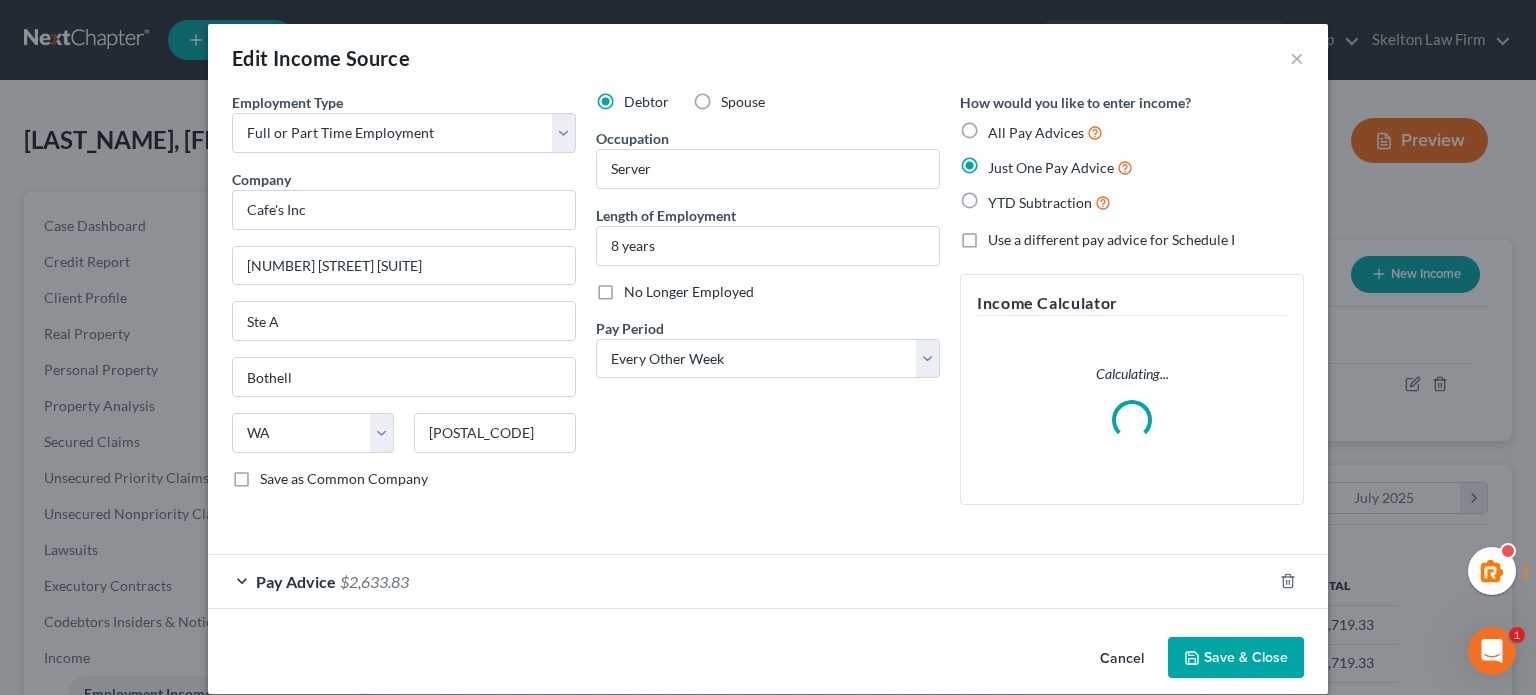 click on "Pay Advice $2,633.83" at bounding box center [740, 581] 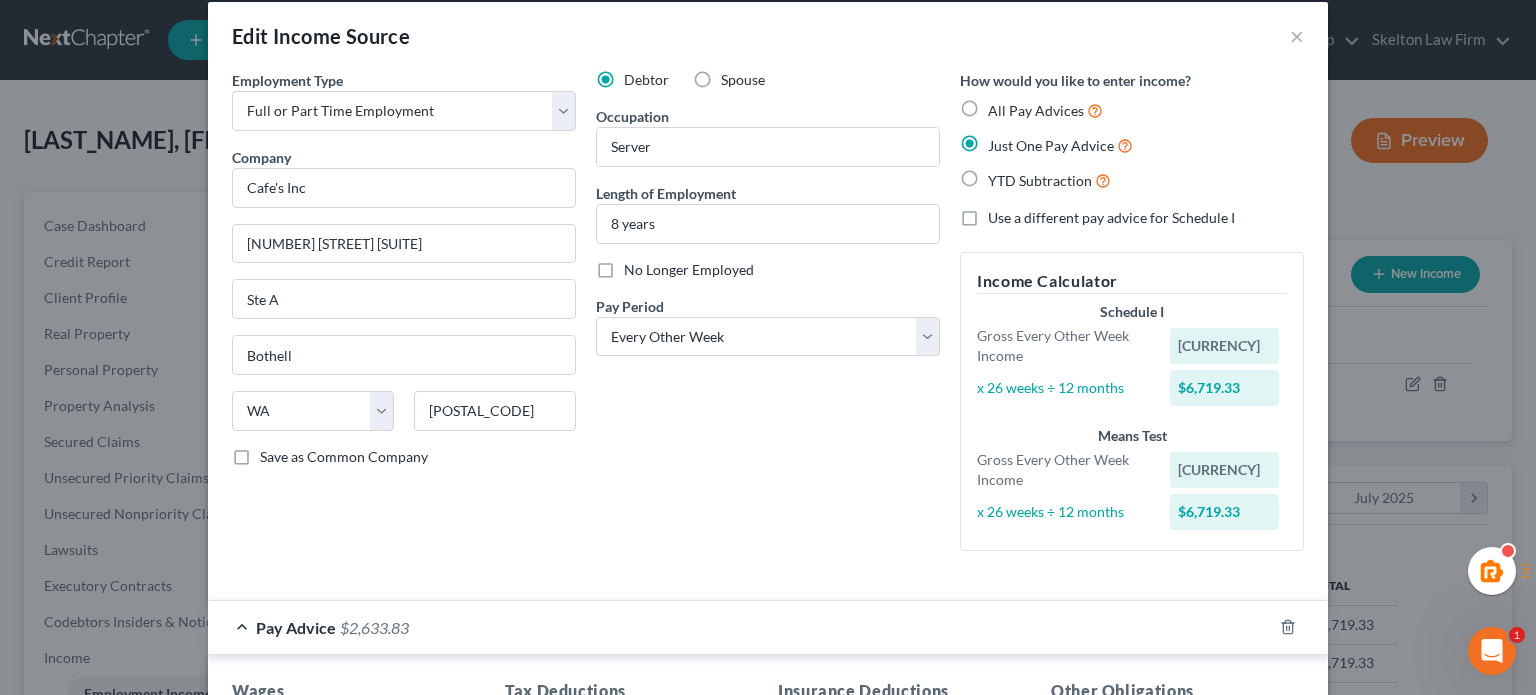 scroll, scrollTop: 0, scrollLeft: 0, axis: both 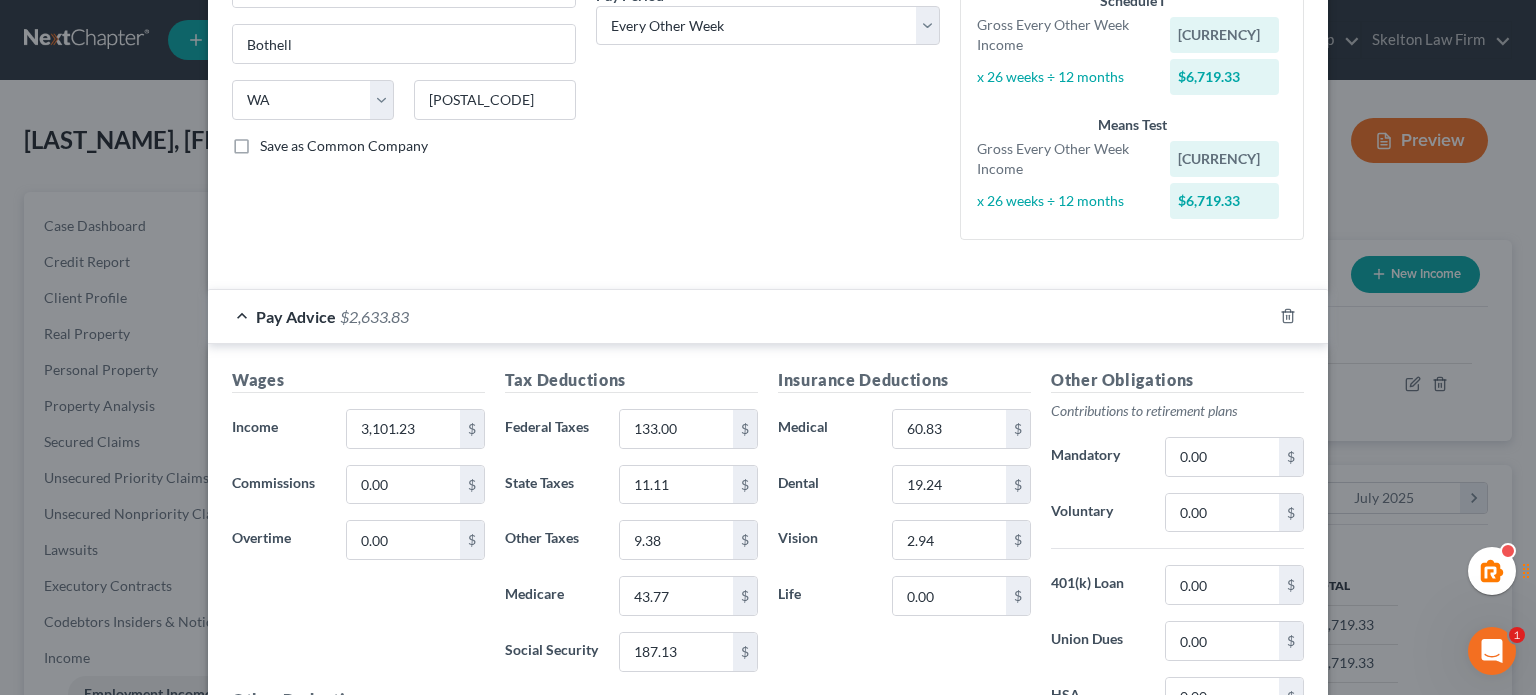 click on "Pay Advice $2,633.83" at bounding box center [740, 316] 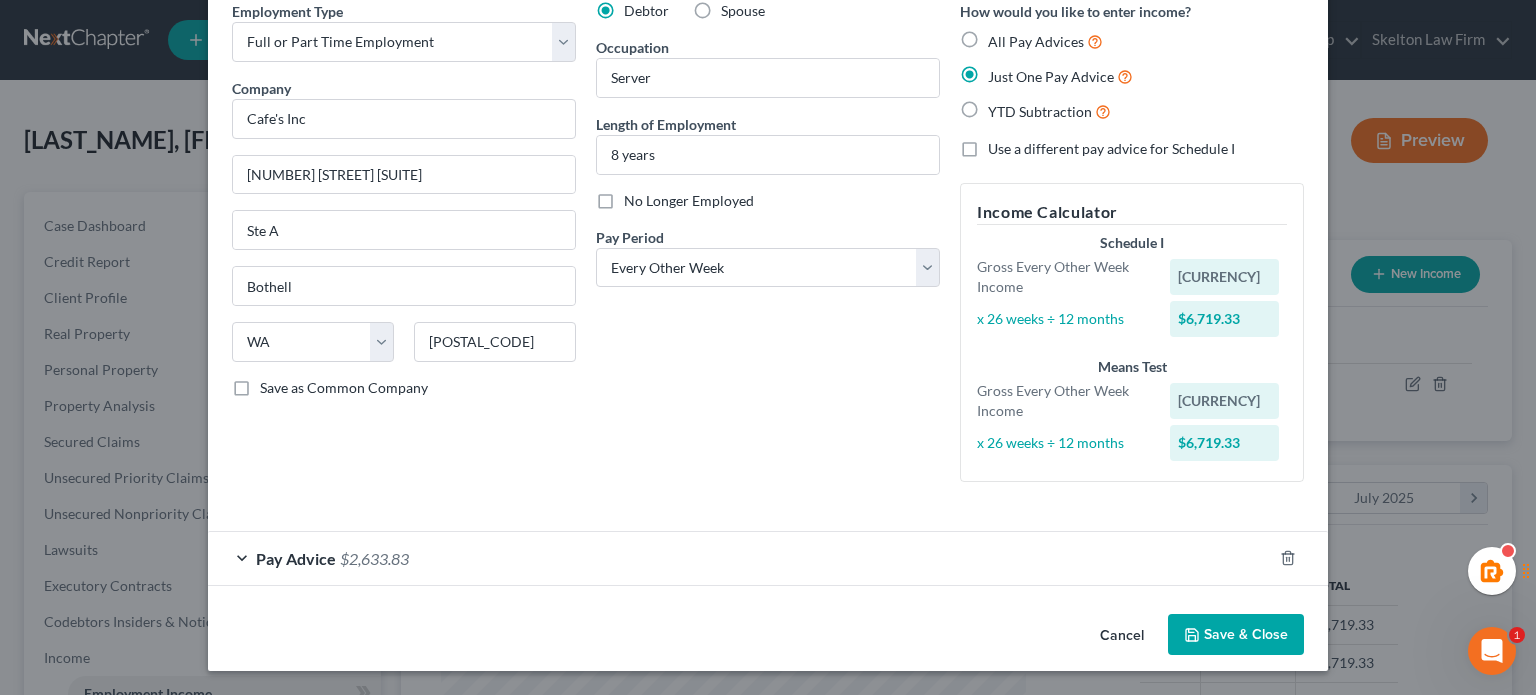scroll, scrollTop: 90, scrollLeft: 0, axis: vertical 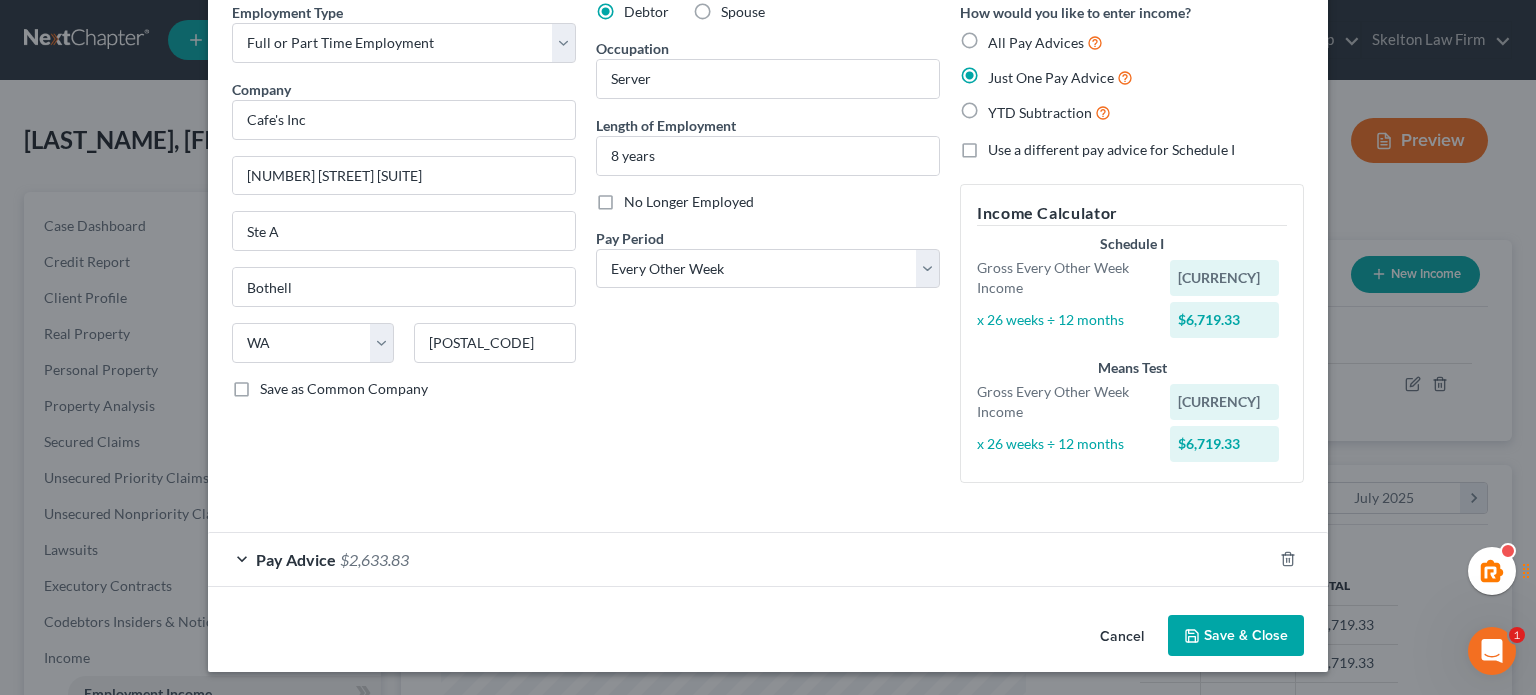 click on "Pay Advice $2,633.83" at bounding box center (740, 559) 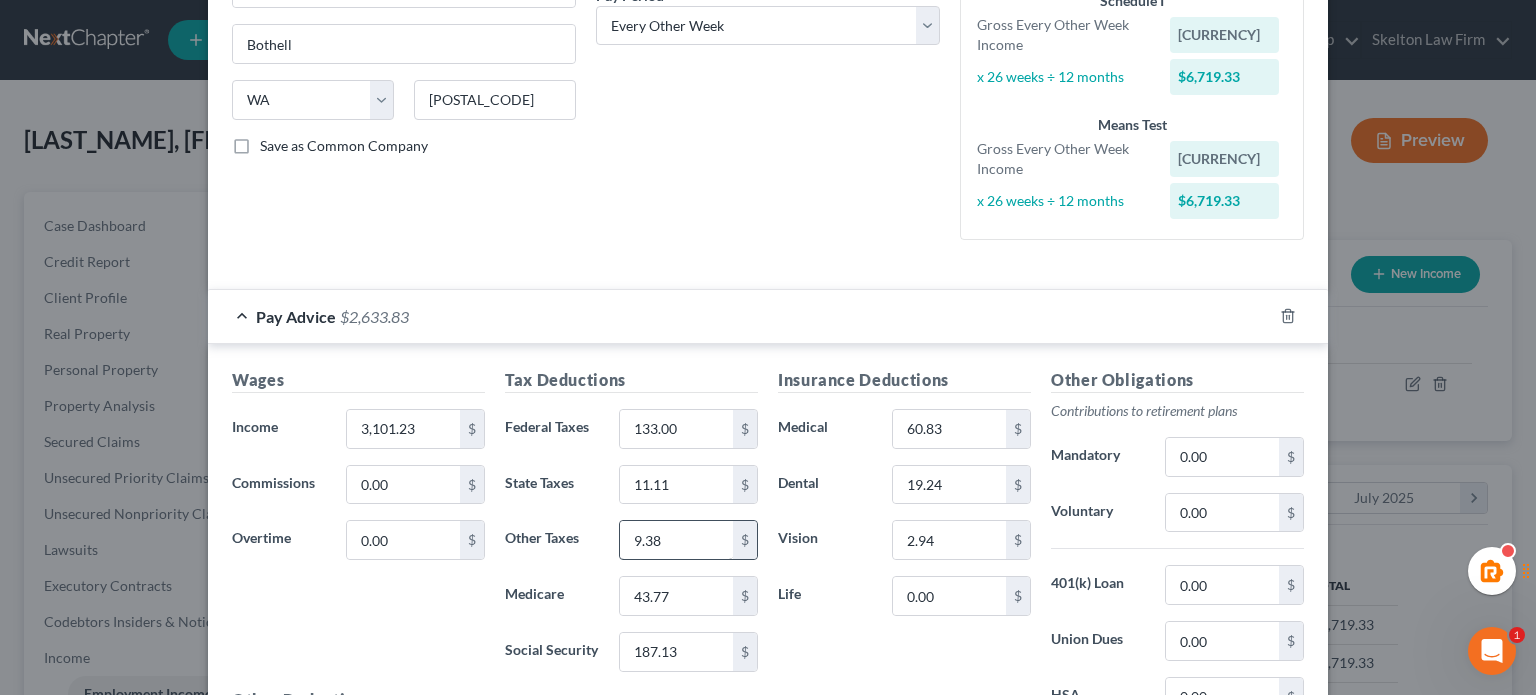 scroll, scrollTop: 576, scrollLeft: 0, axis: vertical 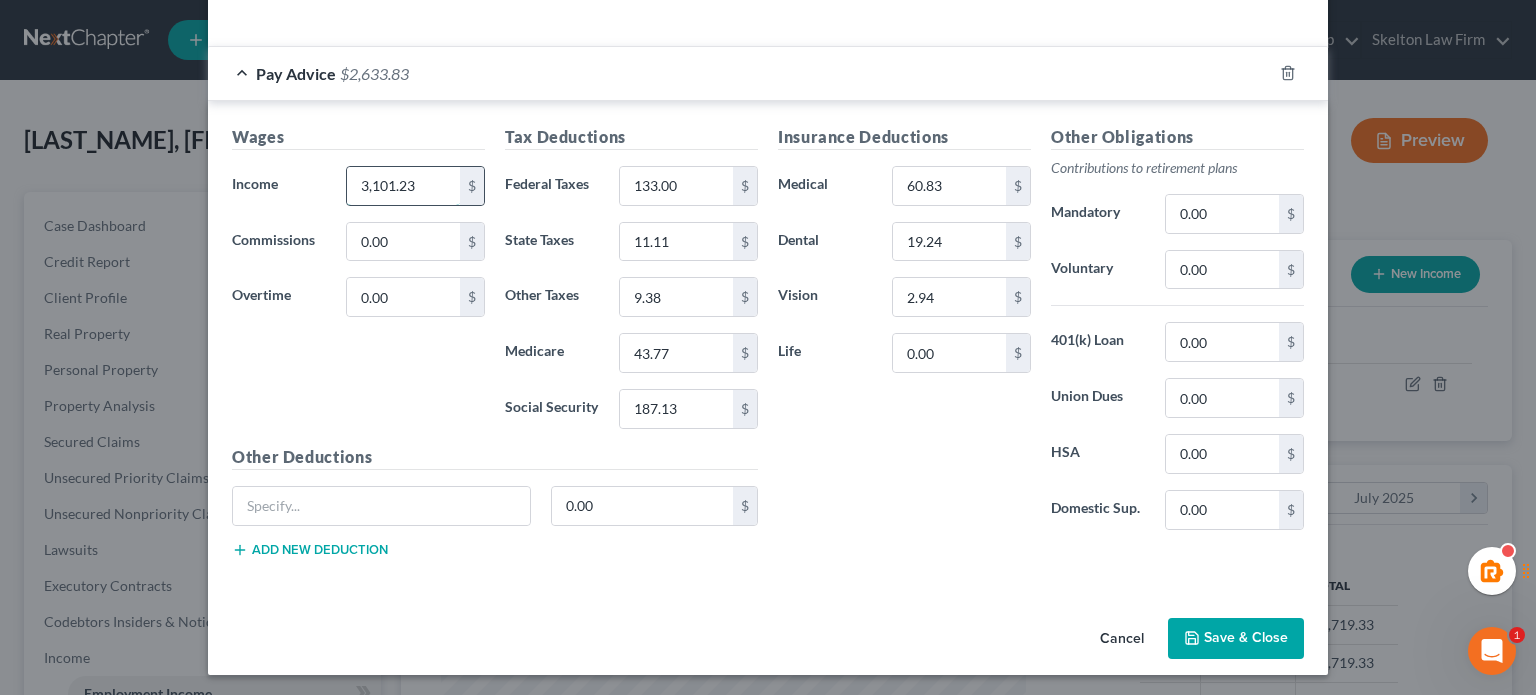 drag, startPoint x: 388, startPoint y: 187, endPoint x: 412, endPoint y: 187, distance: 24 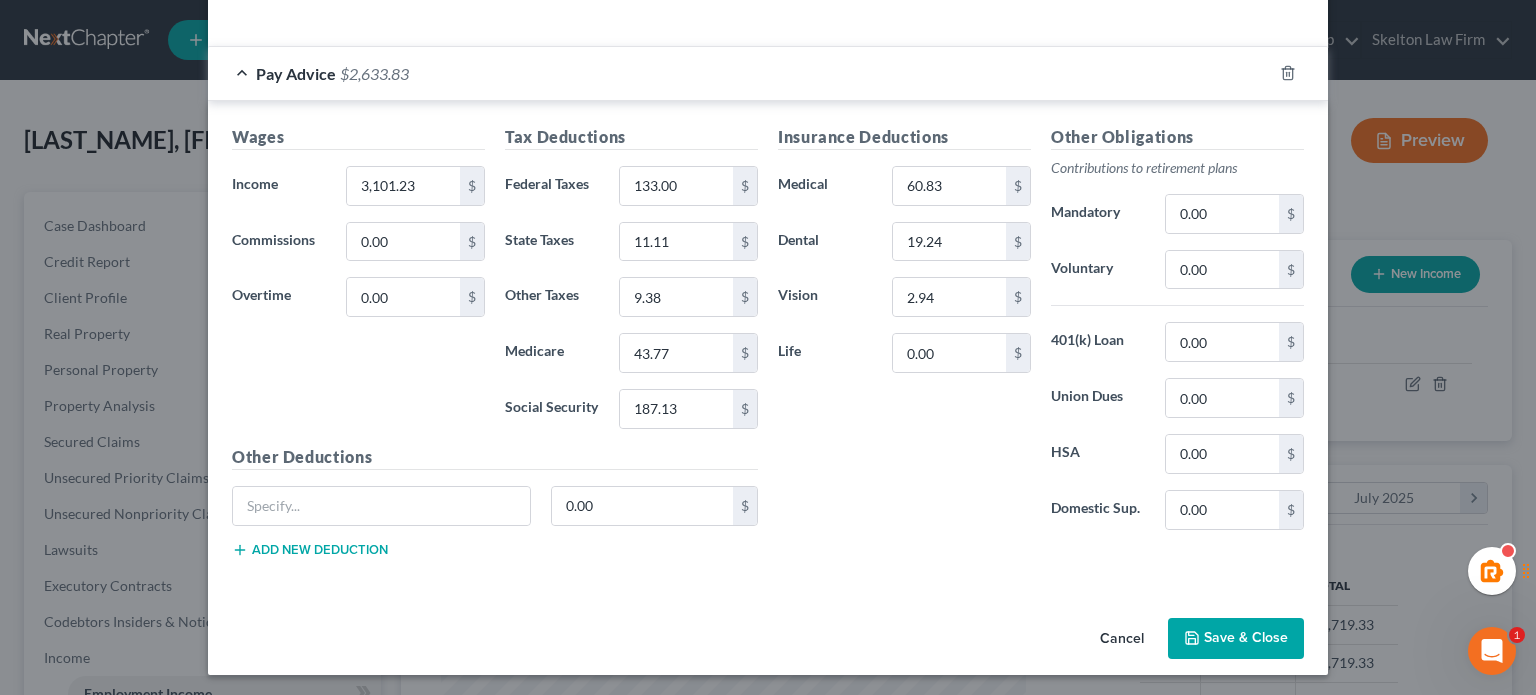 click on "Wages
Income
*
3,101.23 $ Commissions 0.00 $ Overtime 0.00 $" at bounding box center [358, 285] 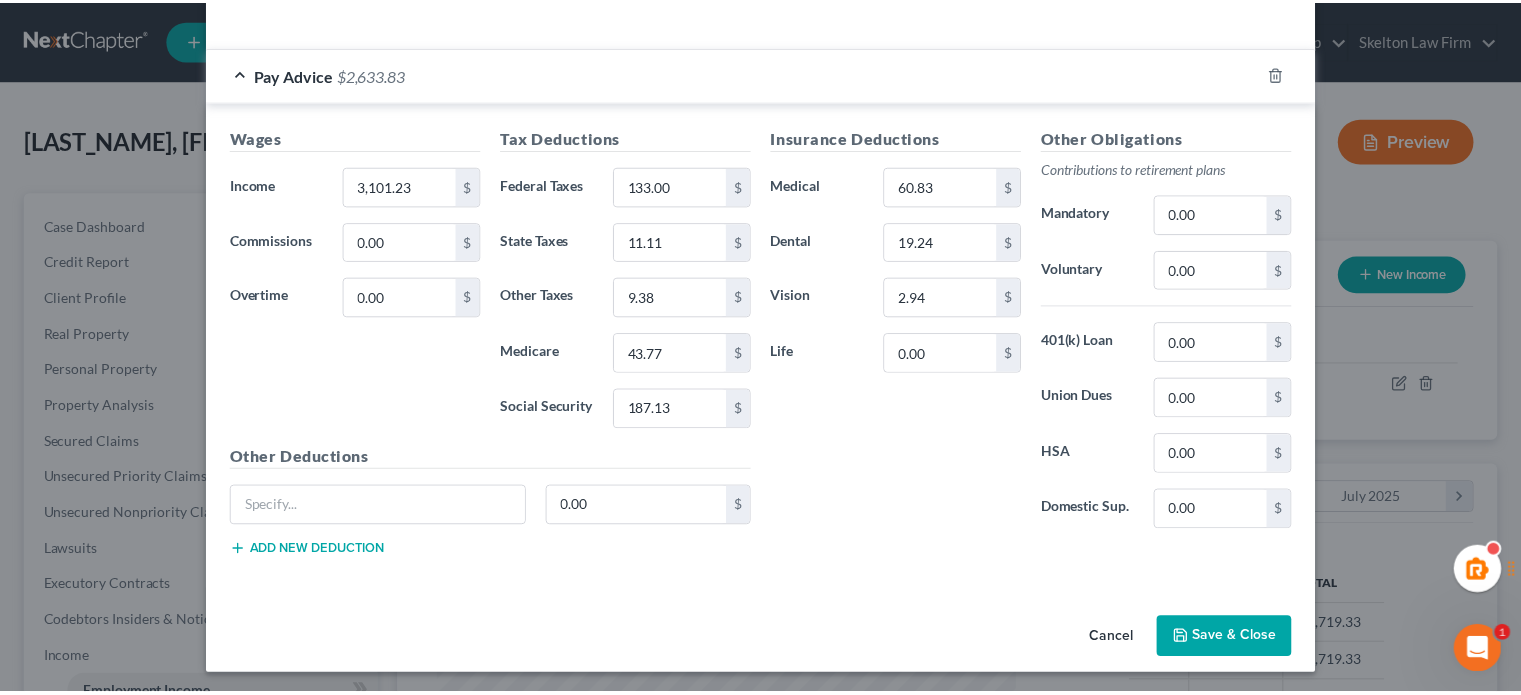 scroll, scrollTop: 0, scrollLeft: 0, axis: both 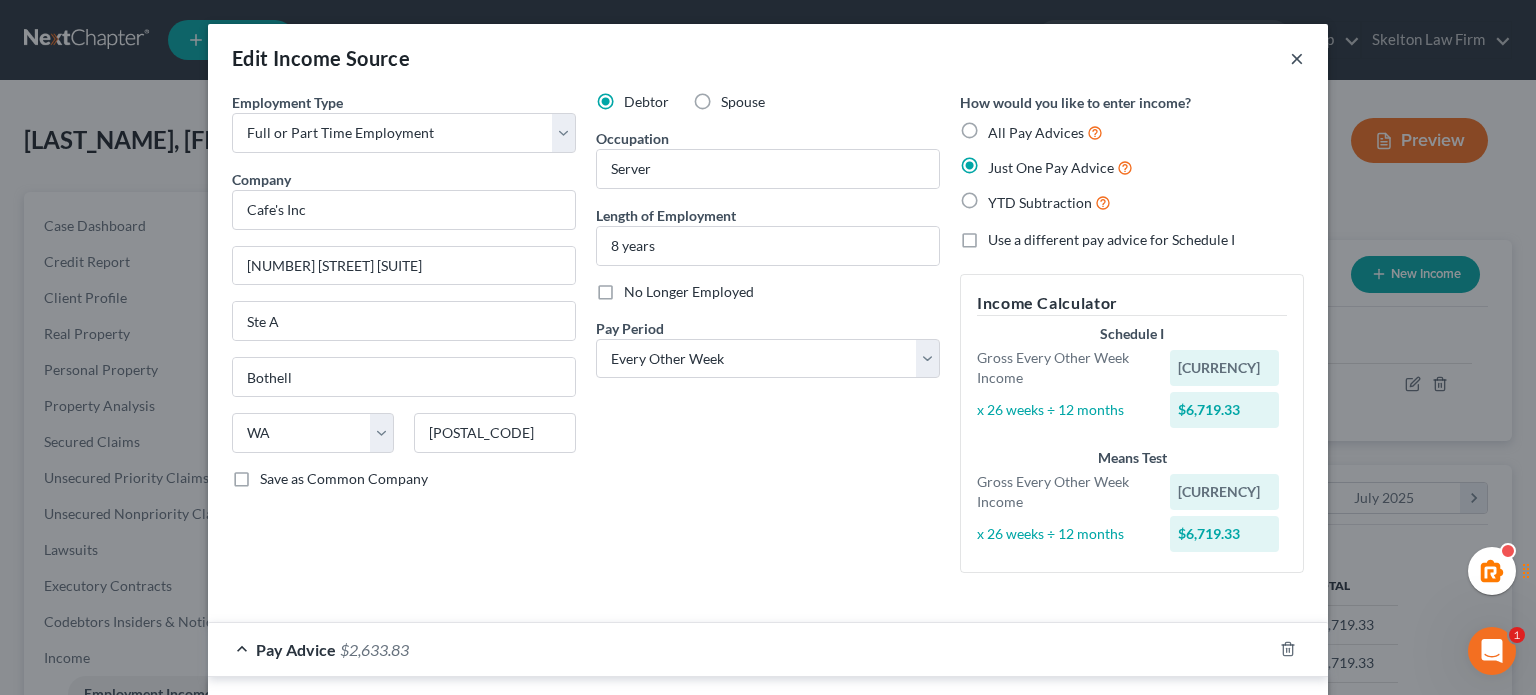 click on "×" at bounding box center (1297, 58) 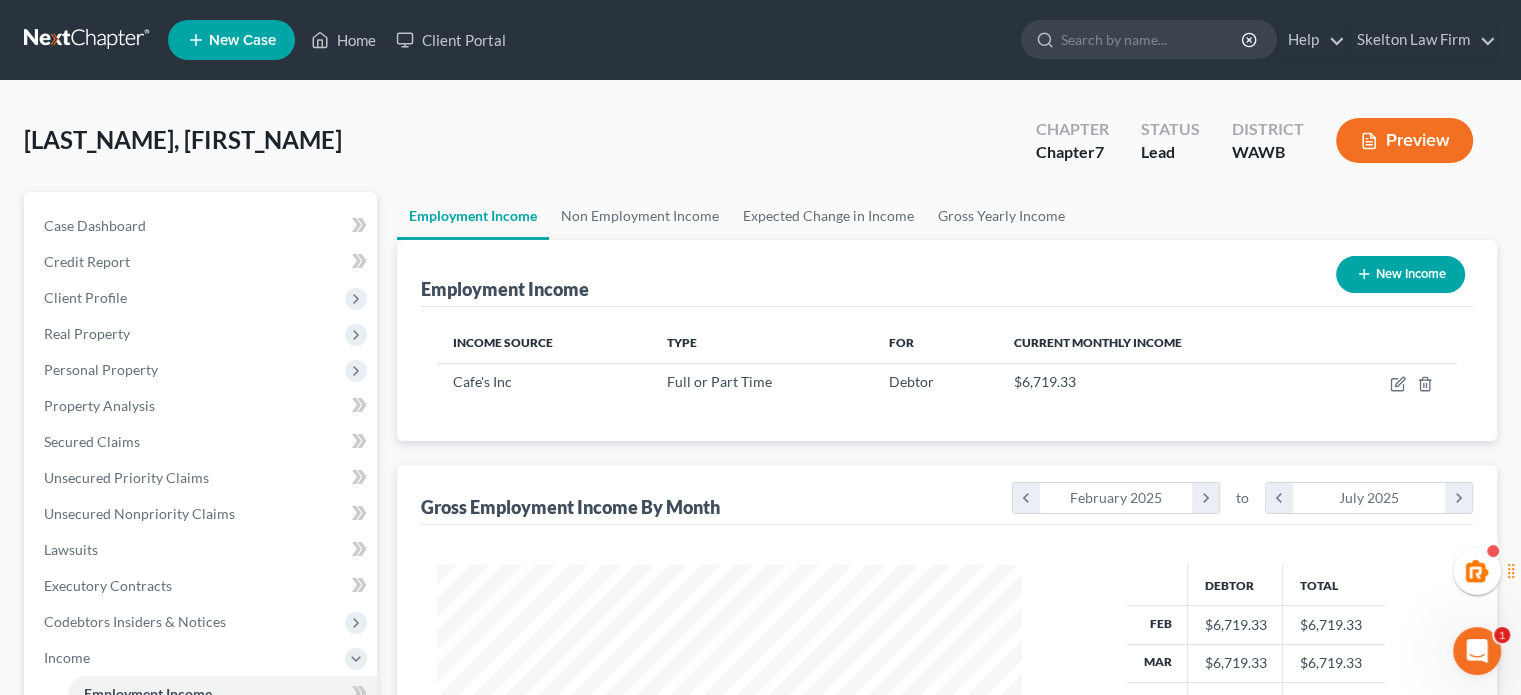 scroll, scrollTop: 356, scrollLeft: 617, axis: both 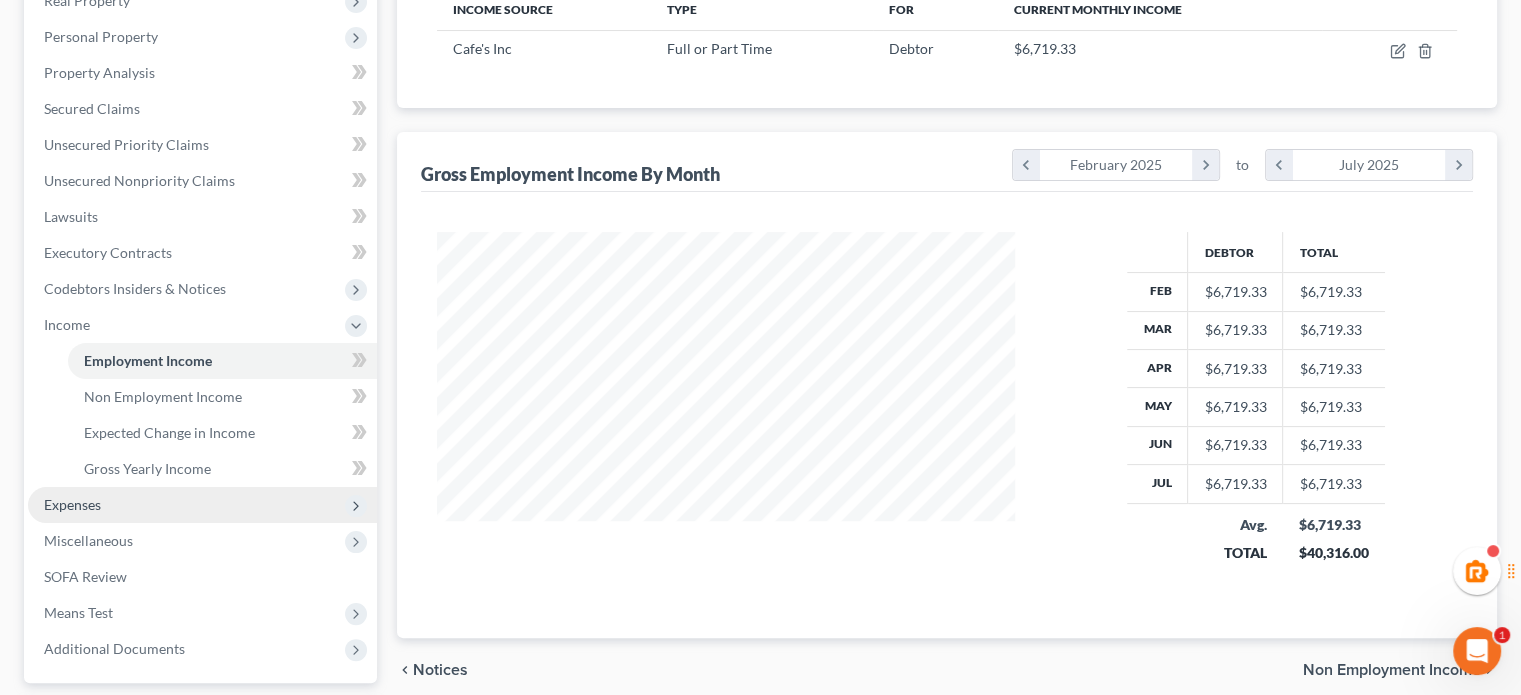 click on "Expenses" at bounding box center (202, 505) 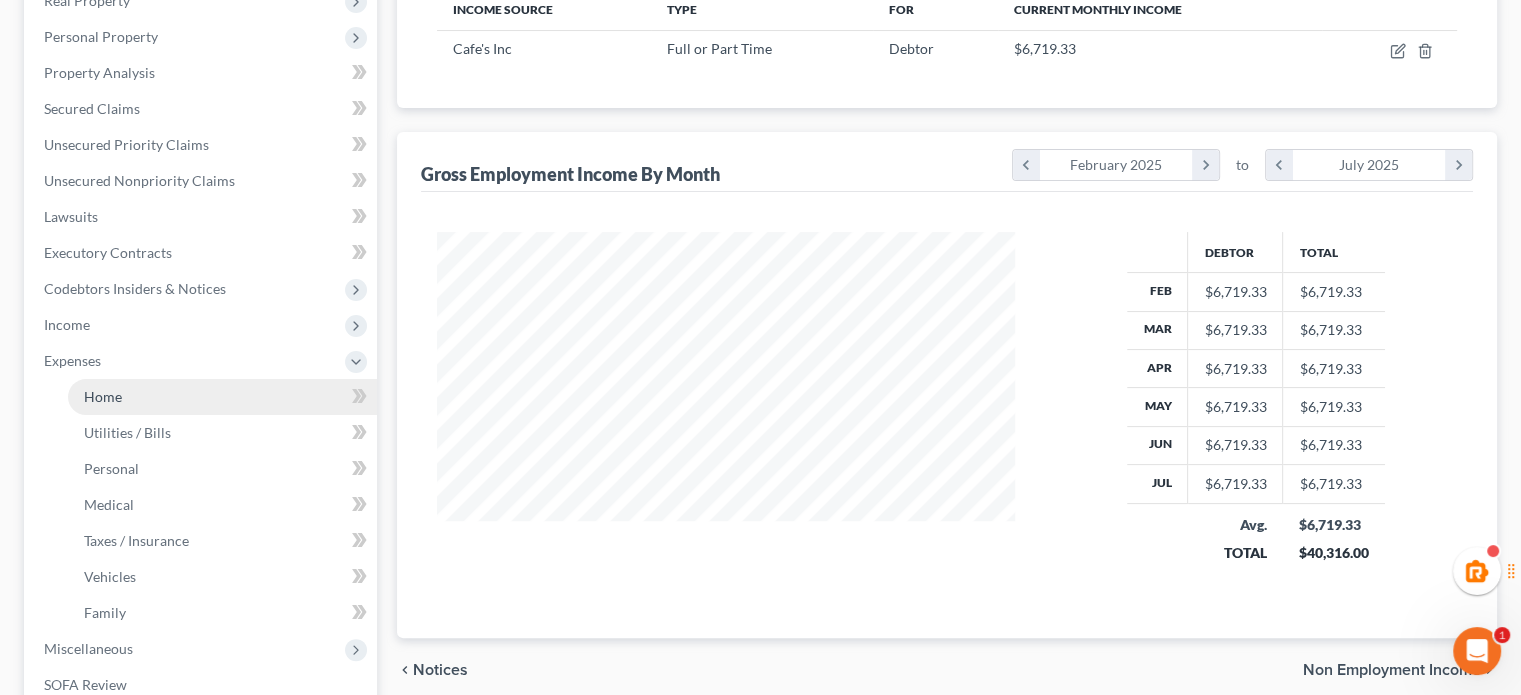 click on "Home" at bounding box center [222, 397] 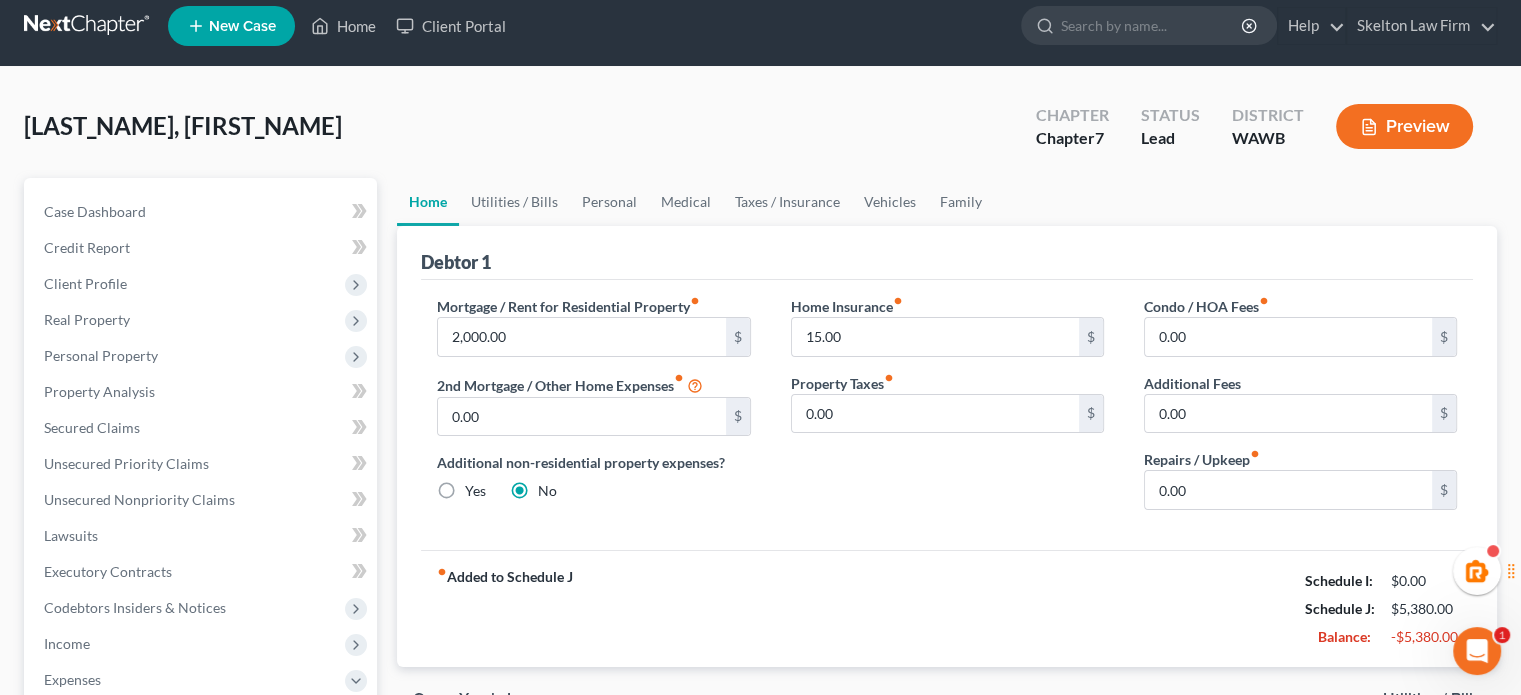 scroll, scrollTop: 0, scrollLeft: 0, axis: both 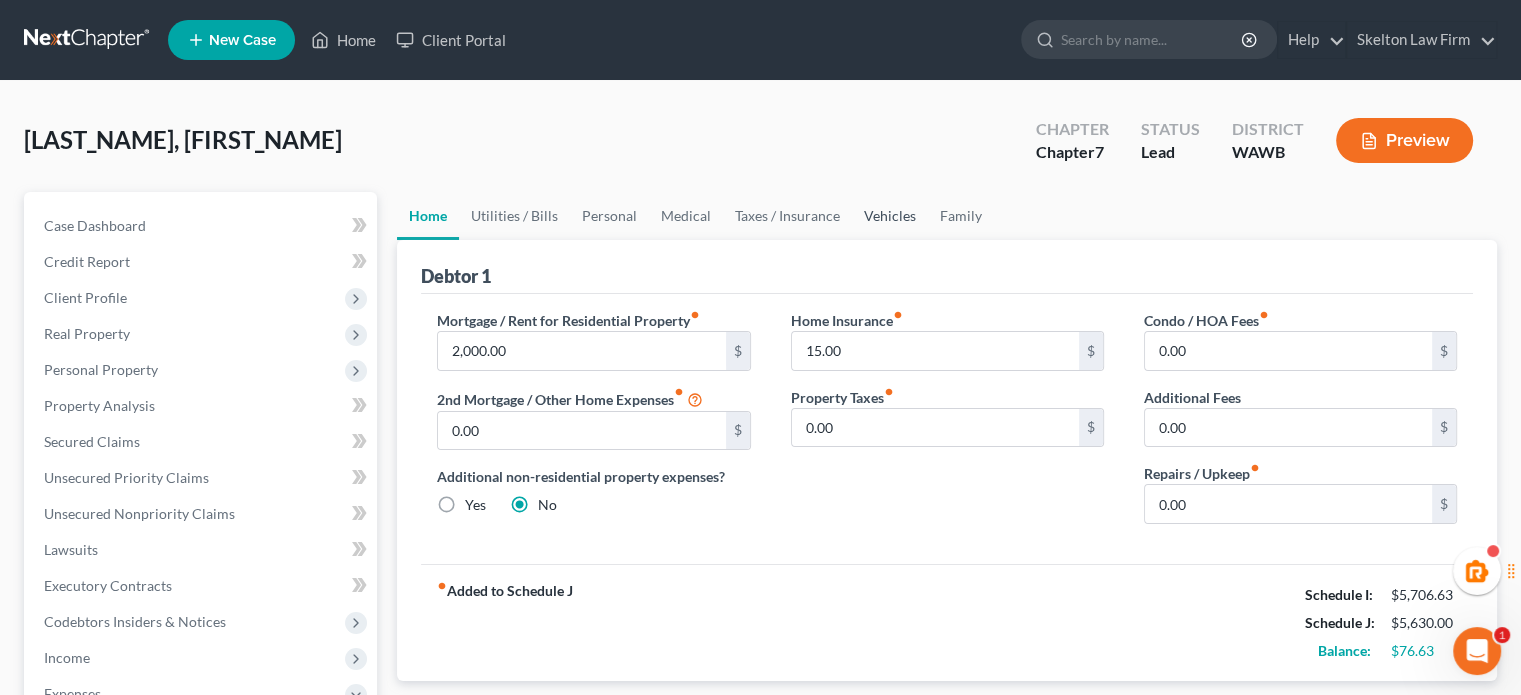 click on "Vehicles" at bounding box center [890, 216] 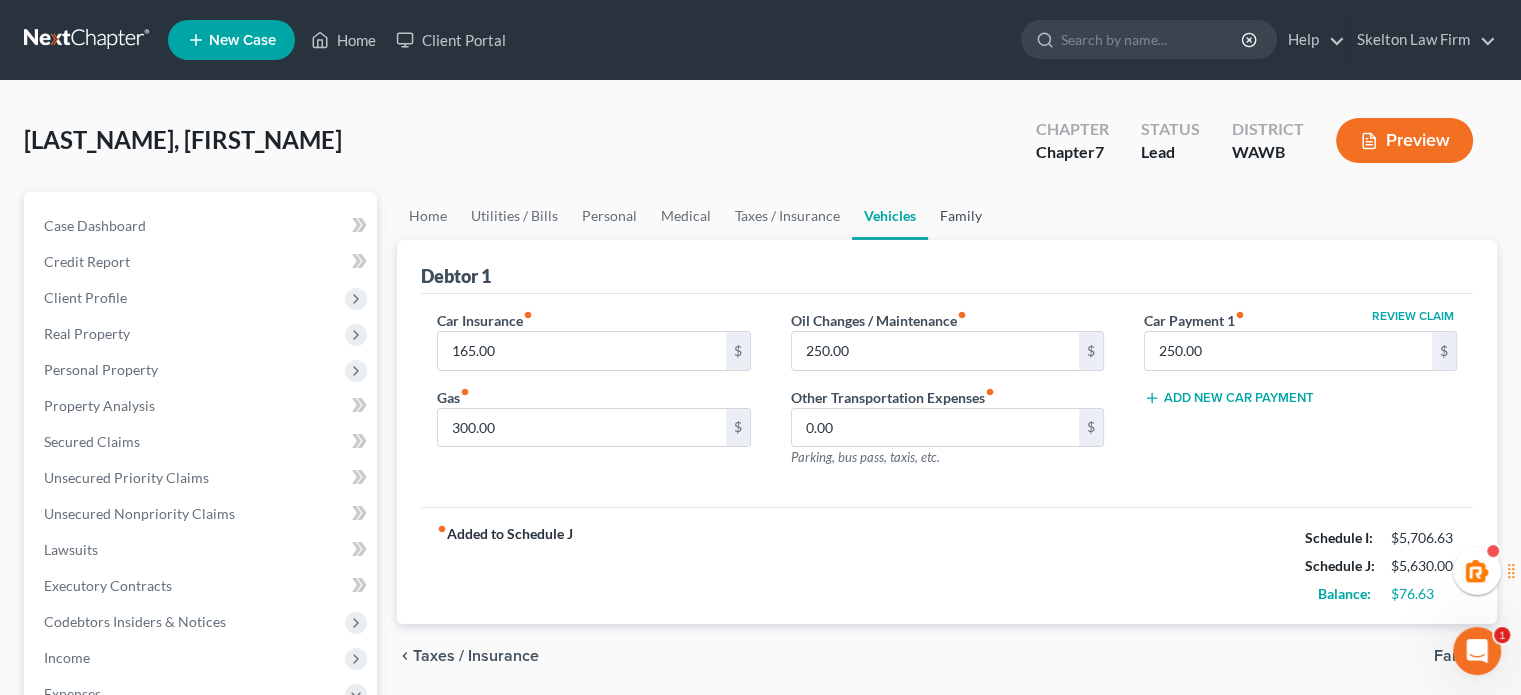 click on "Family" at bounding box center (961, 216) 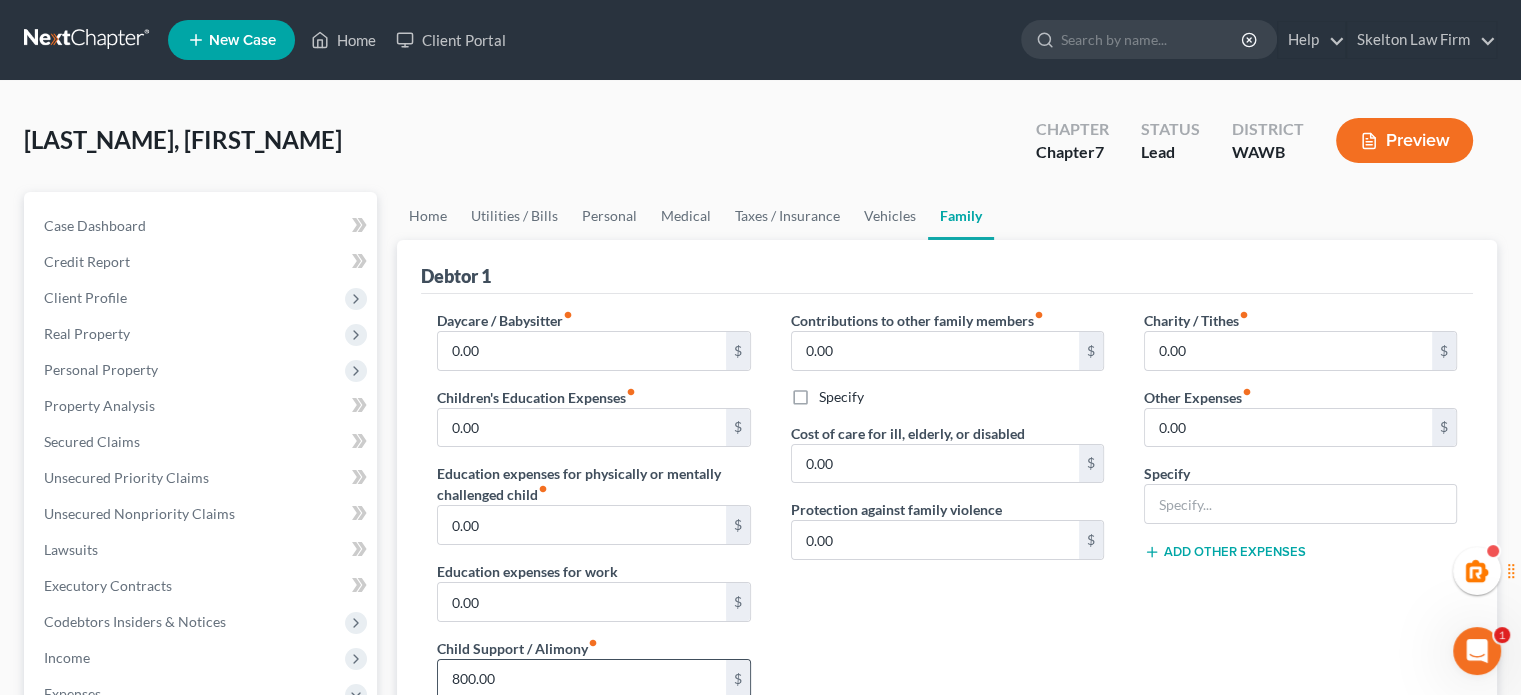 click on "800.00" at bounding box center (581, 679) 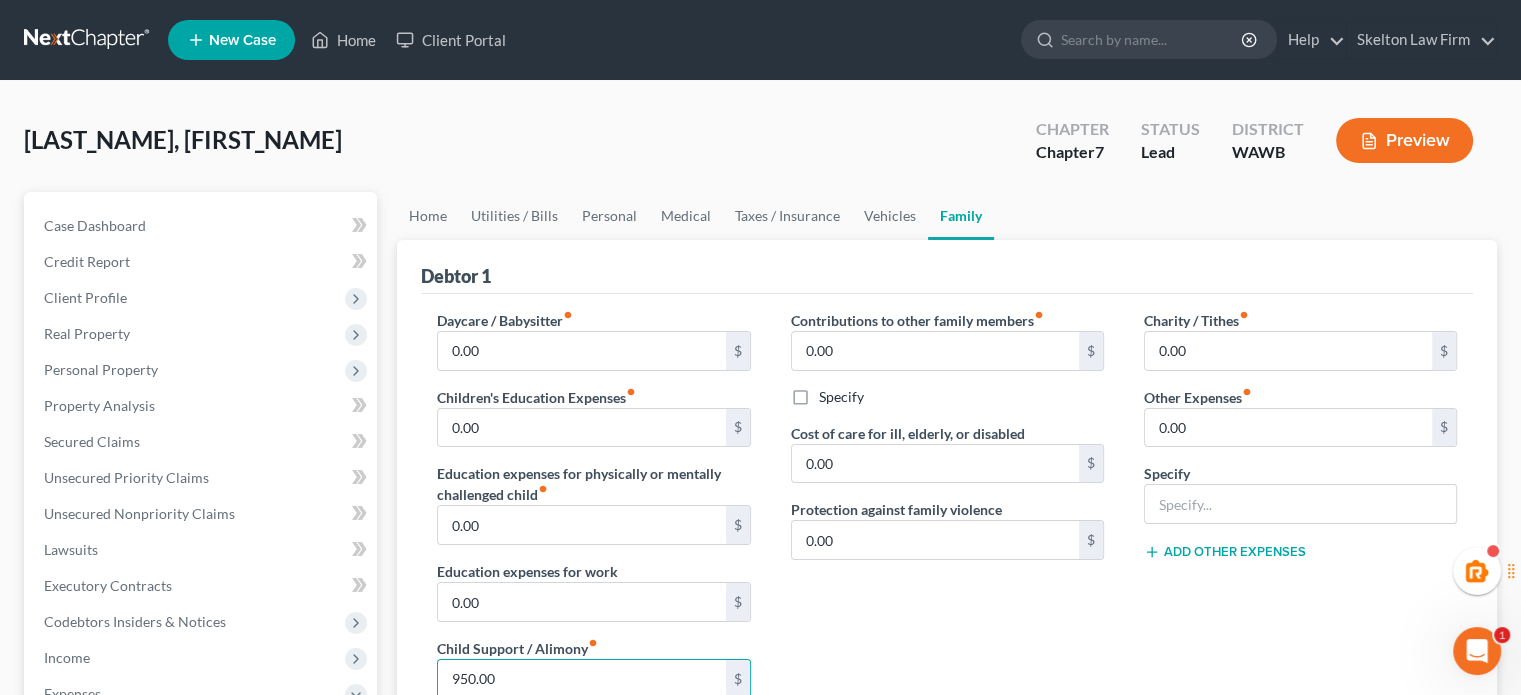 type on "950.00" 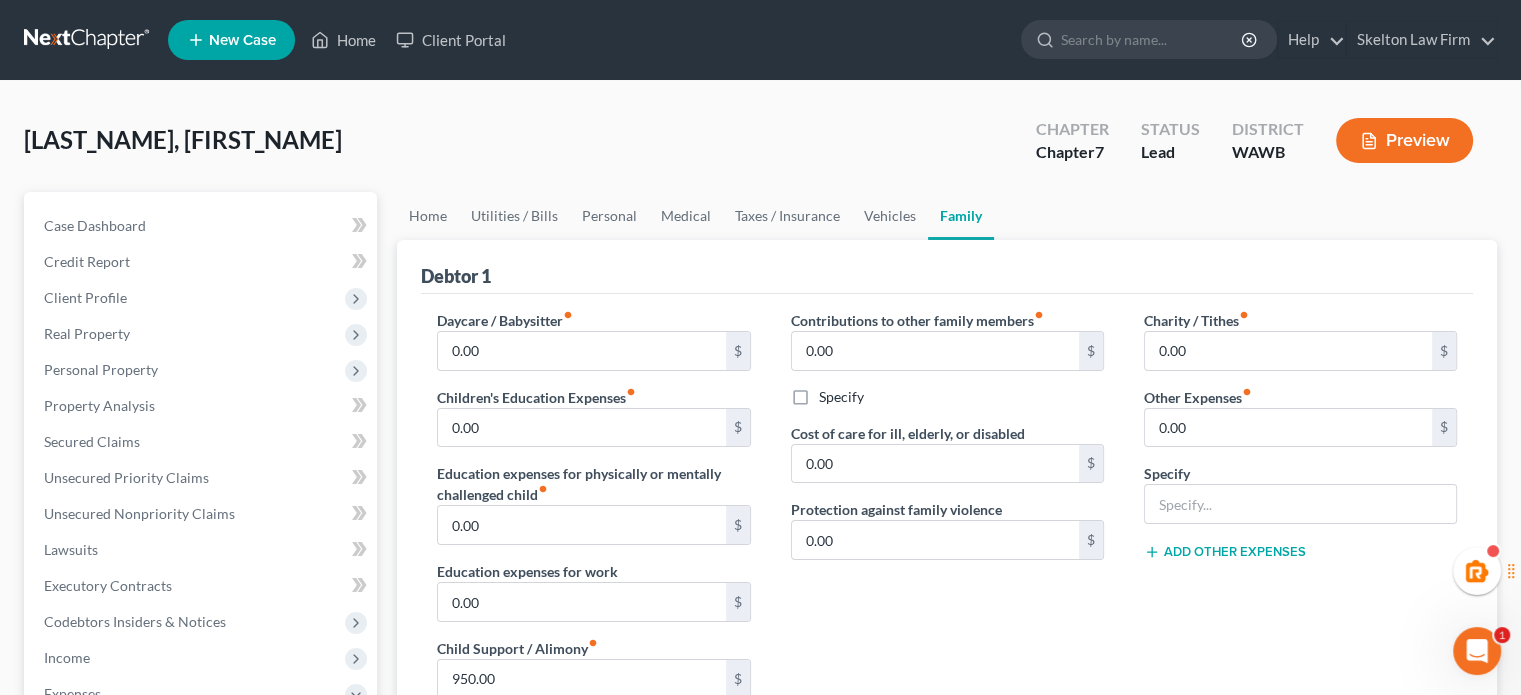 click on "Contributions to other family members  fiber_manual_record 0.00 $ Specify Cost of care for ill, elderly, or disabled 0.00 $ Protection against family violence 0.00 $" at bounding box center [947, 522] 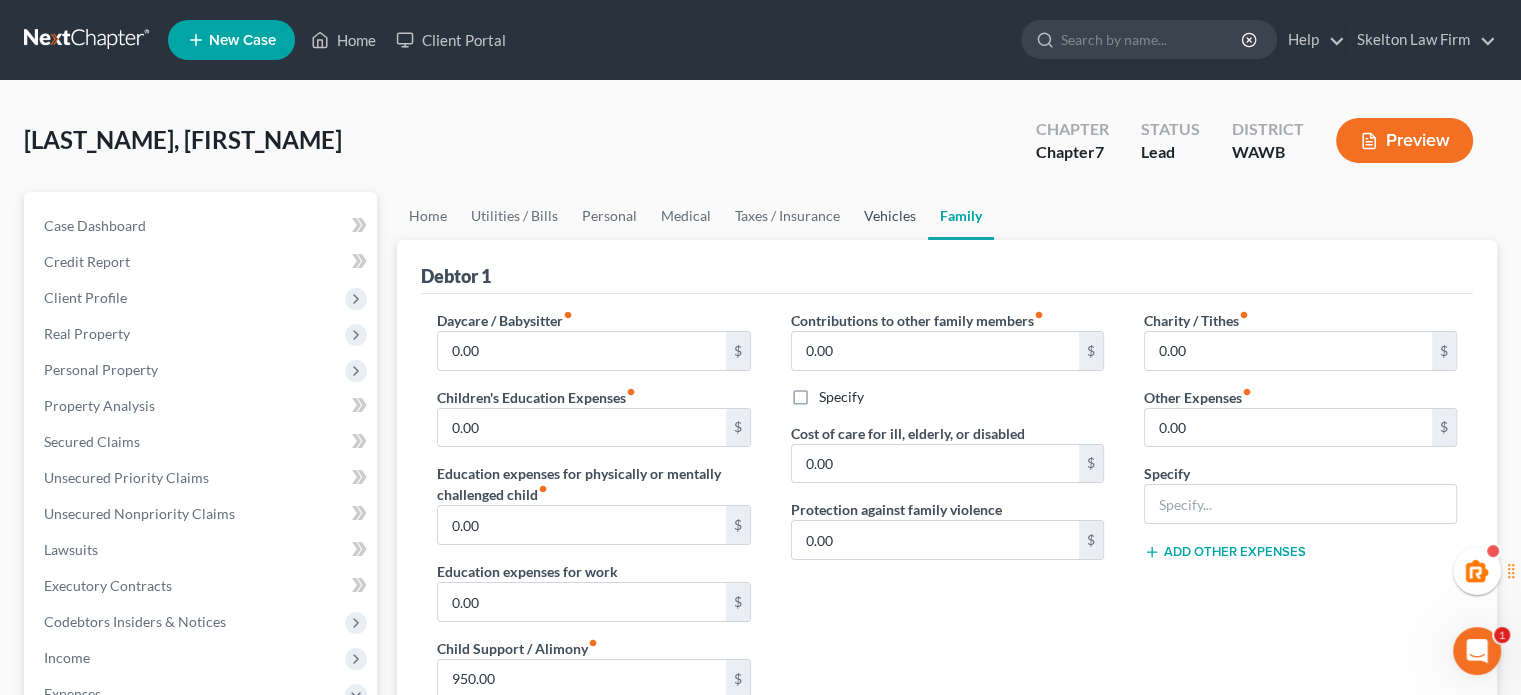click on "Vehicles" at bounding box center [890, 216] 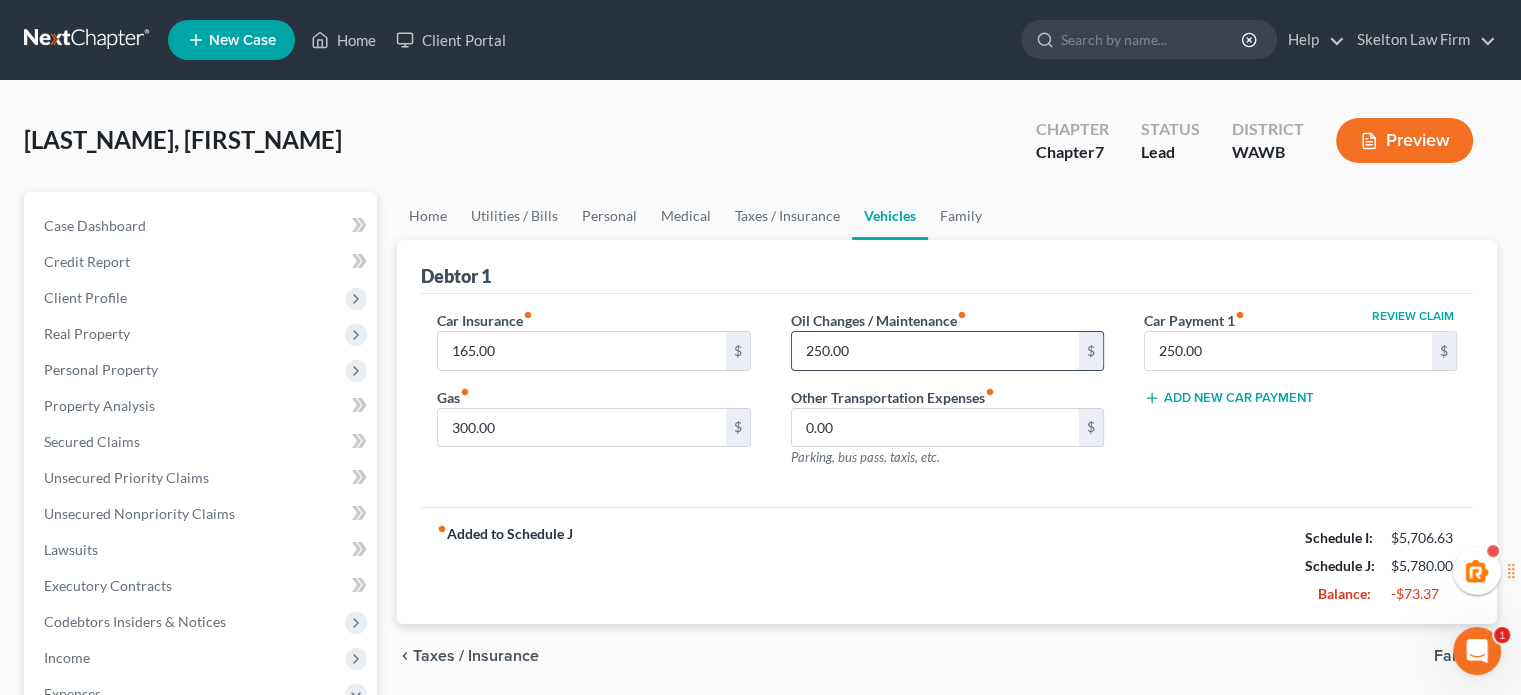 click on "250.00" at bounding box center (935, 351) 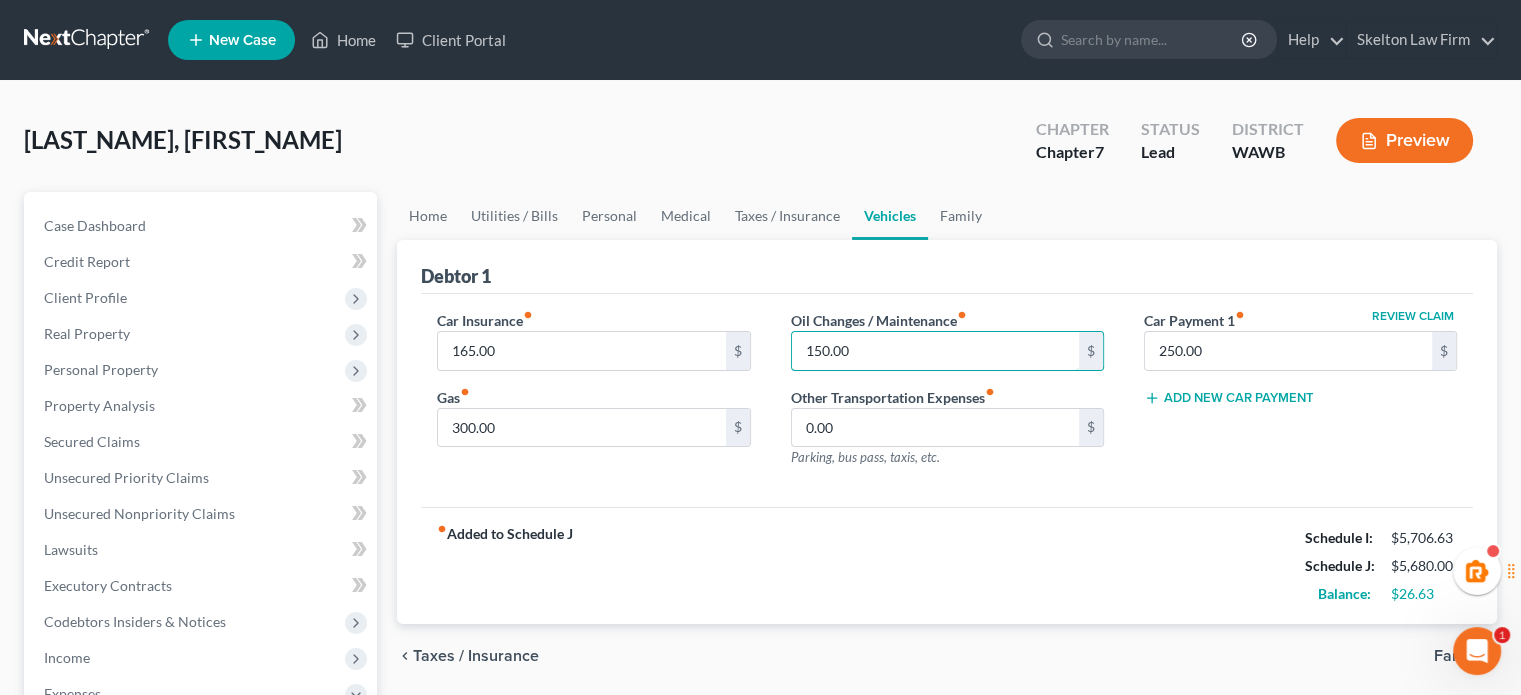 type on "150.00" 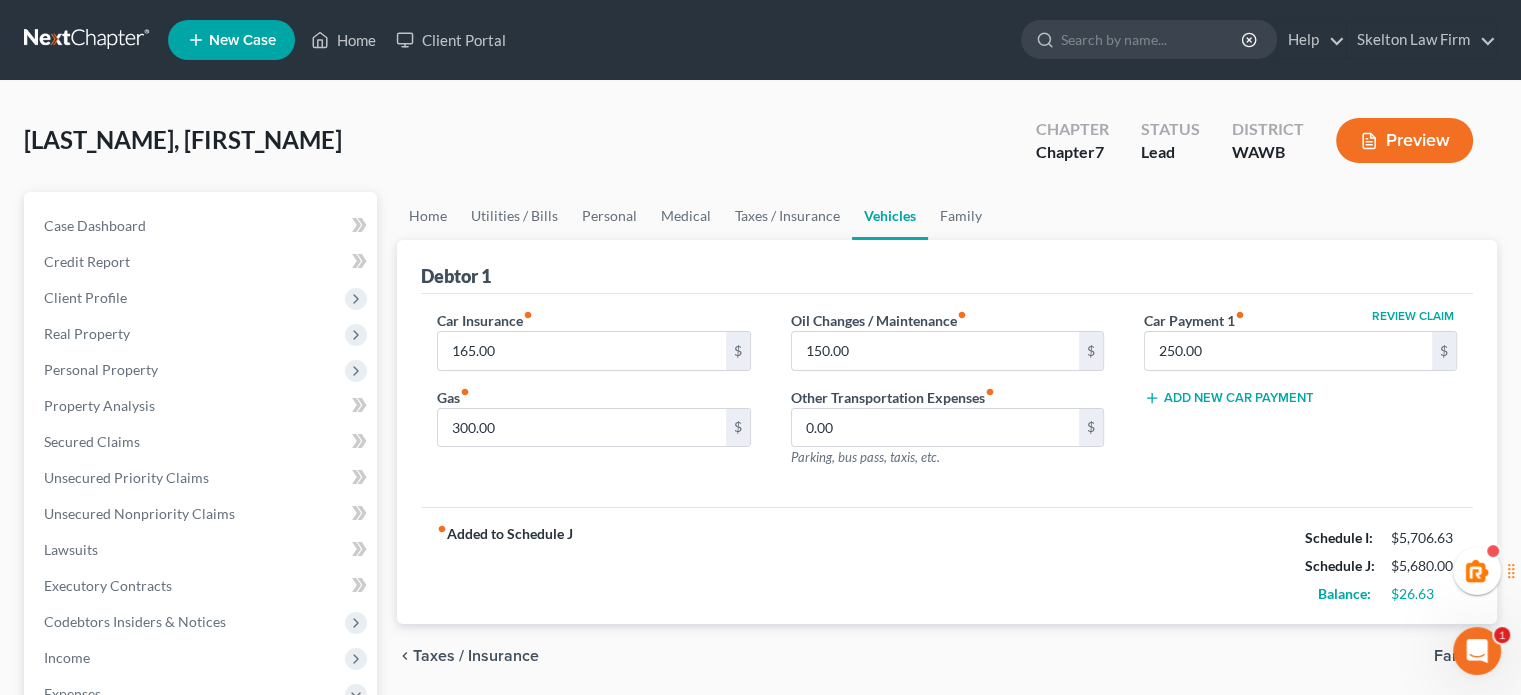 click on "fiber_manual_record  Added to Schedule J Schedule I: $5,706.63 Schedule J: $5,680.00 Balance: $26.63" at bounding box center (947, 565) 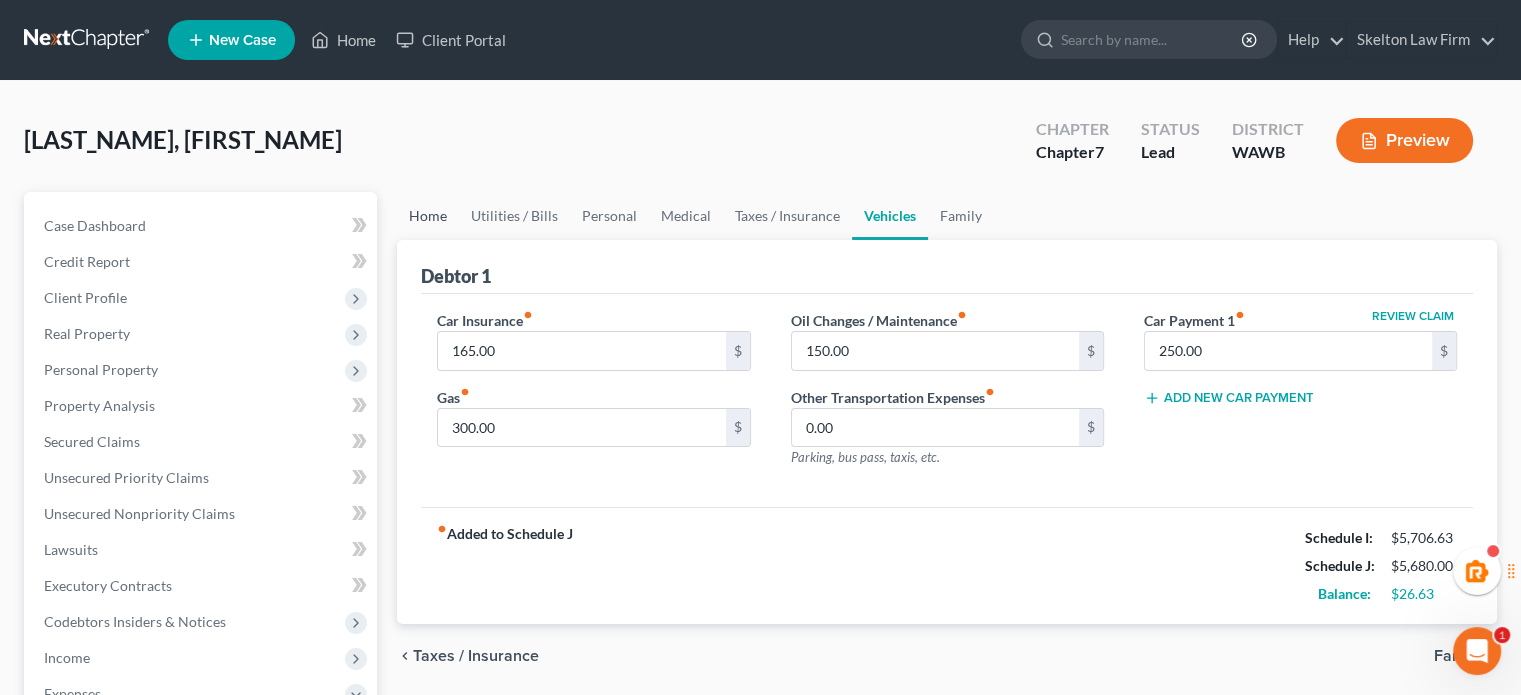 click on "Home" at bounding box center (428, 216) 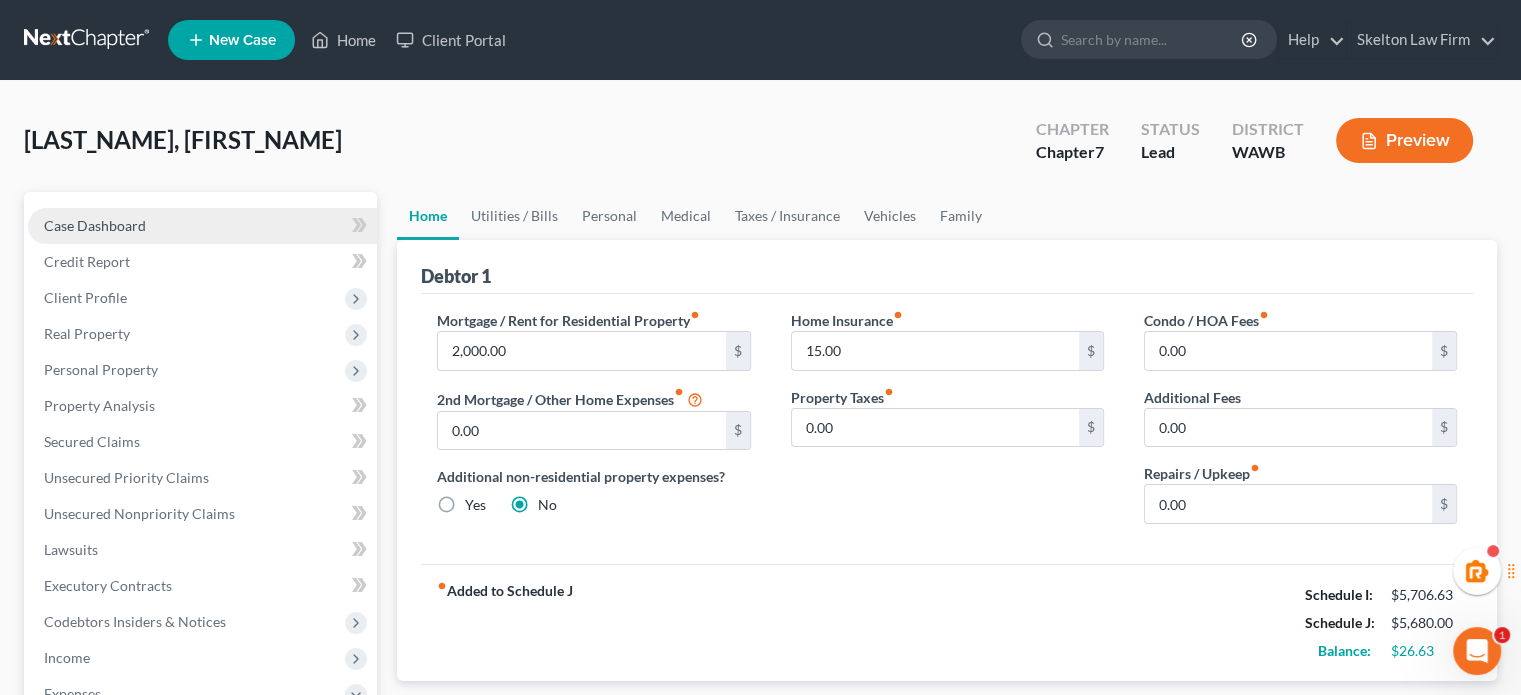 click on "Case Dashboard" at bounding box center [202, 226] 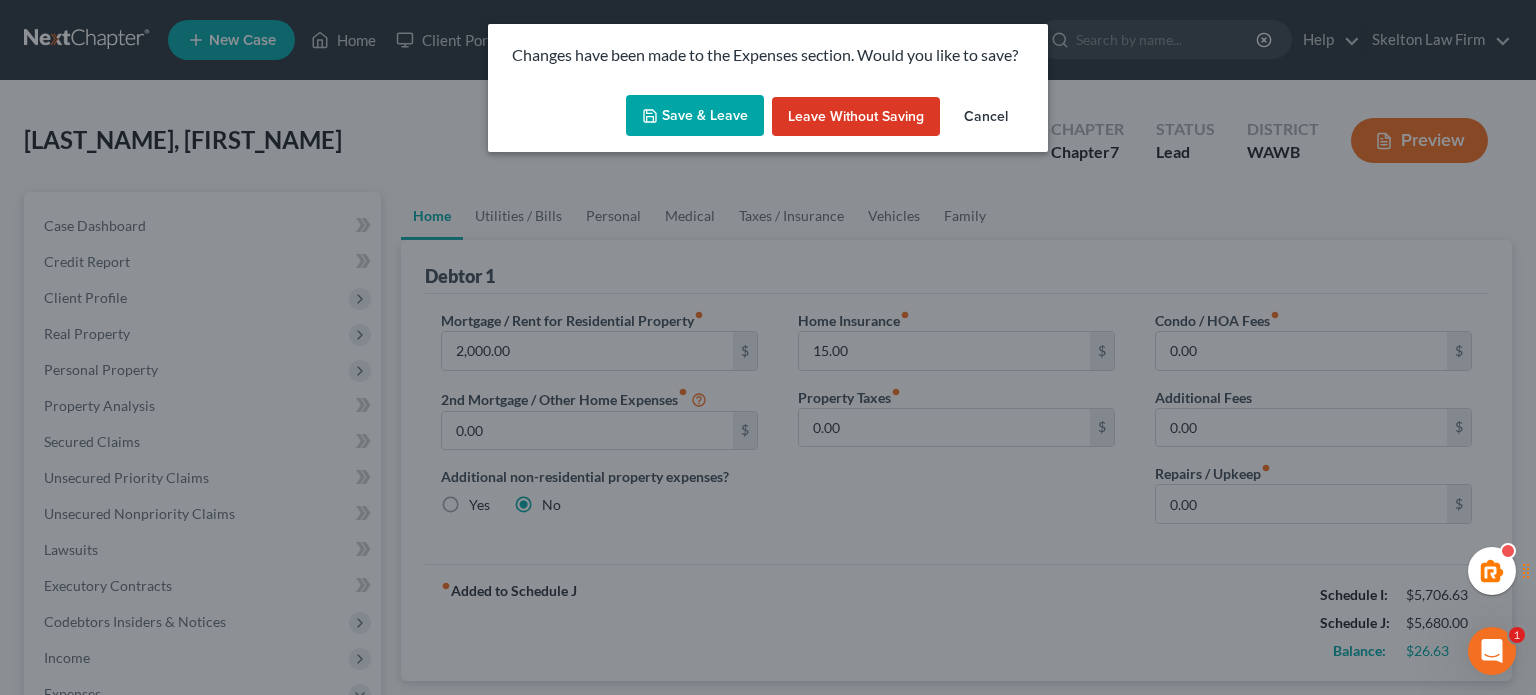 click on "Save & Leave" at bounding box center (695, 116) 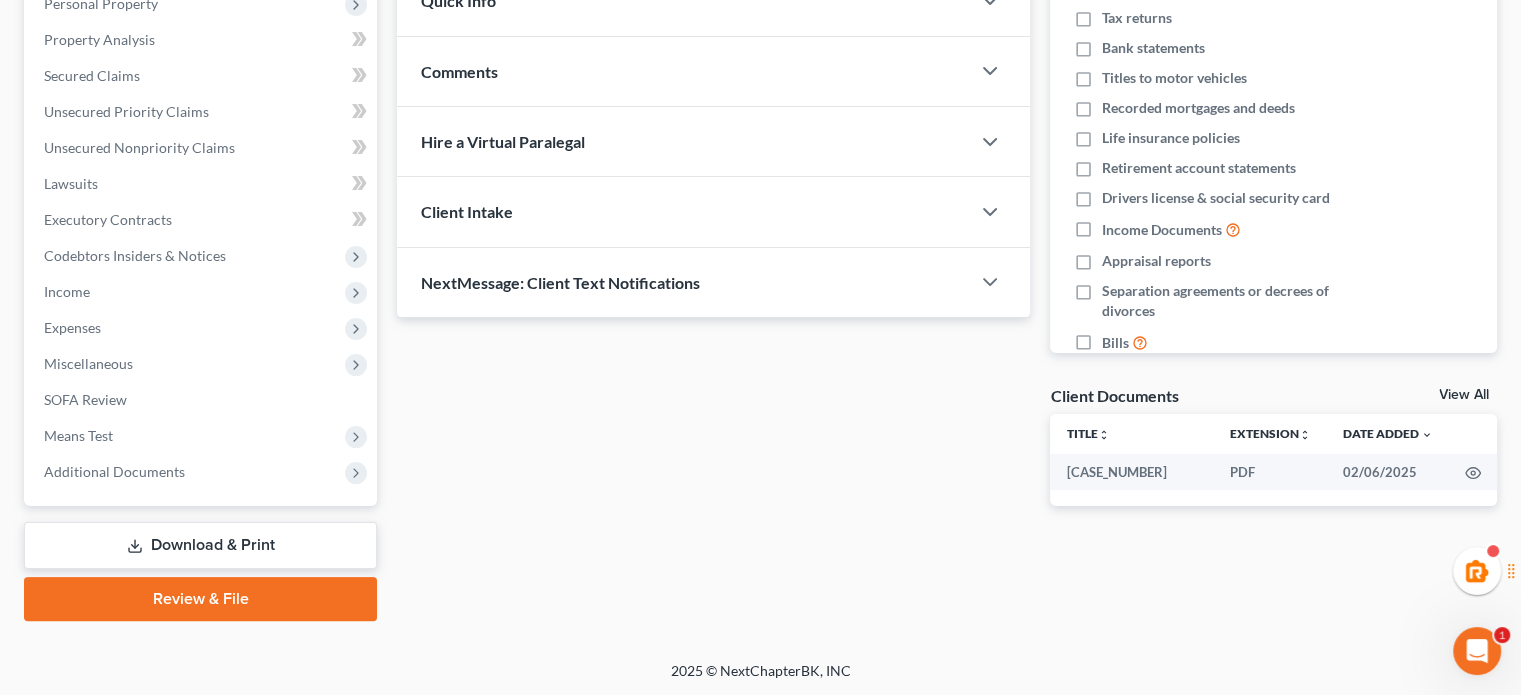 scroll, scrollTop: 32, scrollLeft: 0, axis: vertical 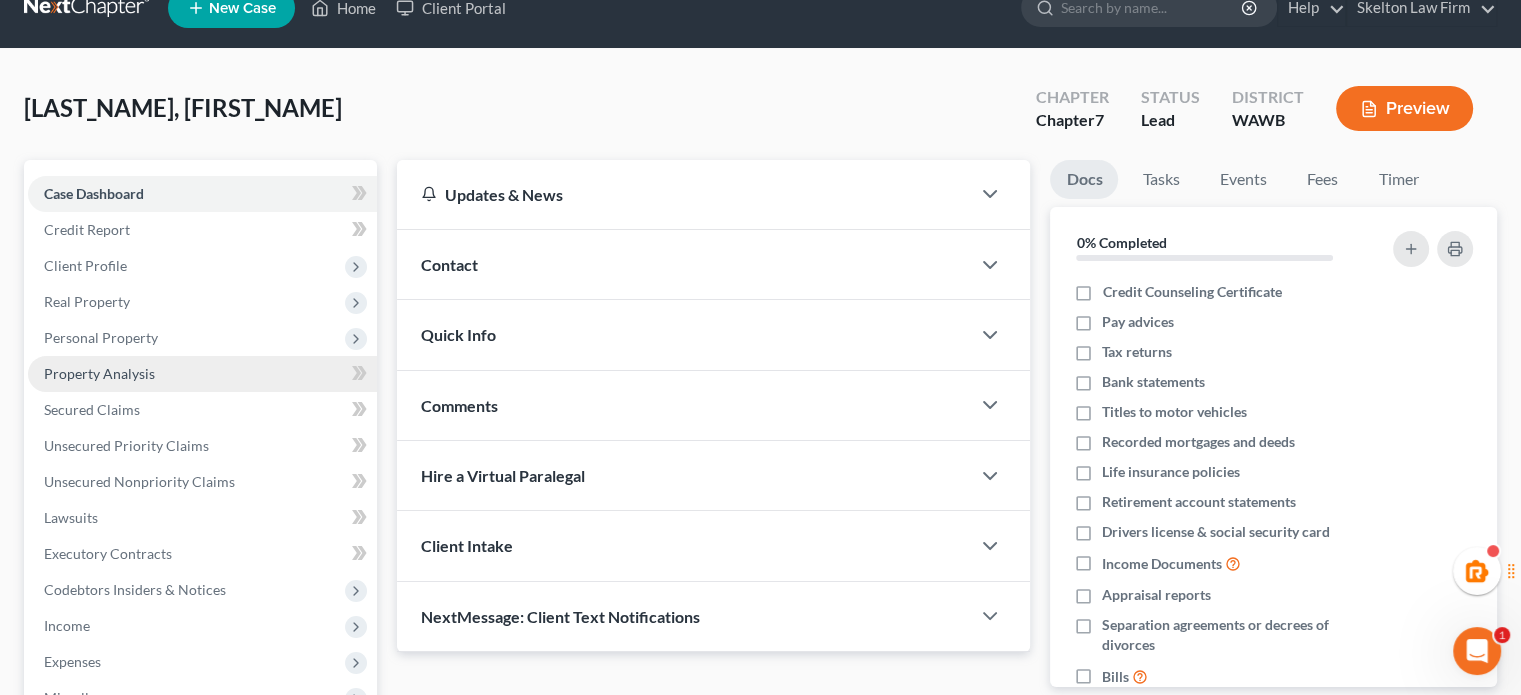 click on "Property Analysis" at bounding box center (99, 373) 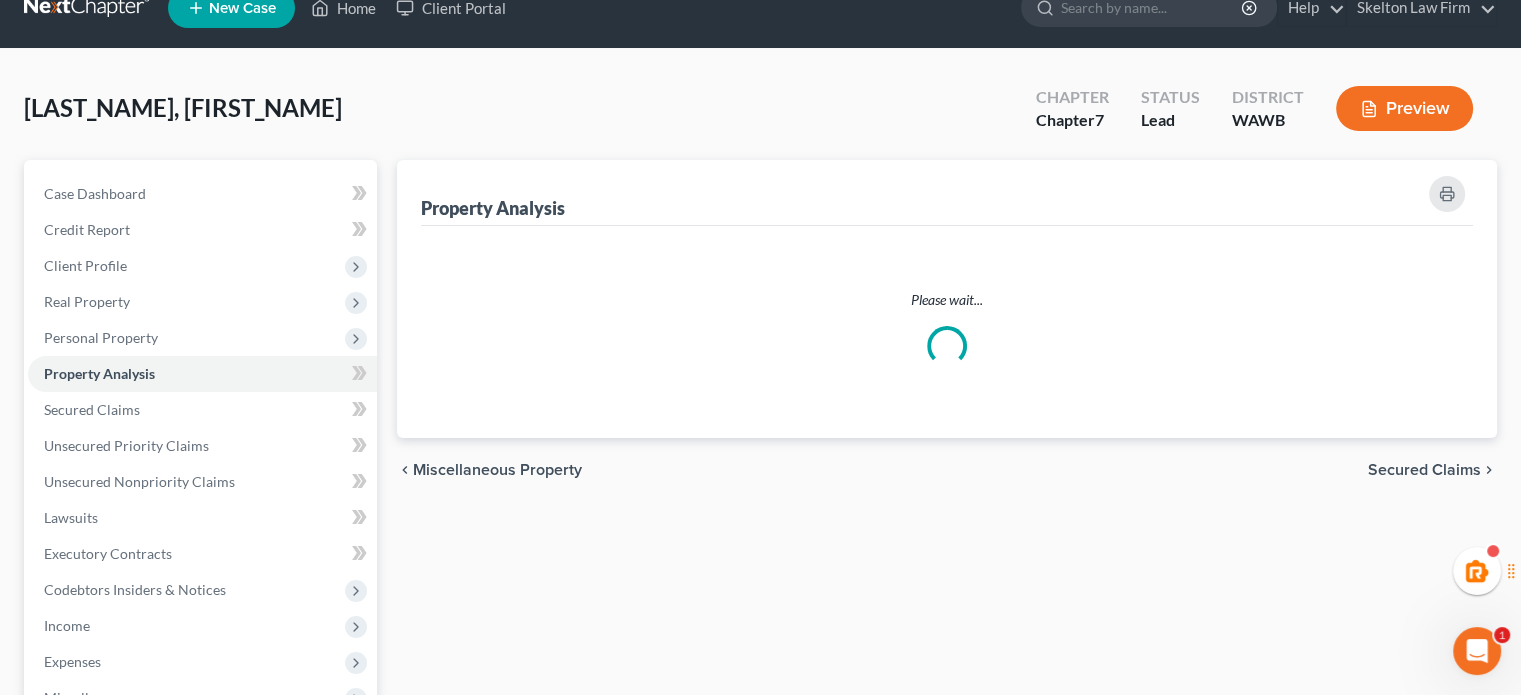 scroll, scrollTop: 0, scrollLeft: 0, axis: both 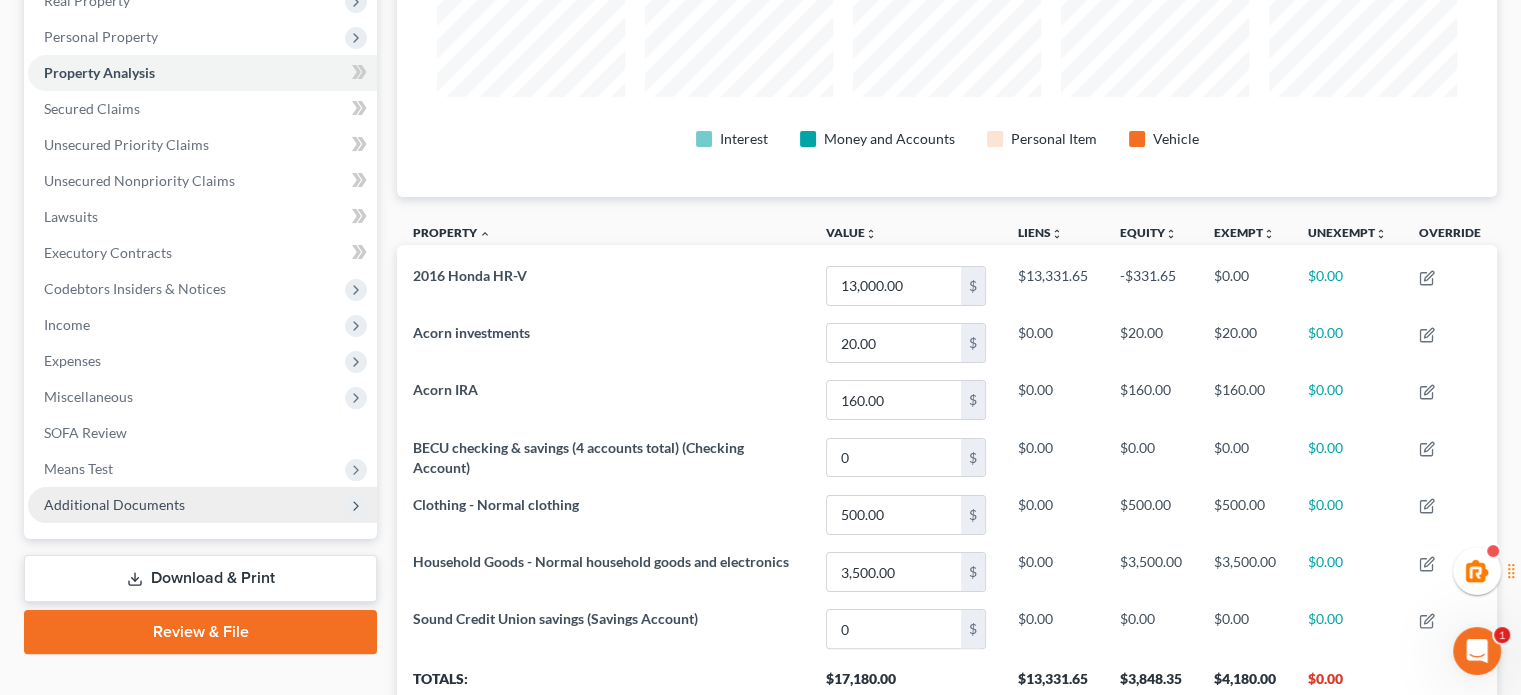 click on "Additional Documents" at bounding box center (114, 504) 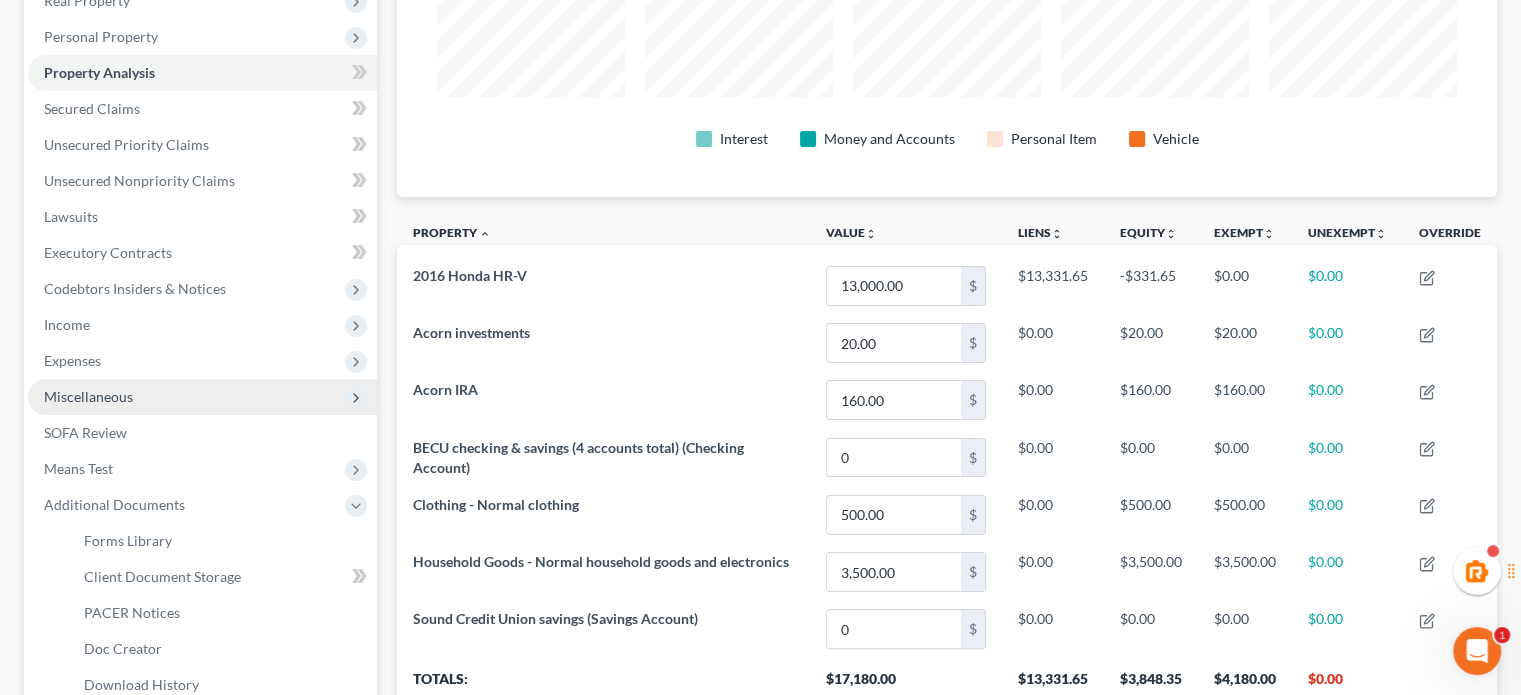click on "Miscellaneous" at bounding box center [202, 397] 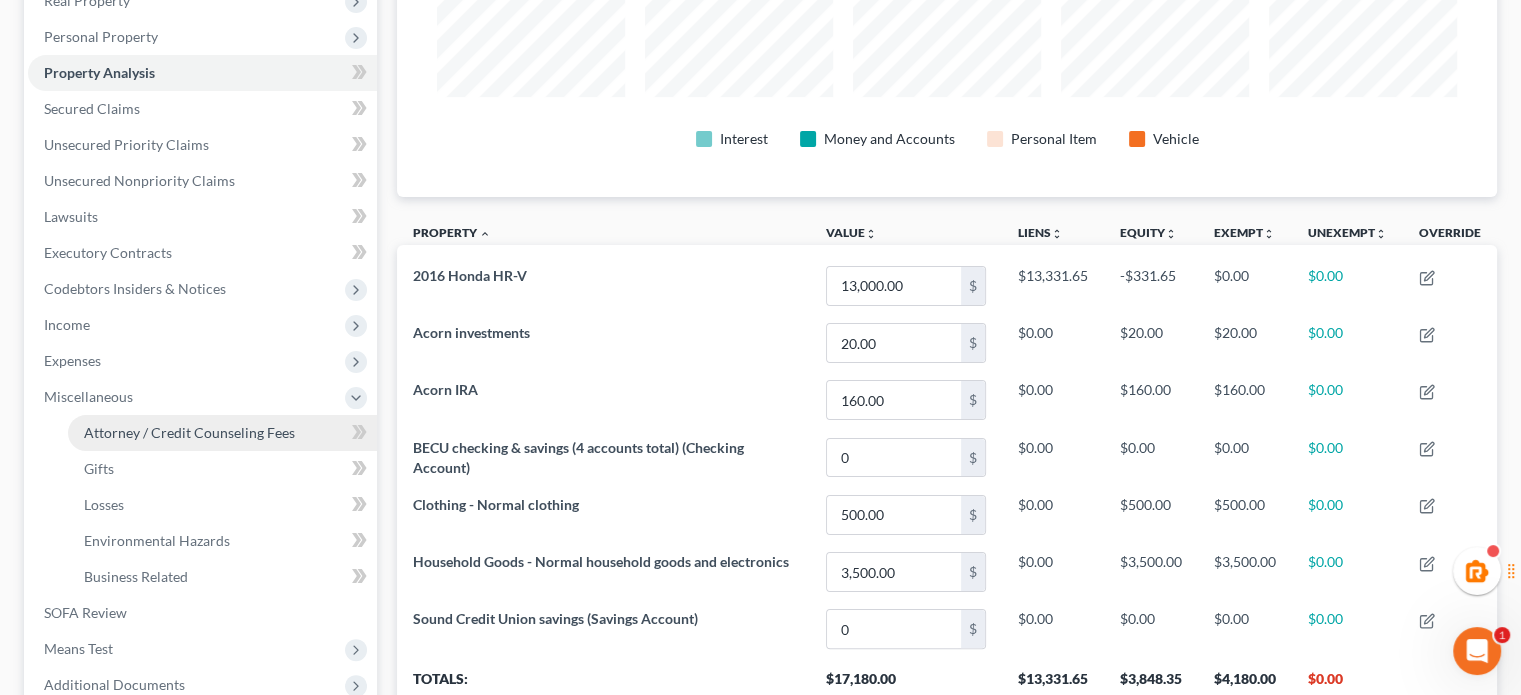 click on "Attorney / Credit Counseling Fees" at bounding box center [189, 432] 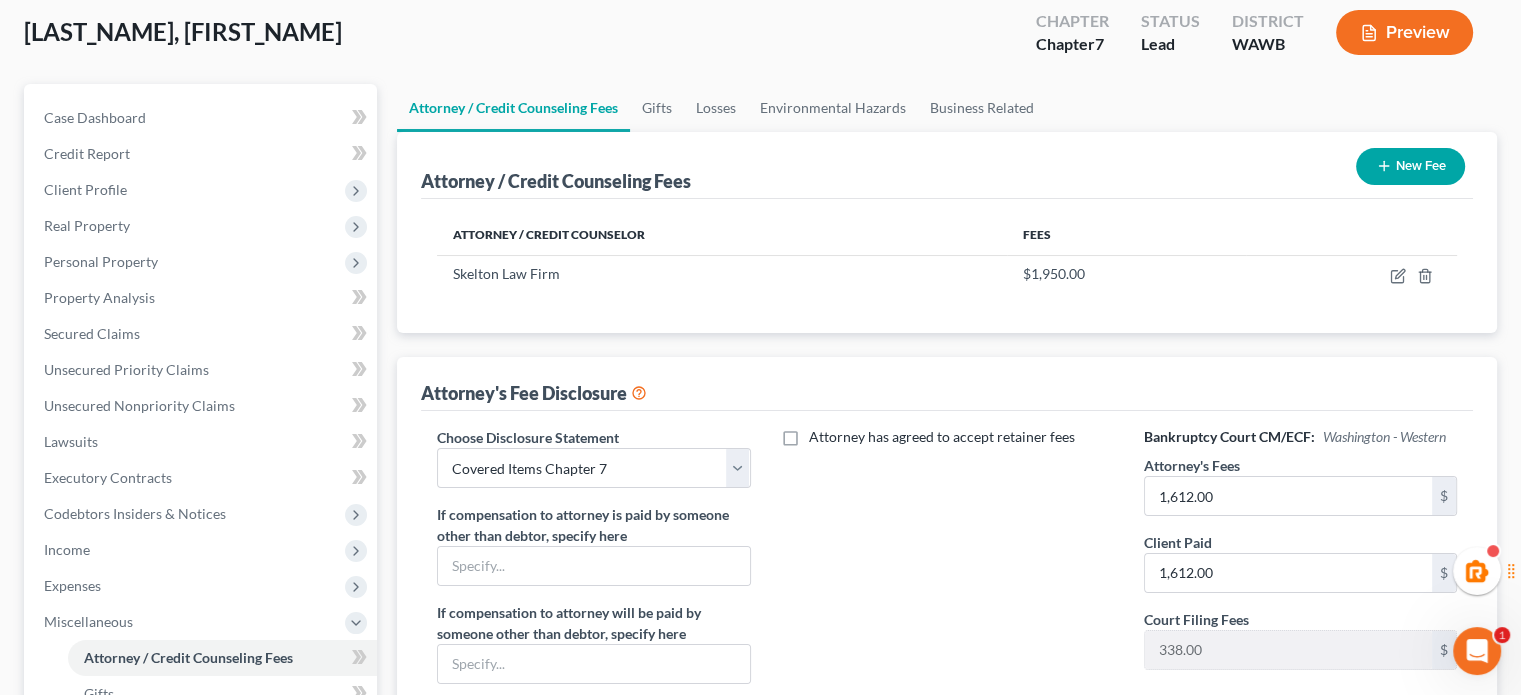 scroll, scrollTop: 0, scrollLeft: 0, axis: both 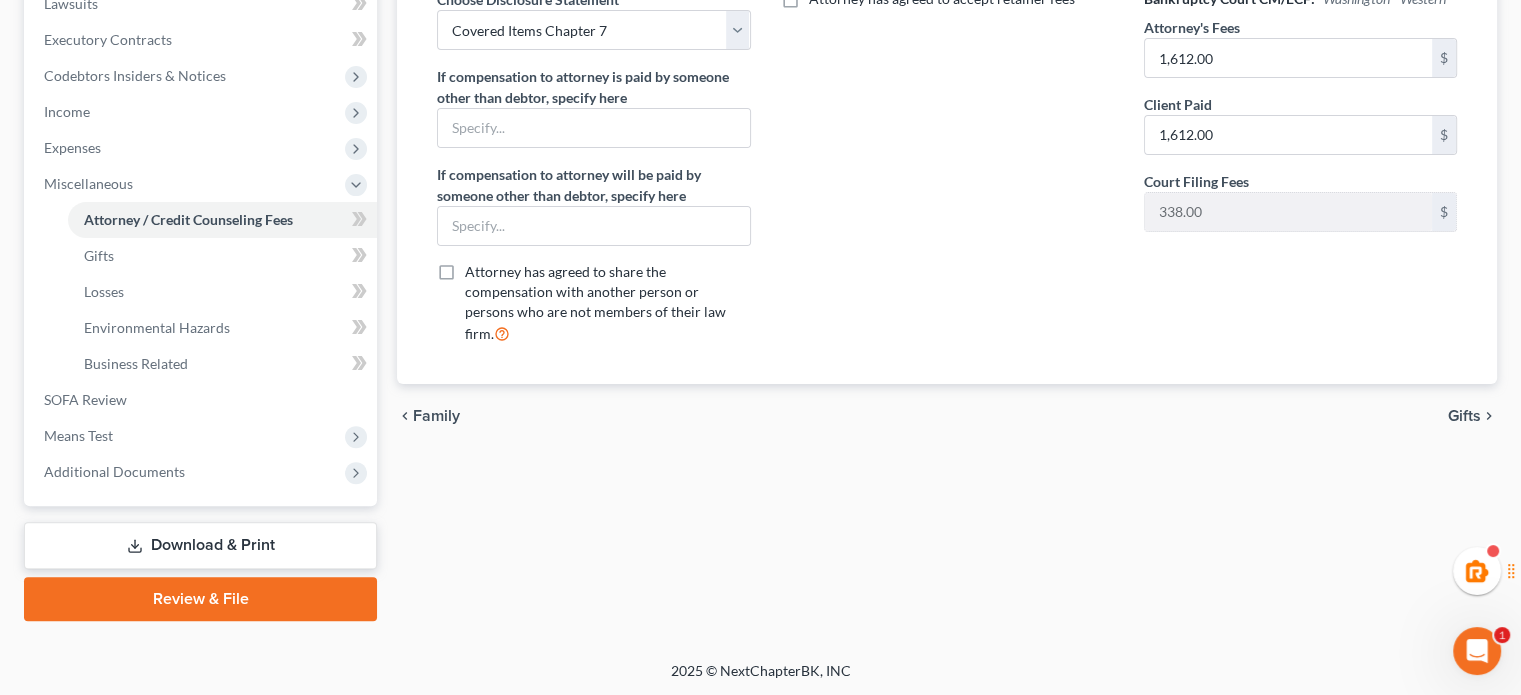 click on "Download & Print" at bounding box center [200, 545] 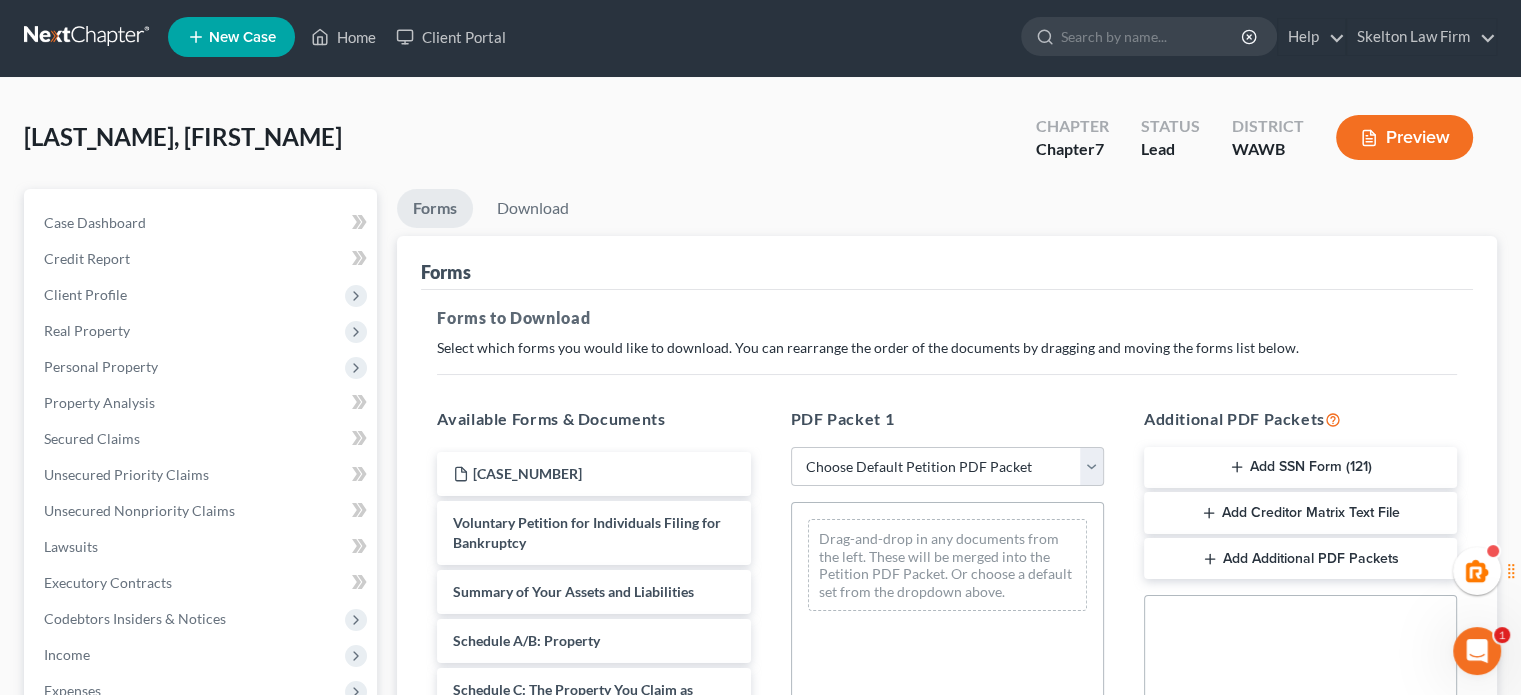 scroll, scrollTop: 0, scrollLeft: 0, axis: both 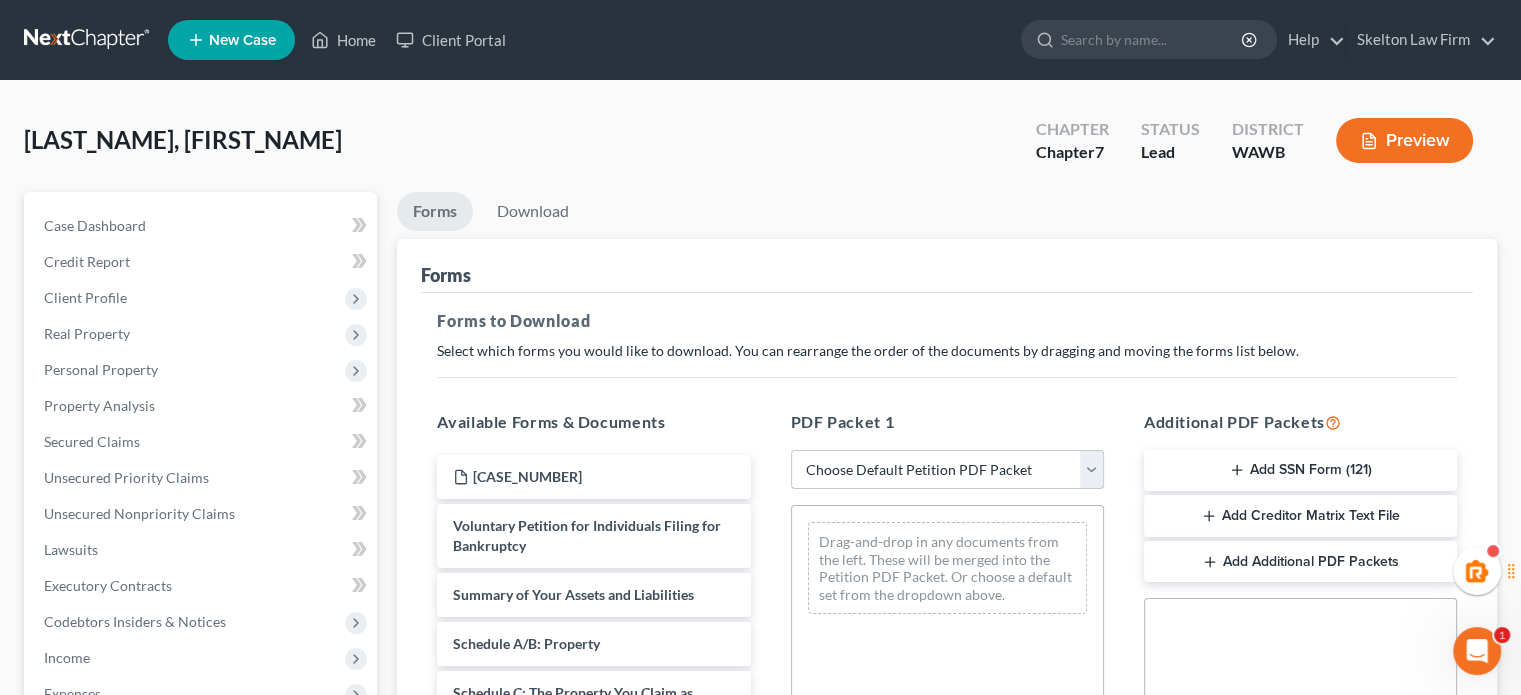click on "Choose Default Petition PDF Packet Complete Bankruptcy Petition (all forms and schedules) Emergency Filing Forms (Petition and Creditor List Only) Amended Forms Signature Pages Only" at bounding box center [947, 470] 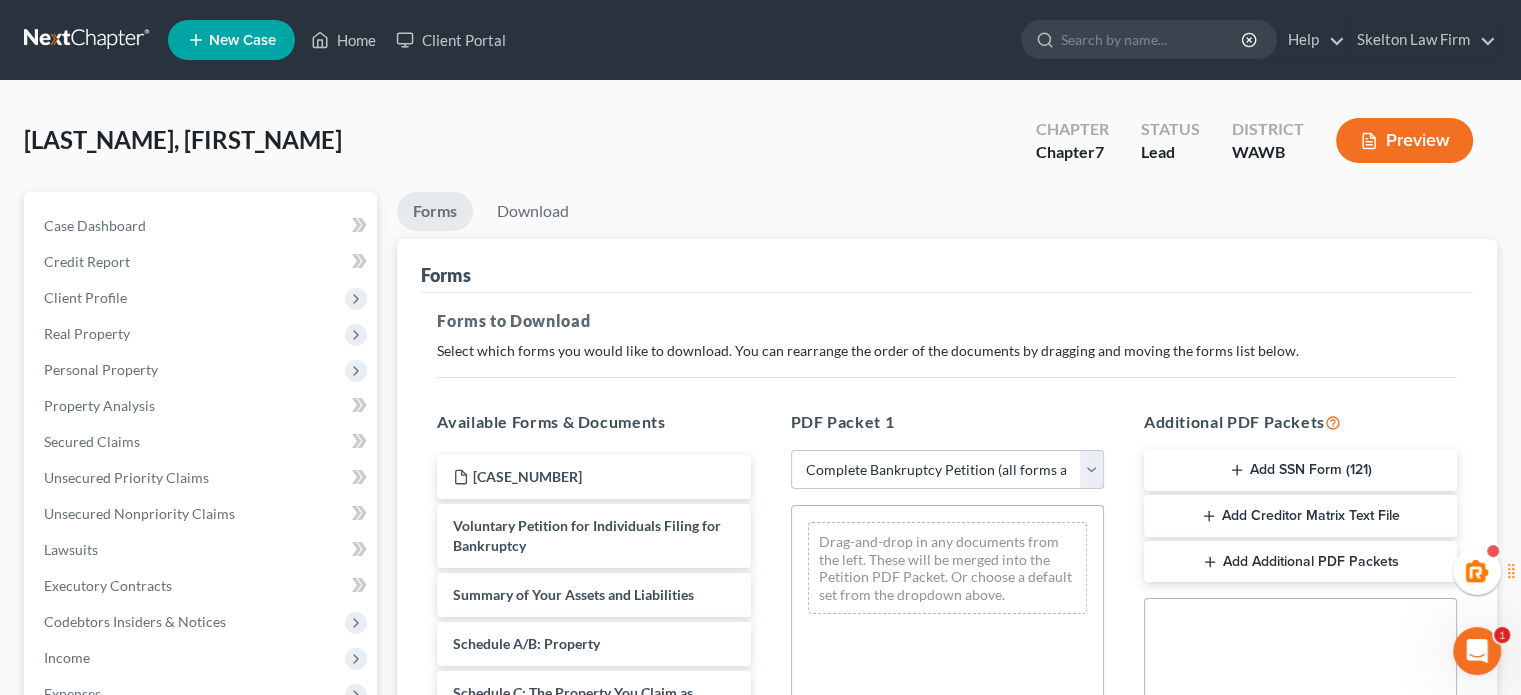 click on "Choose Default Petition PDF Packet Complete Bankruptcy Petition (all forms and schedules) Emergency Filing Forms (Petition and Creditor List Only) Amended Forms Signature Pages Only" at bounding box center [947, 470] 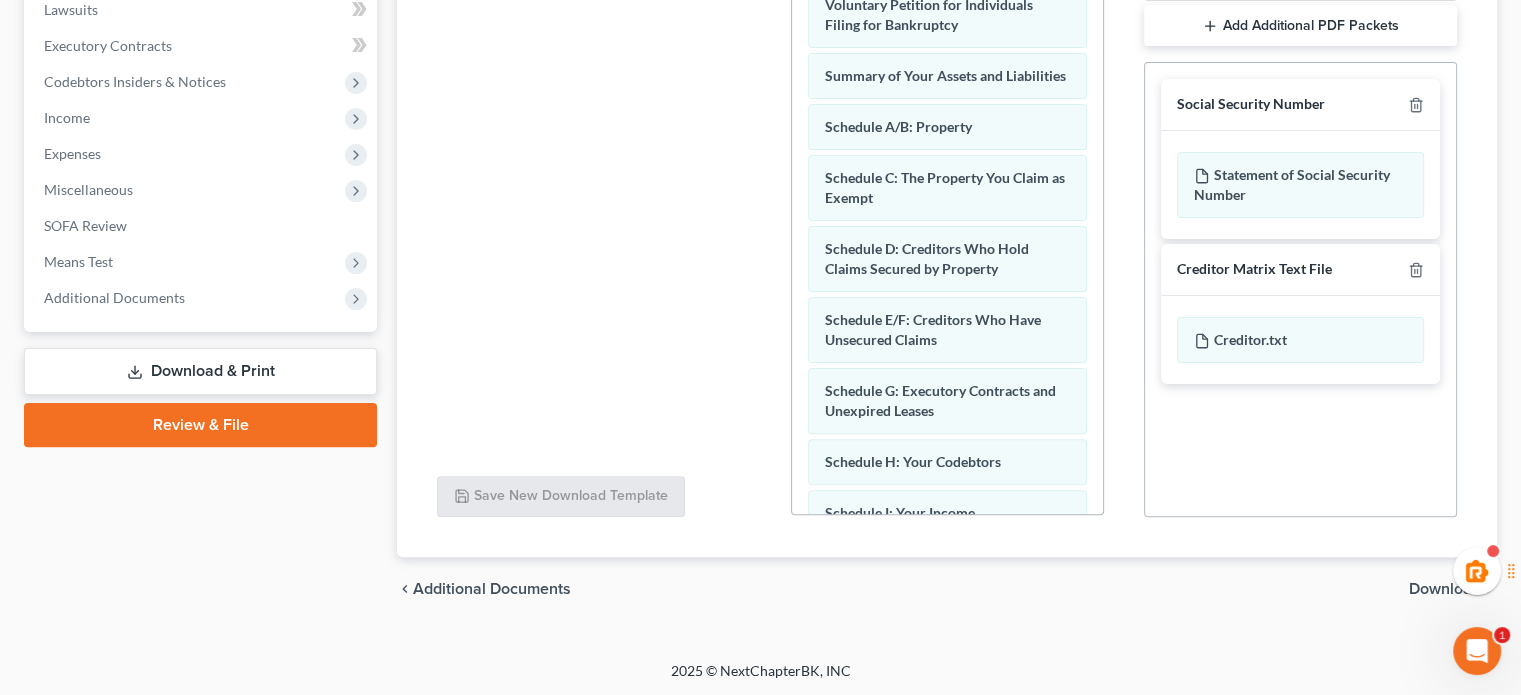 click on "Download" at bounding box center (1445, 589) 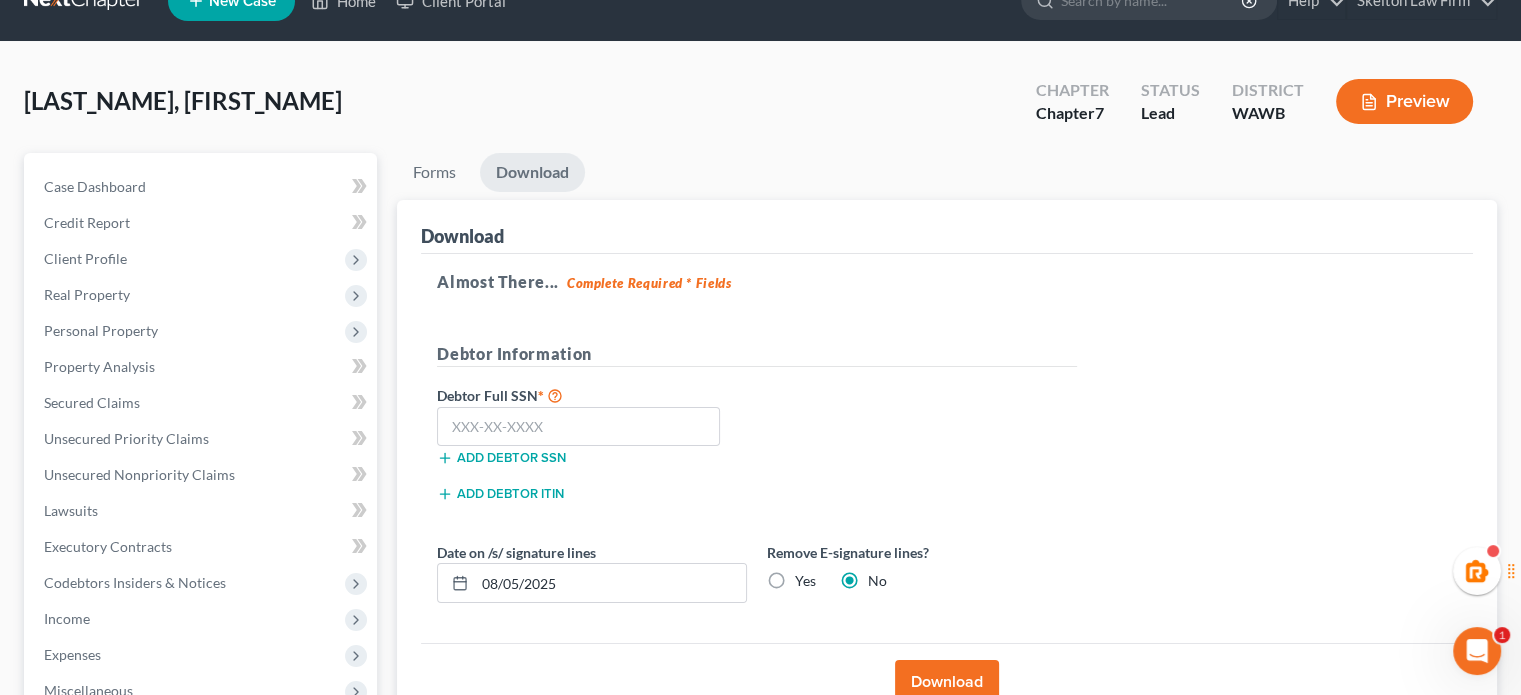 scroll, scrollTop: 32, scrollLeft: 0, axis: vertical 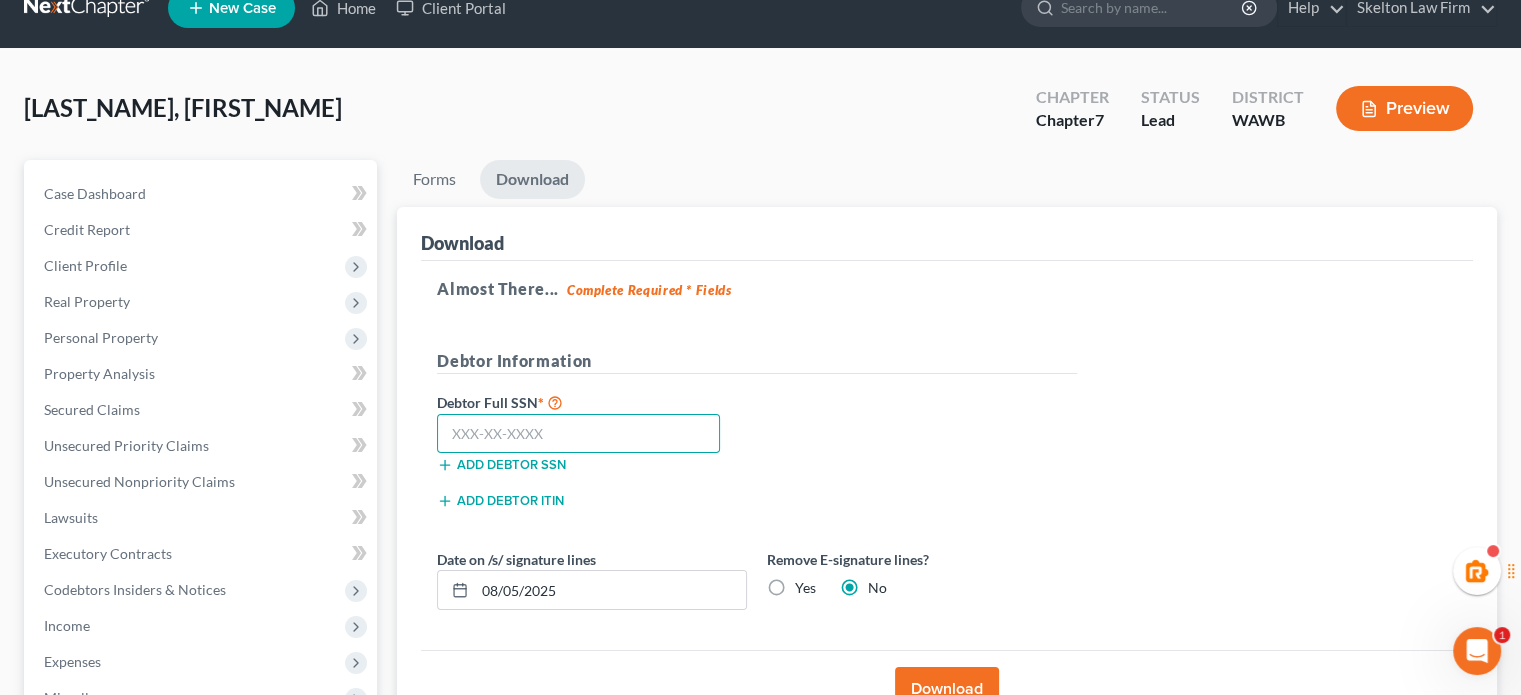 click at bounding box center [578, 434] 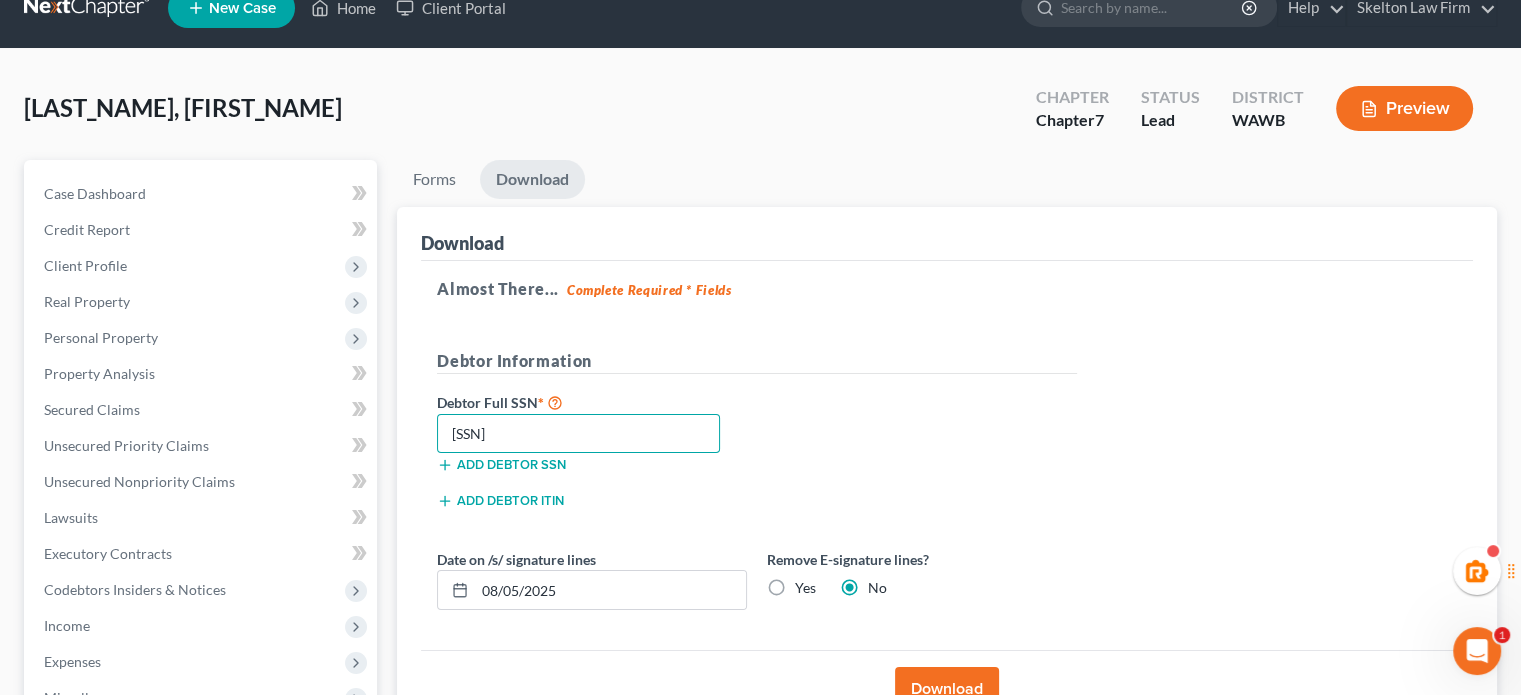 type on "538-37-5784" 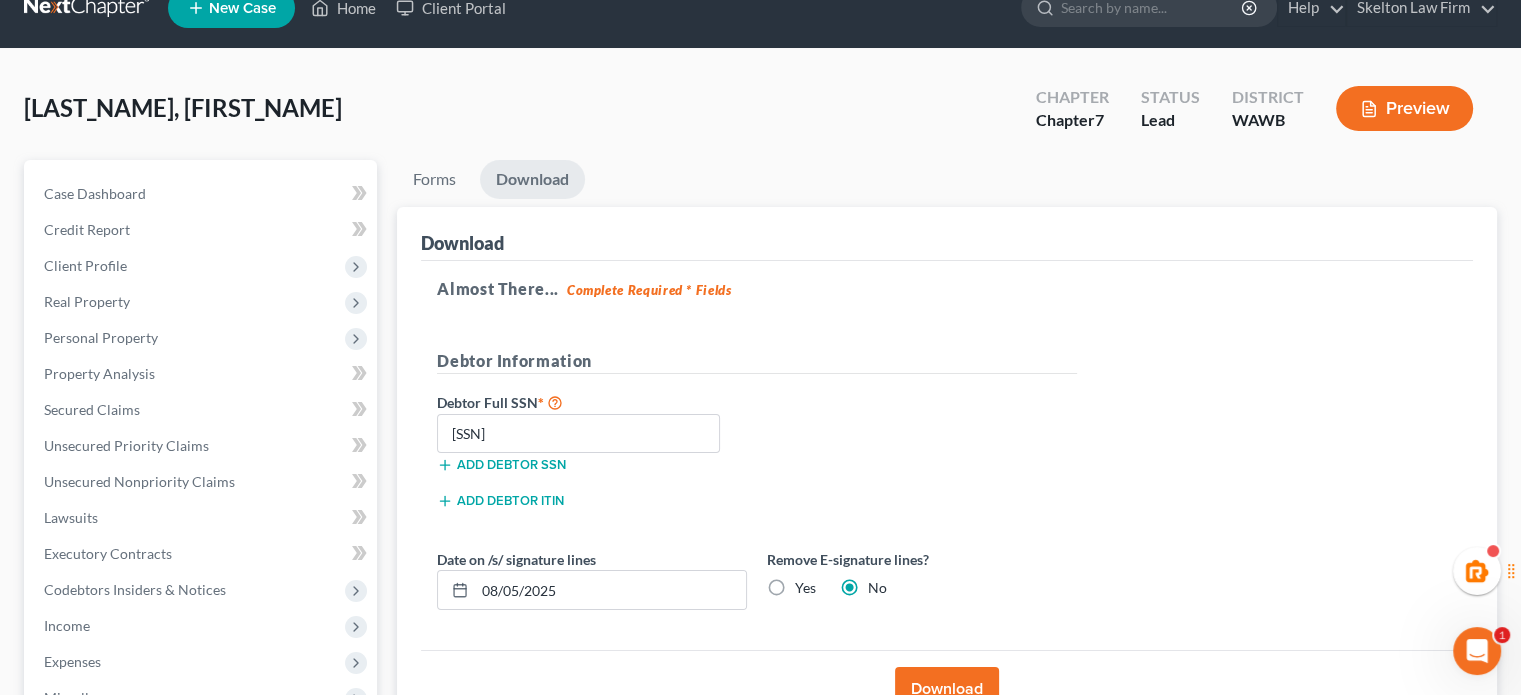 click on "Download" at bounding box center (947, 688) 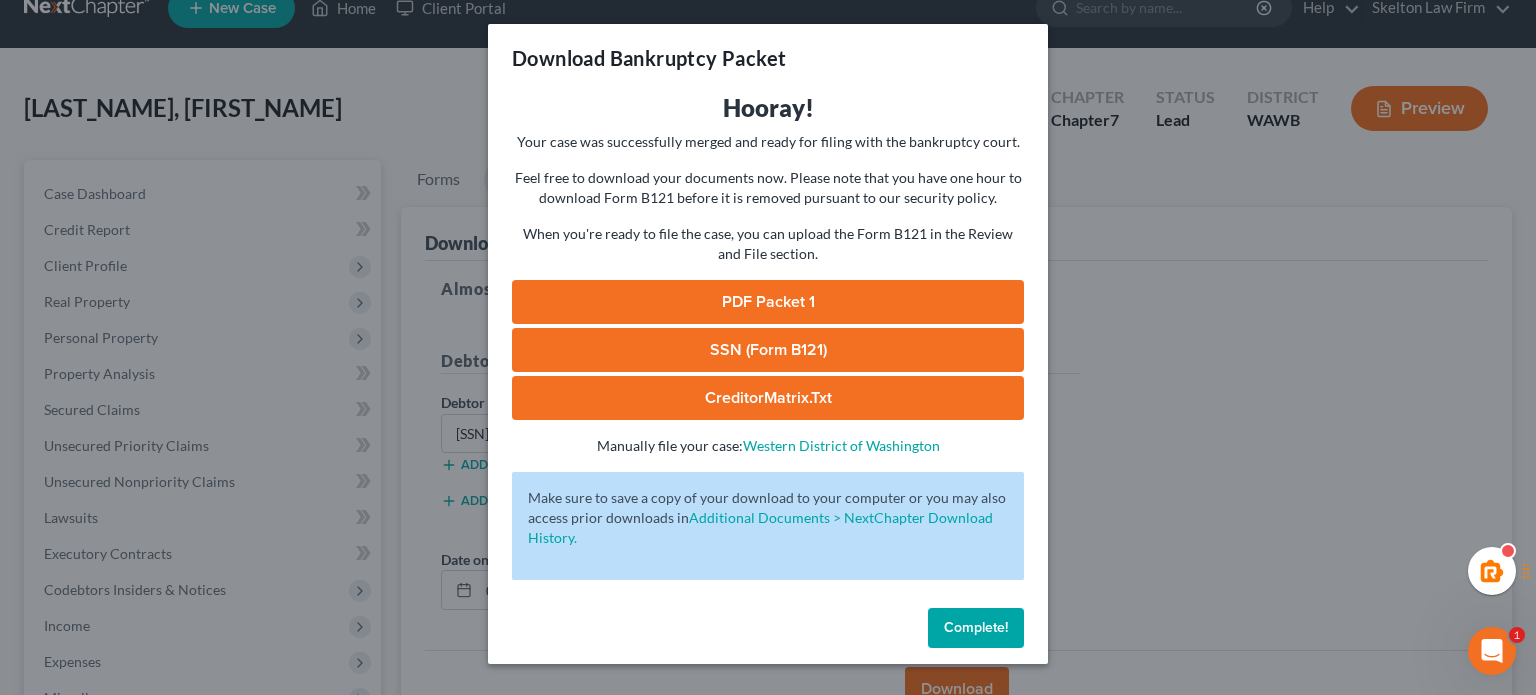 click on "PDF Packet 1" at bounding box center [768, 302] 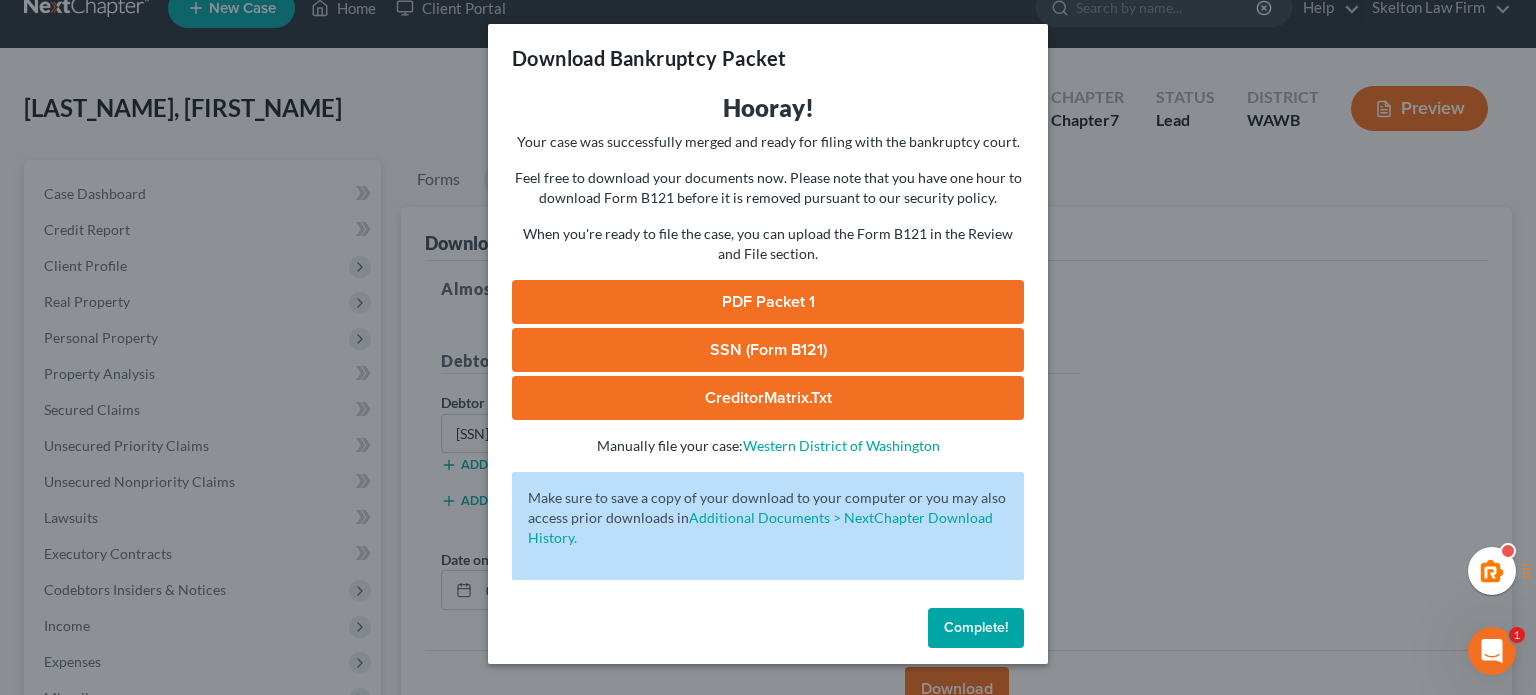 click on "SSN (Form B121)" at bounding box center (768, 350) 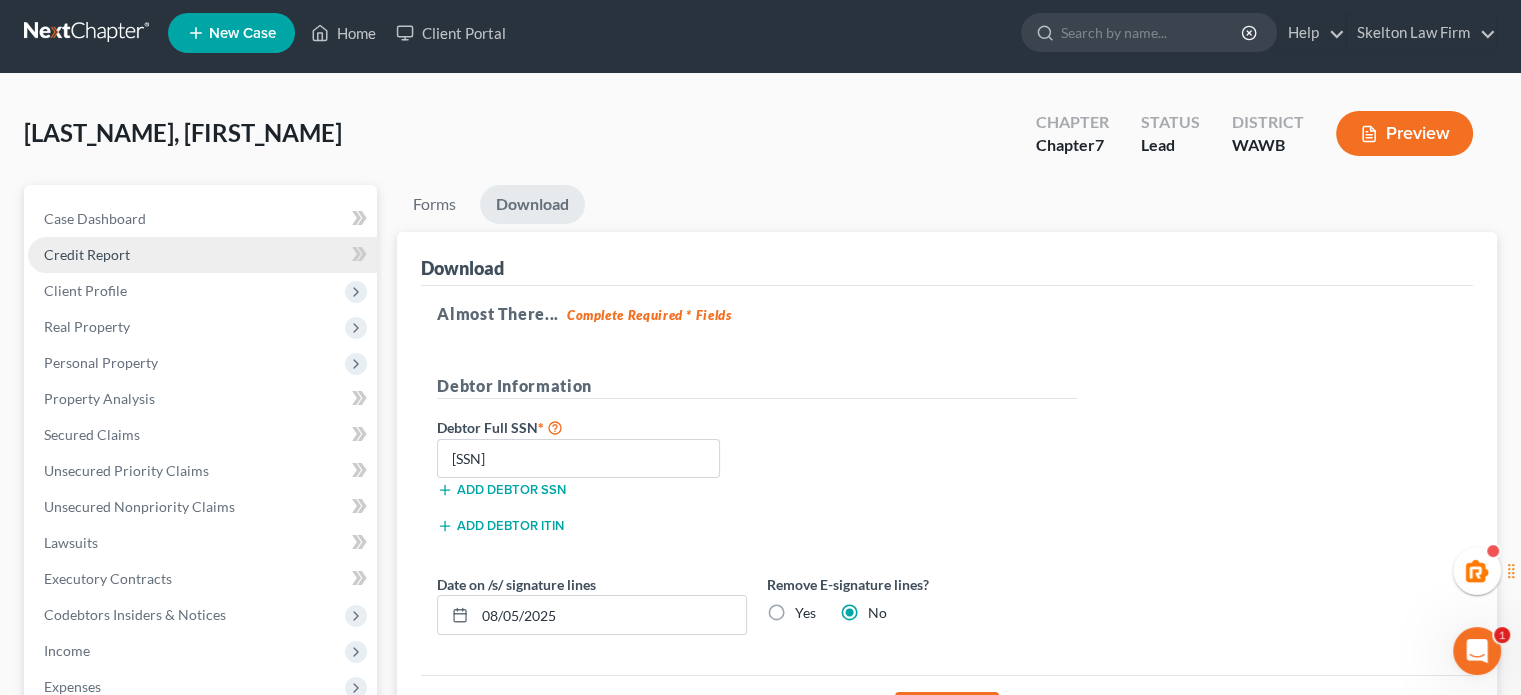 scroll, scrollTop: 0, scrollLeft: 0, axis: both 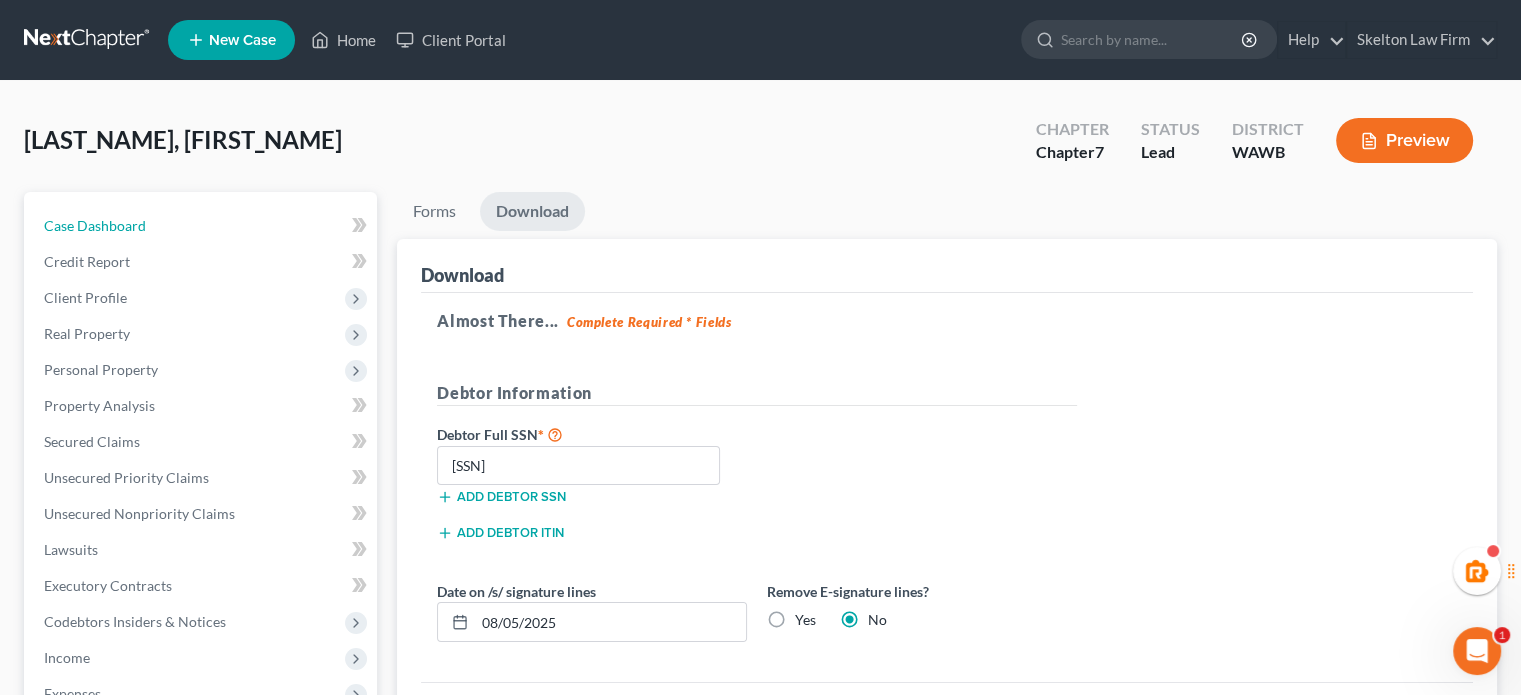 click on "Case Dashboard" at bounding box center [202, 226] 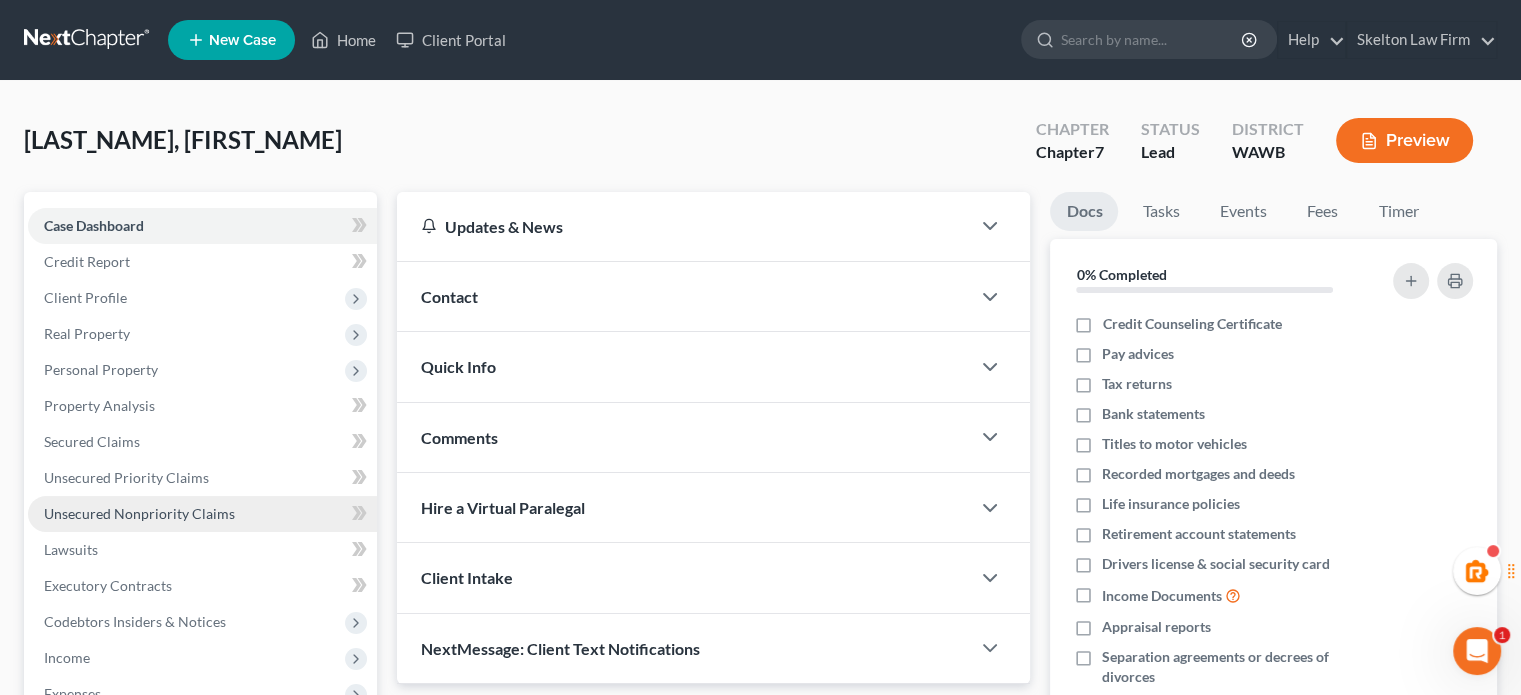 click on "Unsecured Nonpriority Claims" at bounding box center (202, 514) 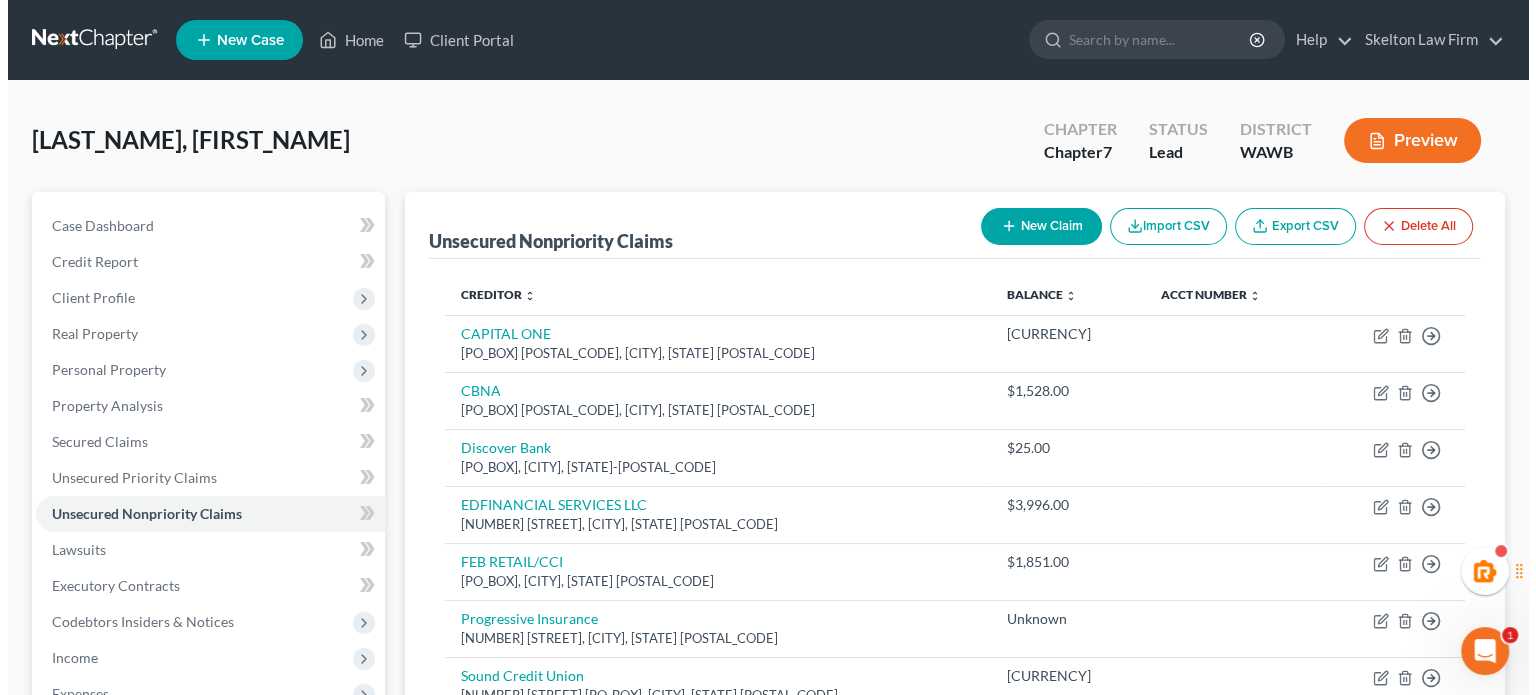 scroll, scrollTop: 333, scrollLeft: 0, axis: vertical 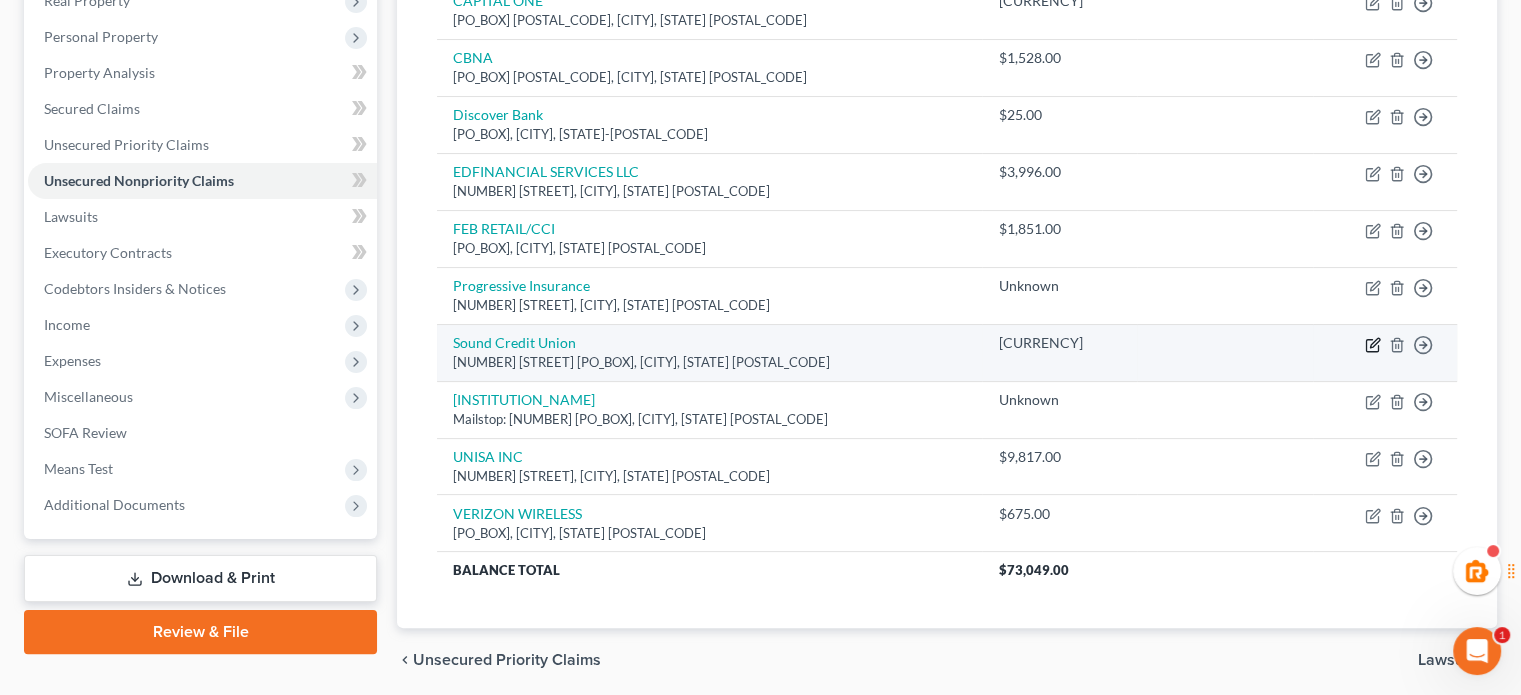 click 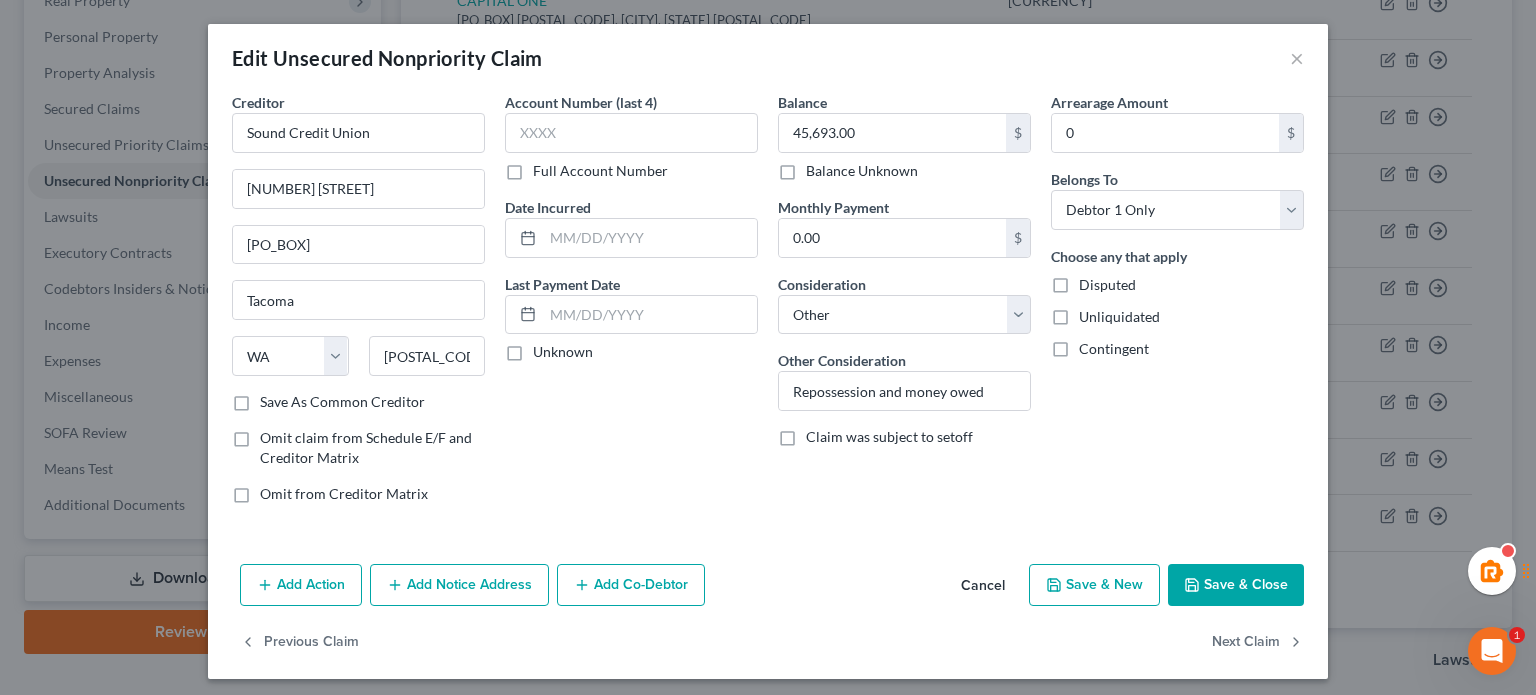 click on "Add Action" at bounding box center (301, 585) 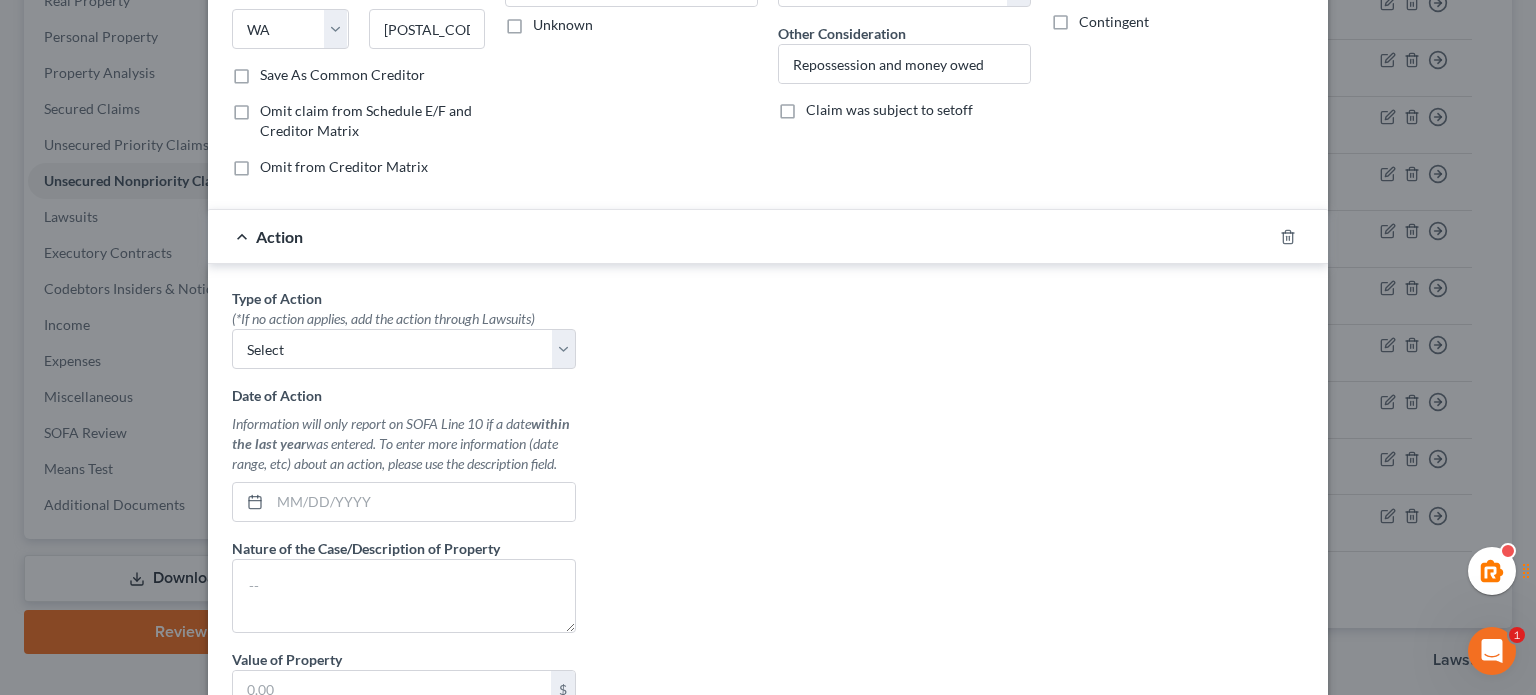 scroll, scrollTop: 412, scrollLeft: 0, axis: vertical 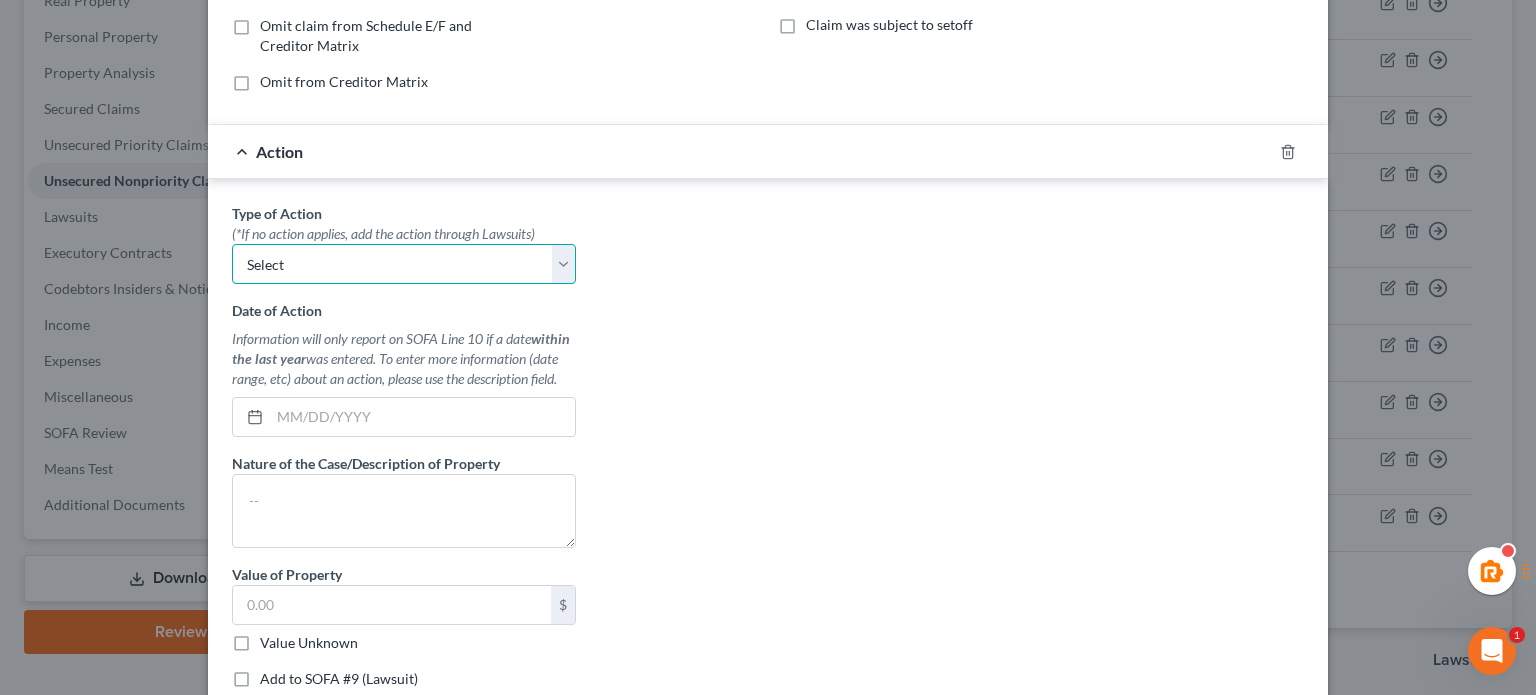 click on "Select Repossession Garnishment Foreclosure Personal Injury Attached, Seized, Or Levied" at bounding box center (404, 264) 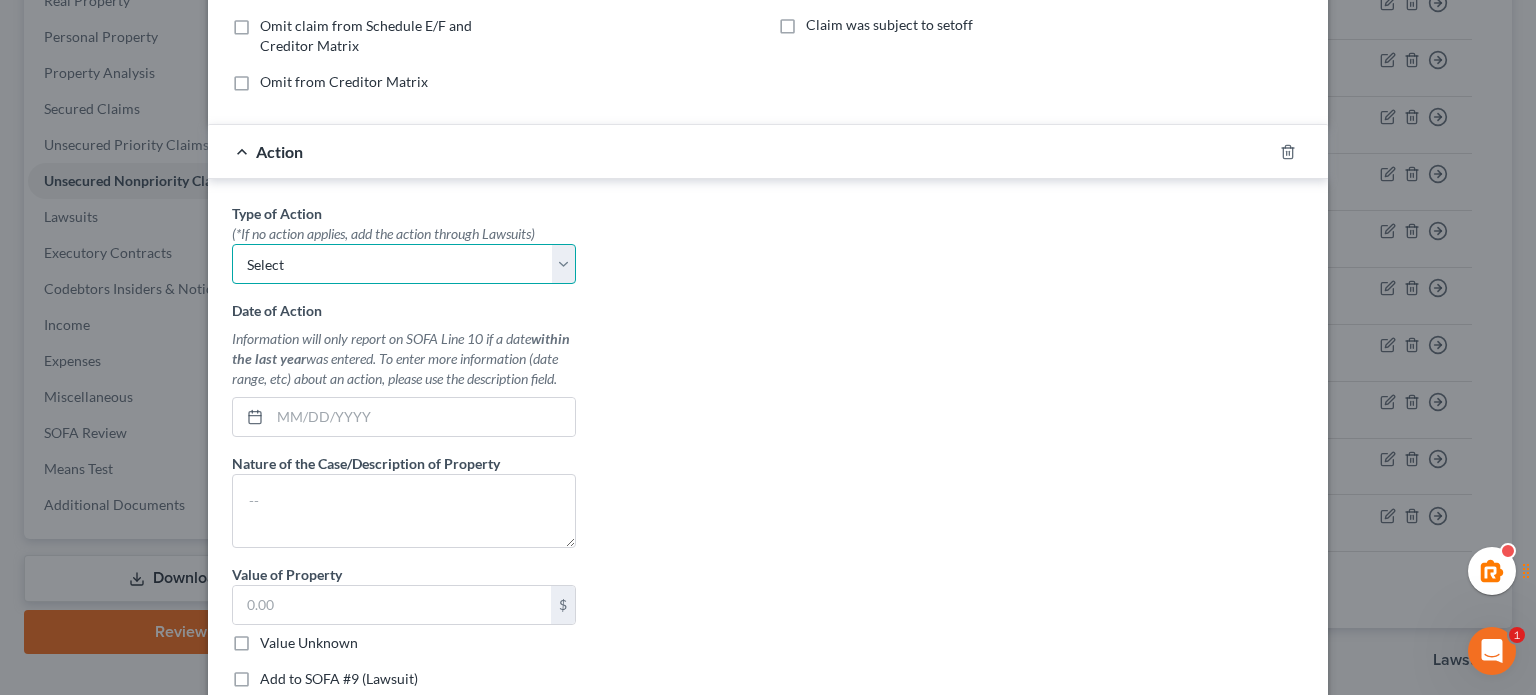 select on "0" 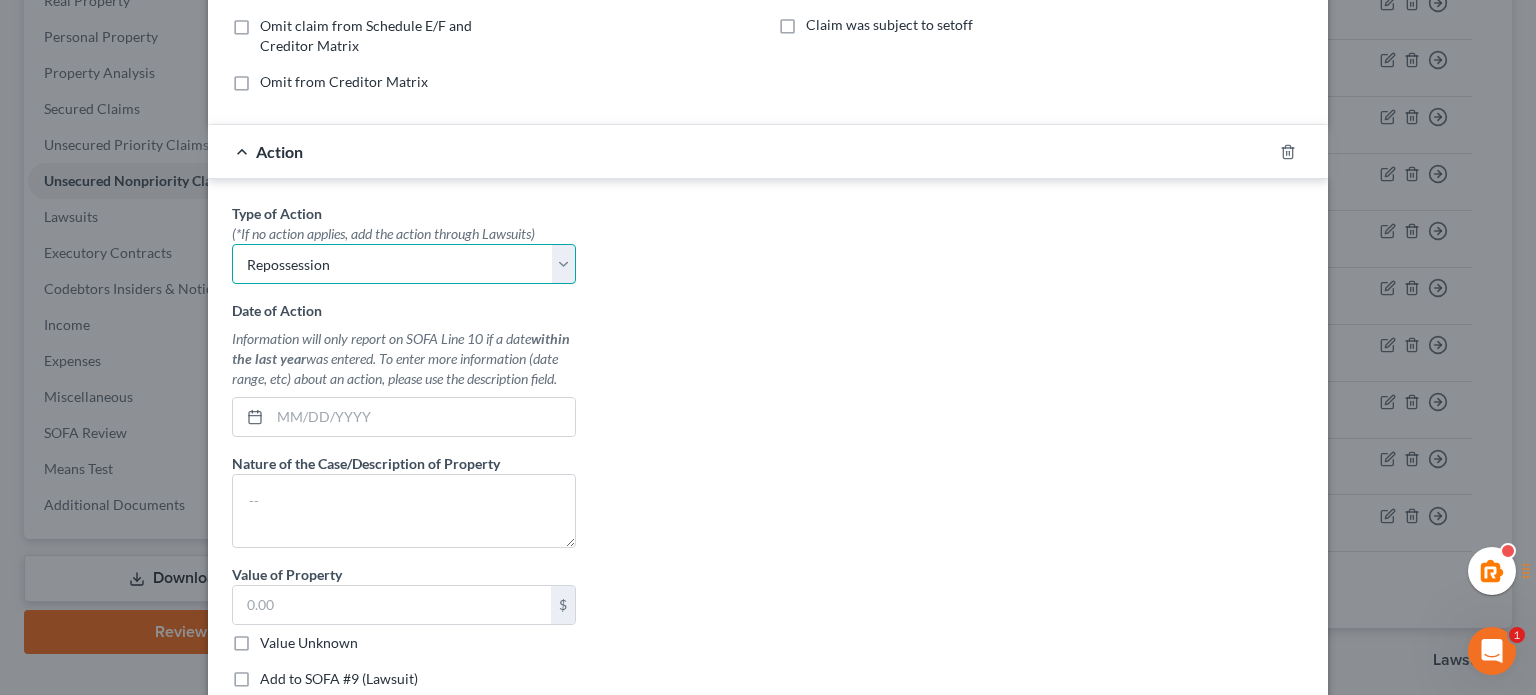 click on "Select Repossession Garnishment Foreclosure Personal Injury Attached, Seized, Or Levied" at bounding box center (404, 264) 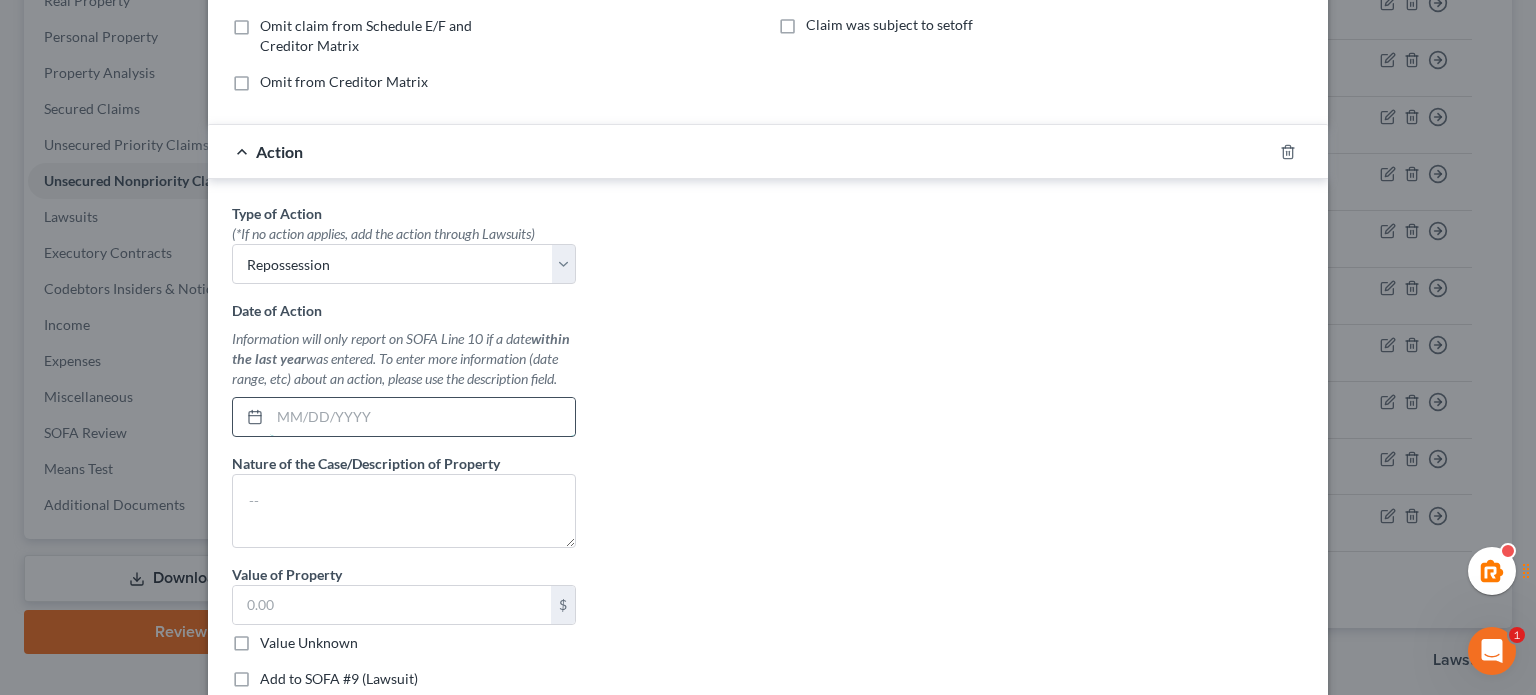 click at bounding box center [422, 417] 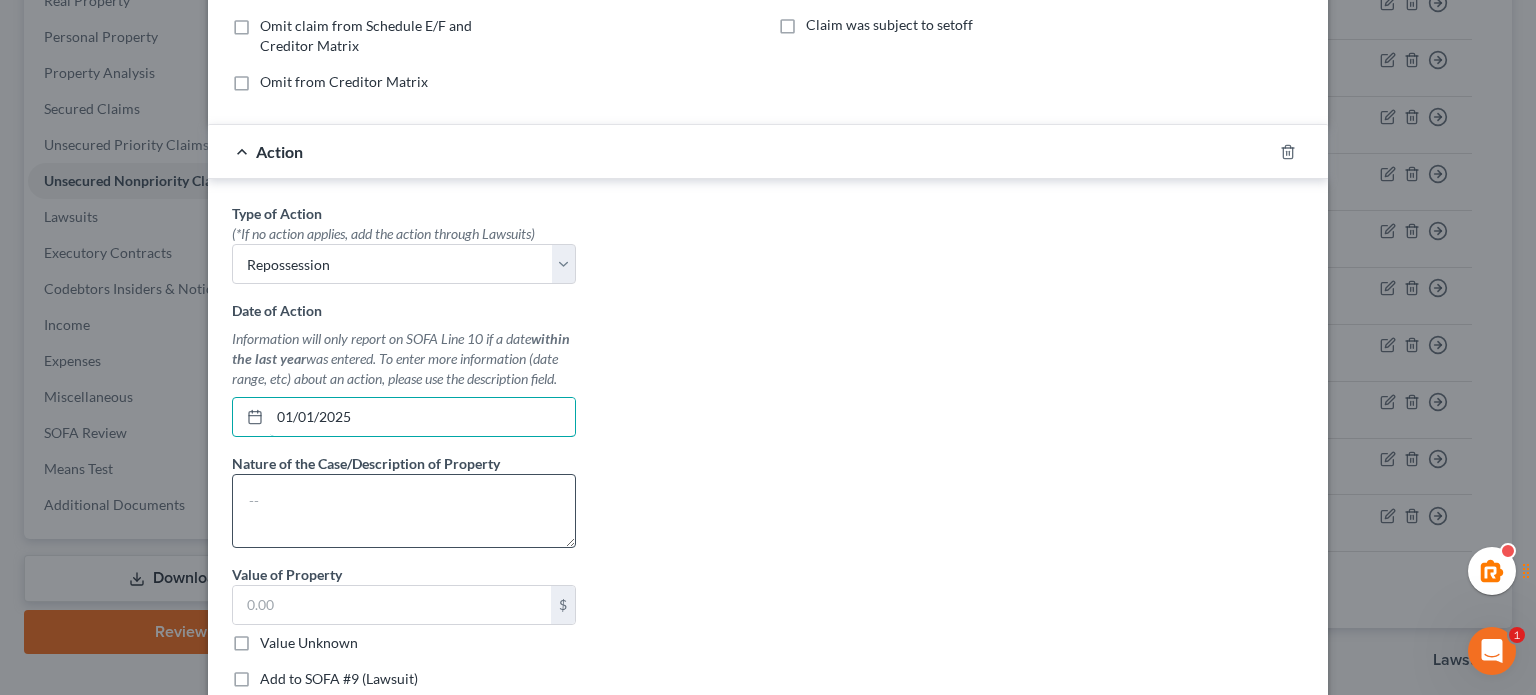 type on "01/01/2025" 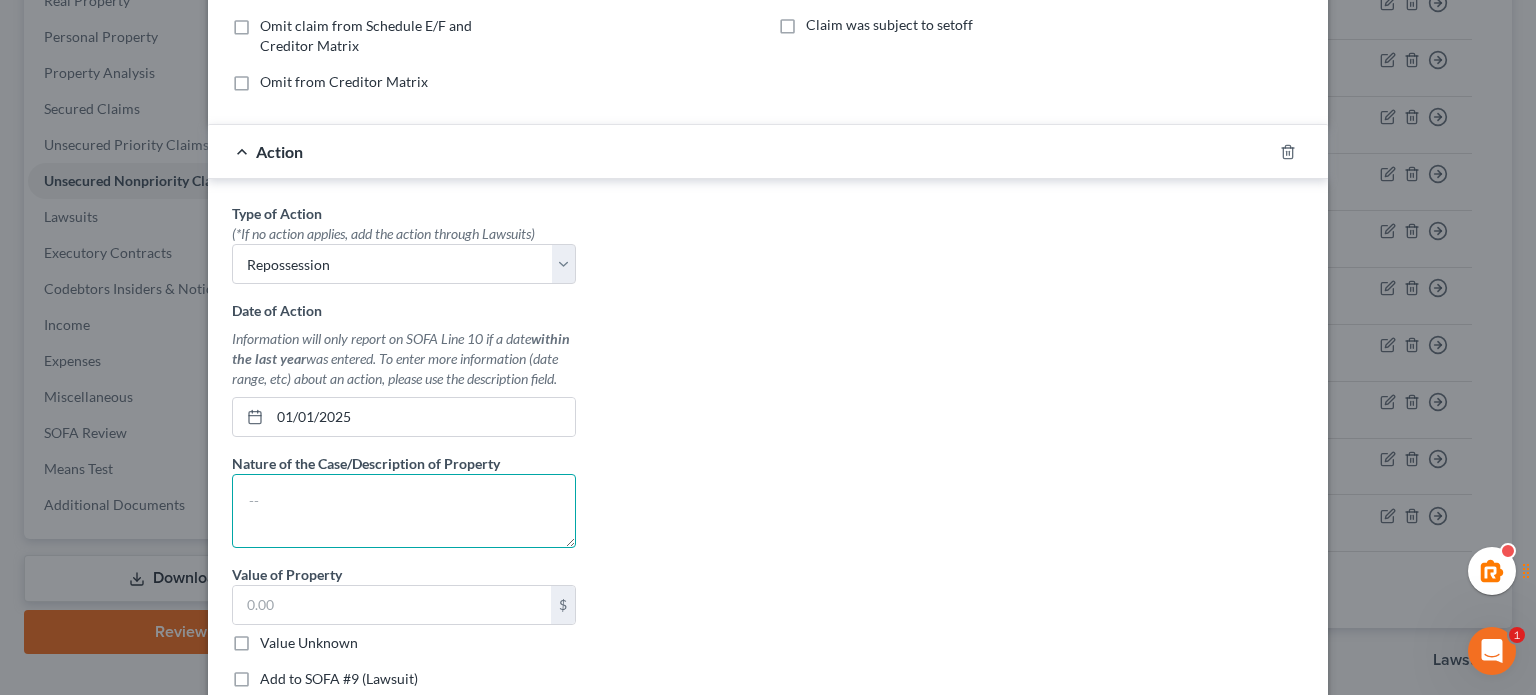 click at bounding box center (404, 511) 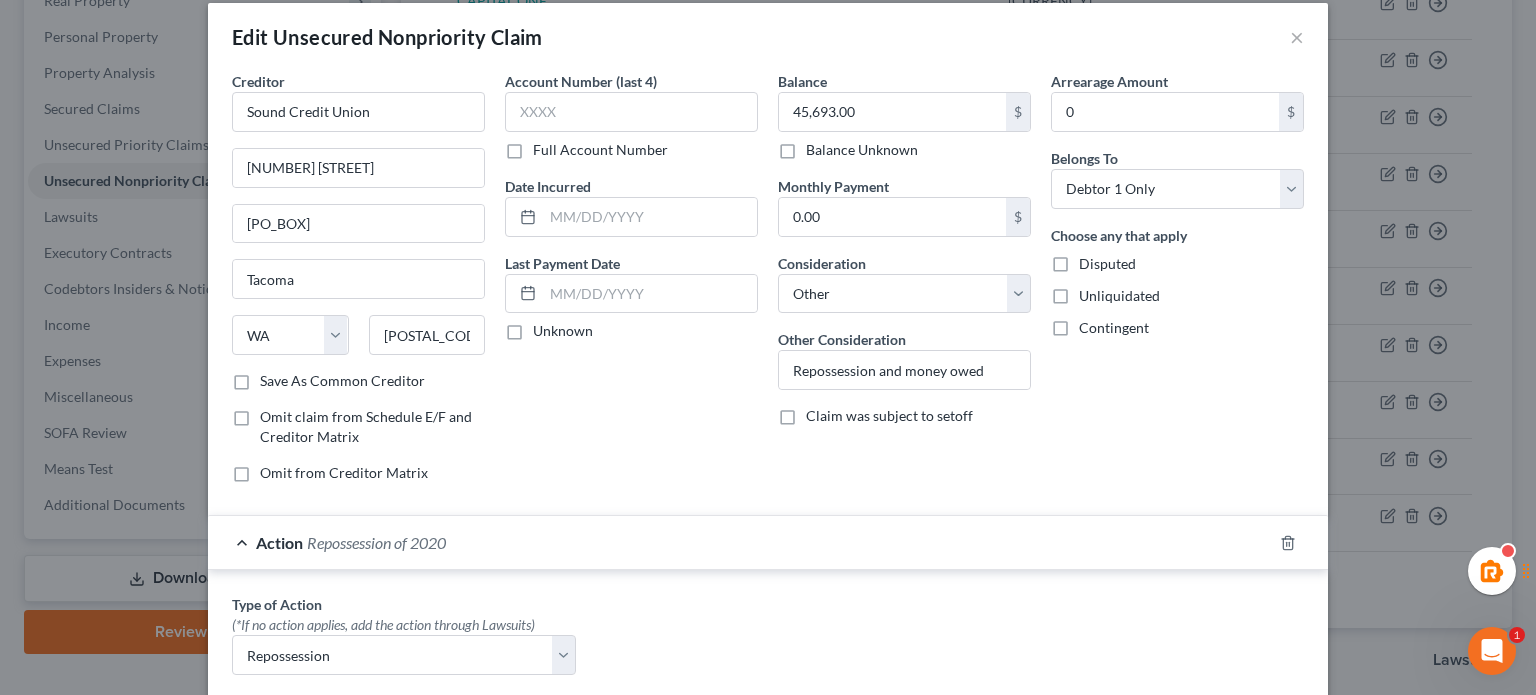 scroll, scrollTop: 0, scrollLeft: 0, axis: both 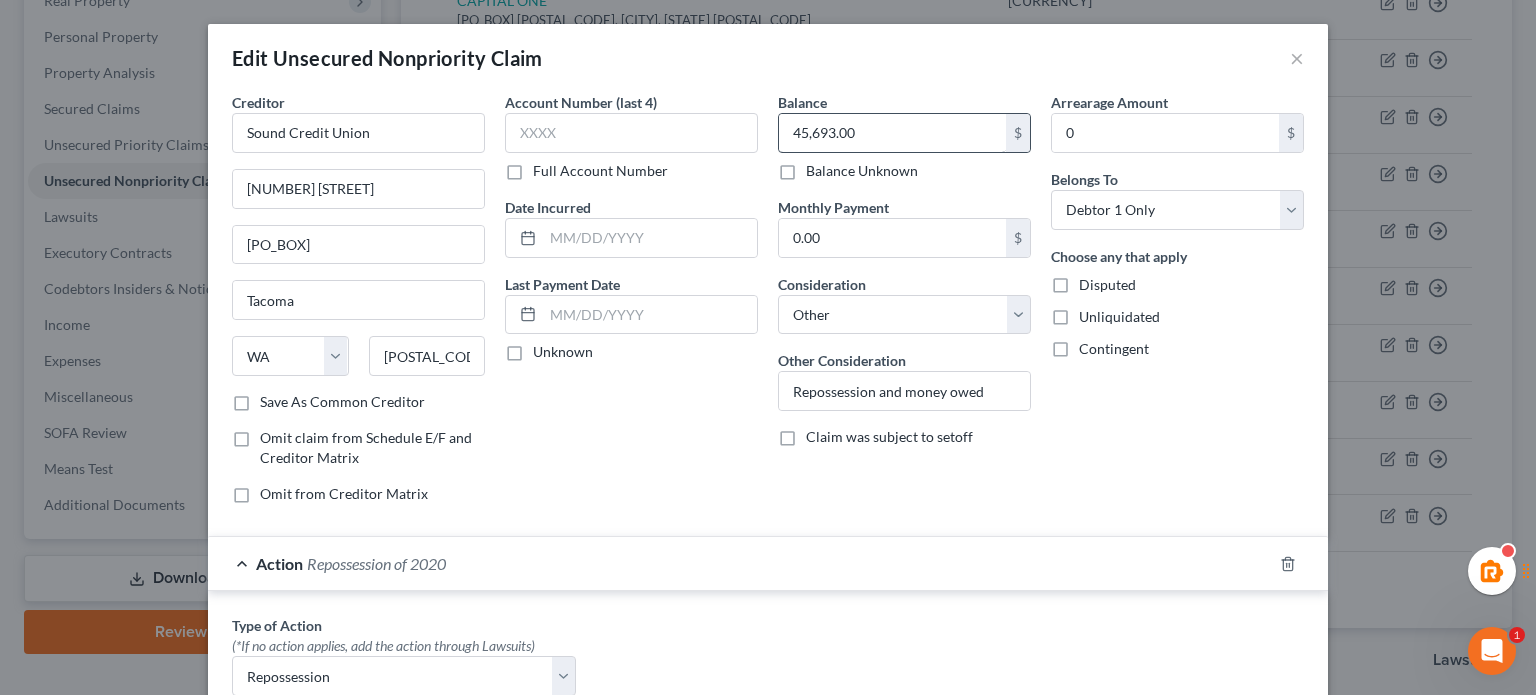 type on "Repossession of 2020" 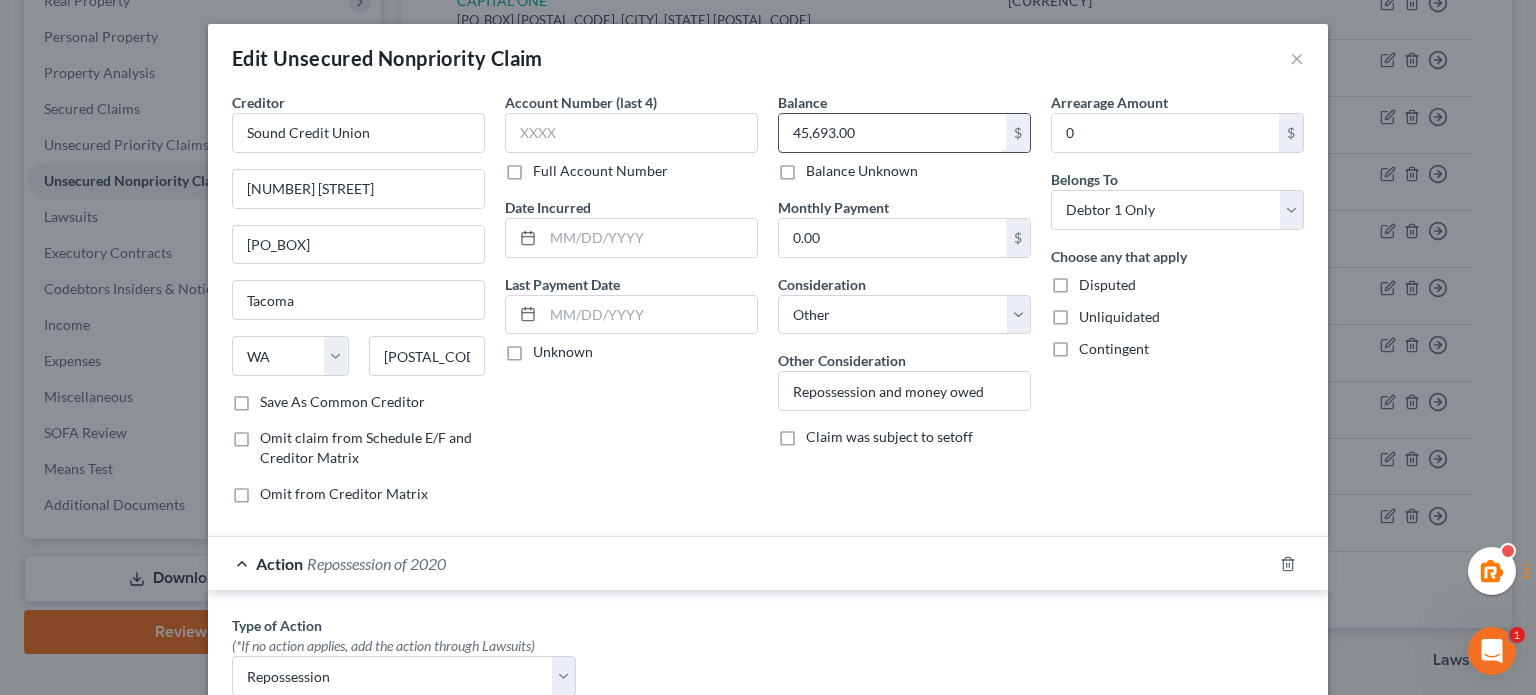 click on "45,693.00" at bounding box center [892, 133] 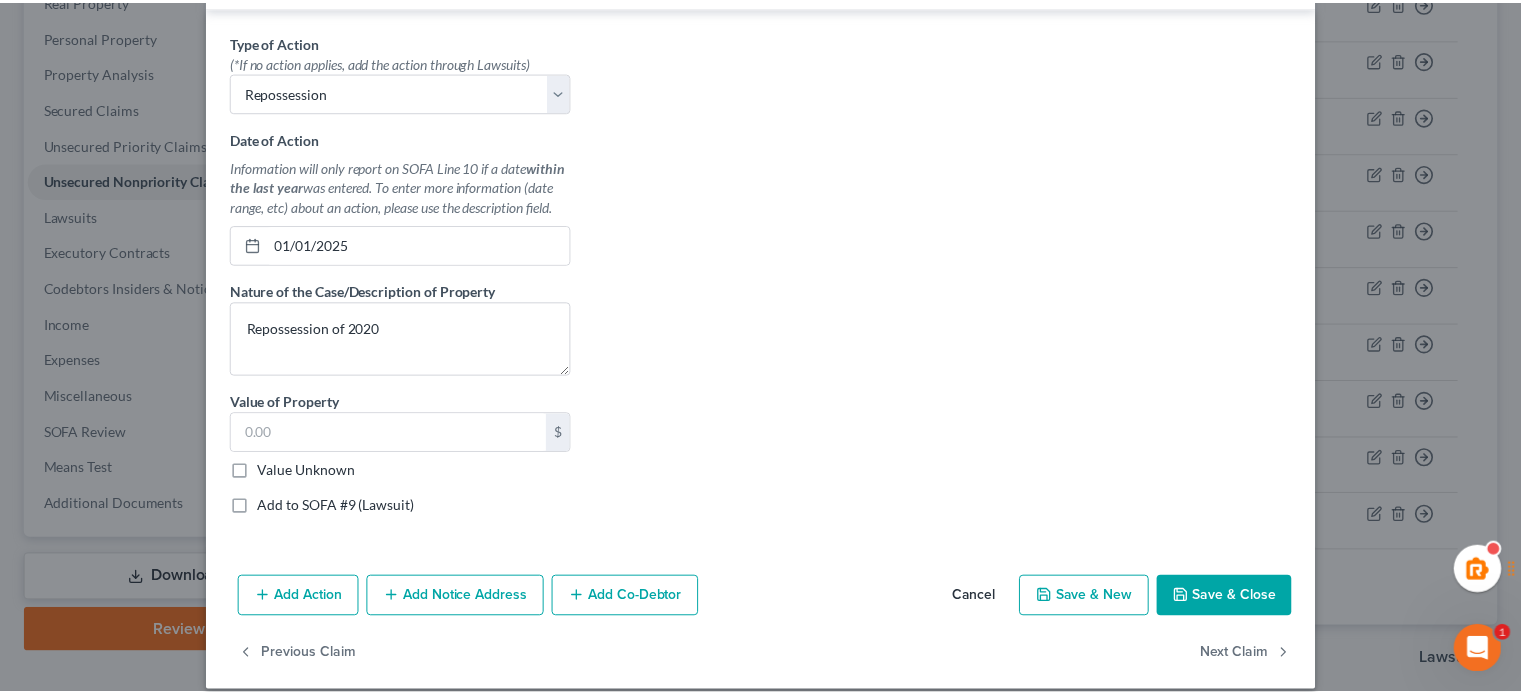 scroll, scrollTop: 600, scrollLeft: 0, axis: vertical 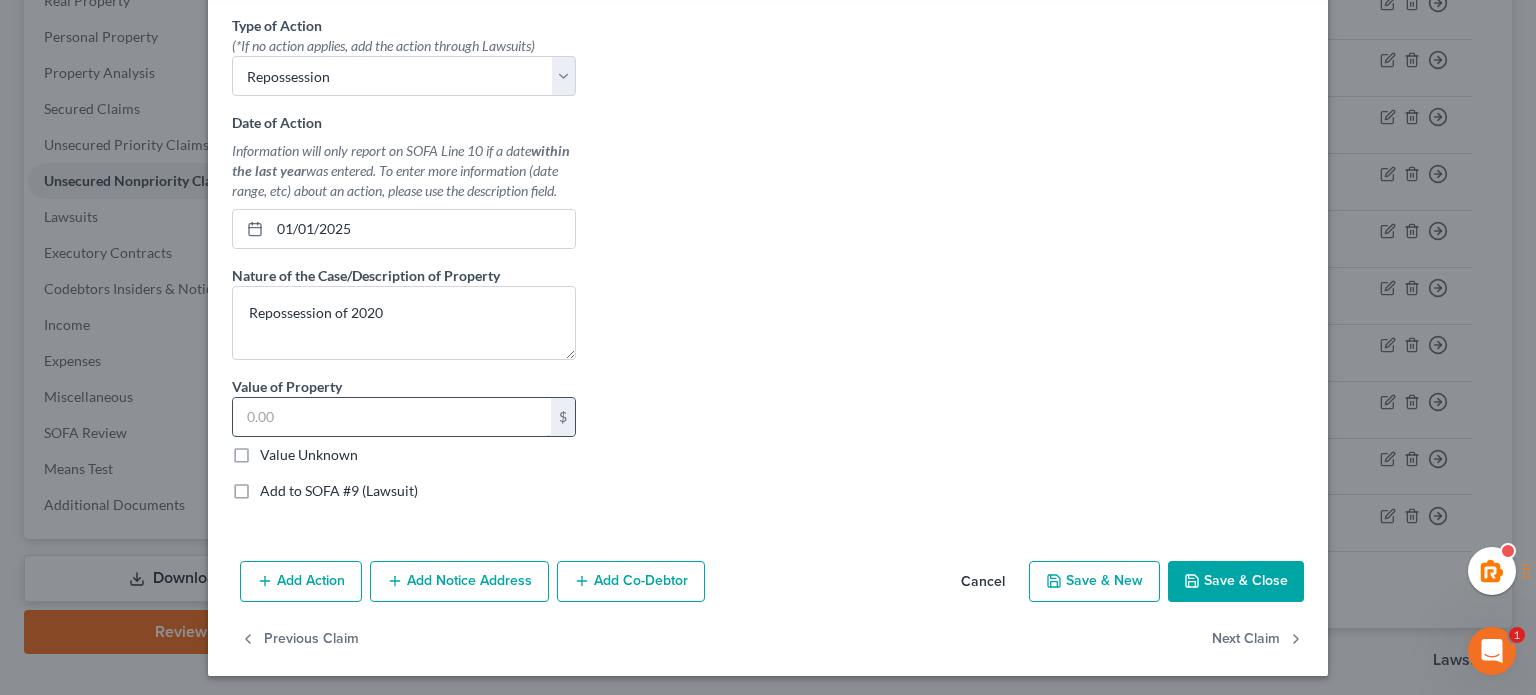 click at bounding box center [392, 417] 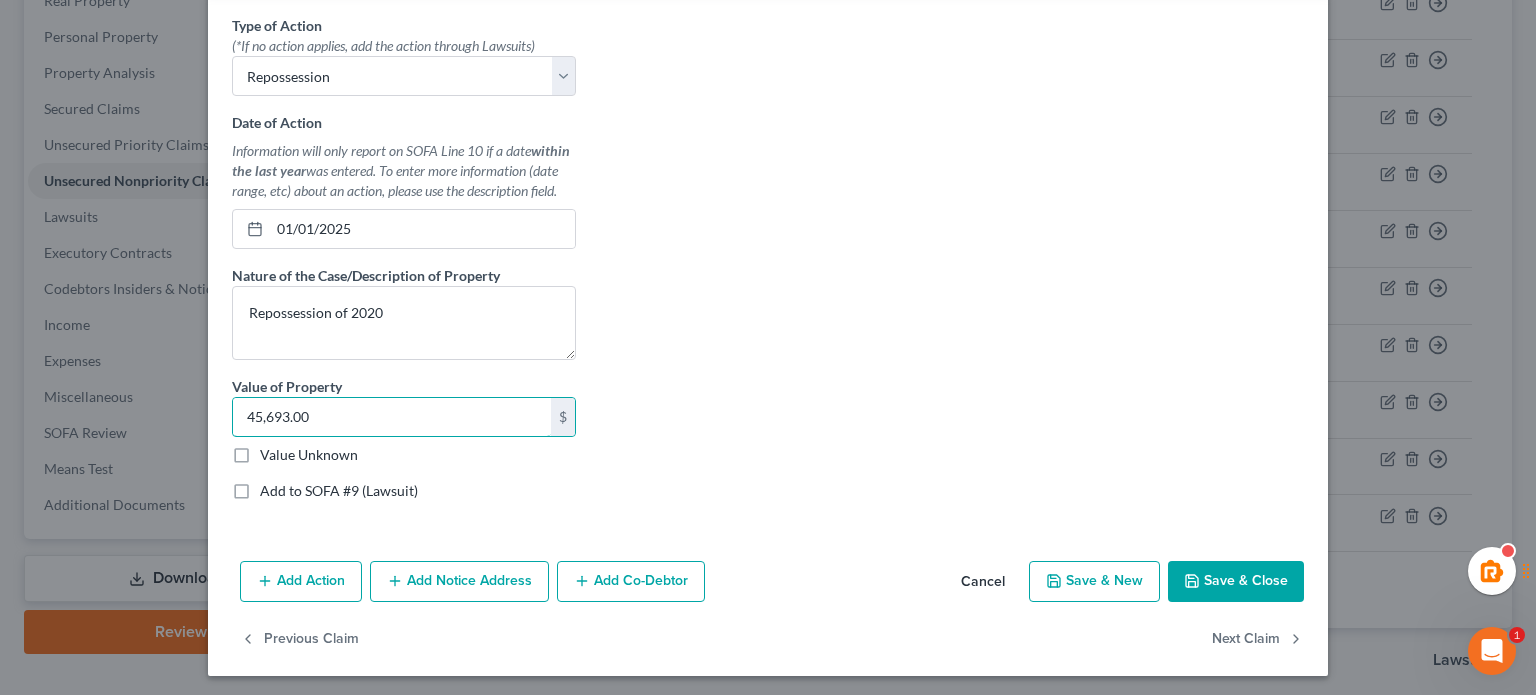 type on "45,693.00" 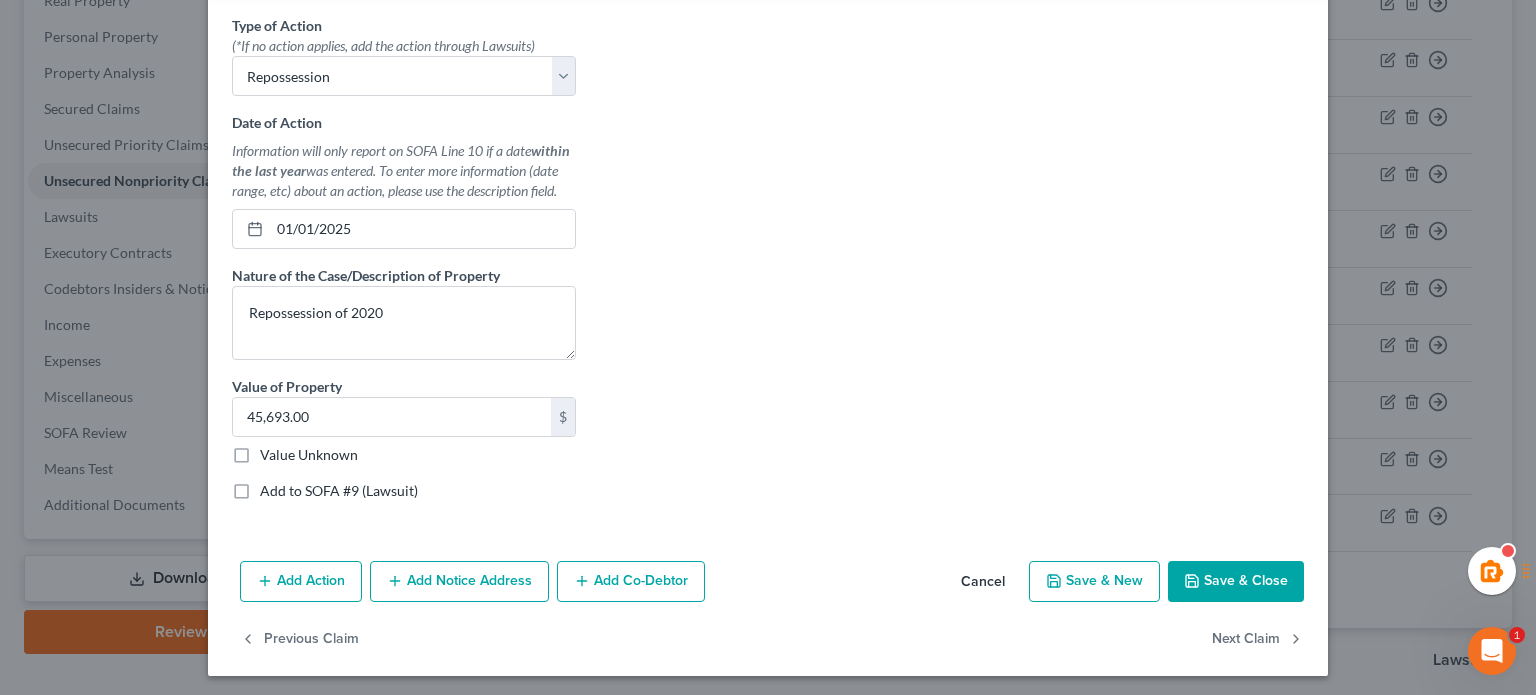 click on "Type of Action
*
(*If no action applies, add the action through Lawsuits) Select Repossession Garnishment Foreclosure Personal Injury Attached, Seized, Or Levied Date of Action Information will only report on SOFA Line 10 if a date  within the last year  was entered. To enter more information (date range, etc) about an action, please use the description field.         01/01/2025 Nature of the Case/Description of Property Repossession of 2020 Value of Property
45,693.00 $
Value Unknown
Balance Undetermined
45,693.00 $
Value Unknown
Add to SOFA #9 (Lawsuit)" at bounding box center [768, 265] 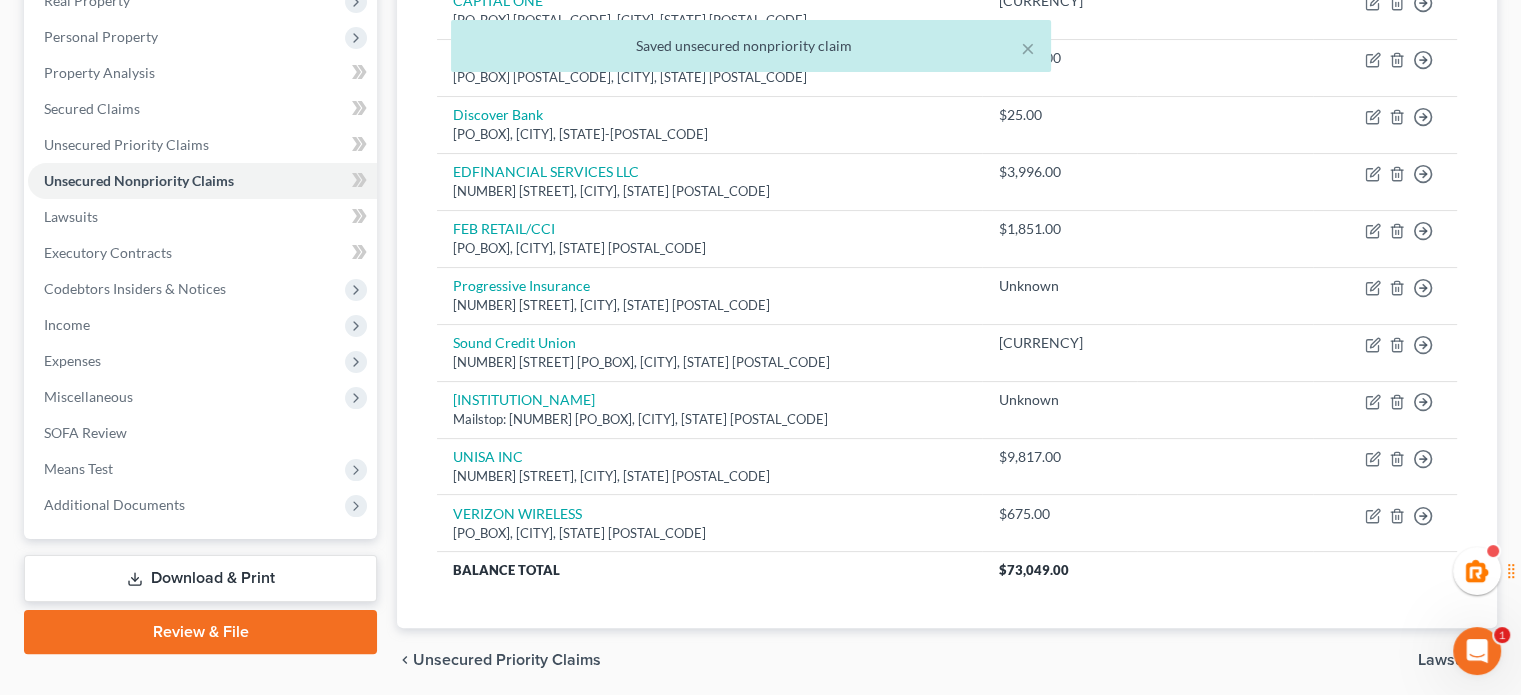 click on "×                     Saved unsecured nonpriority claim" at bounding box center [750, 51] 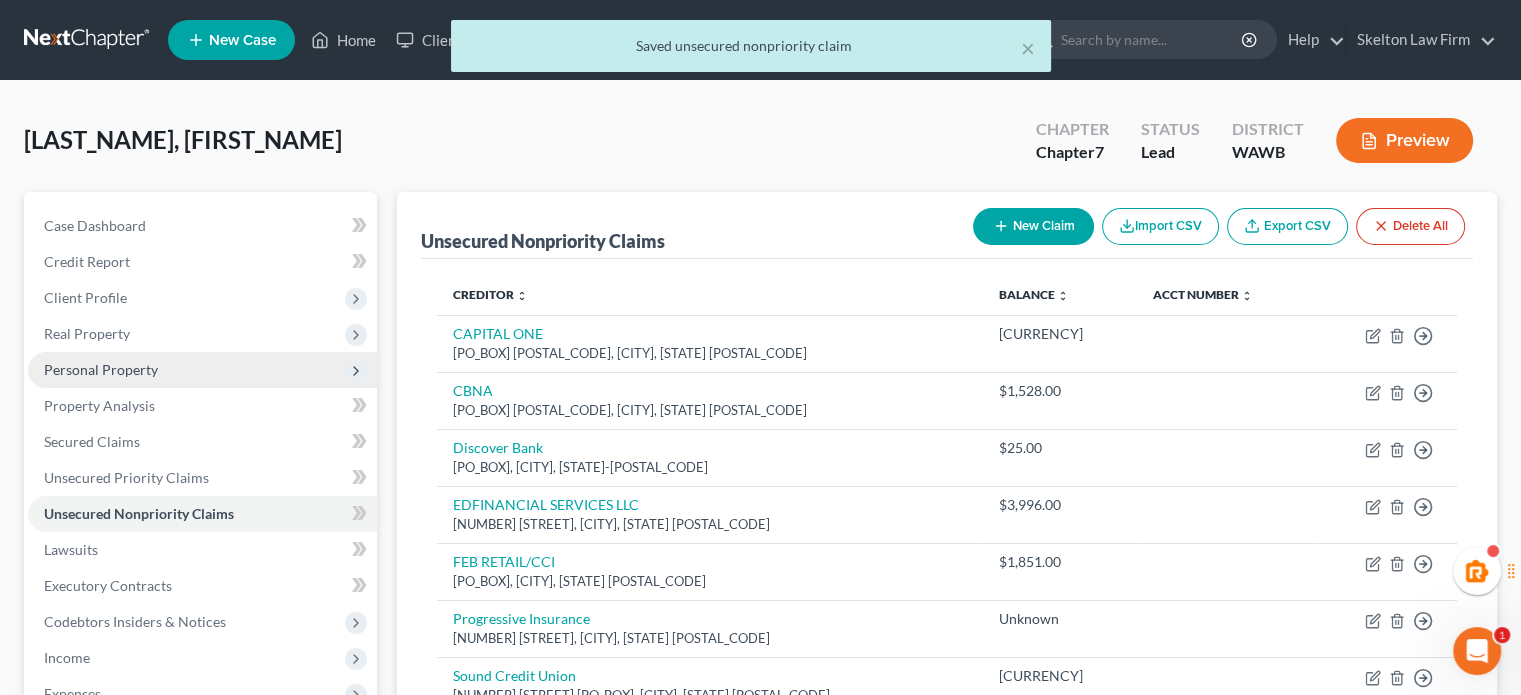 click on "Personal Property" at bounding box center [101, 369] 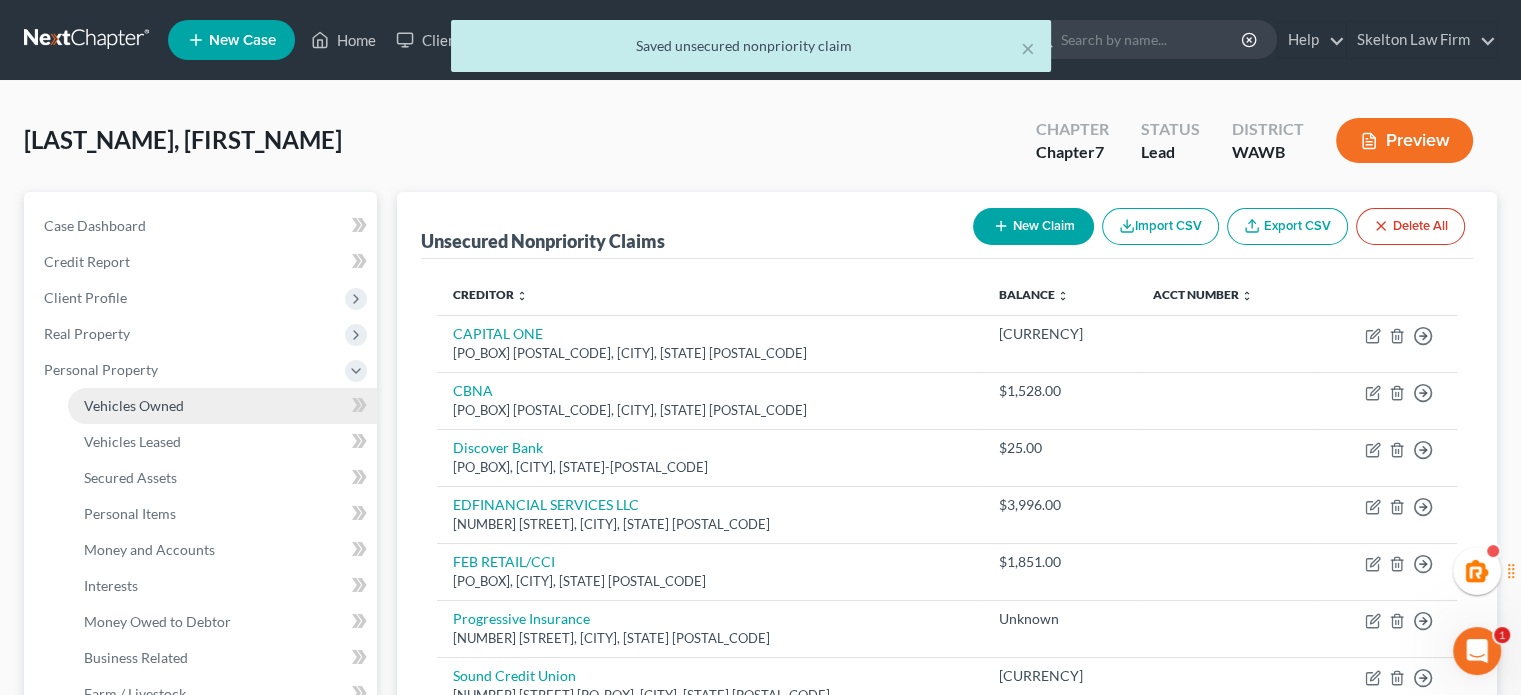 click on "Vehicles Owned" at bounding box center (134, 405) 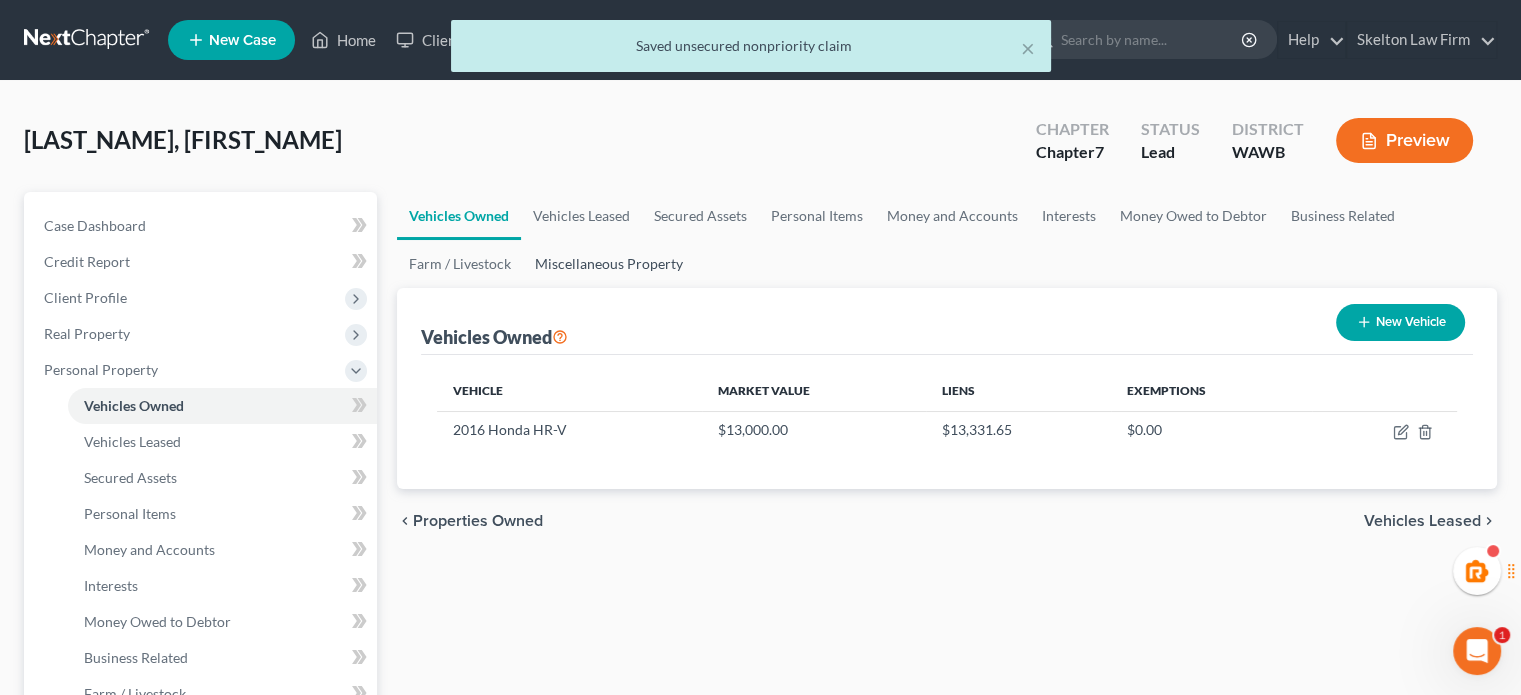 click on "Miscellaneous Property" at bounding box center (609, 264) 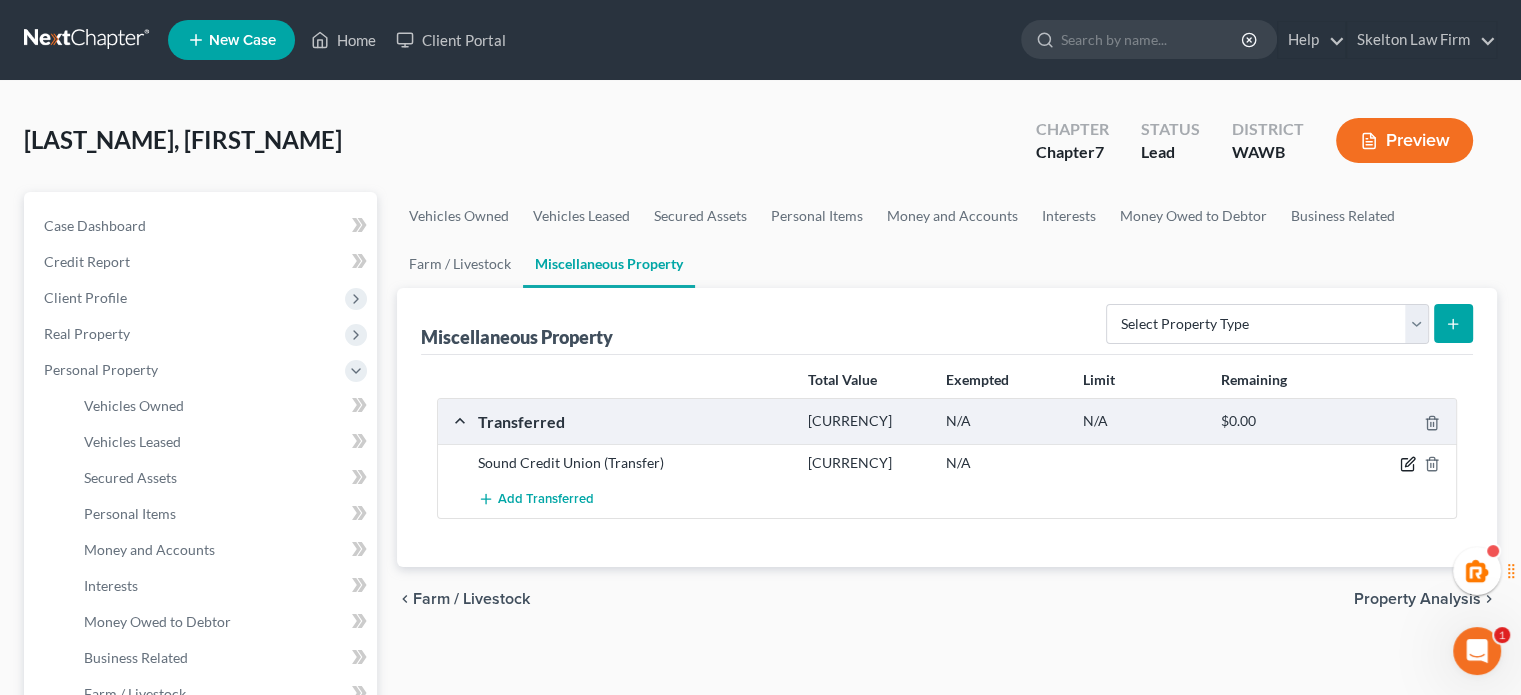 click 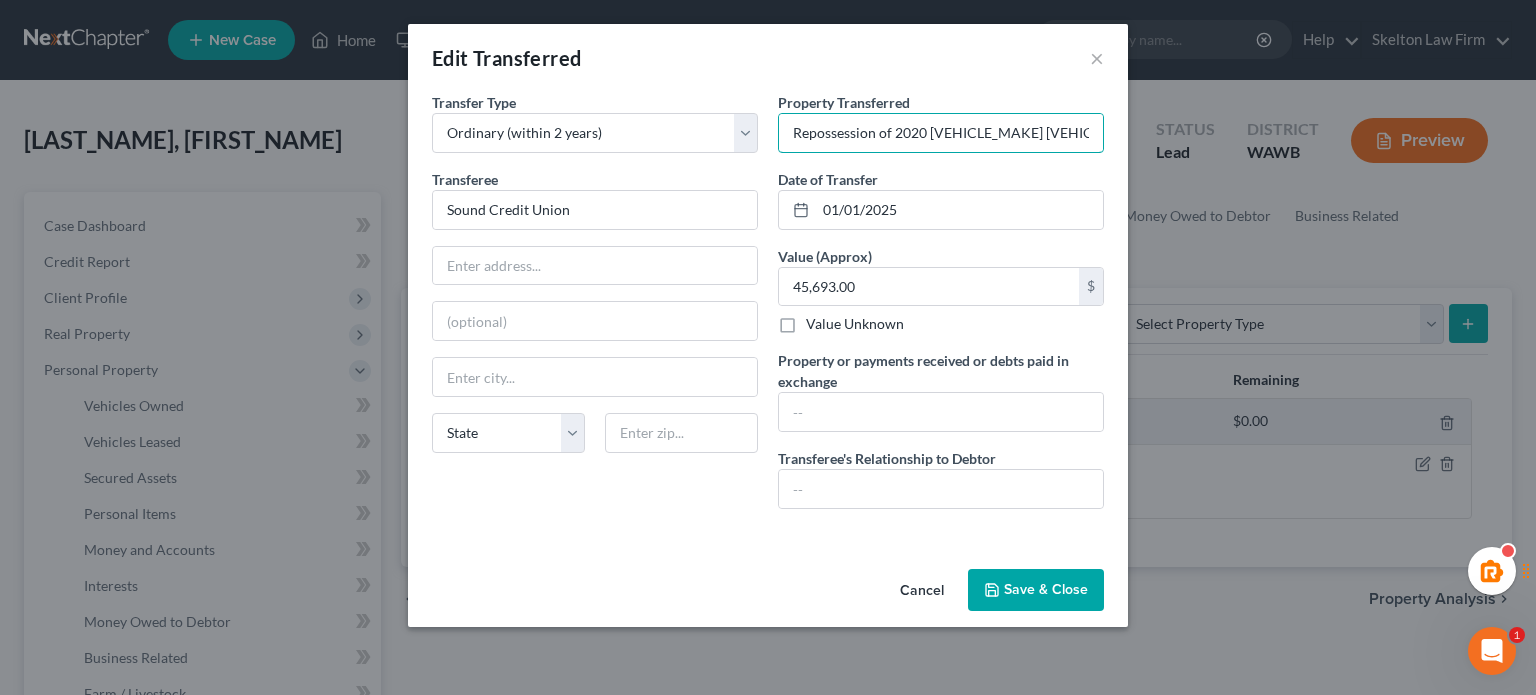 drag, startPoint x: 1008, startPoint y: 132, endPoint x: 890, endPoint y: 157, distance: 120.61923 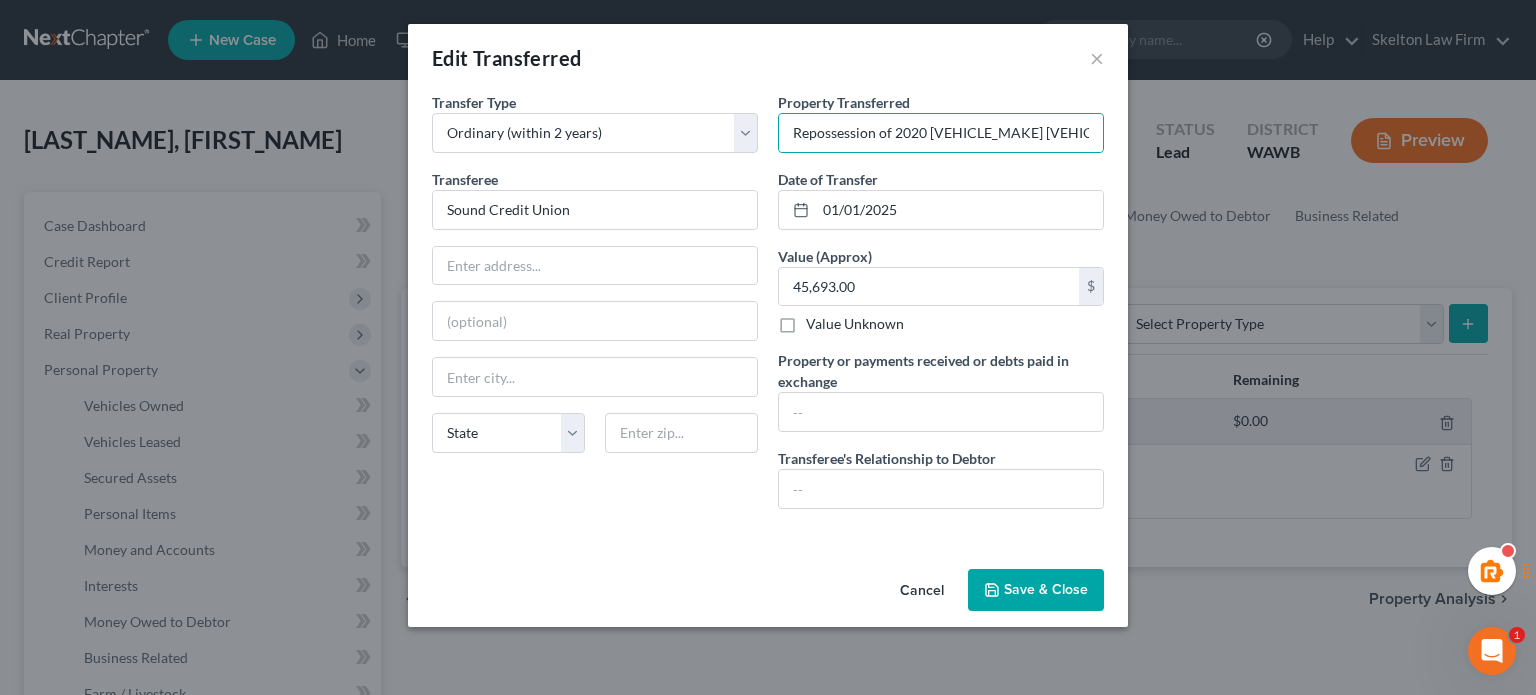 click on "Save & Close" at bounding box center [1036, 590] 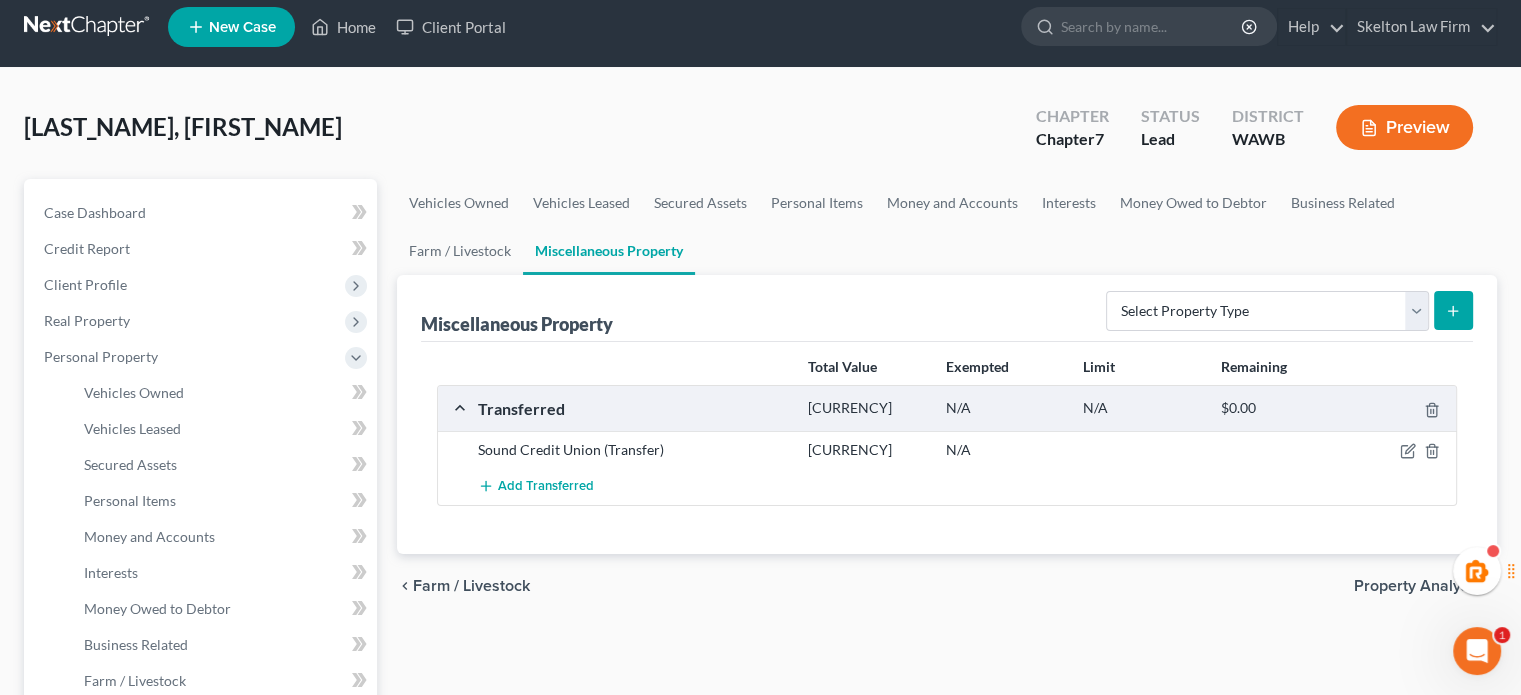 scroll, scrollTop: 333, scrollLeft: 0, axis: vertical 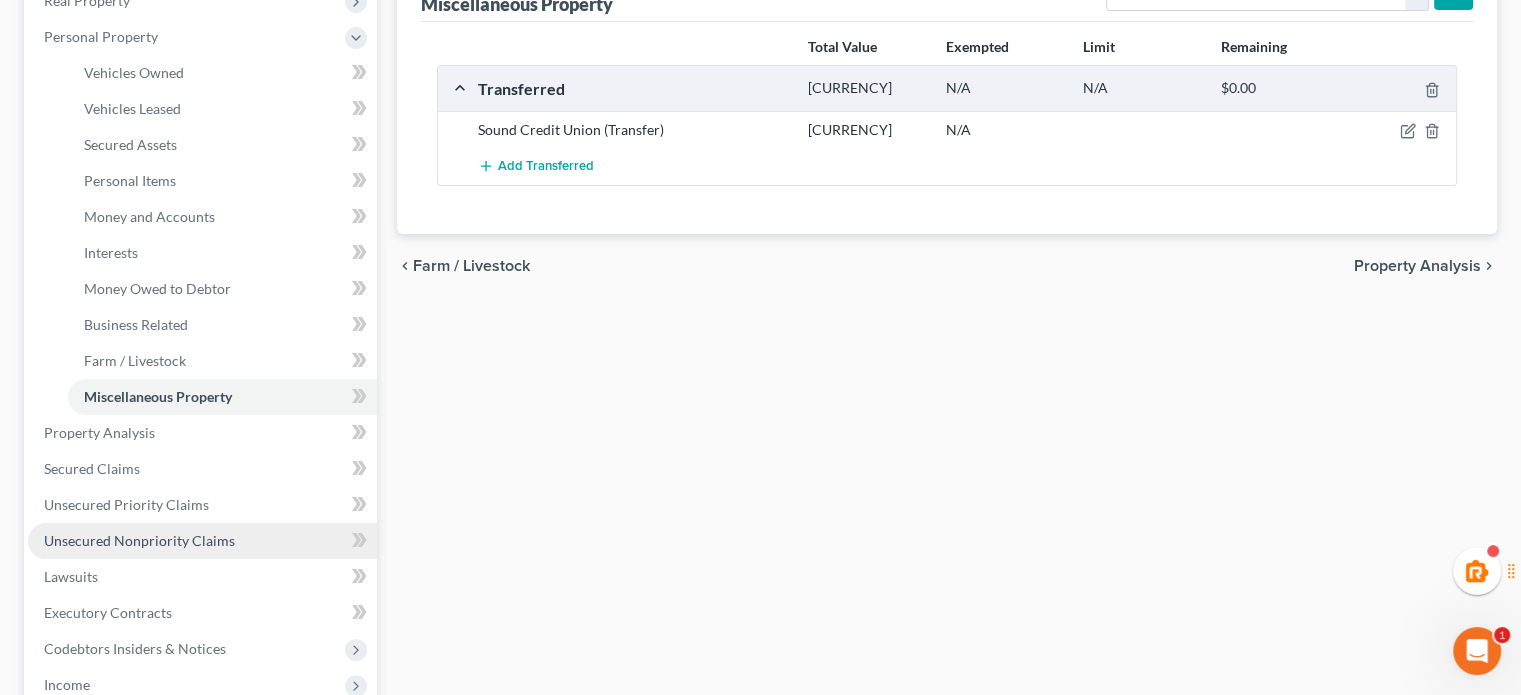 click on "Unsecured Nonpriority Claims" at bounding box center (139, 540) 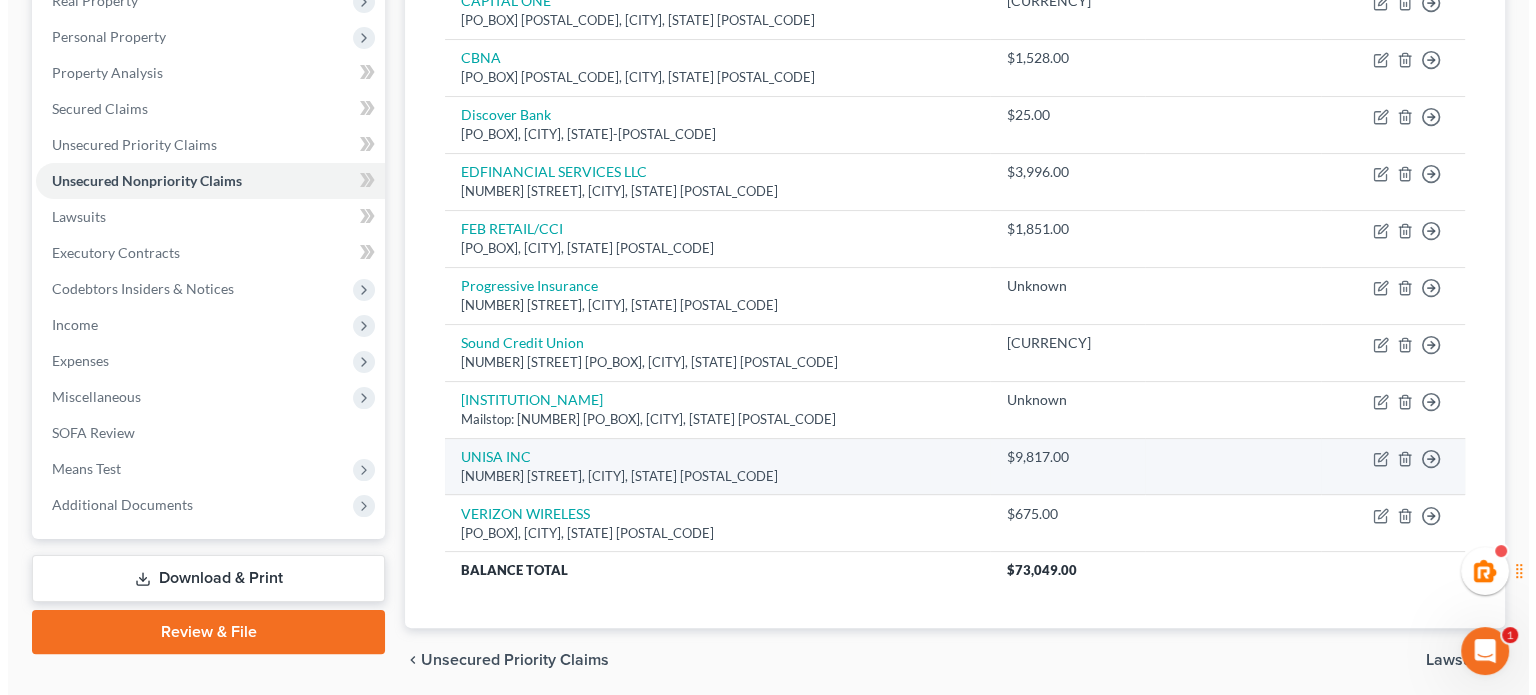 scroll, scrollTop: 368, scrollLeft: 0, axis: vertical 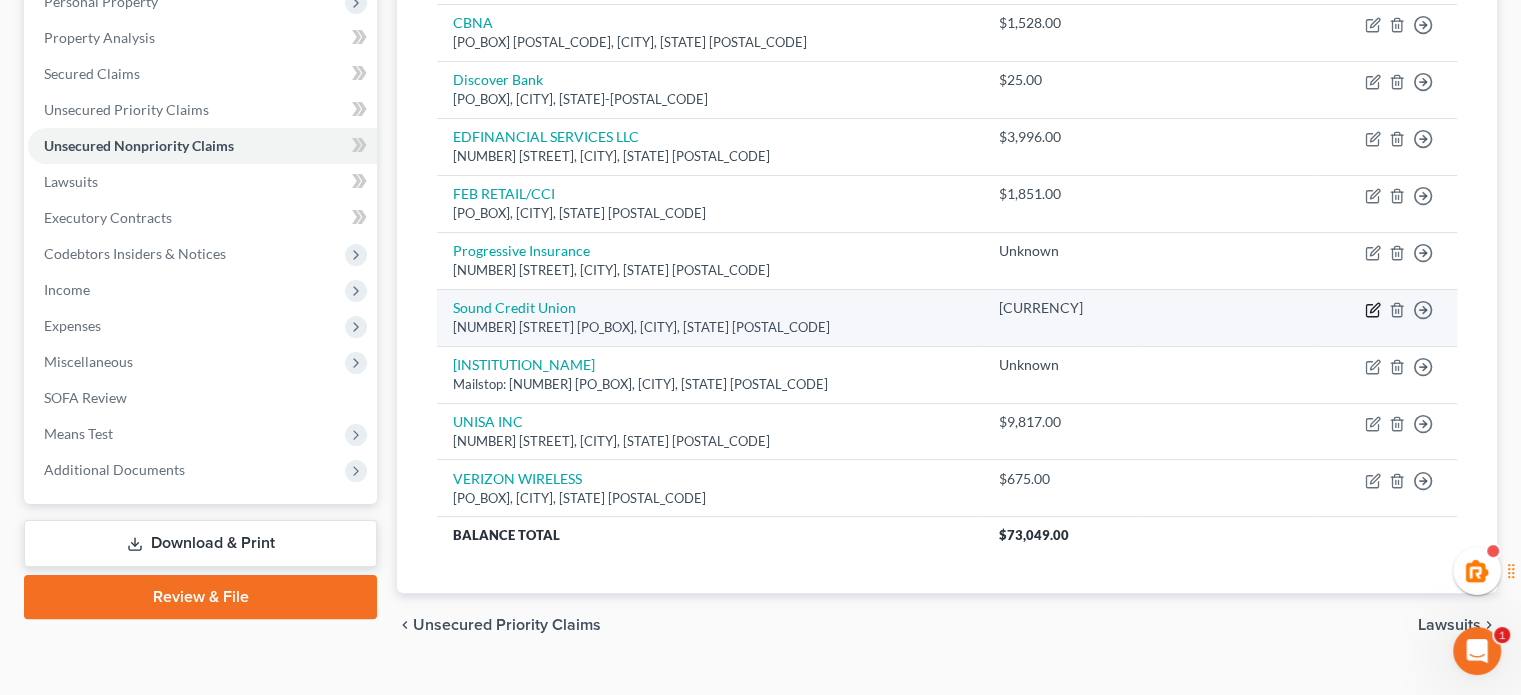 click 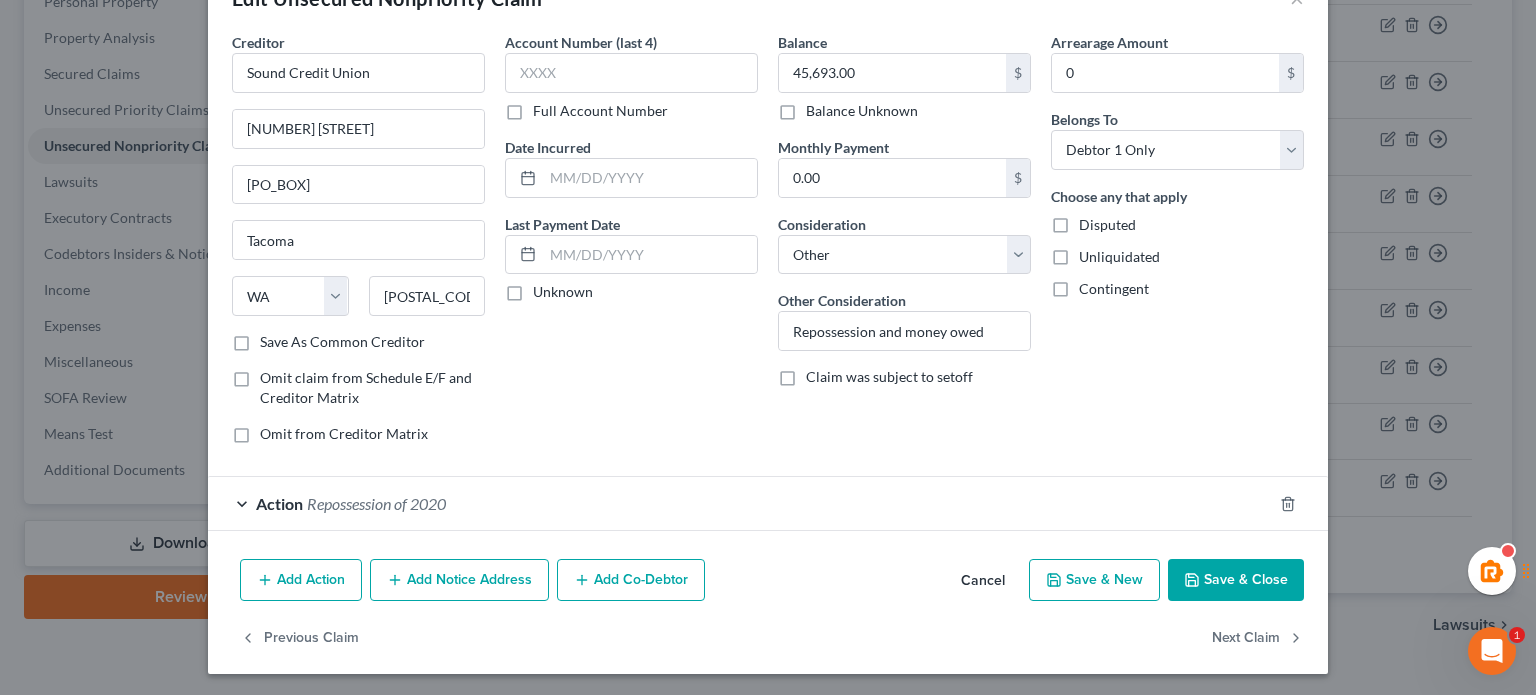 click on "Action Repossession of 2020" at bounding box center [740, 503] 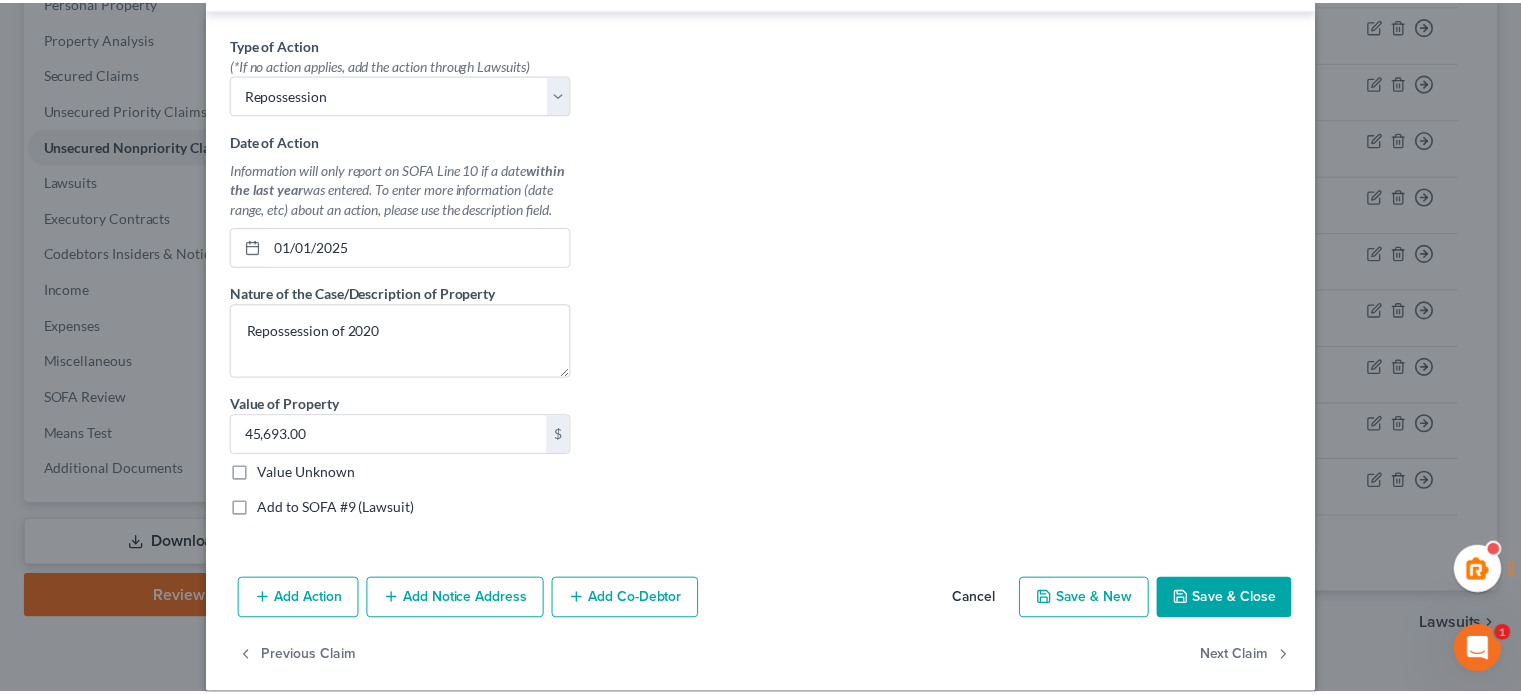 scroll, scrollTop: 599, scrollLeft: 0, axis: vertical 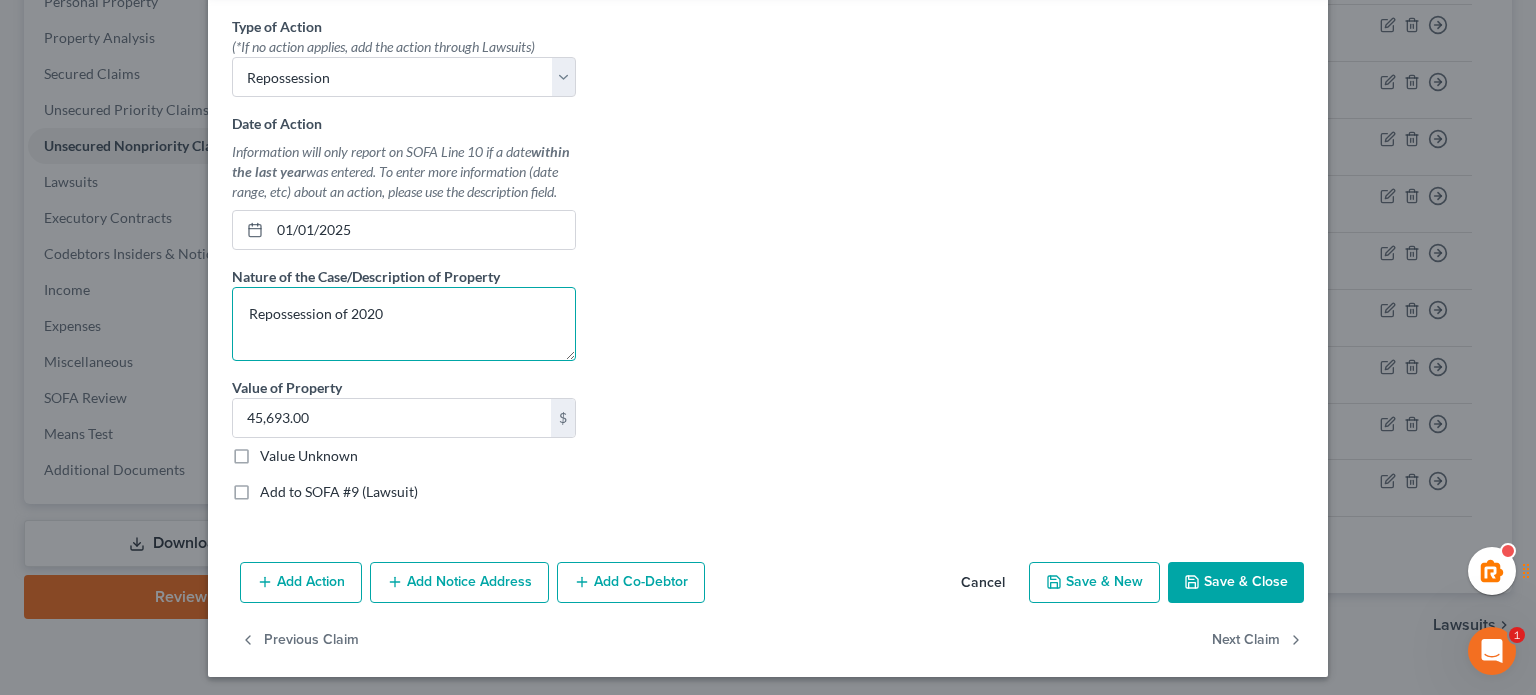 drag, startPoint x: 472, startPoint y: 304, endPoint x: 343, endPoint y: 321, distance: 130.11533 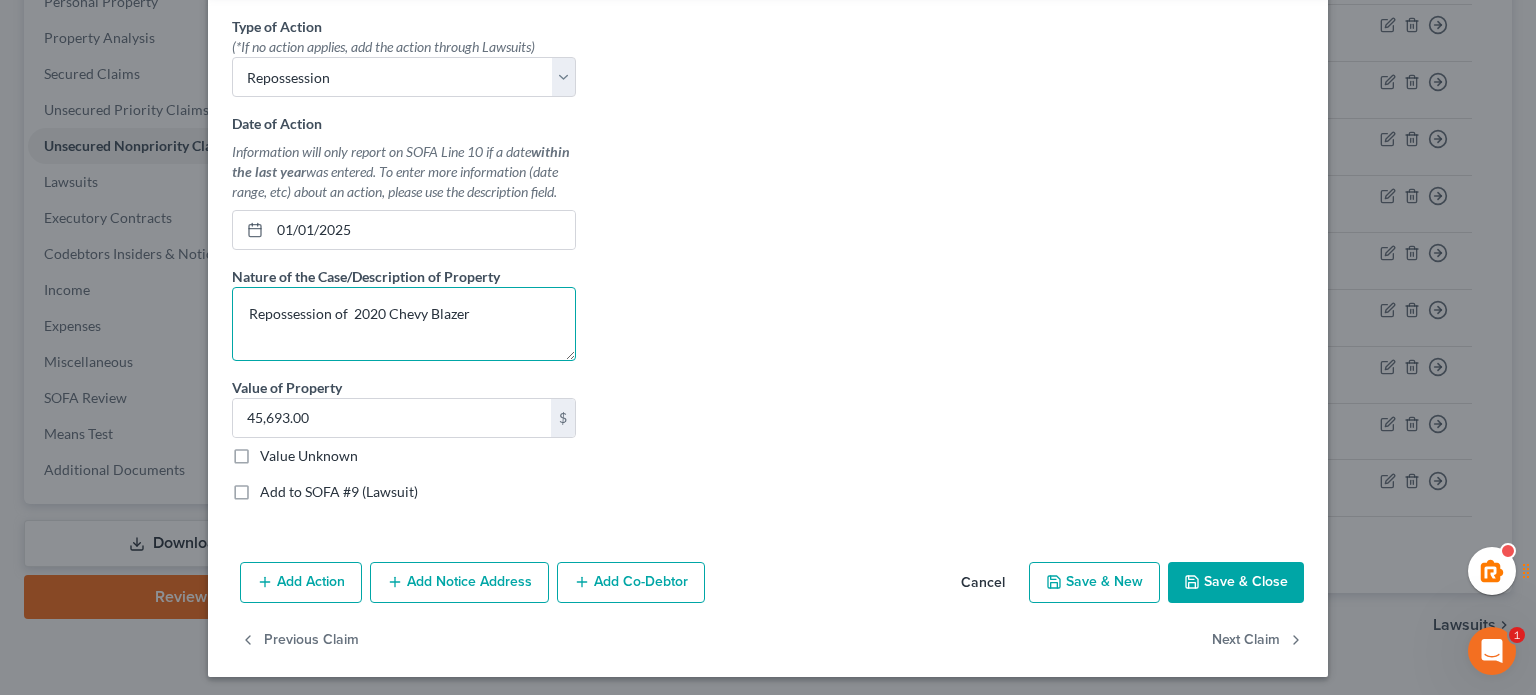 type on "Repossession of  2020 Chevy Blazer" 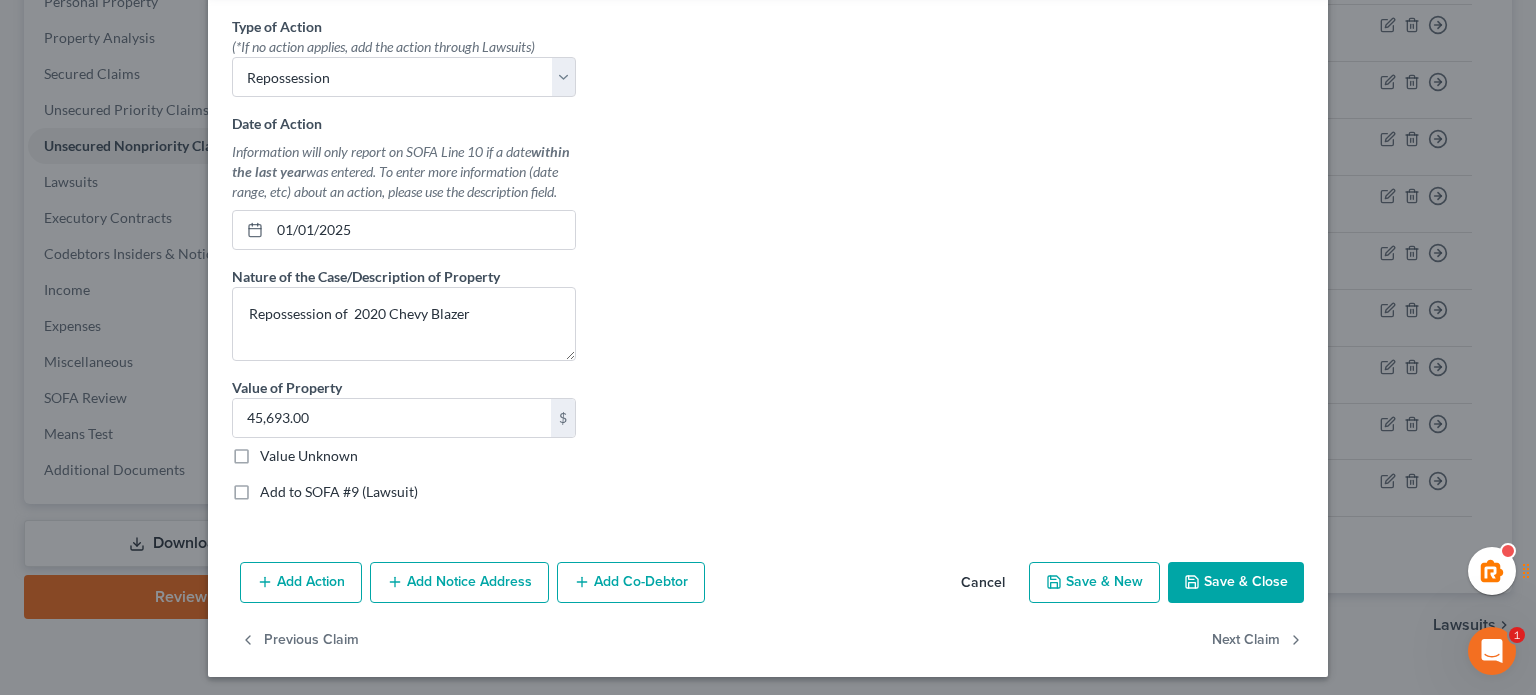 click on "Save & Close" at bounding box center (1236, 583) 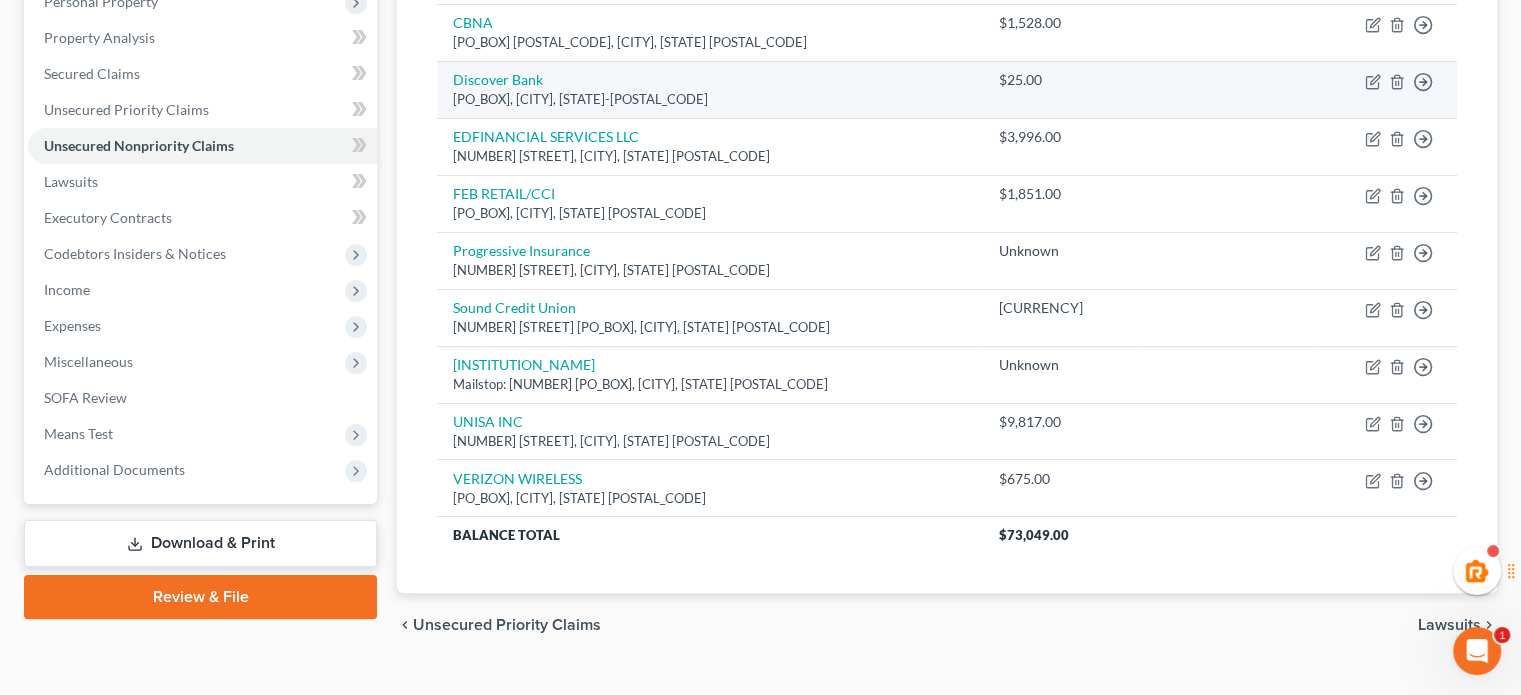 scroll, scrollTop: 0, scrollLeft: 0, axis: both 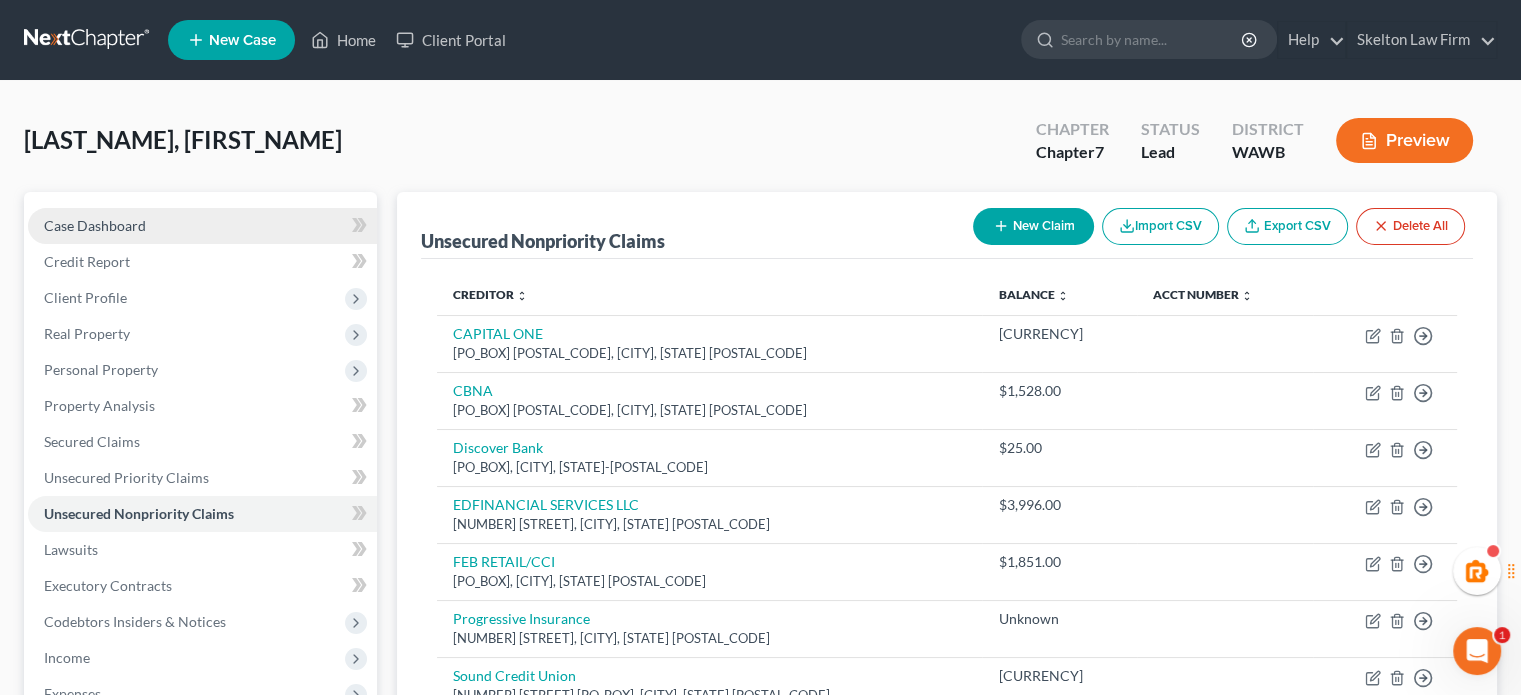 click on "Case Dashboard" at bounding box center (95, 225) 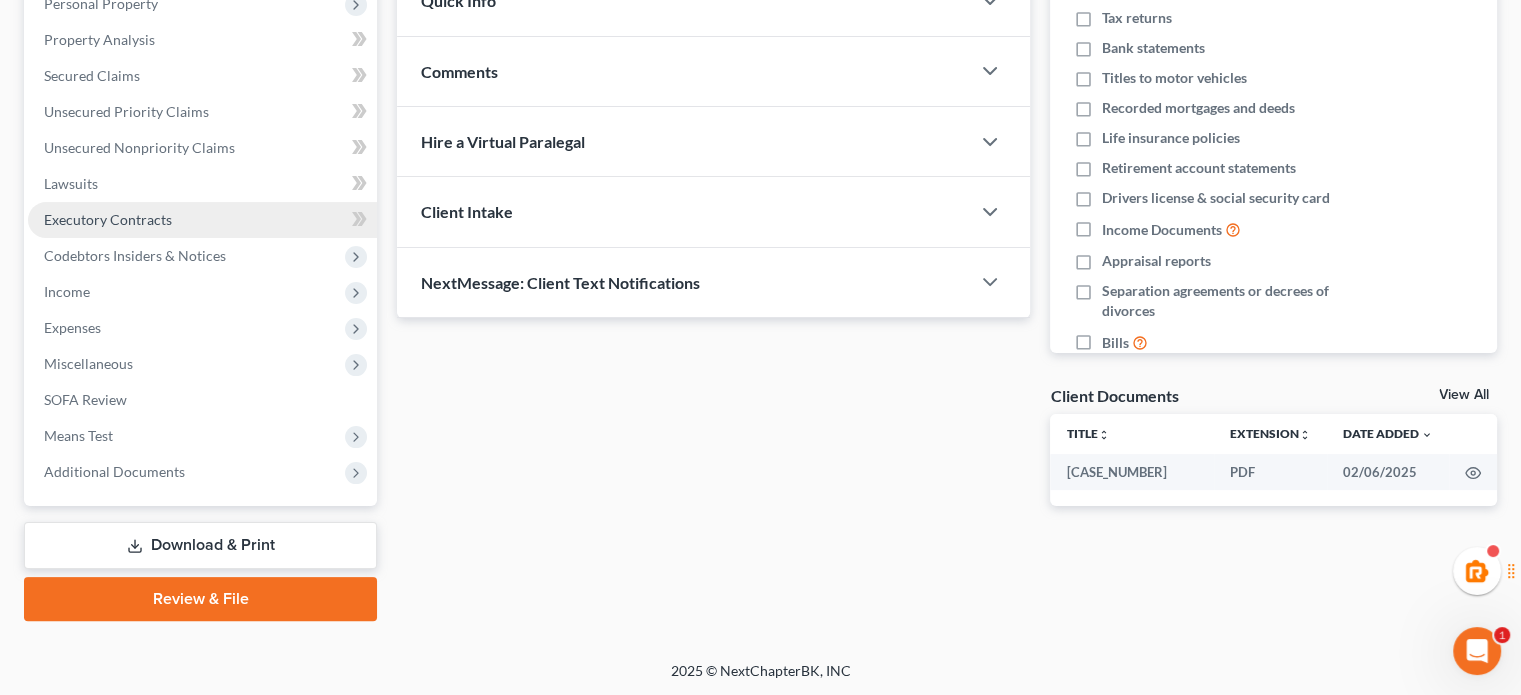 scroll, scrollTop: 32, scrollLeft: 0, axis: vertical 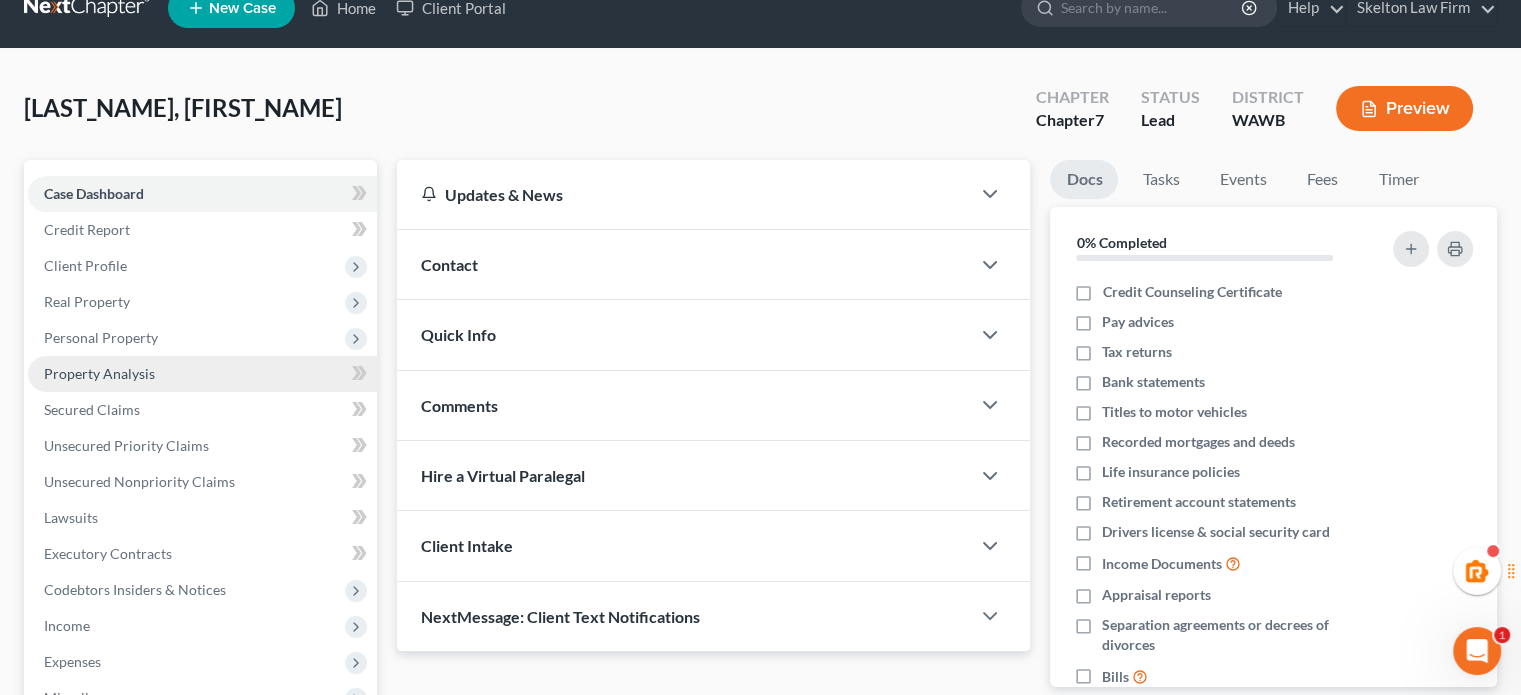 click on "Property Analysis" at bounding box center [99, 373] 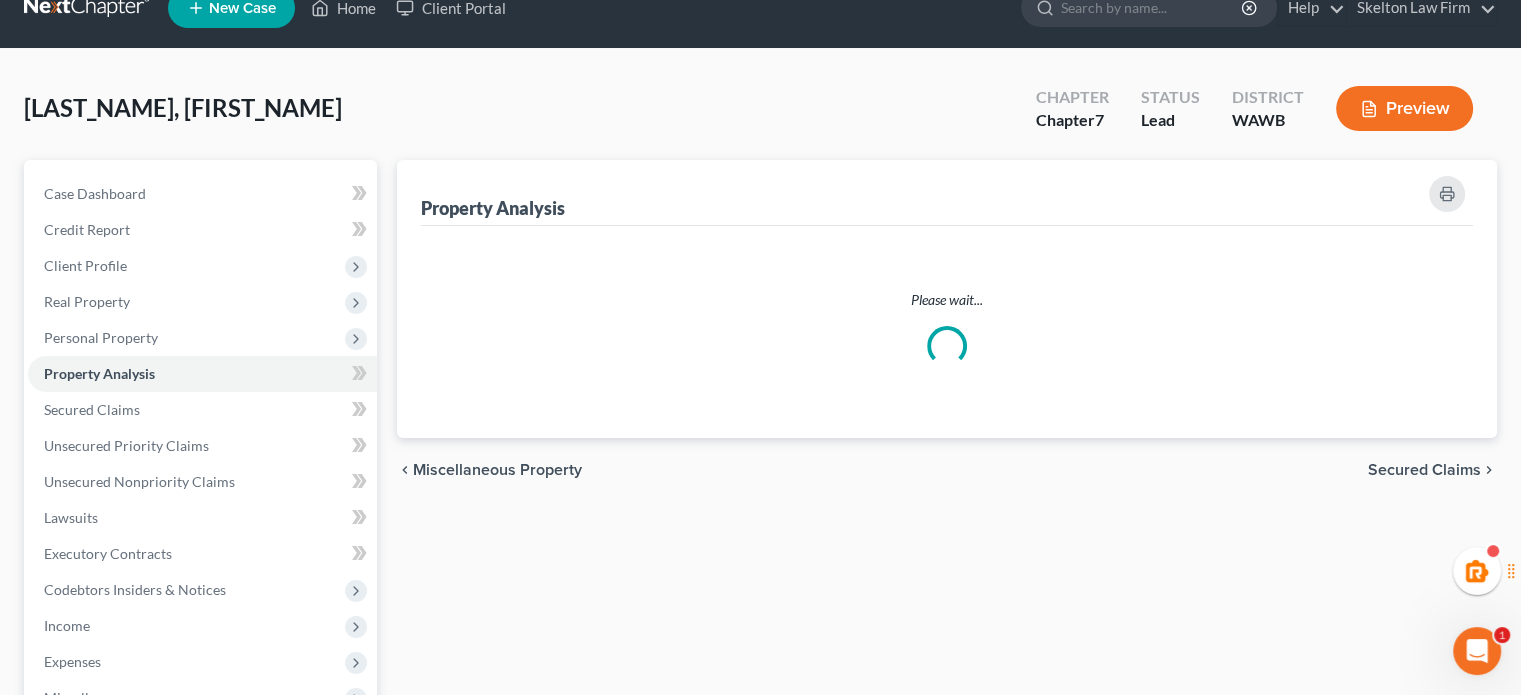 scroll, scrollTop: 0, scrollLeft: 0, axis: both 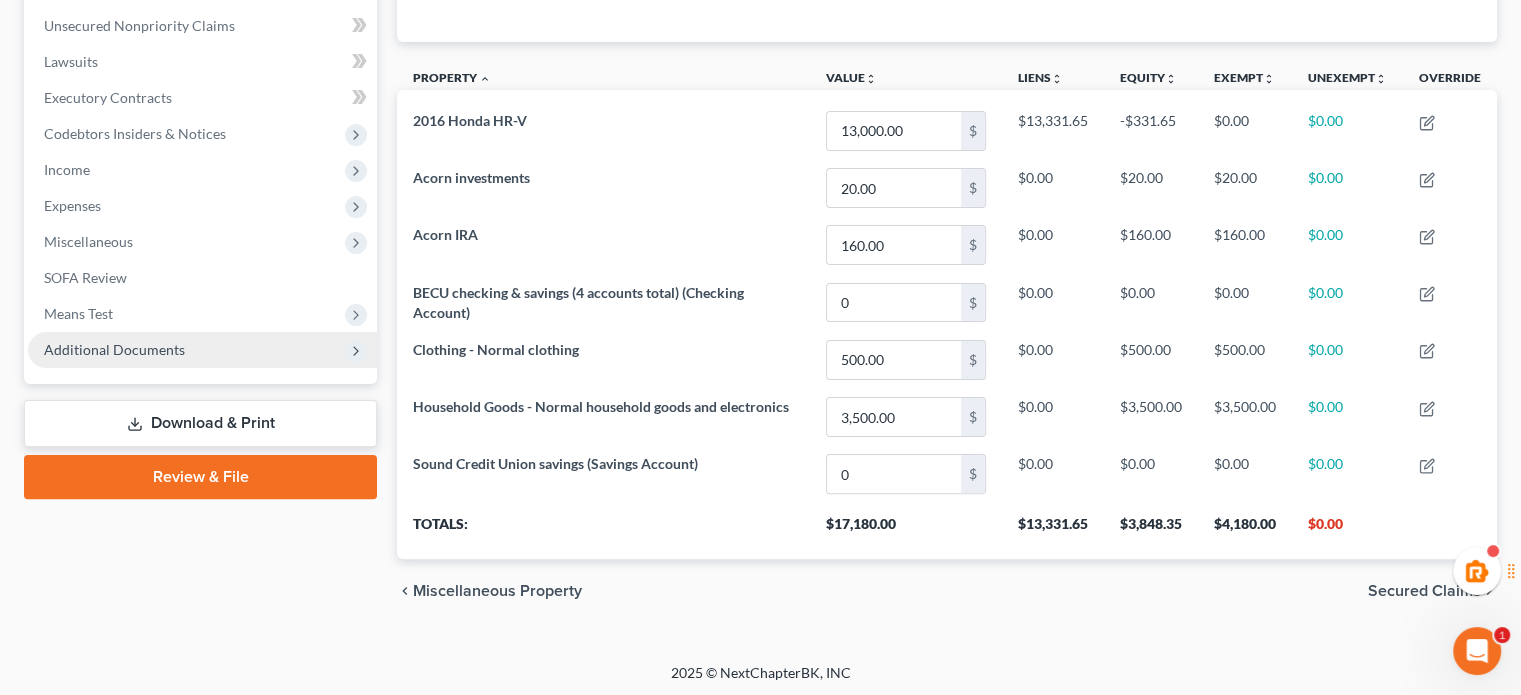click on "Additional Documents" at bounding box center (114, 349) 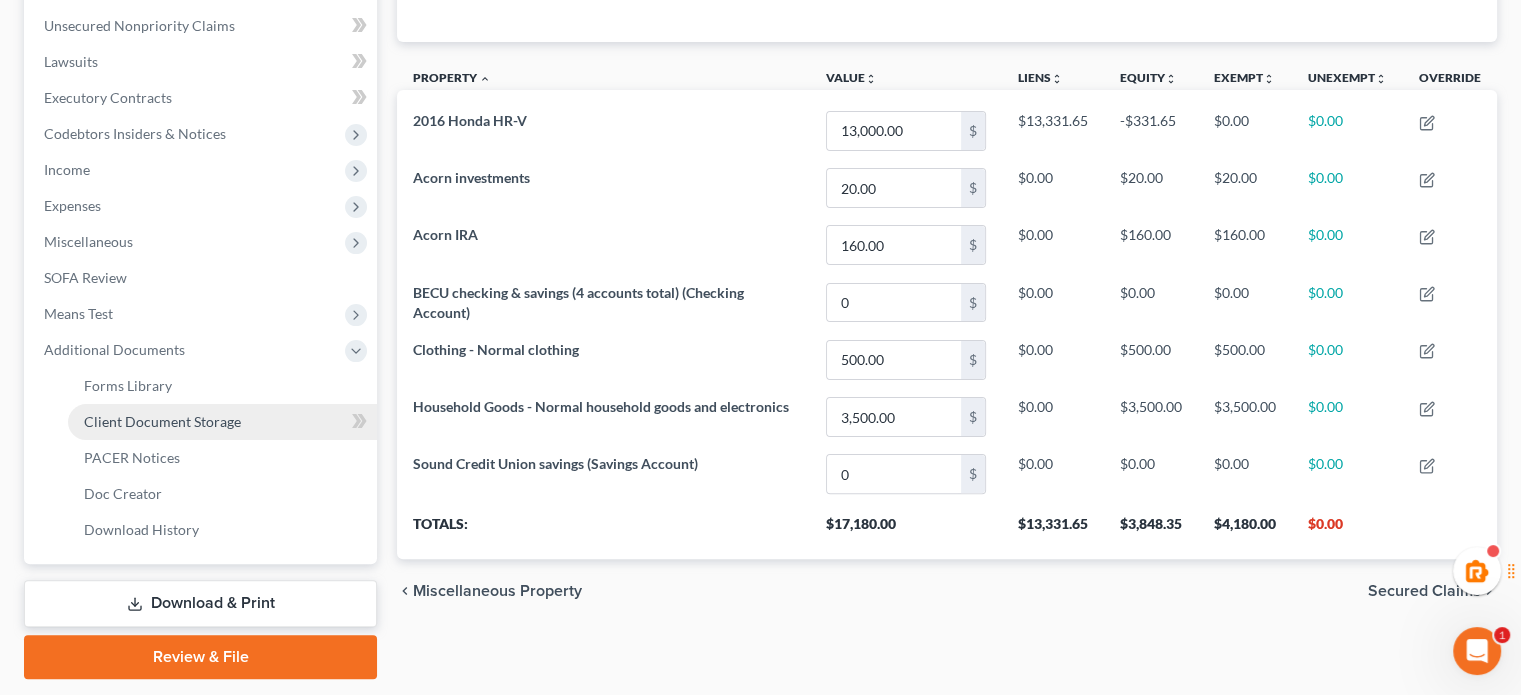 click on "Client Document Storage" at bounding box center (162, 421) 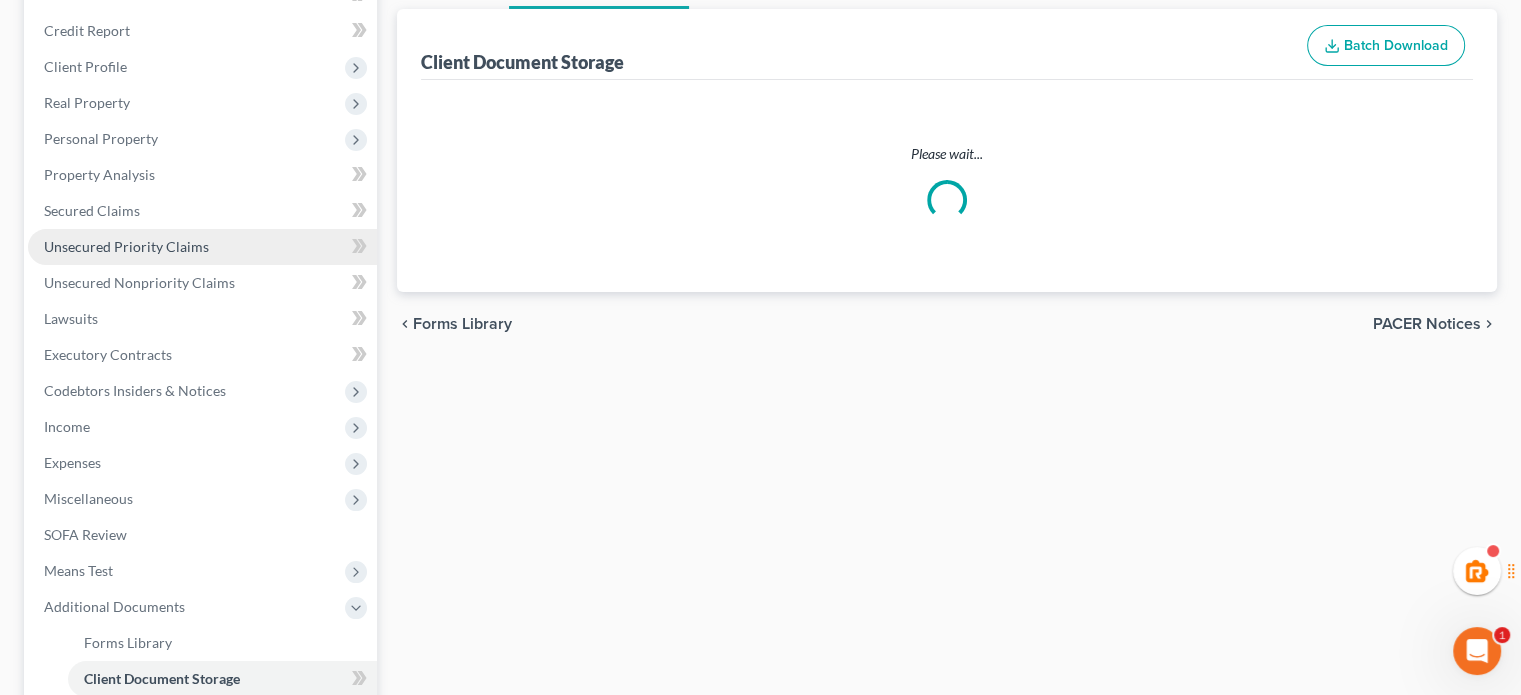 select on "0" 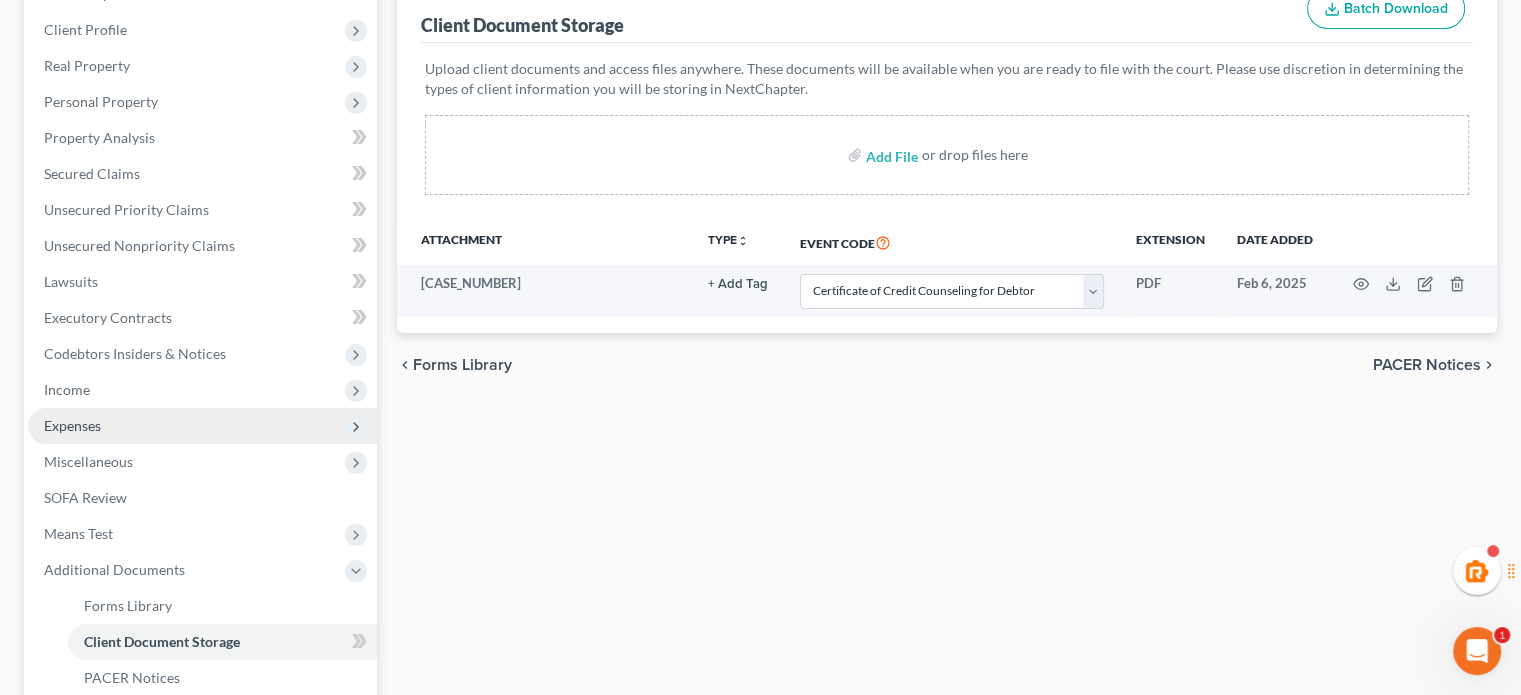 scroll, scrollTop: 212, scrollLeft: 0, axis: vertical 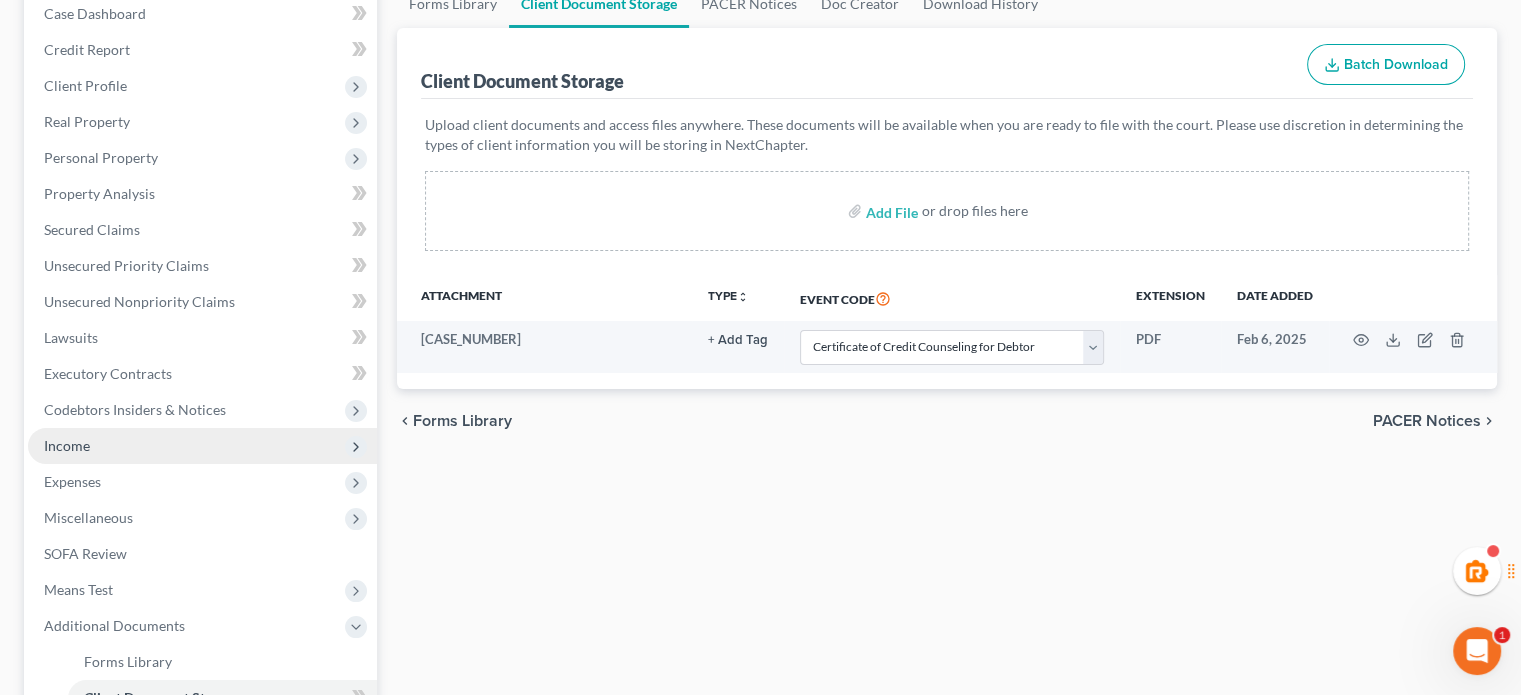 click on "Income" at bounding box center [202, 446] 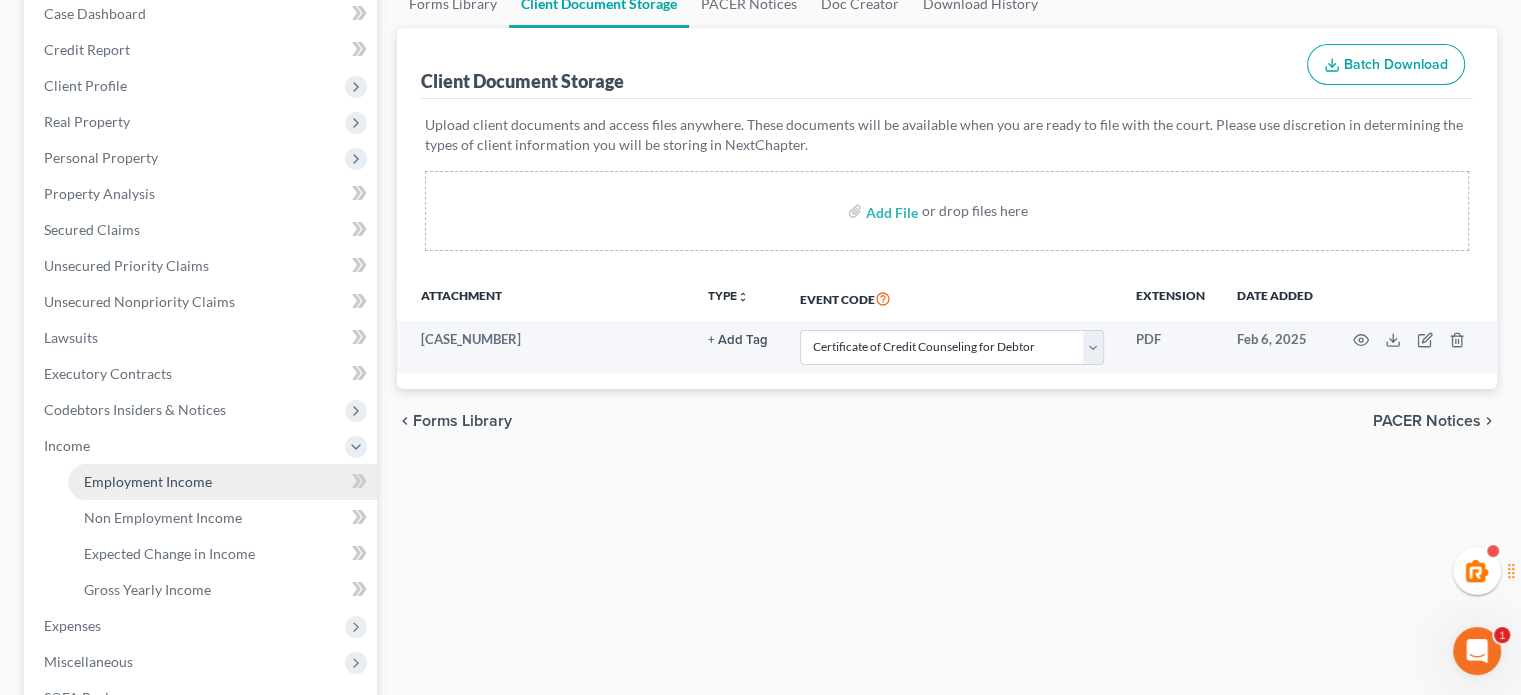click on "Employment Income" at bounding box center (222, 482) 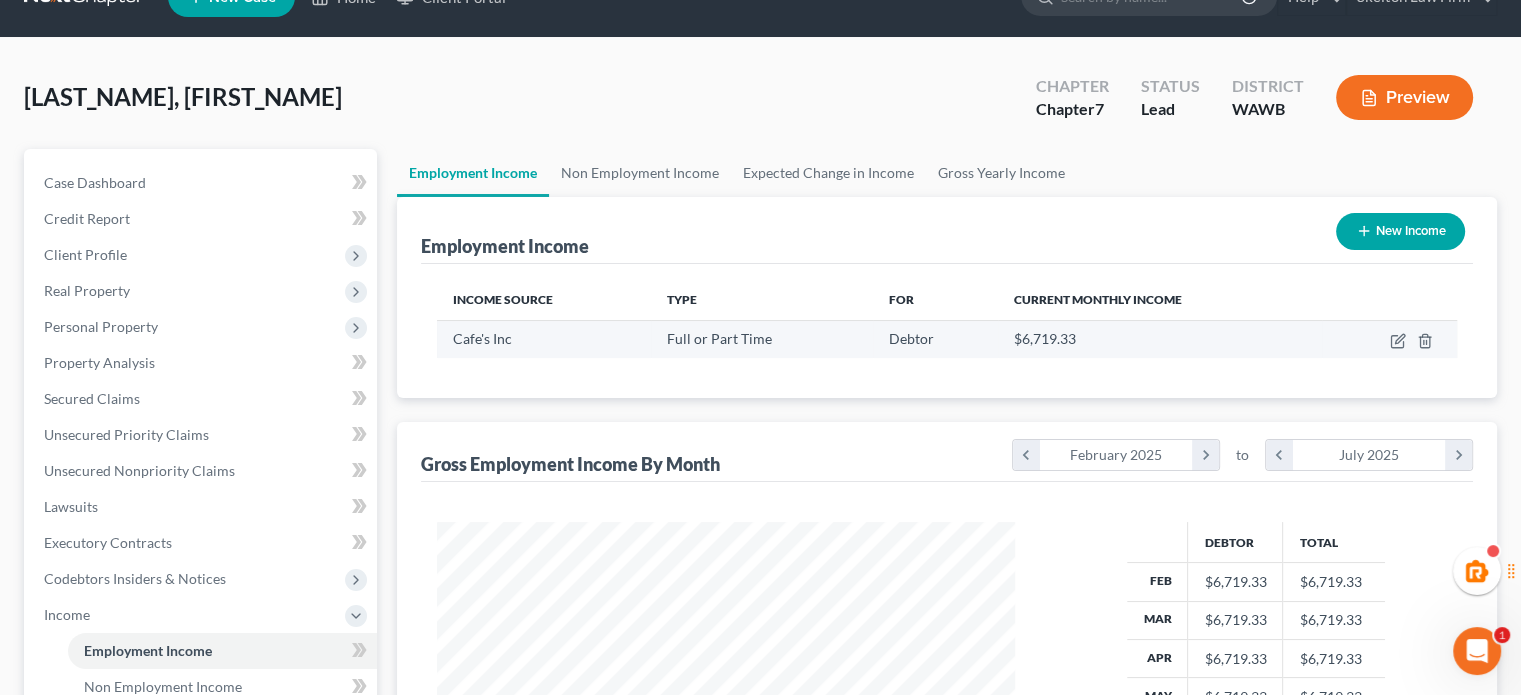 scroll, scrollTop: 1, scrollLeft: 0, axis: vertical 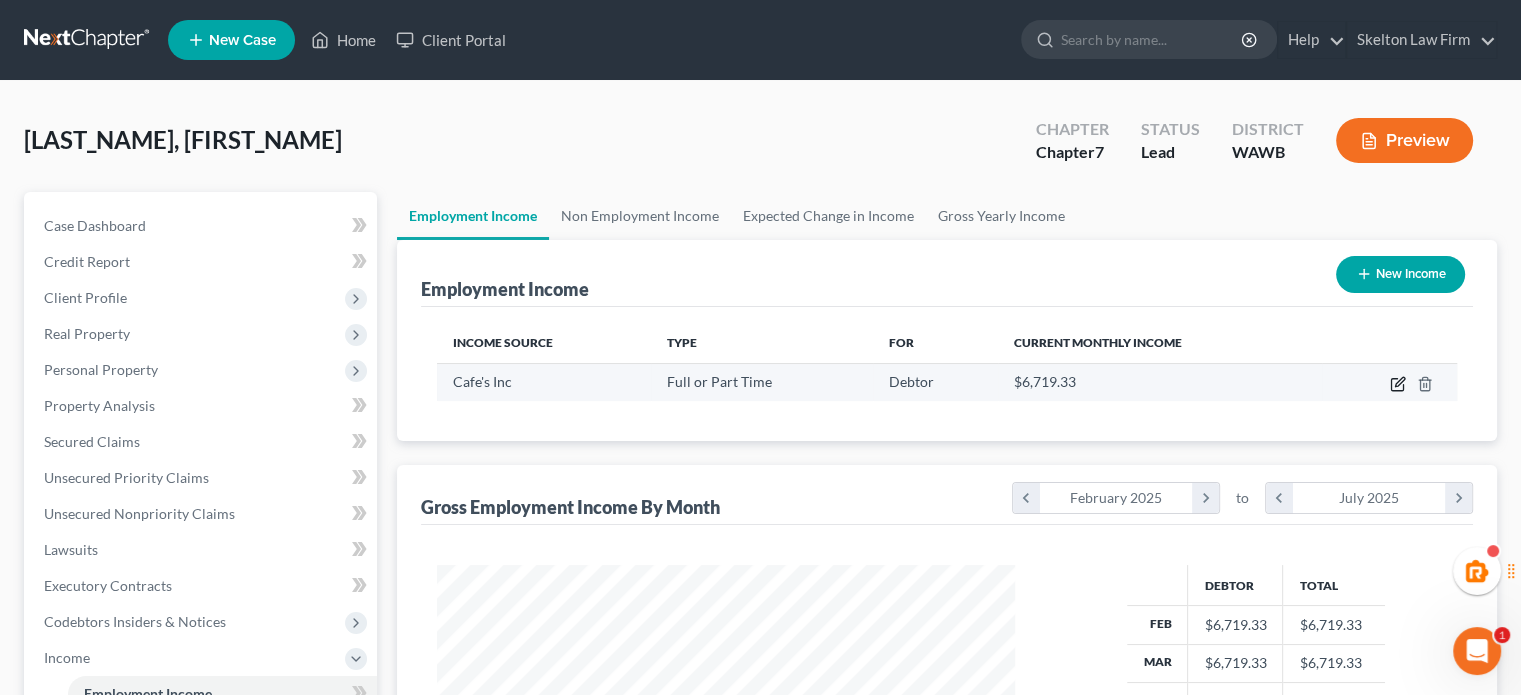 click 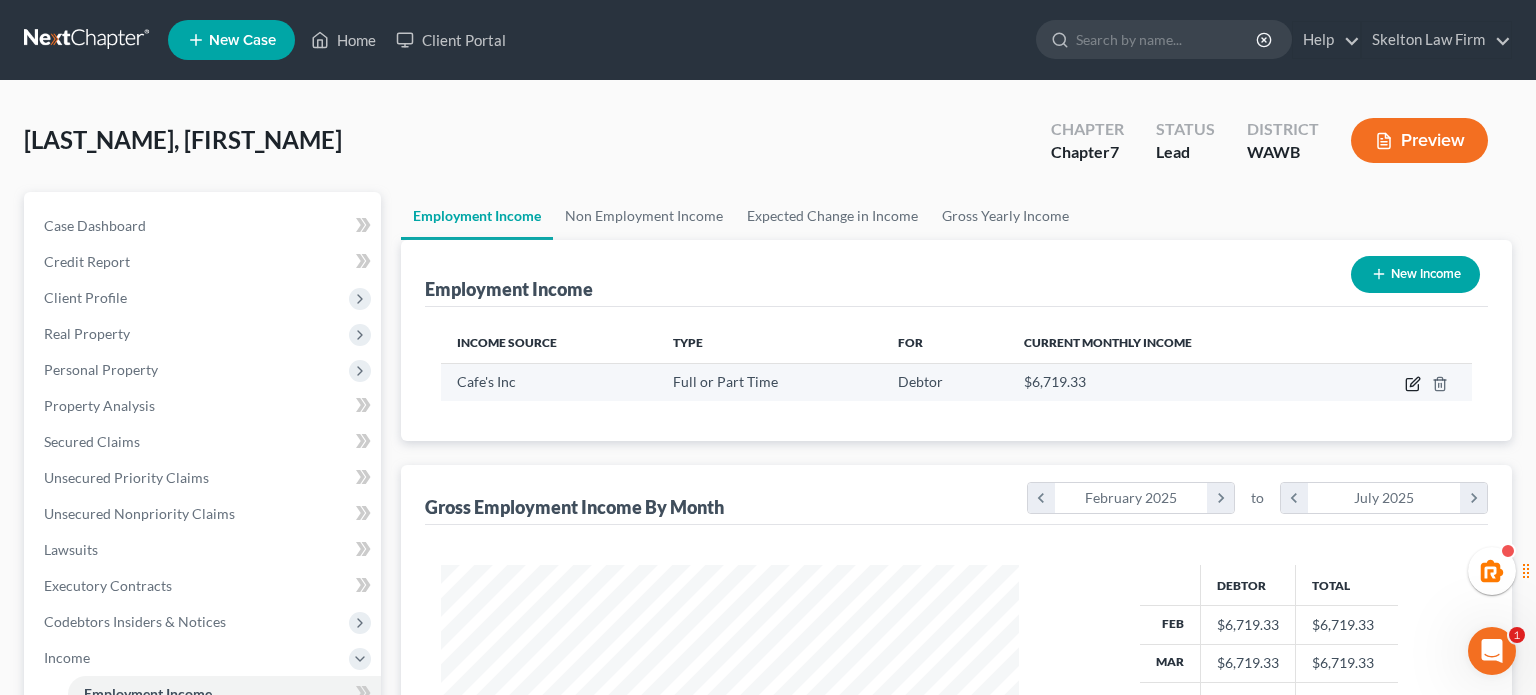 select on "0" 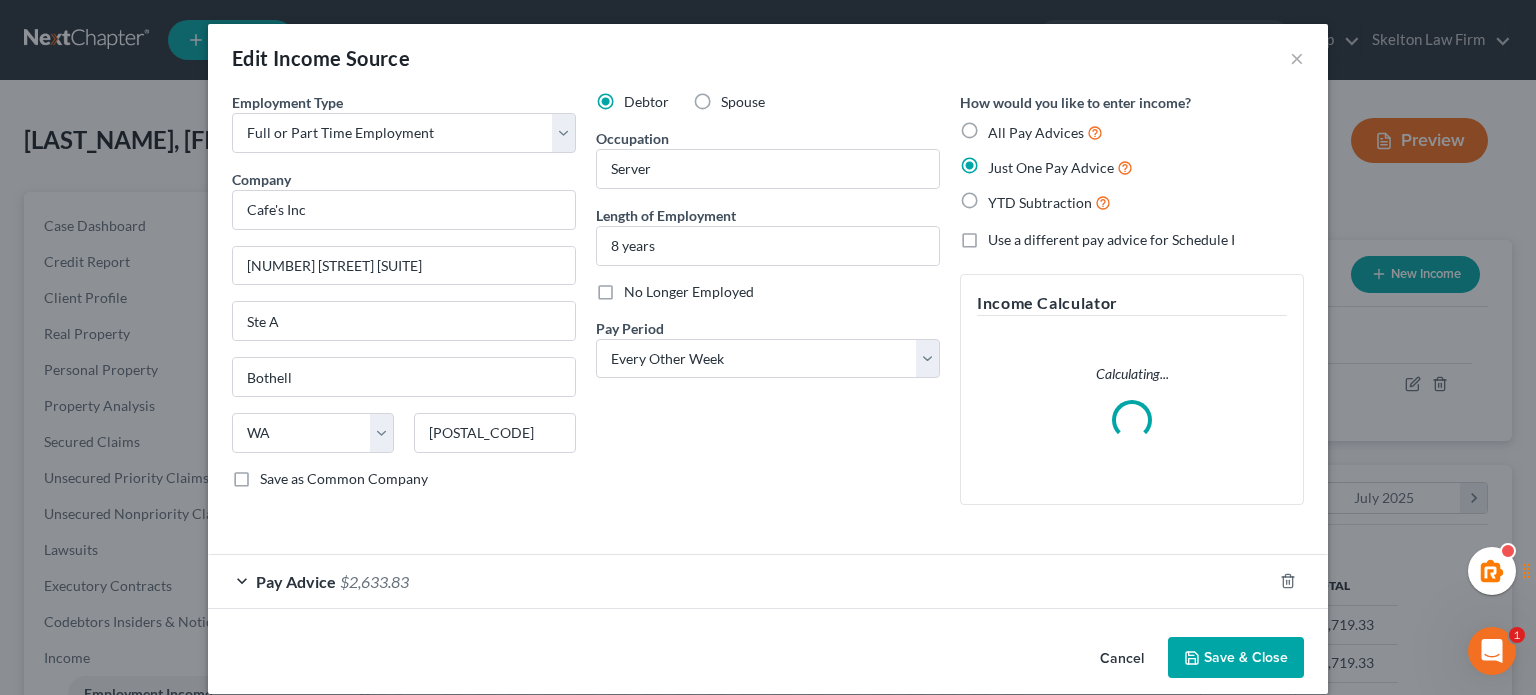 scroll, scrollTop: 999643, scrollLeft: 999375, axis: both 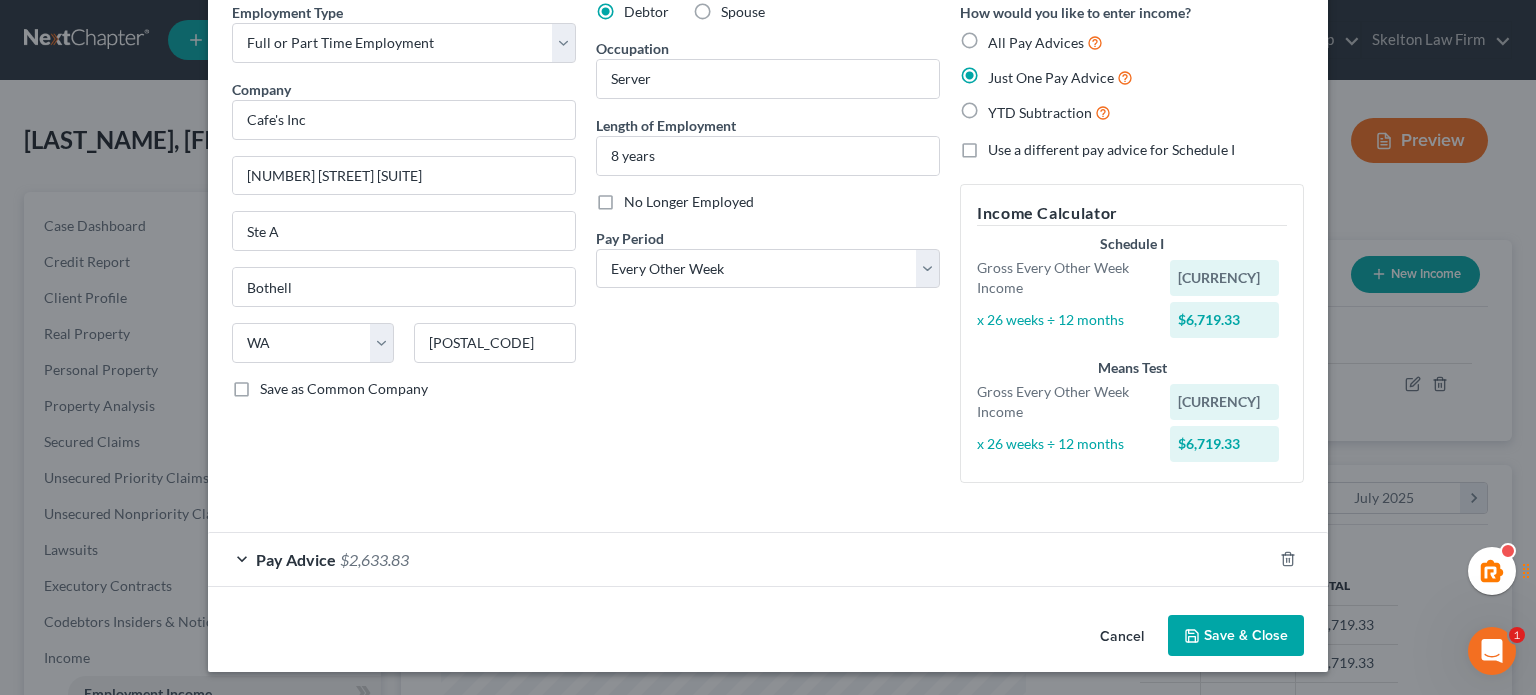 click on "Pay Advice $2,633.83" at bounding box center (740, 559) 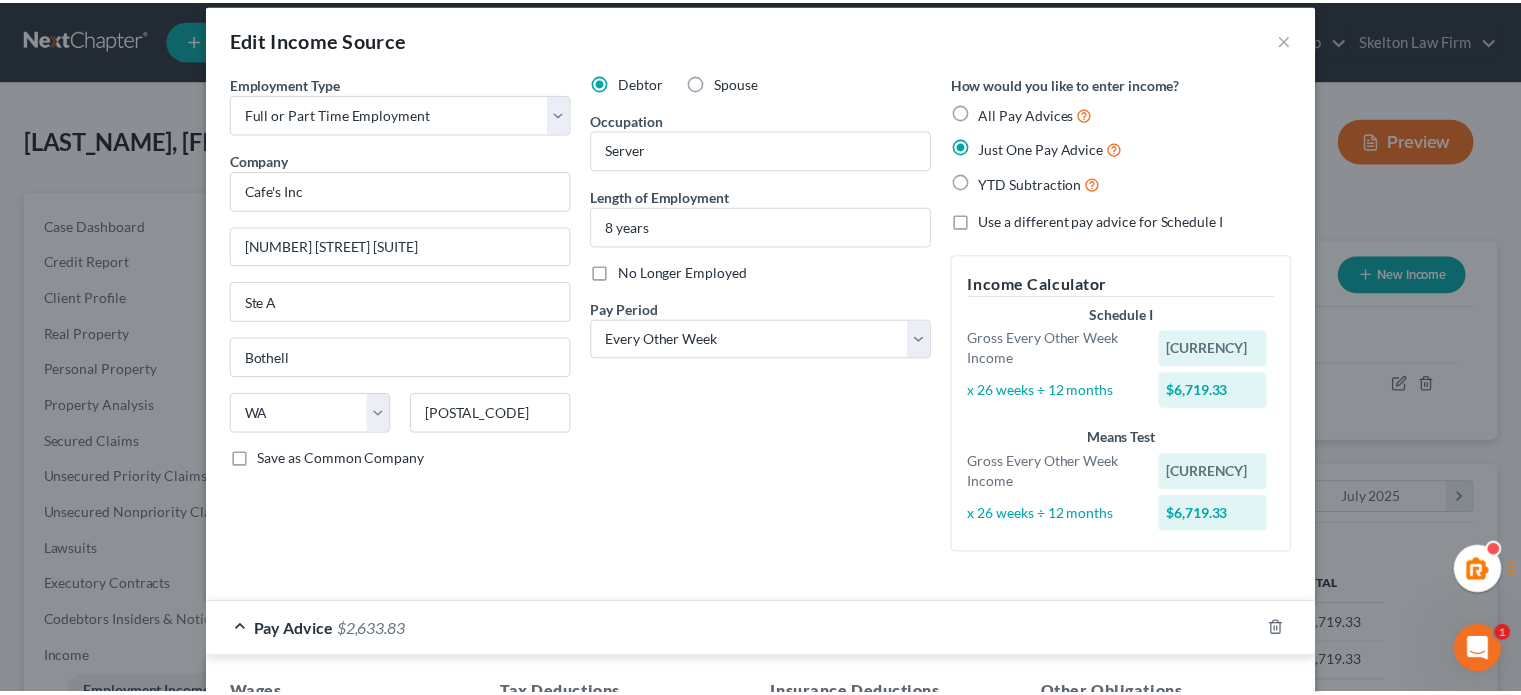 scroll, scrollTop: 0, scrollLeft: 0, axis: both 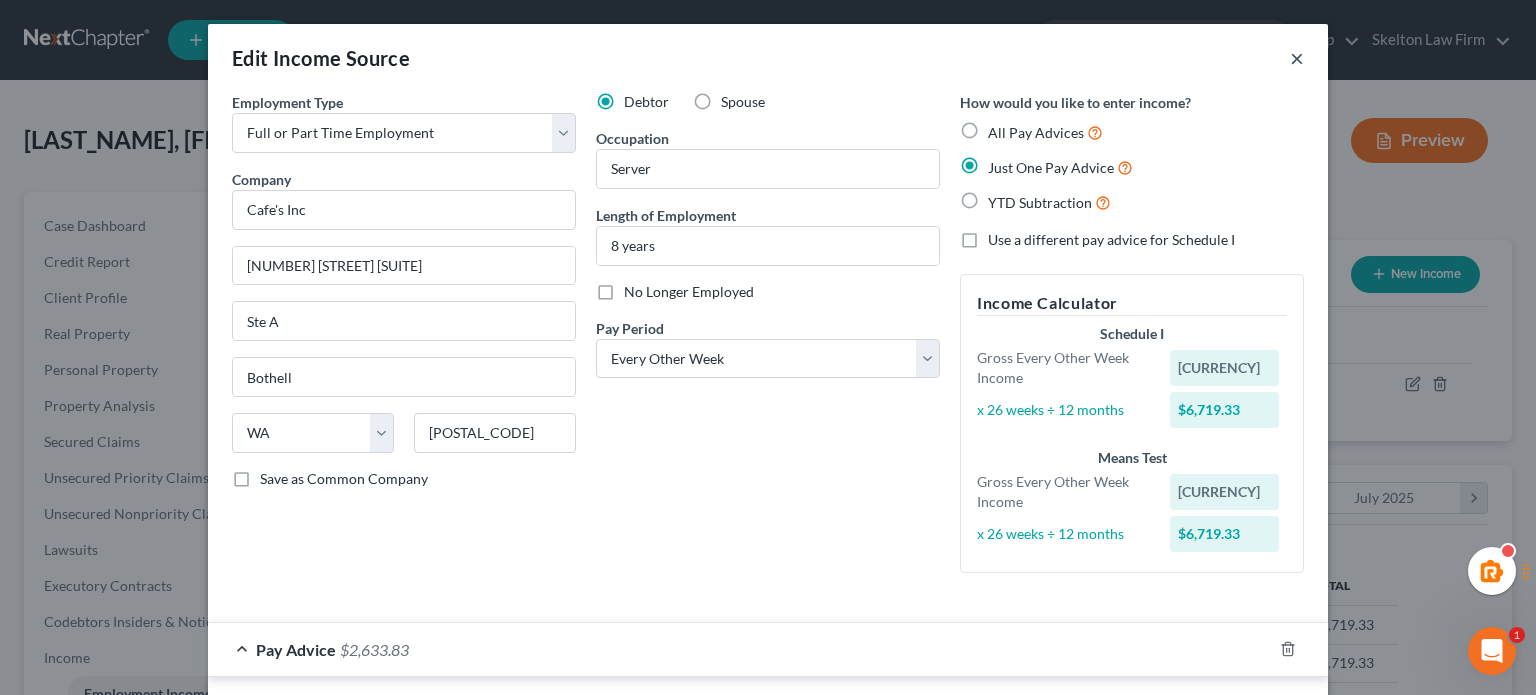 click on "×" at bounding box center (1297, 58) 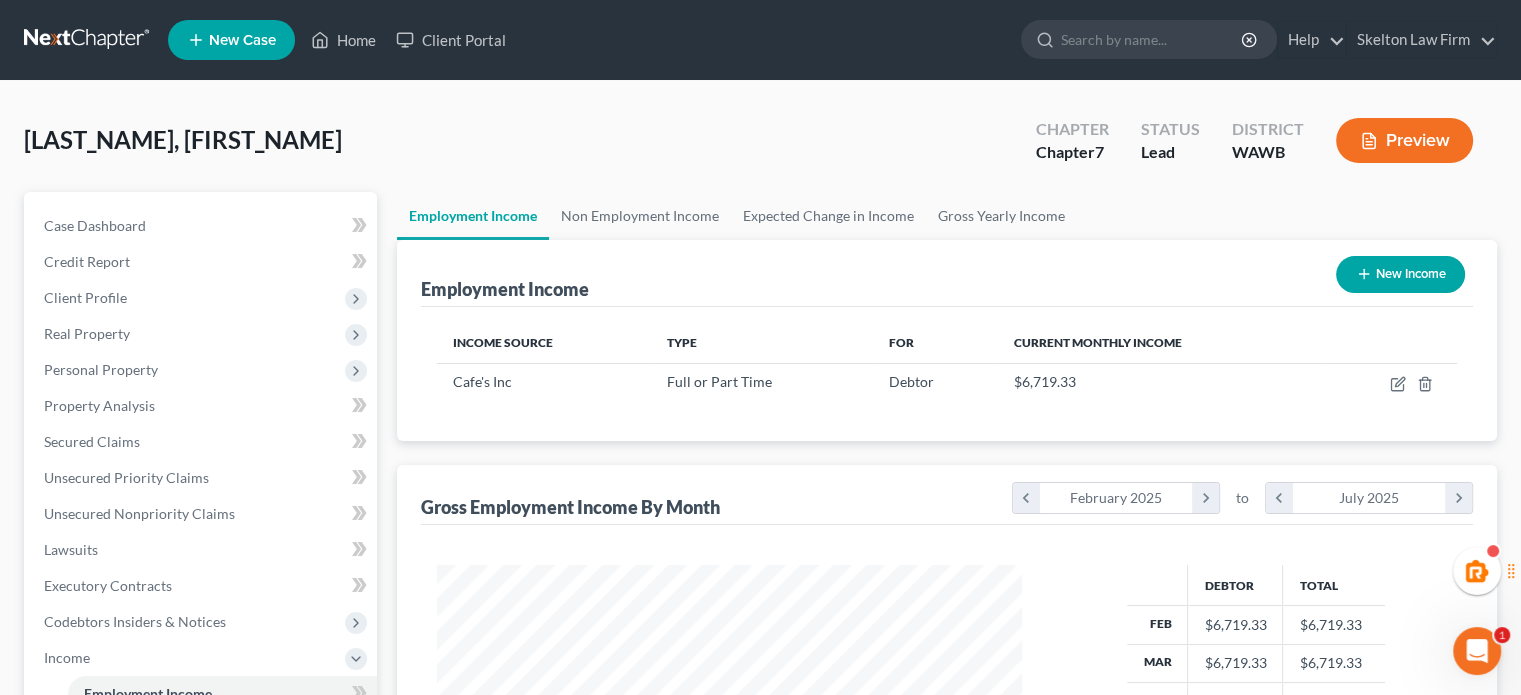 scroll, scrollTop: 356, scrollLeft: 617, axis: both 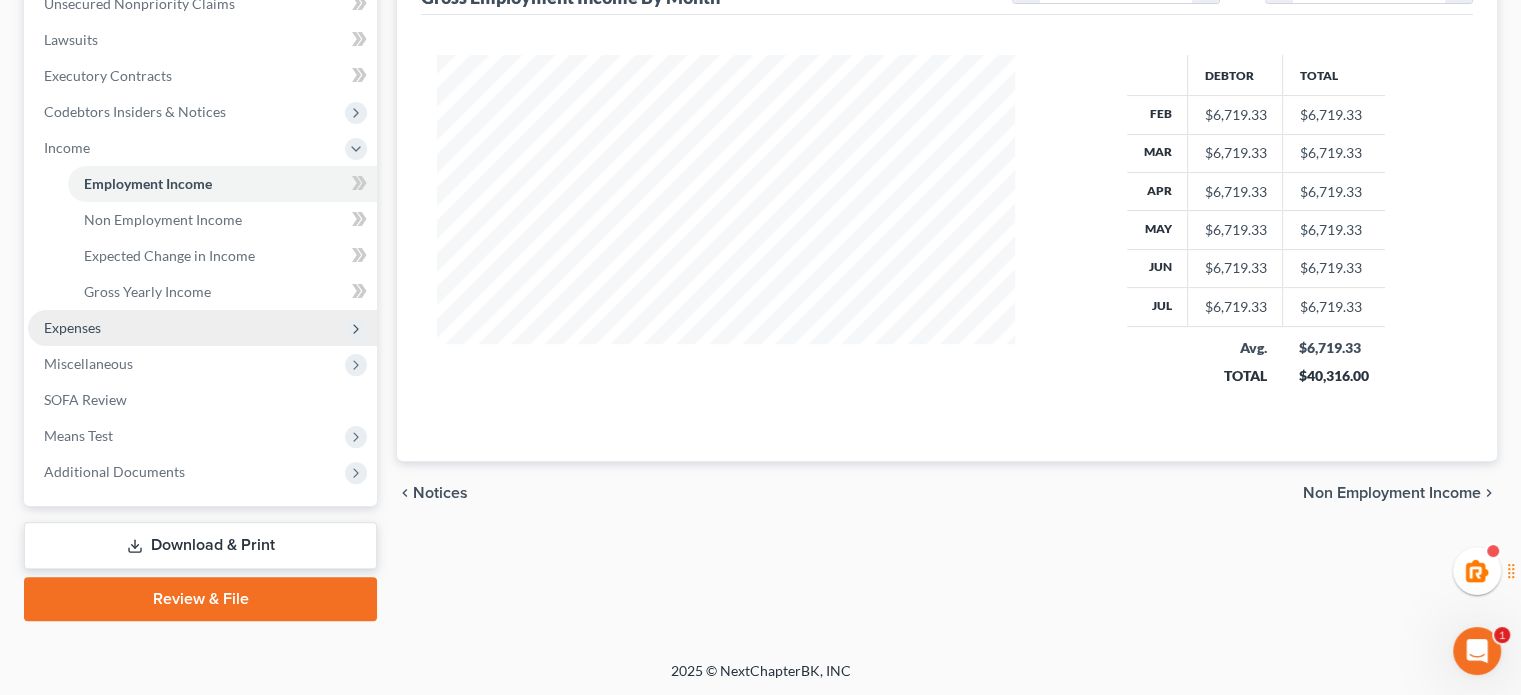 click on "Expenses" at bounding box center (72, 327) 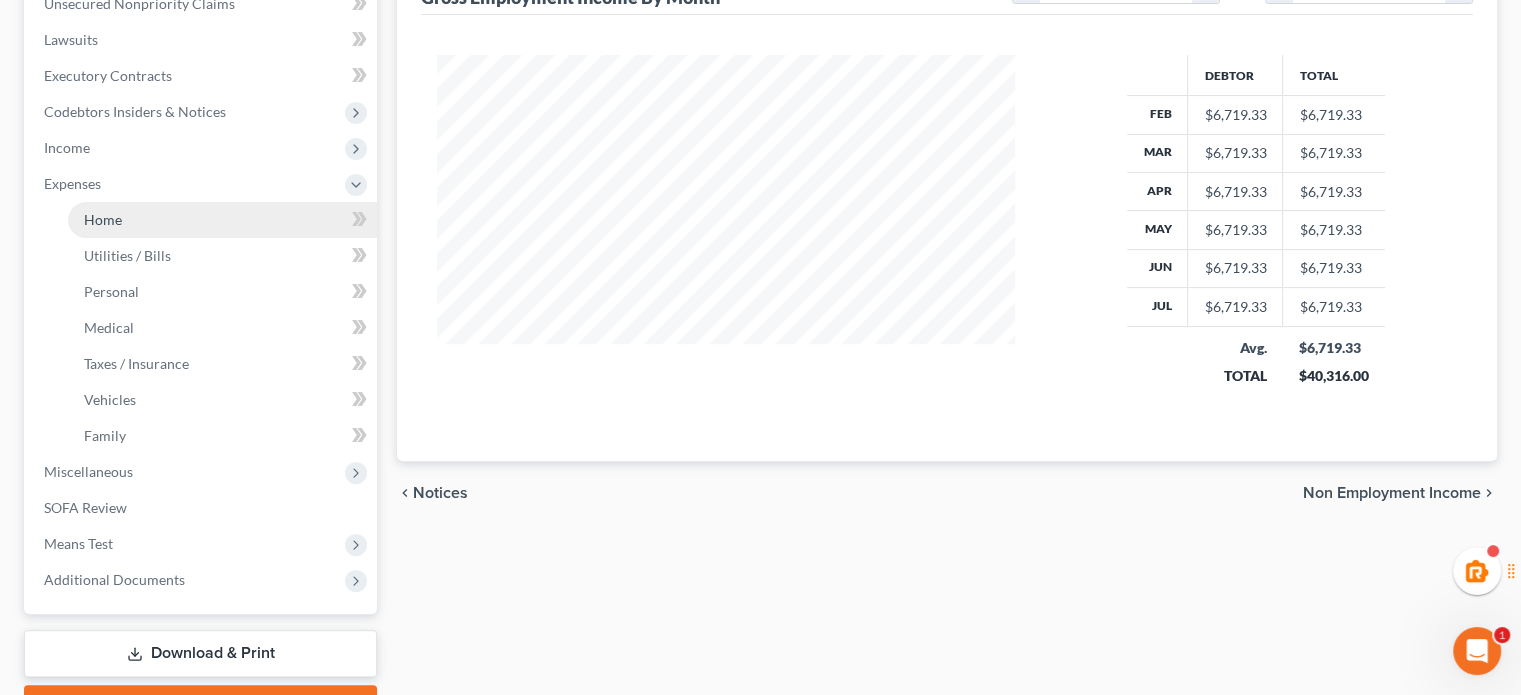 click on "Home" at bounding box center (222, 220) 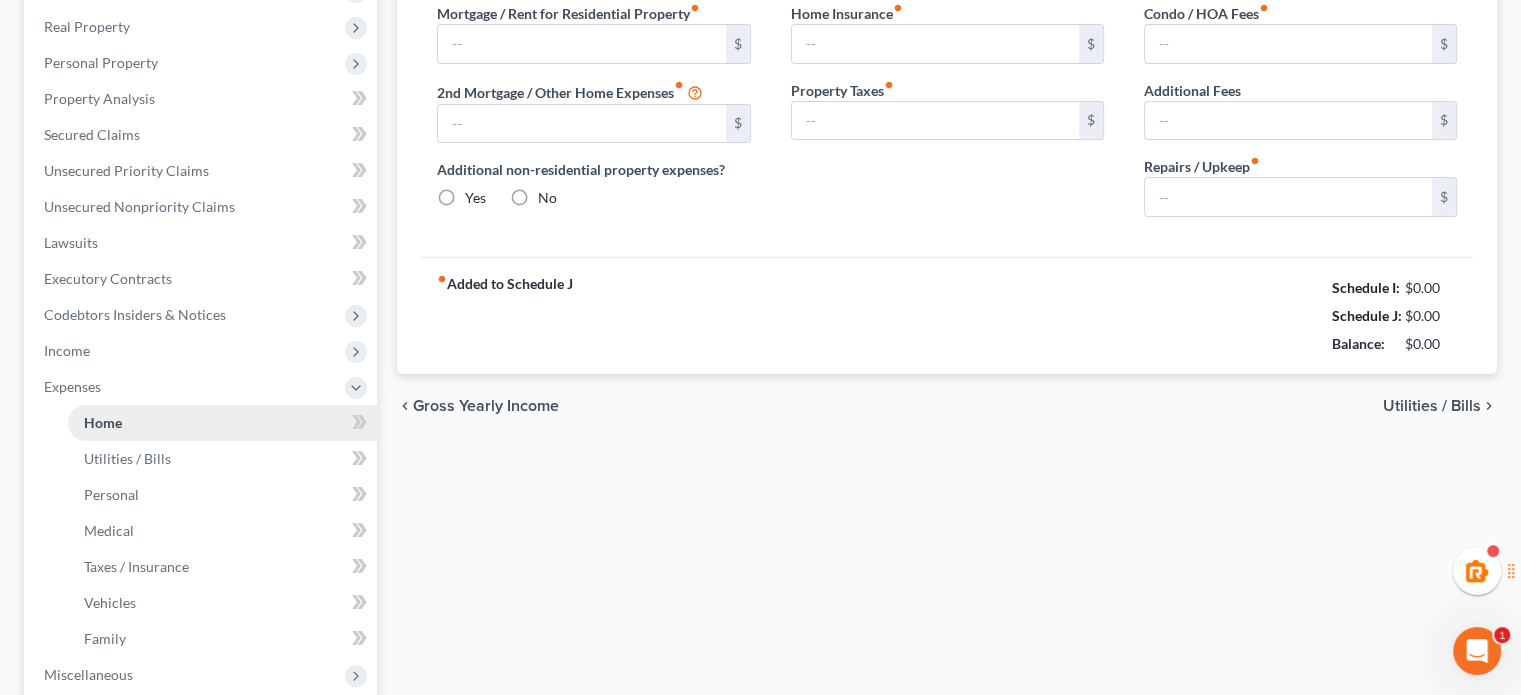 type on "2,000.00" 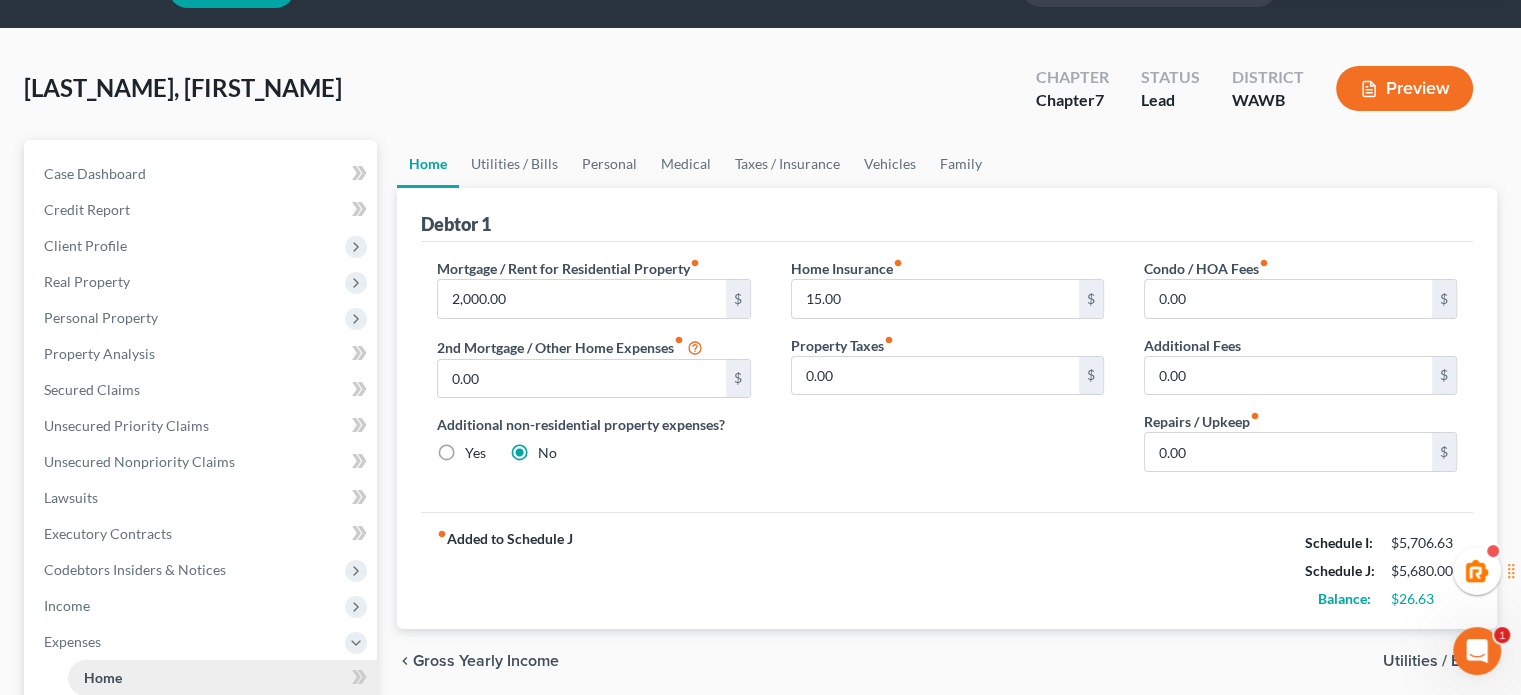 scroll, scrollTop: 5, scrollLeft: 0, axis: vertical 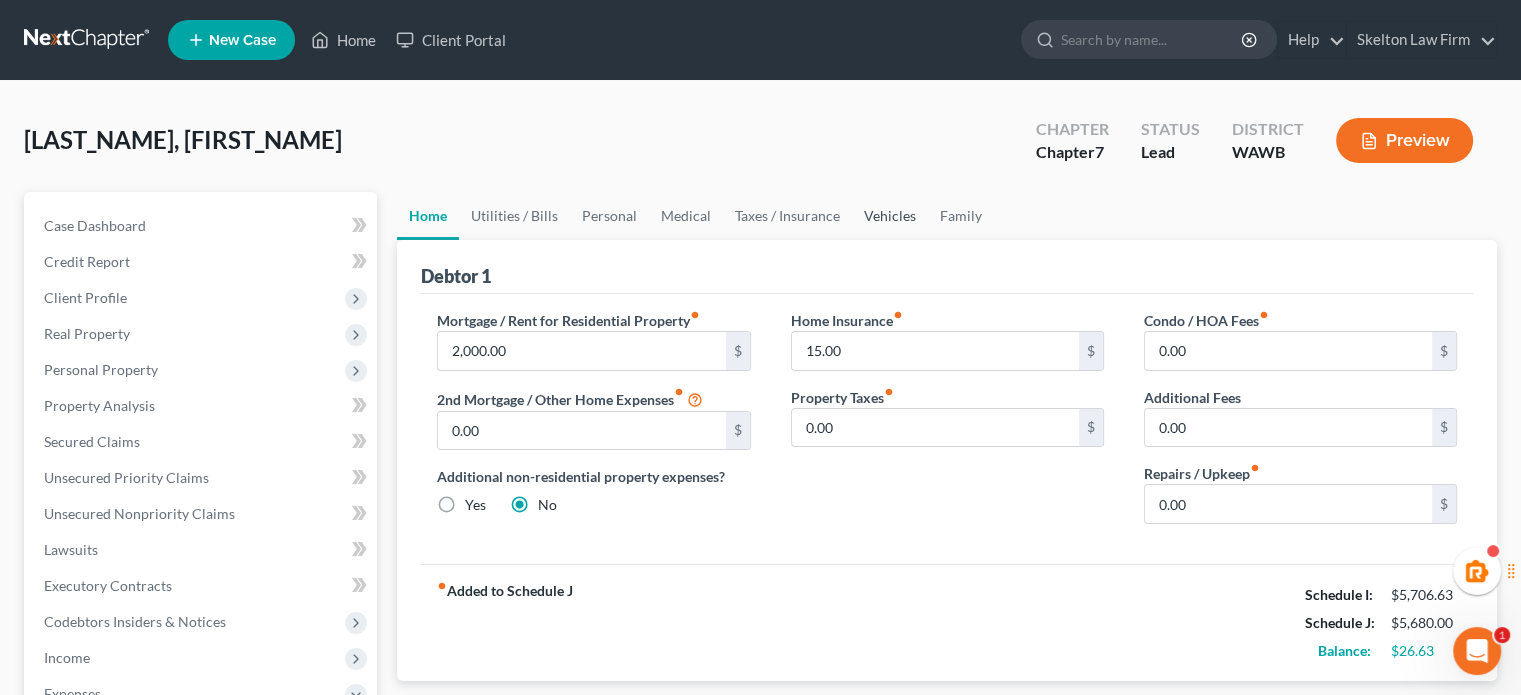 click on "Vehicles" at bounding box center (890, 216) 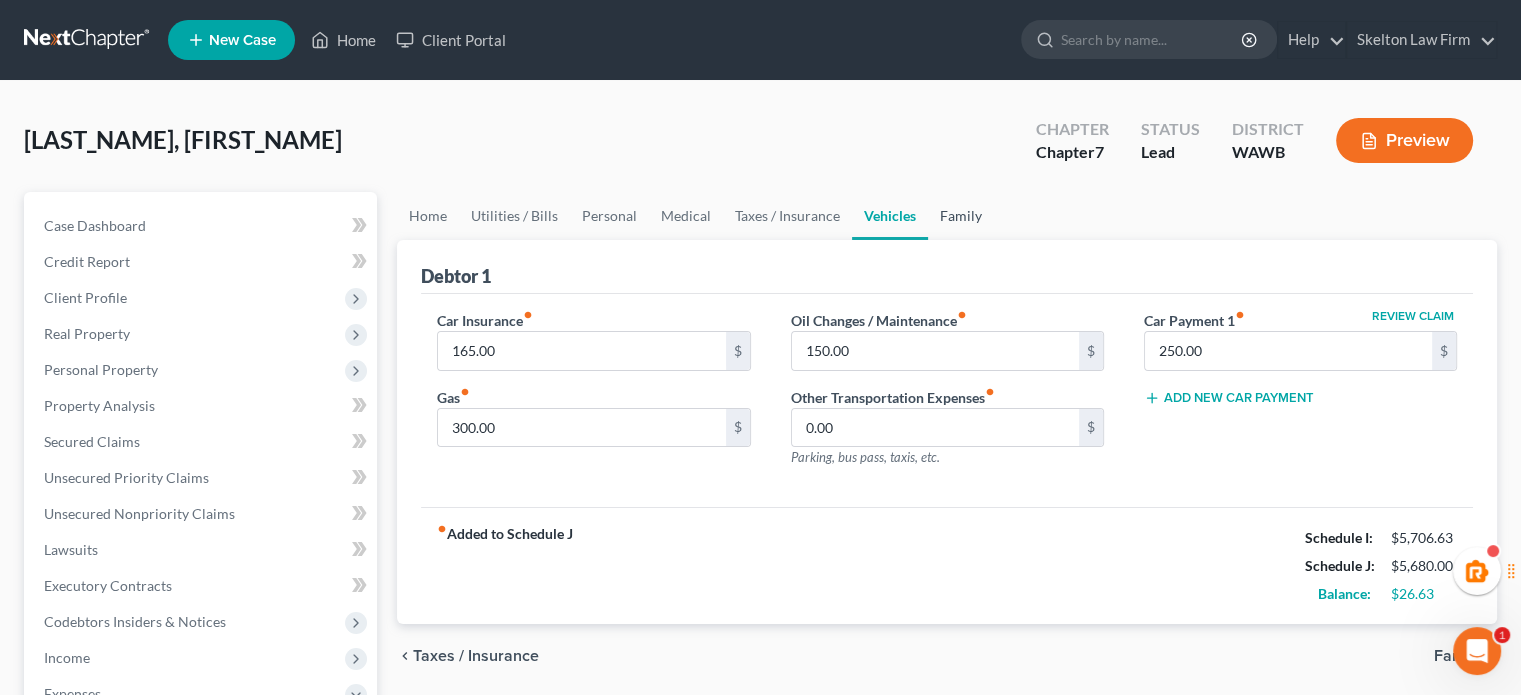 click on "Family" at bounding box center [961, 216] 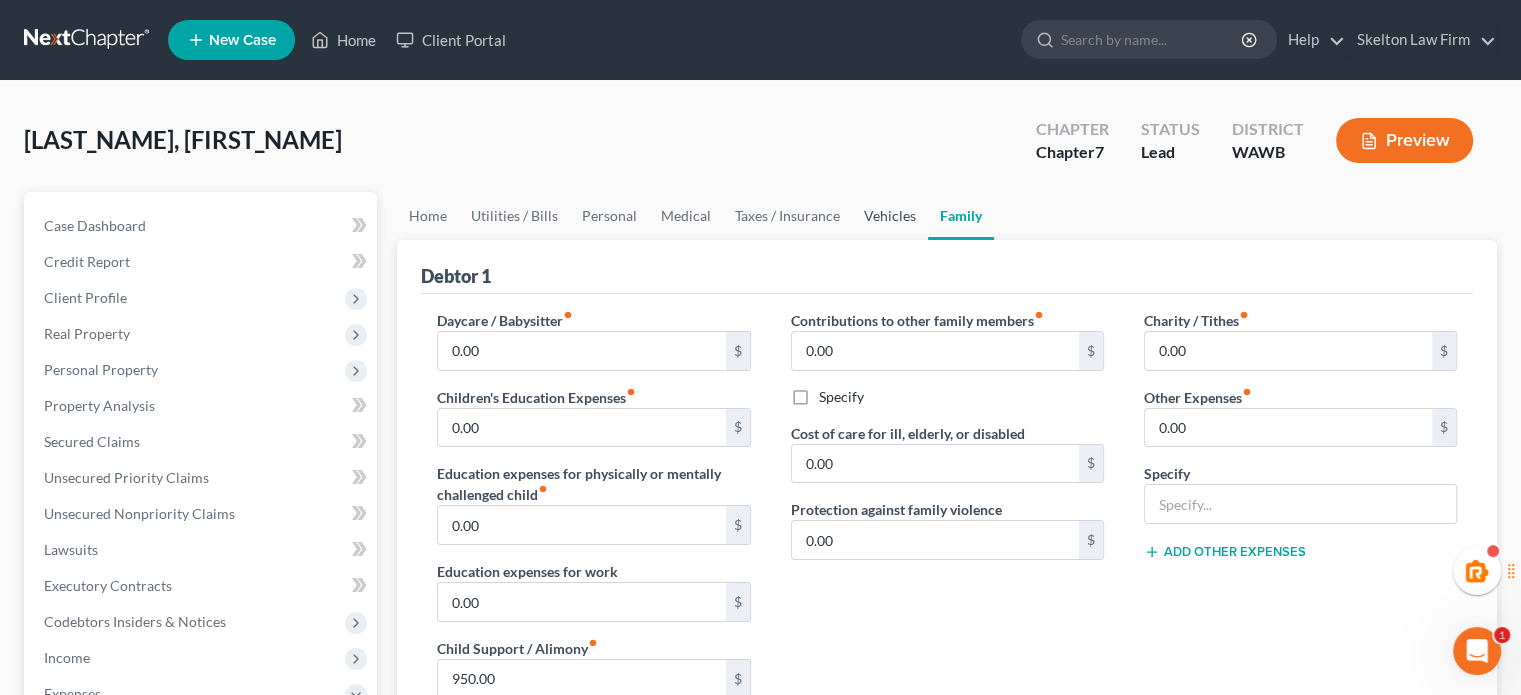 click on "Vehicles" at bounding box center (890, 216) 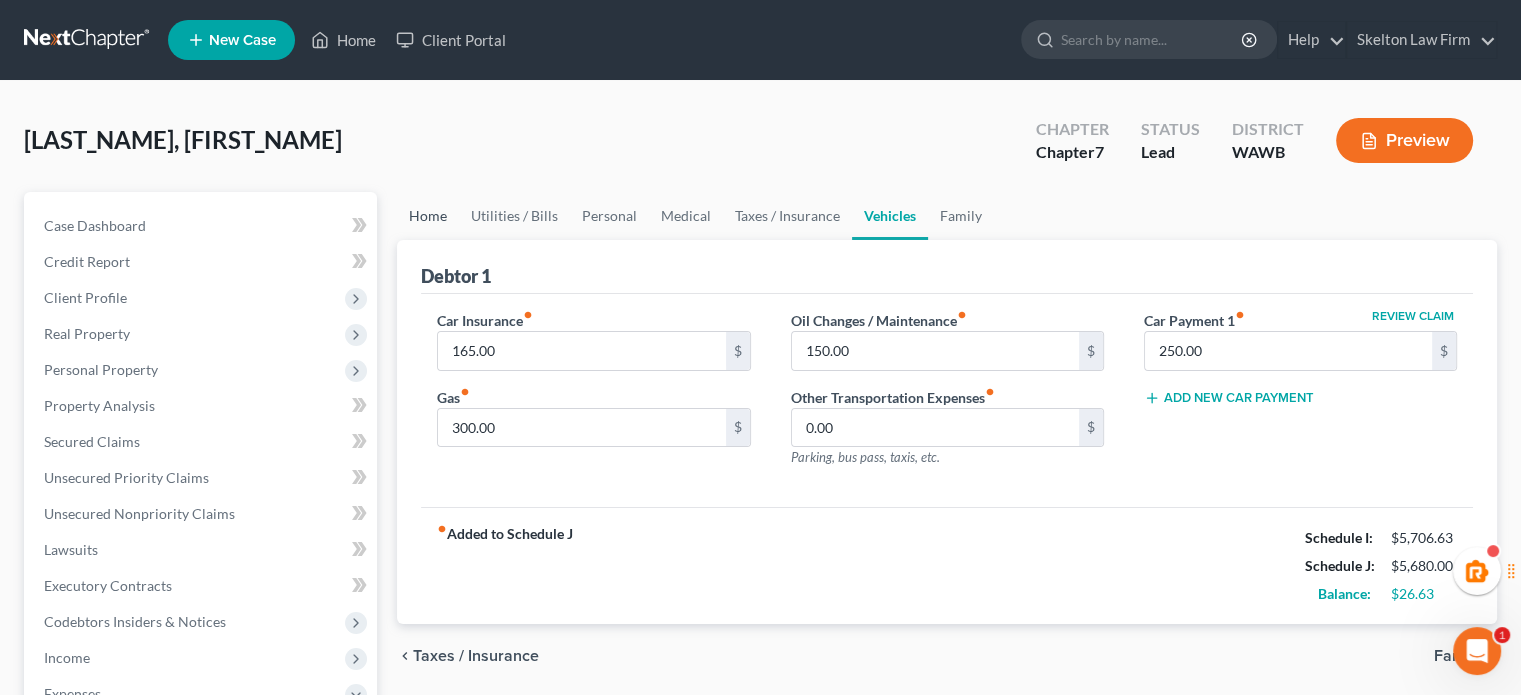 click on "Home" at bounding box center [428, 216] 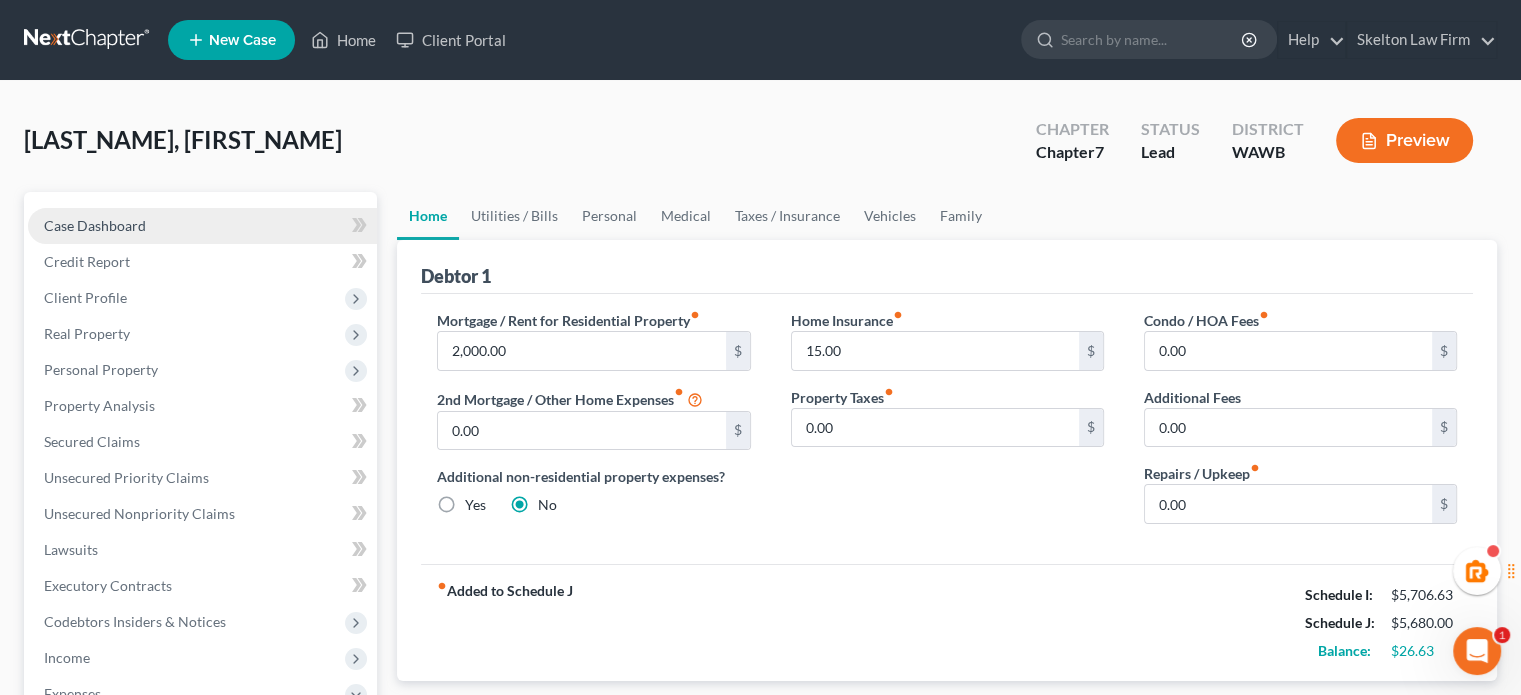 click on "Case Dashboard" at bounding box center [202, 226] 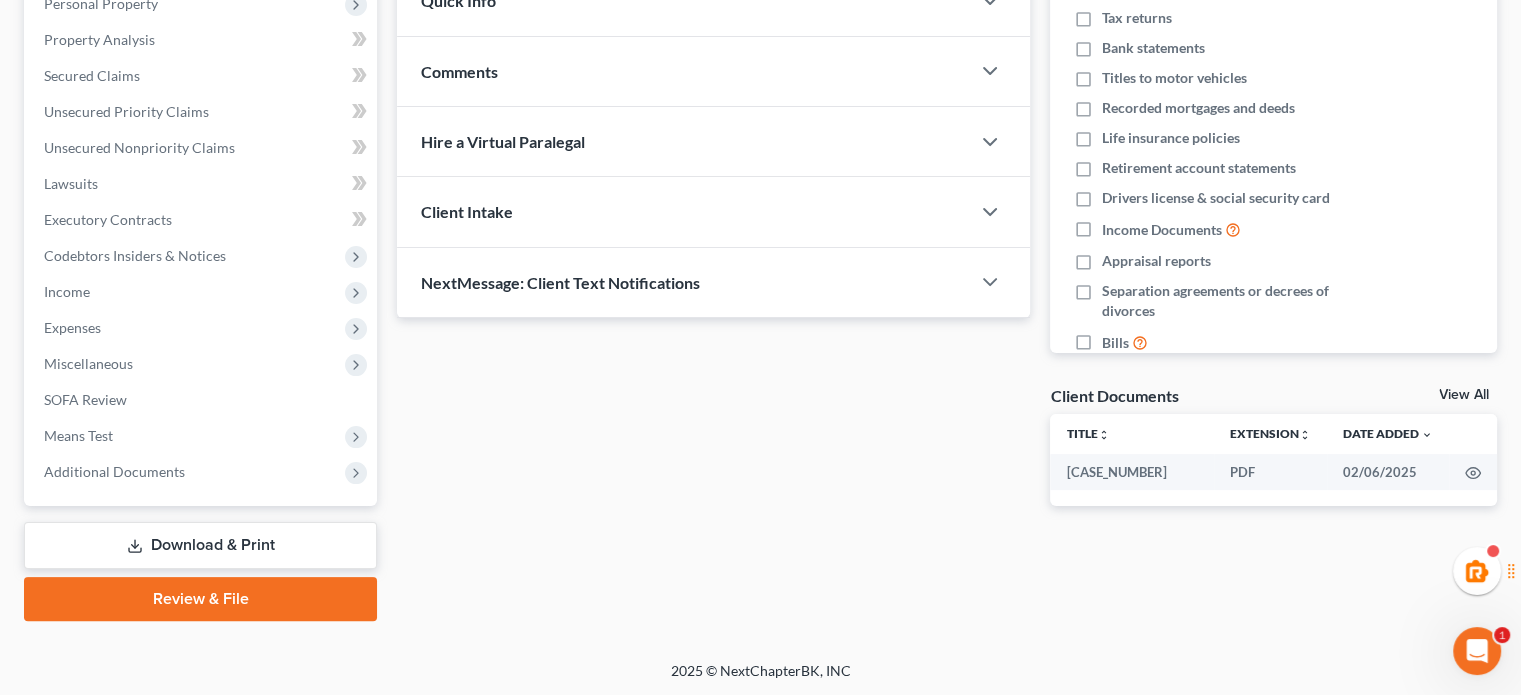 drag, startPoint x: 234, startPoint y: 603, endPoint x: 315, endPoint y: 537, distance: 104.48445 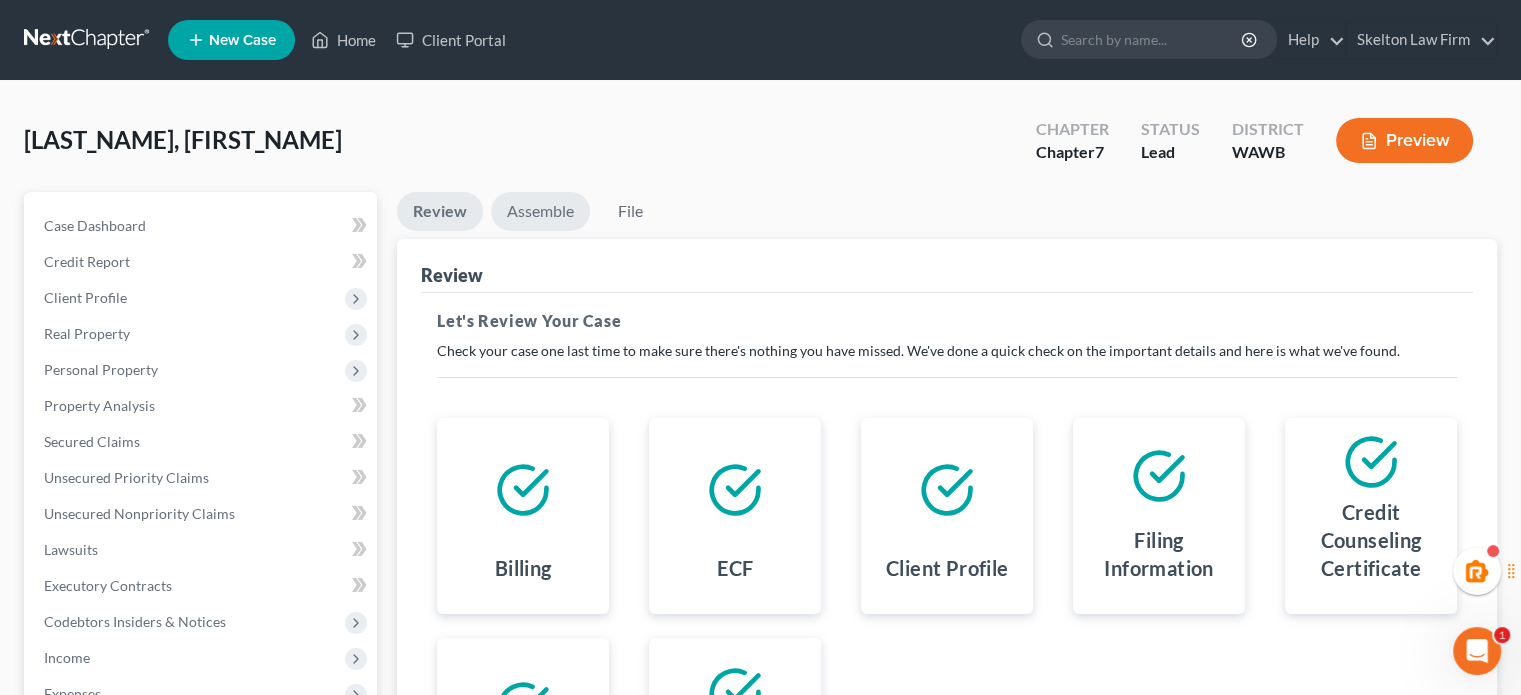 click on "Assemble" at bounding box center [540, 211] 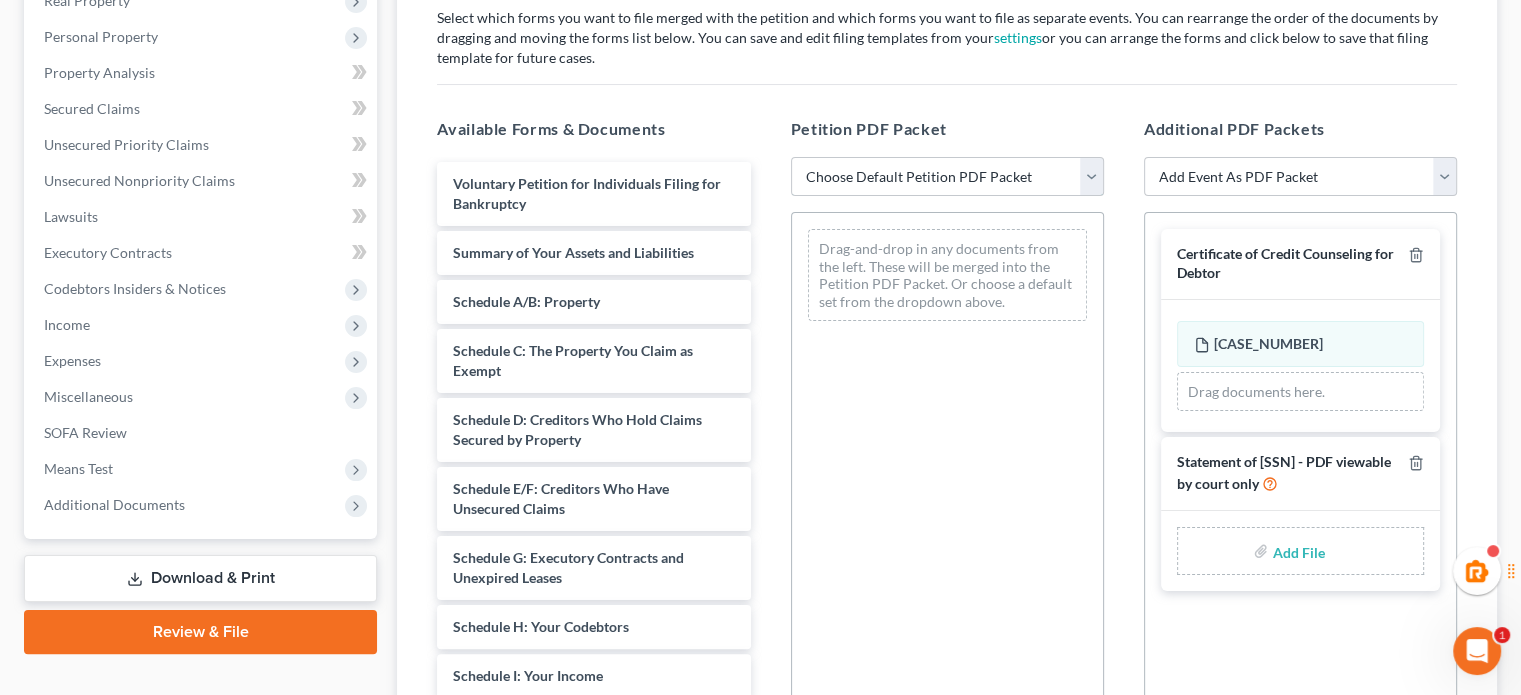 click on "Choose Default Petition PDF Packet Emergency Filing (Voluntary Petition and Creditor List Only) Chapter 7 Template" at bounding box center [947, 177] 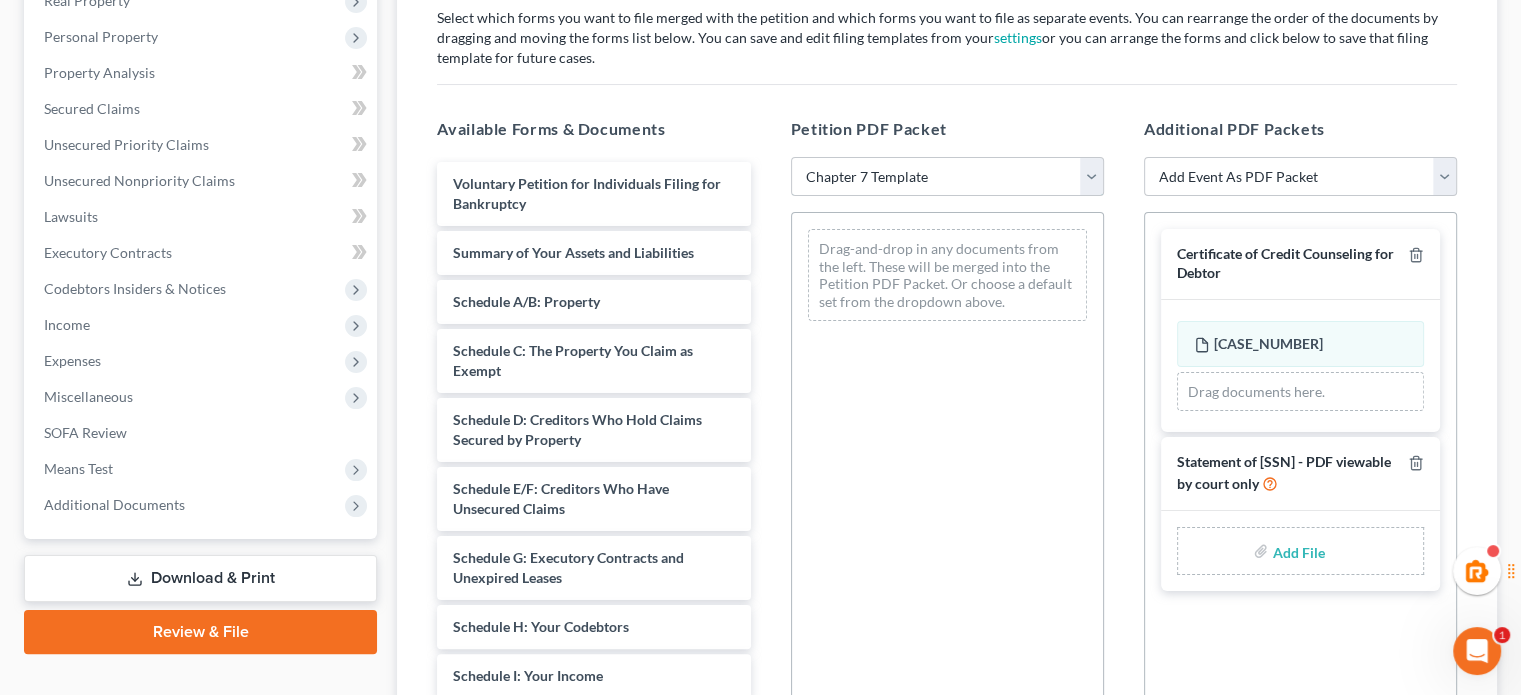 click on "Choose Default Petition PDF Packet Emergency Filing (Voluntary Petition and Creditor List Only) Chapter 7 Template" at bounding box center [947, 177] 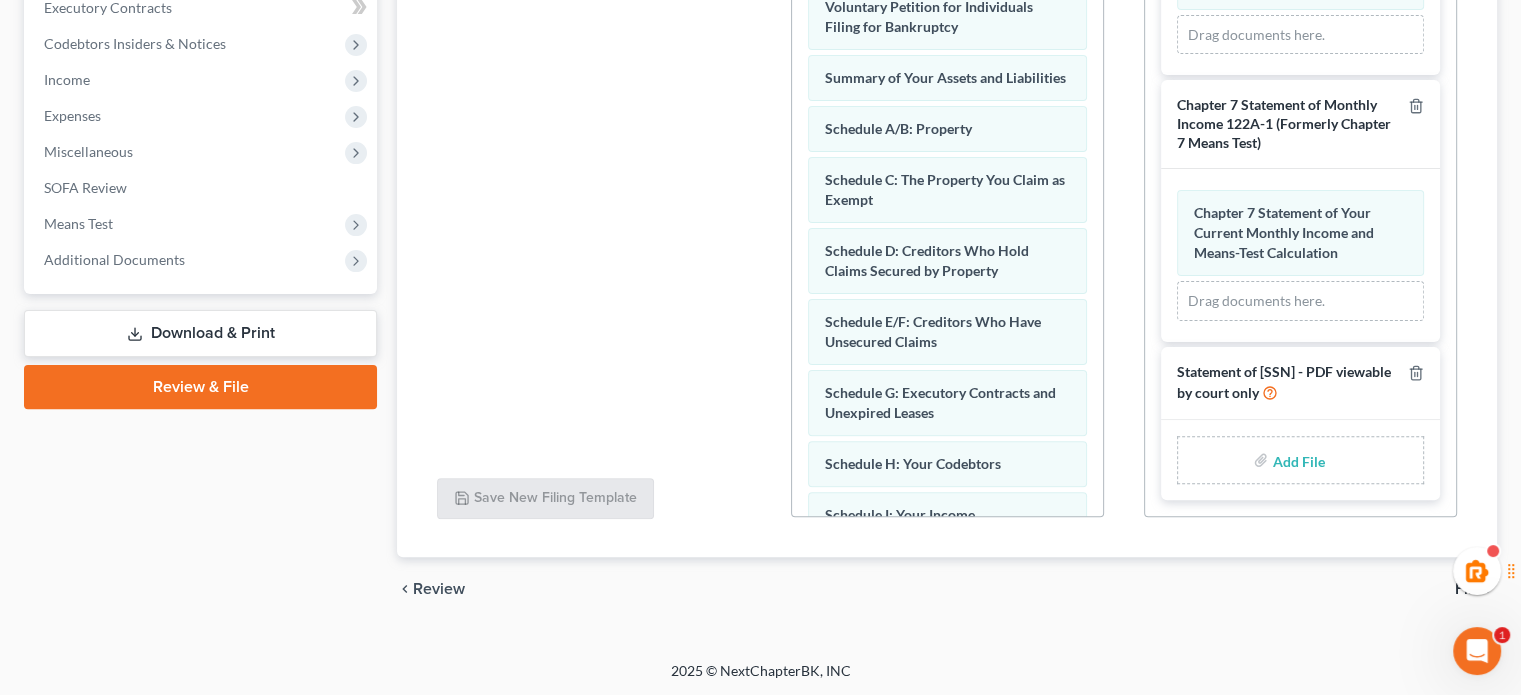 click at bounding box center (1296, 460) 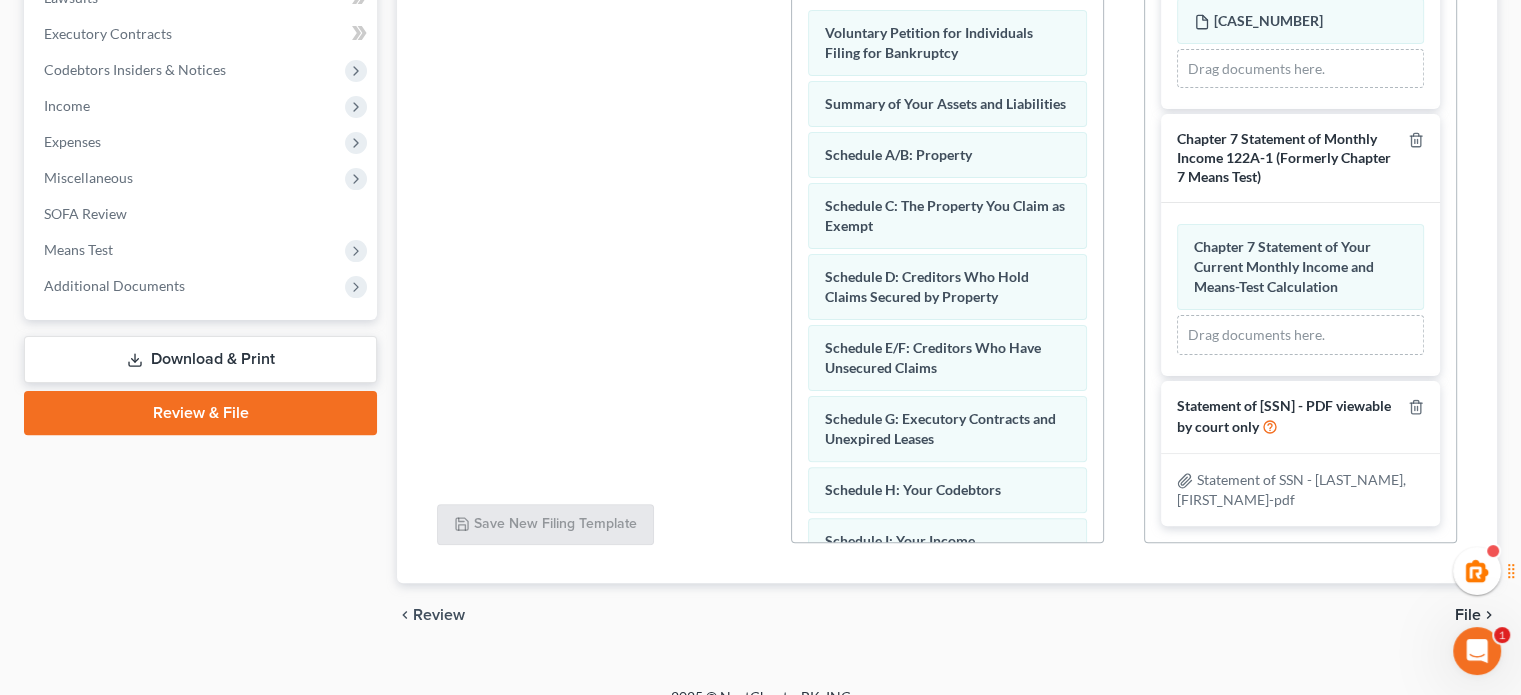 click on "File" at bounding box center [1468, 615] 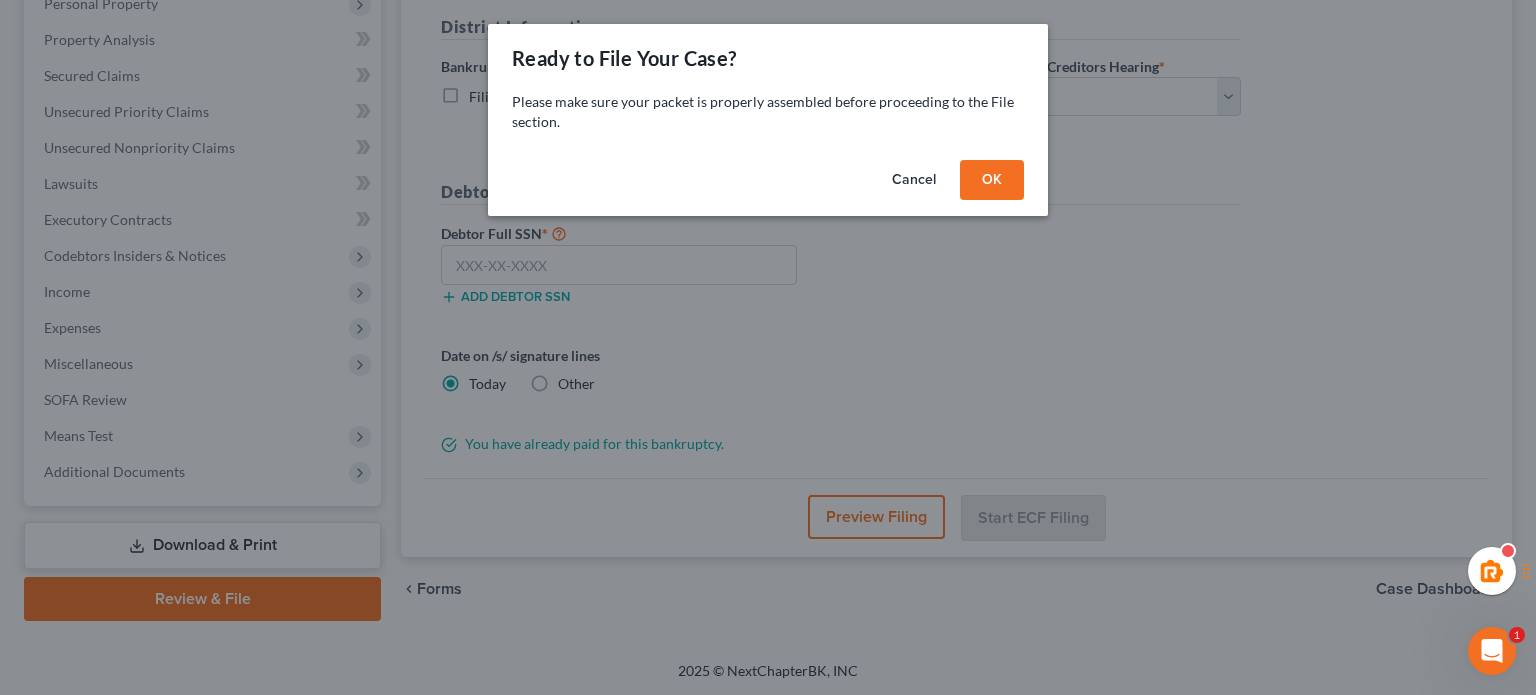 click on "OK" at bounding box center (992, 180) 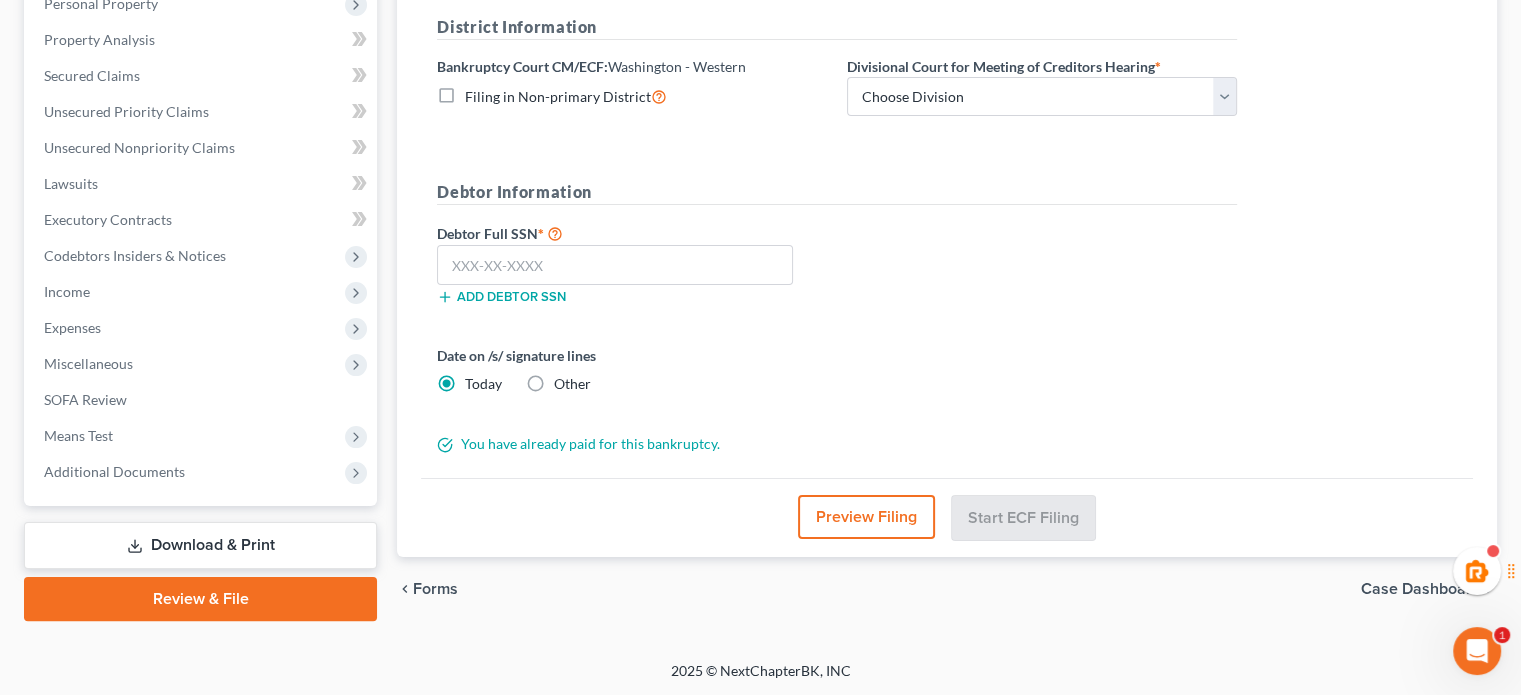click on "Divisional Court for Meeting of Creditors Hearing  *" at bounding box center [1004, 66] 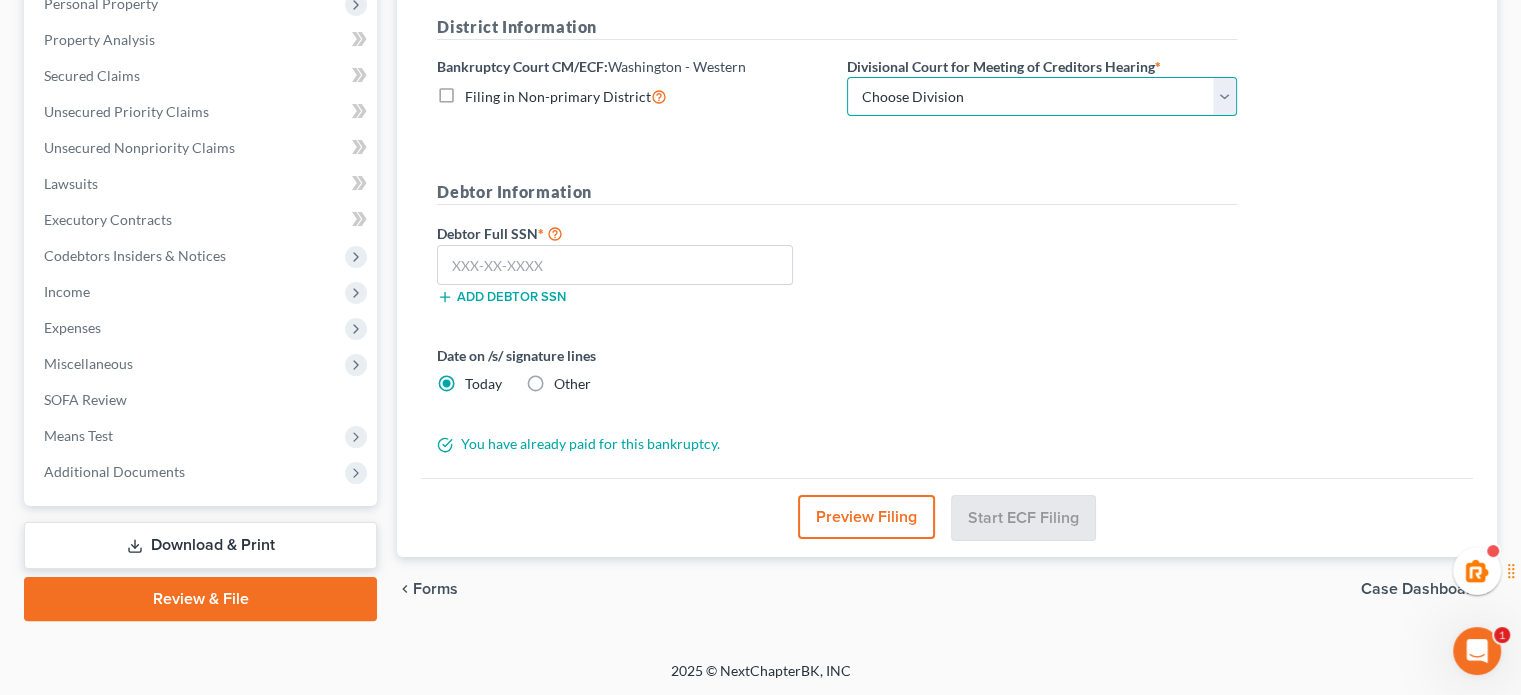 click on "Choose Division Seattle Tacoma" at bounding box center [1042, 97] 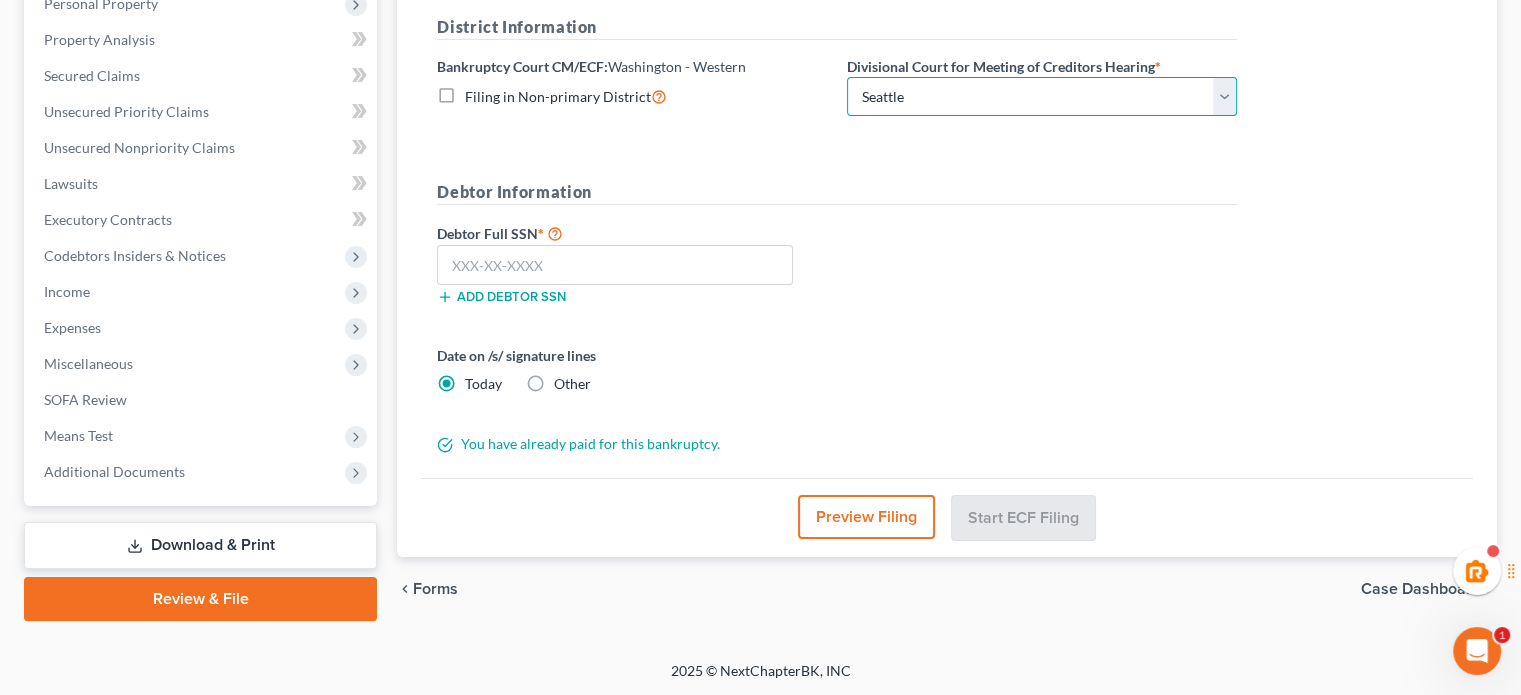 click on "Choose Division Seattle Tacoma" at bounding box center [1042, 97] 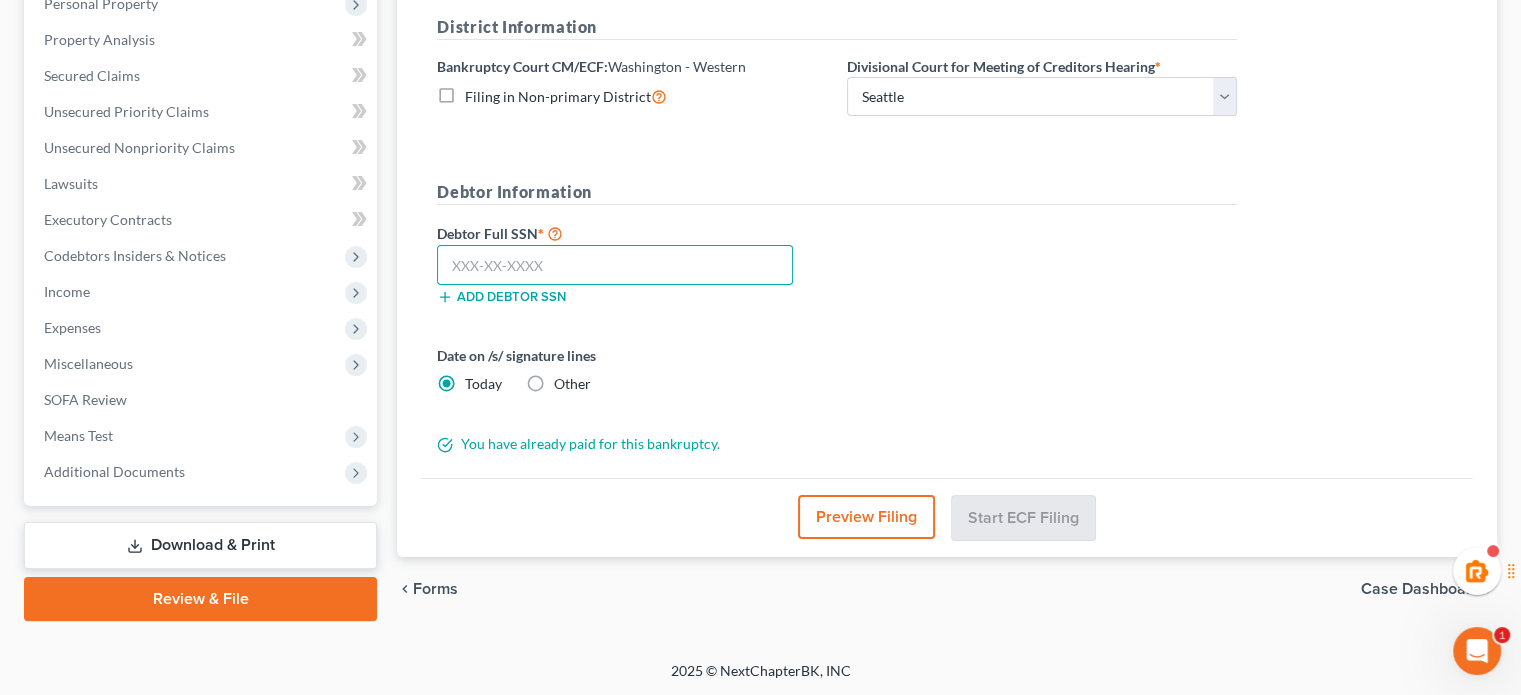 click at bounding box center [615, 265] 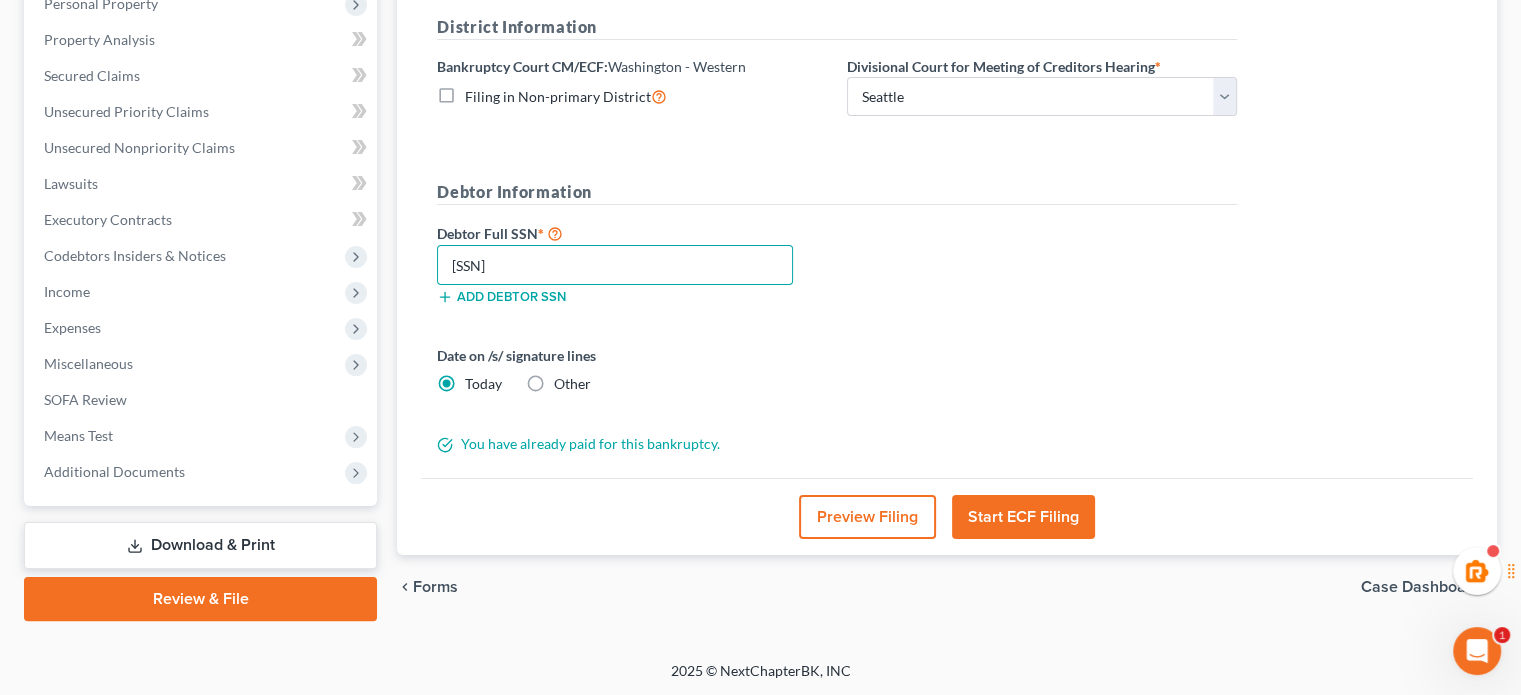 type on "538-37-5784" 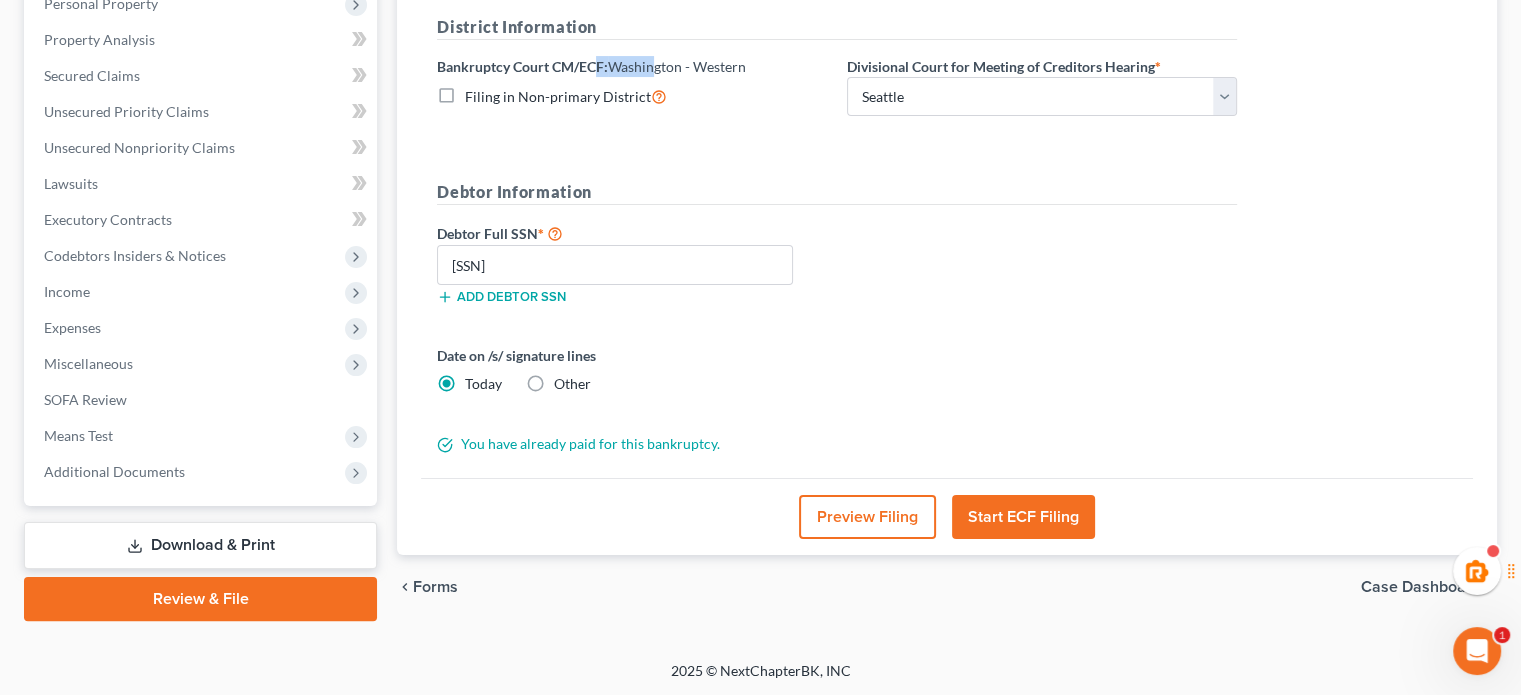 drag, startPoint x: 620, startPoint y: 74, endPoint x: 596, endPoint y: 74, distance: 24 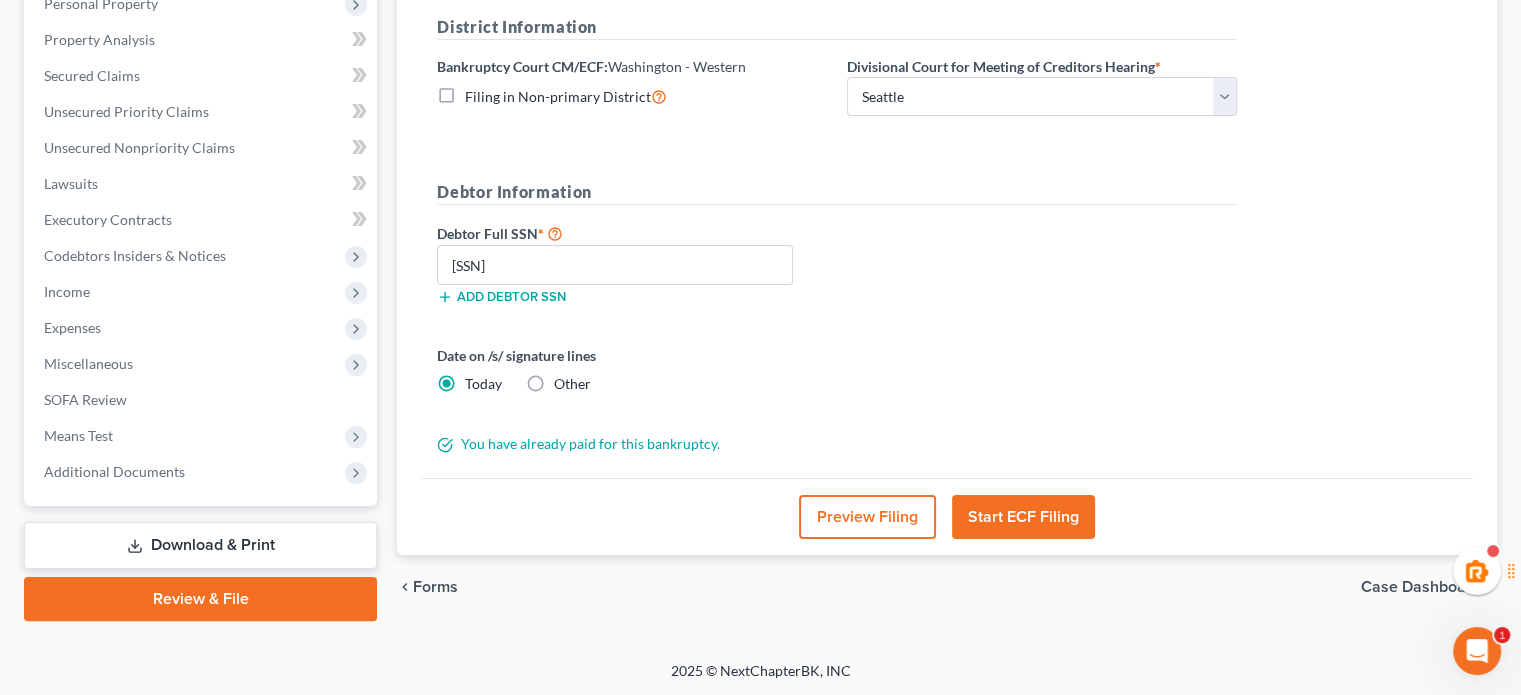 click on "District Information Bankruptcy Court CM/ECF:  Washington - Western Filing in Non-primary District  Divisional Court for Meeting of Creditors Hearing  * Choose Division Seattle Tacoma" at bounding box center [837, 74] 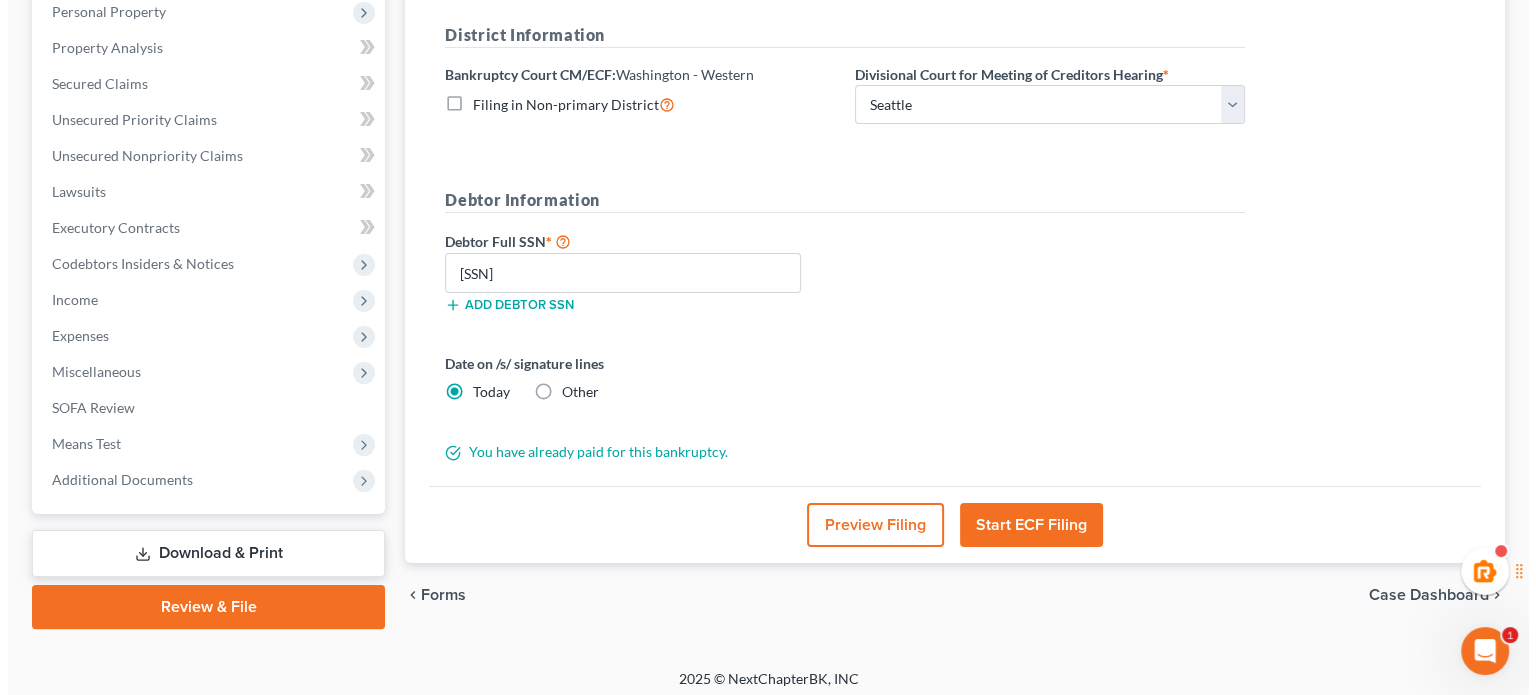 scroll, scrollTop: 366, scrollLeft: 0, axis: vertical 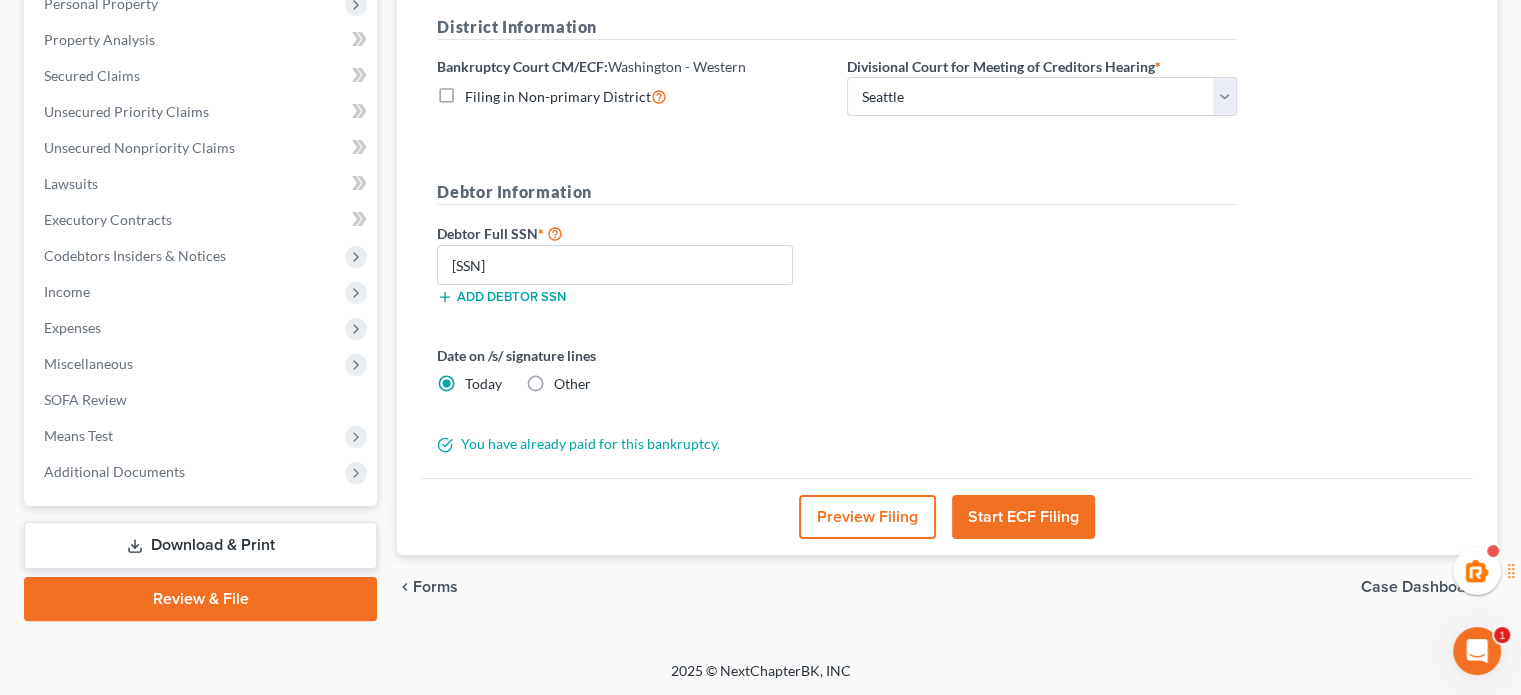 click on "Start ECF Filing" at bounding box center (1023, 517) 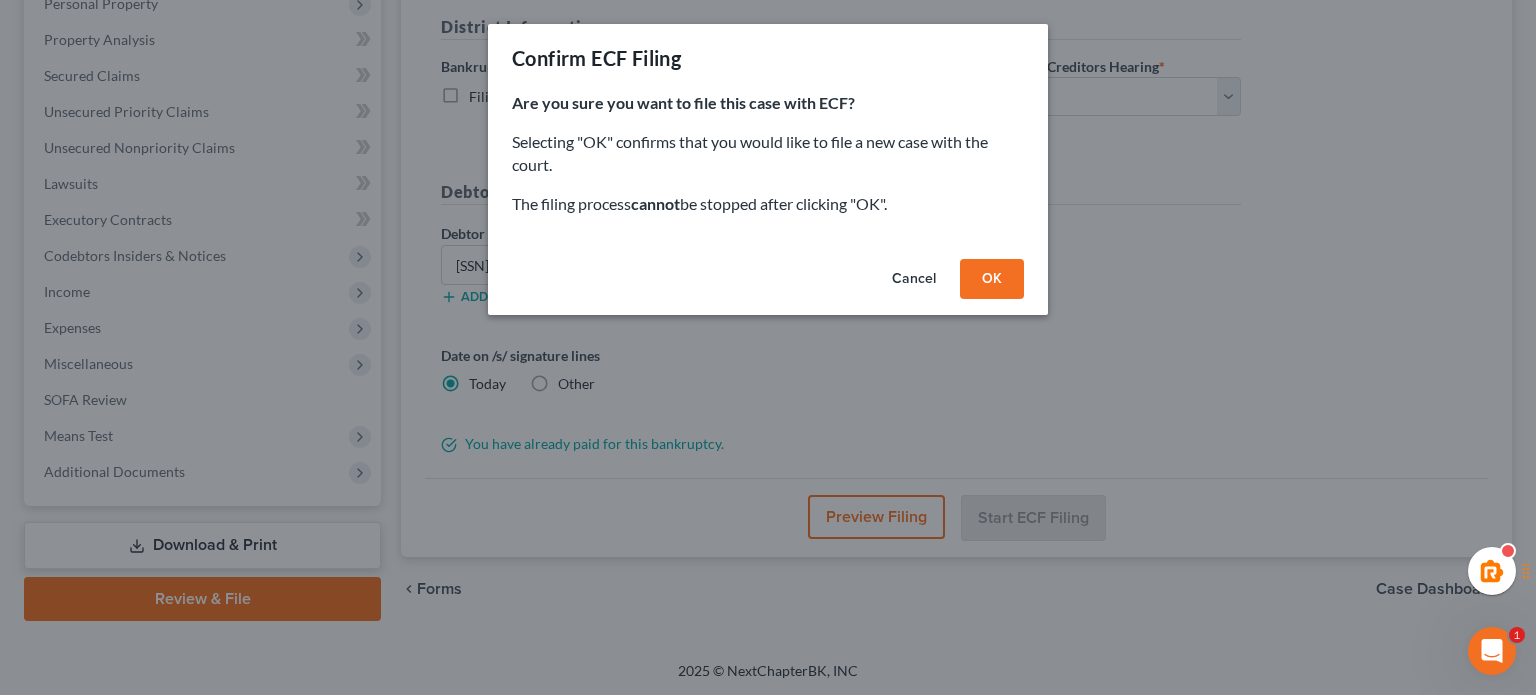 click on "OK" at bounding box center (992, 279) 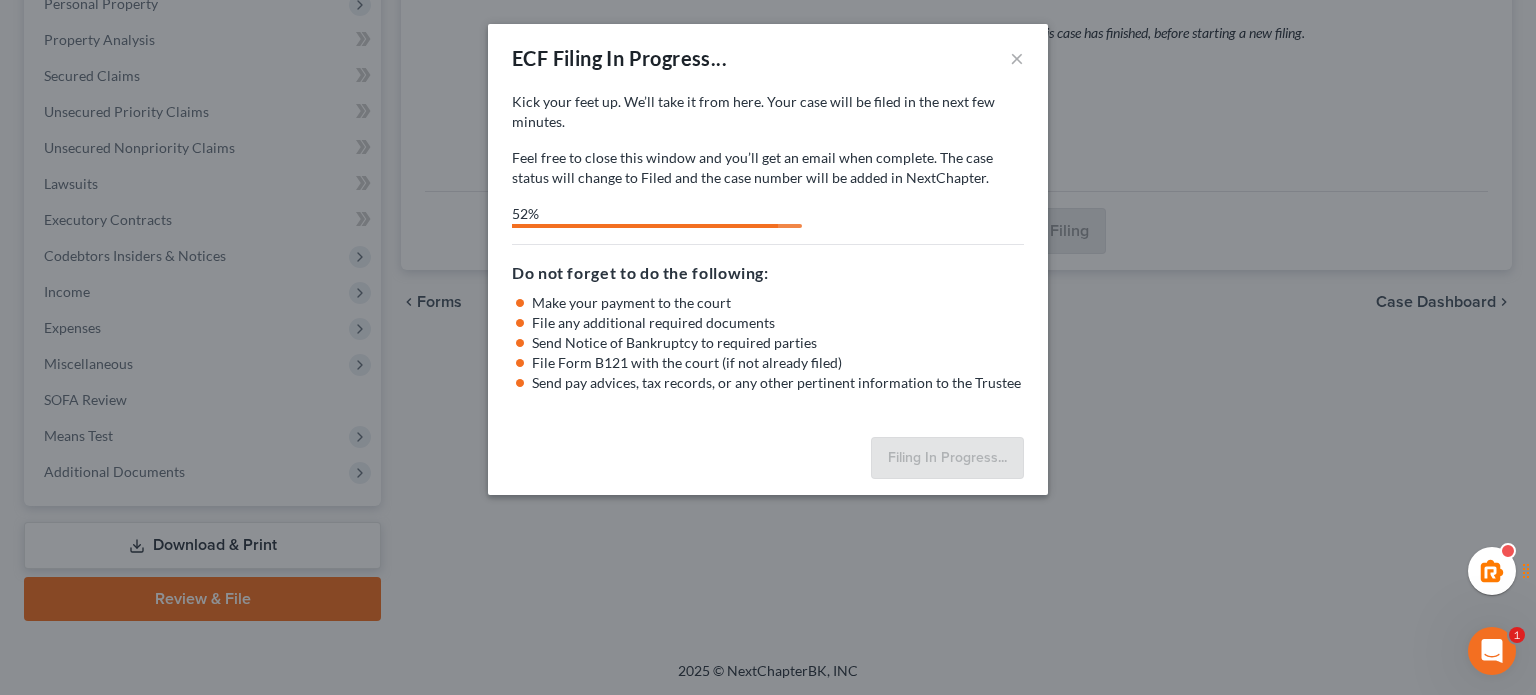 select on "0" 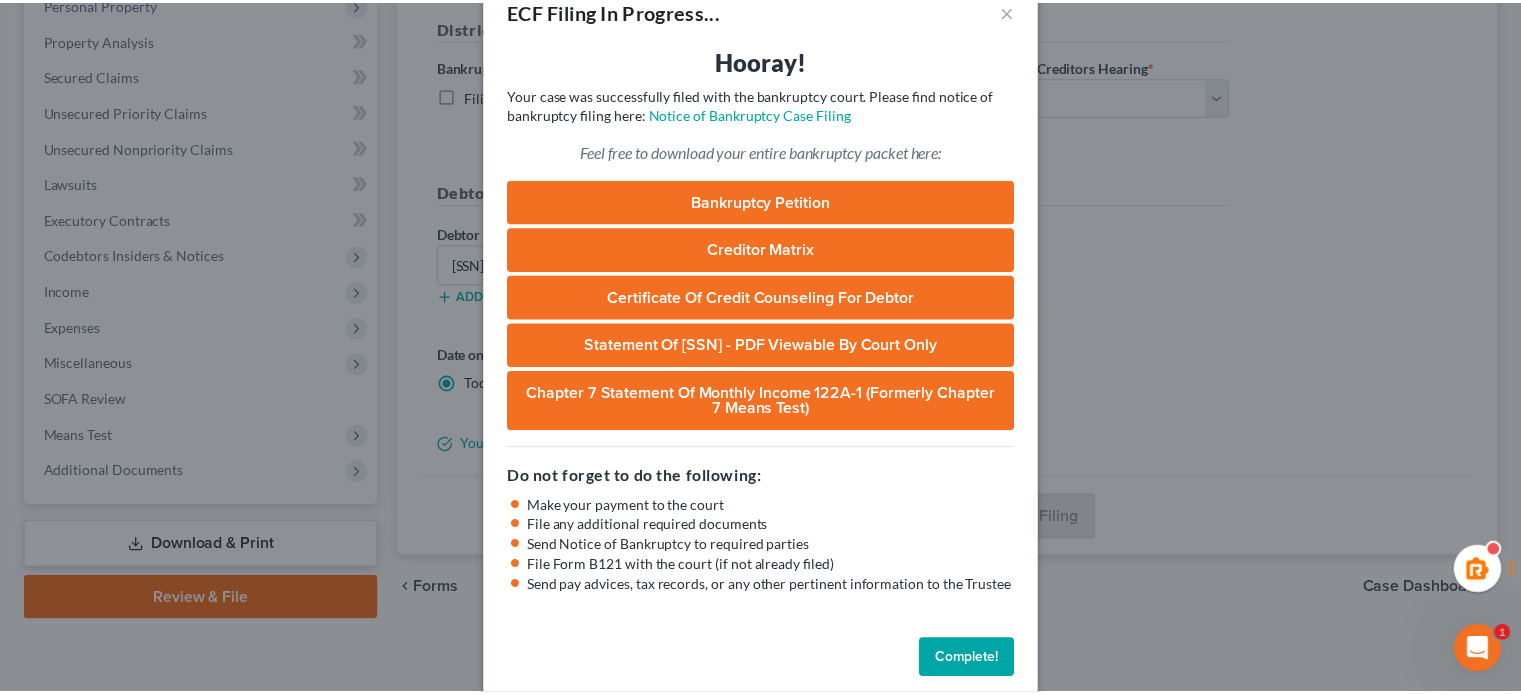 scroll, scrollTop: 72, scrollLeft: 0, axis: vertical 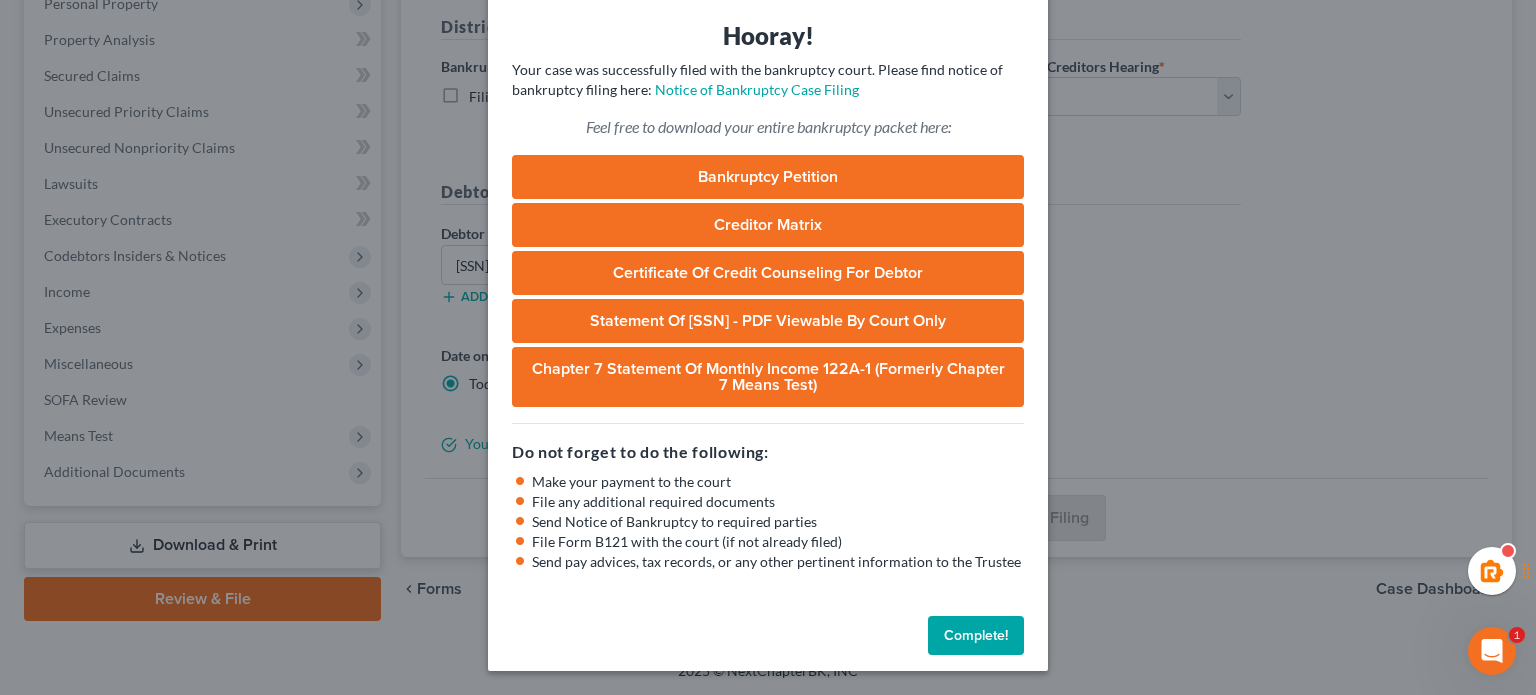 click on "Complete!" at bounding box center (976, 636) 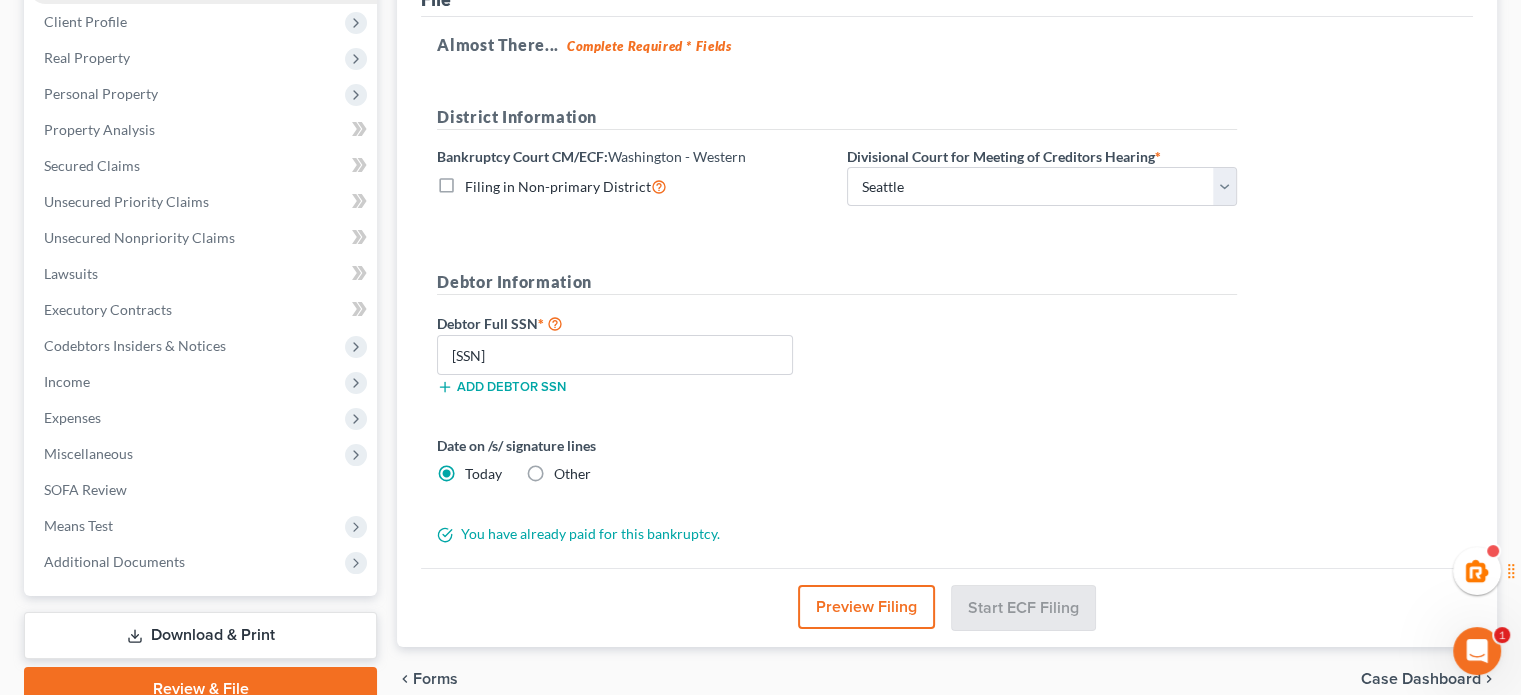 scroll, scrollTop: 0, scrollLeft: 0, axis: both 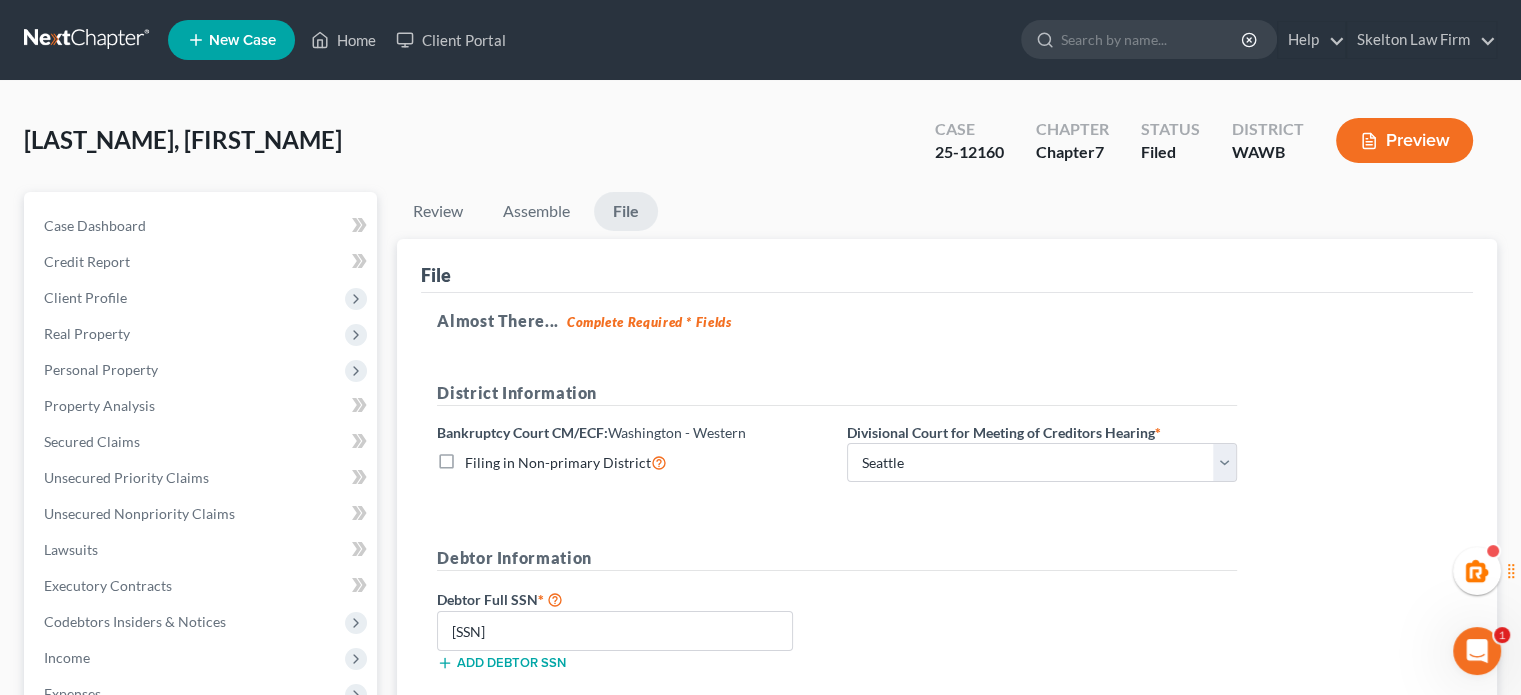 click at bounding box center (88, 40) 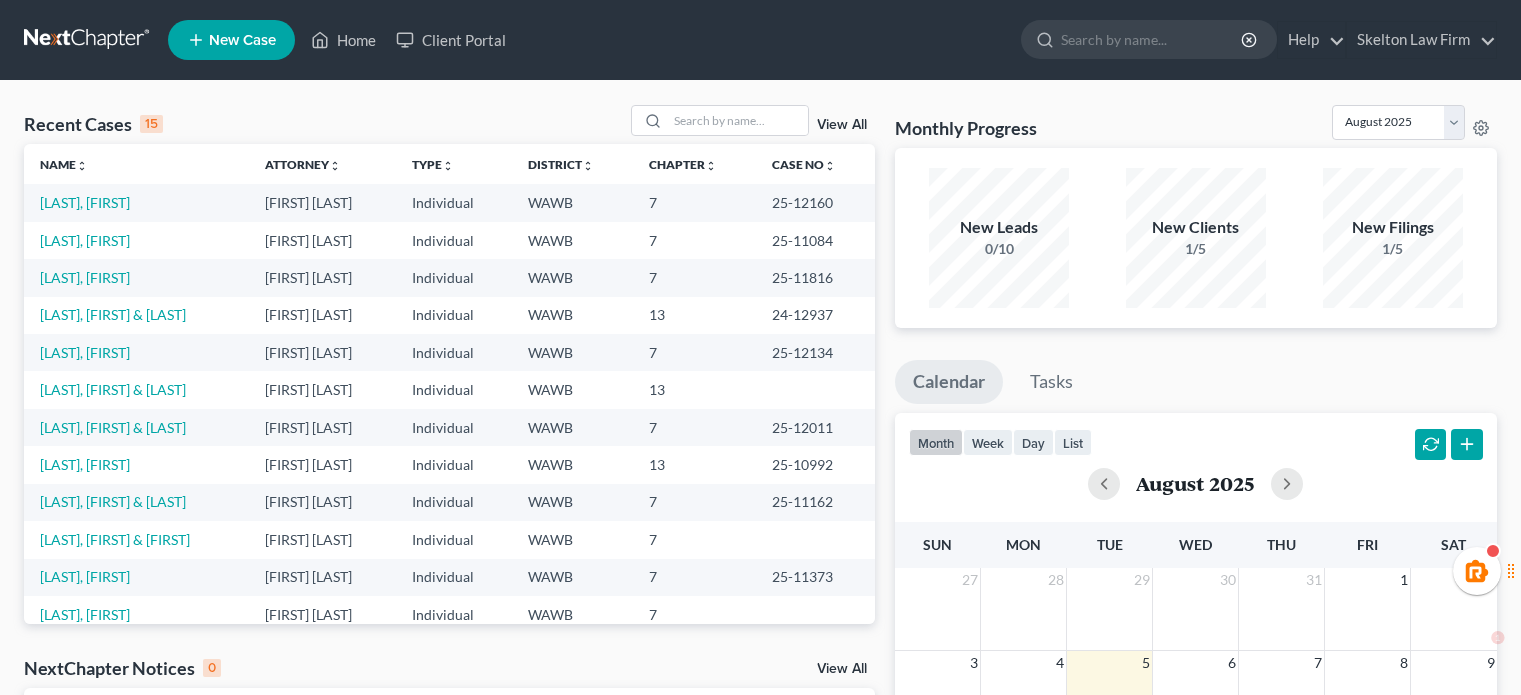 scroll, scrollTop: 0, scrollLeft: 0, axis: both 